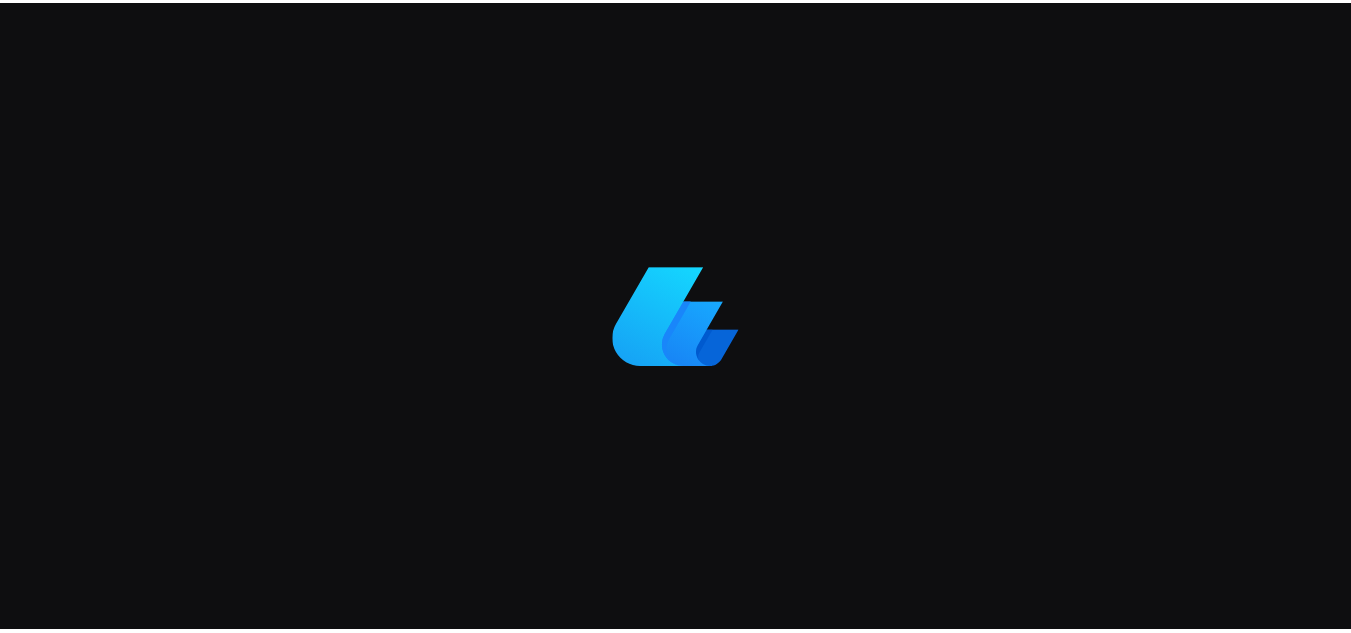 scroll, scrollTop: 0, scrollLeft: 0, axis: both 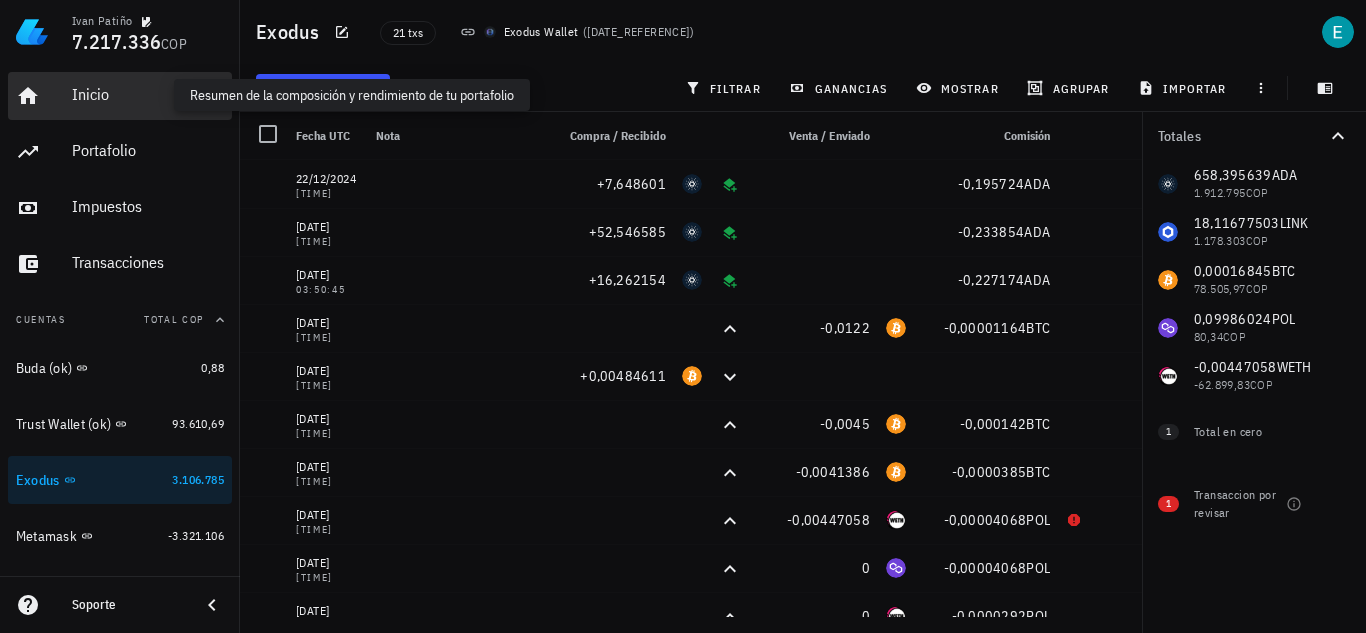 click on "Inicio" at bounding box center [148, 94] 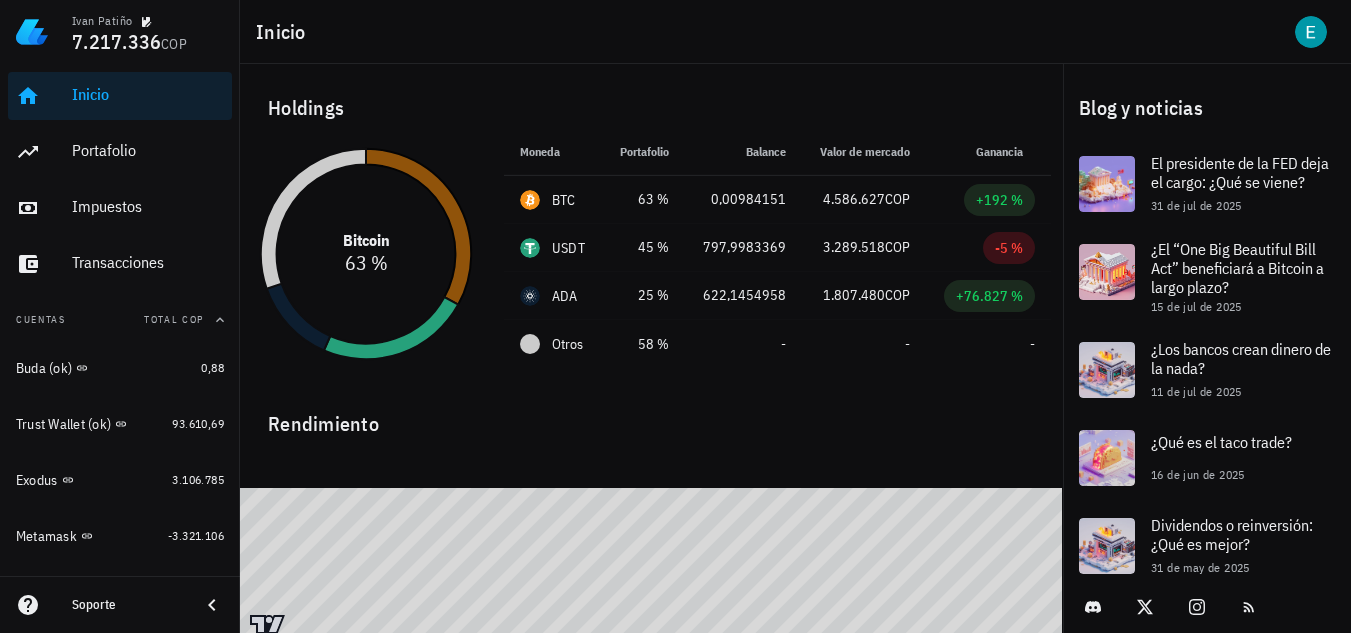click 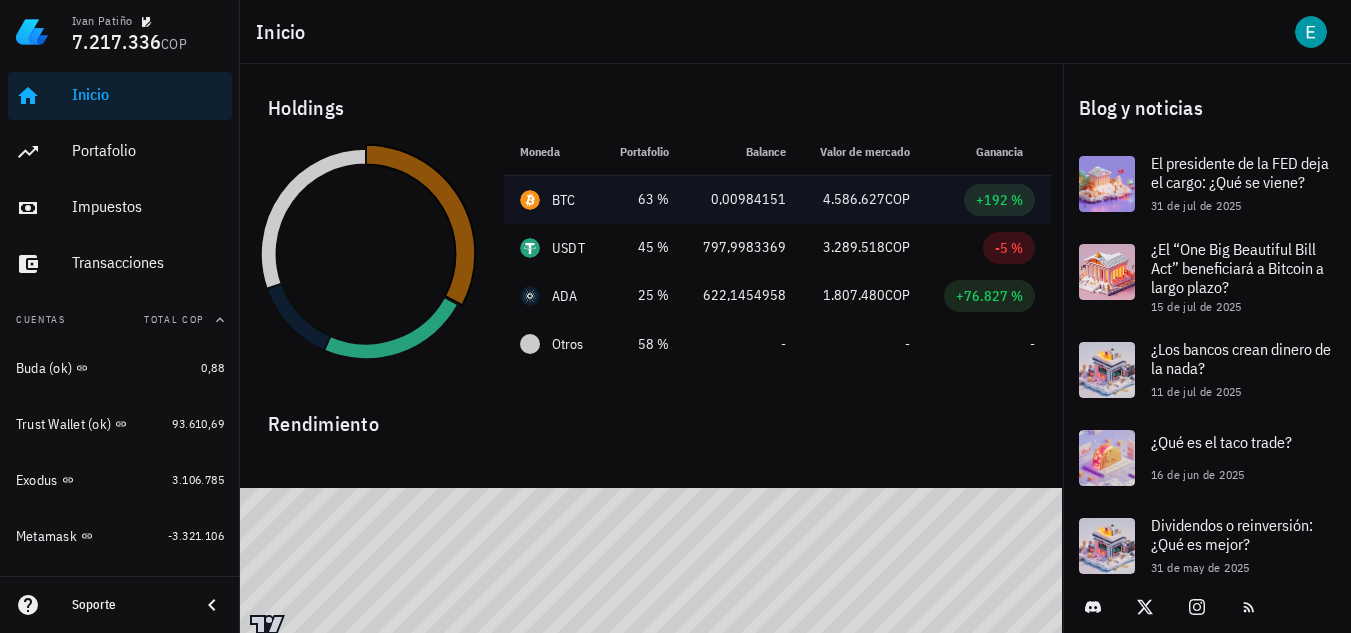 click on "0,00984151" at bounding box center (743, 200) 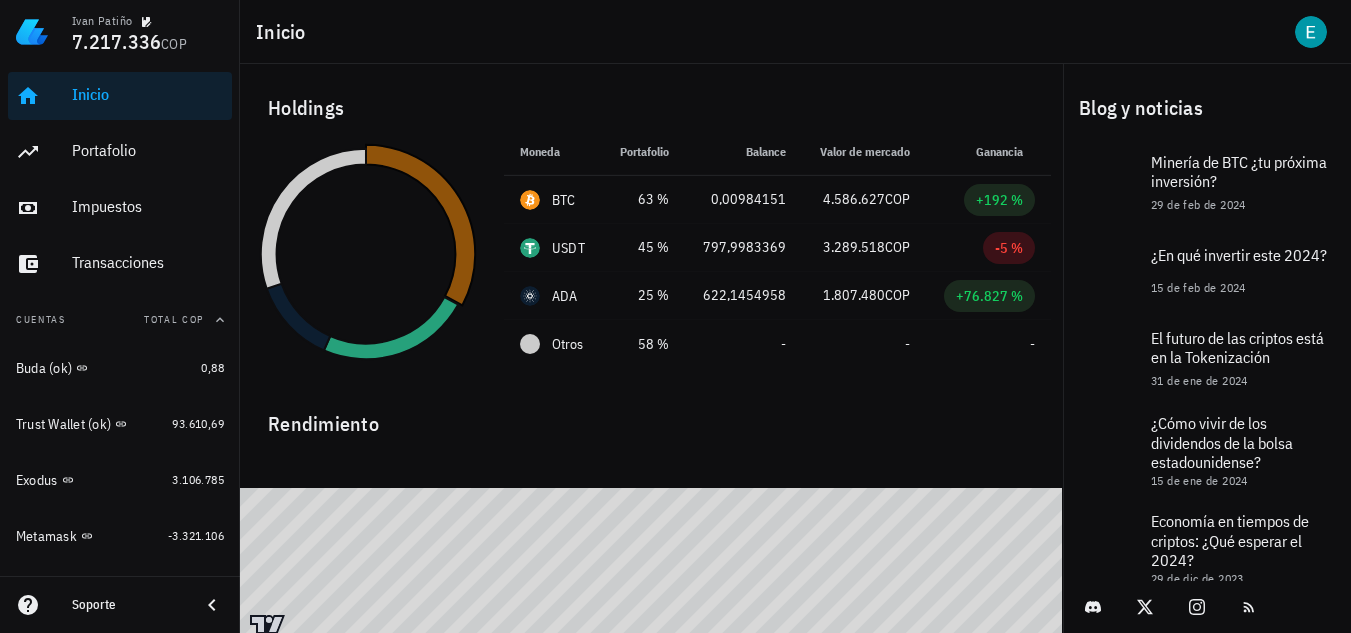 scroll, scrollTop: 0, scrollLeft: 0, axis: both 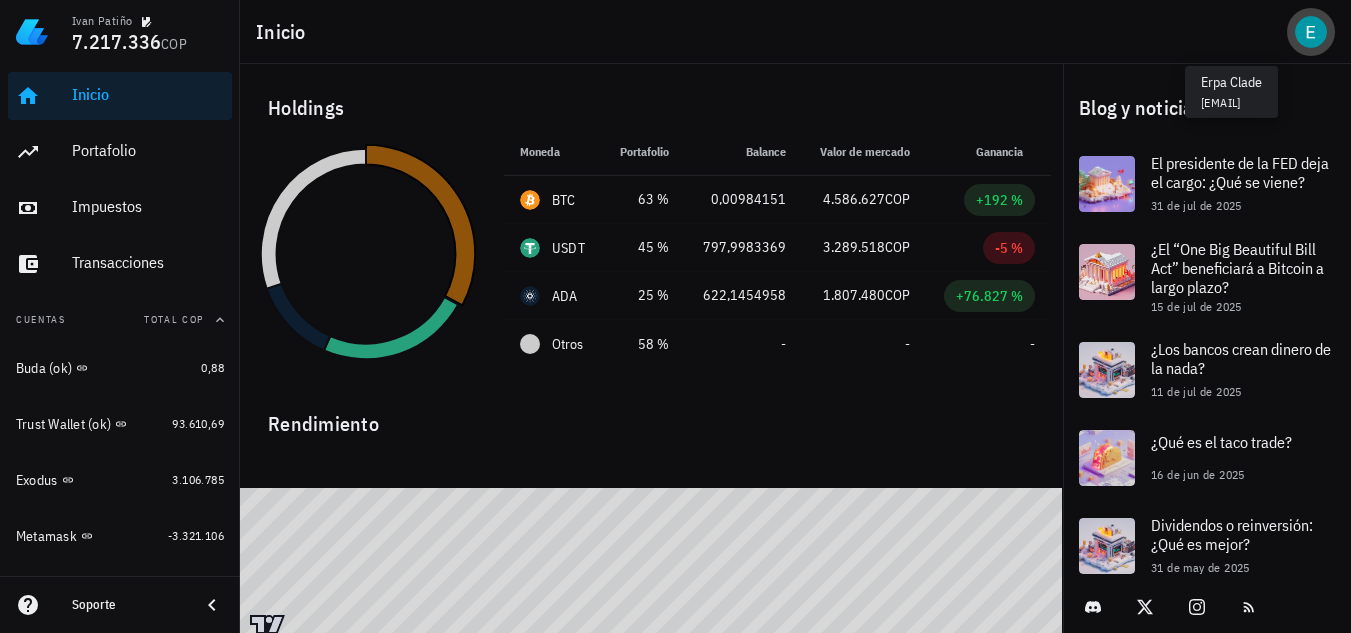 click at bounding box center [1311, 32] 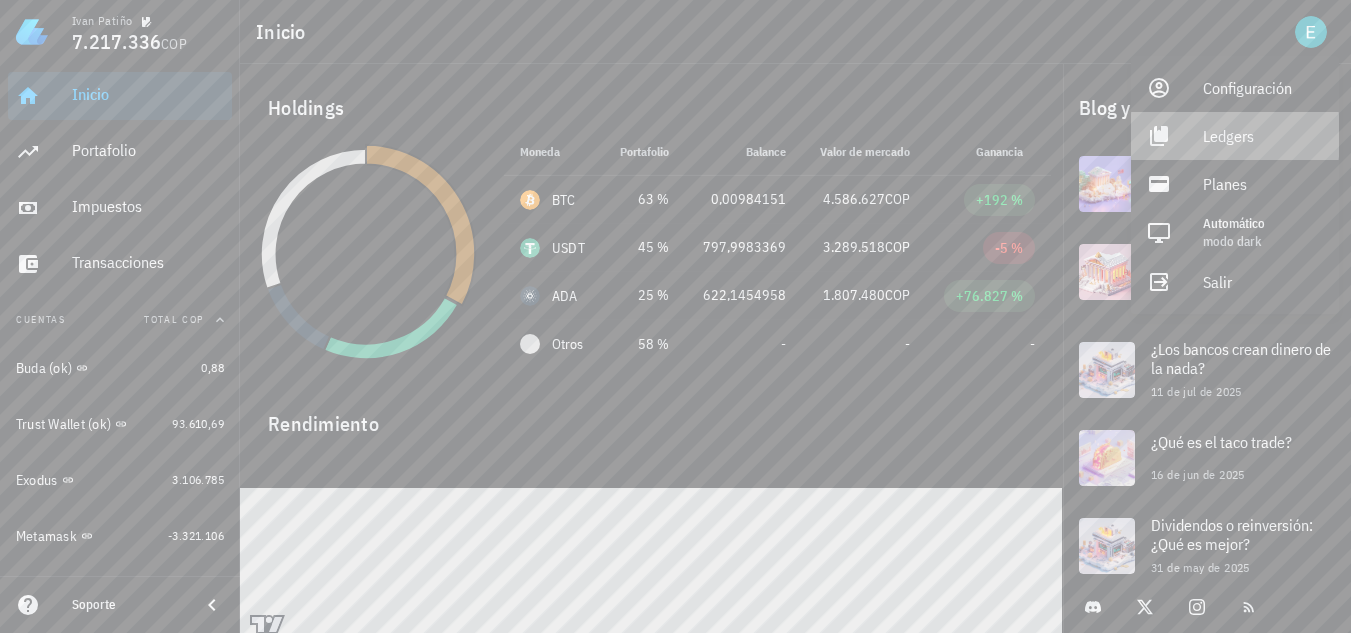 click on "Ledgers" at bounding box center (1263, 136) 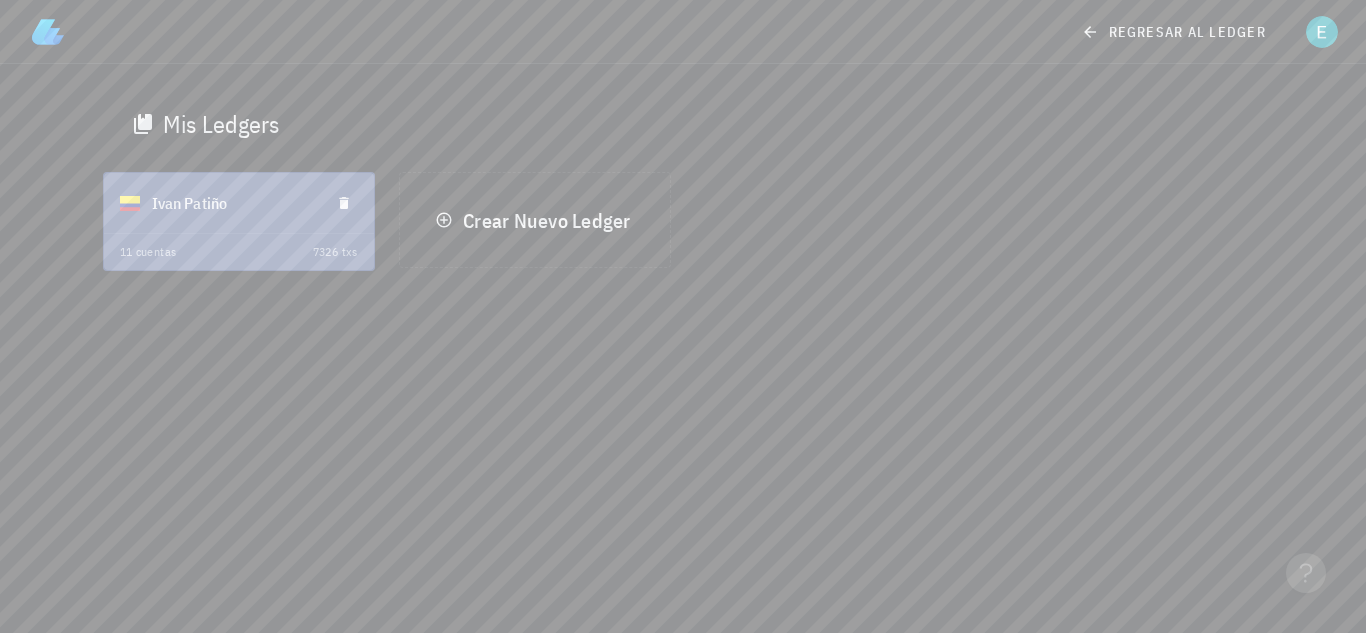 click on "Ivan Patiño" at bounding box center (233, 203) 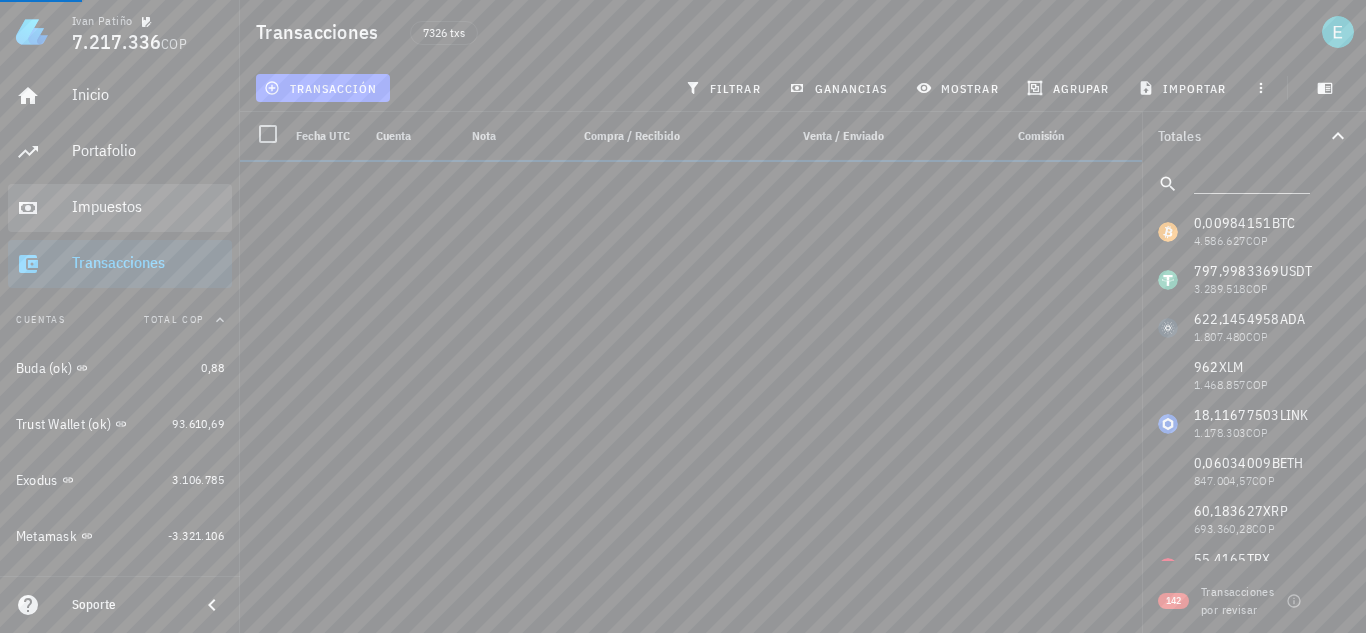 click on "Impuestos" at bounding box center [148, 206] 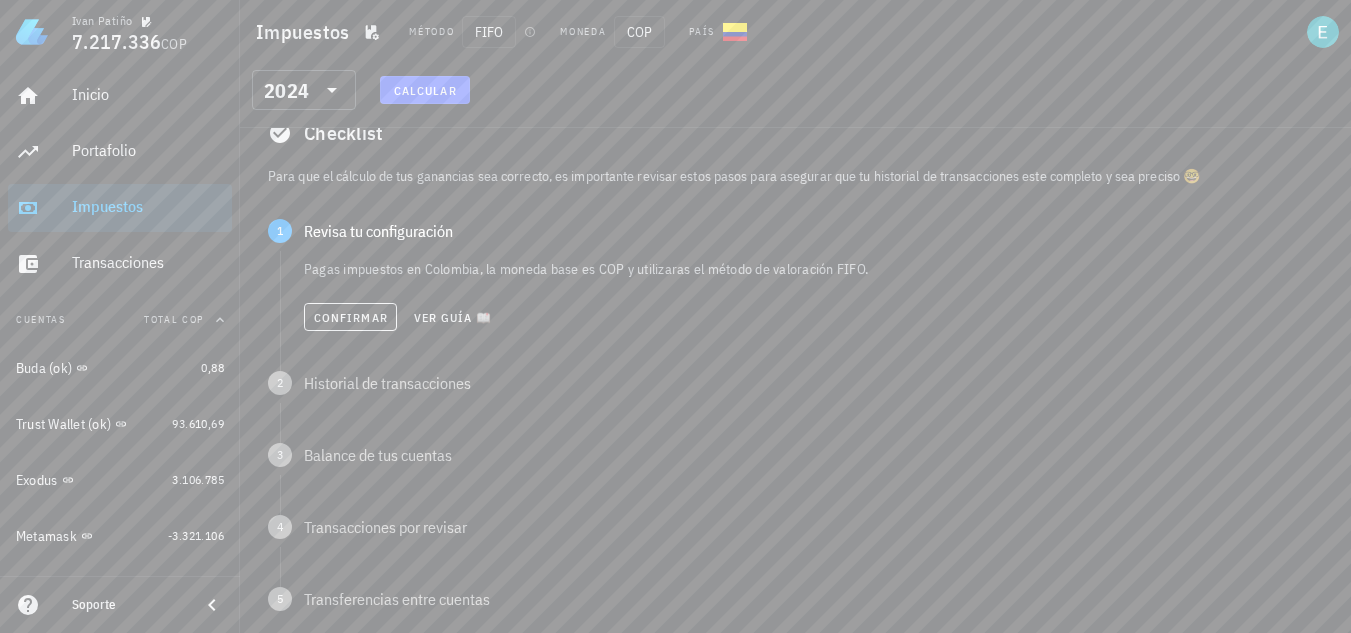 scroll, scrollTop: 98, scrollLeft: 0, axis: vertical 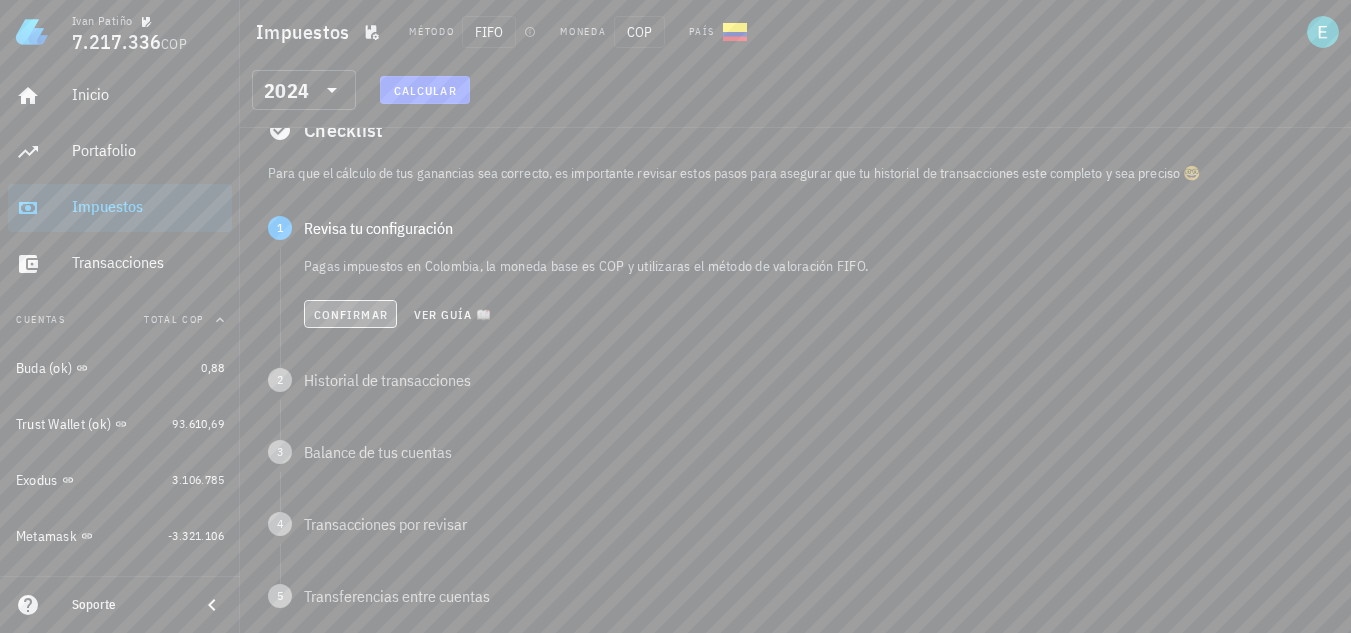 click on "Confirmar" at bounding box center [350, 314] 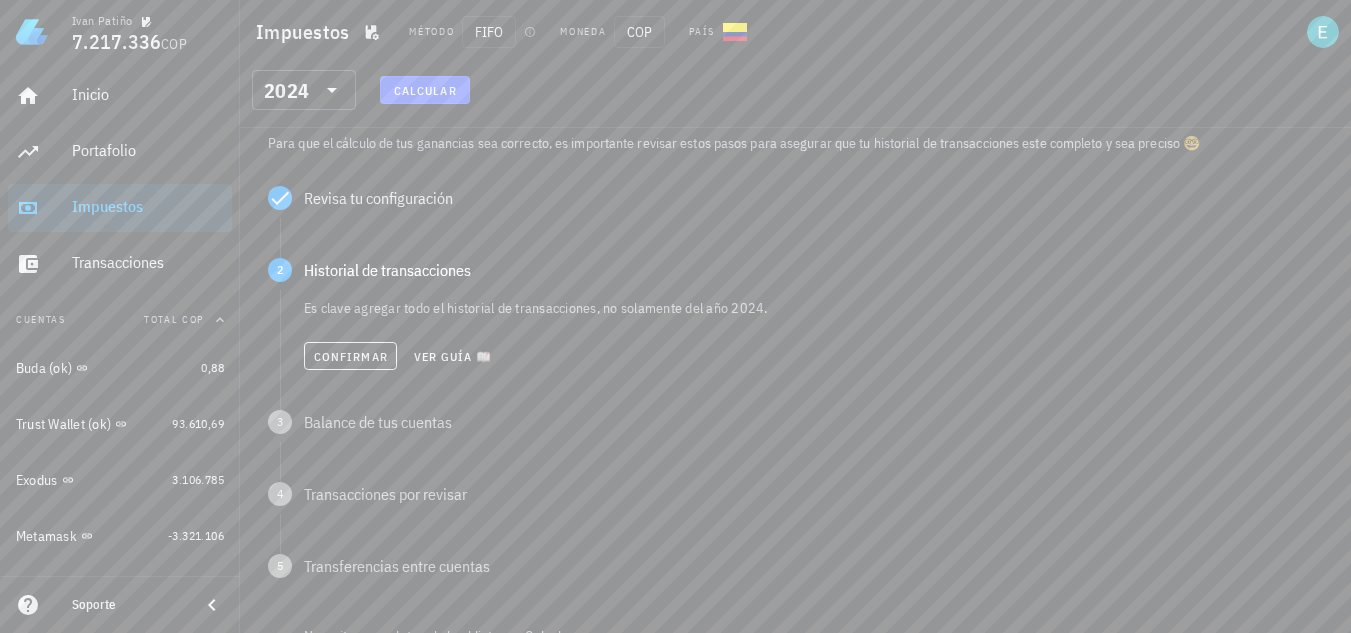 scroll, scrollTop: 0, scrollLeft: 0, axis: both 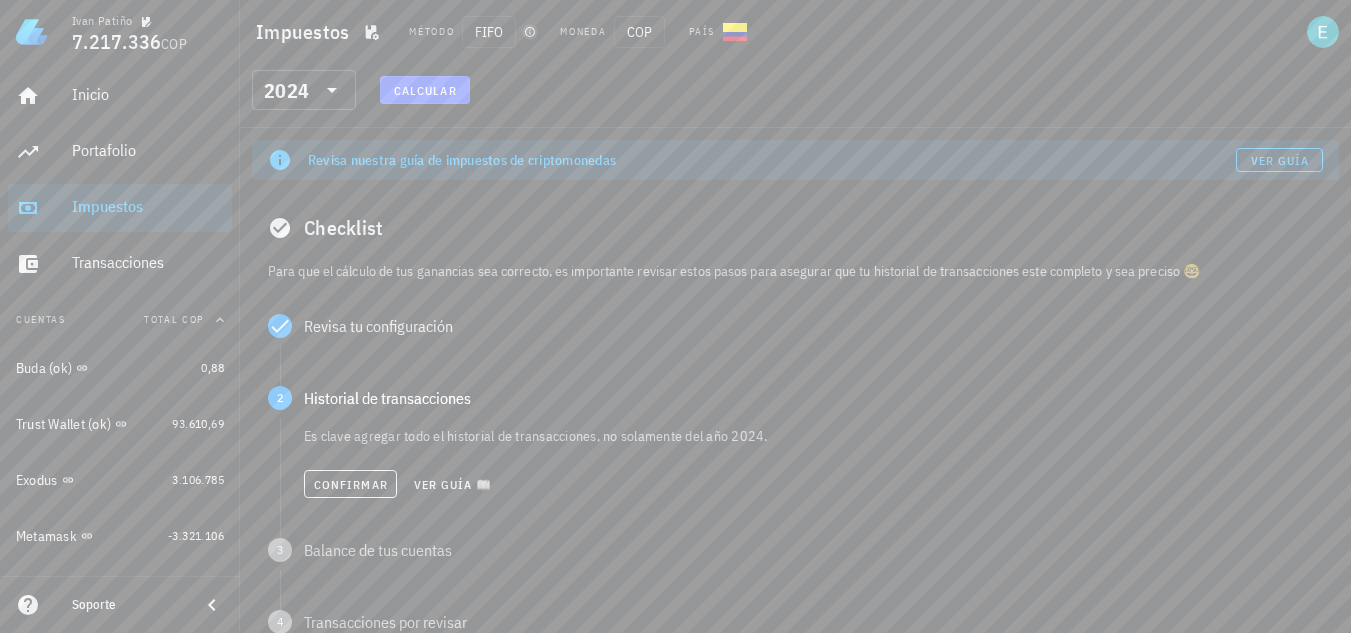 click 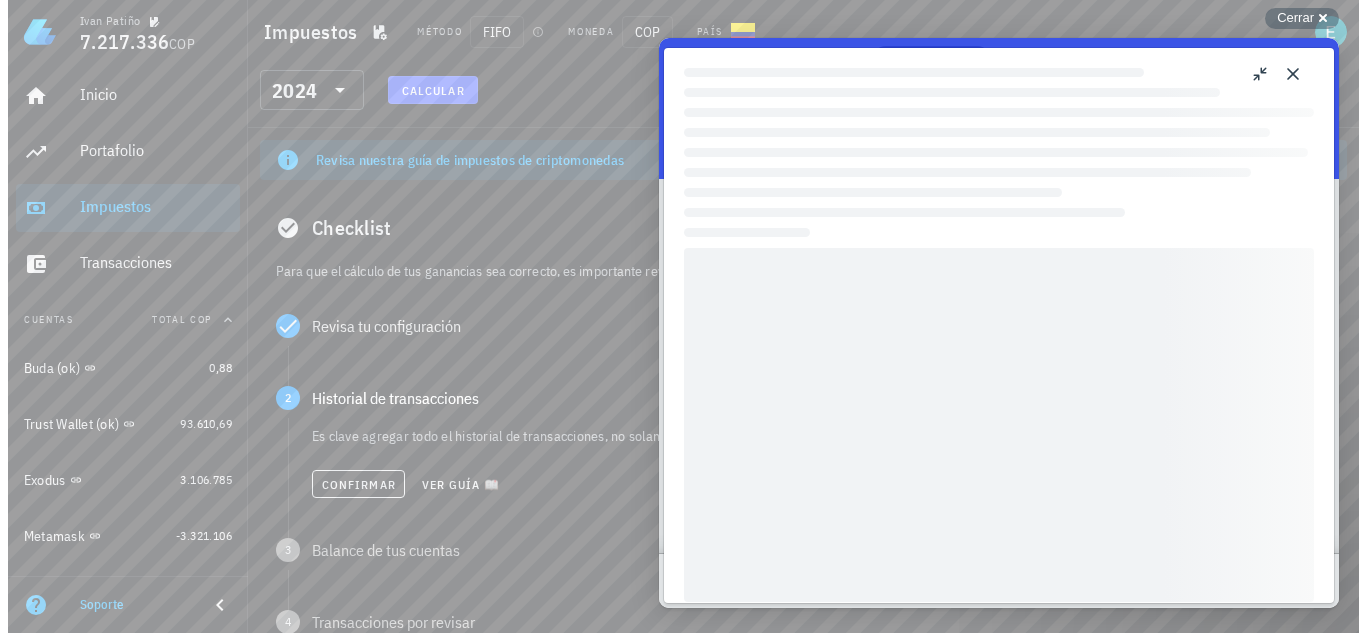 scroll, scrollTop: 0, scrollLeft: 0, axis: both 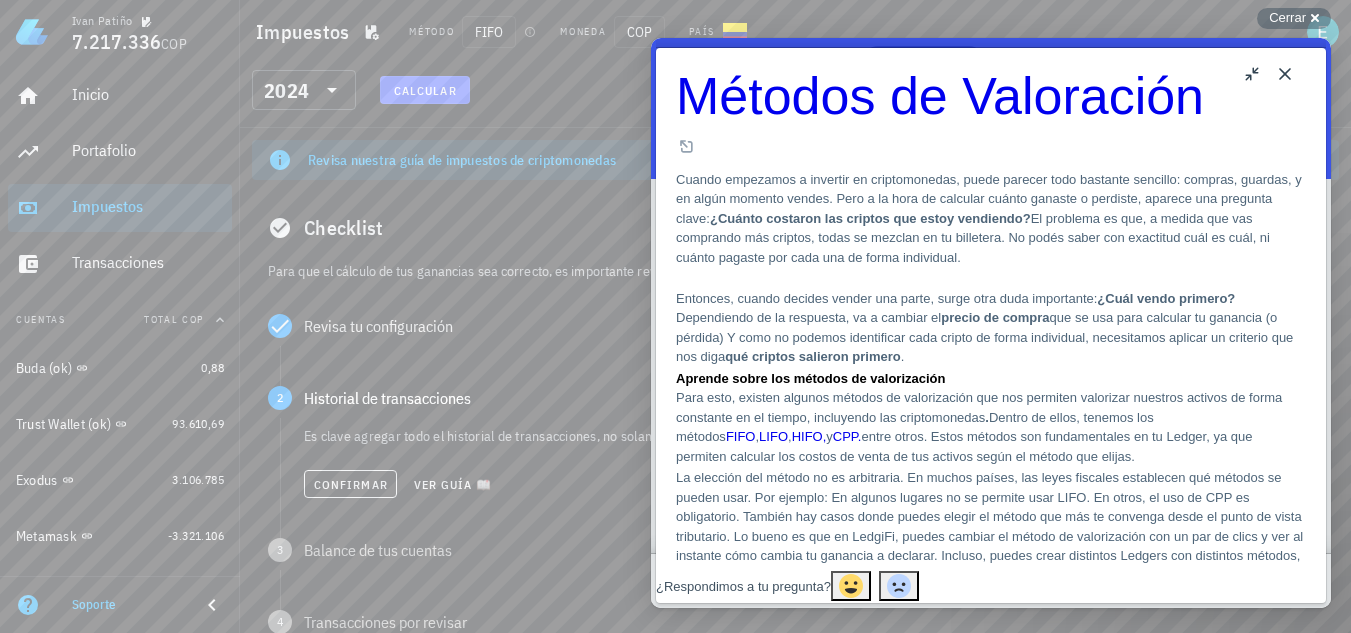 click on "Close" at bounding box center [1285, 74] 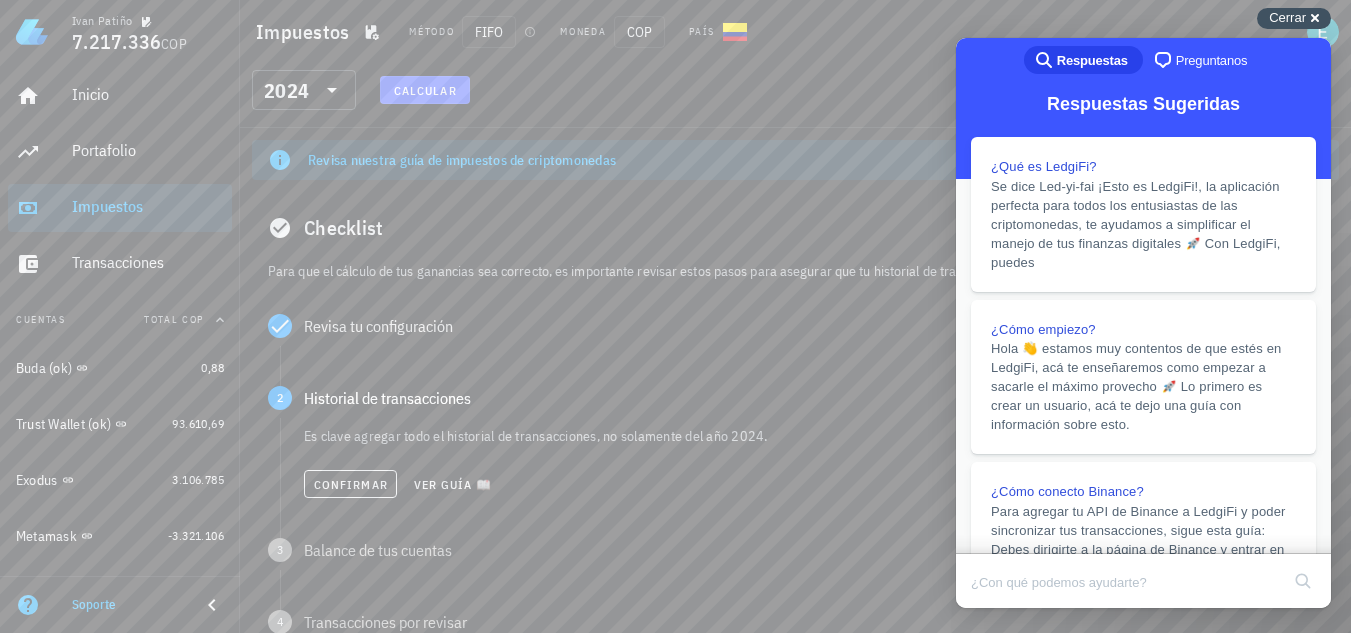click on "Cerrar cross-small" at bounding box center [1294, 18] 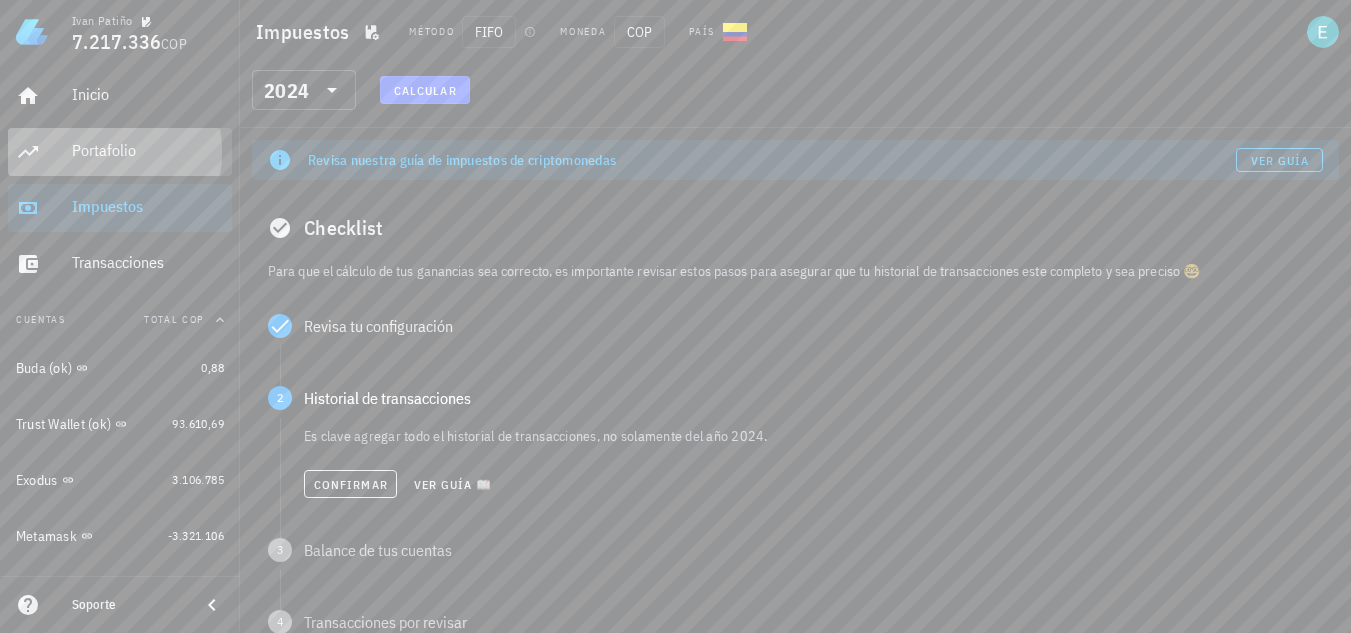 click on "Portafolio" at bounding box center [148, 151] 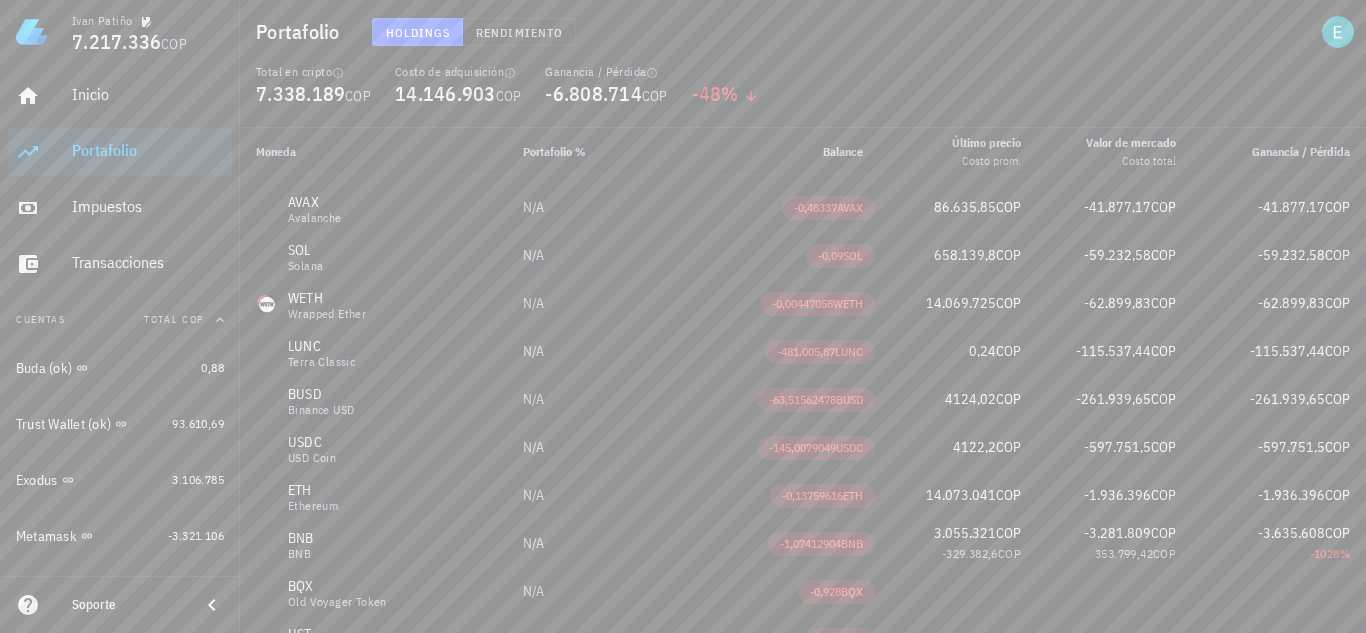 scroll, scrollTop: 3287, scrollLeft: 0, axis: vertical 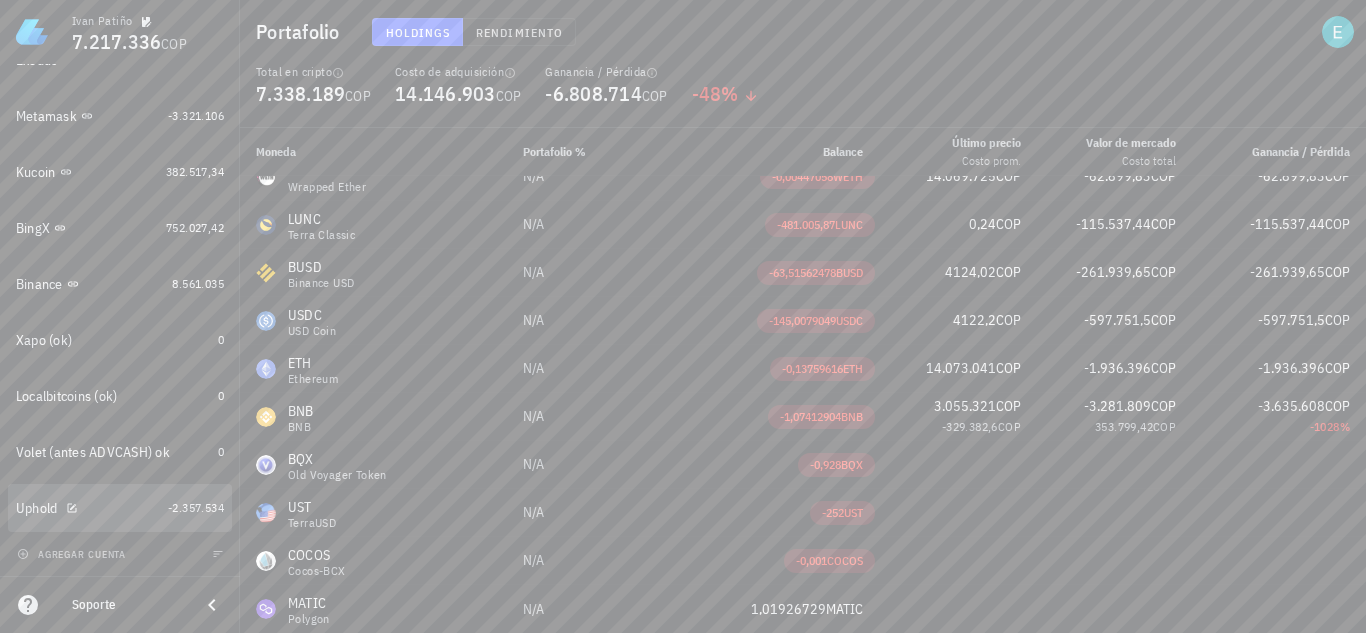 click on "Uphold" at bounding box center (88, 508) 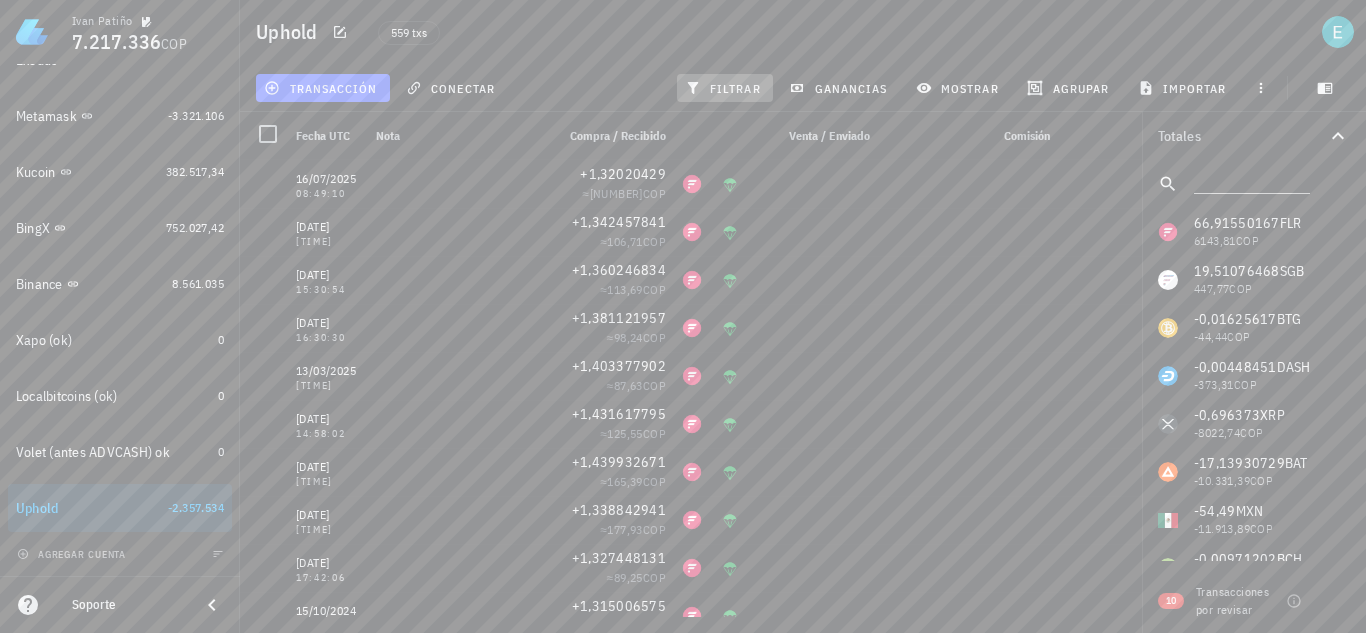 click on "filtrar" at bounding box center (725, 88) 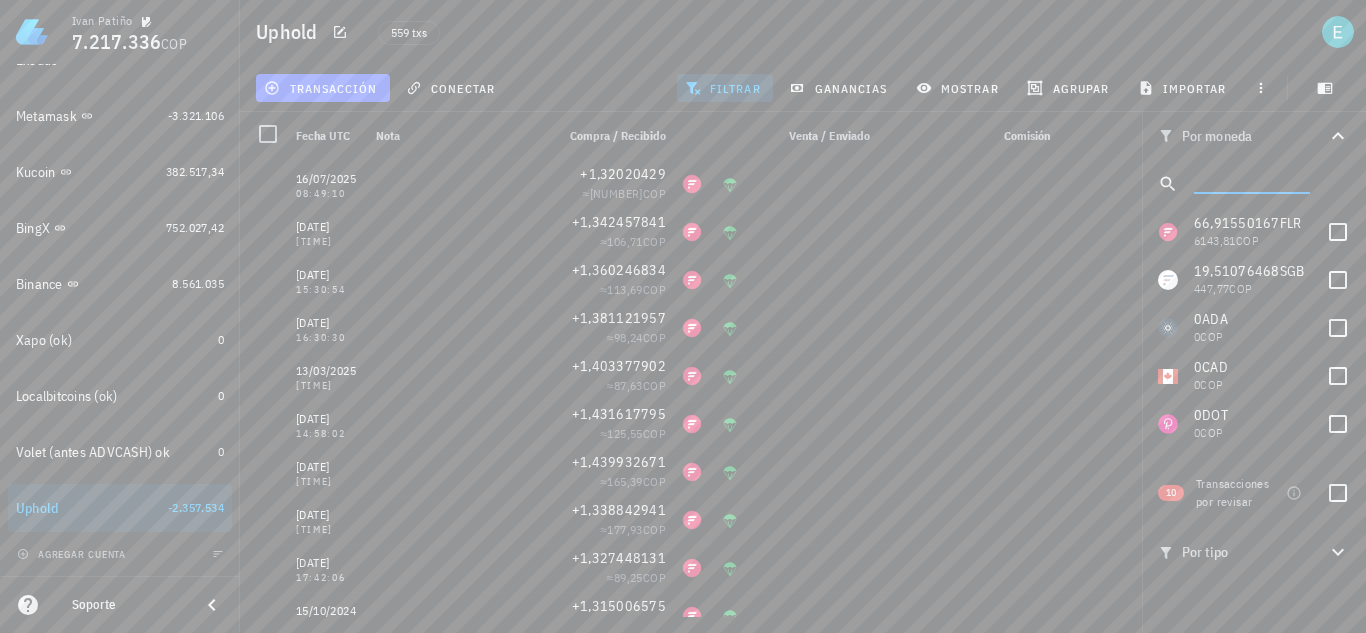 click at bounding box center (1250, 180) 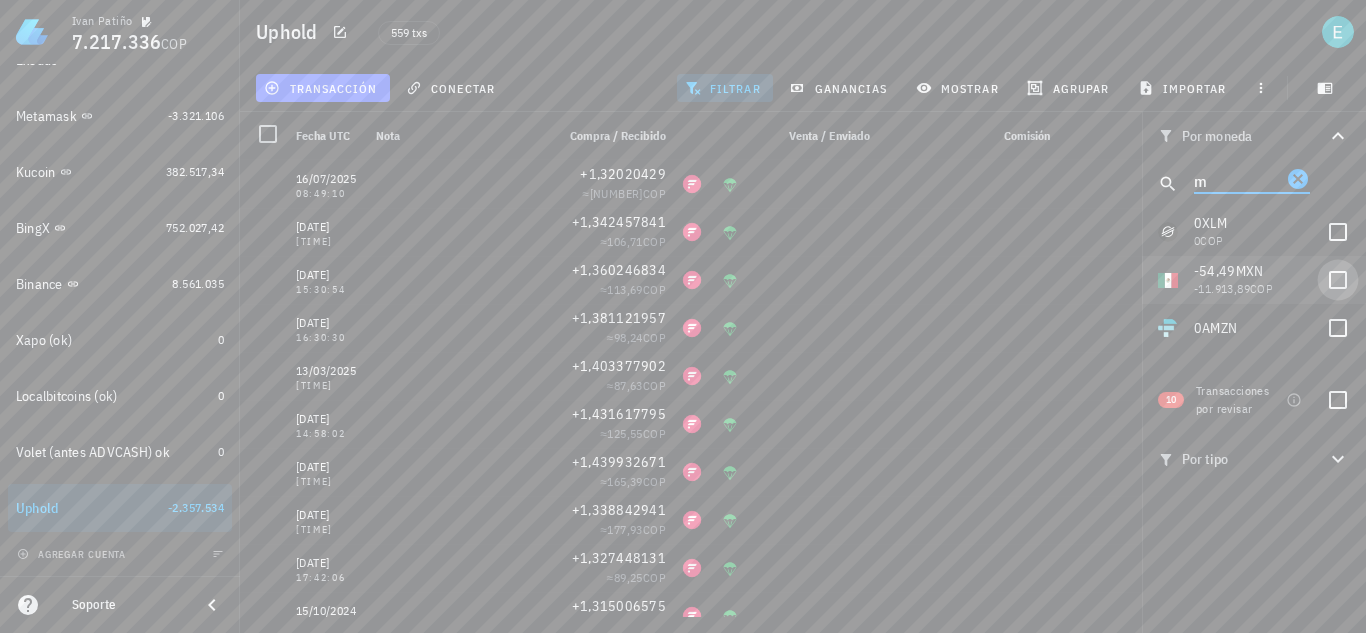 type on "m" 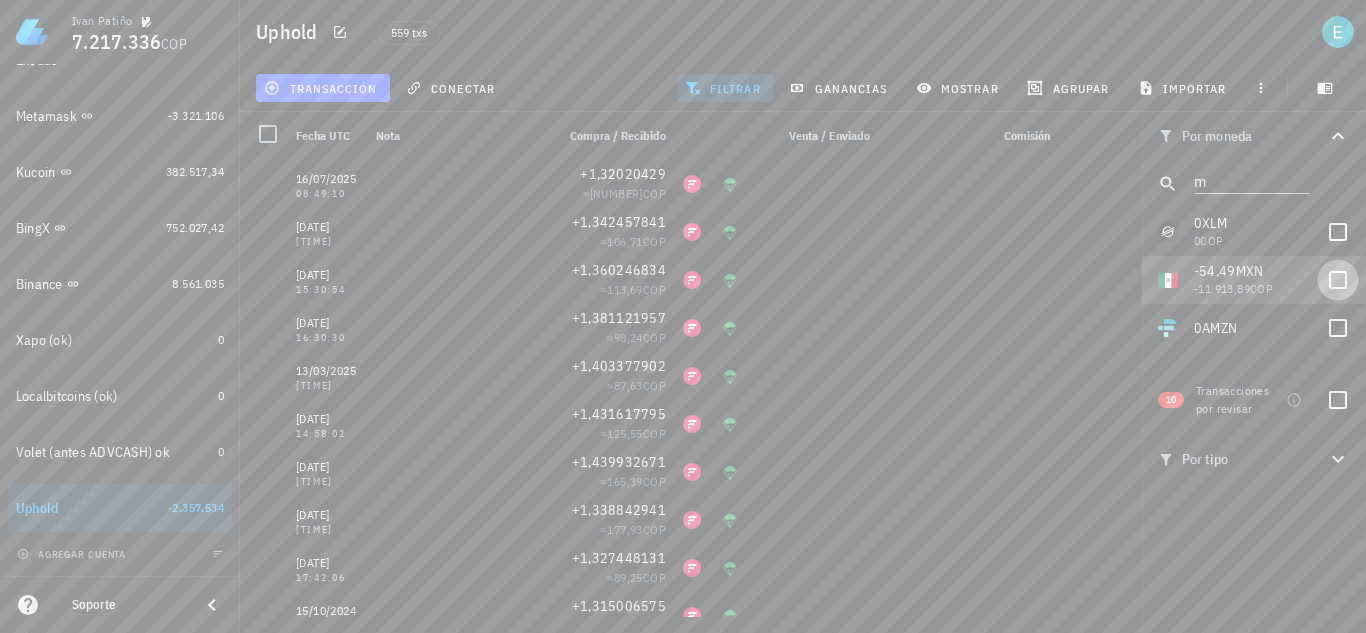 click at bounding box center (1338, 280) 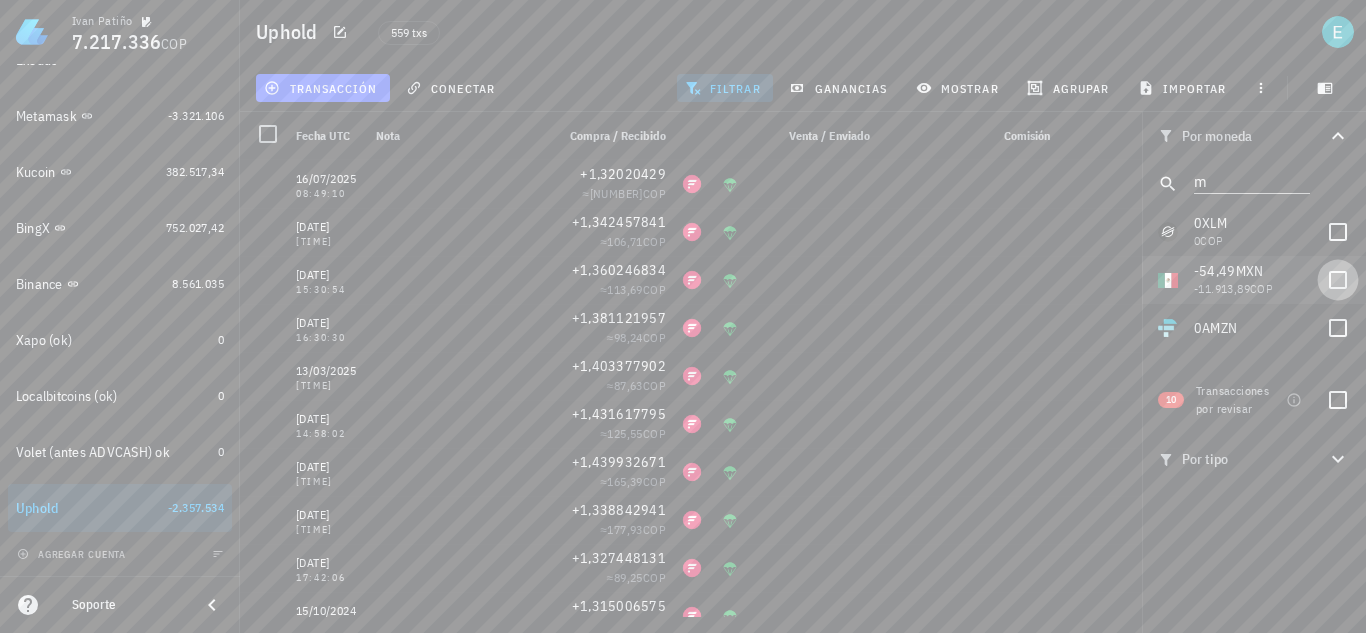 checkbox on "true" 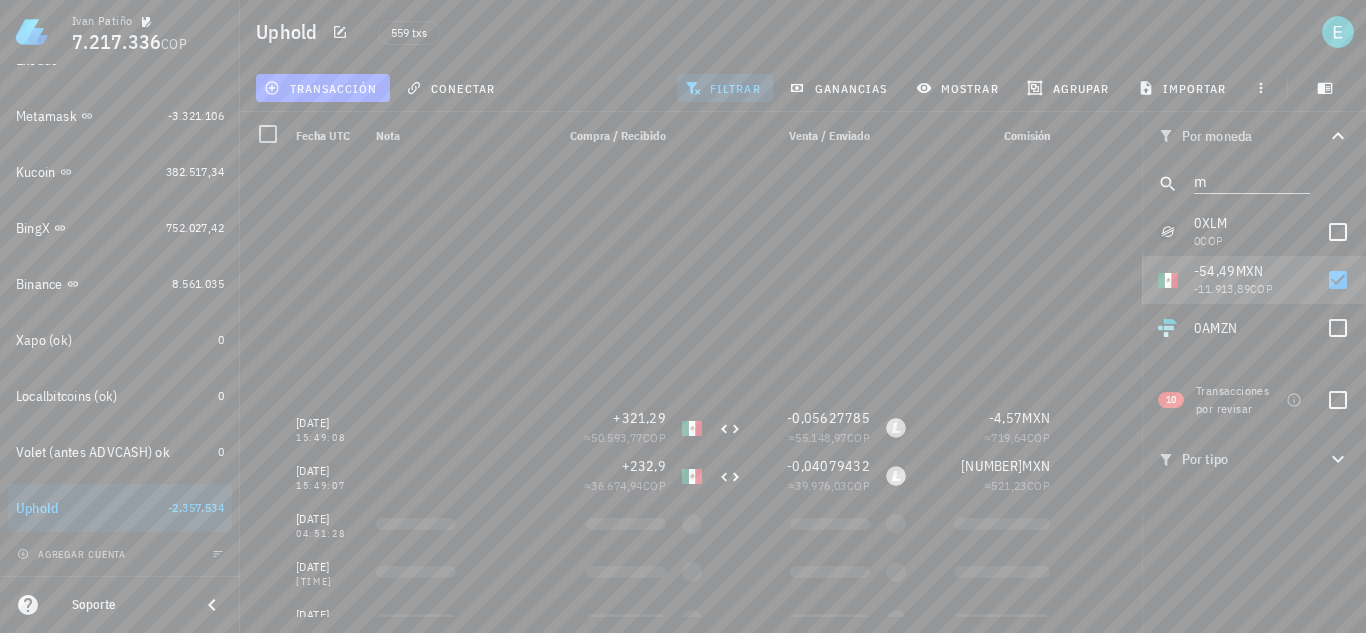 scroll, scrollTop: 791, scrollLeft: 0, axis: vertical 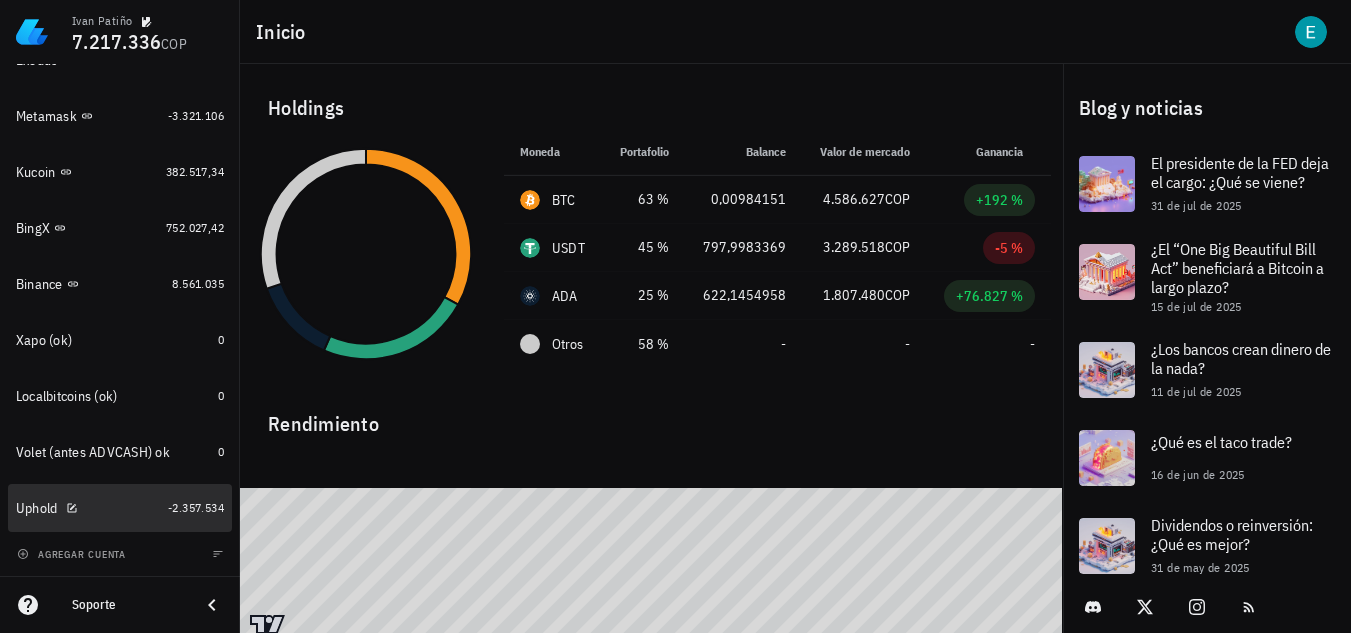 click on "Uphold" at bounding box center (88, 508) 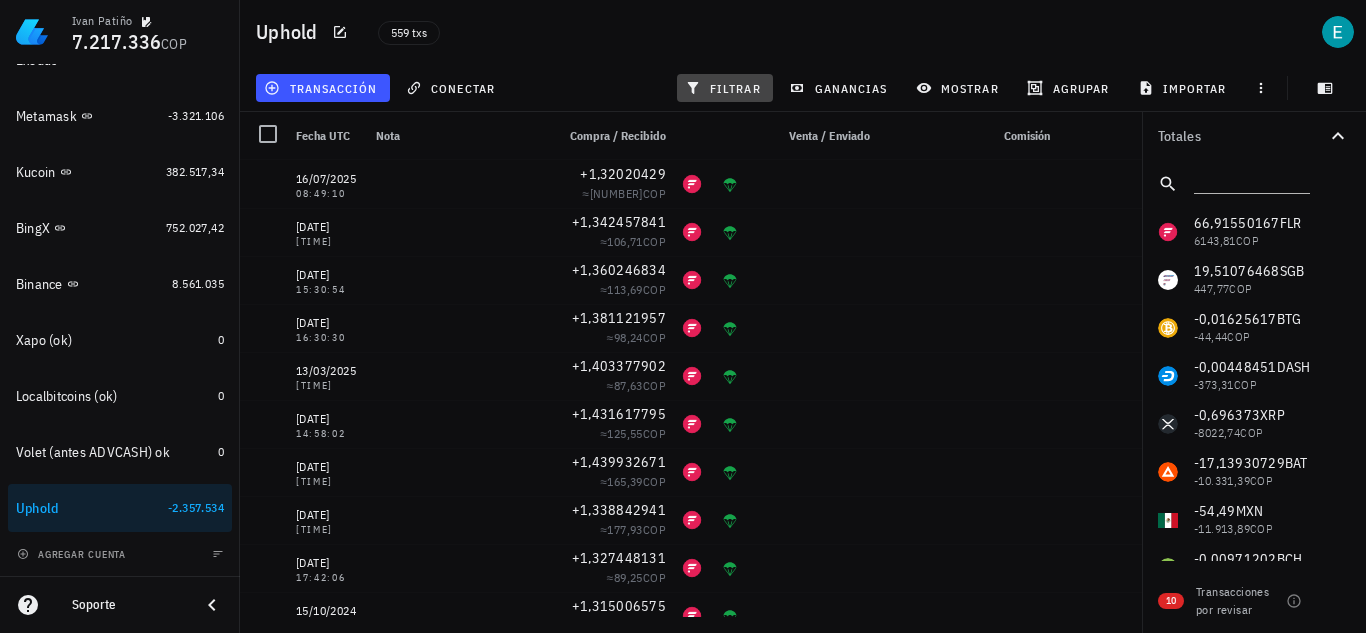 click on "filtrar" at bounding box center (725, 88) 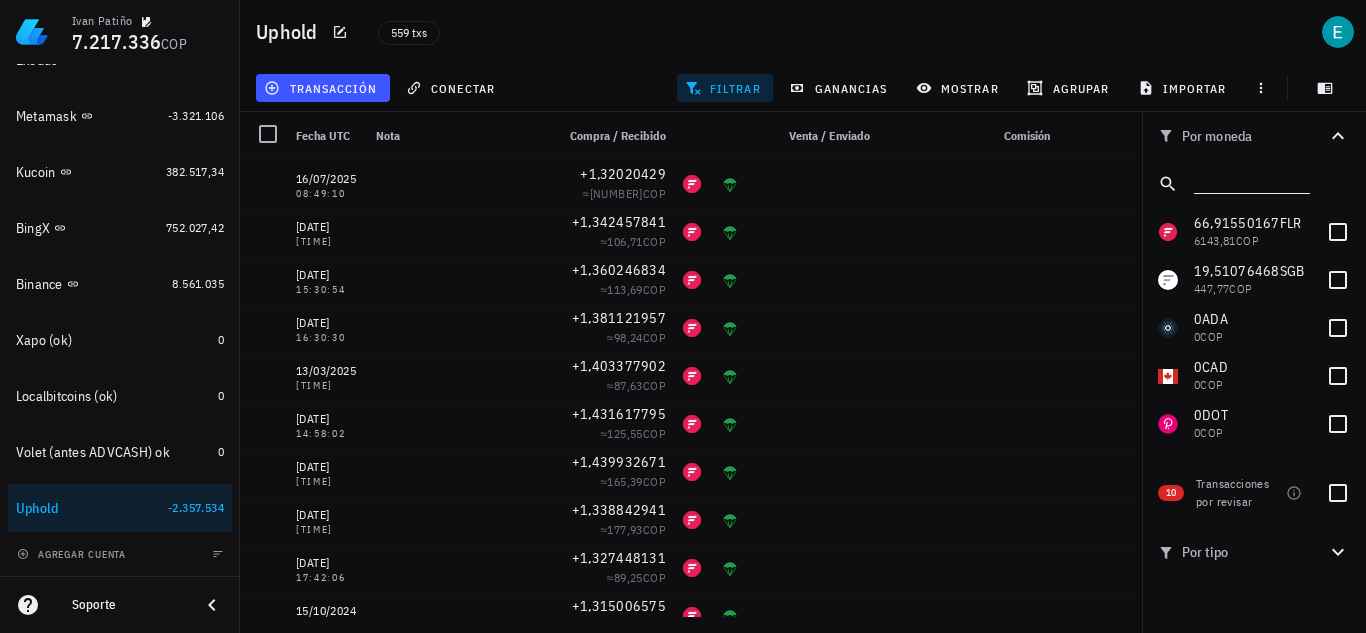 click at bounding box center (1250, 180) 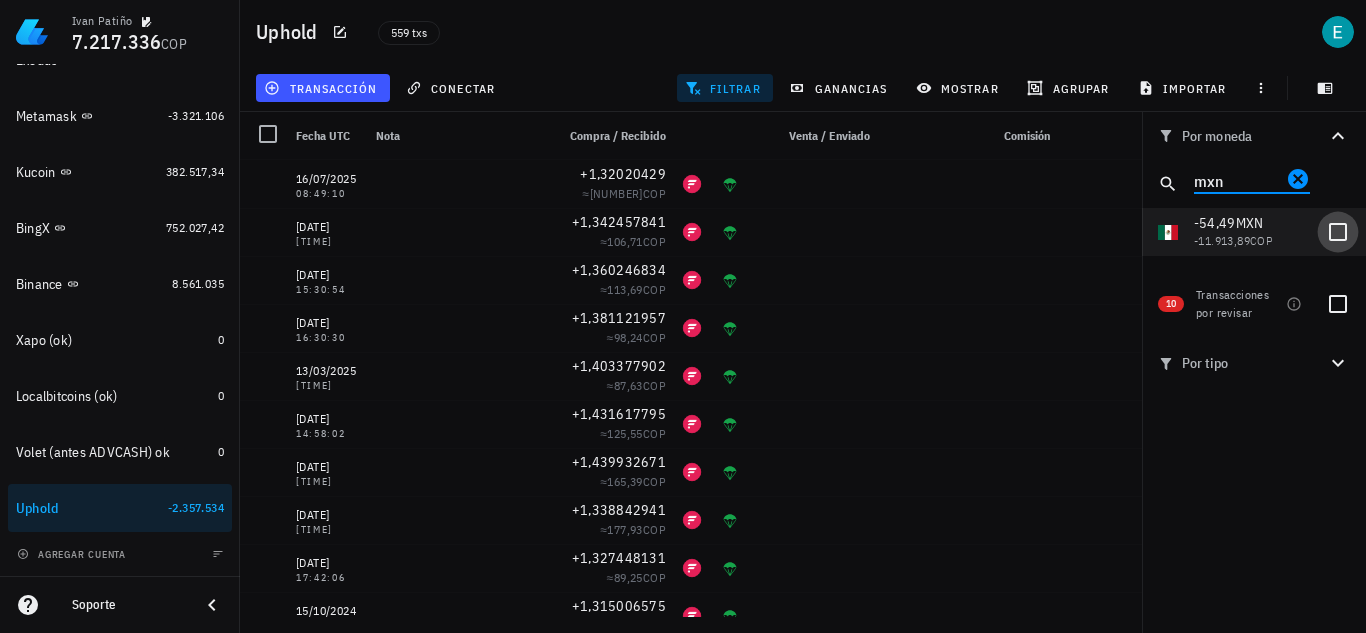 type on "mxn" 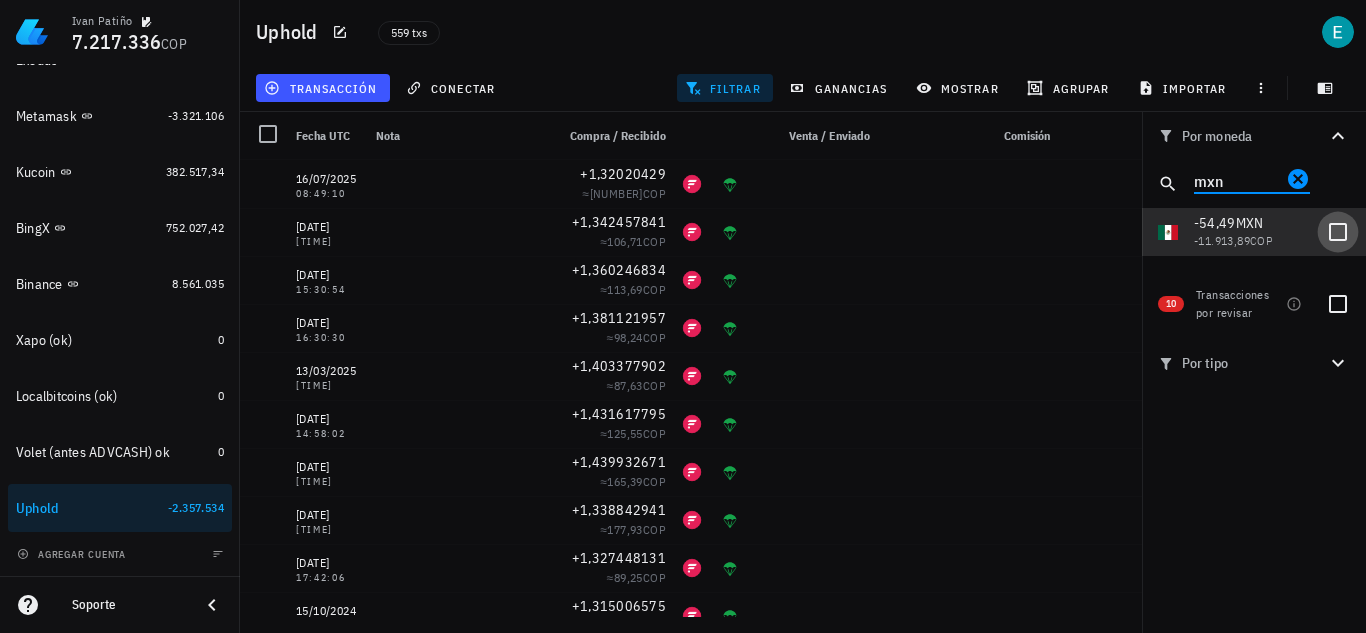 click at bounding box center (1338, 232) 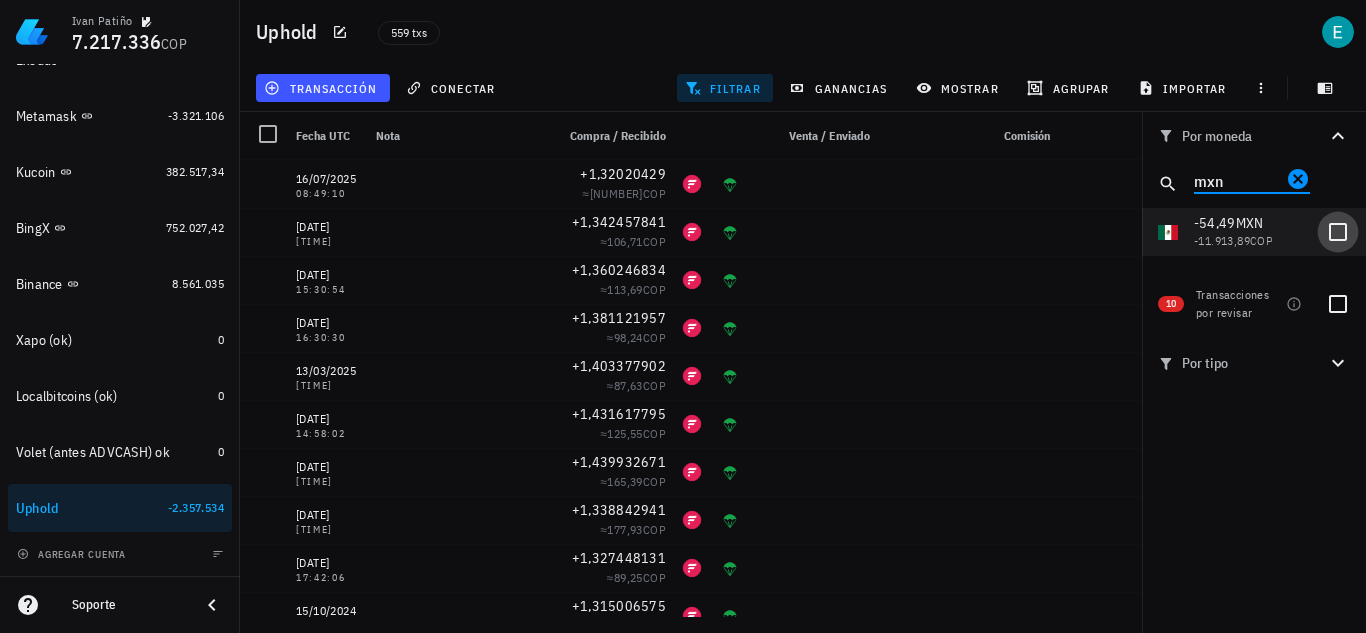 checkbox on "true" 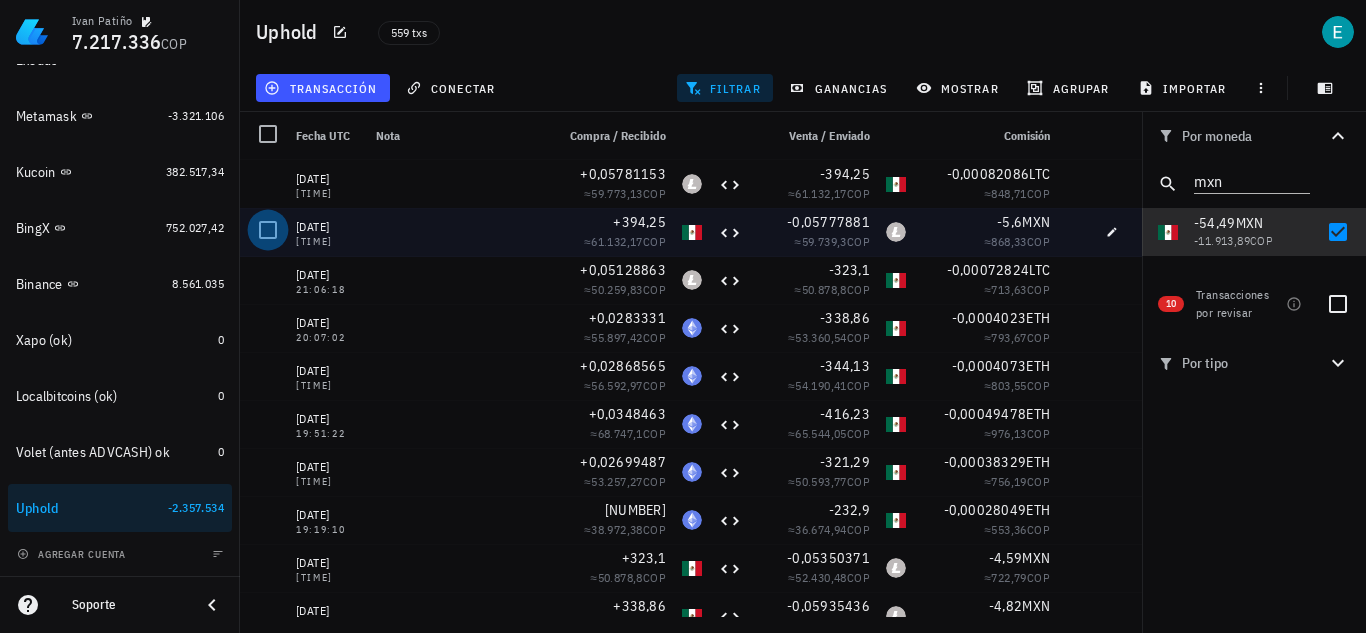 click at bounding box center (268, 230) 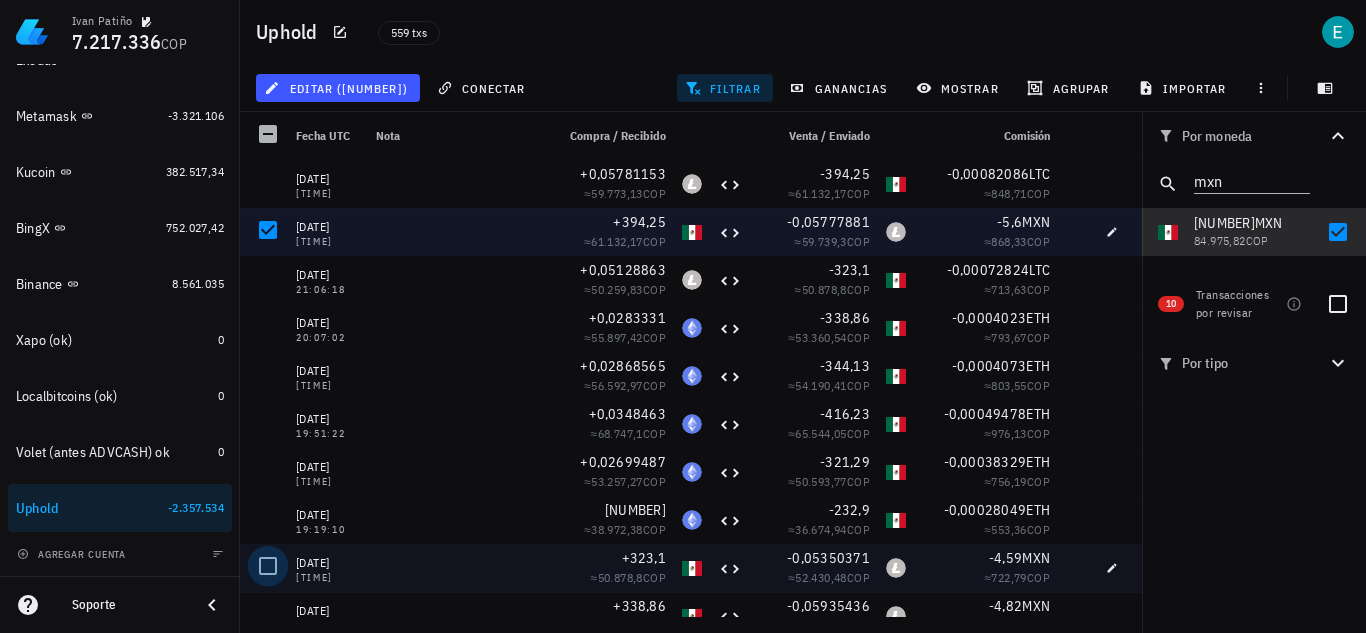 click at bounding box center [268, 566] 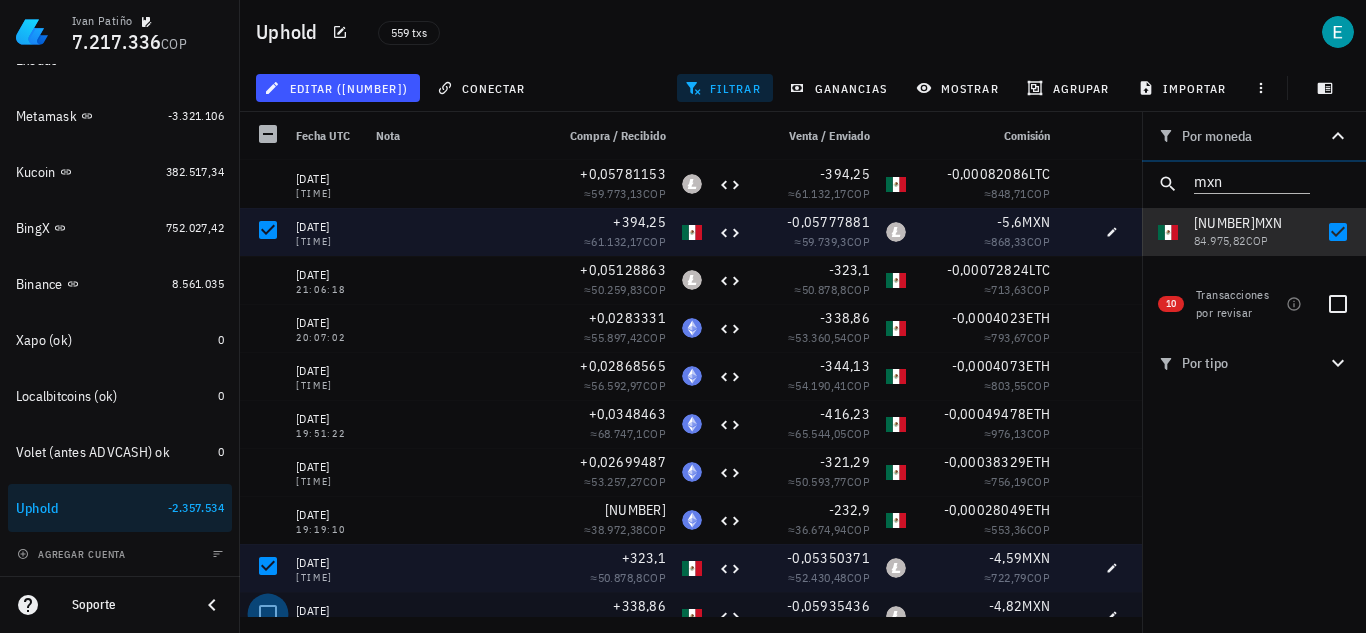 click at bounding box center [268, 614] 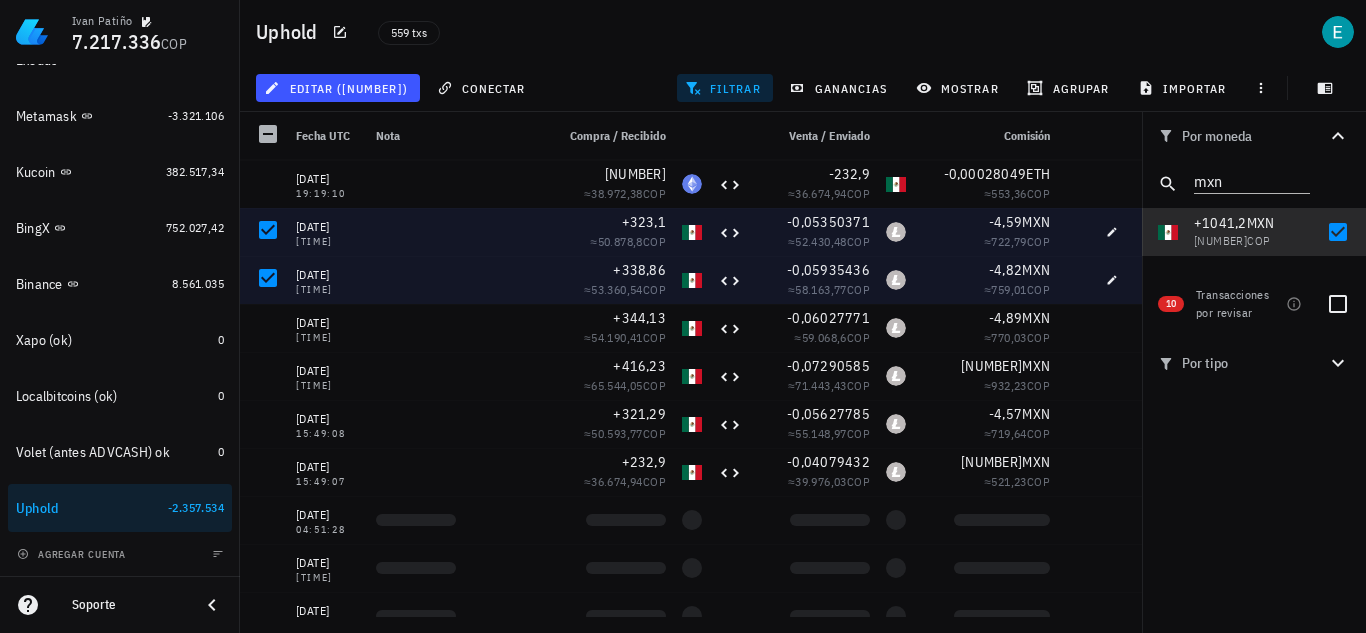 scroll, scrollTop: 377, scrollLeft: 0, axis: vertical 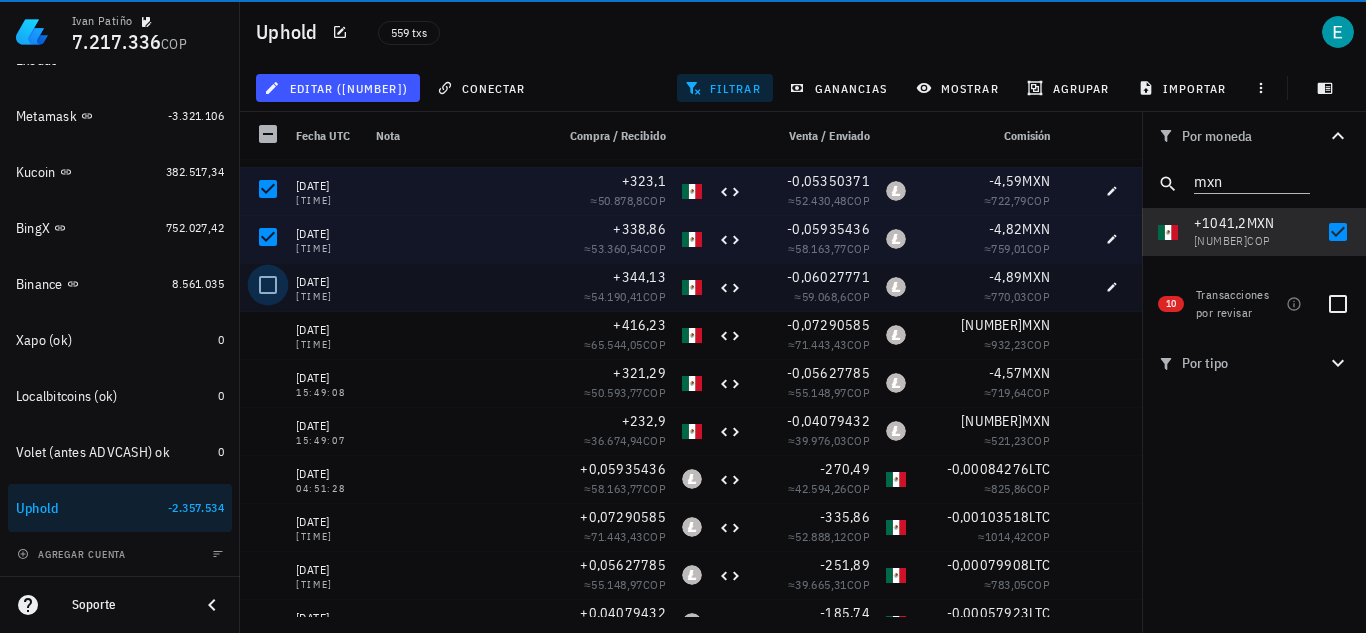 click at bounding box center (268, 285) 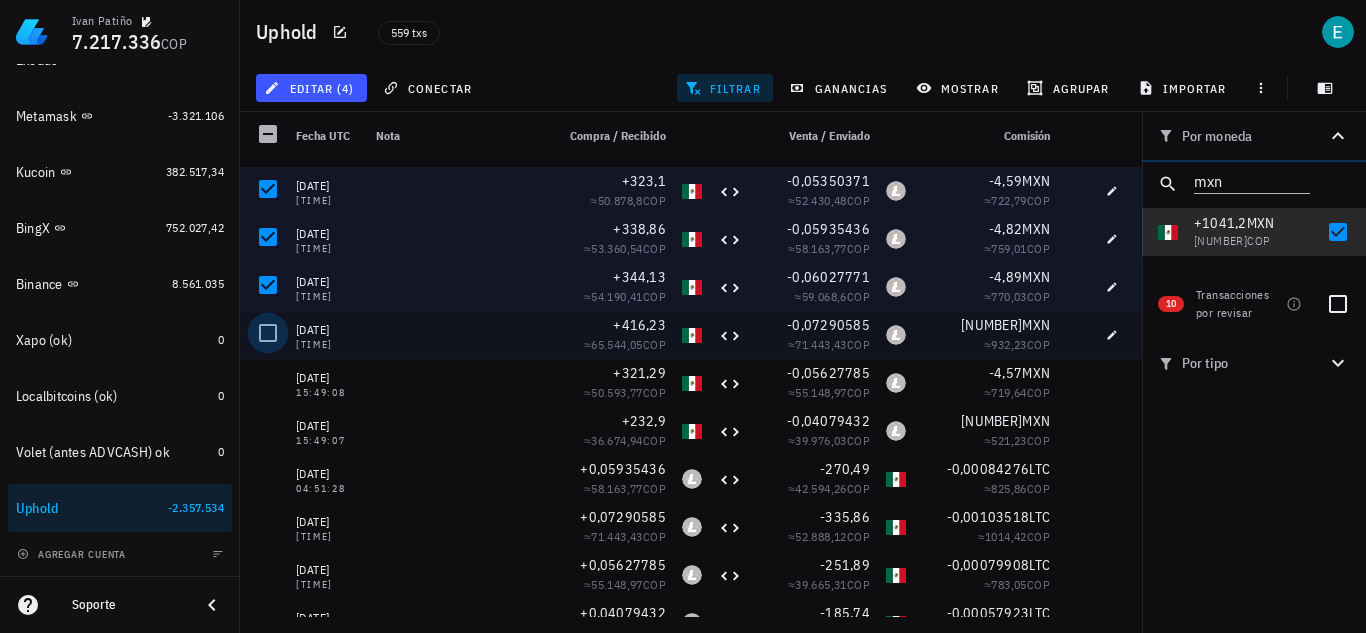 click at bounding box center [268, 333] 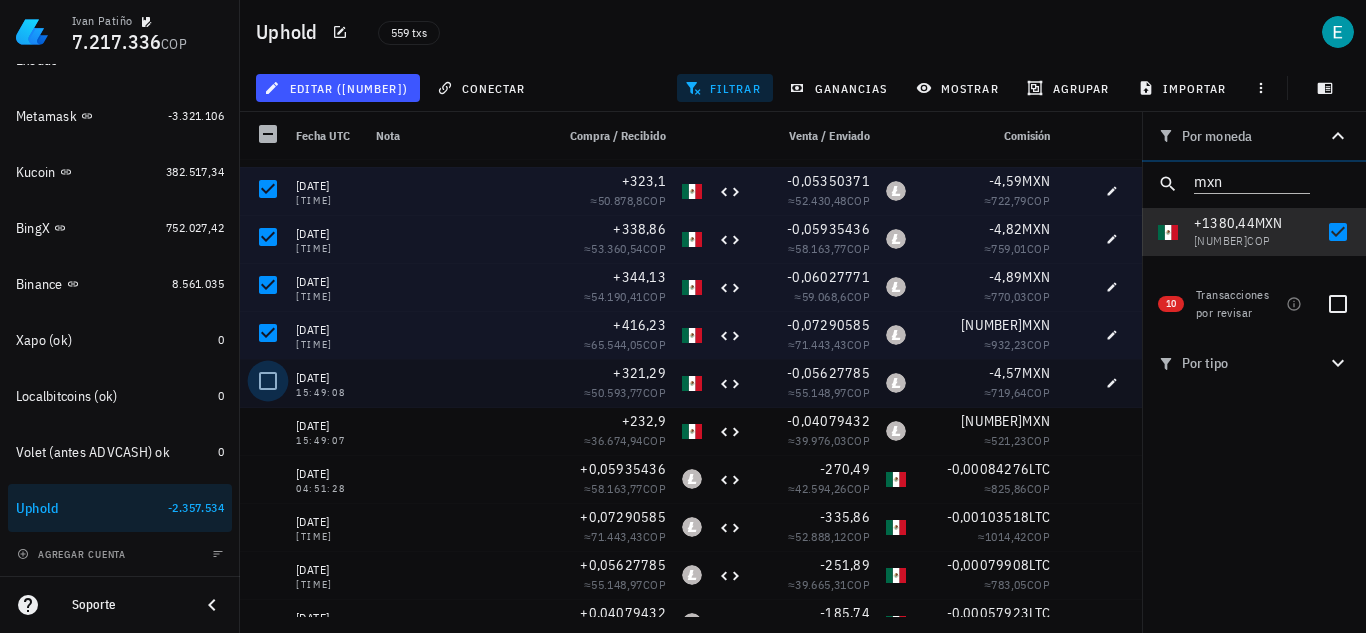 click at bounding box center [268, 381] 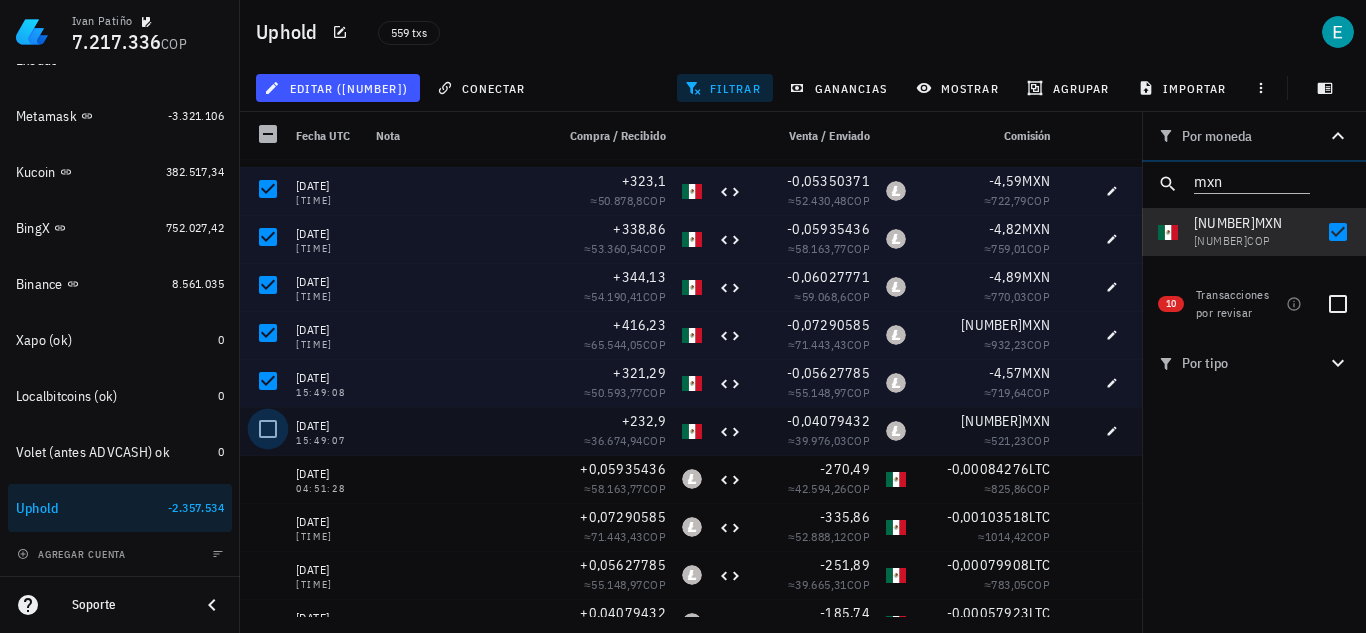click at bounding box center (268, 429) 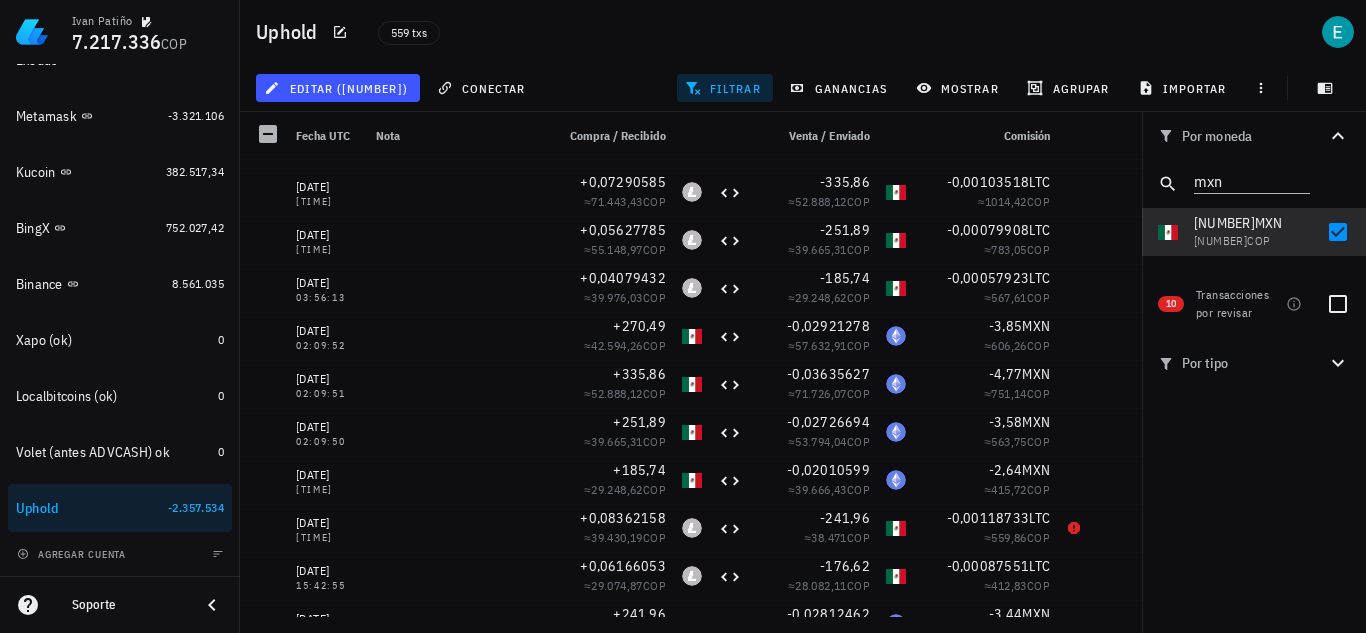 scroll, scrollTop: 722, scrollLeft: 0, axis: vertical 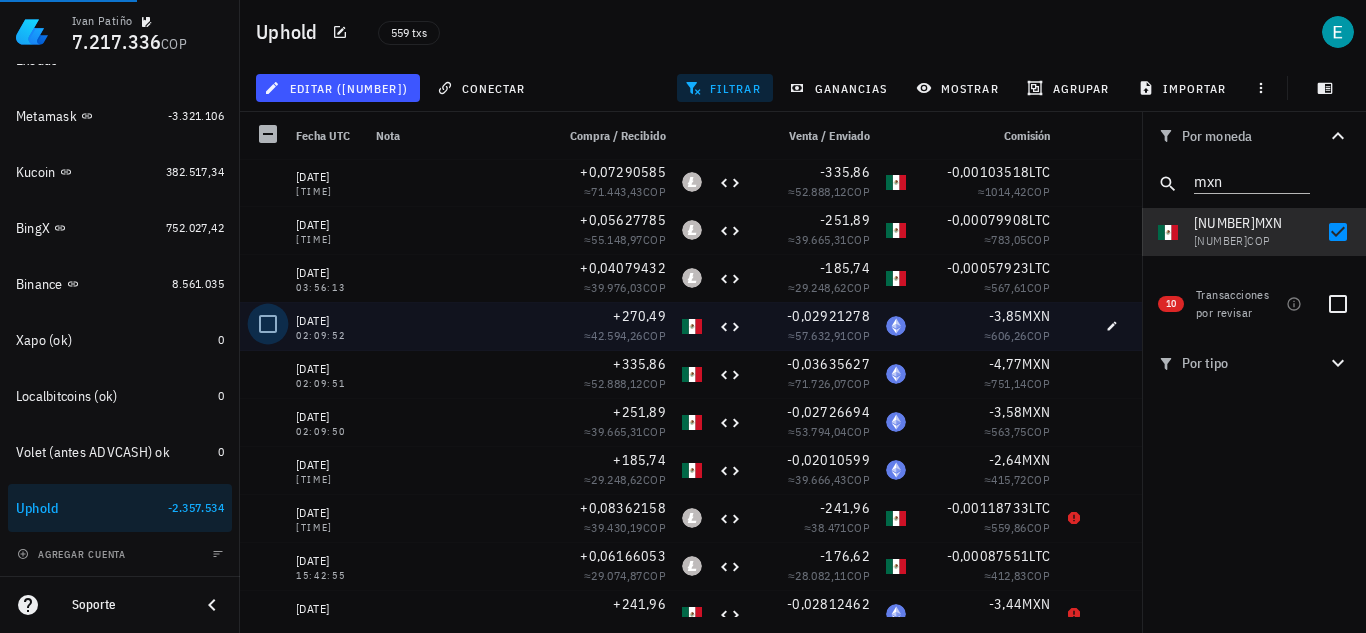 click at bounding box center (268, 324) 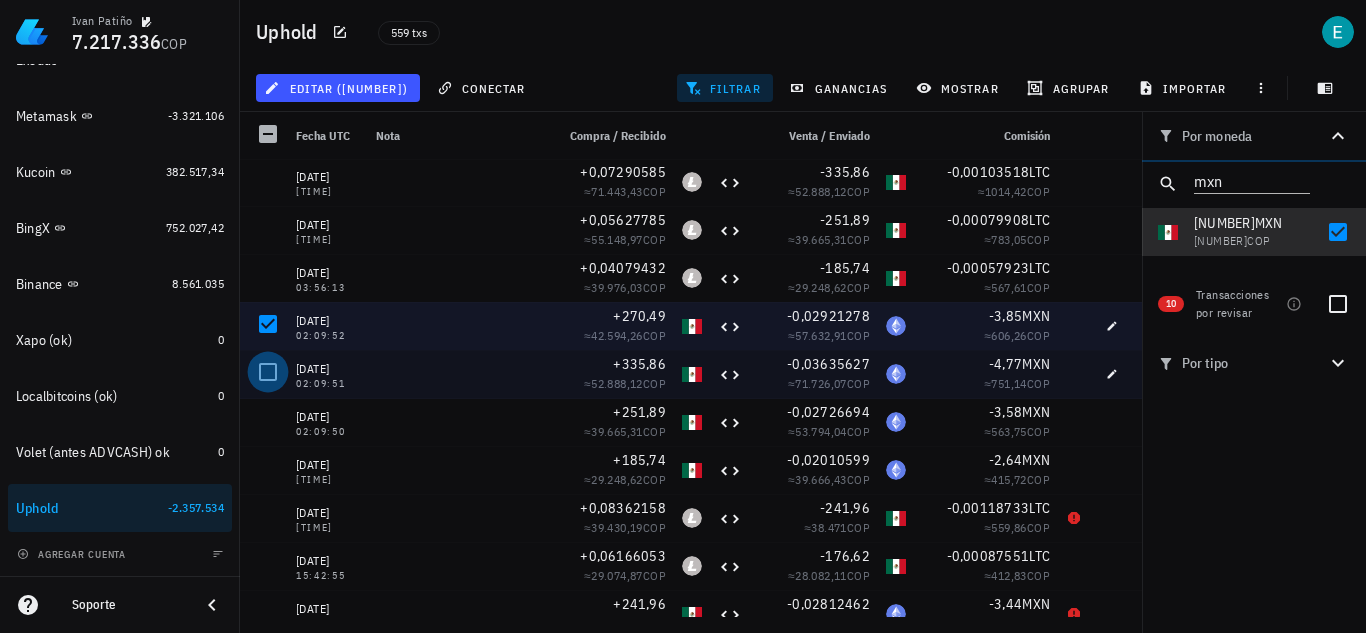 click at bounding box center (268, 372) 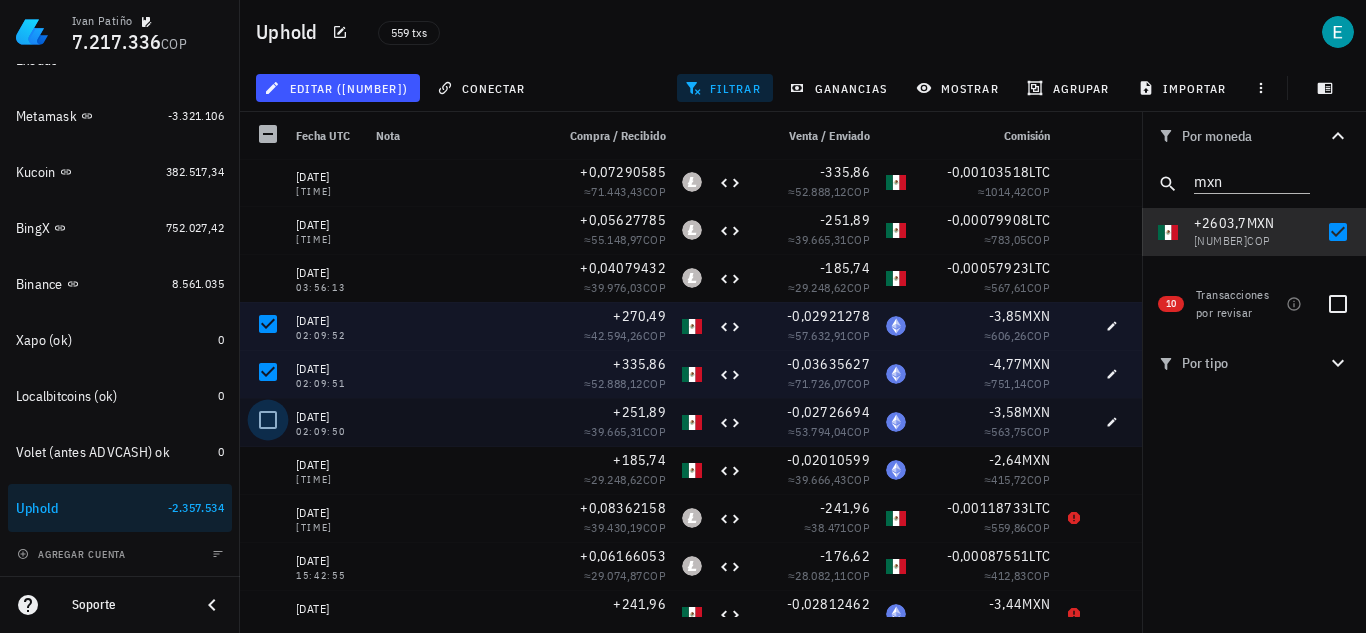 click at bounding box center [268, 420] 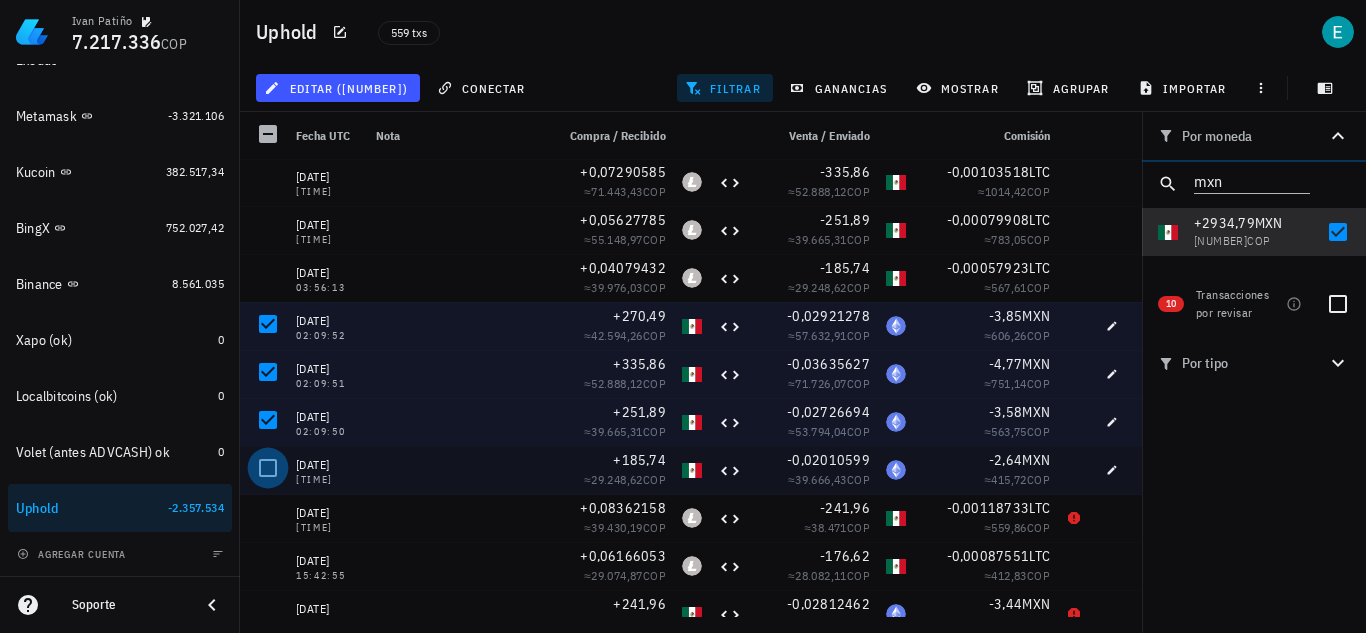 click at bounding box center [268, 468] 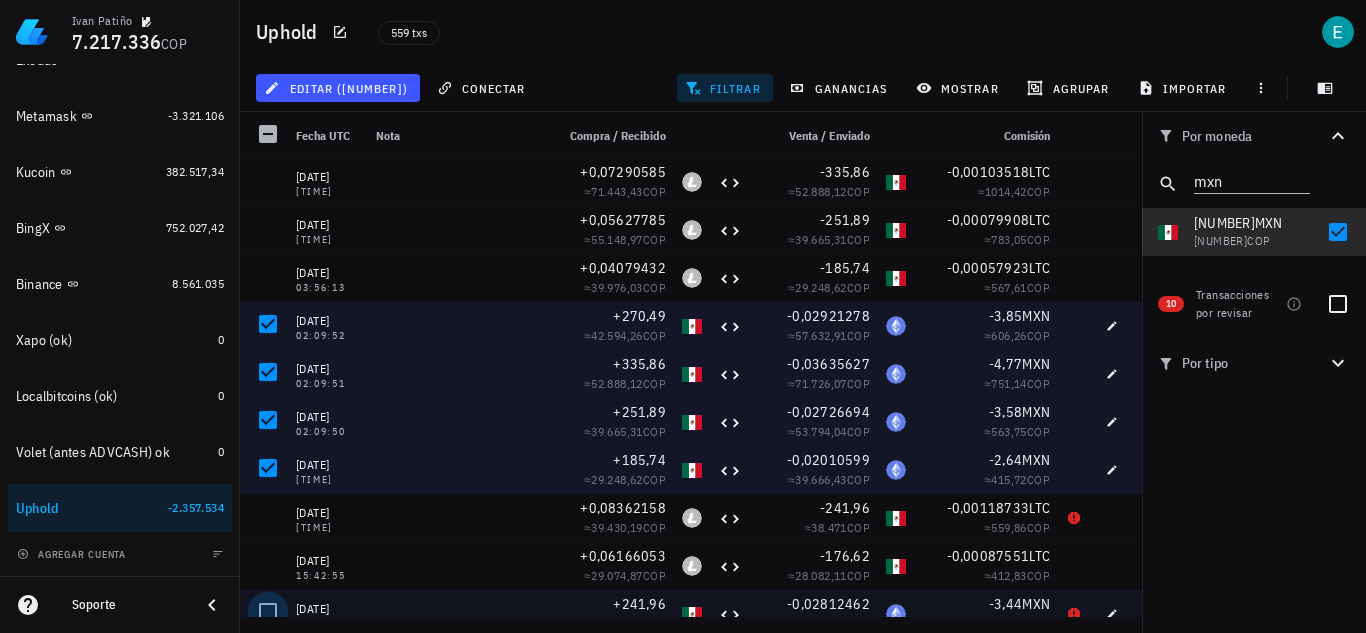 click at bounding box center [268, 612] 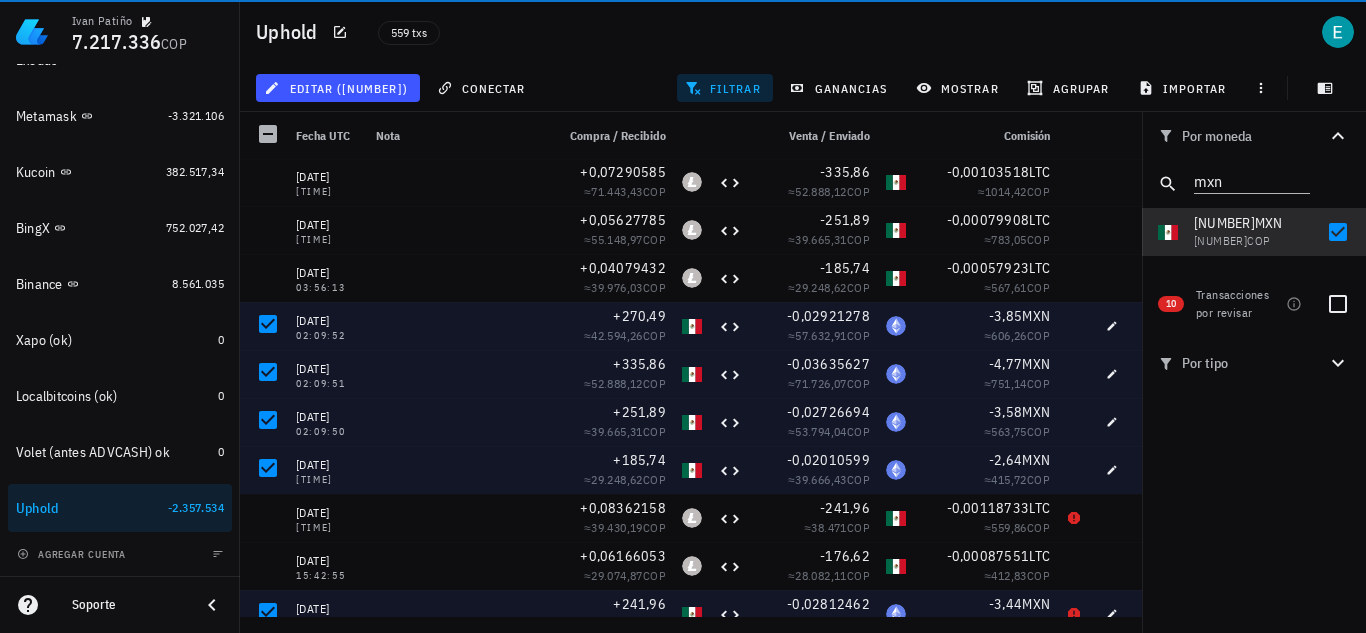 scroll, scrollTop: 791, scrollLeft: 0, axis: vertical 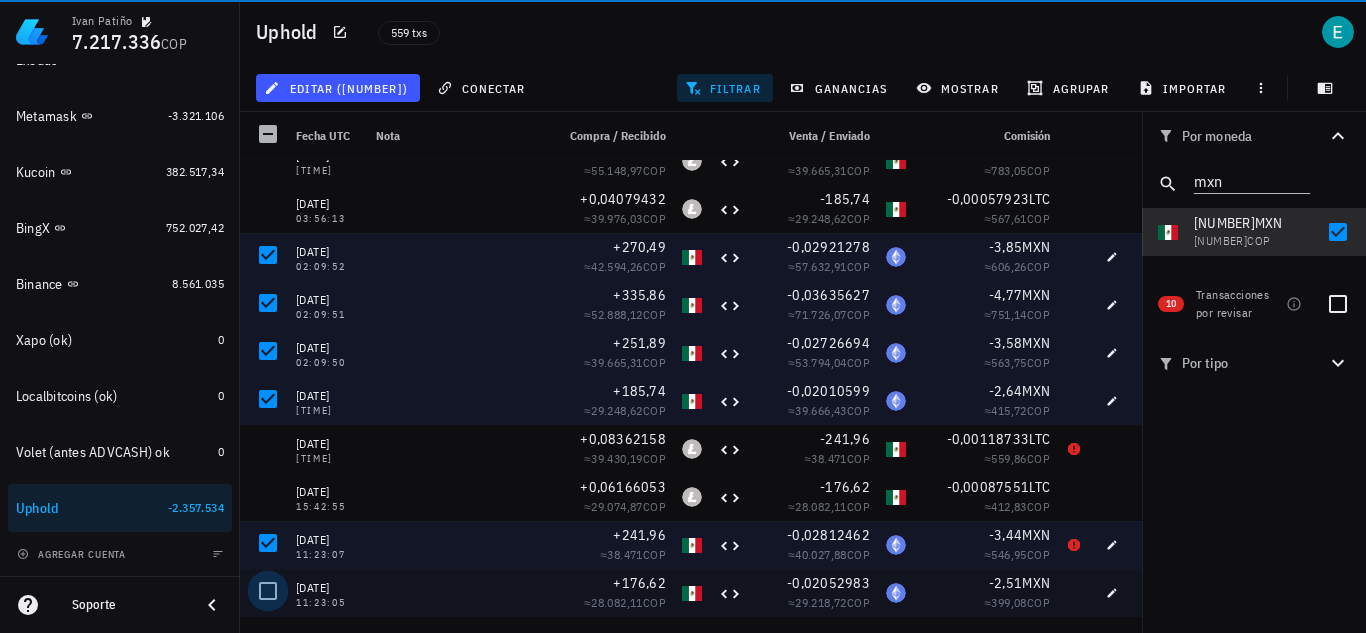 click at bounding box center [268, 591] 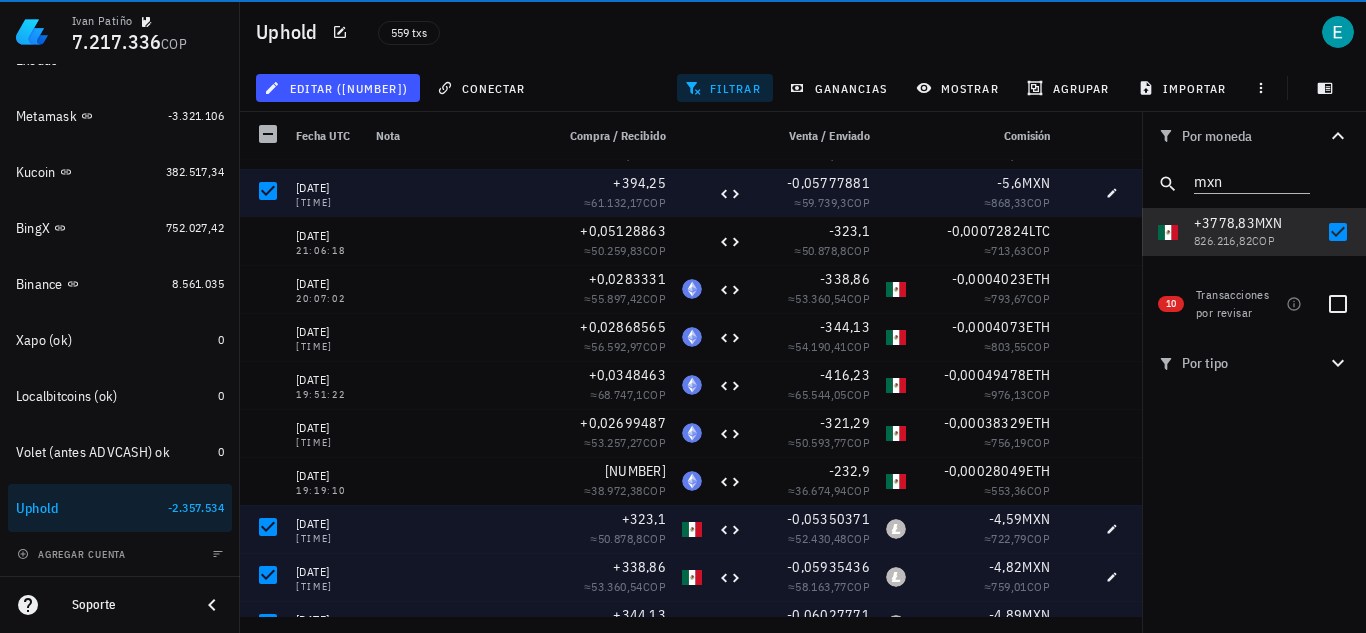 scroll, scrollTop: 0, scrollLeft: 0, axis: both 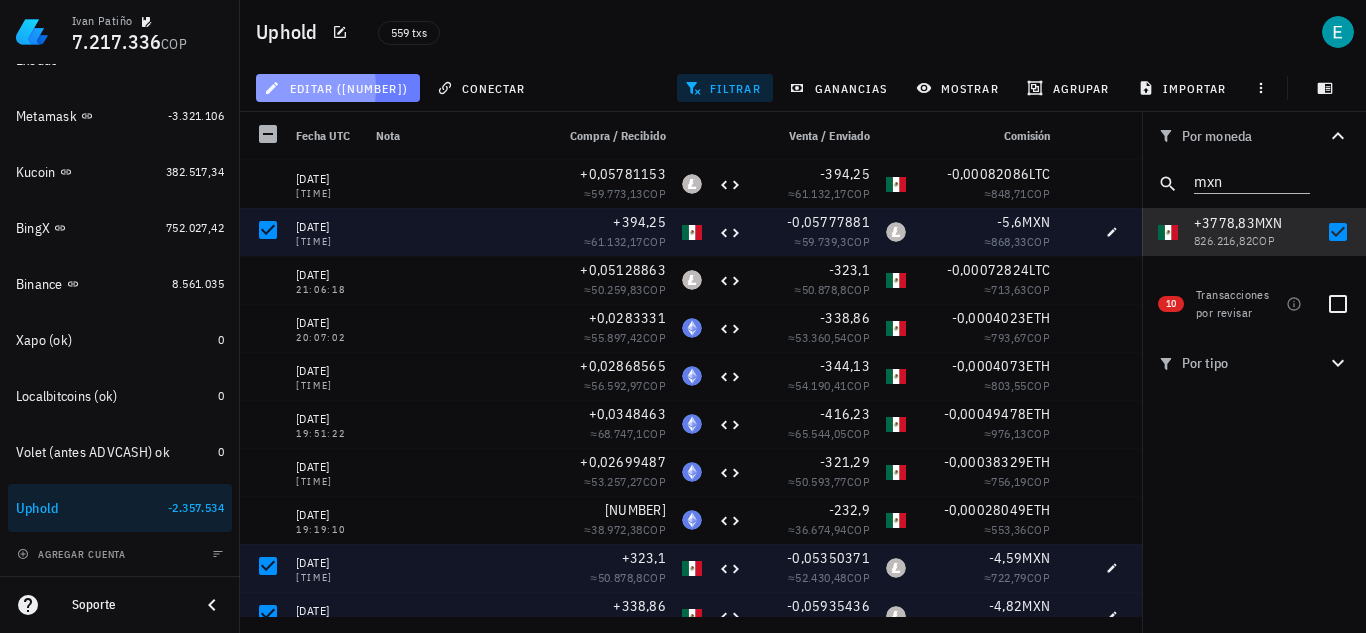 click on "editar ([NUMBER])" at bounding box center [338, 88] 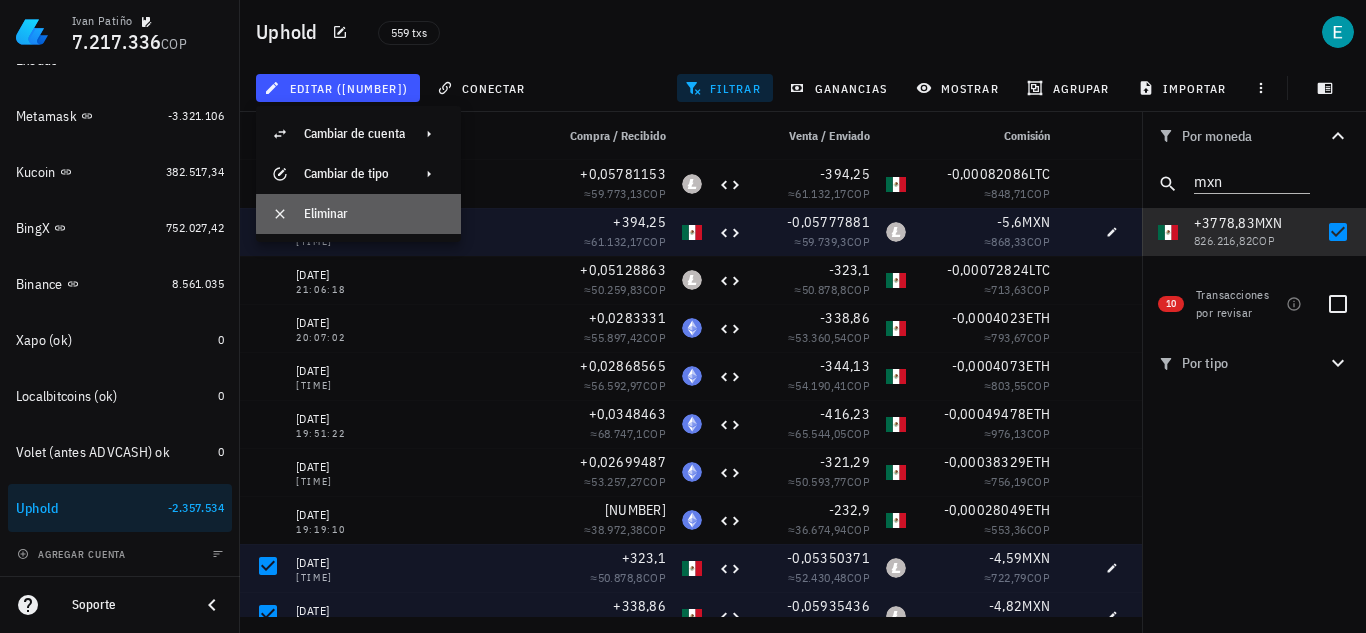 click on "Eliminar" at bounding box center [374, 214] 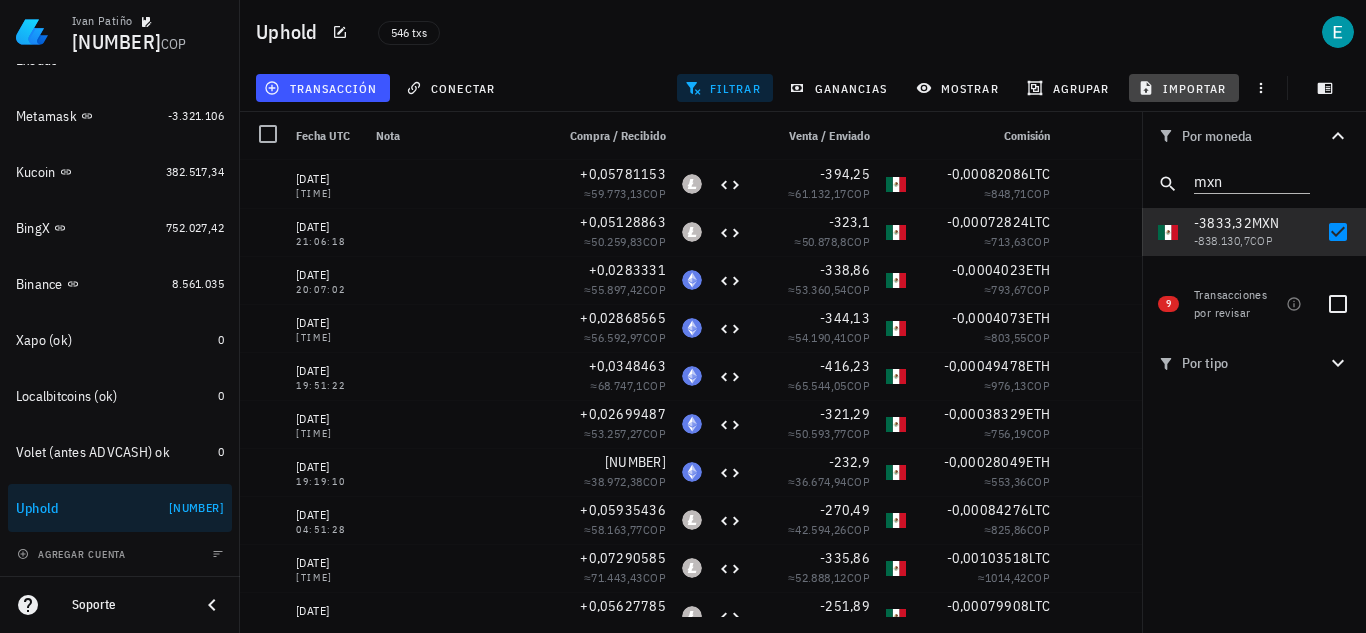 click on "importar" at bounding box center (1184, 88) 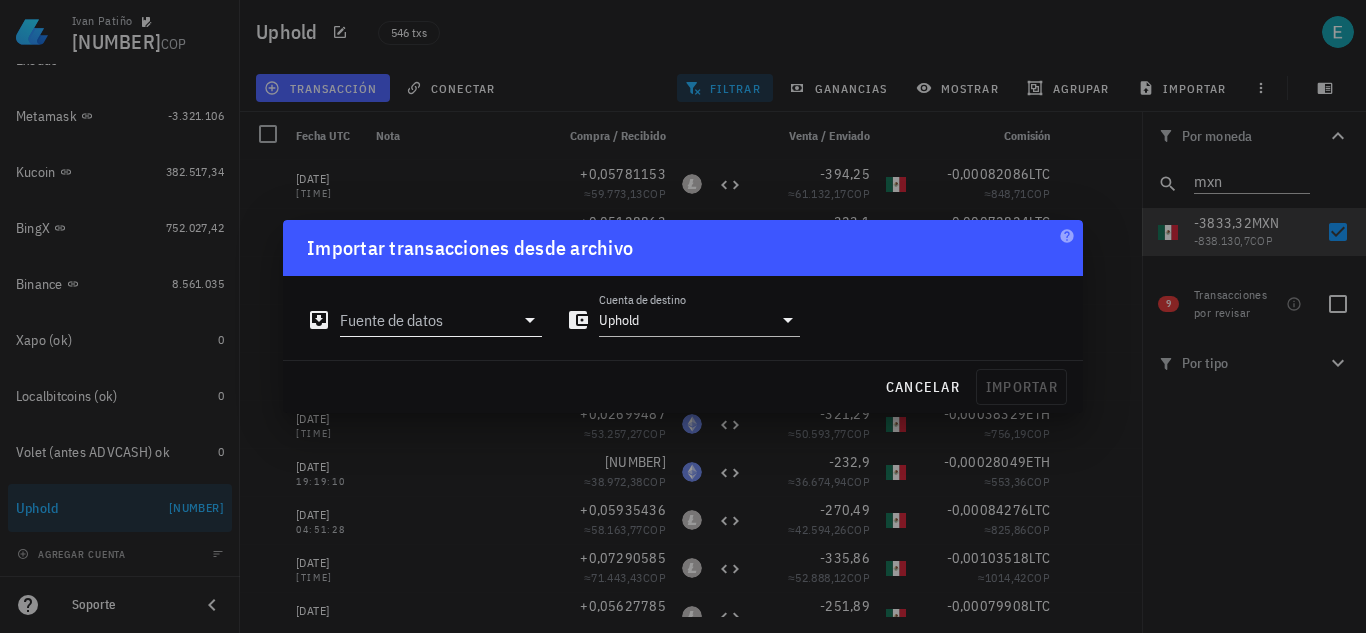 click 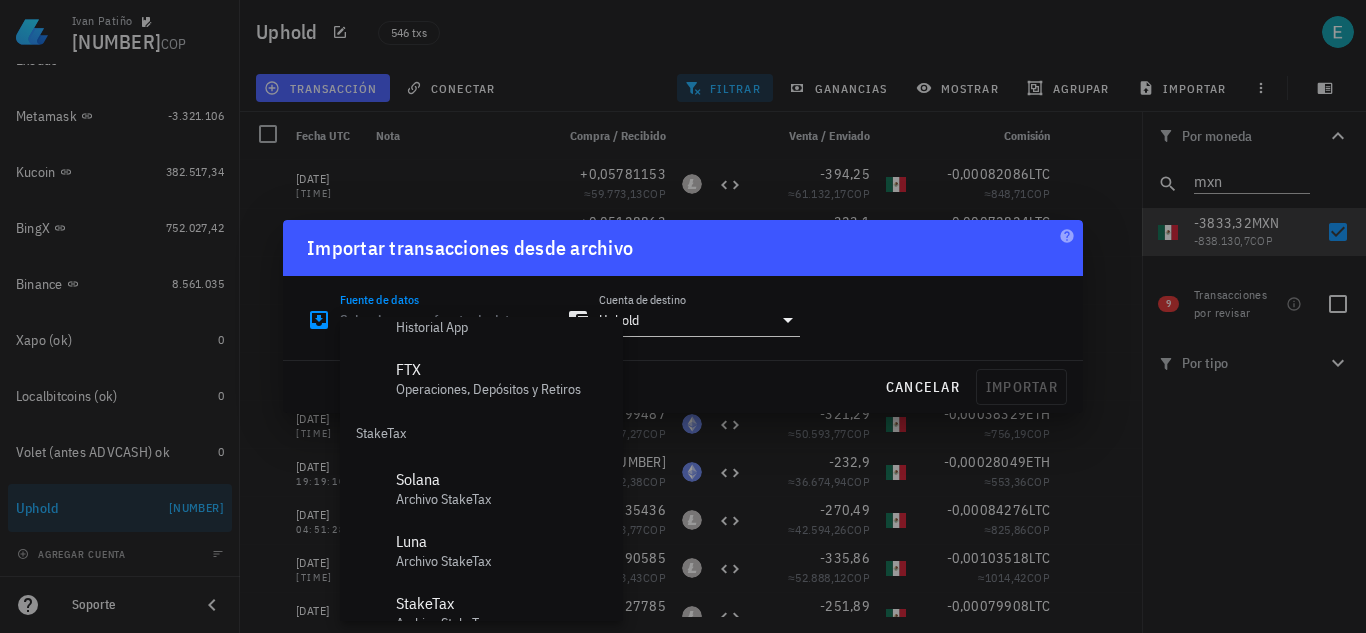 scroll, scrollTop: 834, scrollLeft: 0, axis: vertical 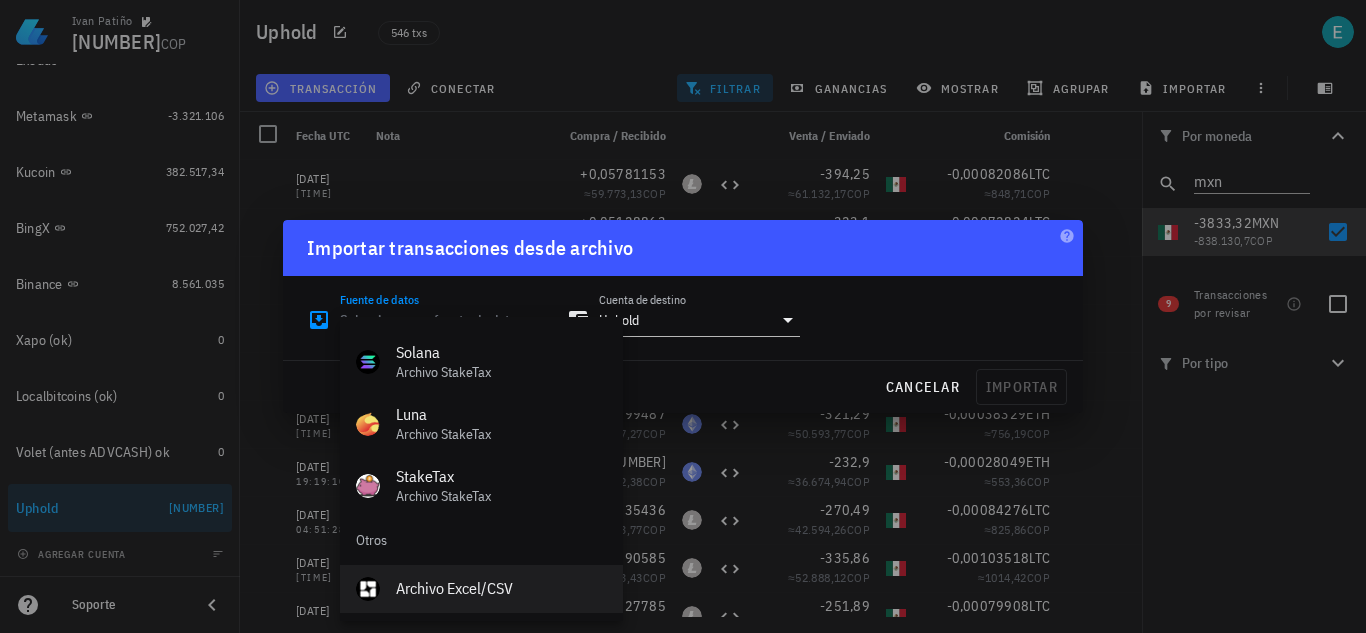 click on "Archivo Excel/CSV" at bounding box center (501, 588) 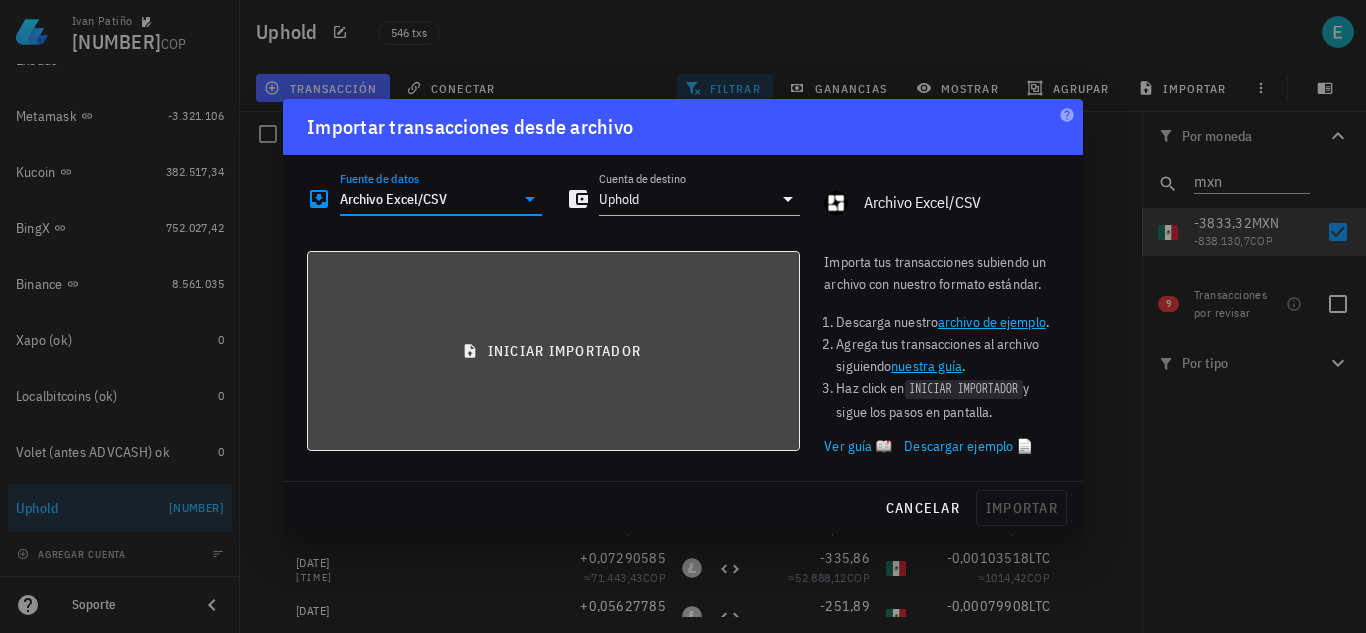 click on "iniciar importador" at bounding box center (553, 351) 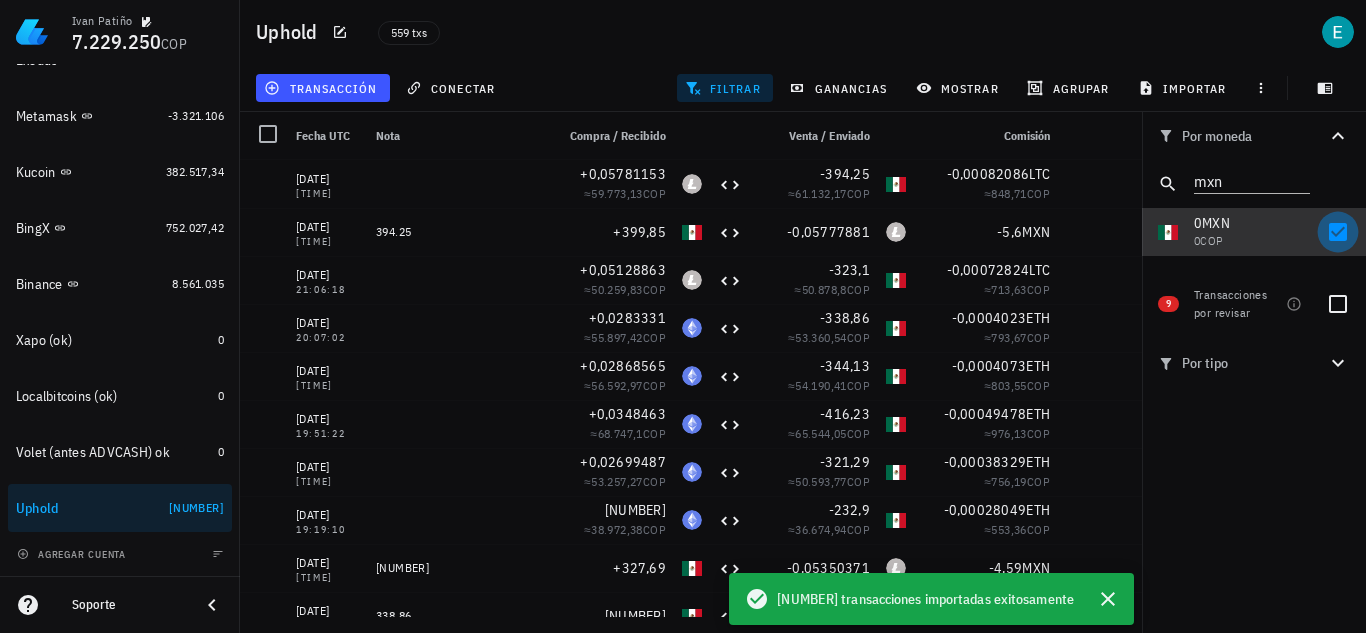 click at bounding box center [1338, 232] 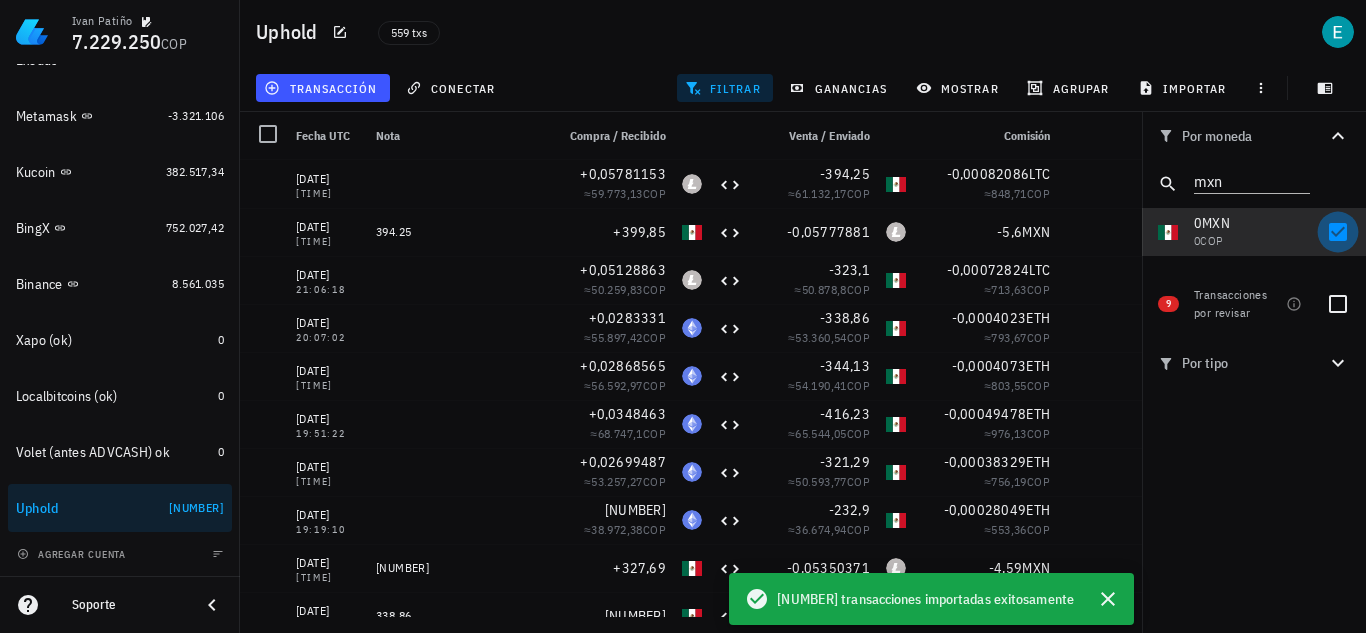 checkbox on "false" 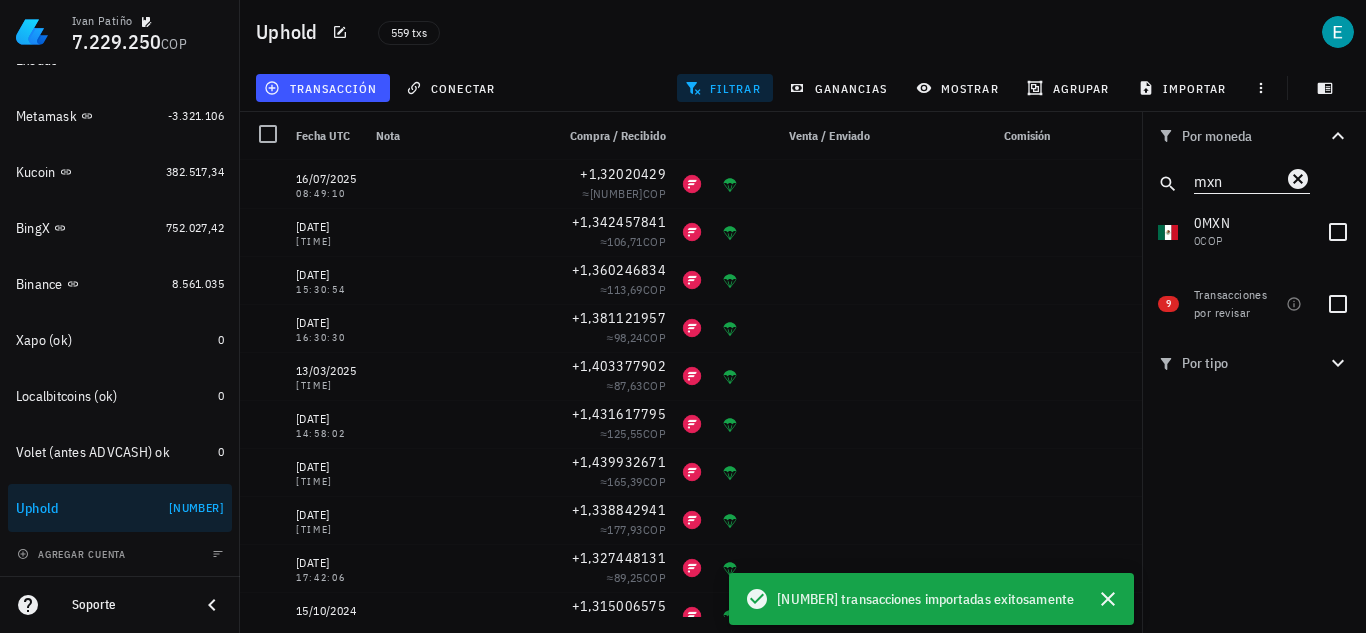 click 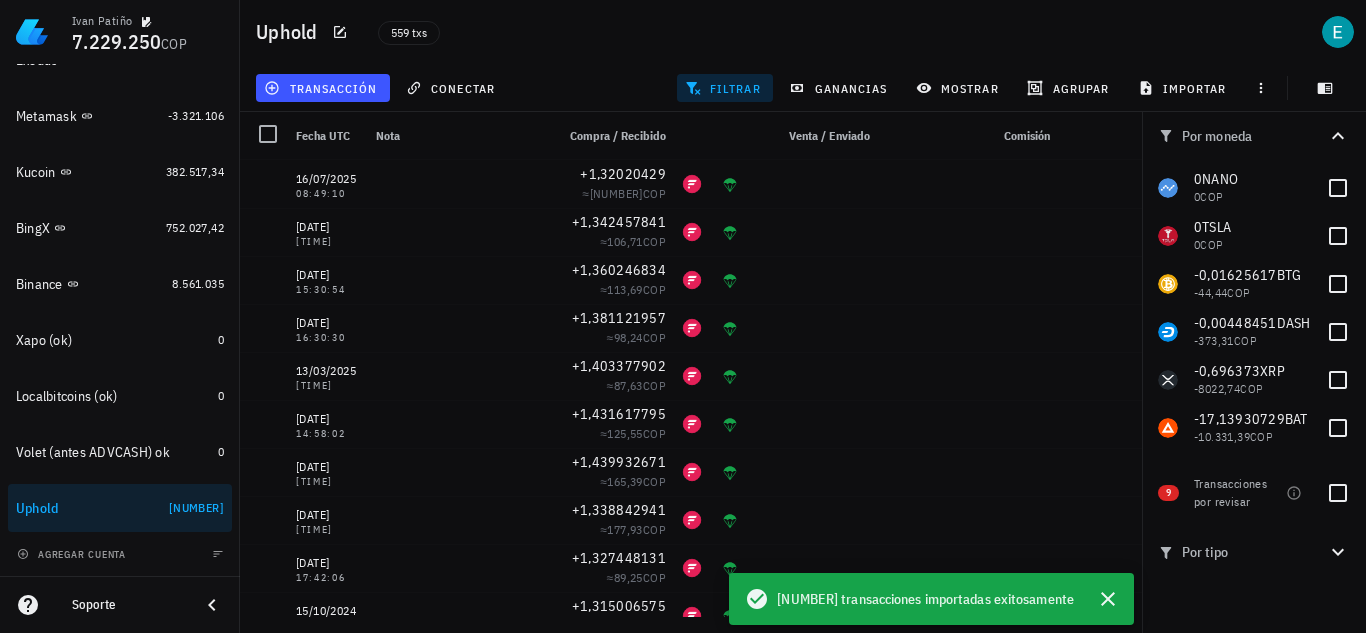 scroll, scrollTop: 963, scrollLeft: 0, axis: vertical 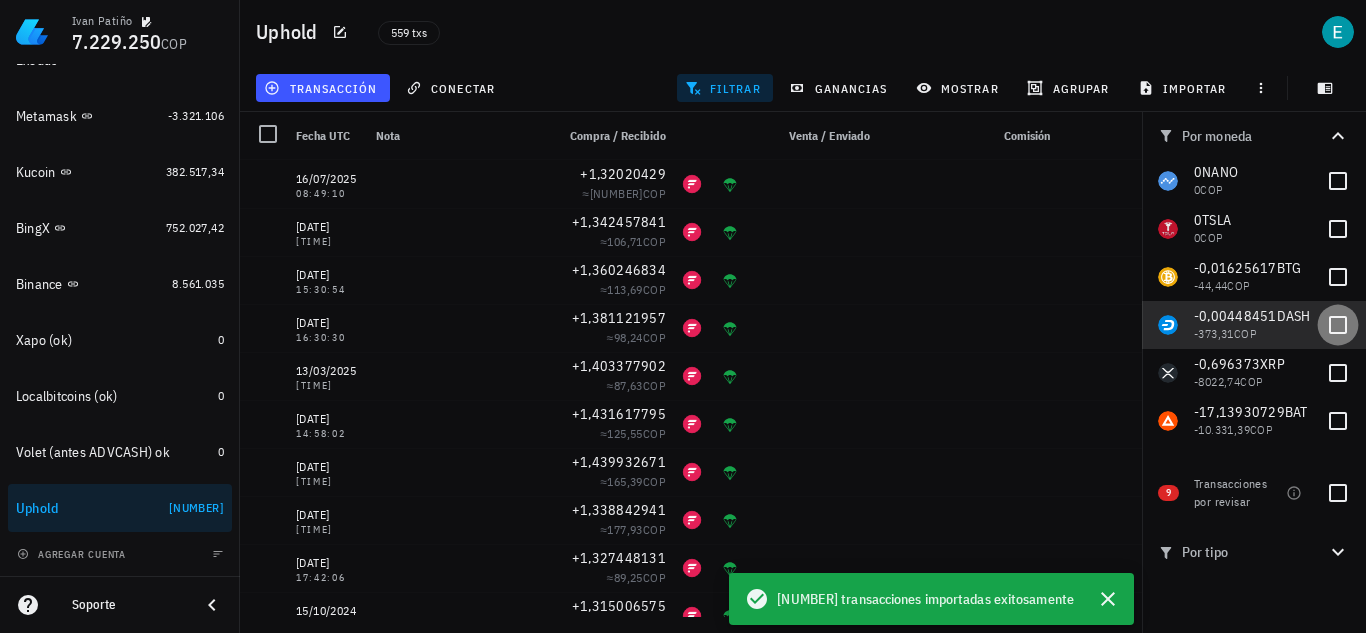 click at bounding box center (1338, 325) 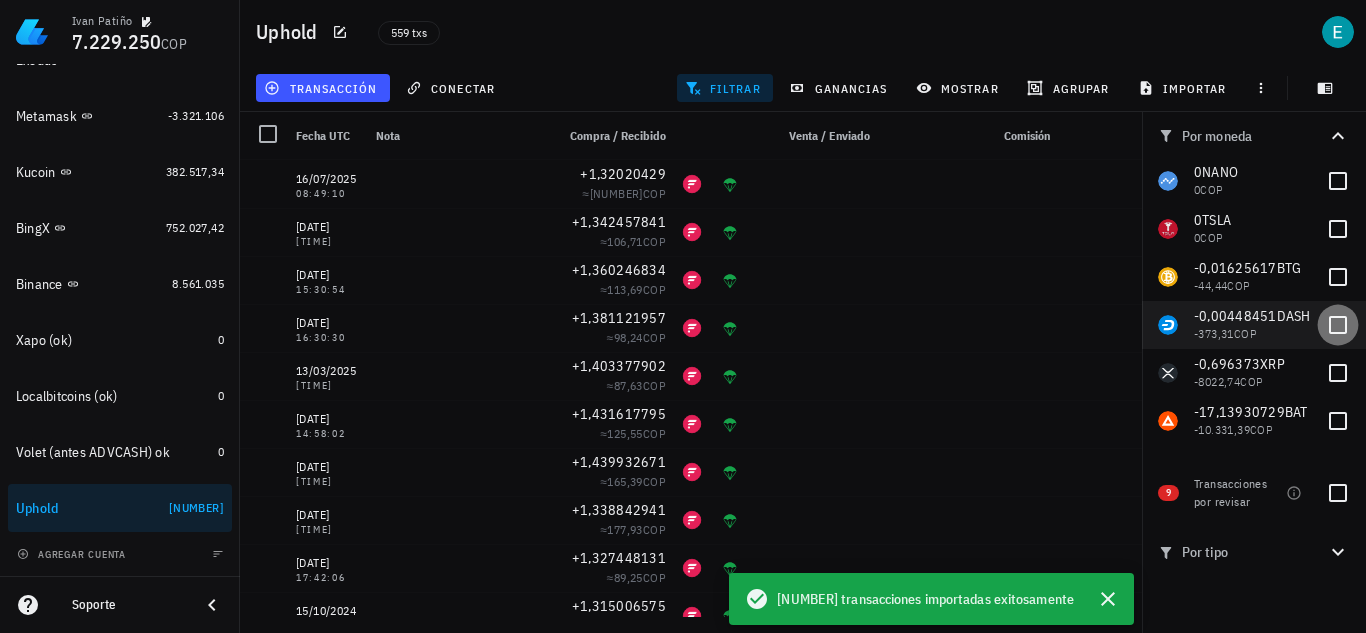 checkbox on "true" 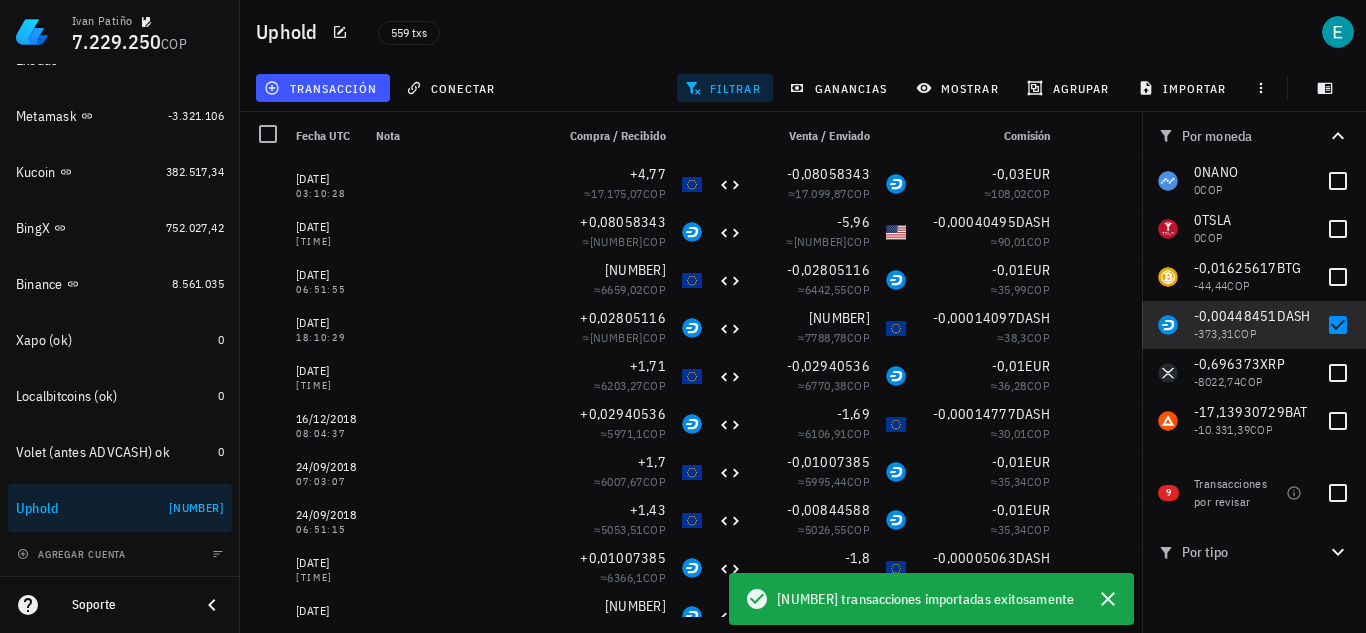 scroll, scrollTop: 193, scrollLeft: 0, axis: vertical 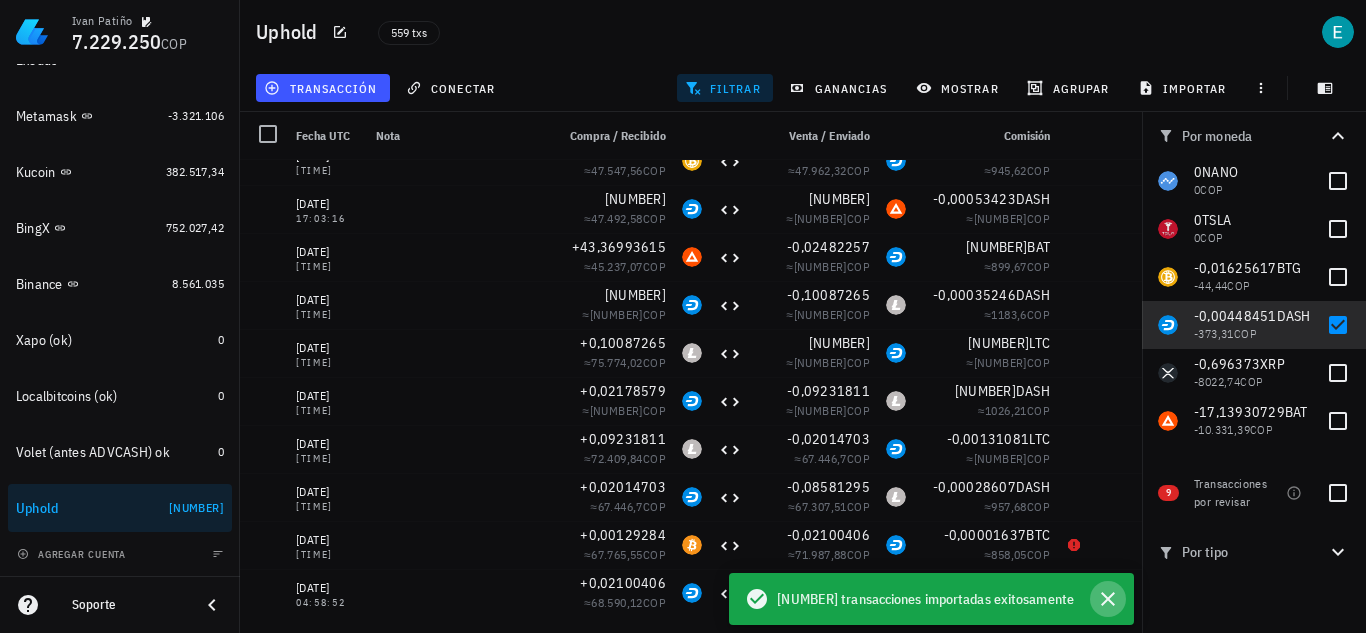 click 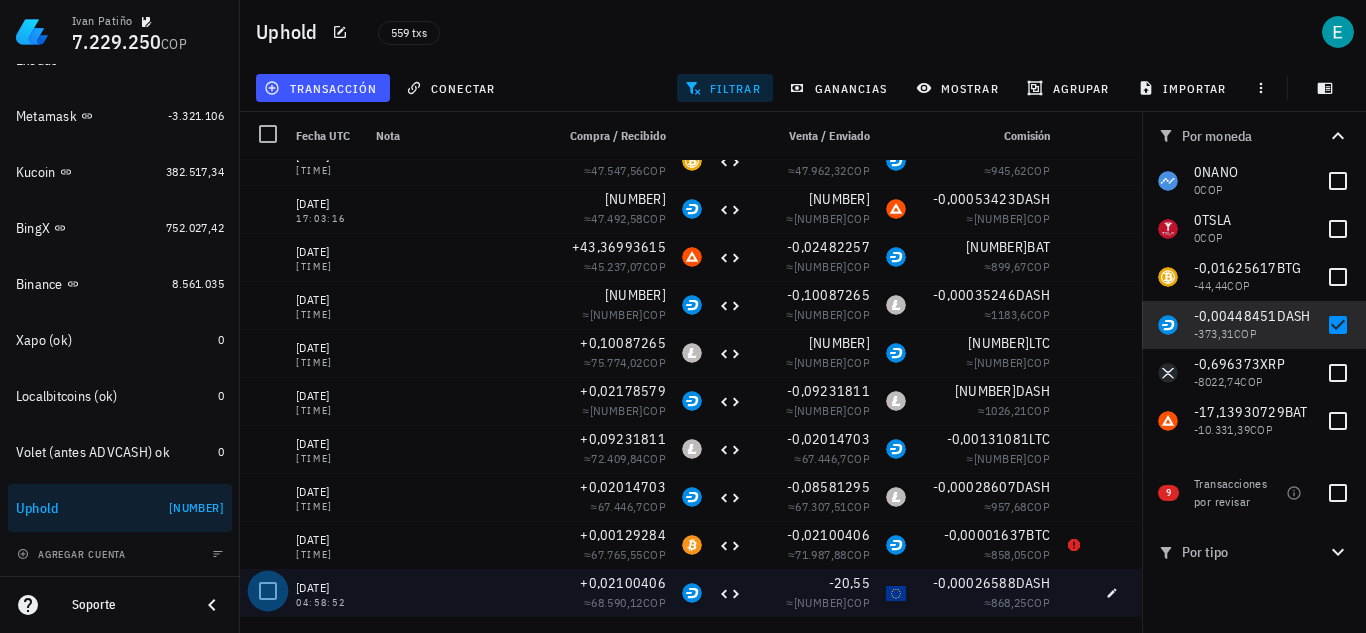 click at bounding box center [268, 591] 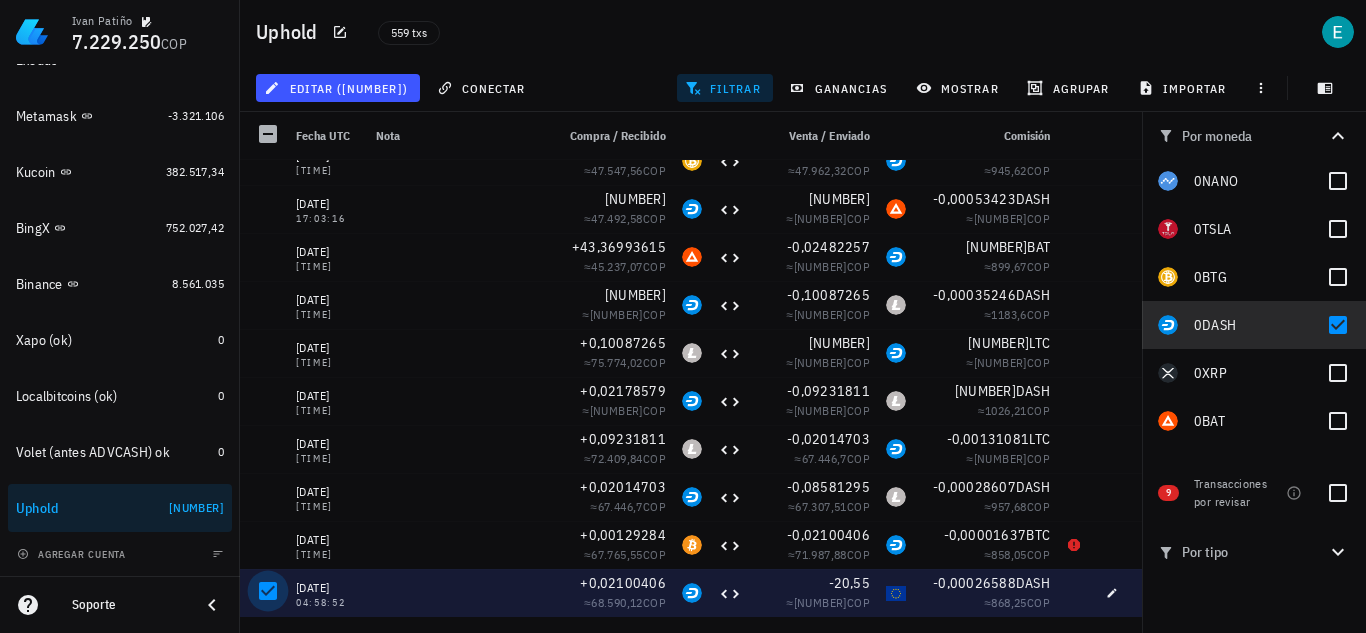 scroll, scrollTop: 972, scrollLeft: 0, axis: vertical 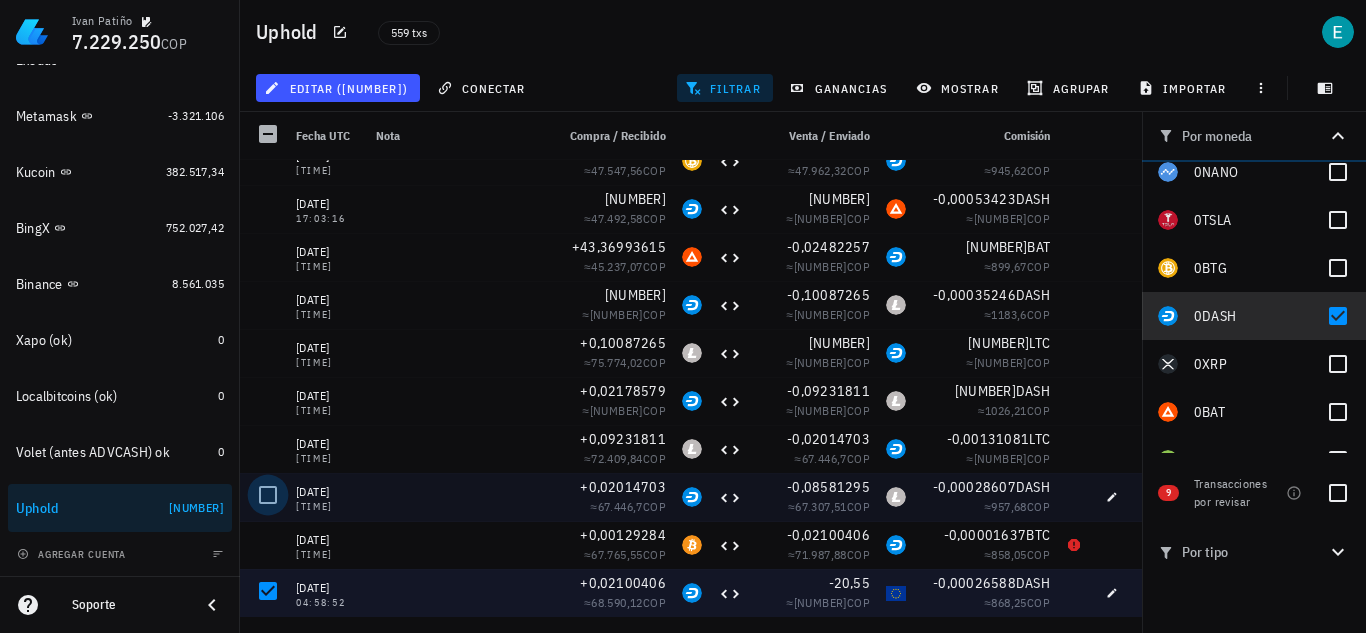 click at bounding box center [268, 495] 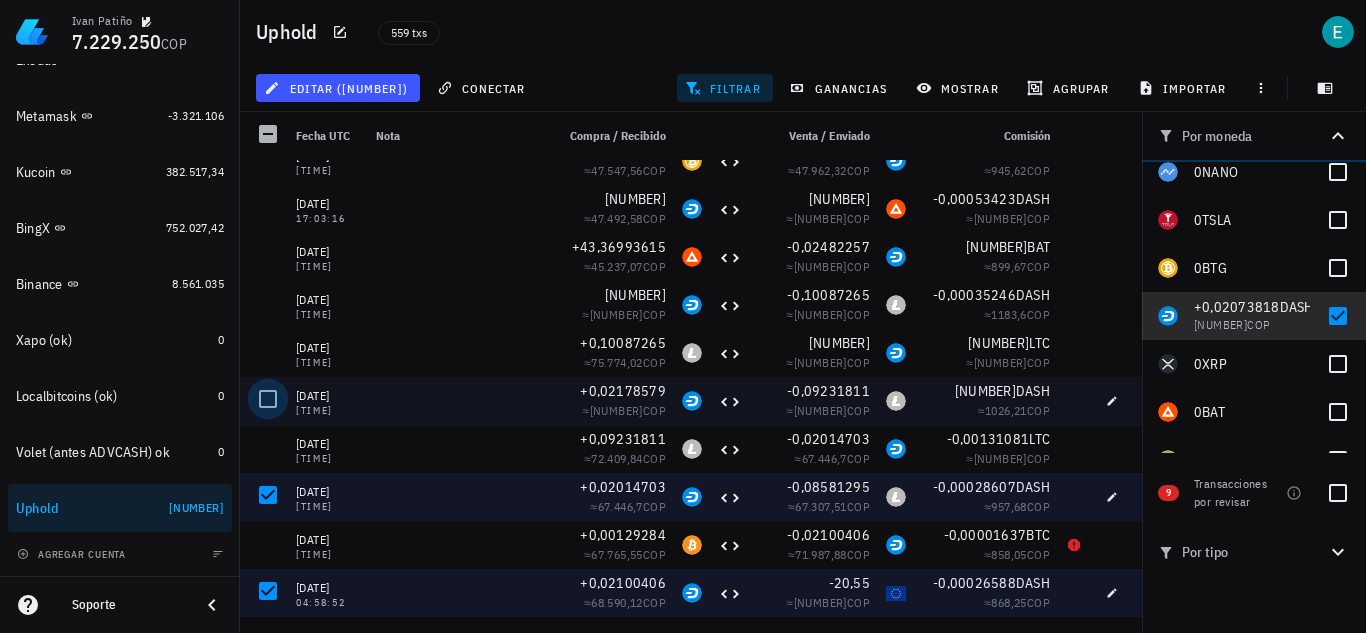 click at bounding box center (268, 399) 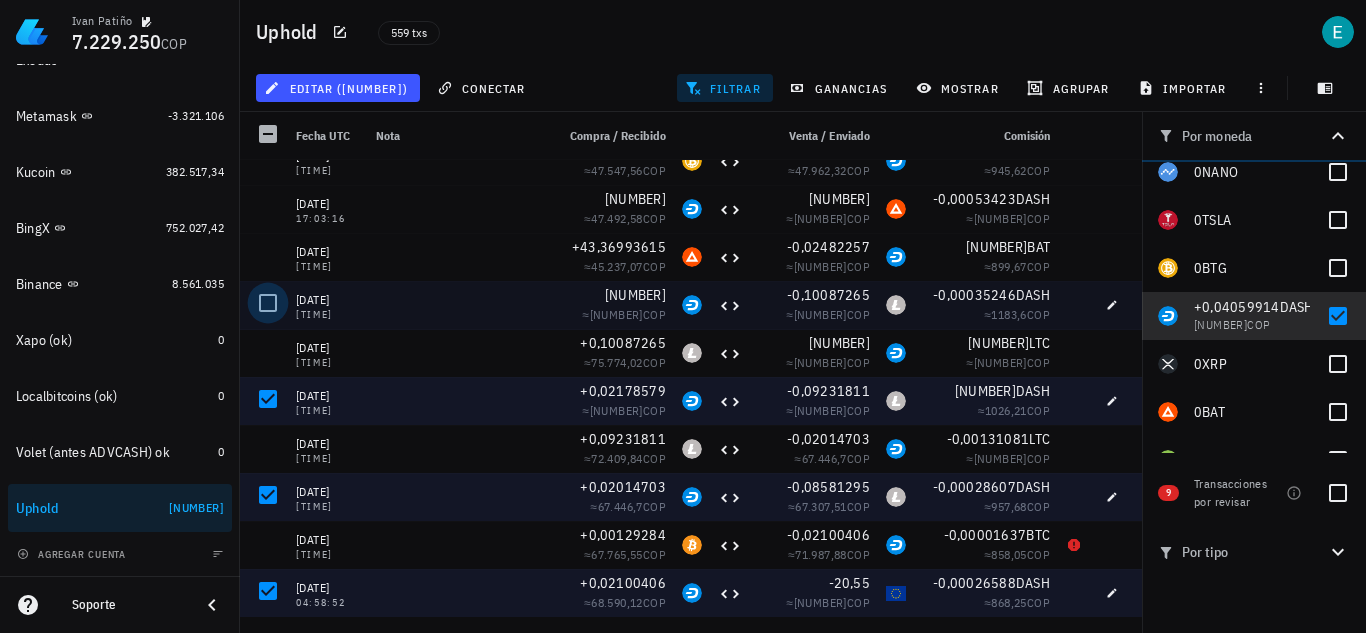 click at bounding box center [268, 303] 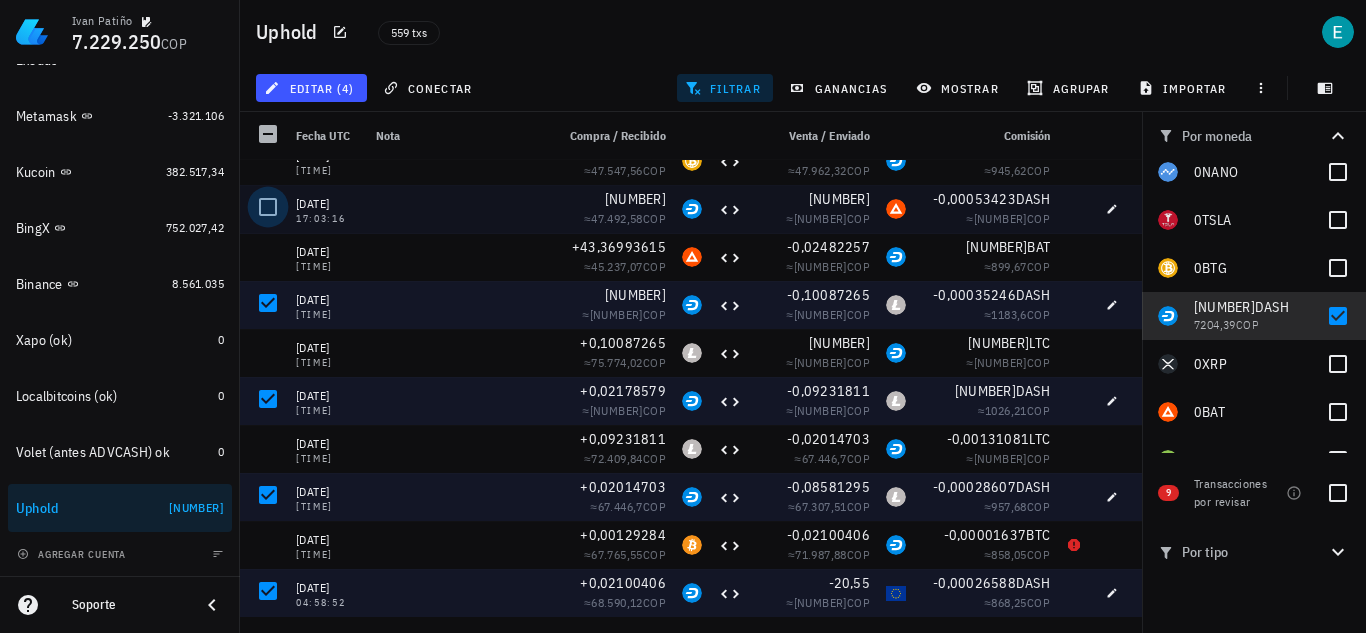 click at bounding box center (268, 207) 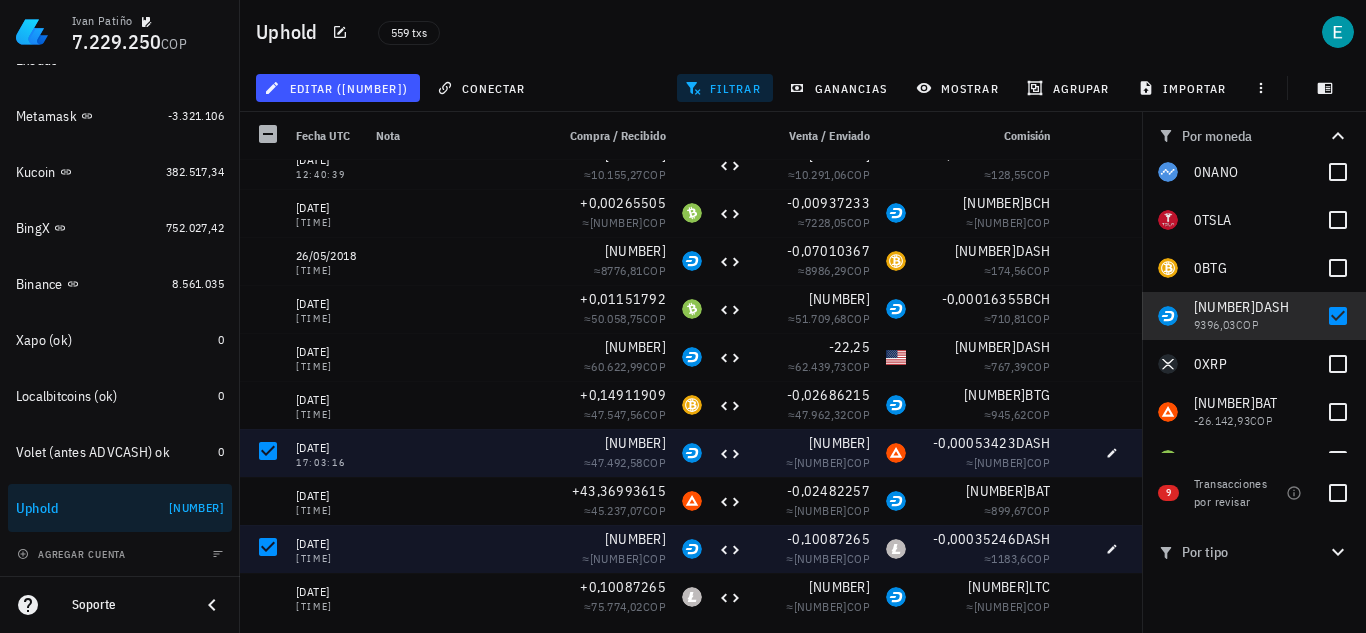 scroll, scrollTop: 1085, scrollLeft: 0, axis: vertical 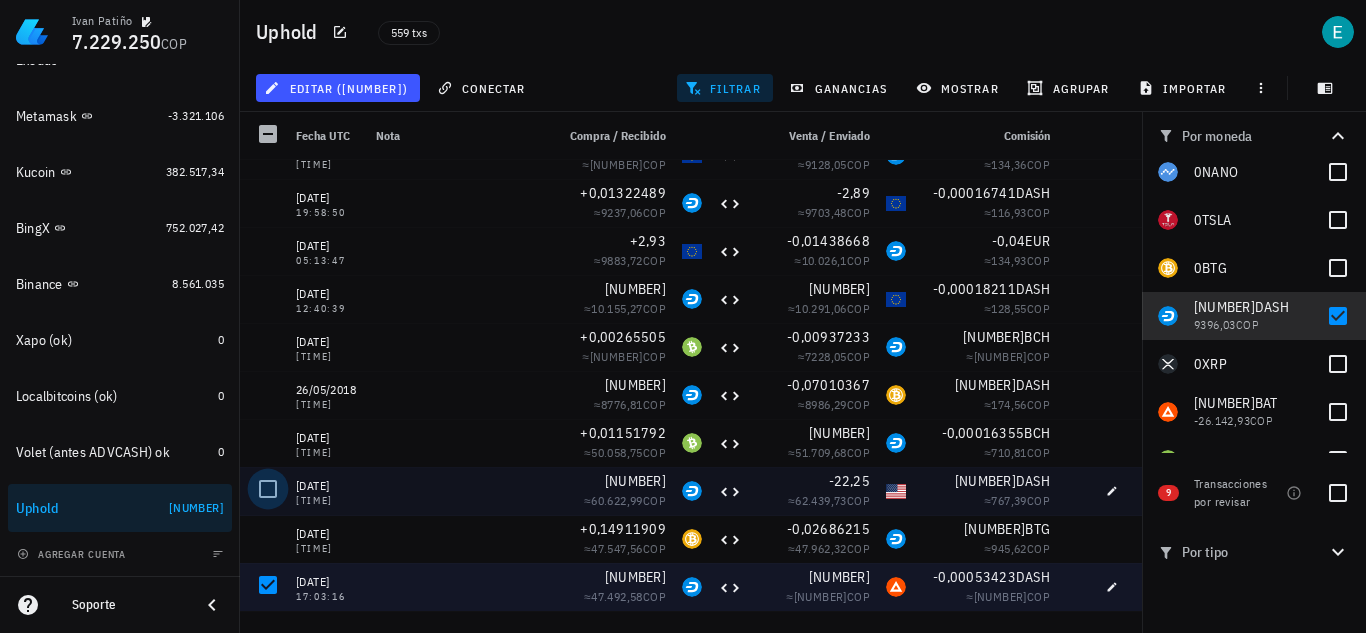 click at bounding box center (268, 489) 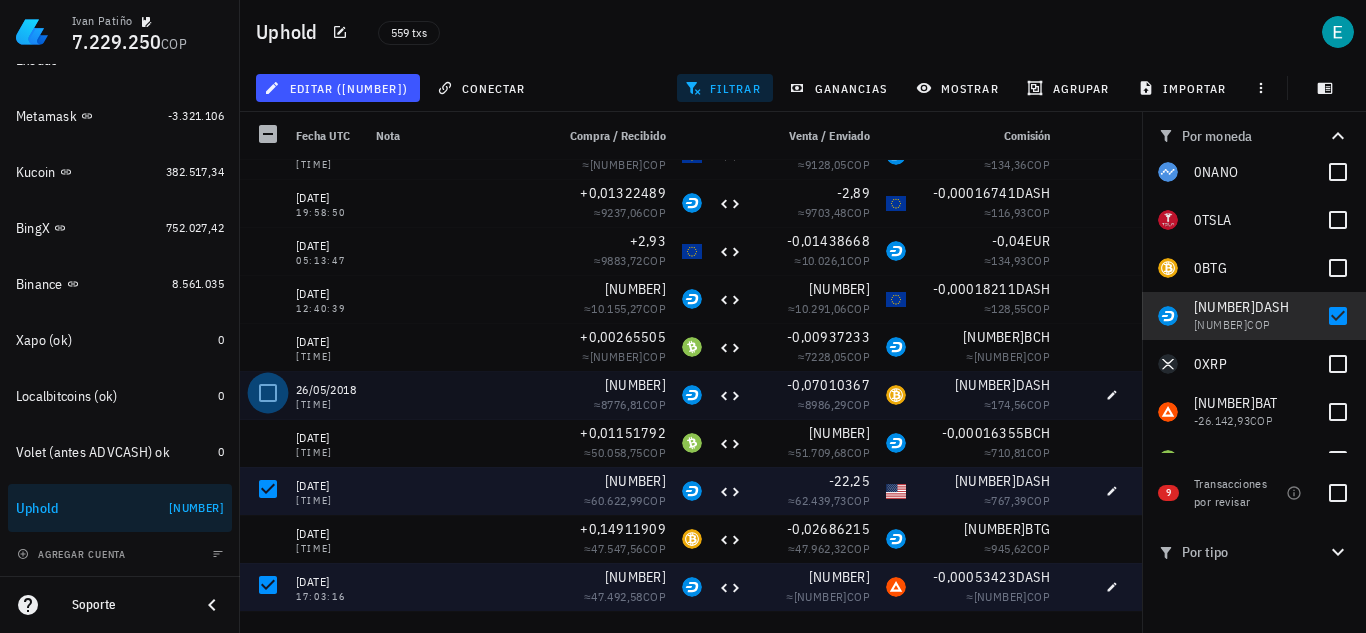 click at bounding box center [268, 393] 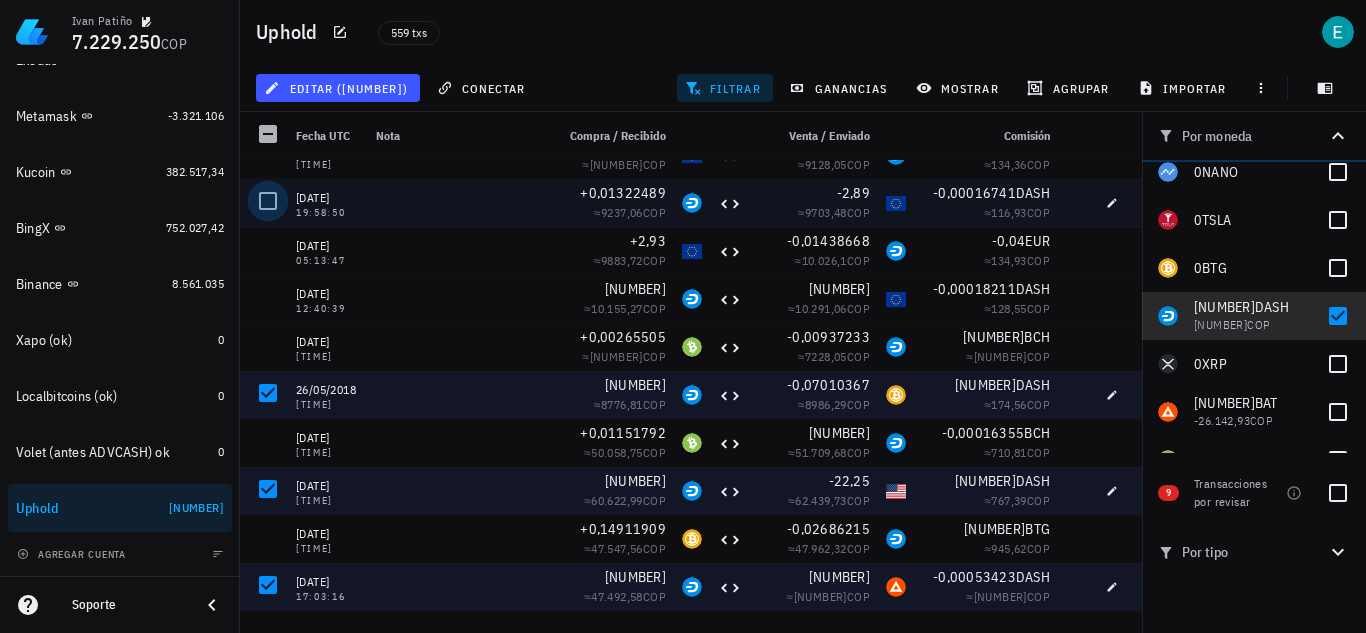 click at bounding box center [268, 201] 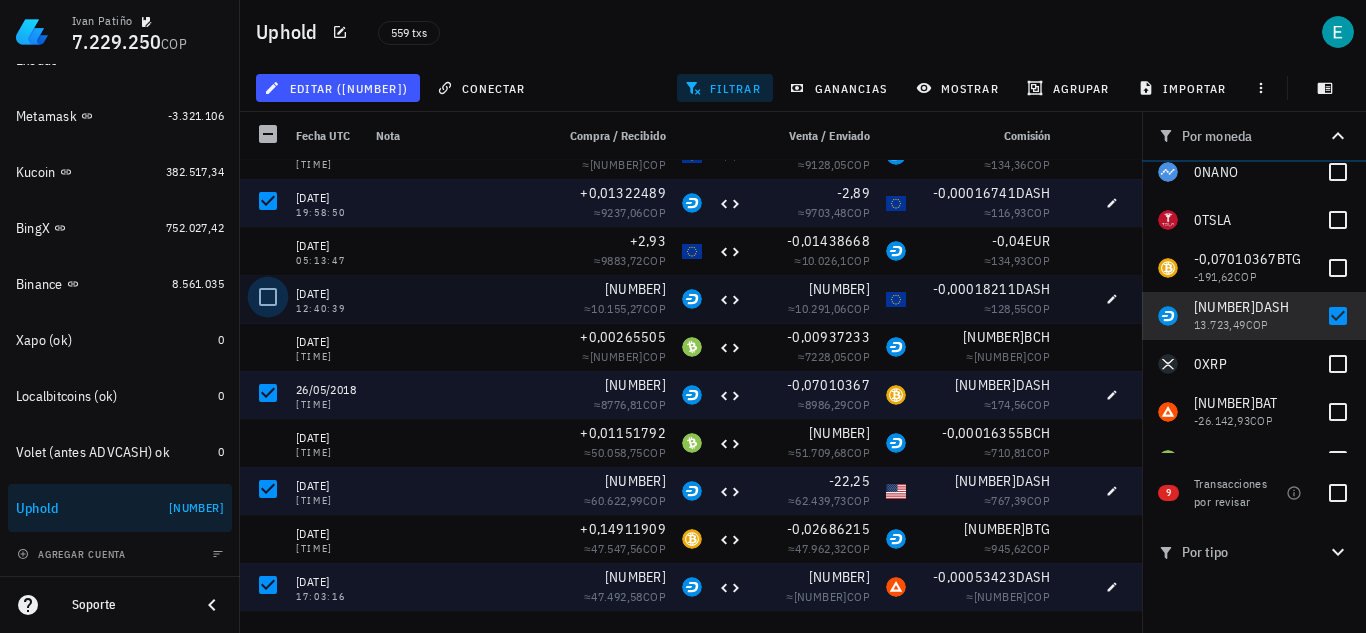 click at bounding box center [268, 297] 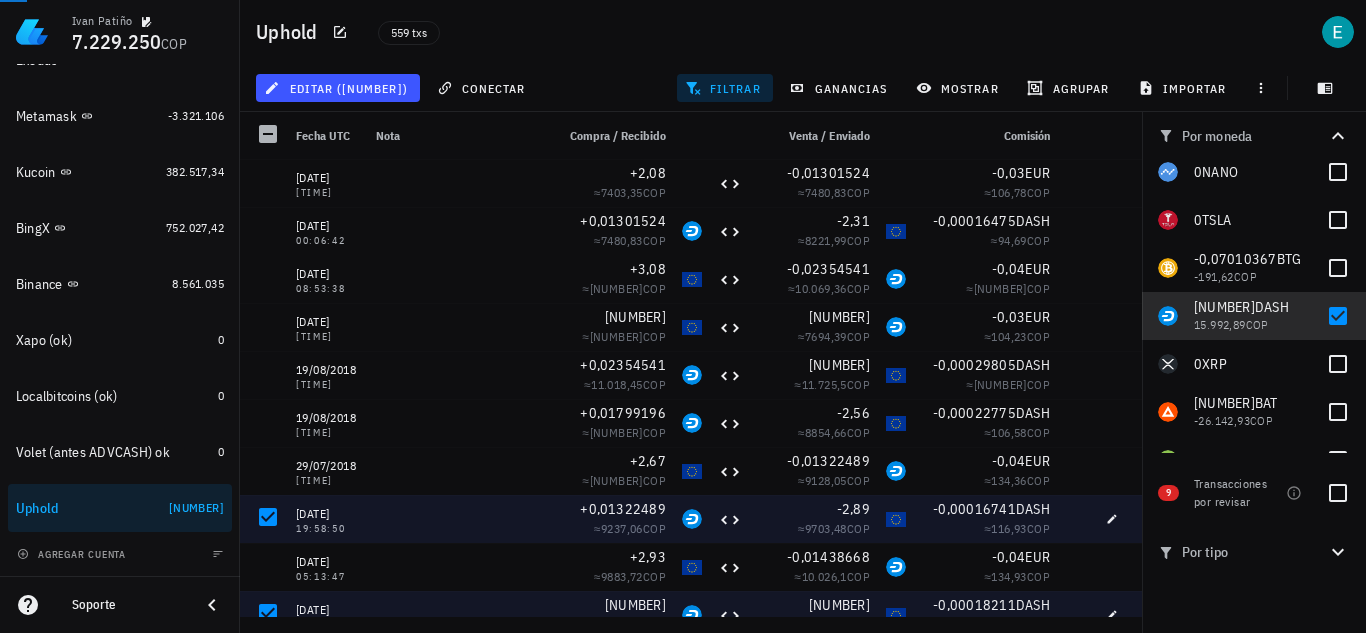scroll, scrollTop: 736, scrollLeft: 0, axis: vertical 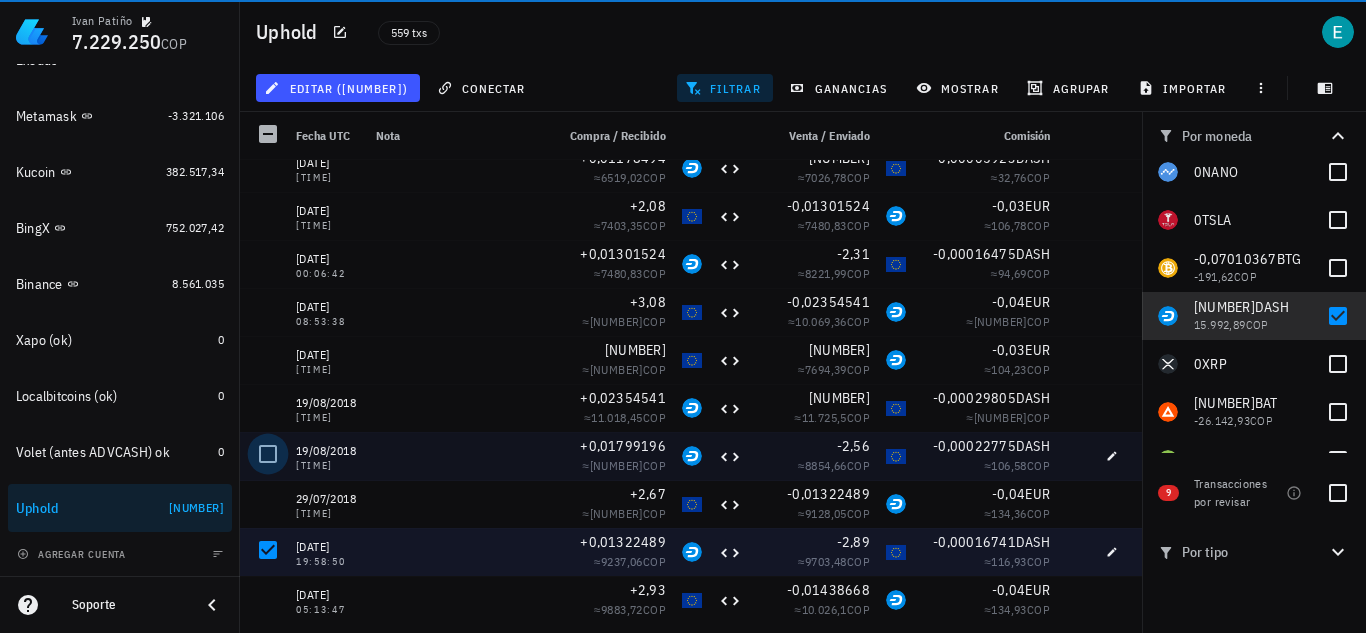 click at bounding box center (268, 454) 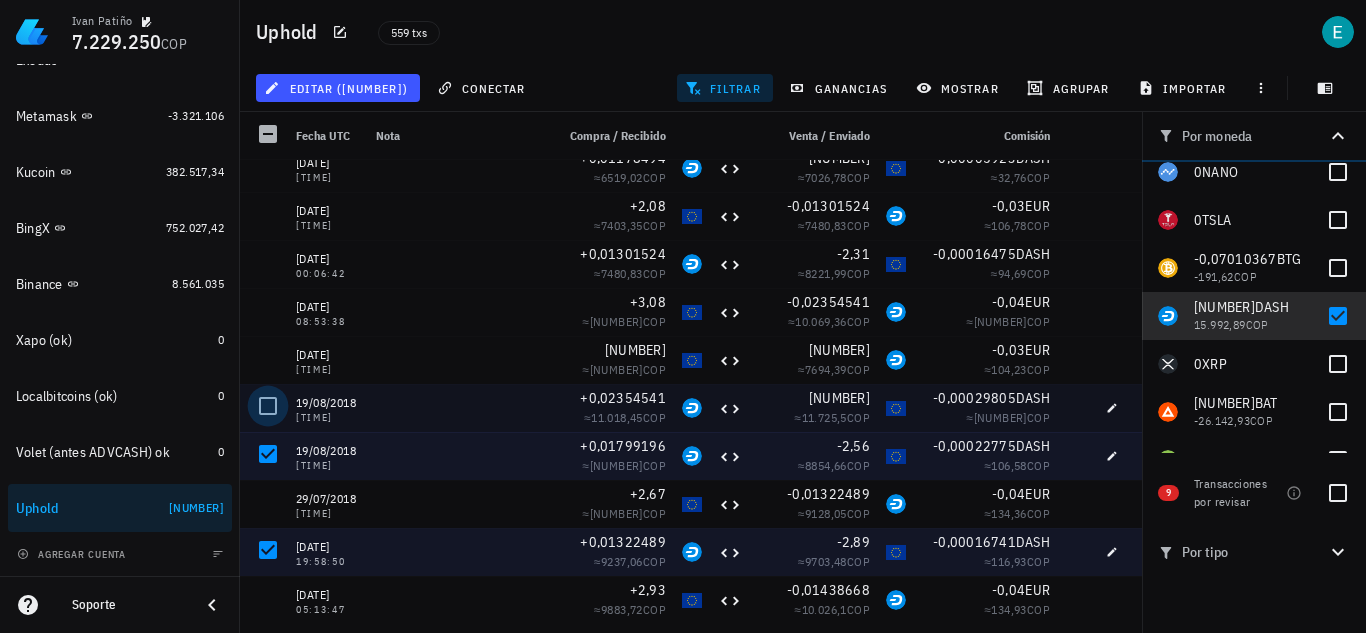 click at bounding box center (268, 406) 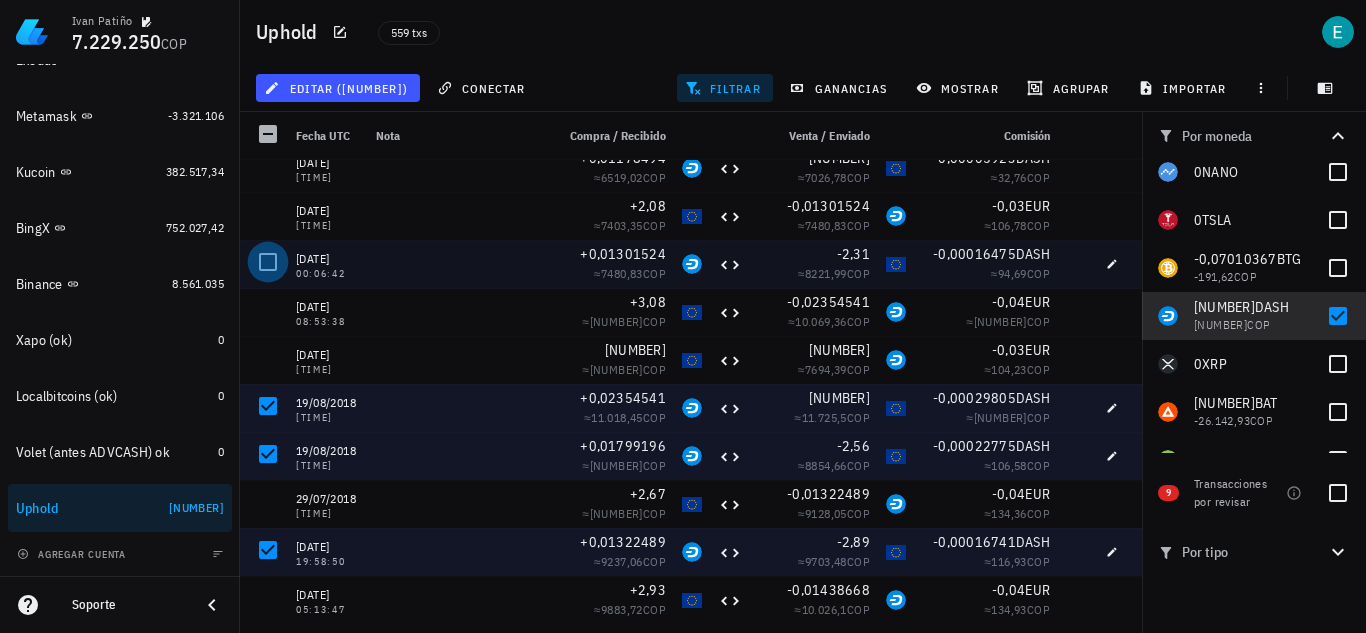 click at bounding box center [268, 262] 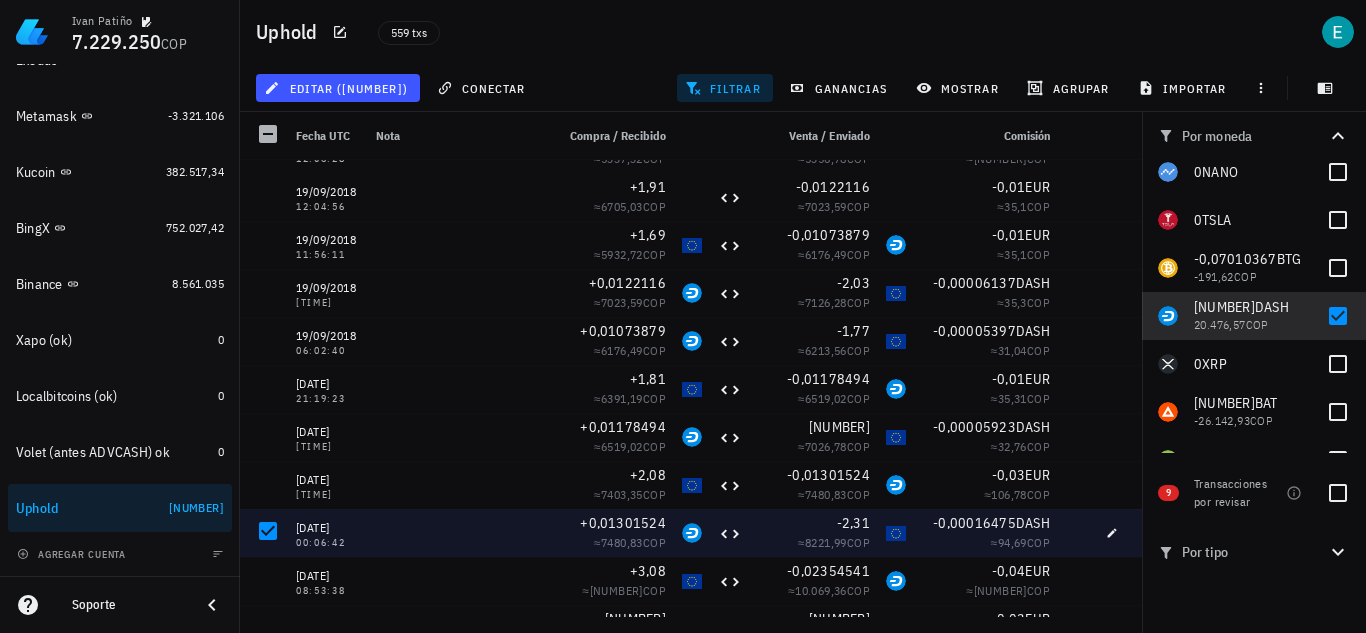 scroll, scrollTop: 463, scrollLeft: 0, axis: vertical 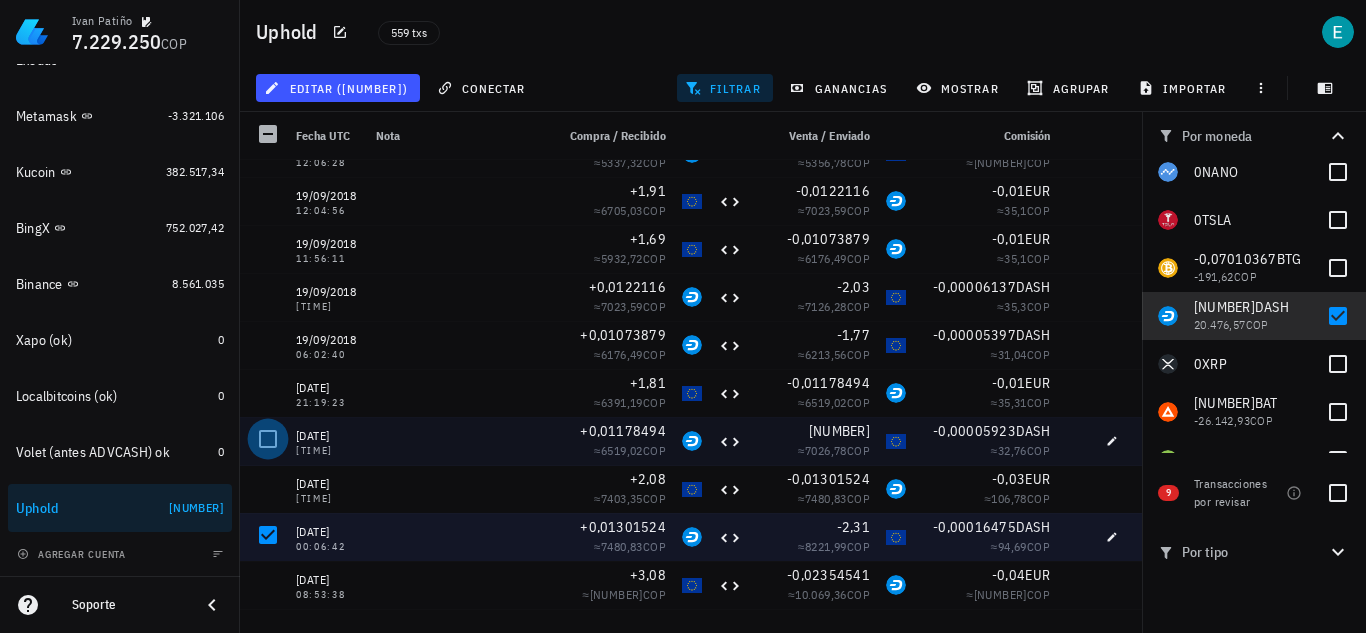 click at bounding box center [268, 439] 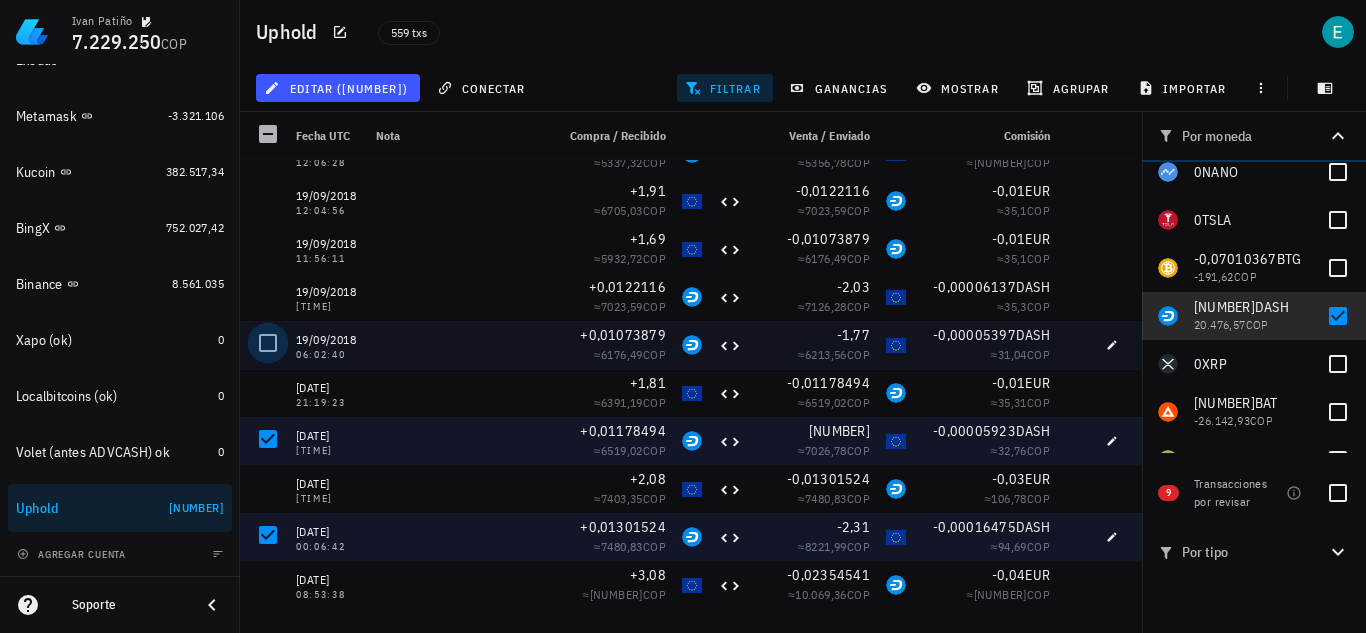 click at bounding box center [268, 343] 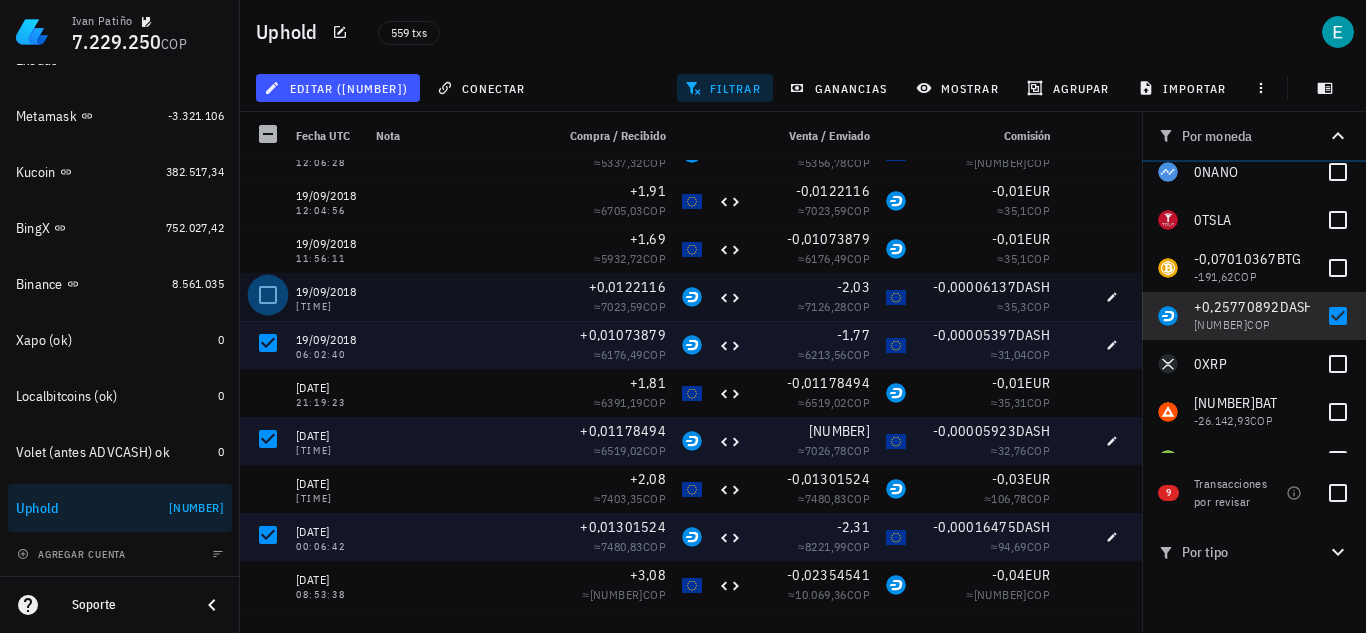 click at bounding box center [268, 295] 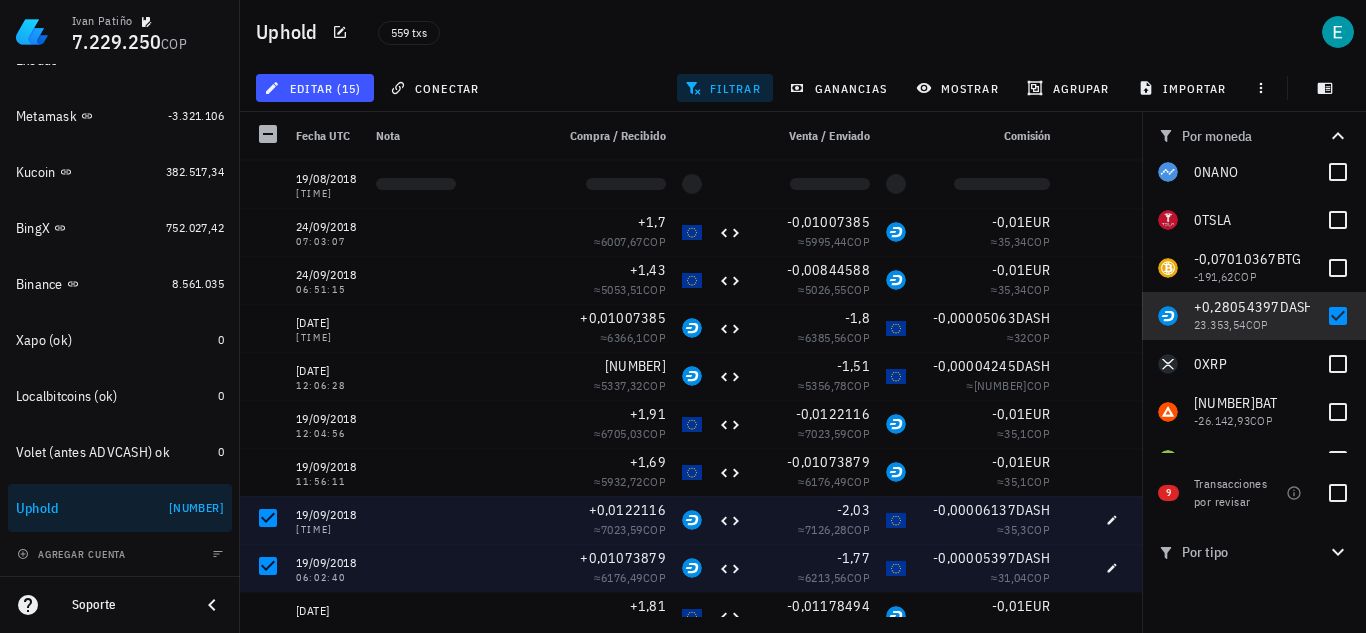 scroll, scrollTop: 236, scrollLeft: 0, axis: vertical 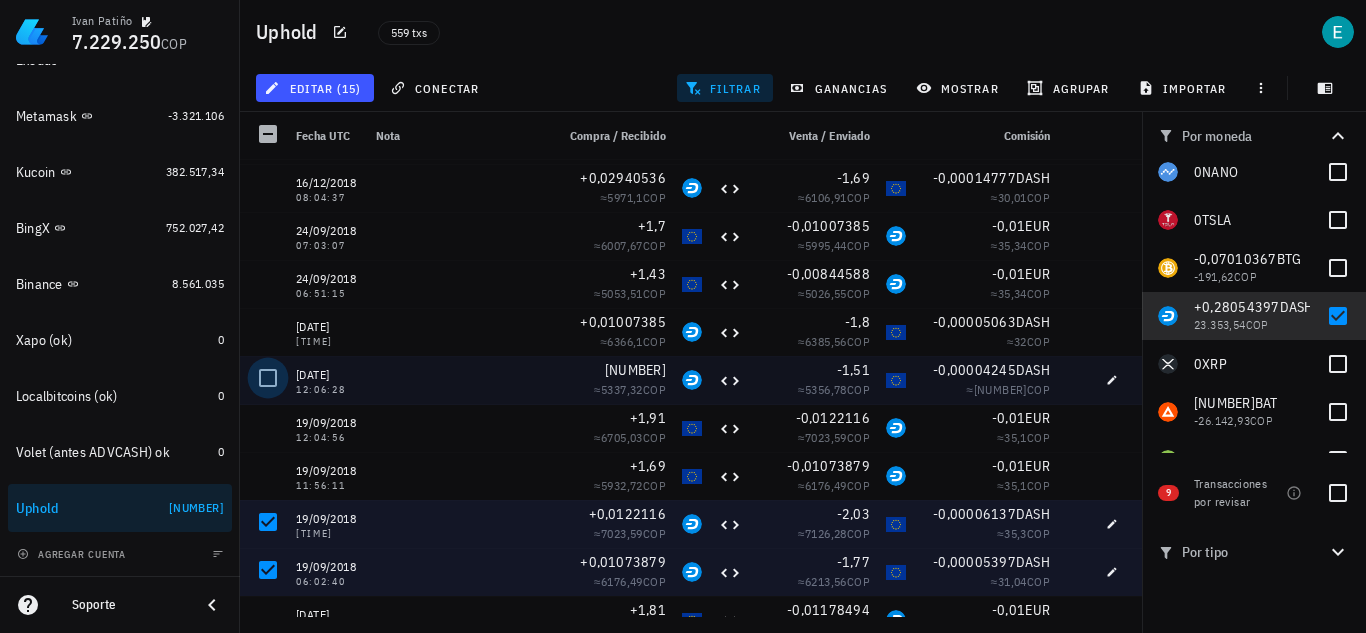 click at bounding box center [268, 378] 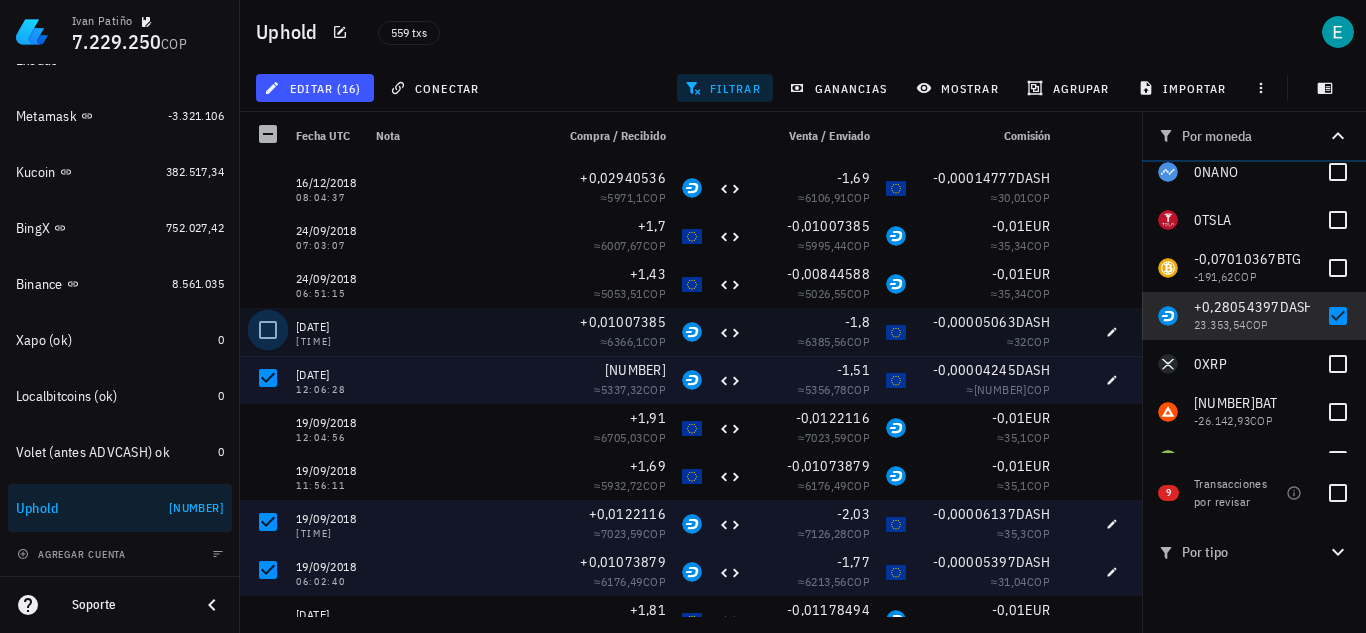 click at bounding box center (268, 330) 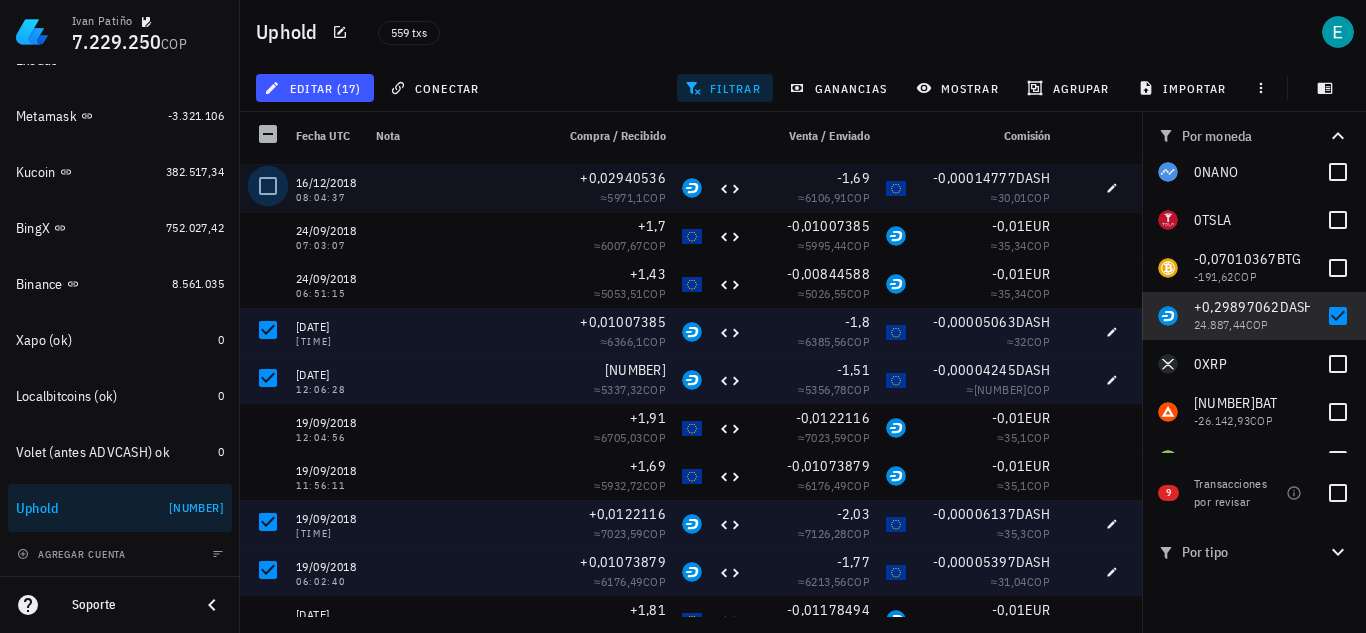 click at bounding box center (268, 186) 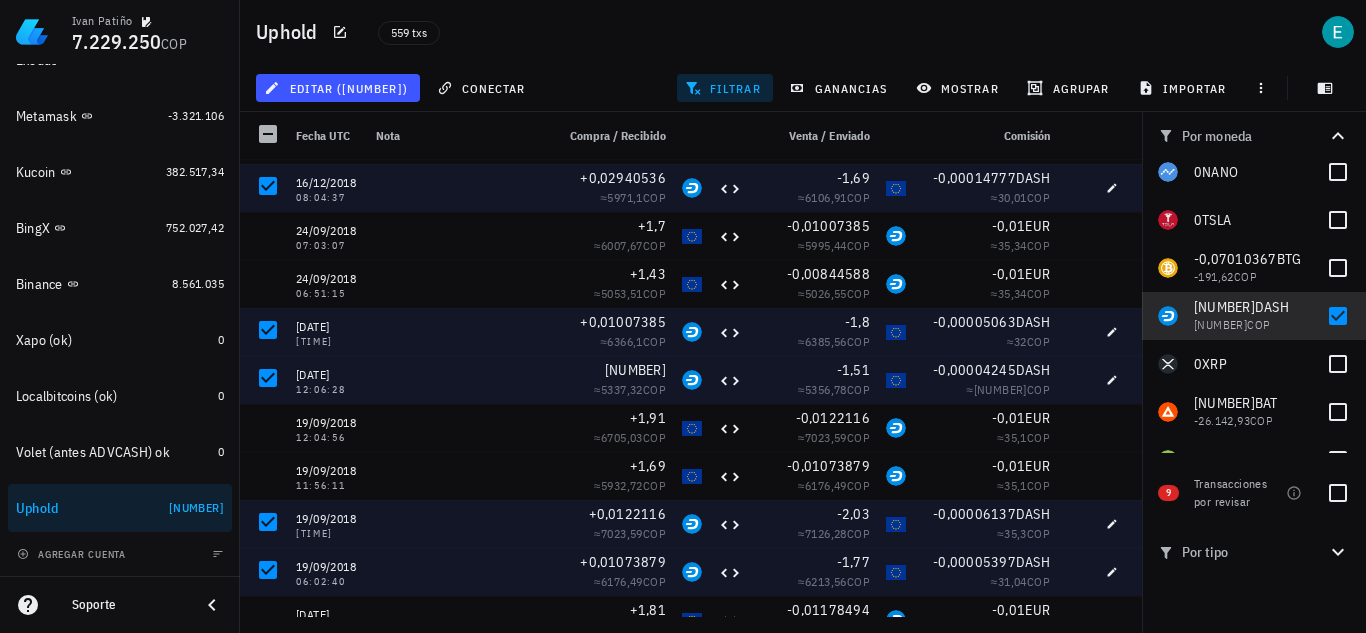 scroll, scrollTop: 0, scrollLeft: 0, axis: both 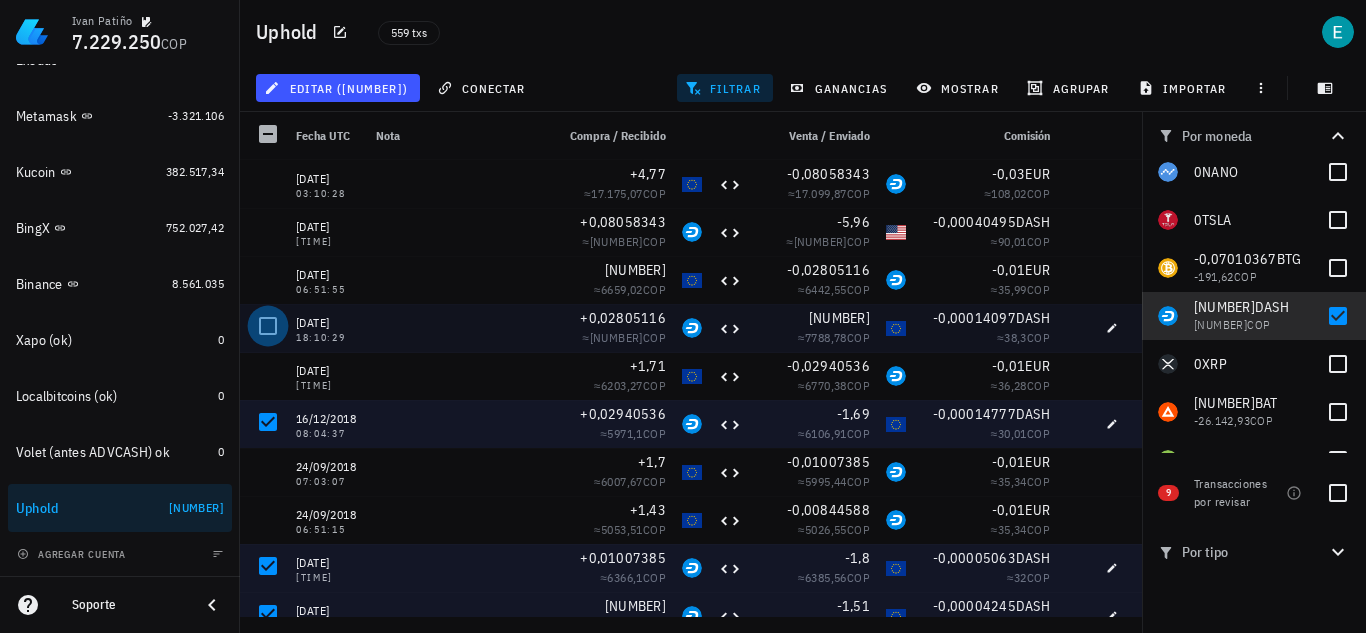 click at bounding box center (268, 326) 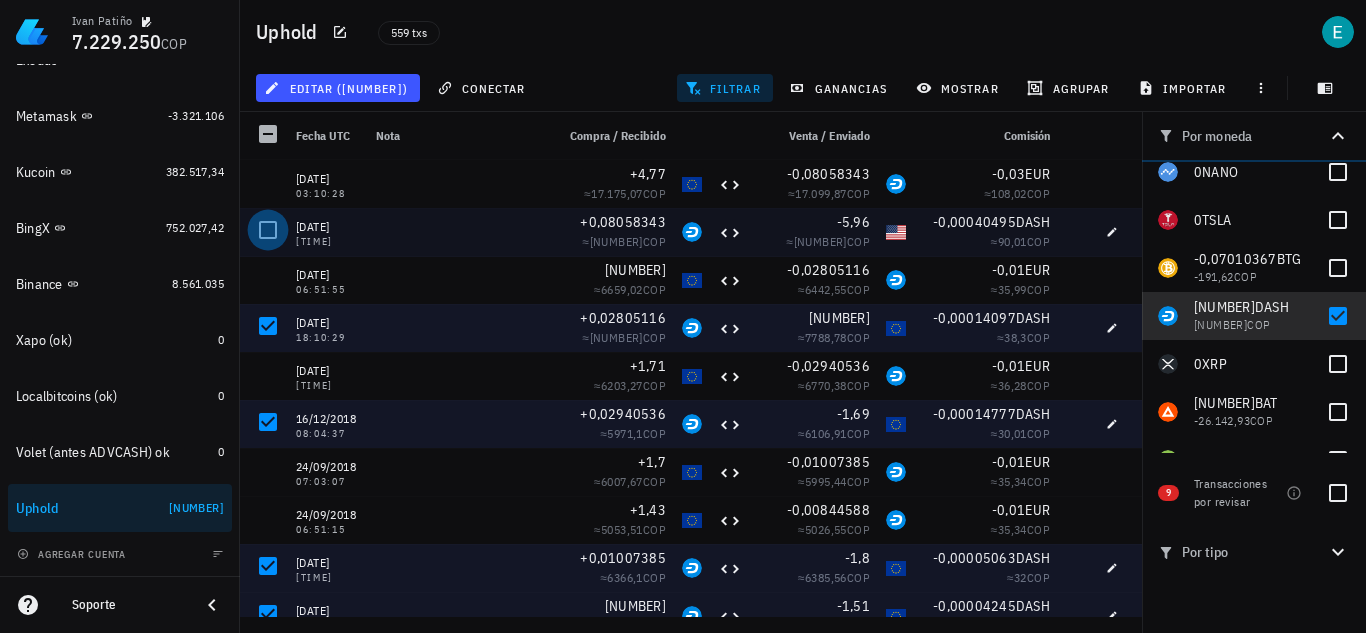 click at bounding box center (268, 230) 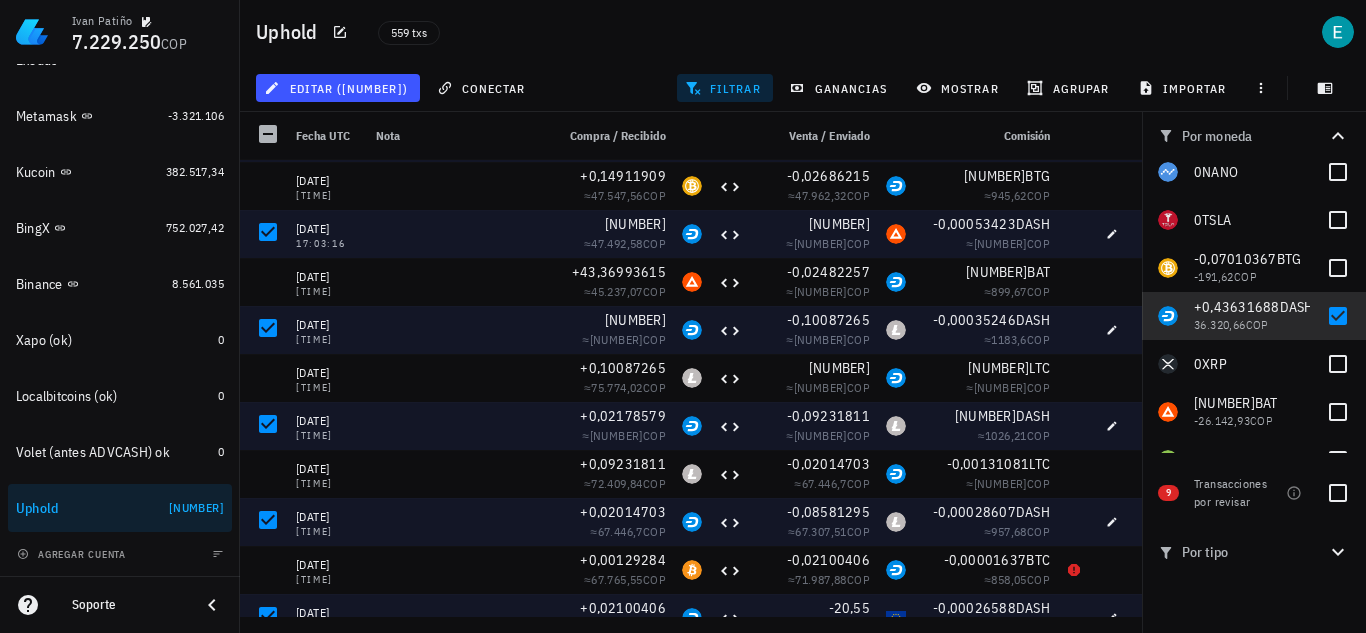 scroll, scrollTop: 1463, scrollLeft: 0, axis: vertical 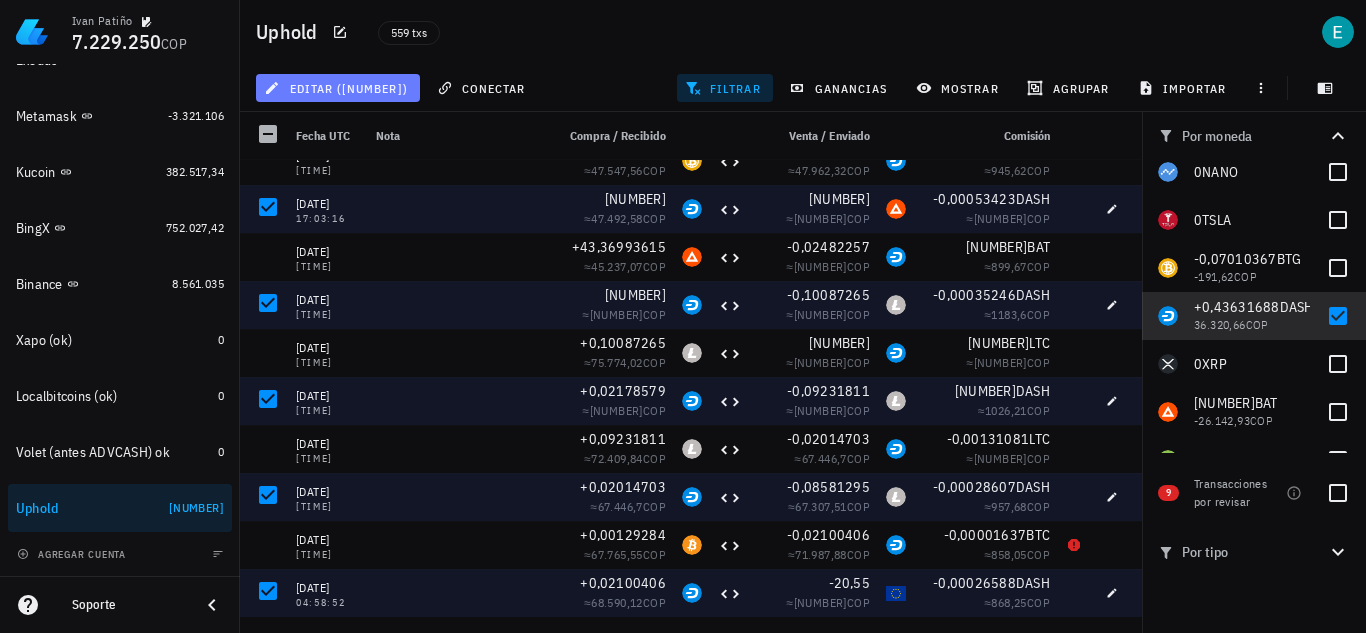 click on "editar (20)" at bounding box center [337, 88] 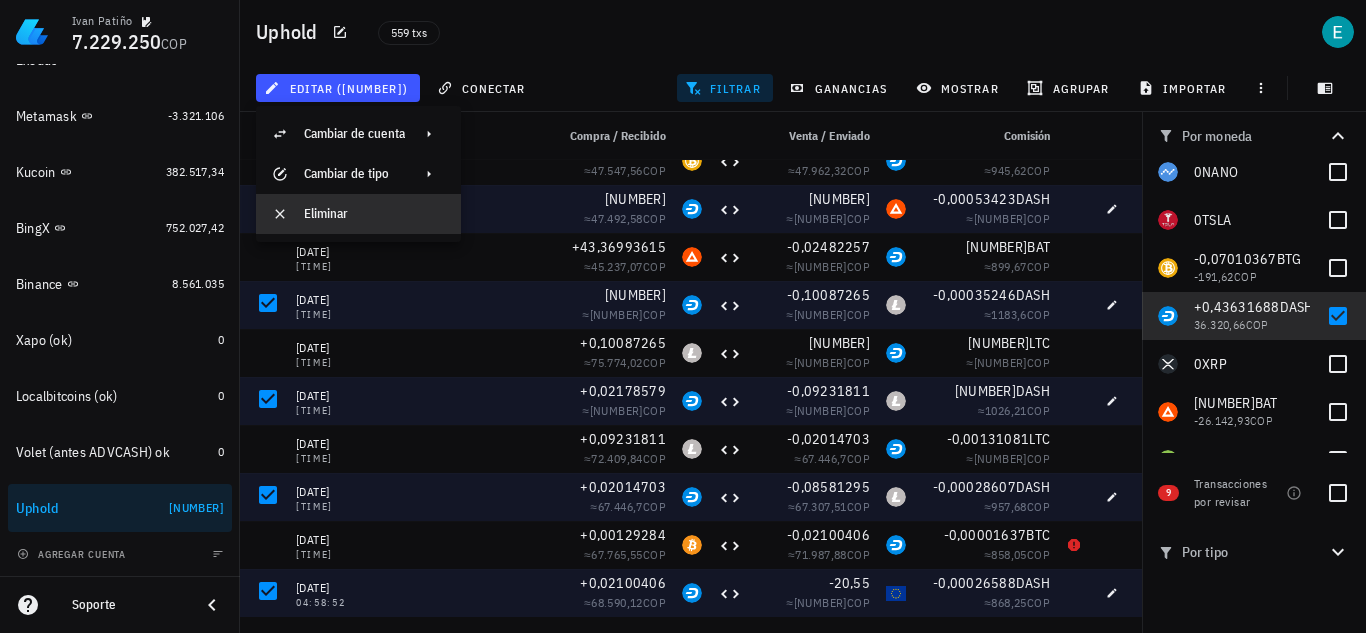 click on "Eliminar" at bounding box center [374, 214] 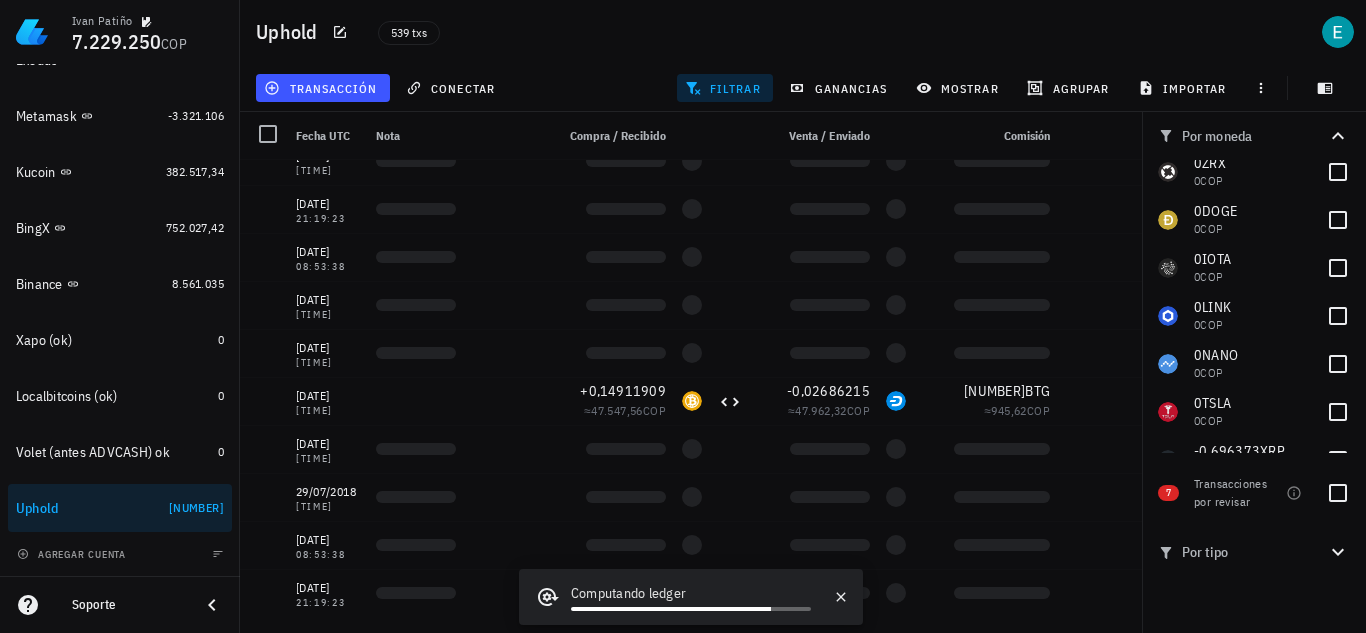 scroll, scrollTop: 503, scrollLeft: 0, axis: vertical 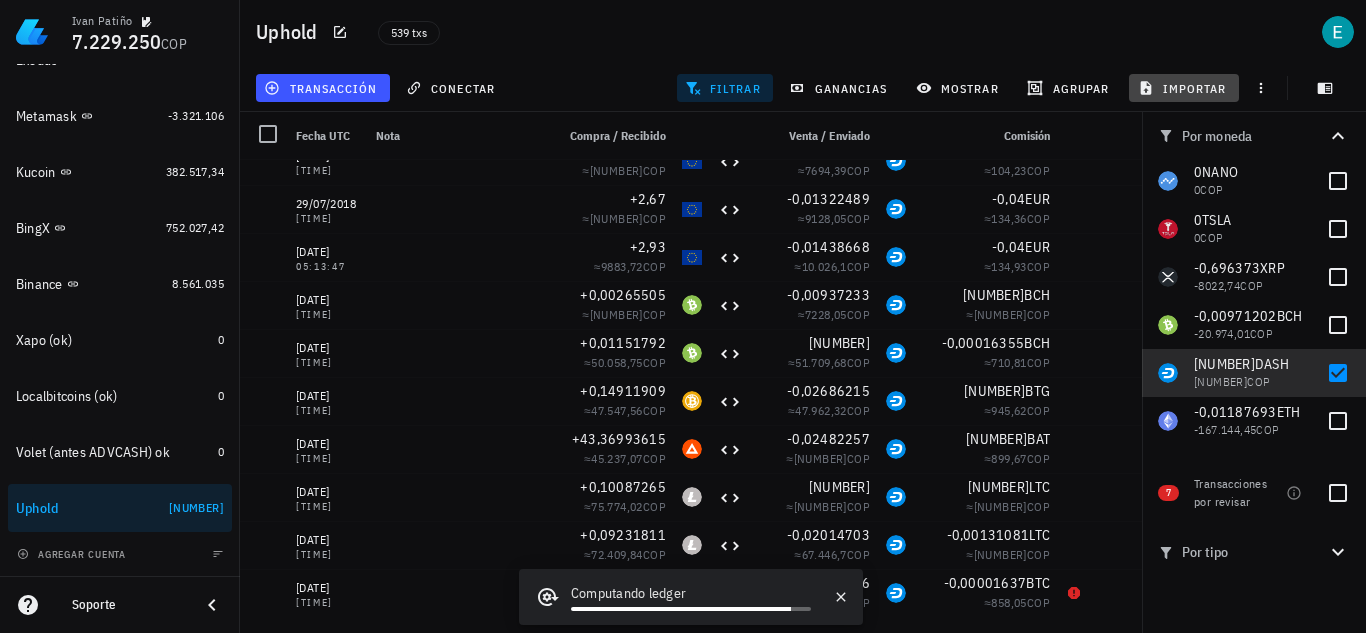 click on "importar" at bounding box center (1184, 88) 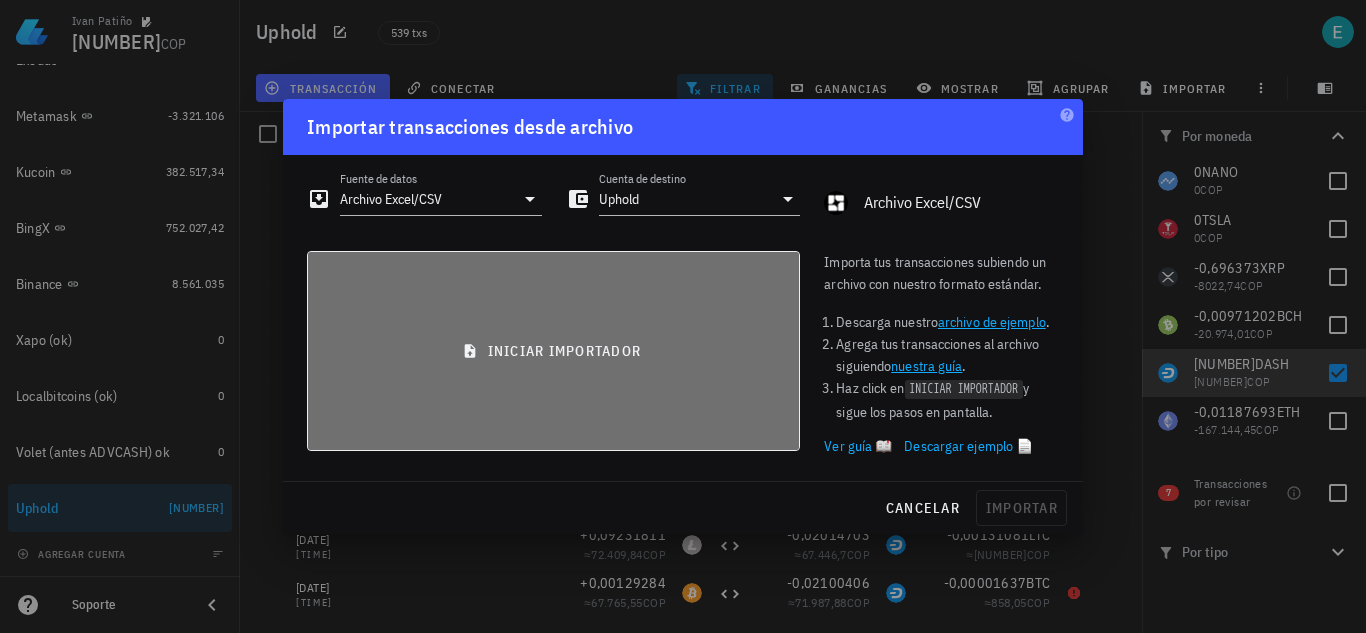 click on "iniciar importador" at bounding box center [553, 351] 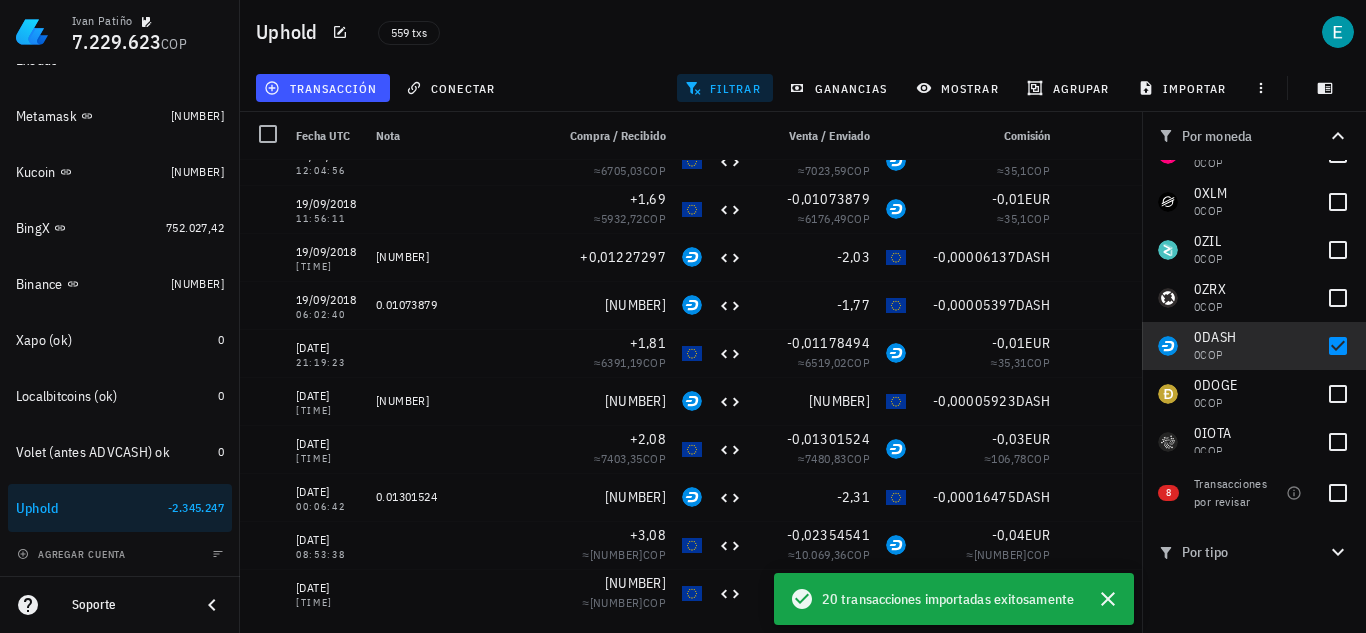 scroll, scrollTop: 666, scrollLeft: 0, axis: vertical 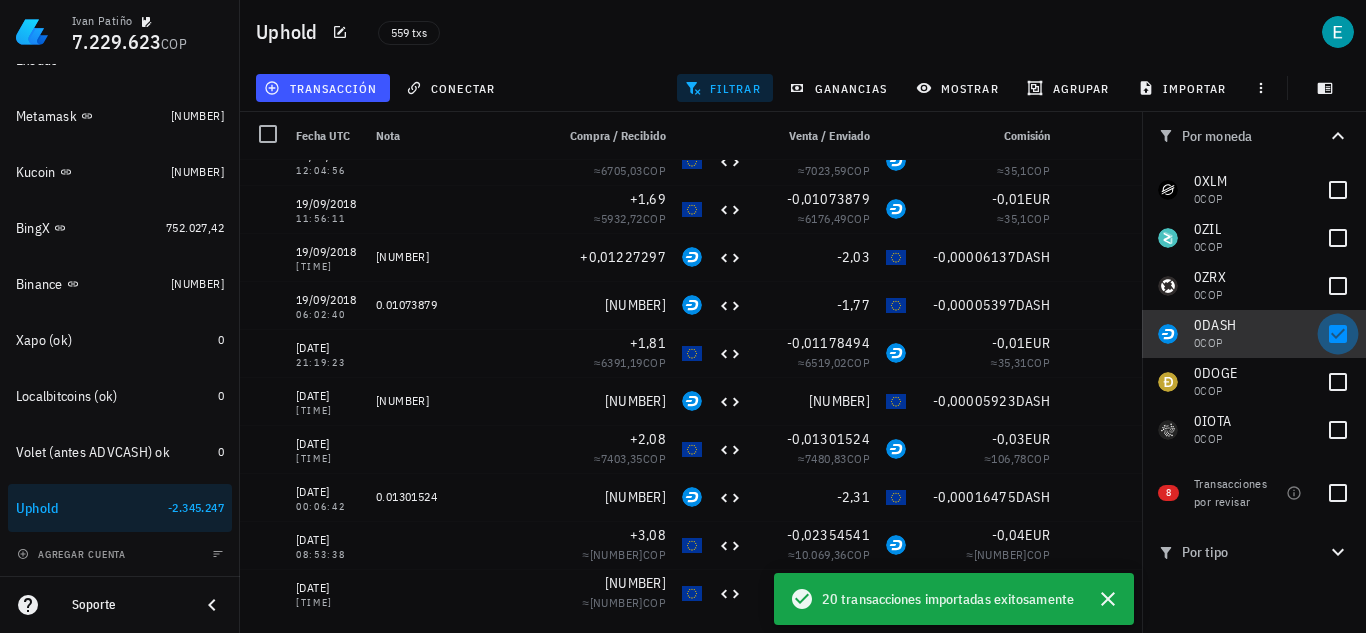 click at bounding box center (1338, 334) 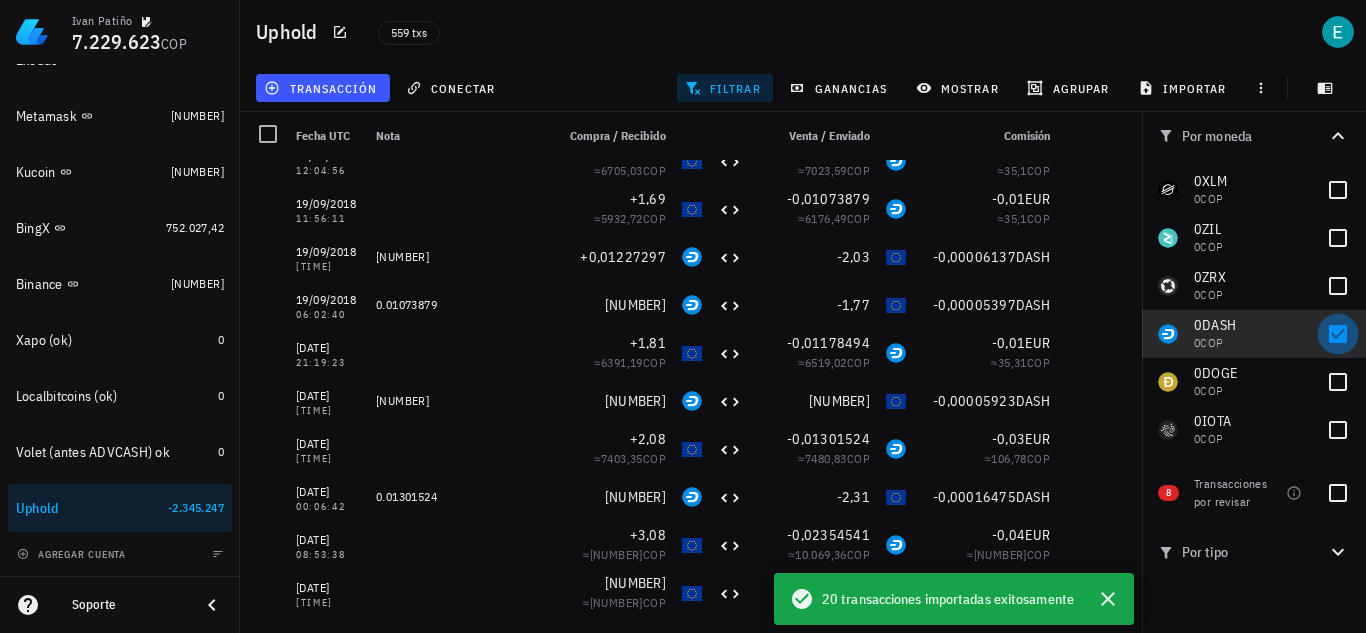 checkbox on "false" 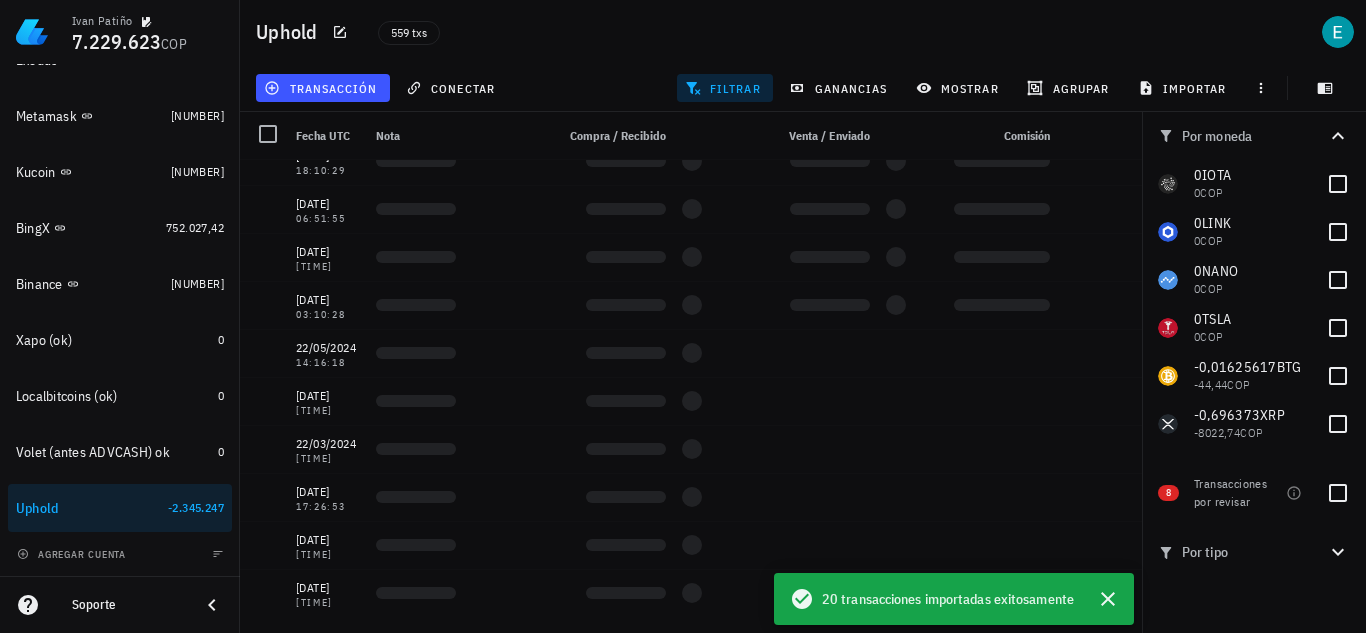 scroll, scrollTop: 1089, scrollLeft: 0, axis: vertical 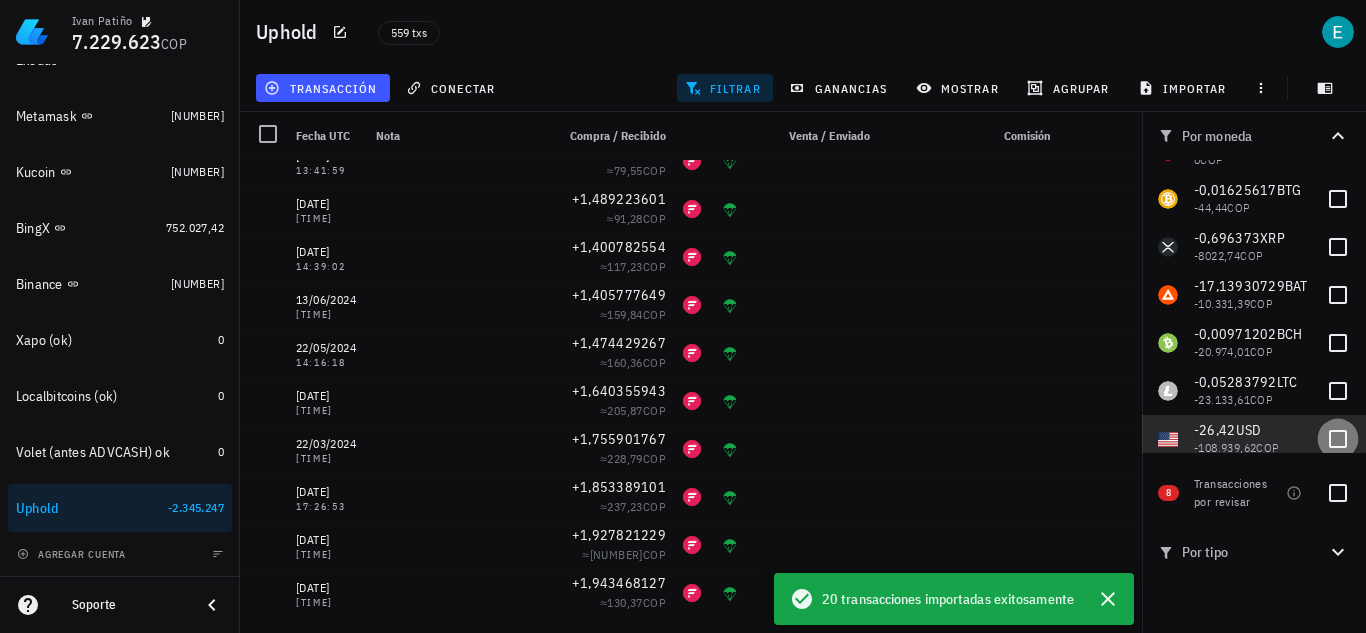 click at bounding box center (1338, 439) 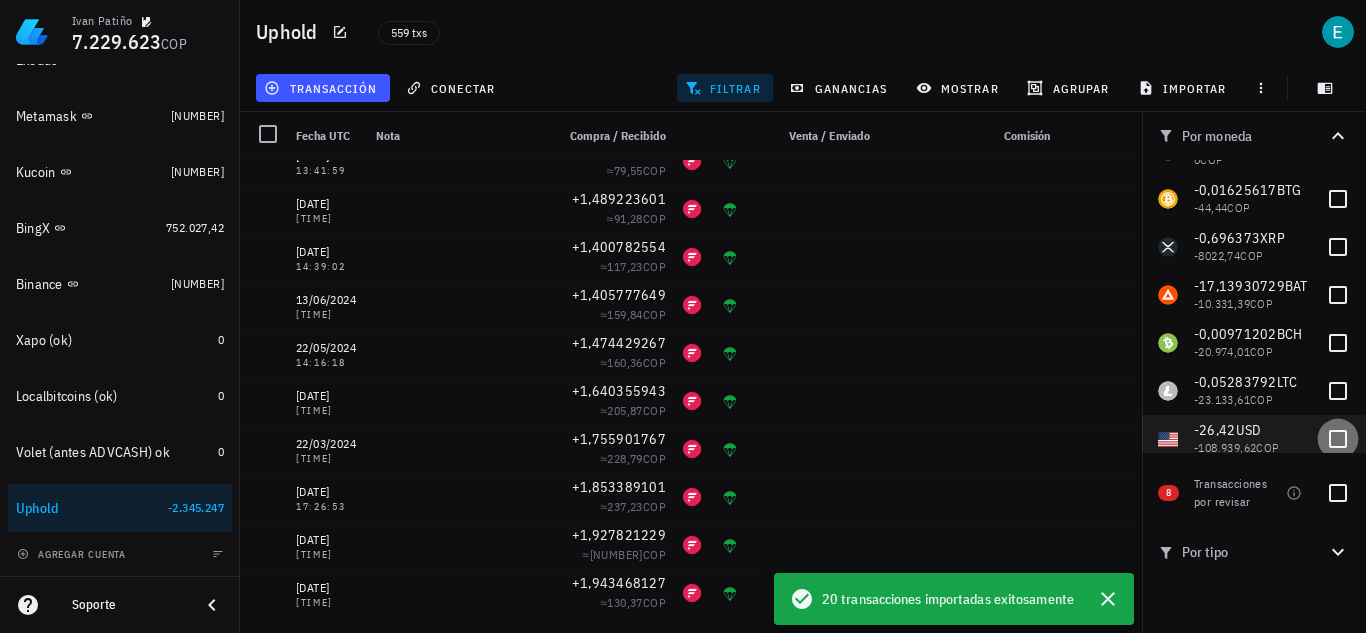 checkbox on "true" 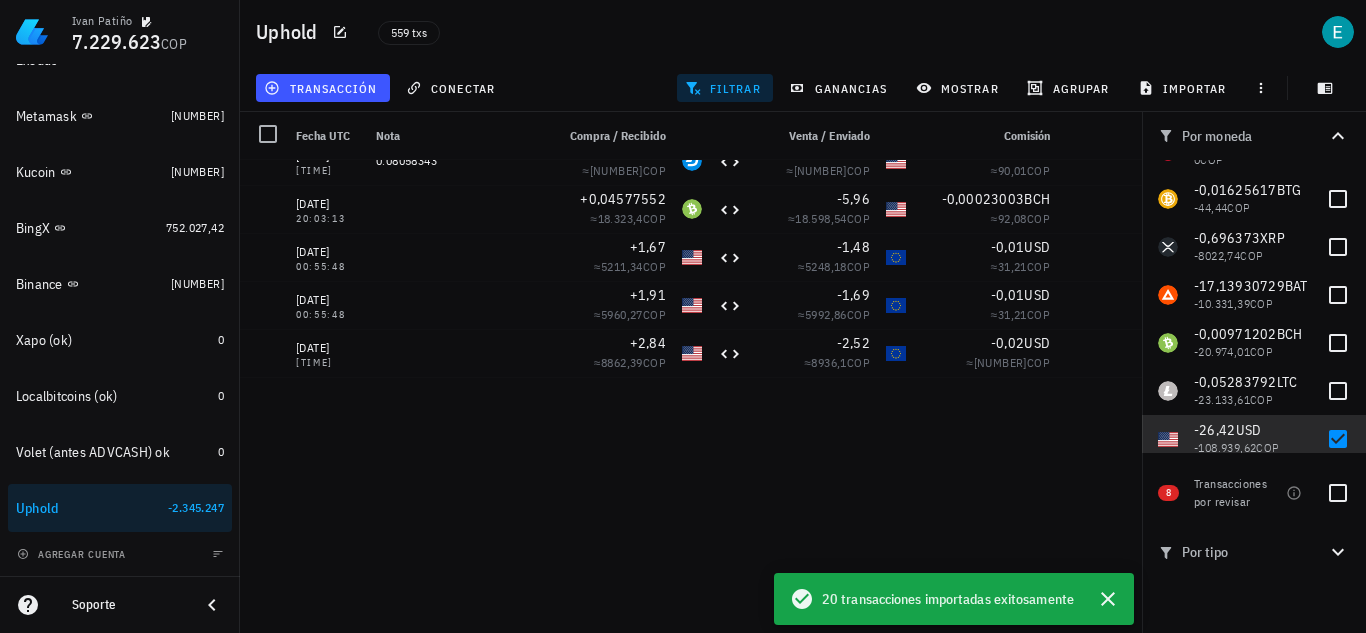 scroll, scrollTop: 0, scrollLeft: 0, axis: both 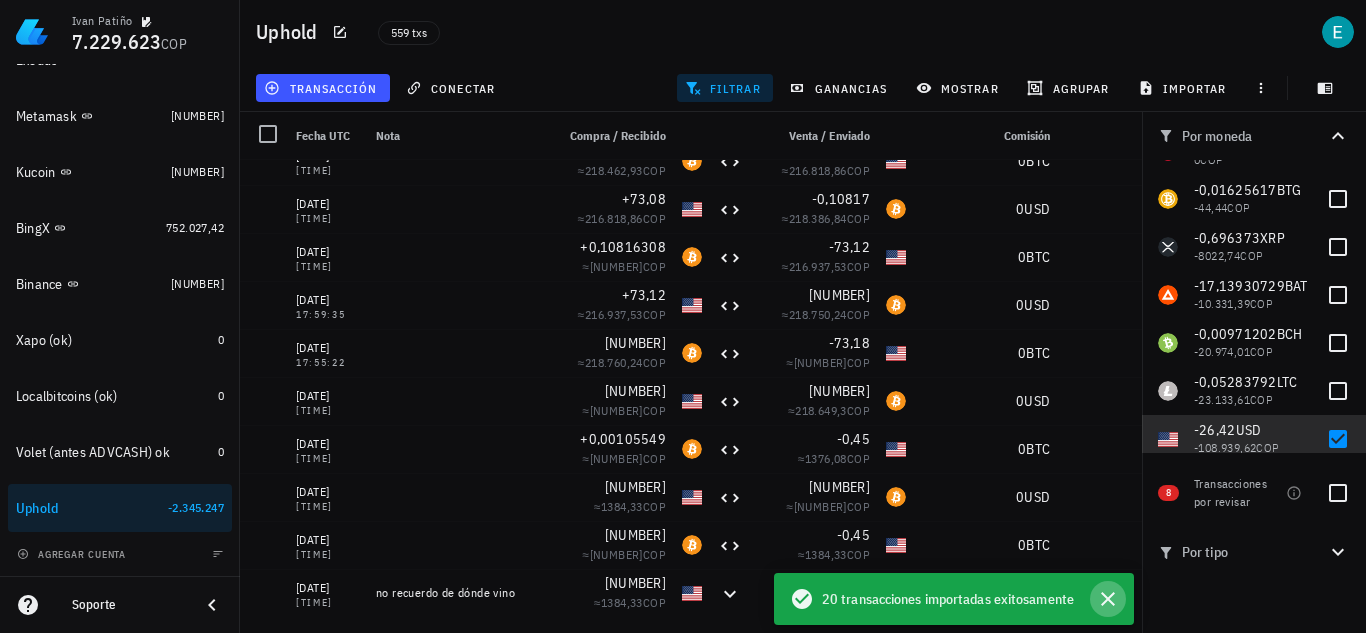 click 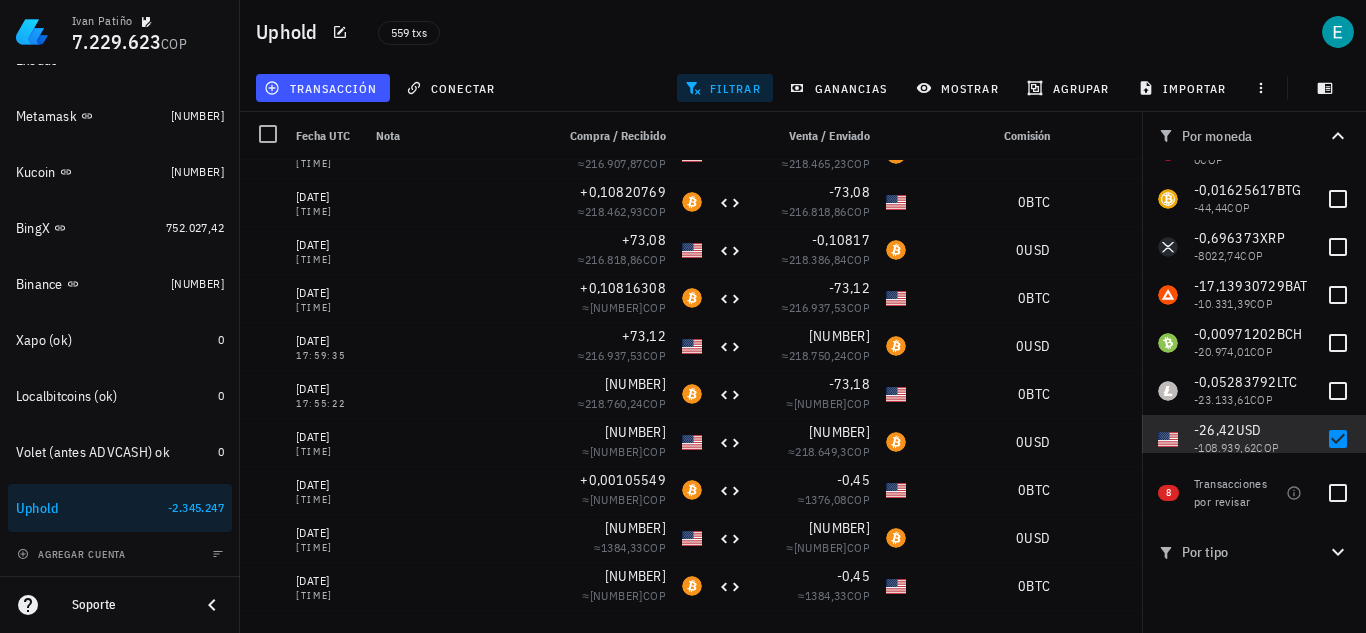 scroll, scrollTop: 7824, scrollLeft: 0, axis: vertical 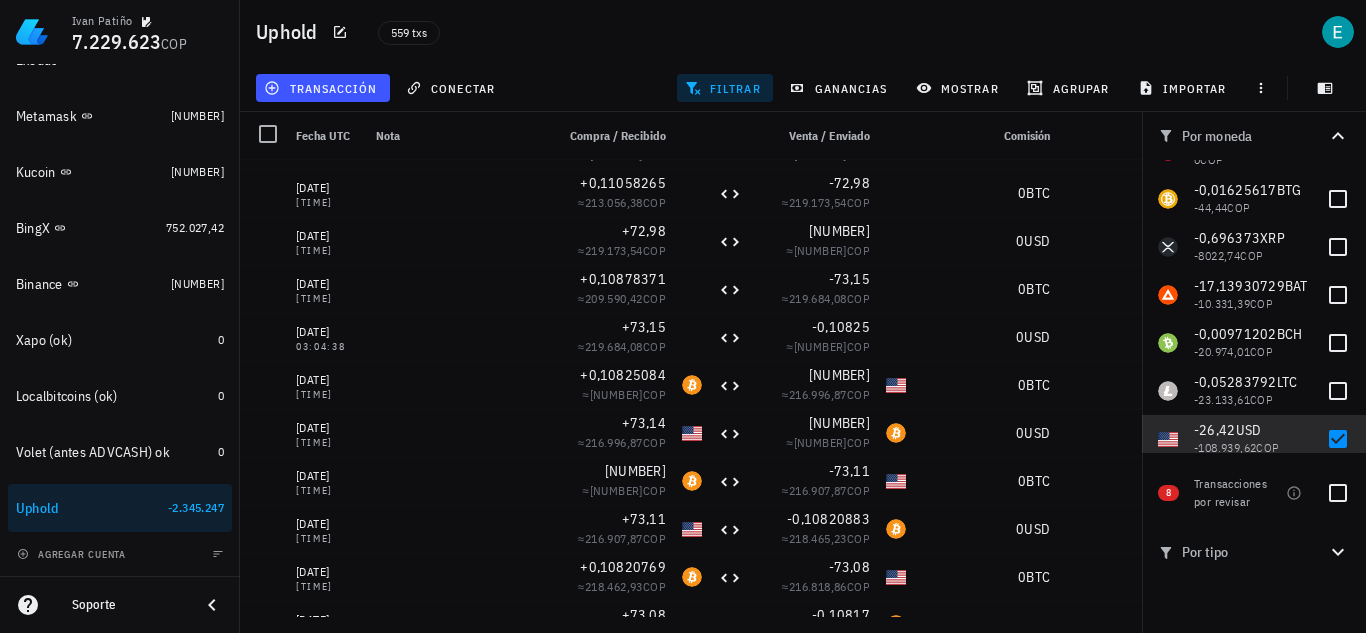 click on "0  BTC" at bounding box center [986, 193] 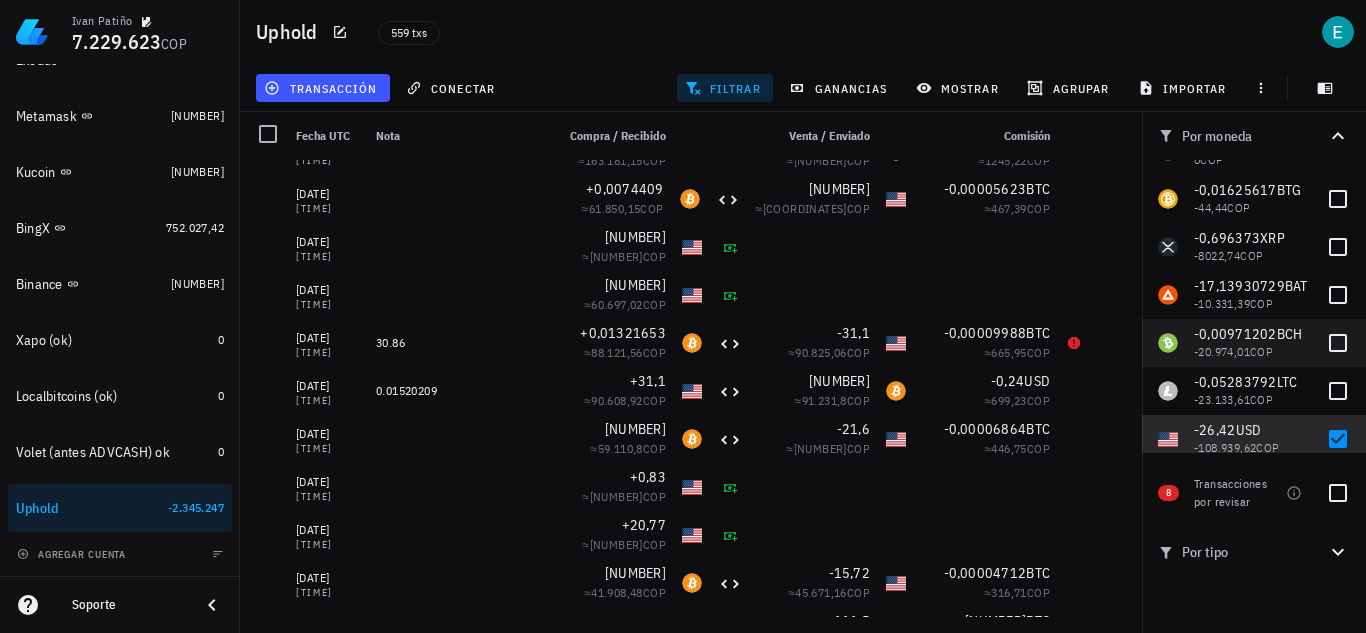 scroll, scrollTop: 3607, scrollLeft: 0, axis: vertical 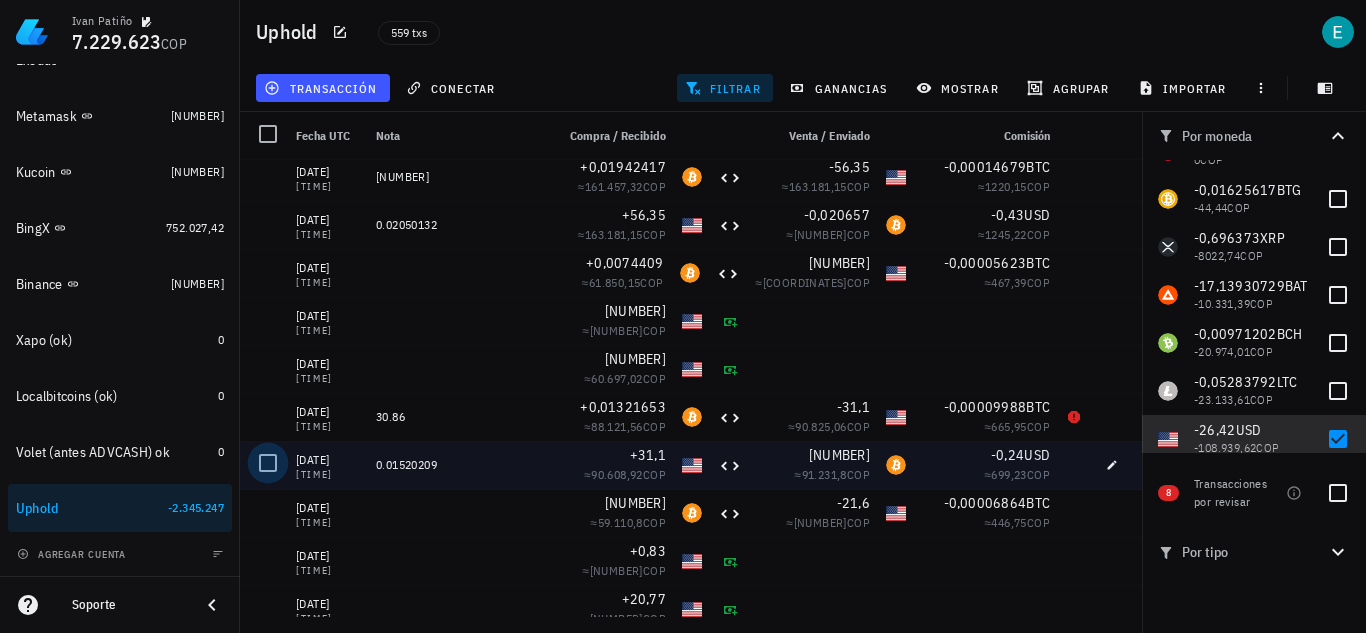 click at bounding box center (268, 463) 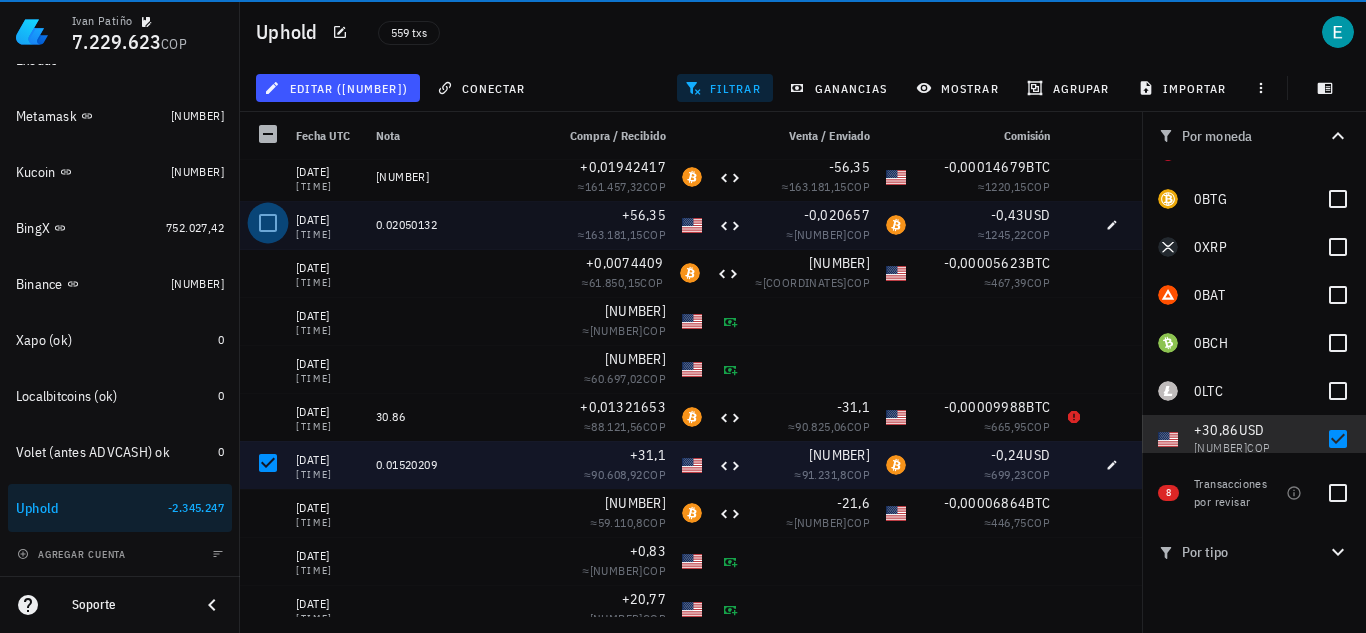click at bounding box center [268, 223] 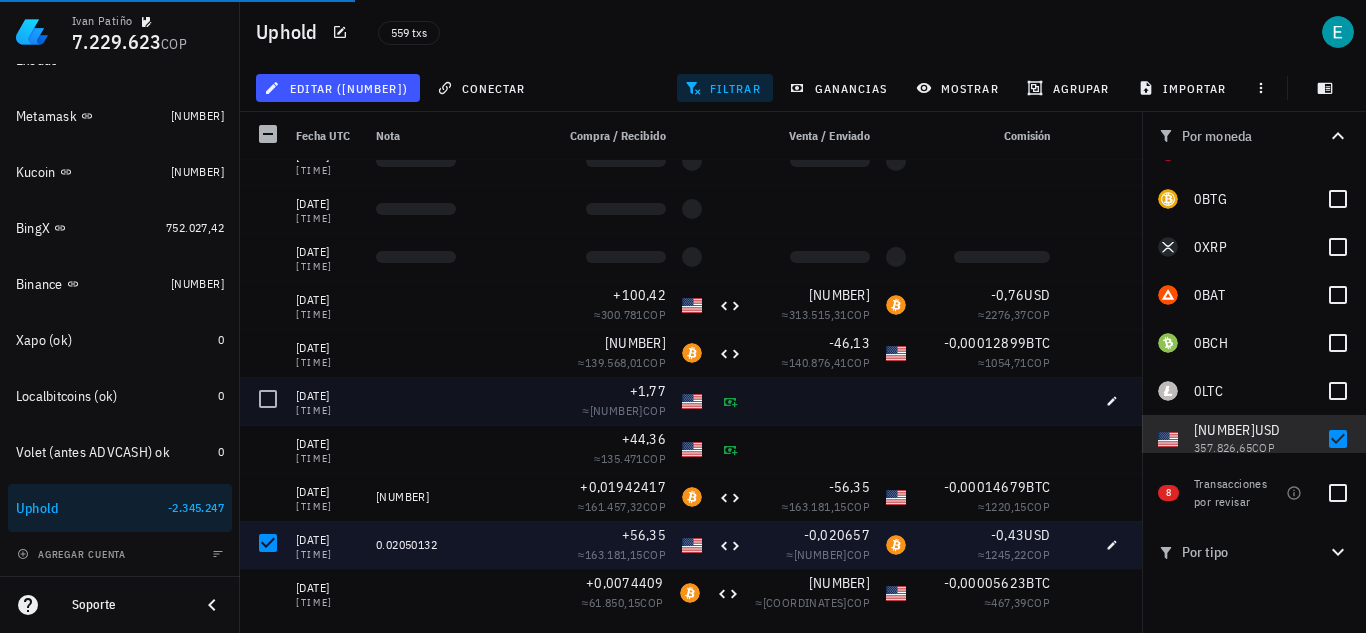 scroll, scrollTop: 3247, scrollLeft: 0, axis: vertical 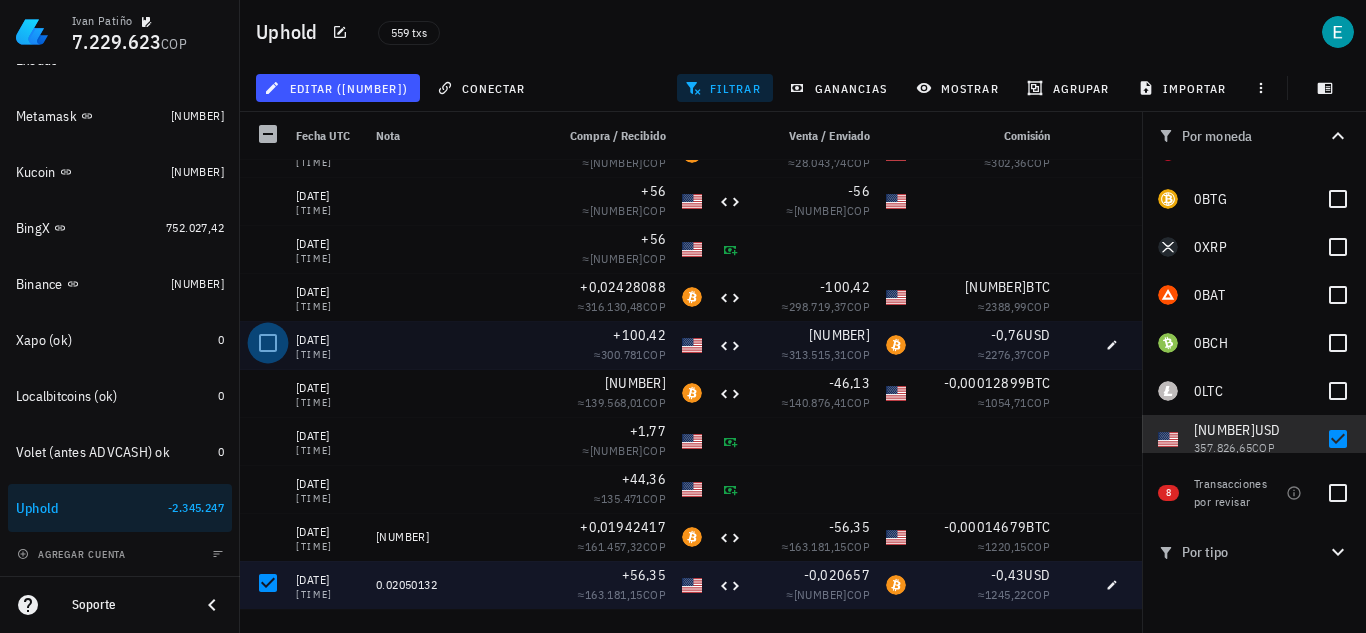 click at bounding box center (268, 343) 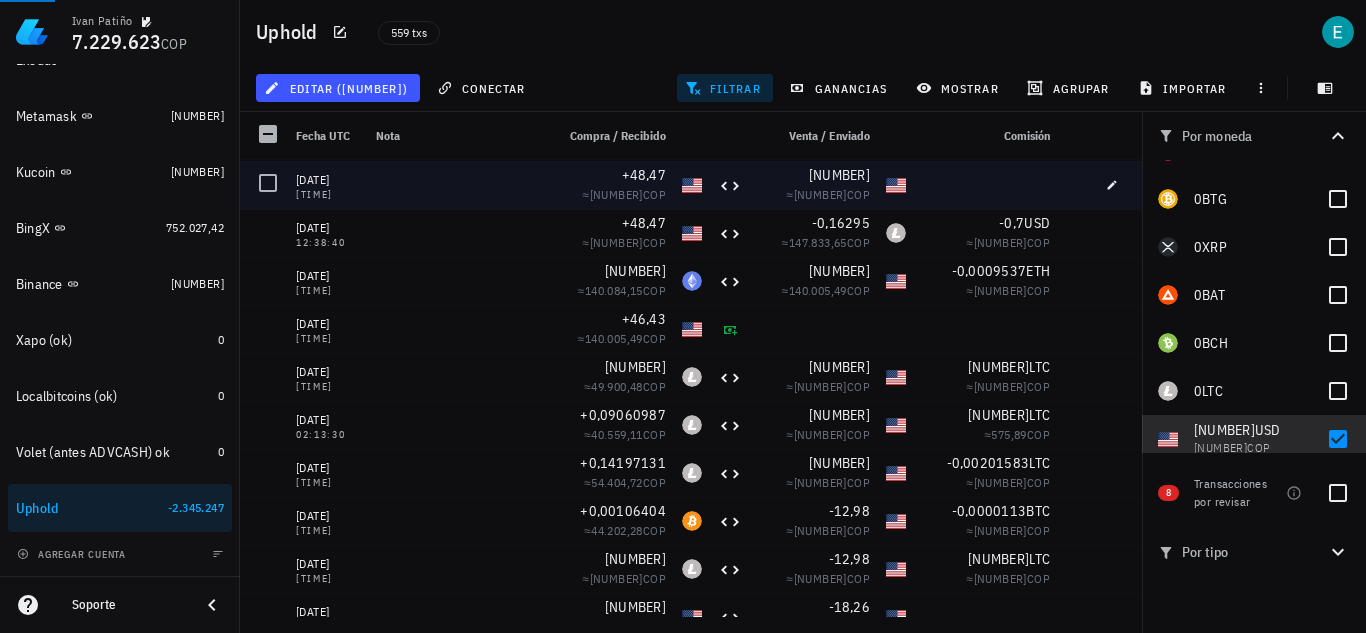 scroll, scrollTop: 2607, scrollLeft: 0, axis: vertical 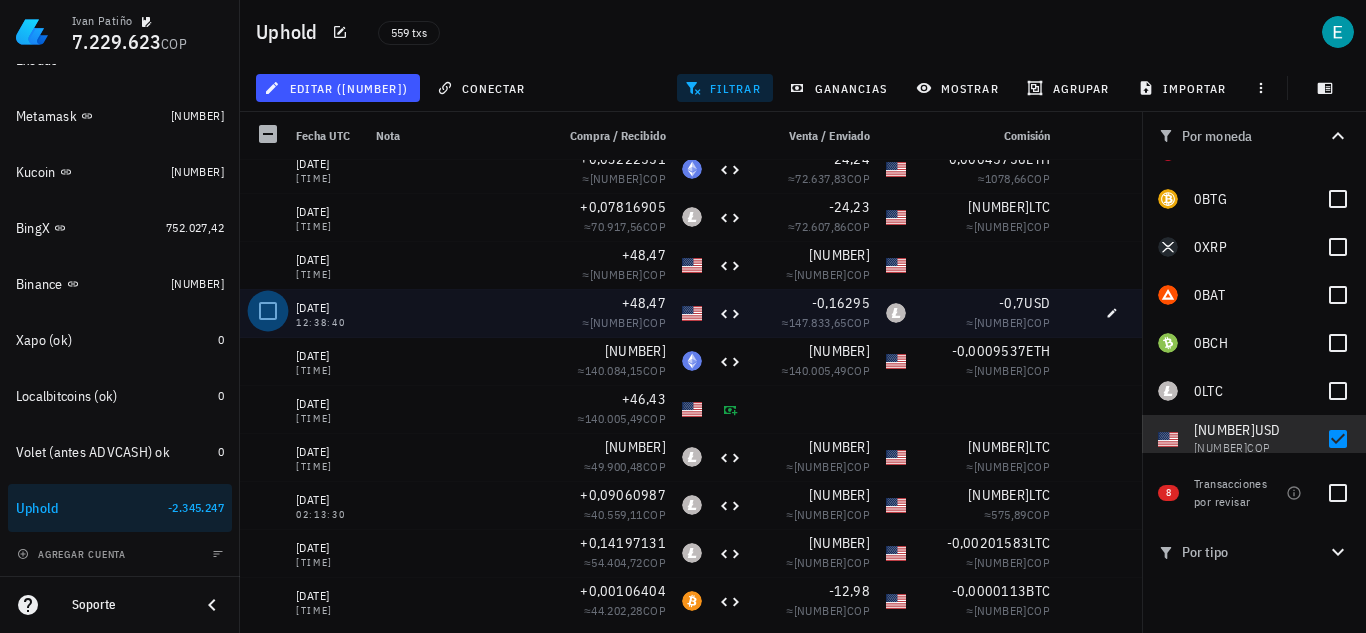 click at bounding box center (268, 311) 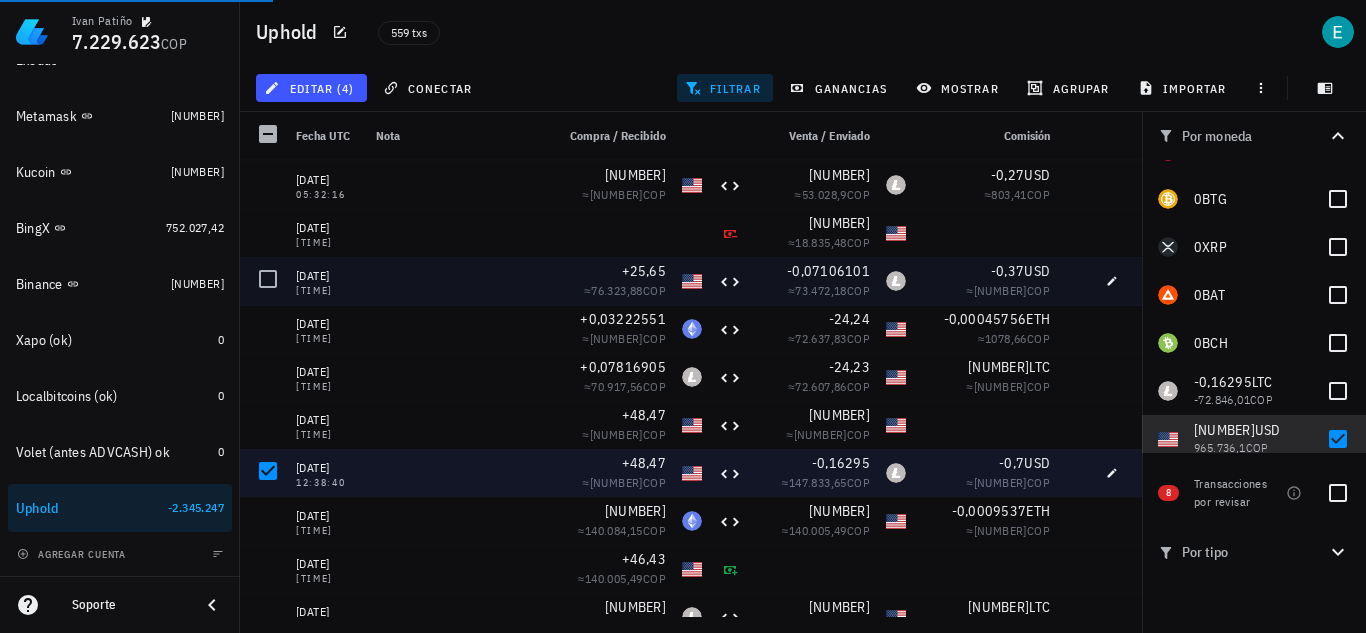 scroll, scrollTop: 2367, scrollLeft: 0, axis: vertical 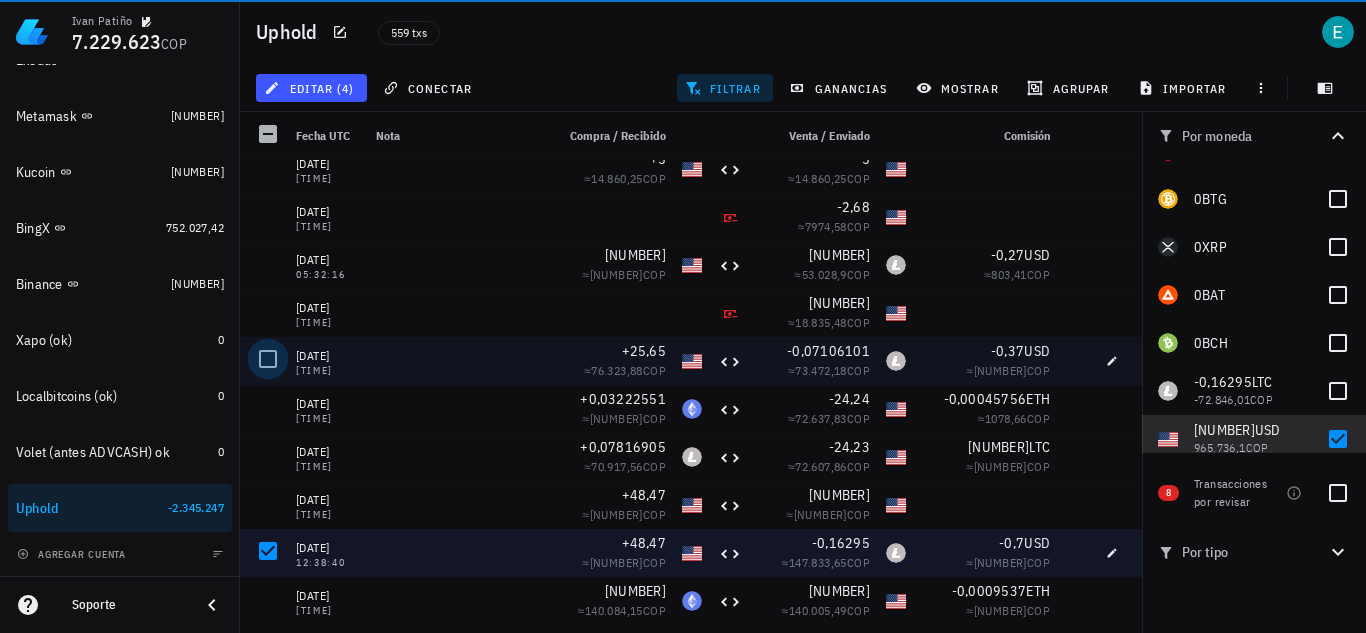 click at bounding box center [268, 359] 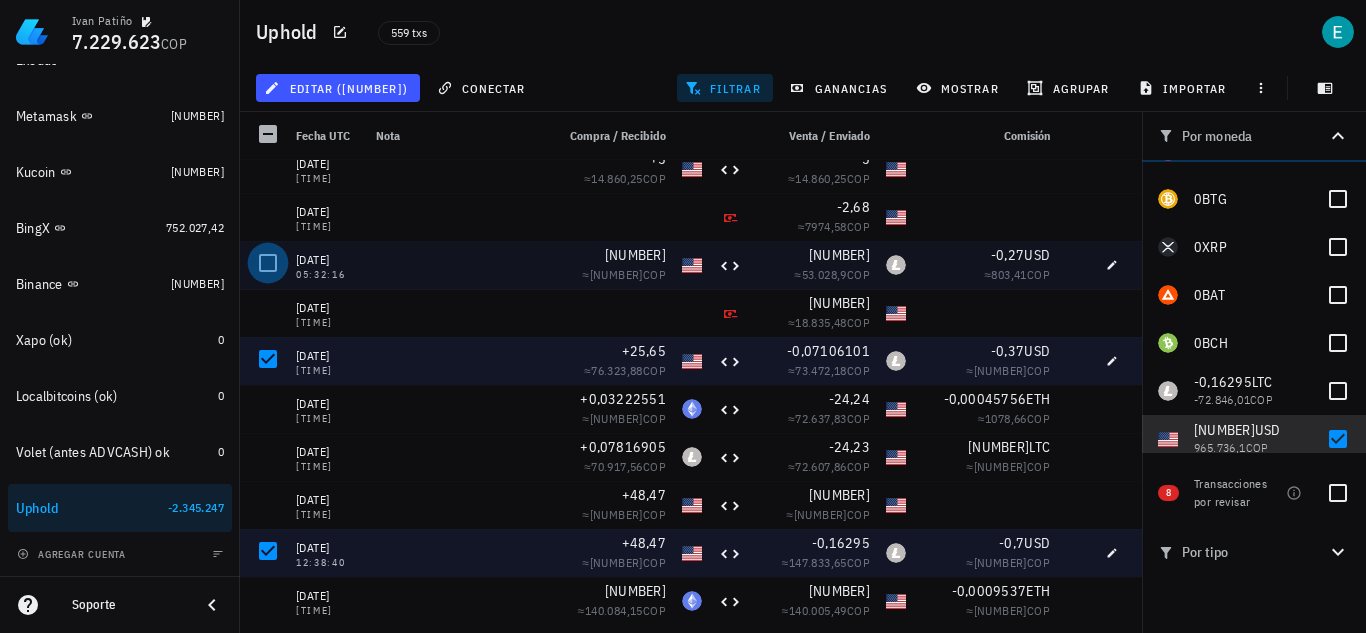 click at bounding box center (268, 263) 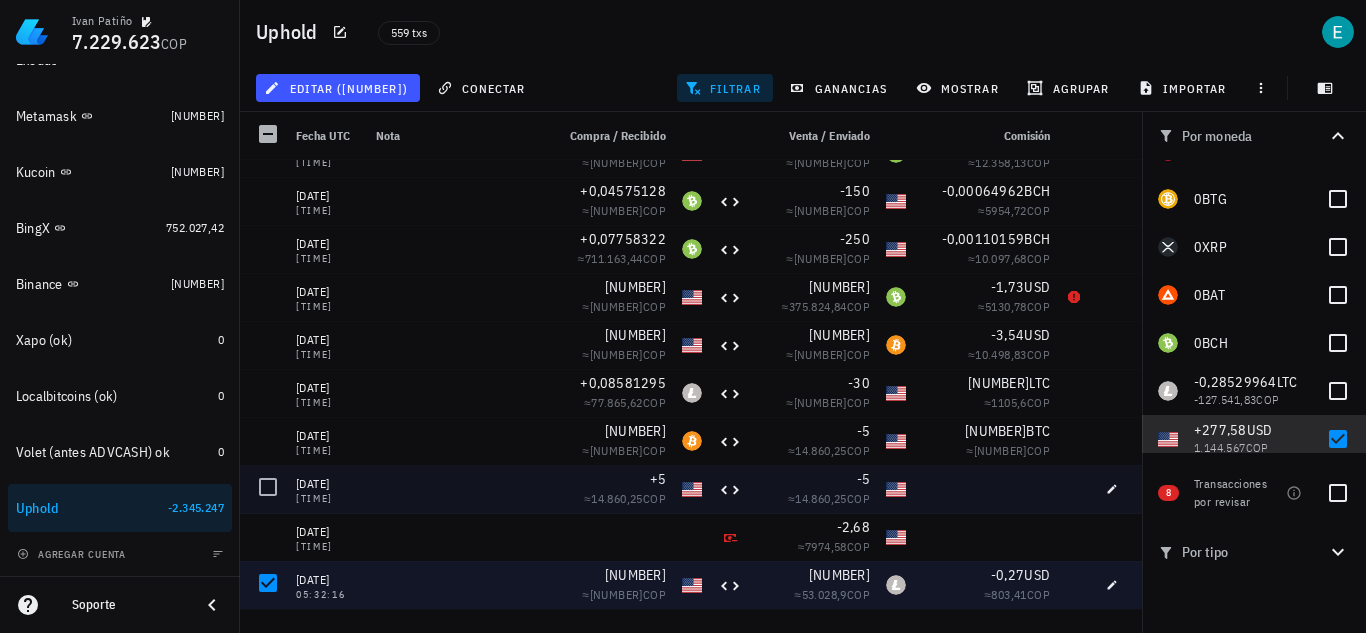 scroll, scrollTop: 2007, scrollLeft: 0, axis: vertical 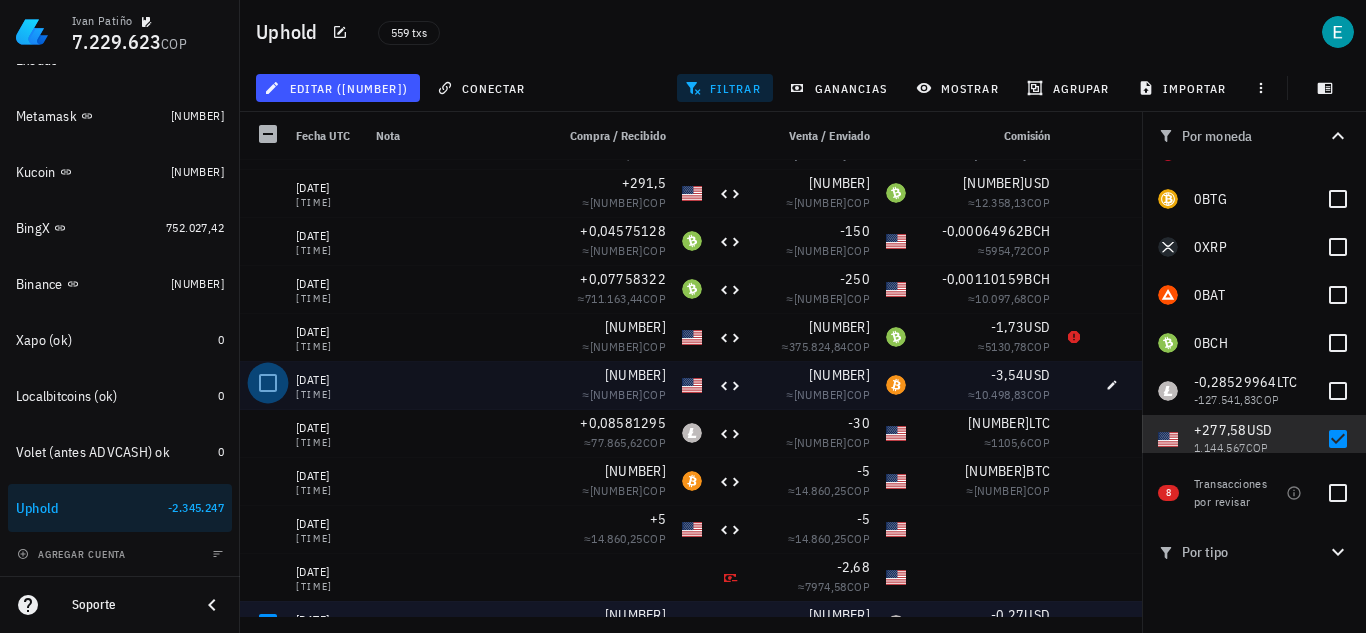 click at bounding box center [268, 383] 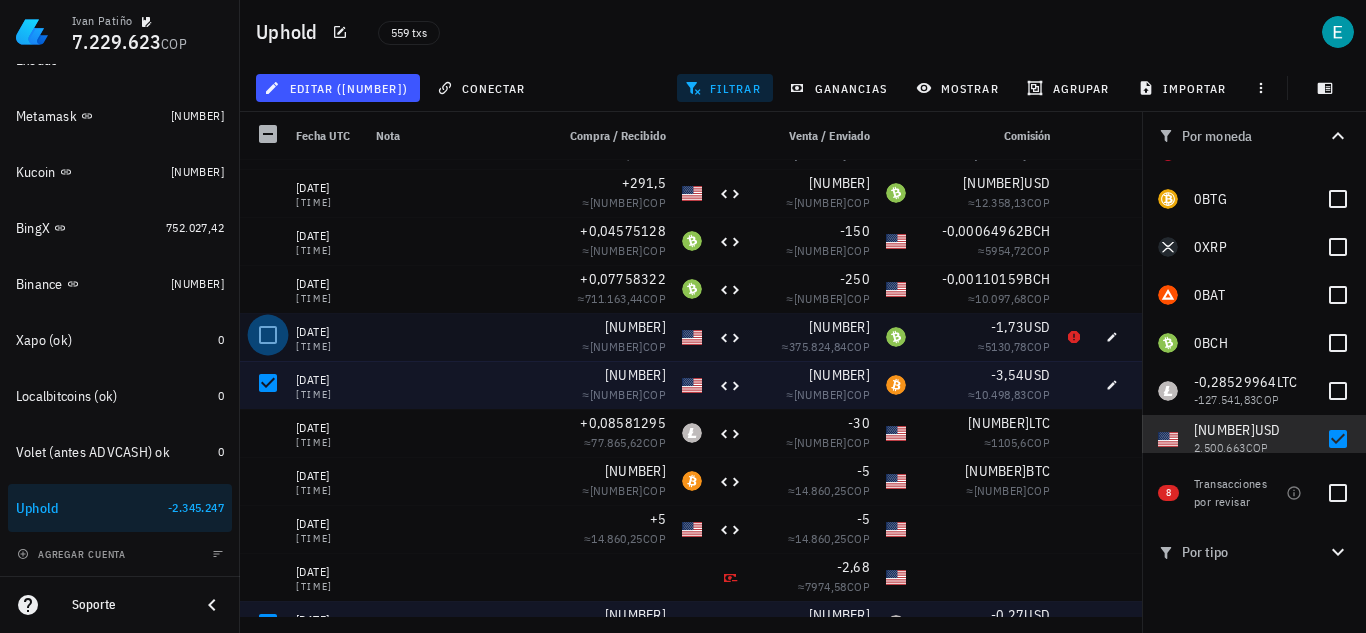 click at bounding box center [268, 335] 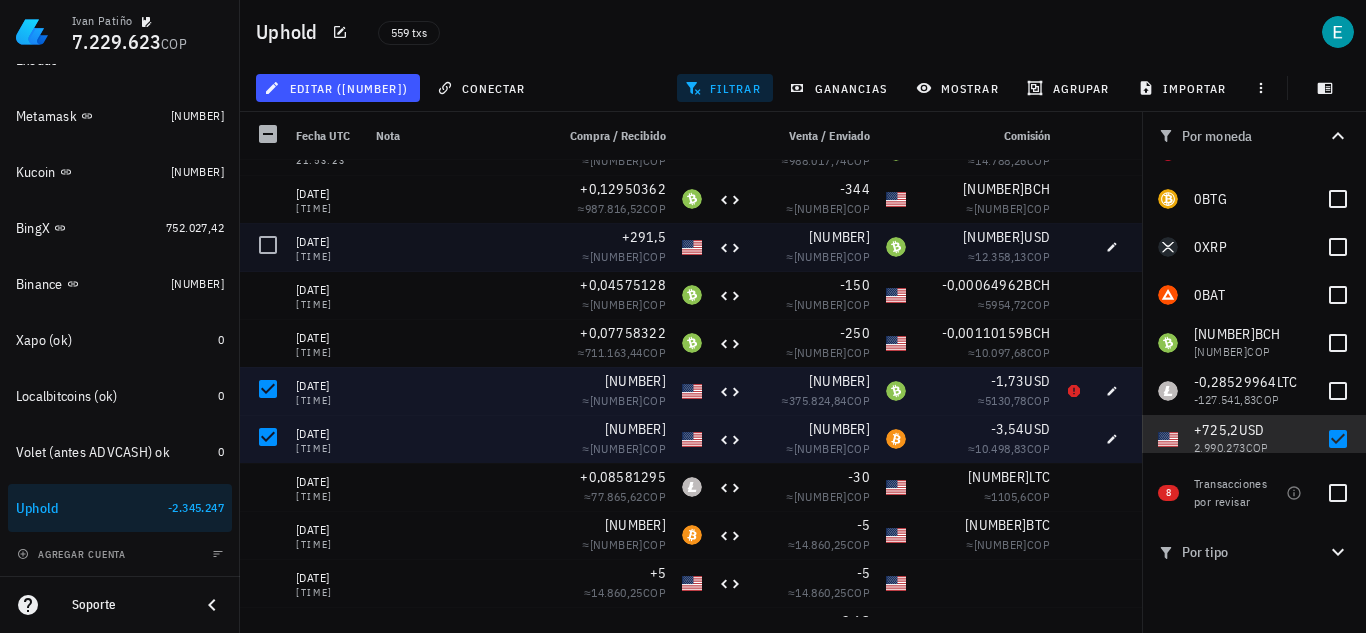 scroll, scrollTop: 1887, scrollLeft: 0, axis: vertical 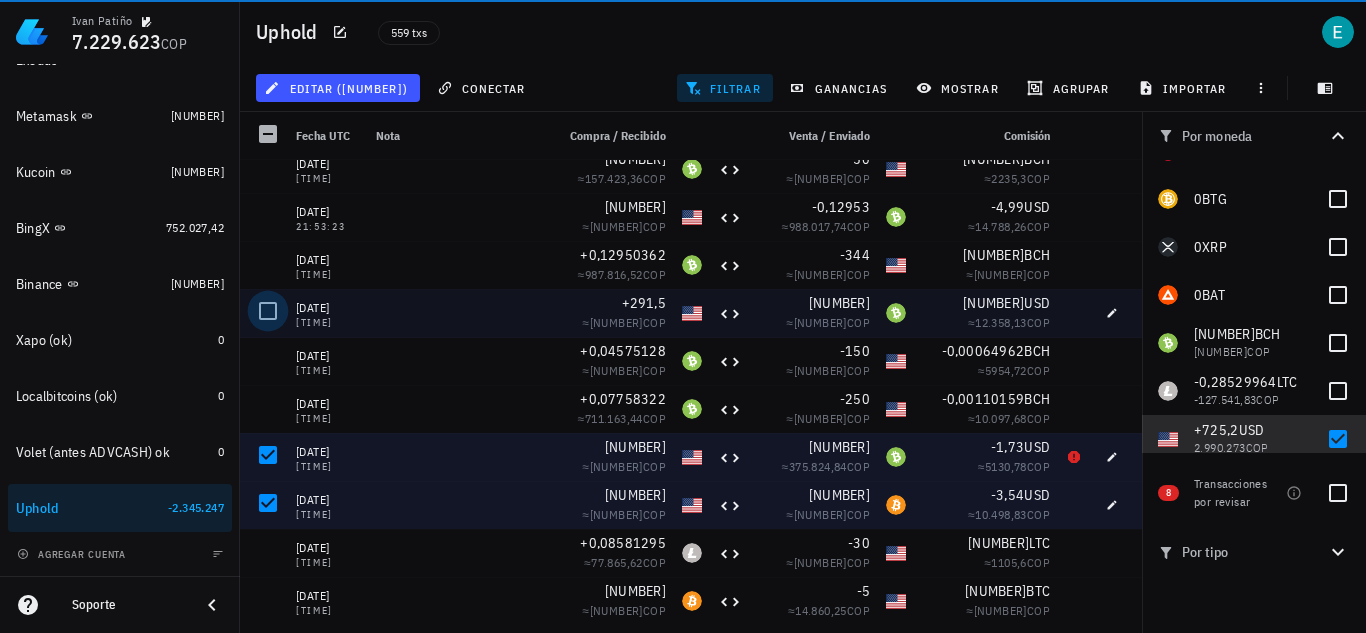 click at bounding box center [268, 311] 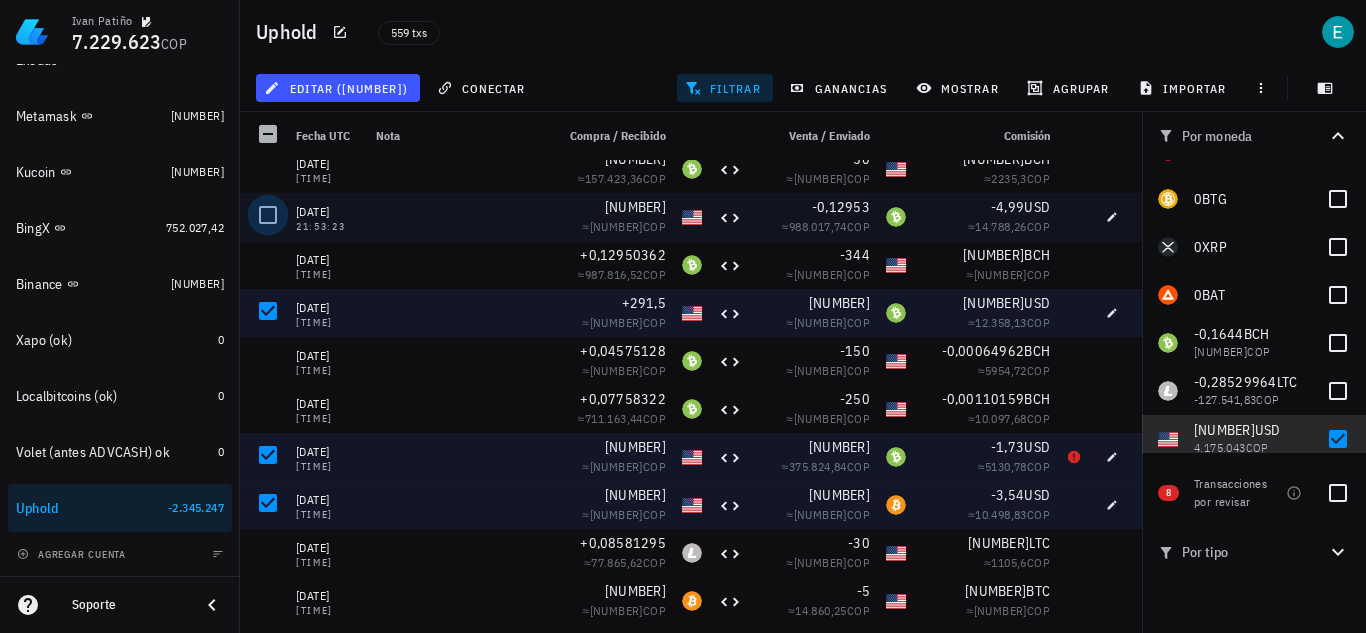 click at bounding box center [268, 215] 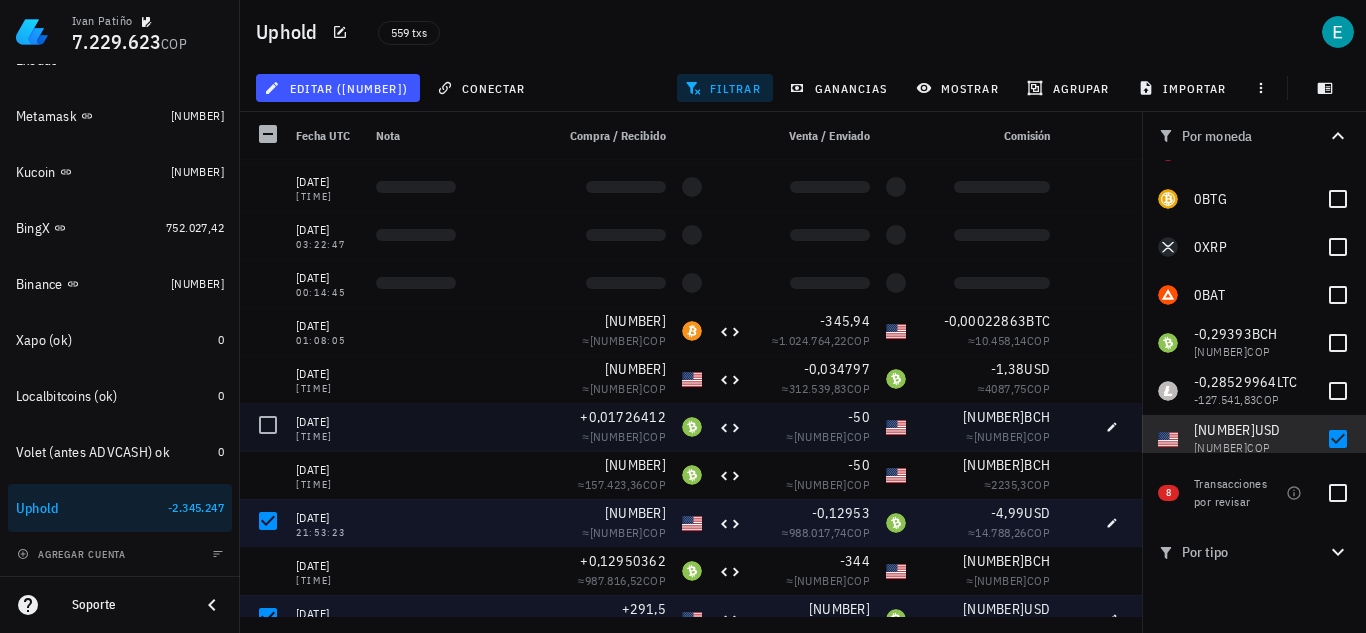 scroll, scrollTop: 1567, scrollLeft: 0, axis: vertical 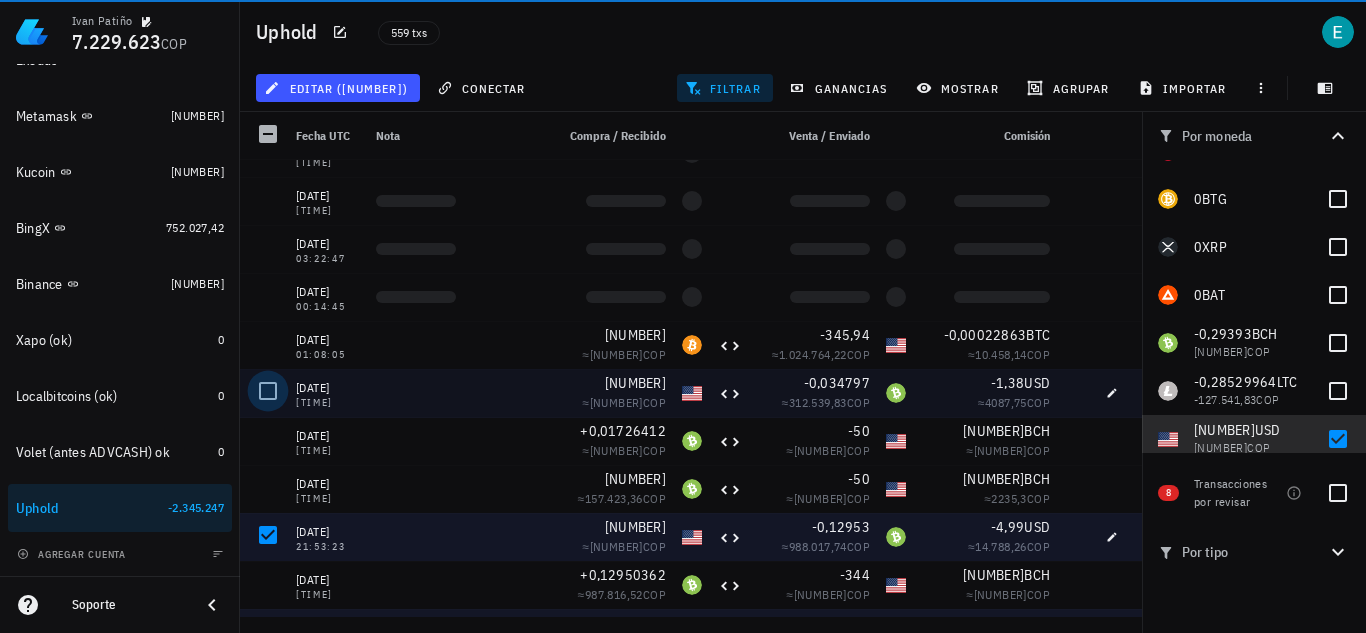 click at bounding box center (268, 391) 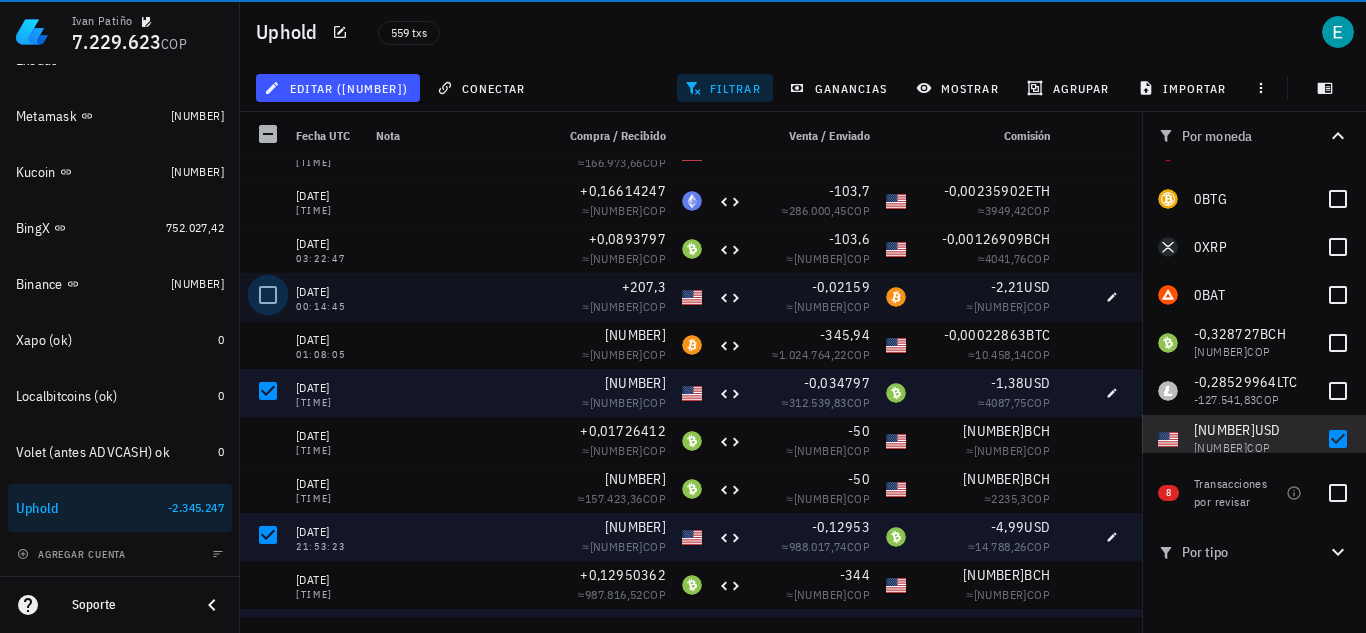 click at bounding box center [268, 295] 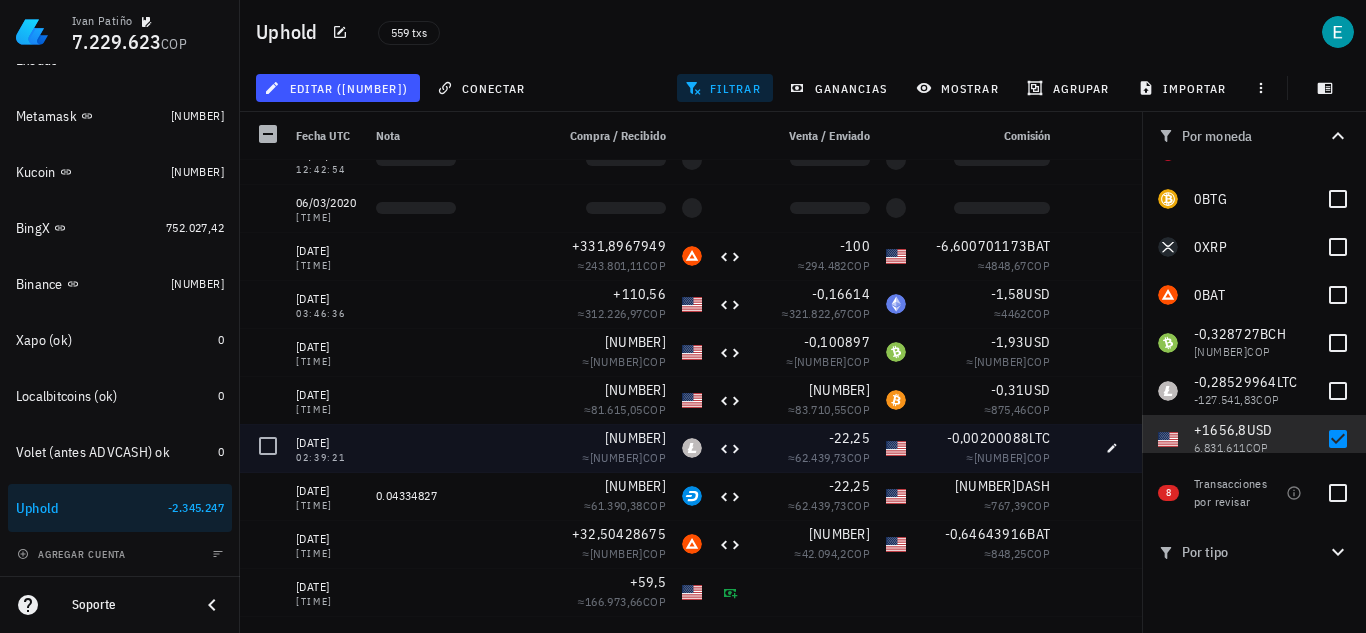 scroll, scrollTop: 1127, scrollLeft: 0, axis: vertical 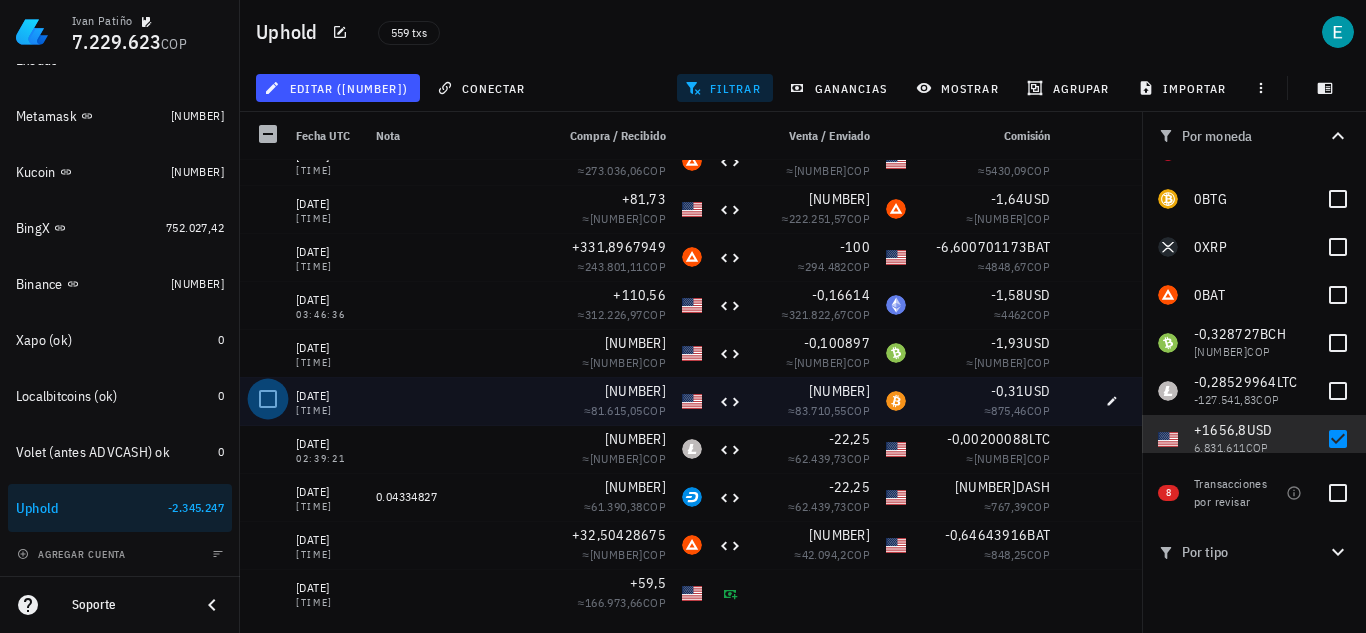 click at bounding box center (268, 399) 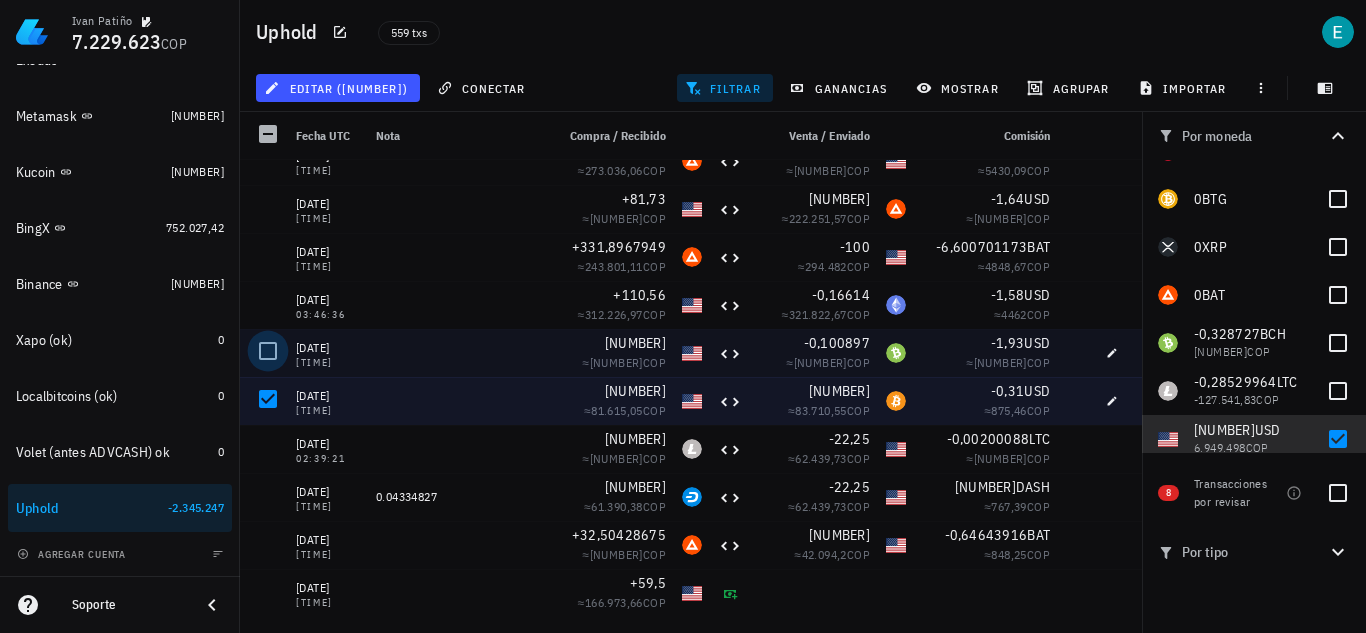 click at bounding box center (268, 351) 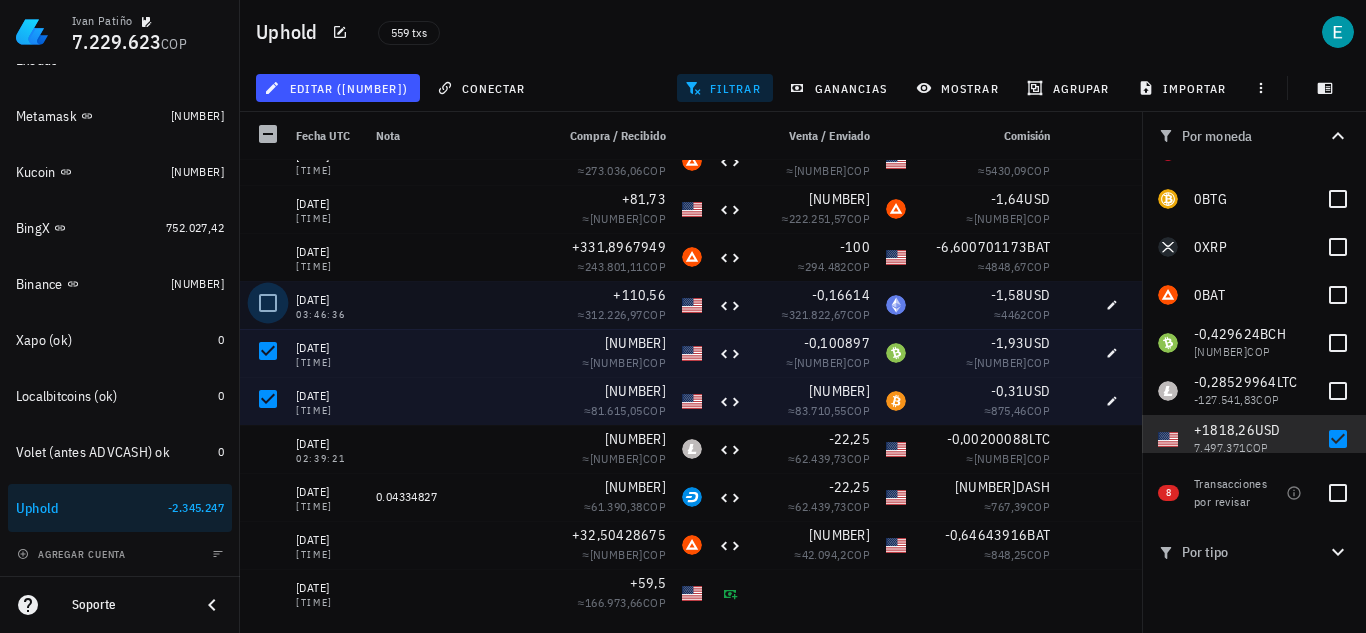 click at bounding box center [268, 303] 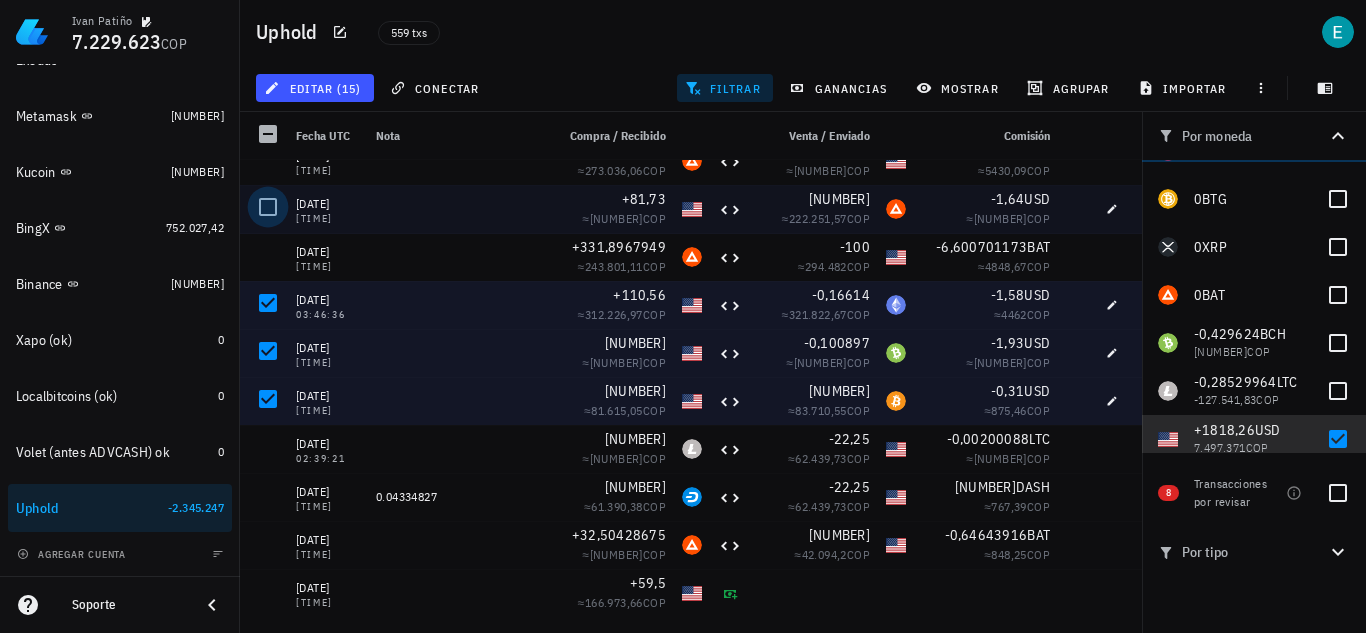 click at bounding box center (268, 207) 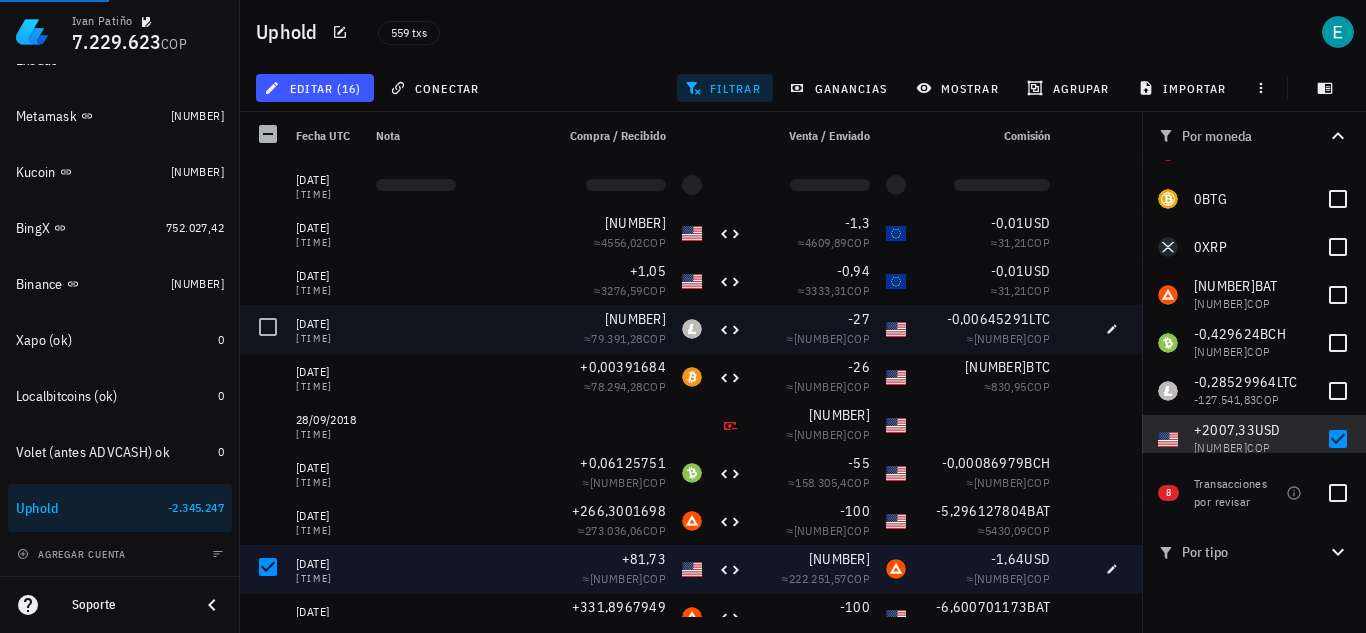 scroll, scrollTop: 727, scrollLeft: 0, axis: vertical 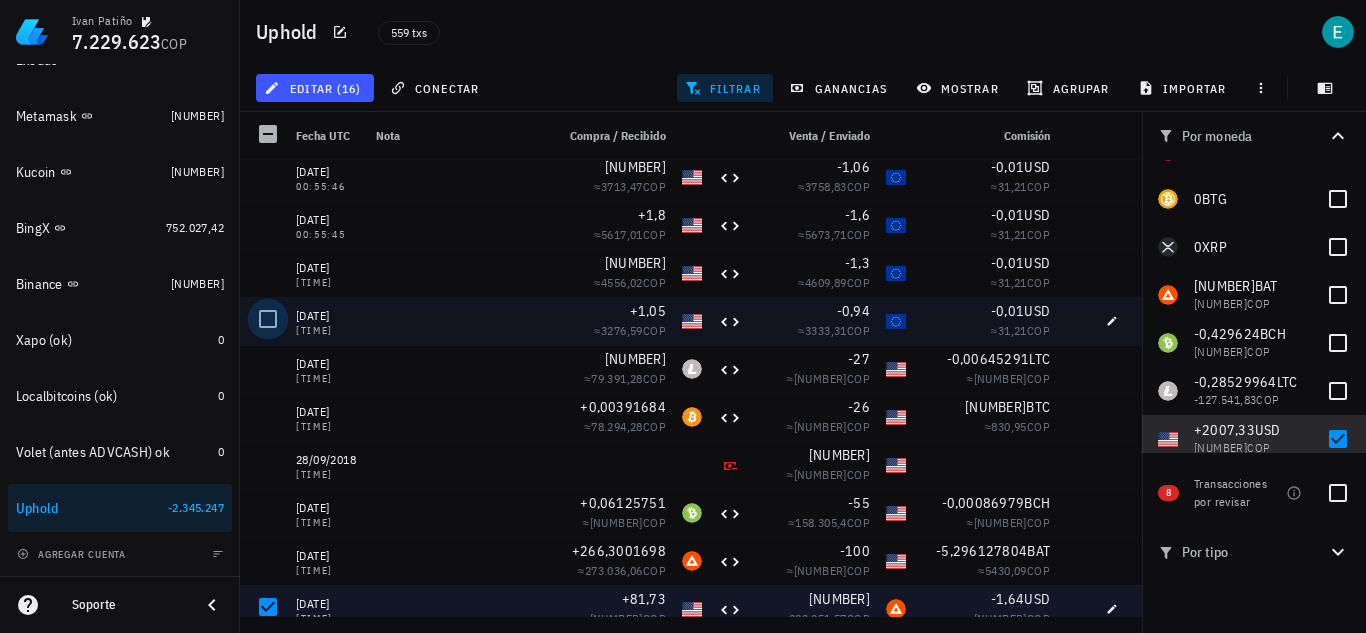 click at bounding box center (268, 319) 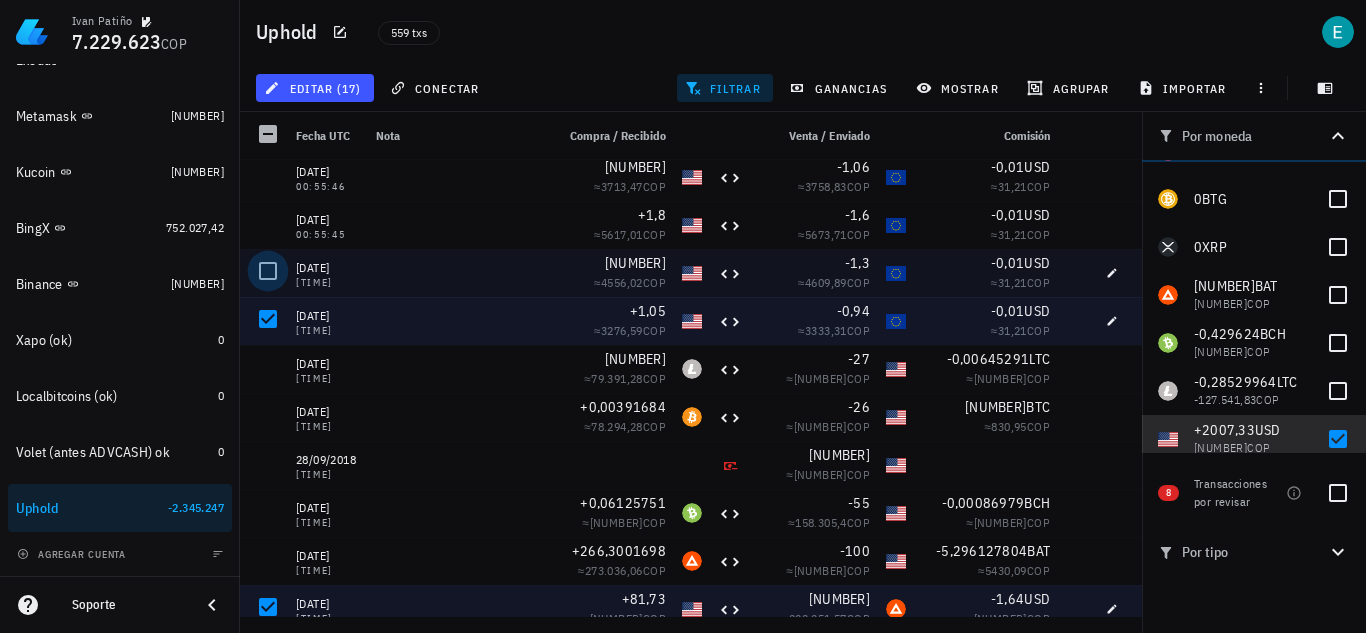 click at bounding box center (268, 271) 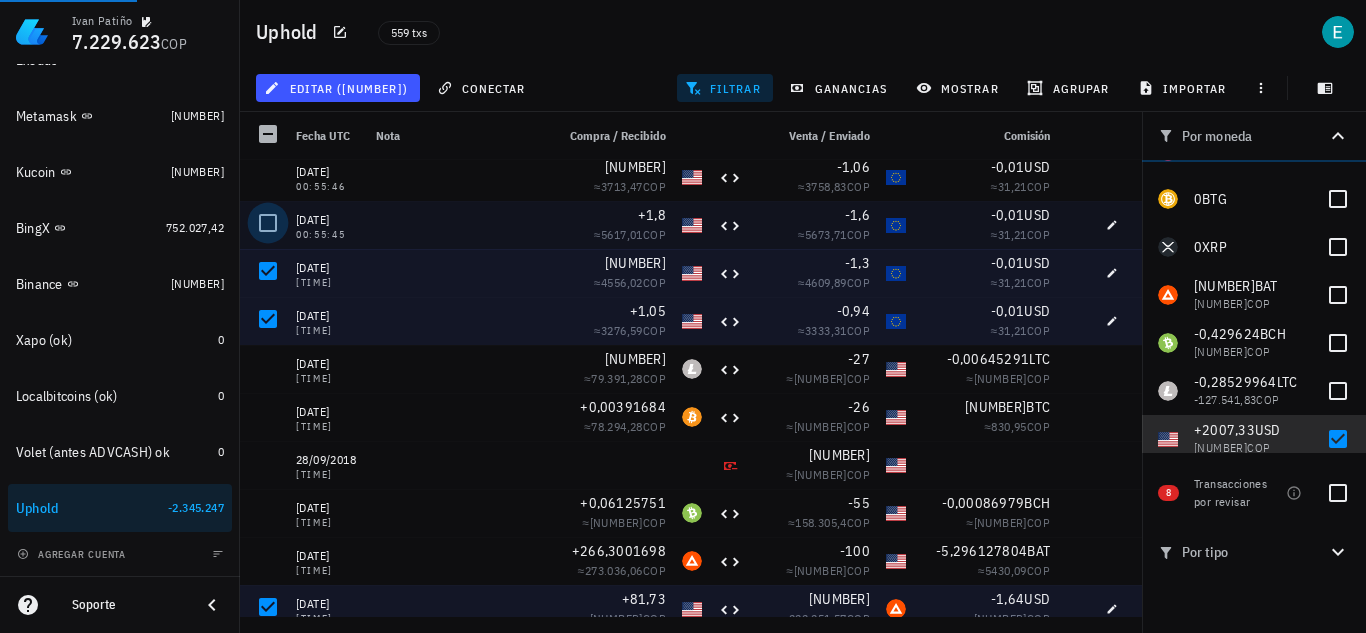 click at bounding box center (268, 223) 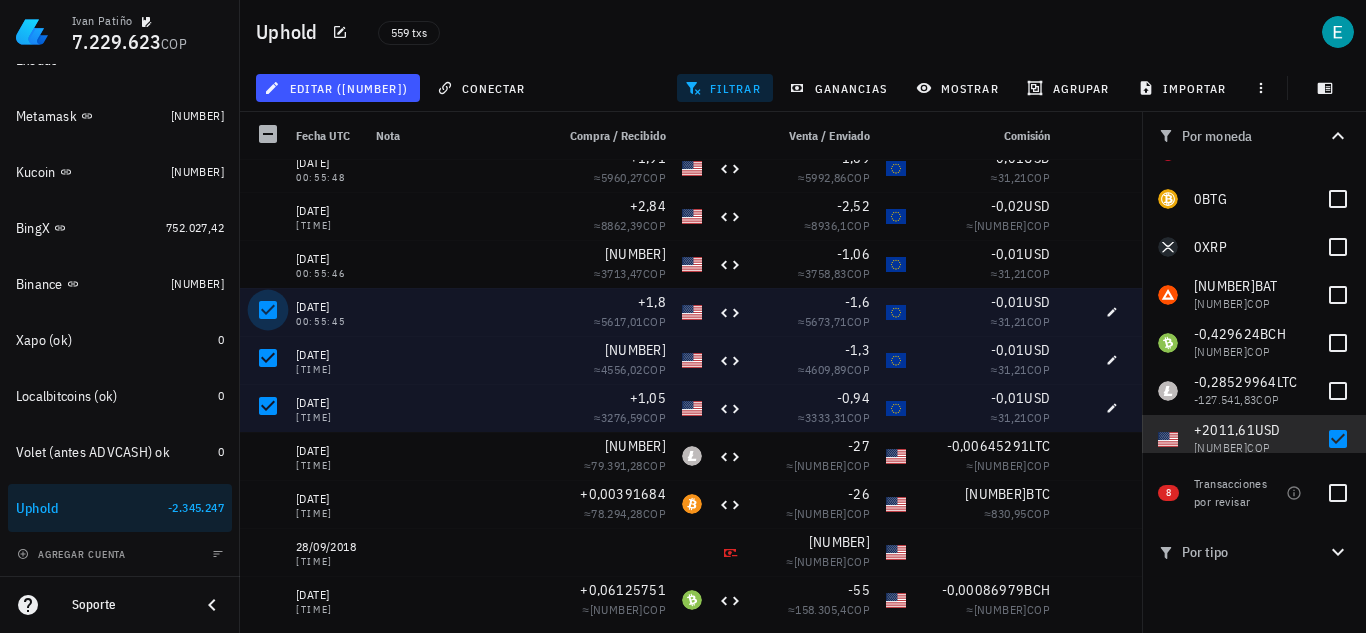 scroll, scrollTop: 527, scrollLeft: 0, axis: vertical 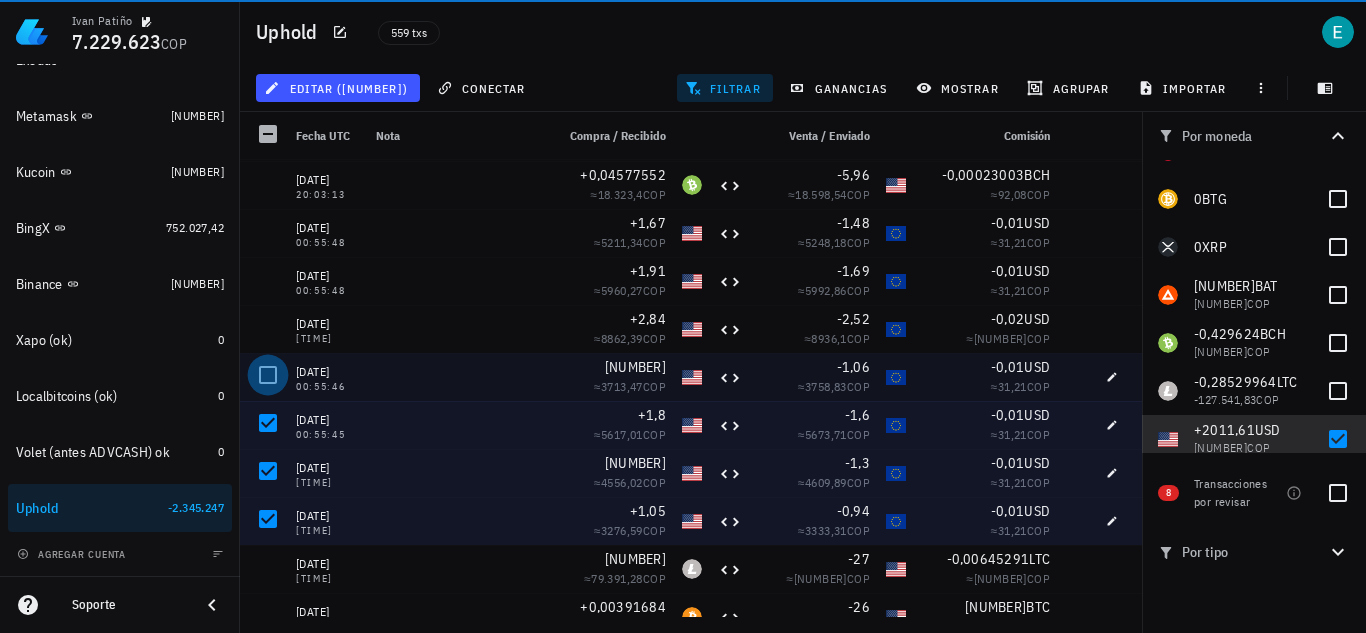 click at bounding box center [268, 375] 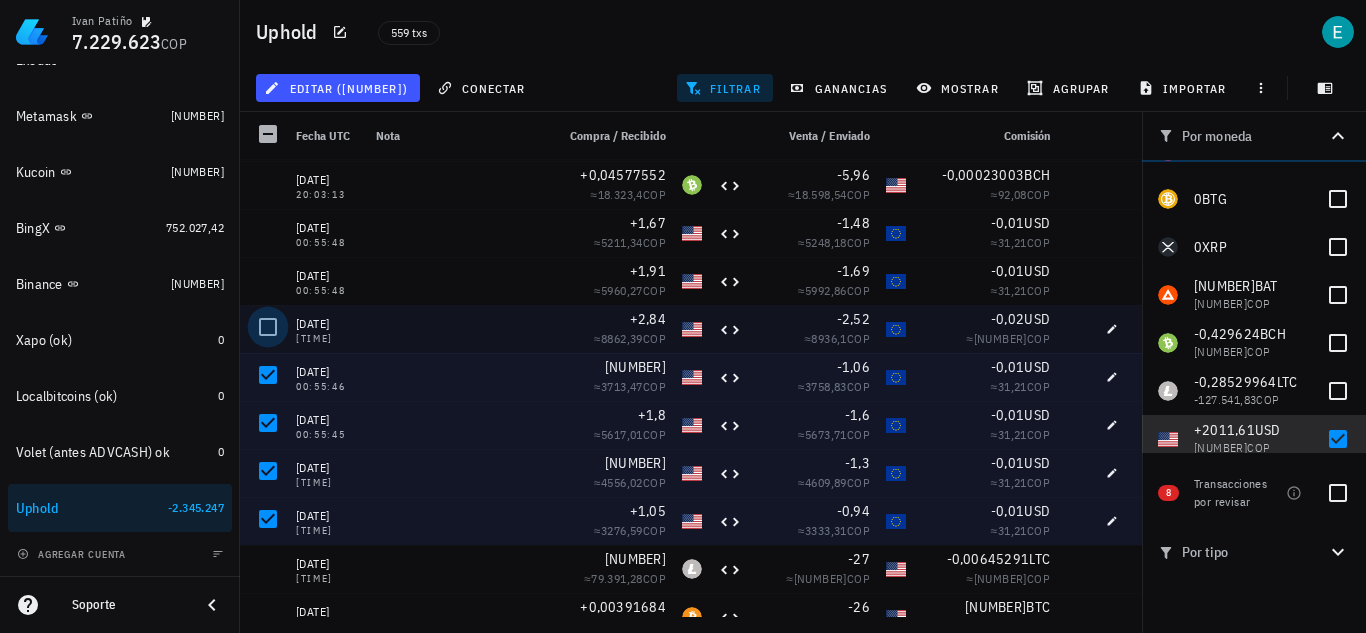 click at bounding box center [268, 327] 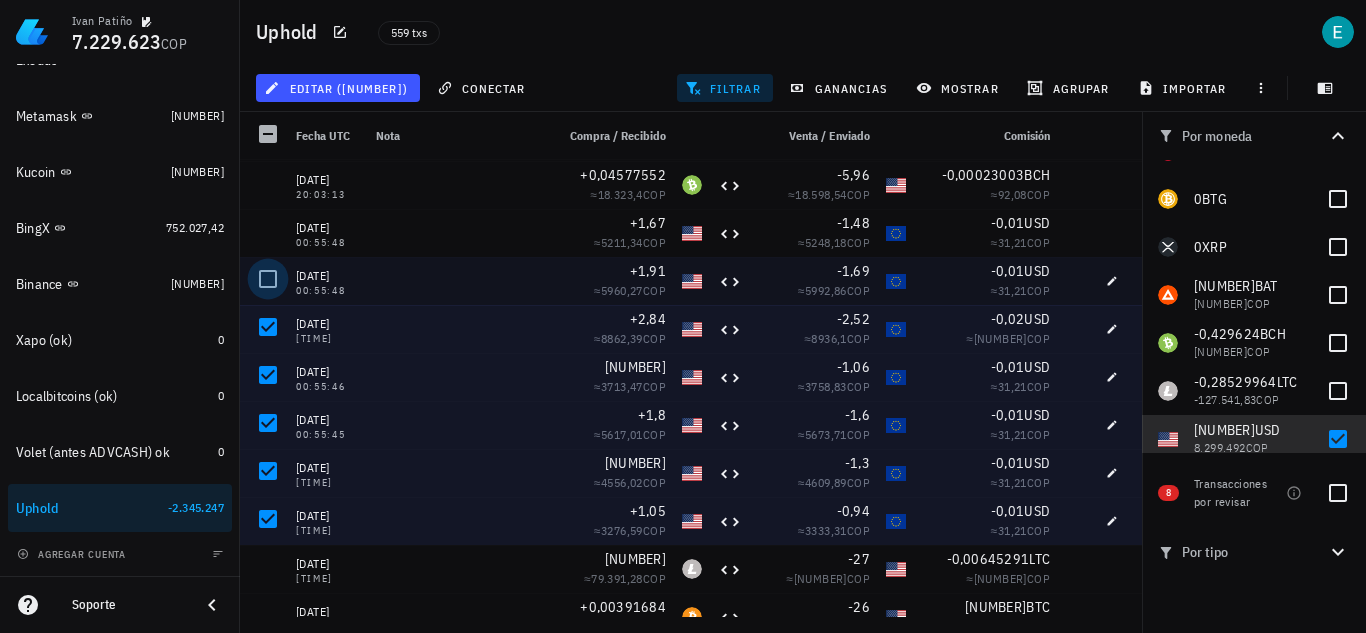 click at bounding box center [268, 279] 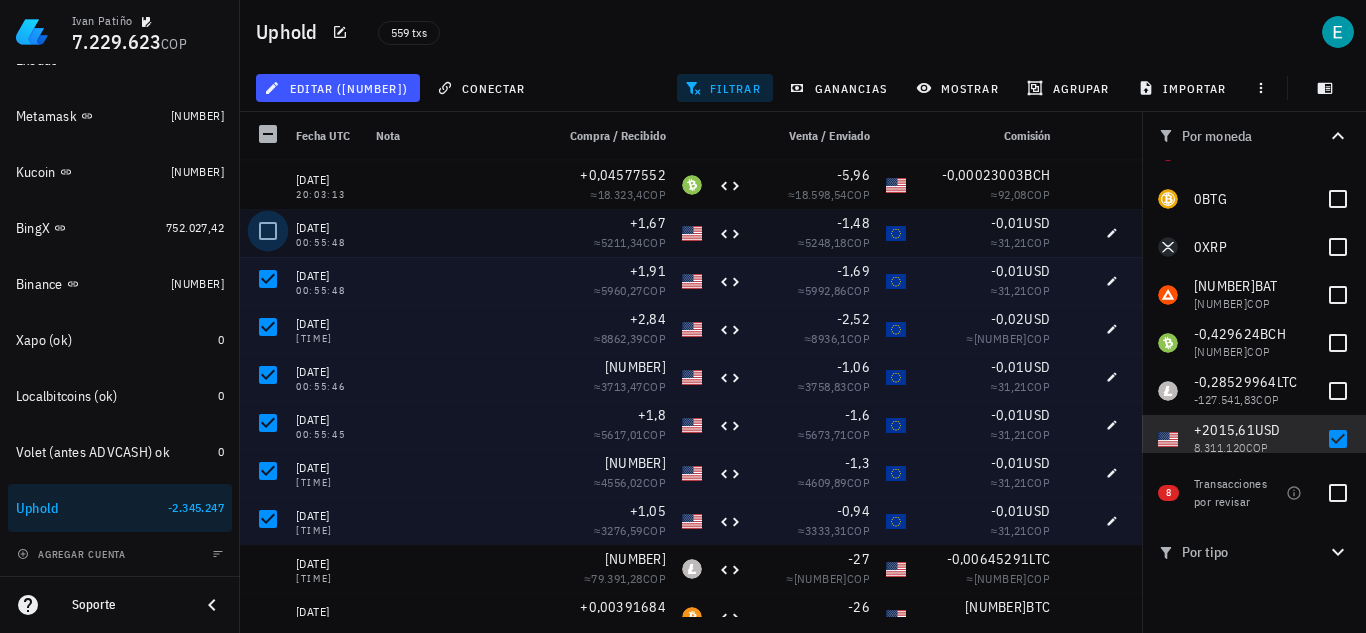 click at bounding box center [268, 231] 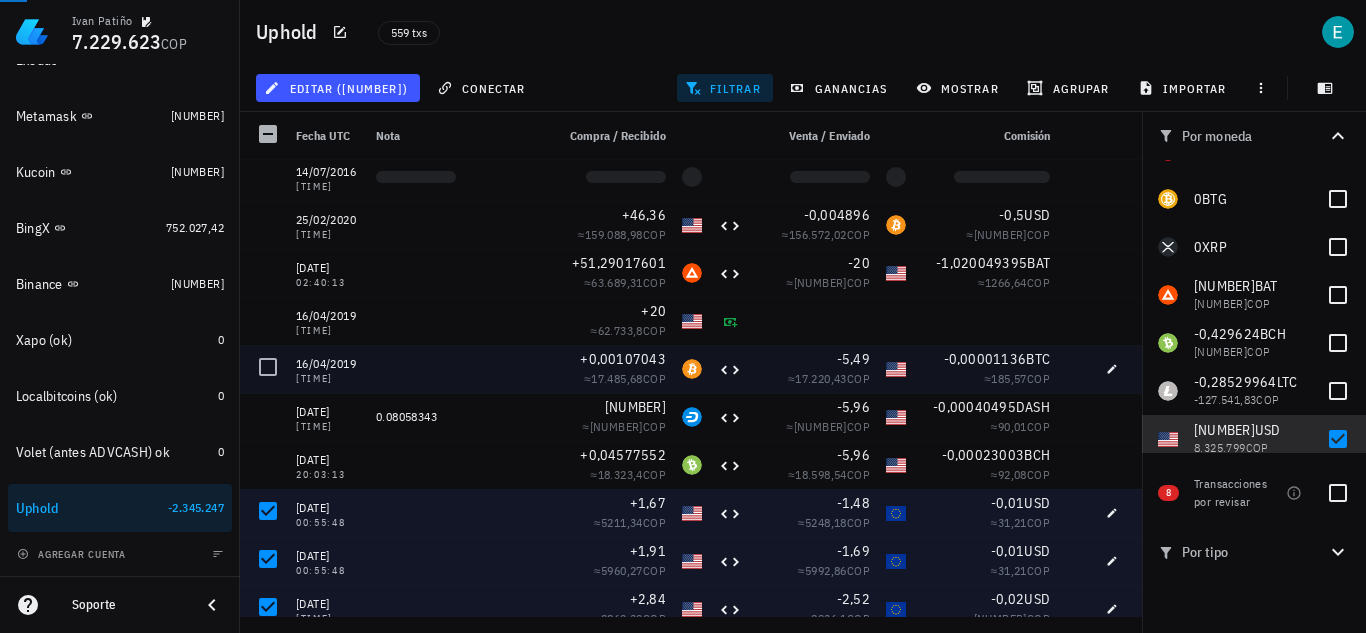 scroll, scrollTop: 207, scrollLeft: 0, axis: vertical 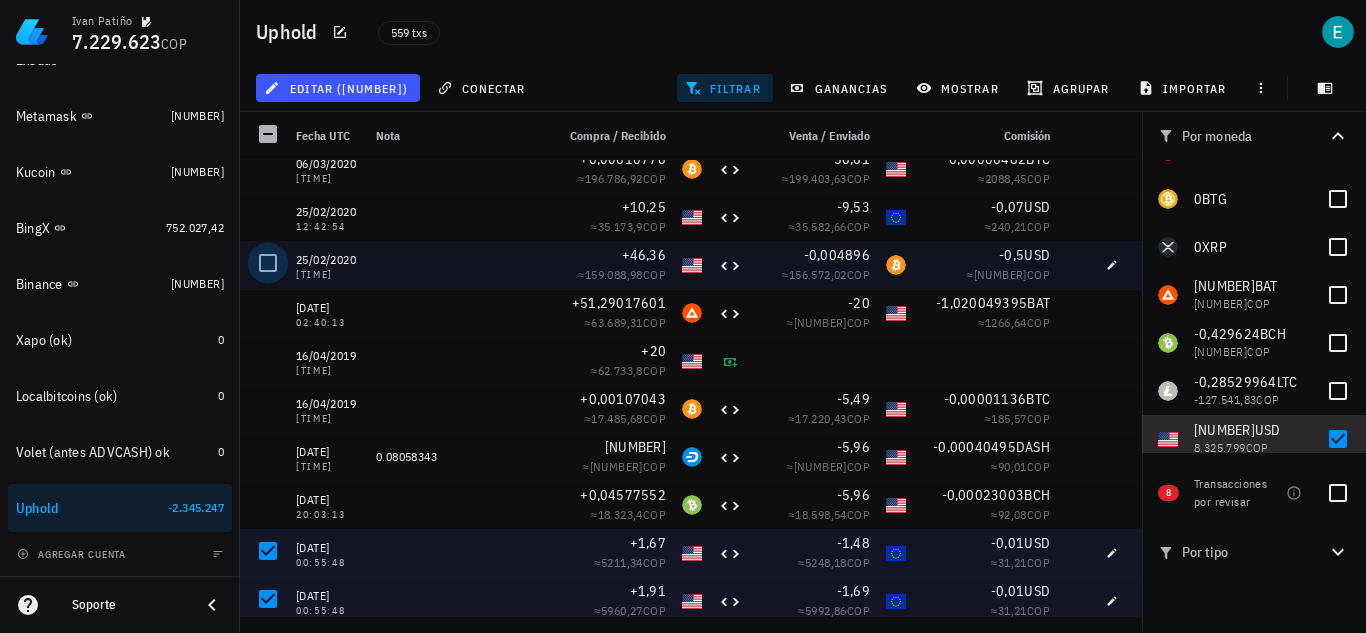 click at bounding box center (268, 263) 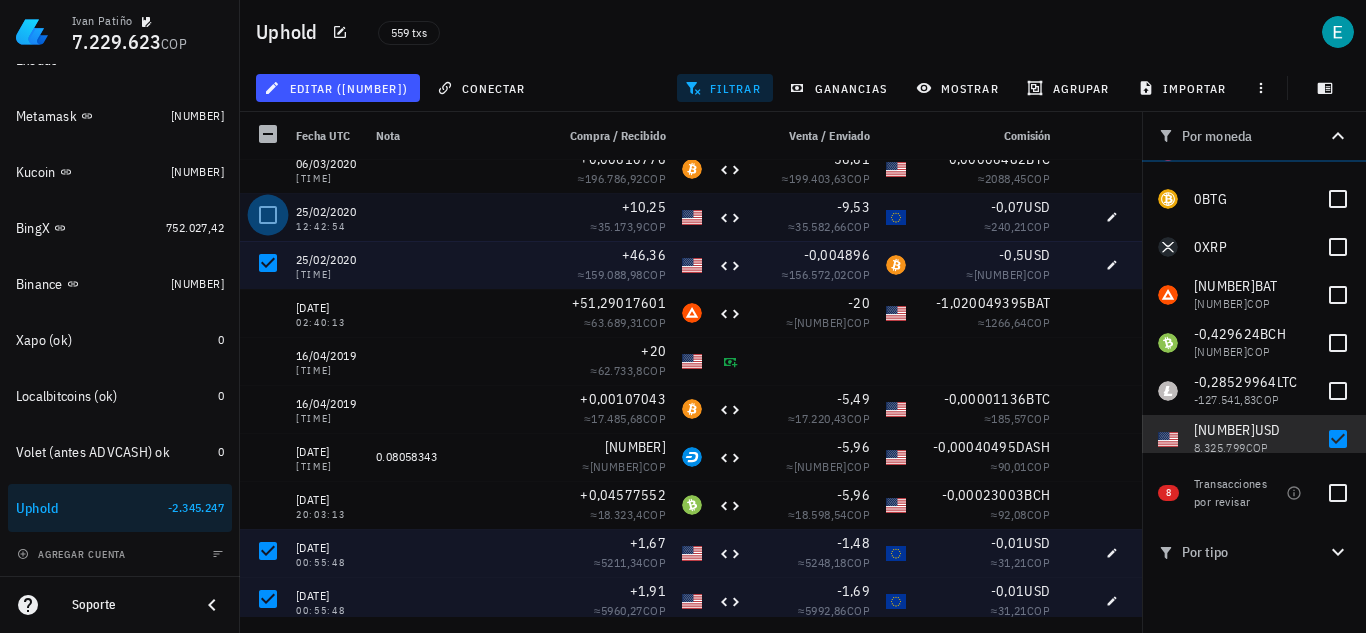 click at bounding box center (268, 215) 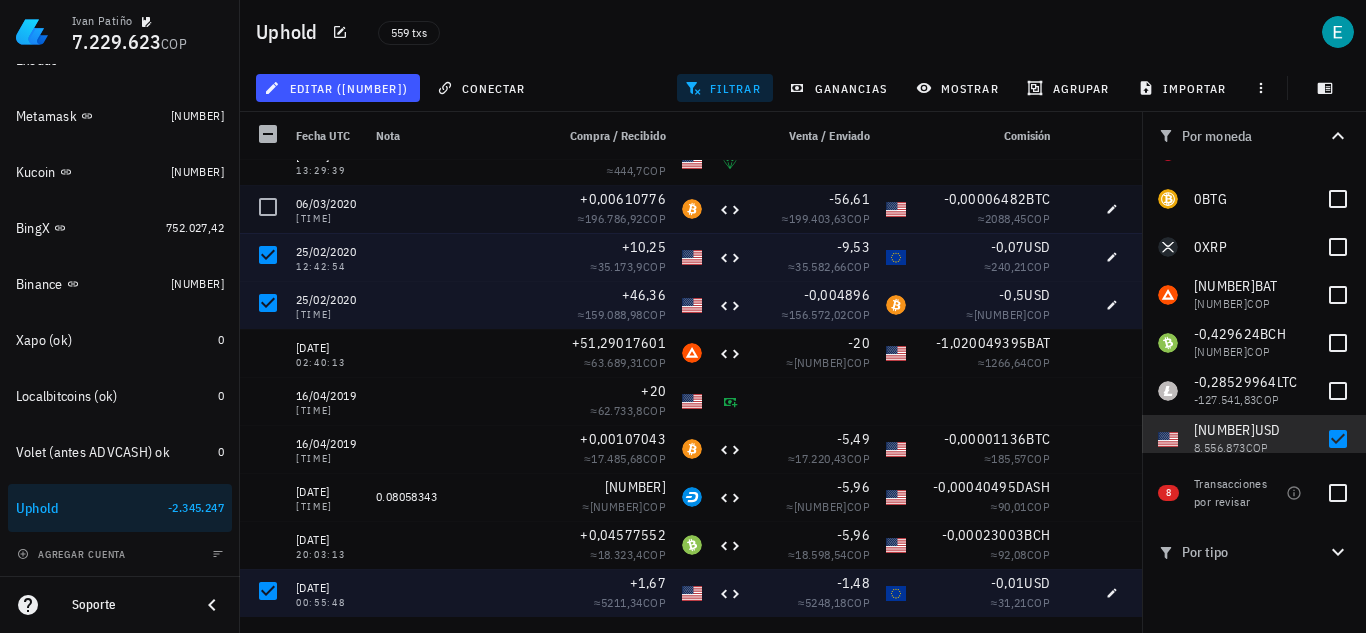 scroll, scrollTop: 0, scrollLeft: 0, axis: both 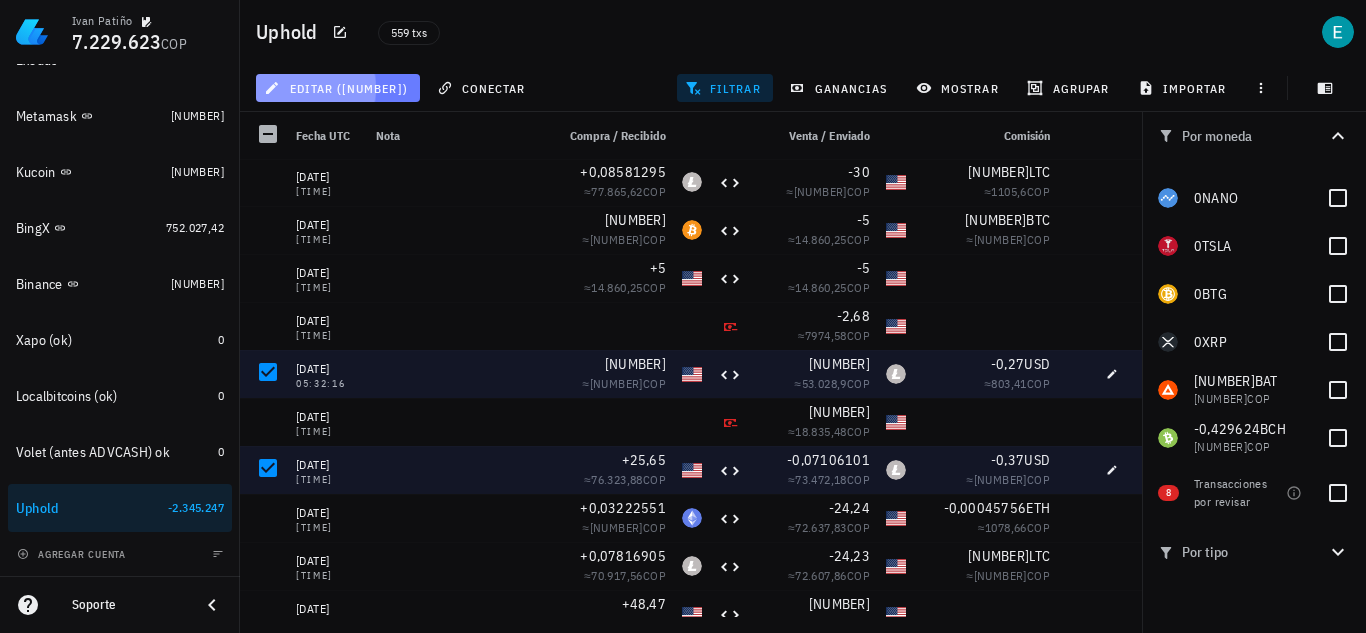 click on "editar (25)" at bounding box center (337, 88) 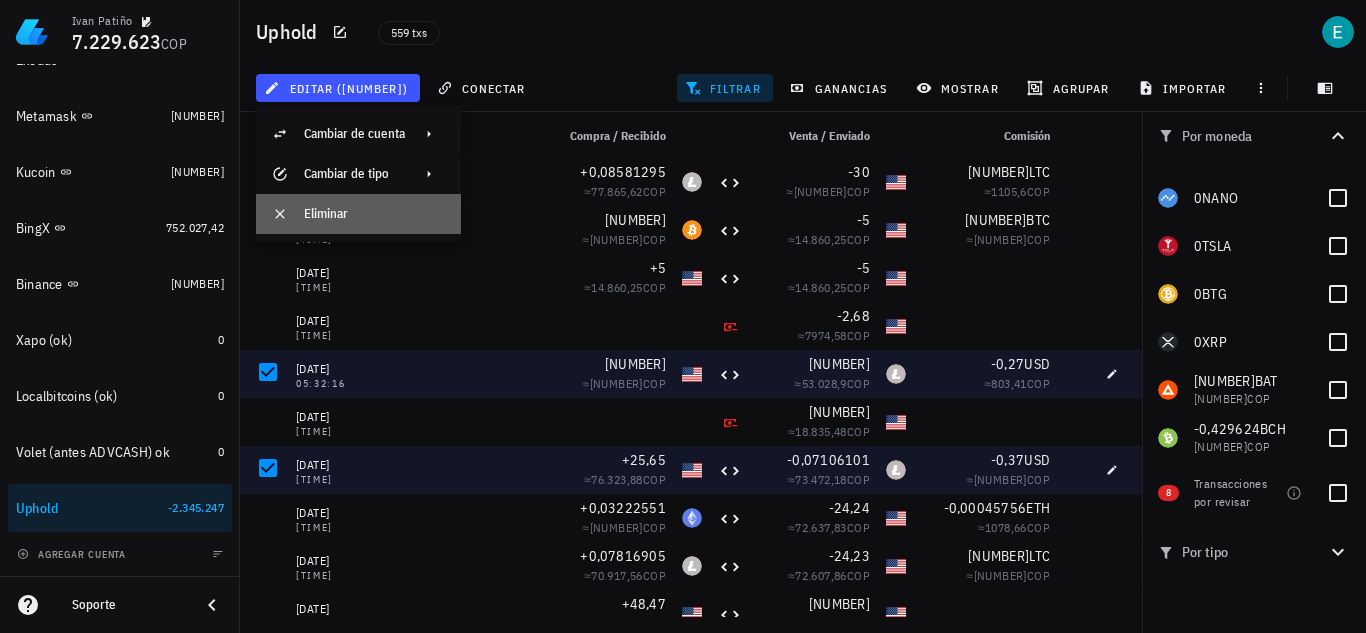 click on "Eliminar" at bounding box center (374, 214) 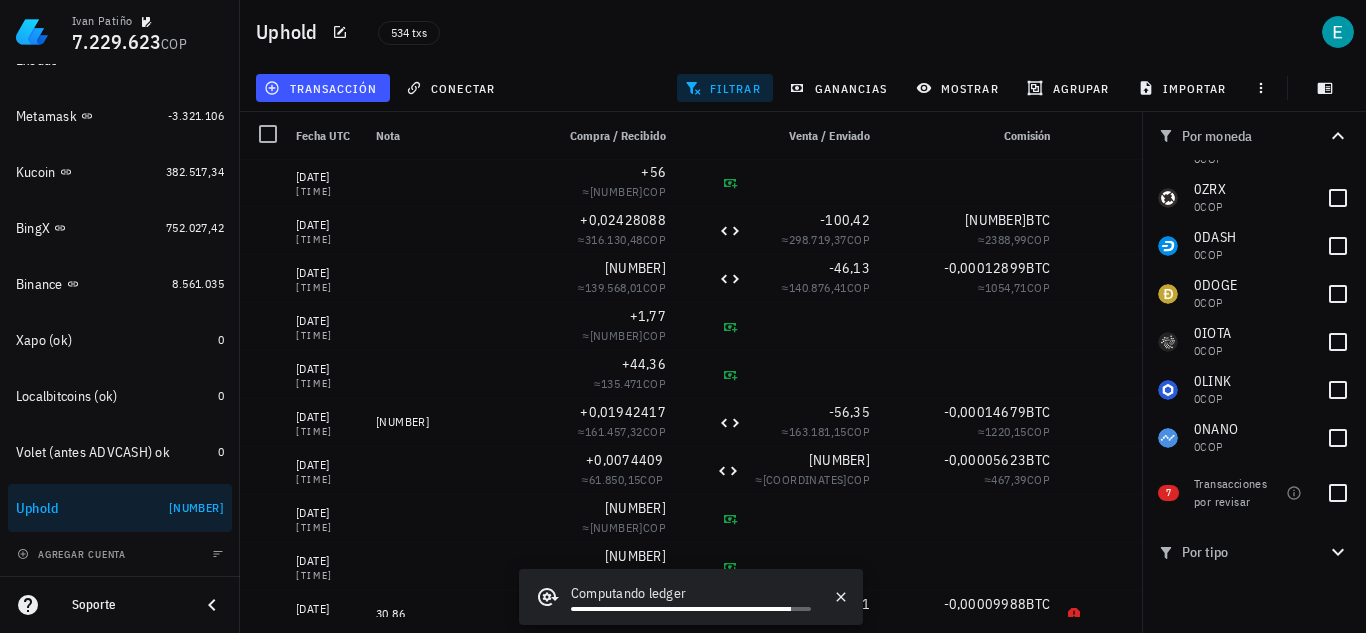 scroll, scrollTop: 1234, scrollLeft: 0, axis: vertical 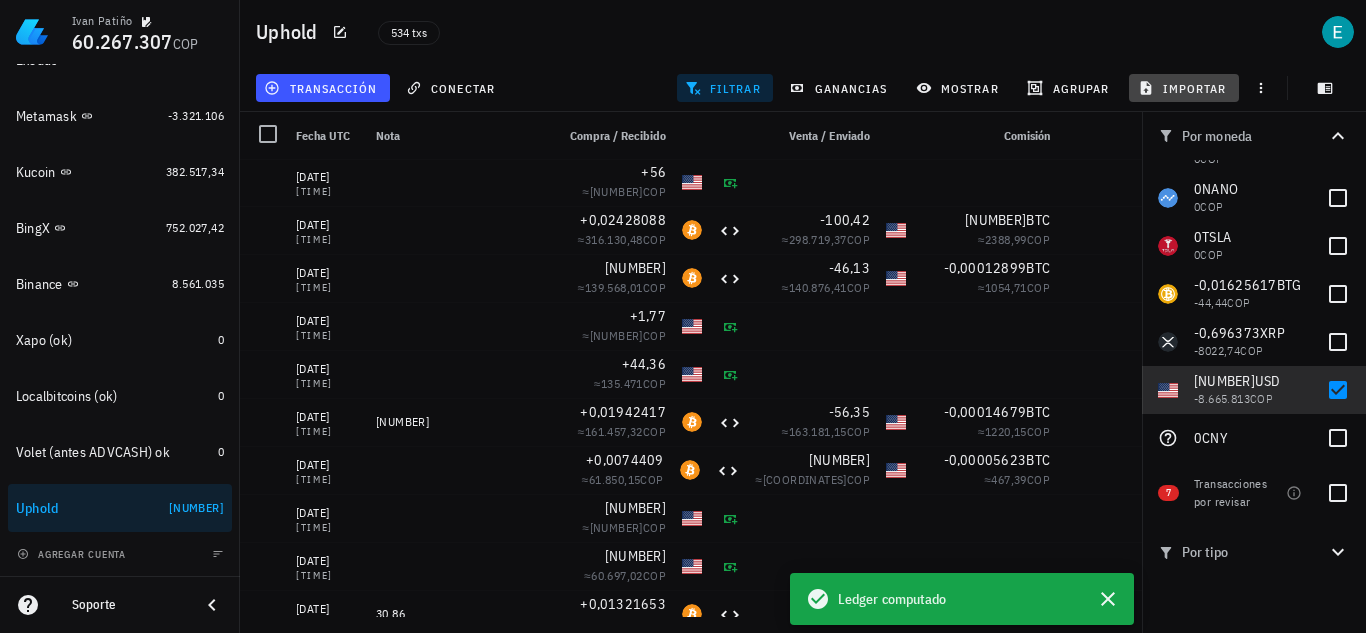 click on "importar" at bounding box center (1184, 88) 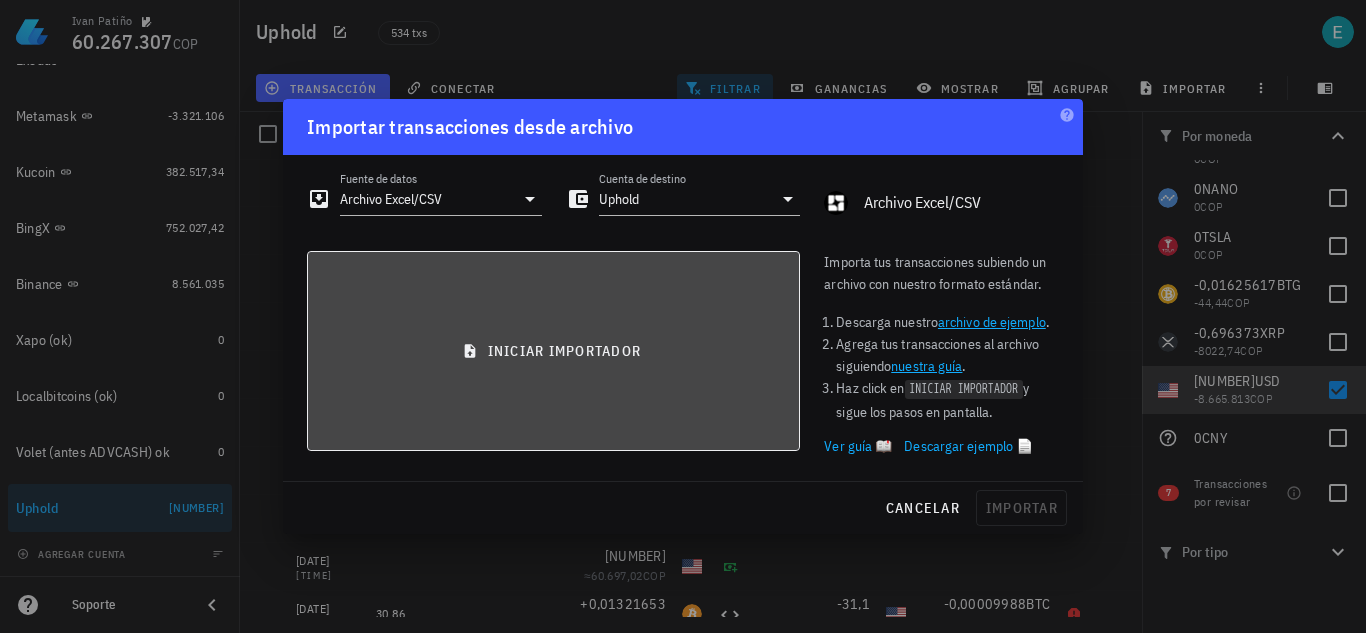 click on "iniciar importador" at bounding box center (553, 351) 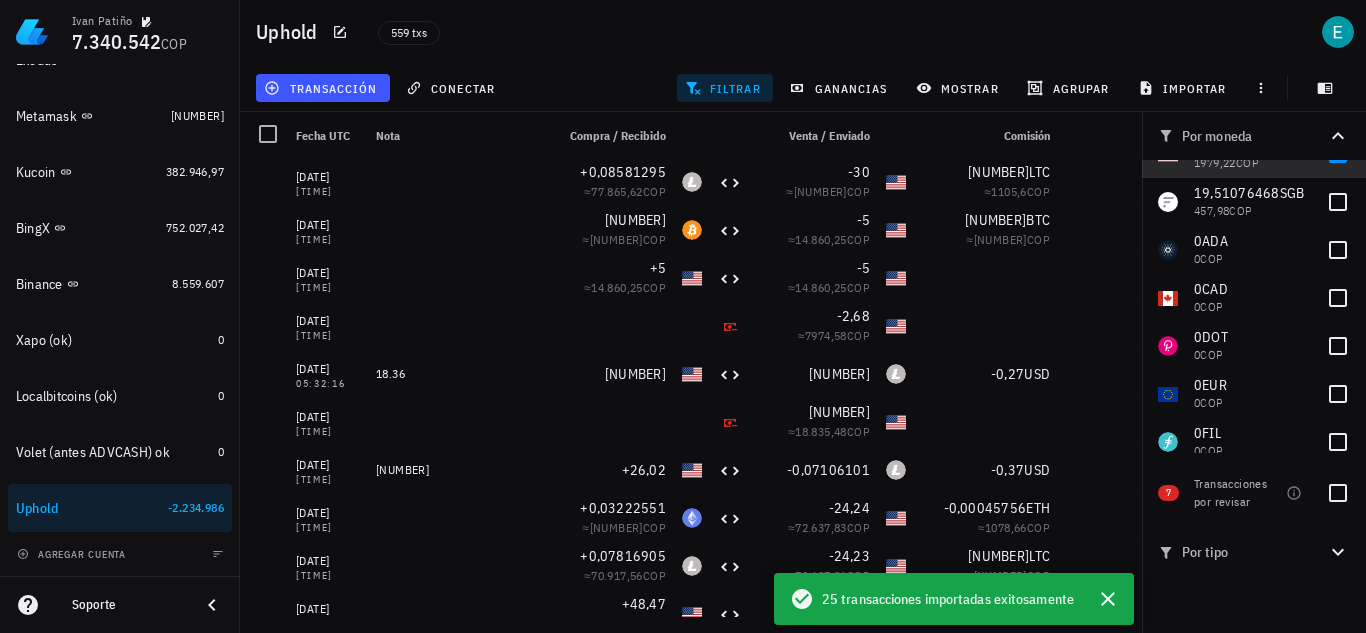 scroll, scrollTop: 0, scrollLeft: 0, axis: both 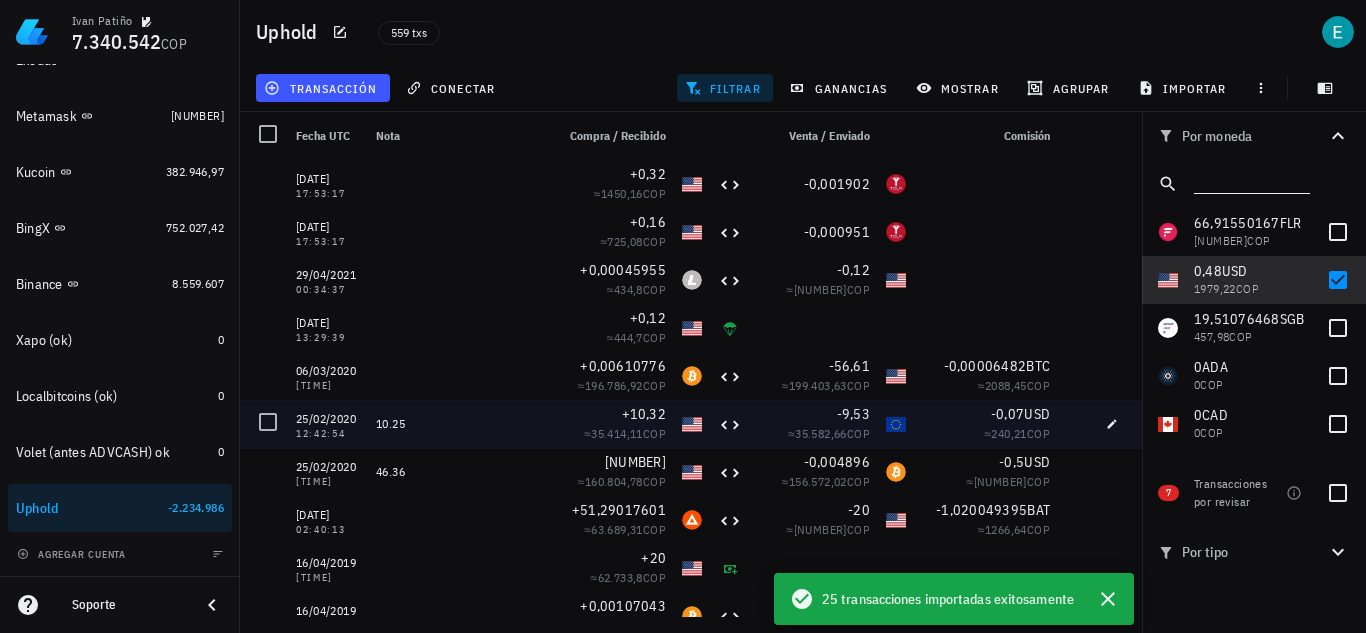 click at bounding box center (1074, 424) 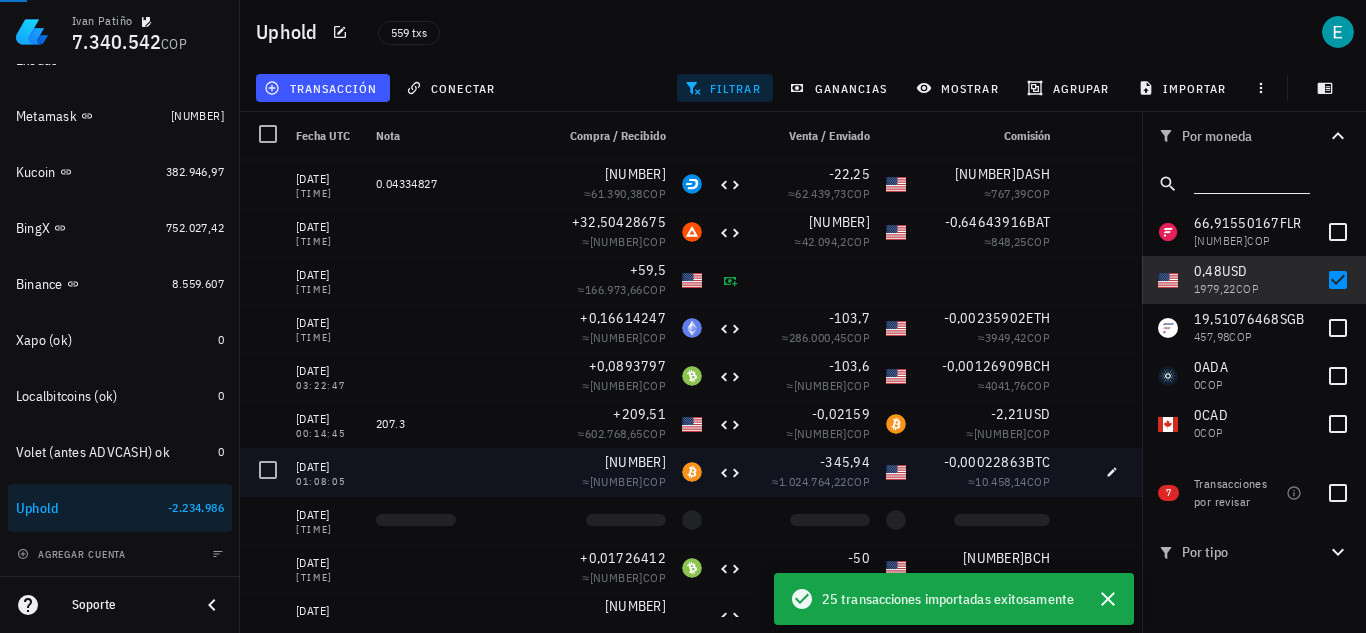 scroll, scrollTop: 1520, scrollLeft: 0, axis: vertical 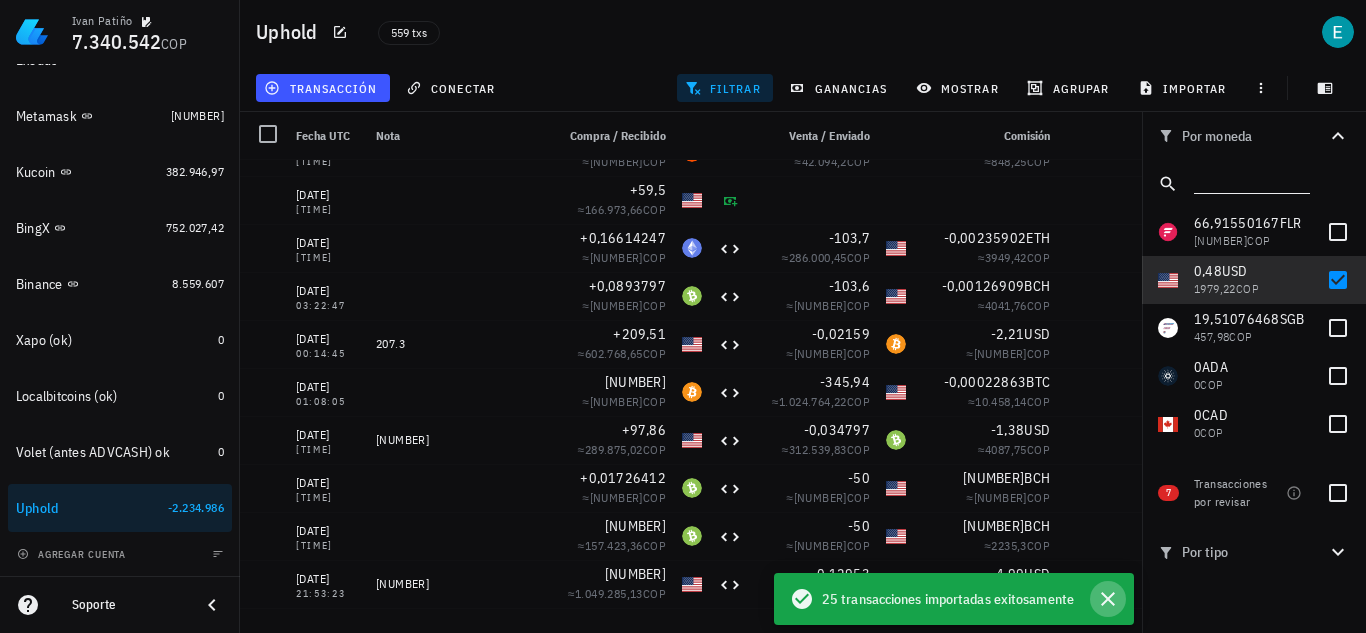 click 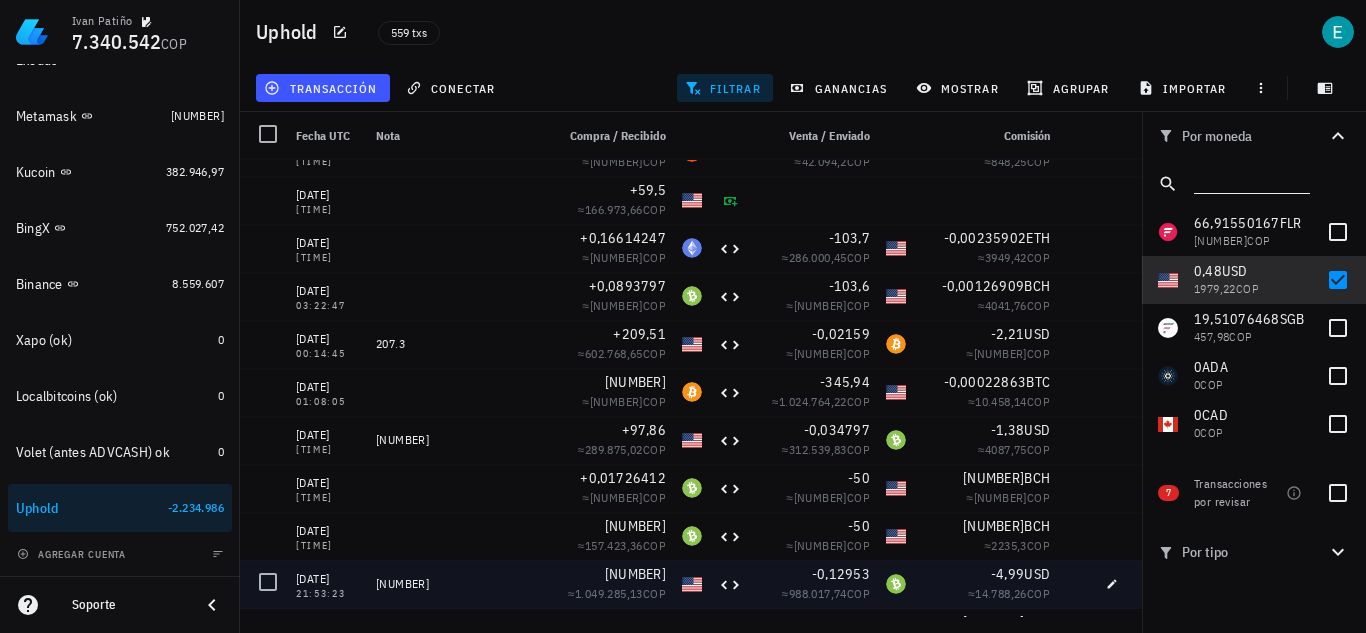 click on "-4,99  USD   ≈ 14.788,26  COP" at bounding box center [986, 584] 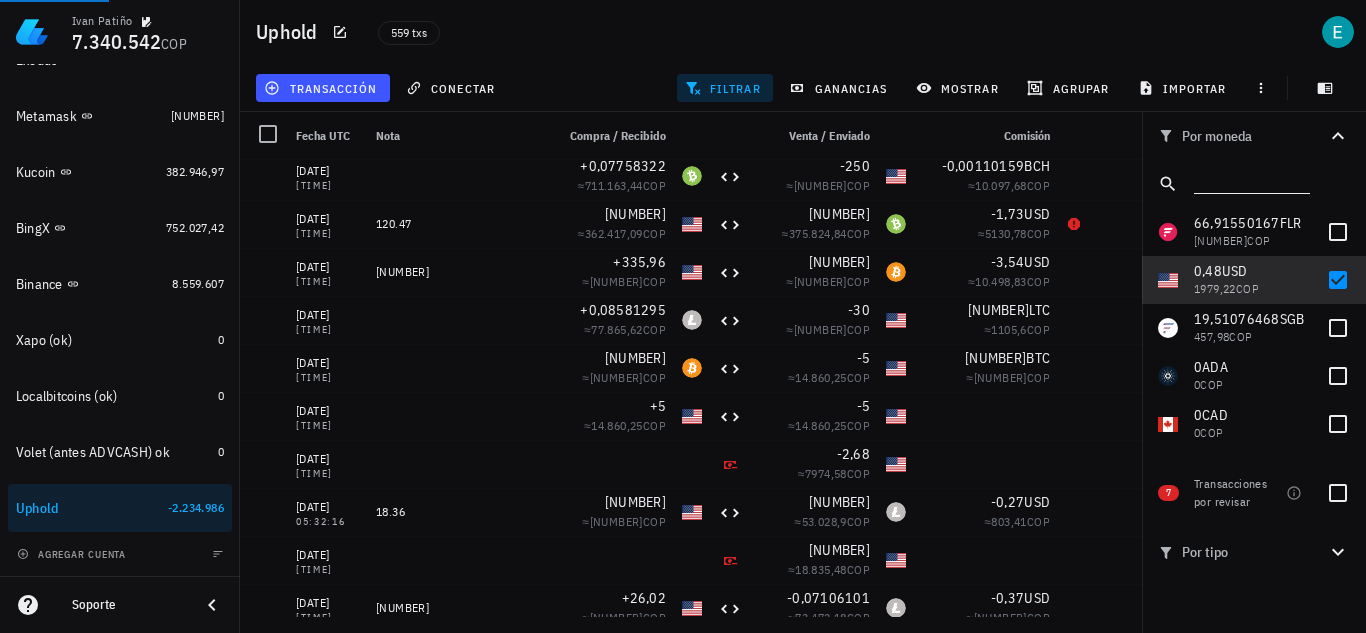 scroll, scrollTop: 2240, scrollLeft: 0, axis: vertical 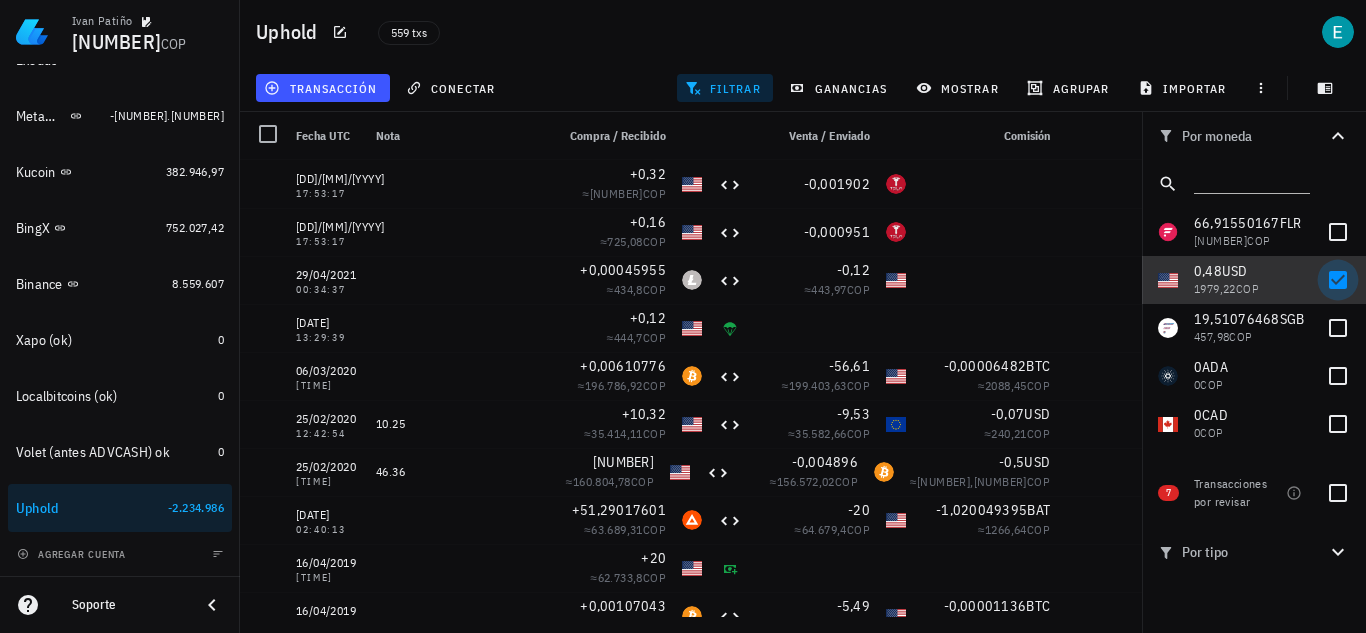 click at bounding box center (1338, 280) 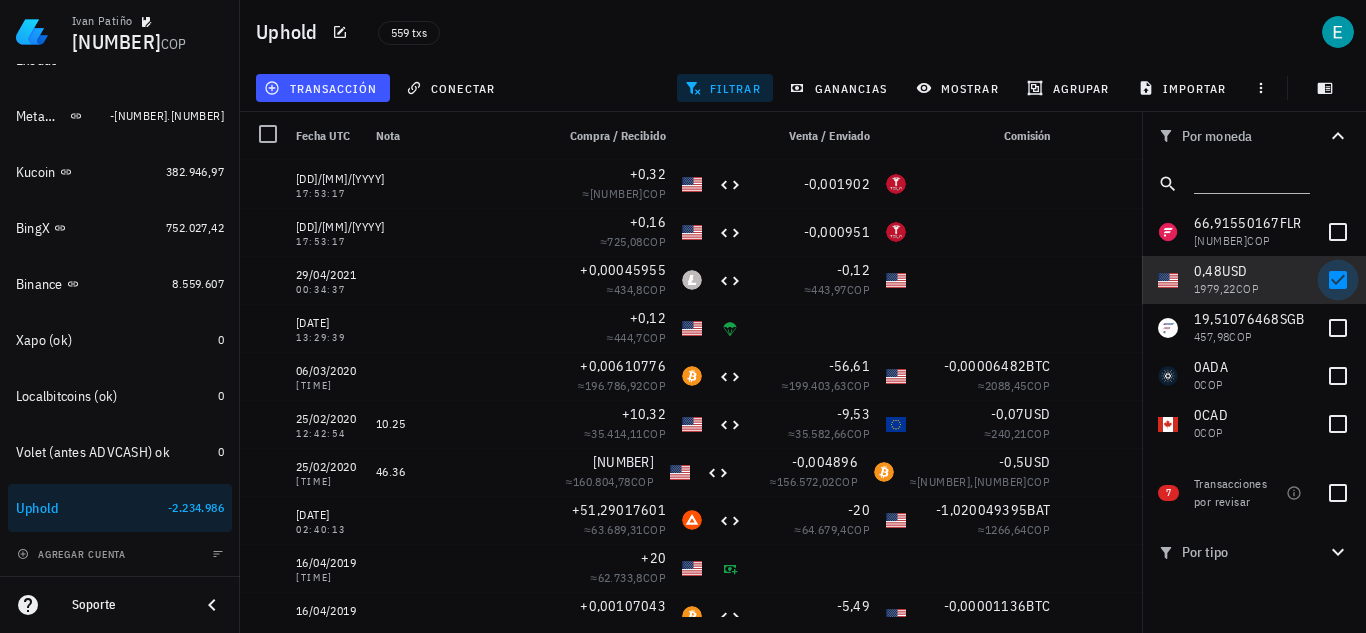 checkbox on "false" 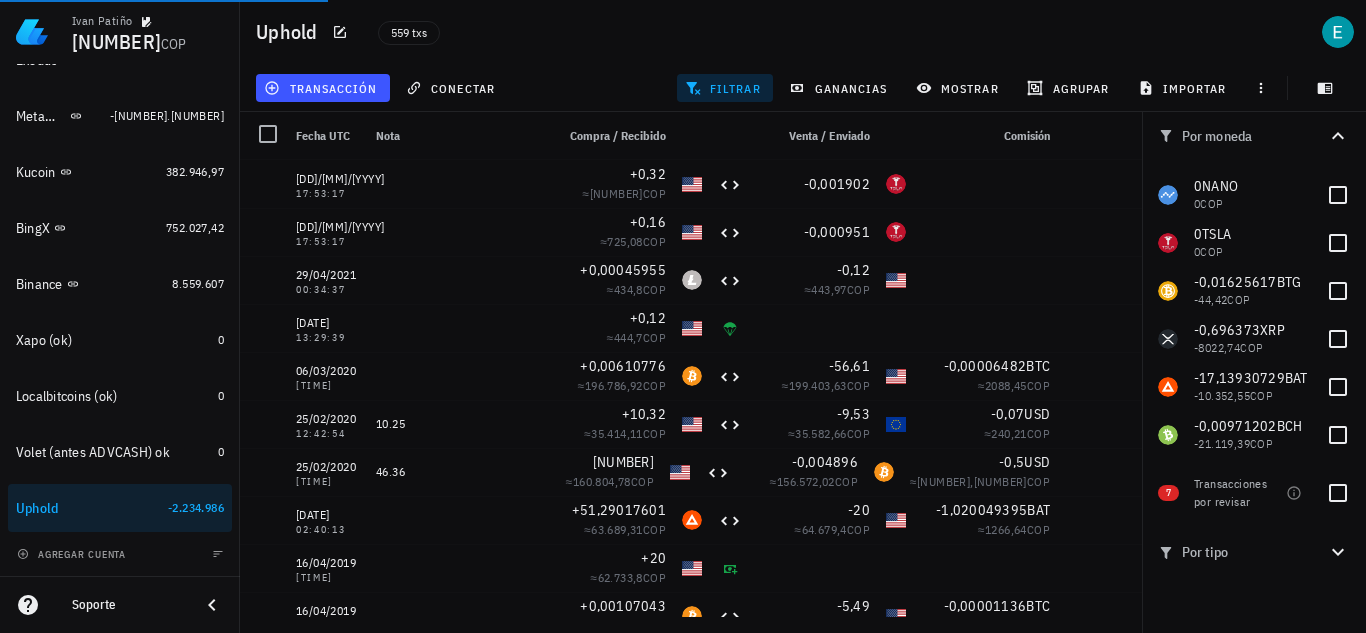 scroll, scrollTop: 1145, scrollLeft: 0, axis: vertical 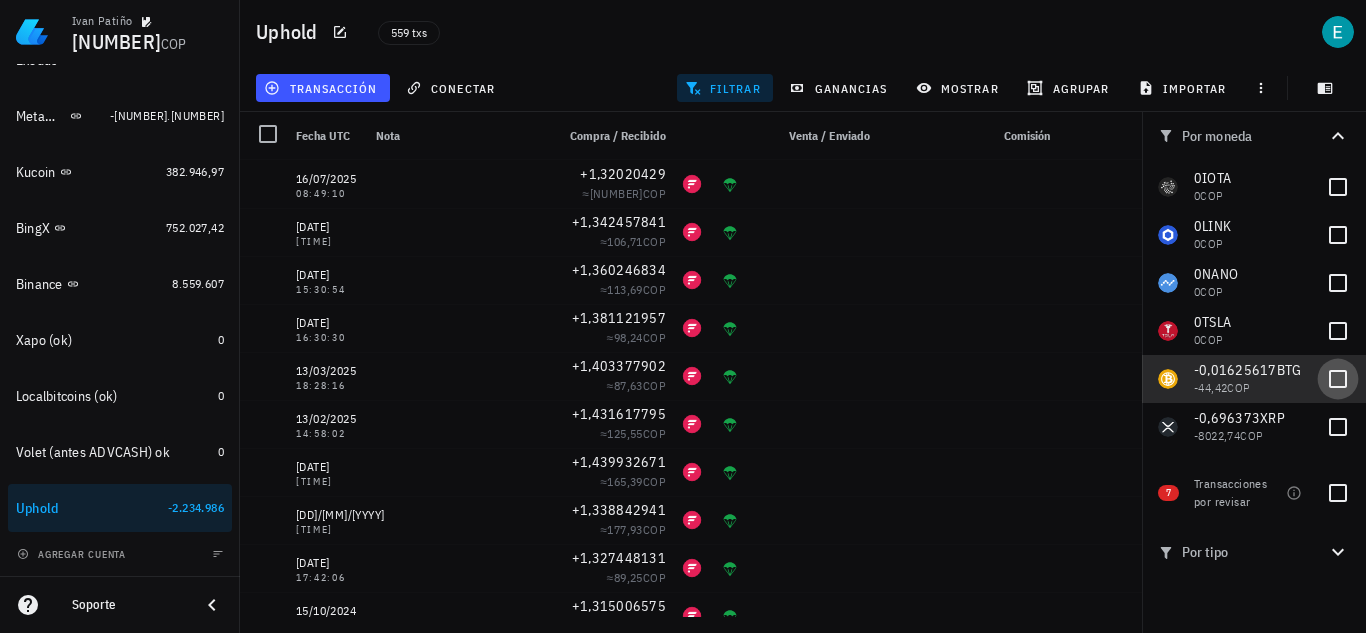 click at bounding box center (1338, 379) 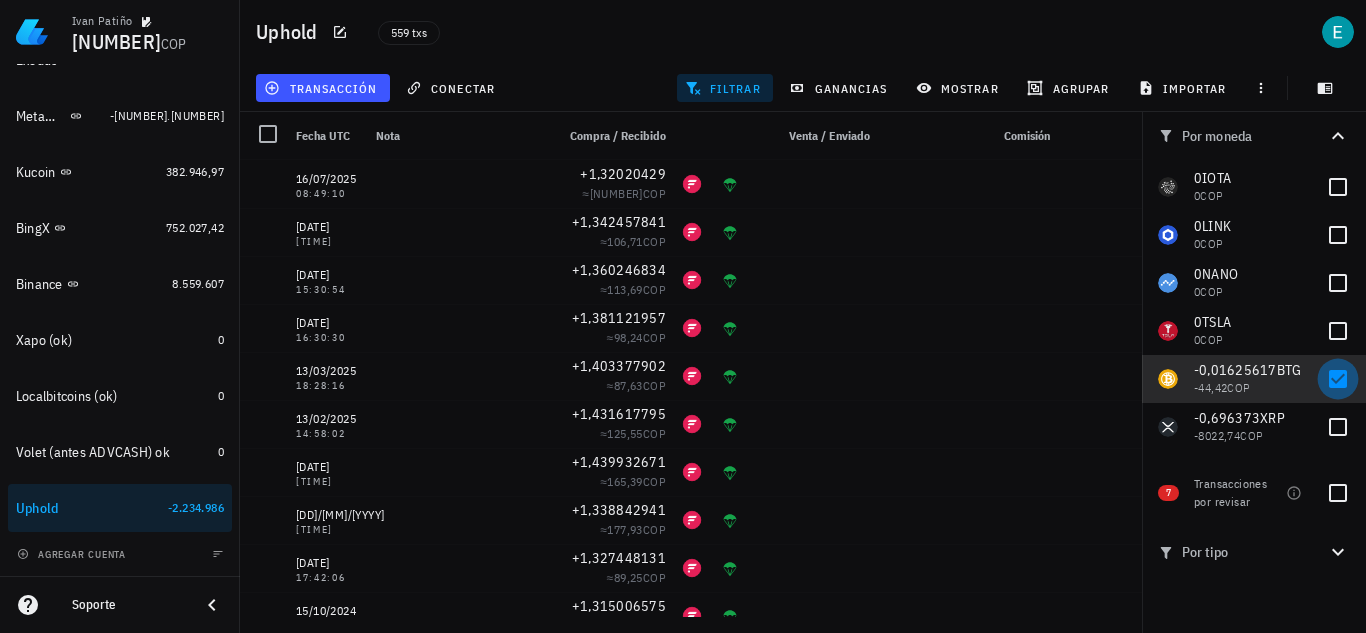 checkbox on "true" 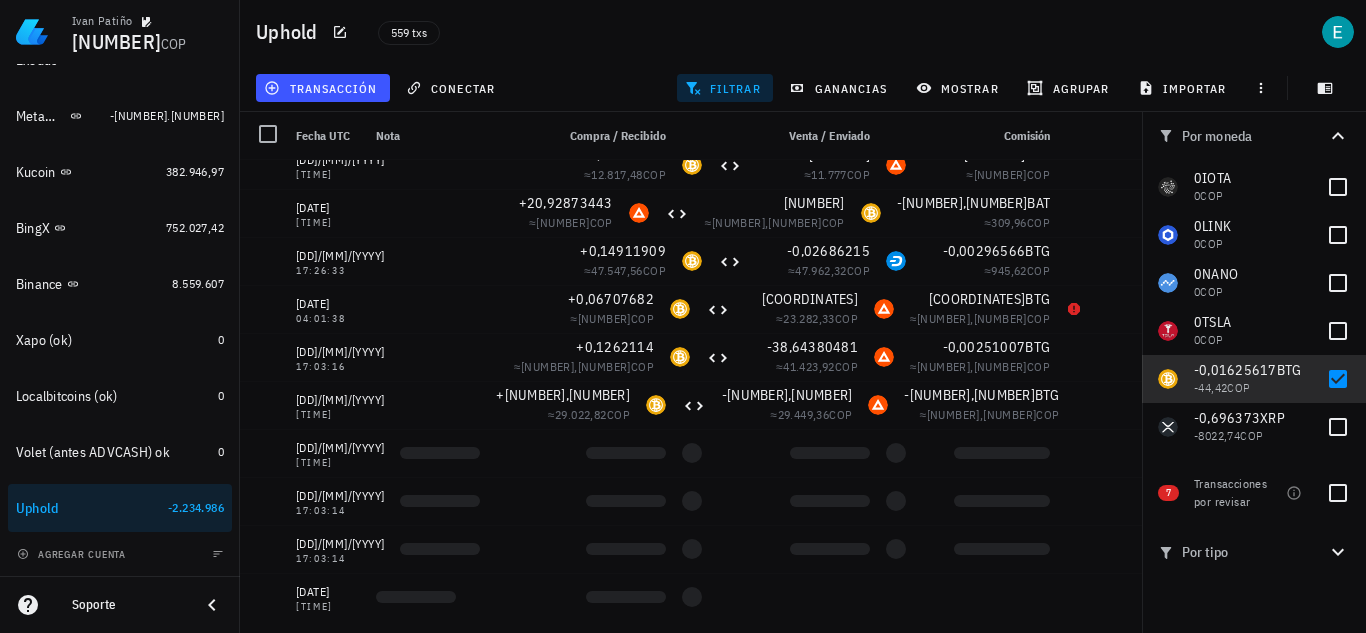 scroll, scrollTop: 407, scrollLeft: 0, axis: vertical 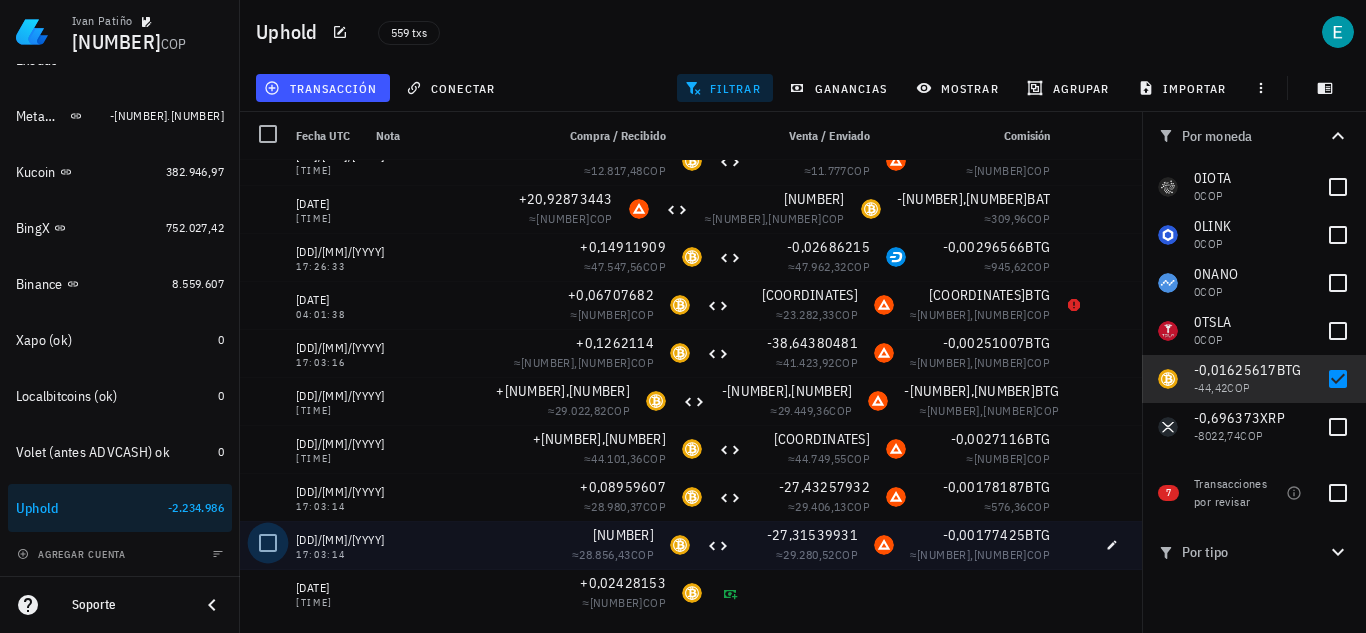 click at bounding box center (268, 543) 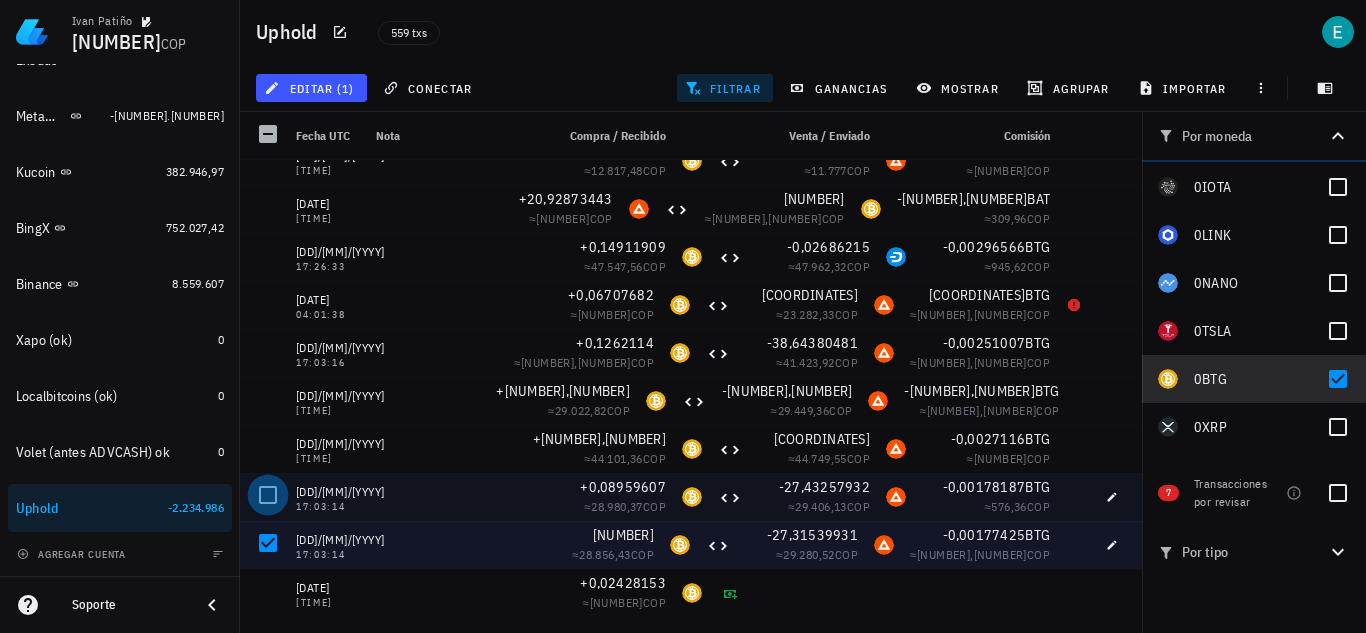 click at bounding box center (268, 495) 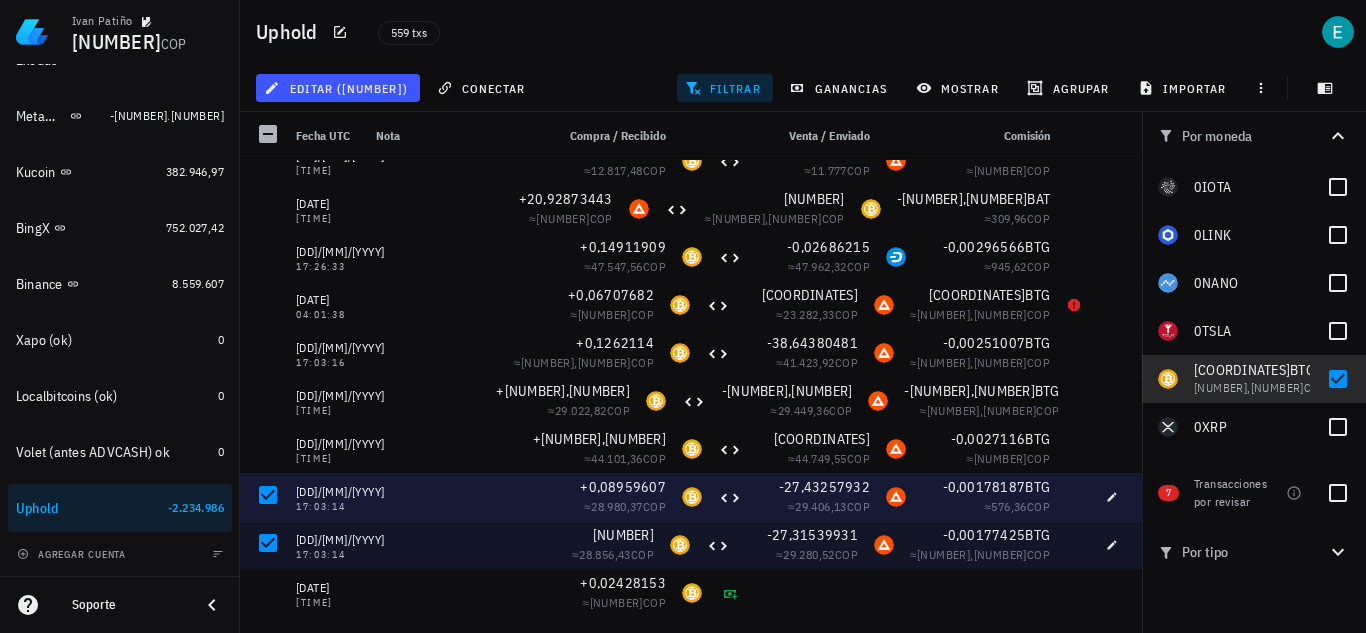 click at bounding box center [268, 447] 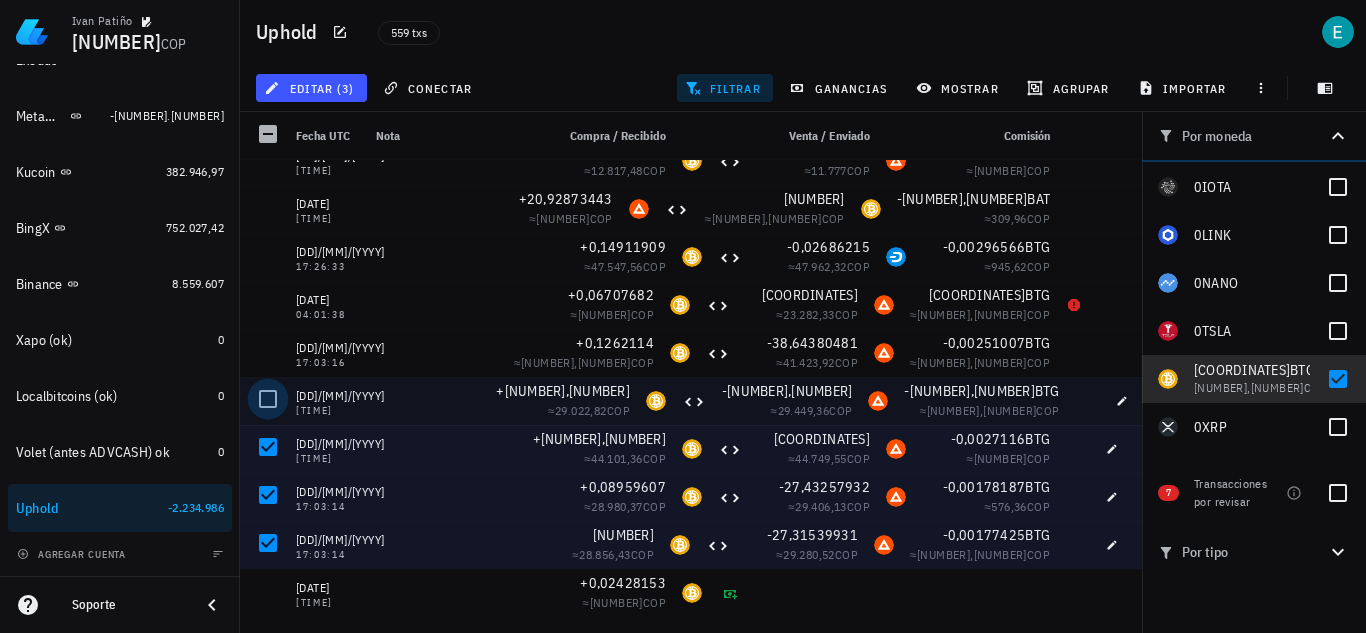 click at bounding box center (268, 399) 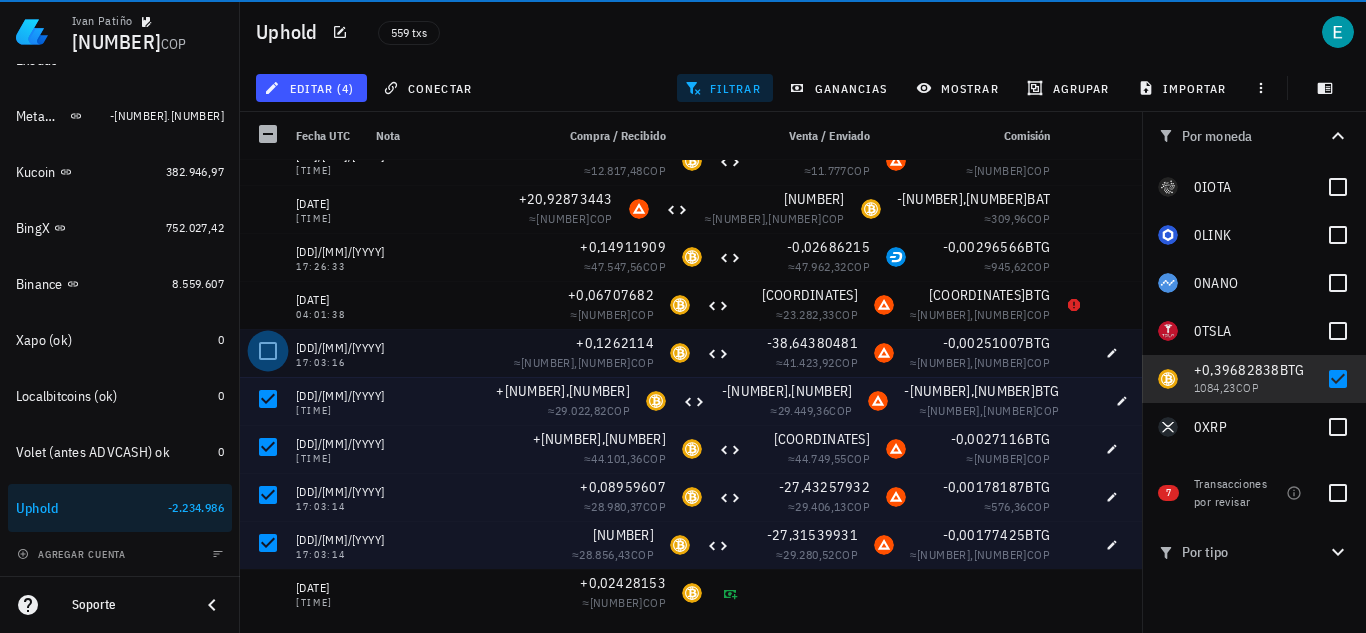click at bounding box center [268, 351] 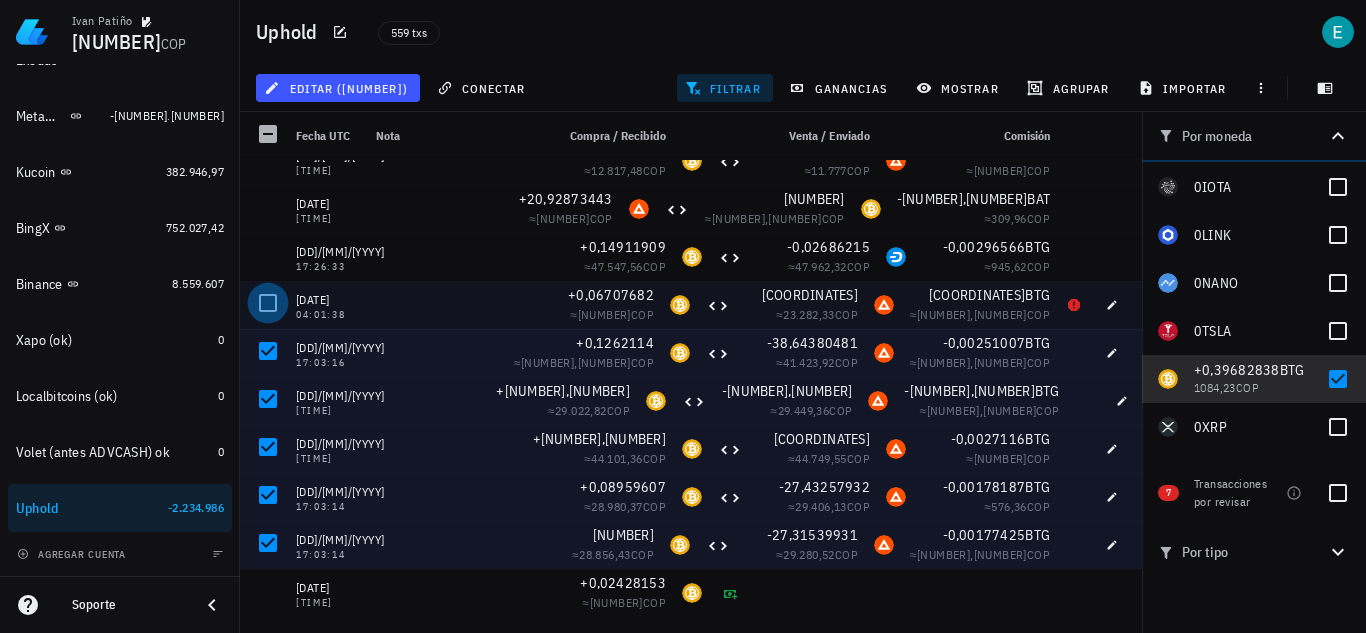 click at bounding box center [268, 303] 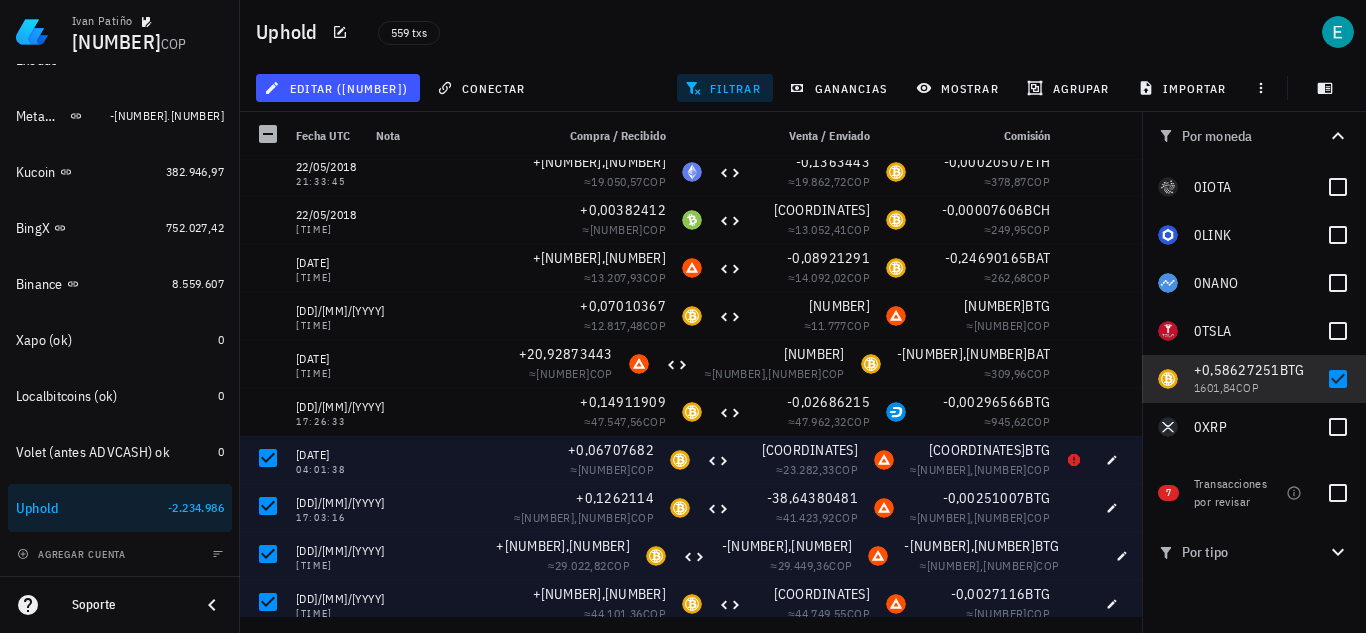 scroll, scrollTop: 193, scrollLeft: 0, axis: vertical 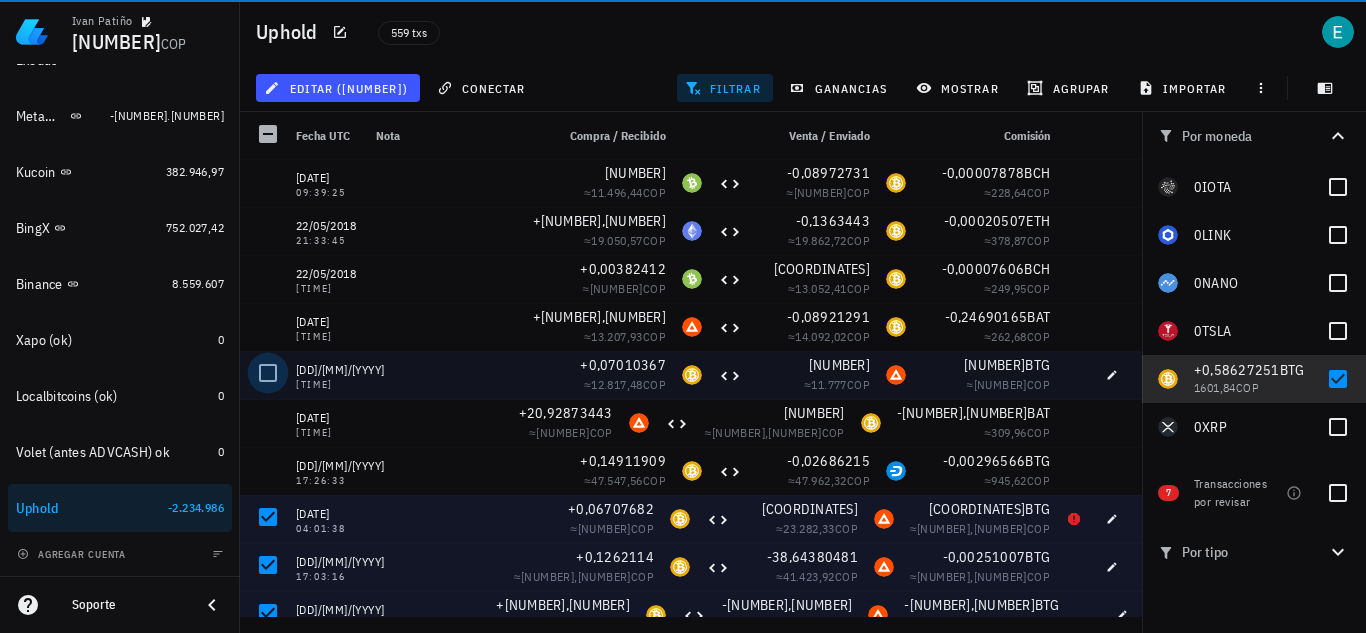 click at bounding box center [268, 373] 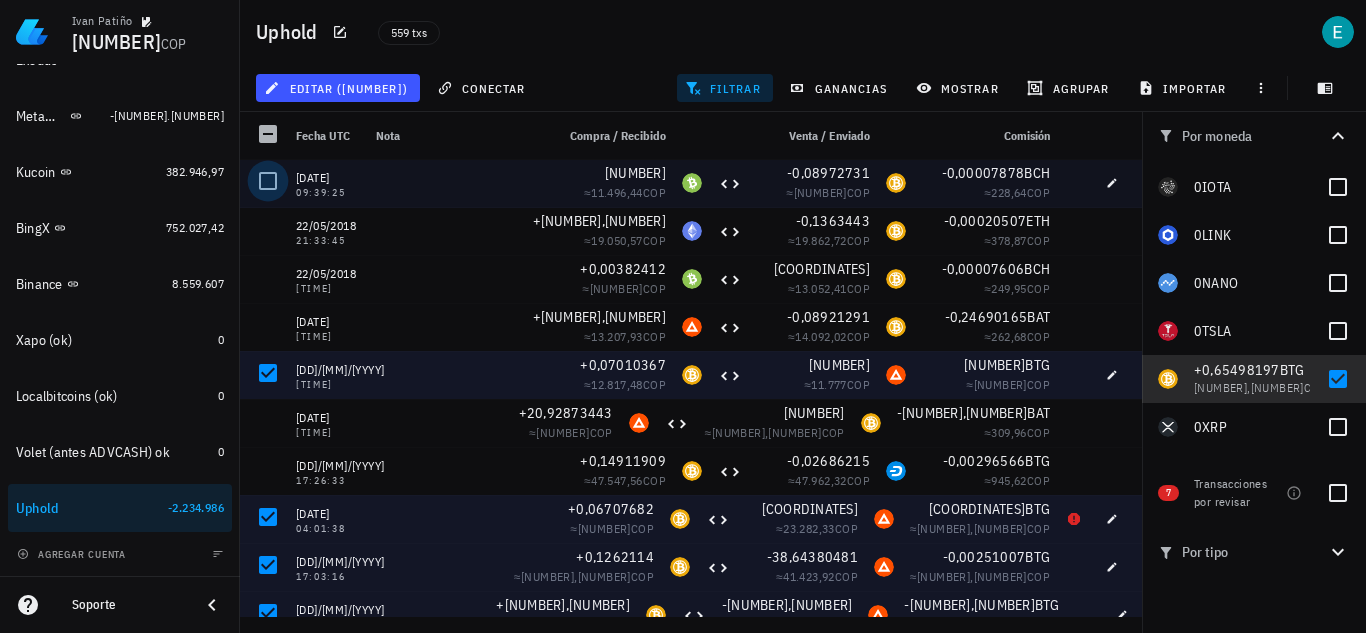 click at bounding box center (268, 181) 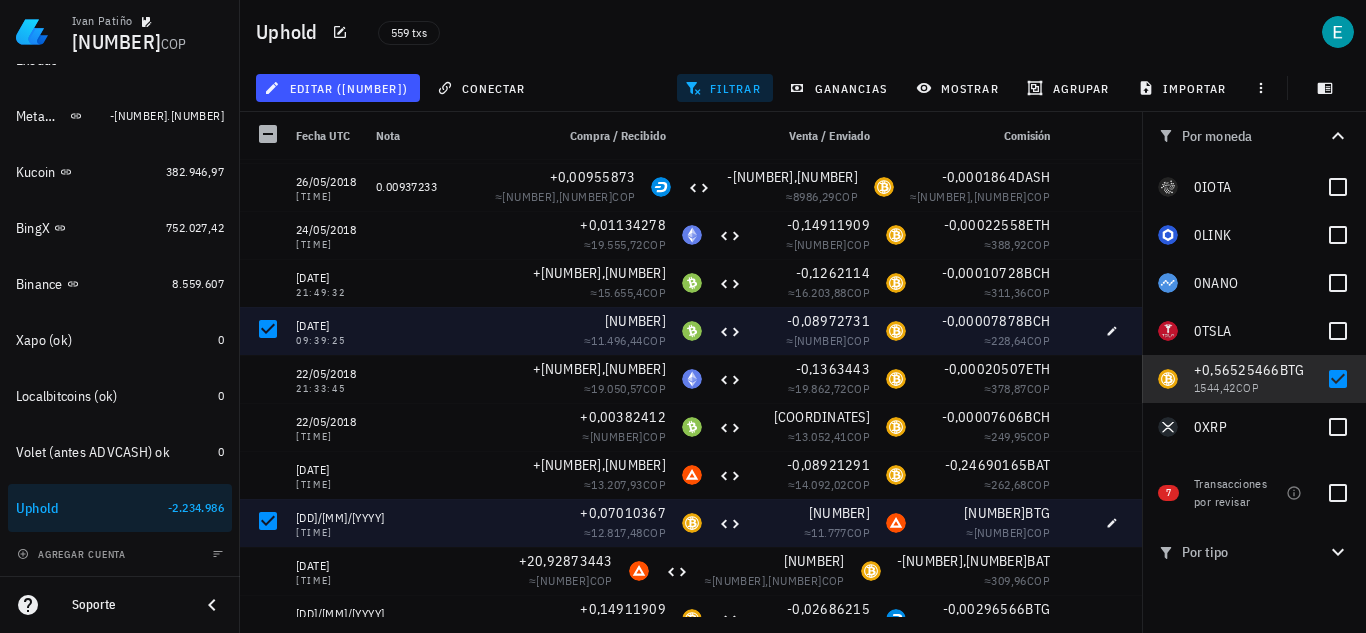 scroll, scrollTop: 0, scrollLeft: 0, axis: both 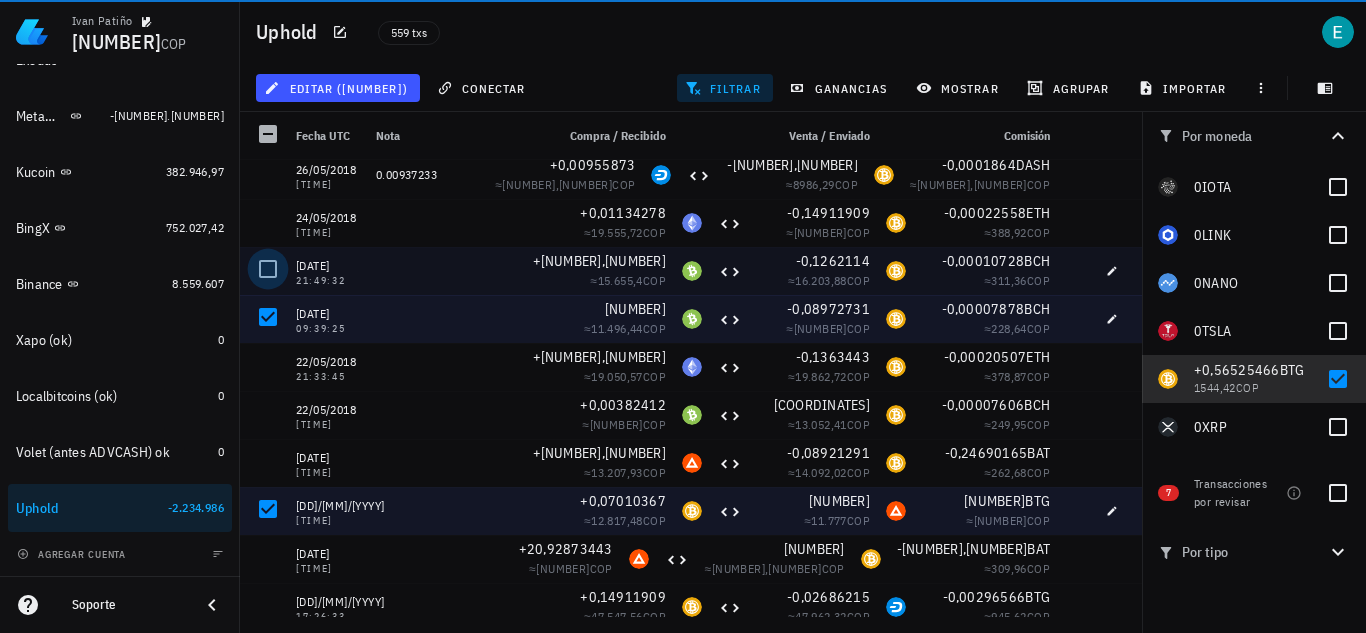click at bounding box center (268, 269) 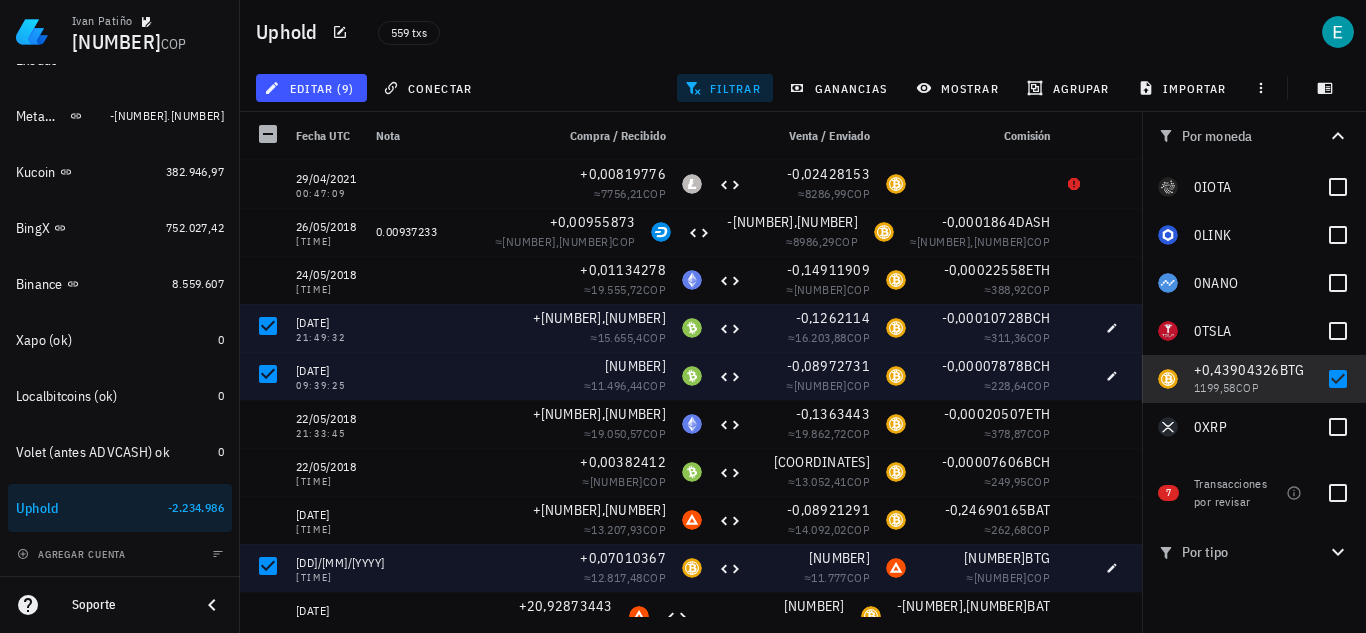 scroll, scrollTop: 36, scrollLeft: 0, axis: vertical 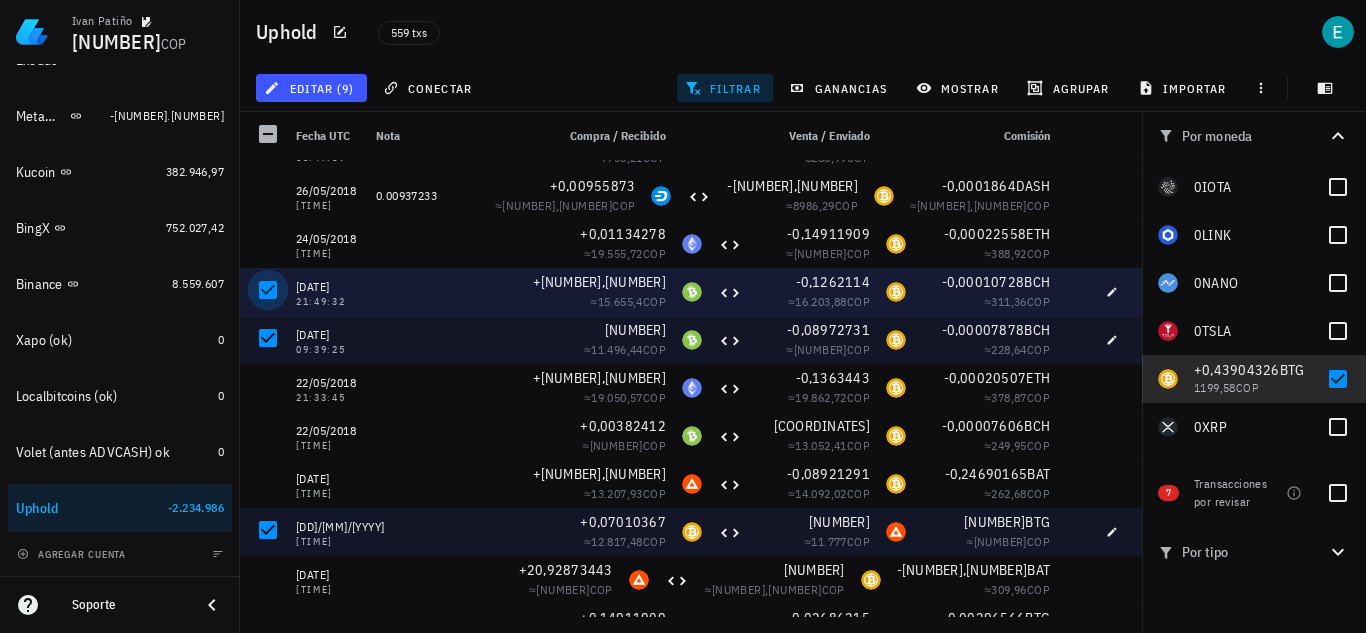 click at bounding box center [268, 290] 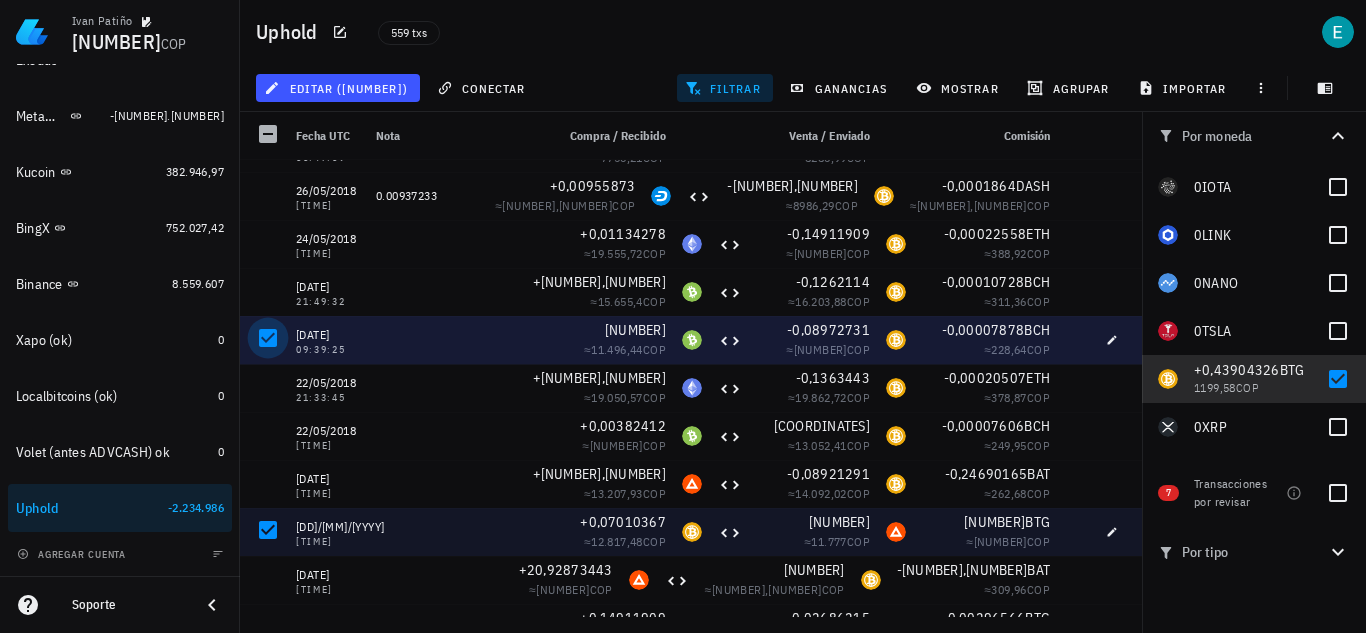 click at bounding box center (268, 338) 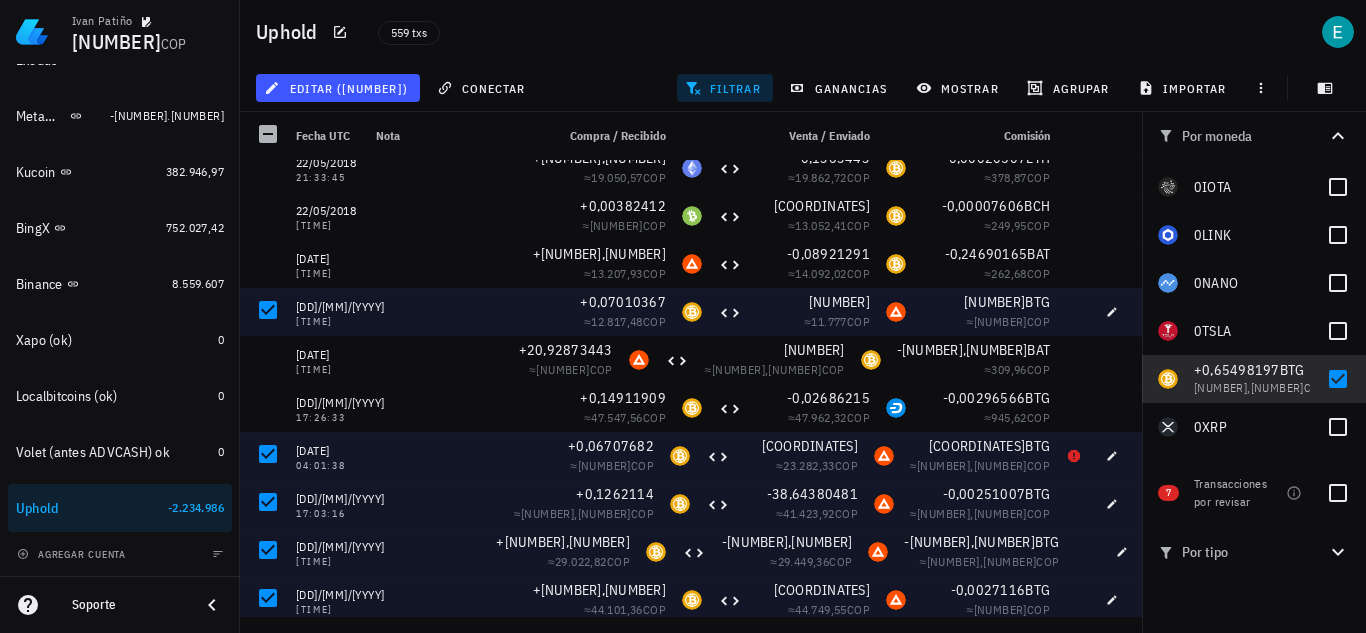 scroll, scrollTop: 265, scrollLeft: 0, axis: vertical 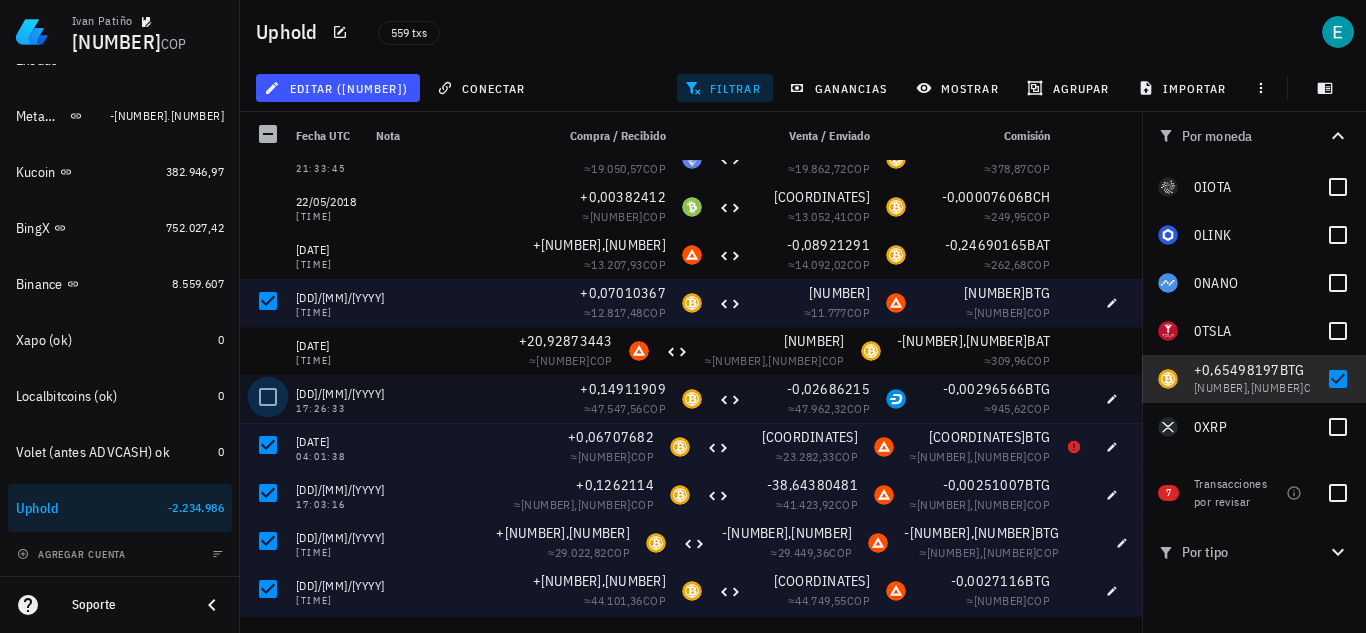 click at bounding box center [268, 397] 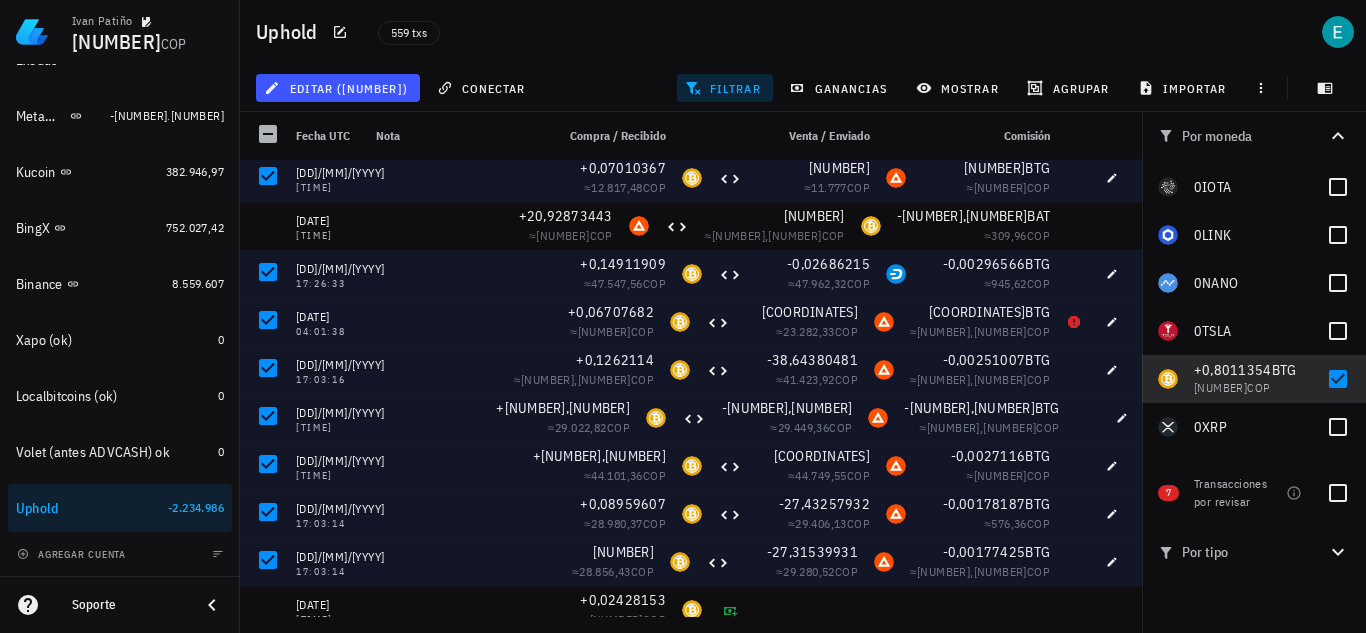 scroll, scrollTop: 407, scrollLeft: 0, axis: vertical 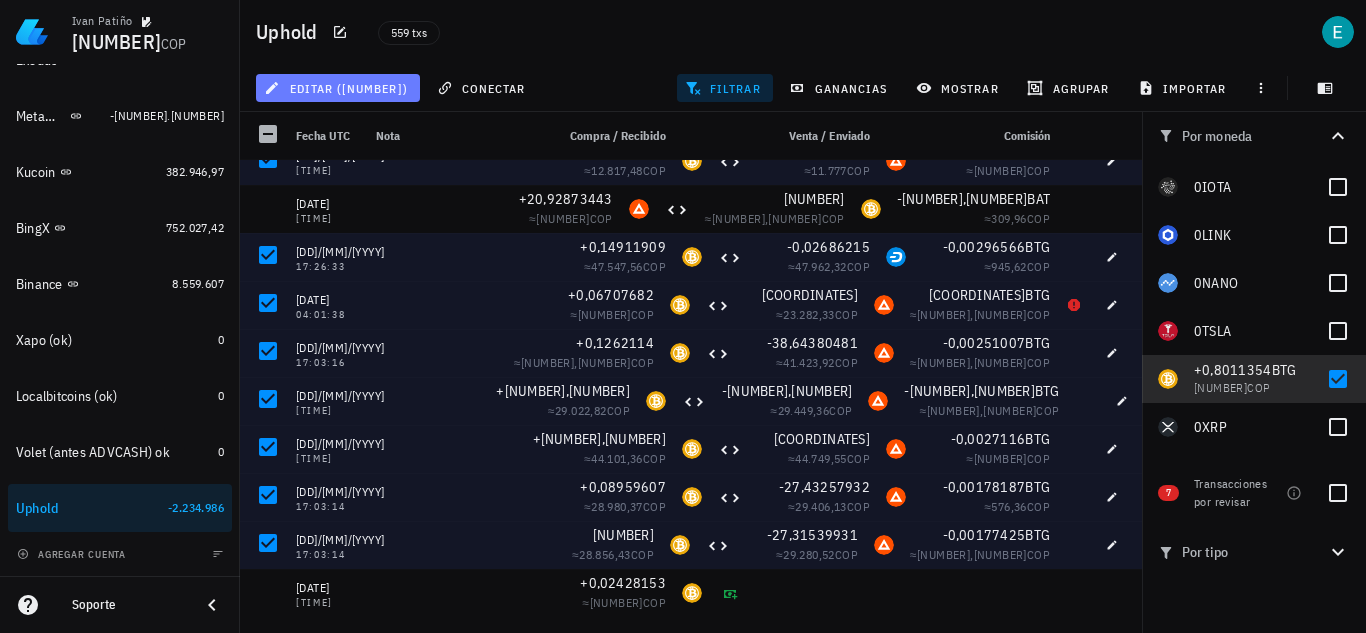 click on "editar (8)" at bounding box center [338, 88] 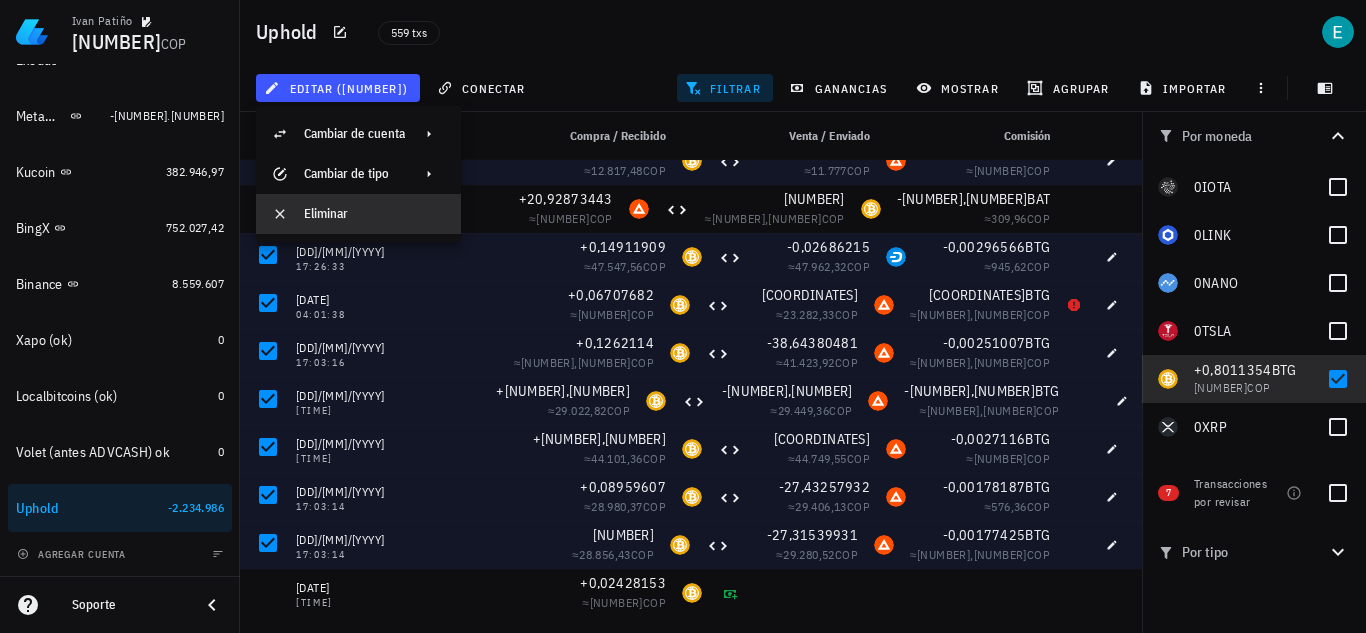click on "Eliminar" at bounding box center (374, 214) 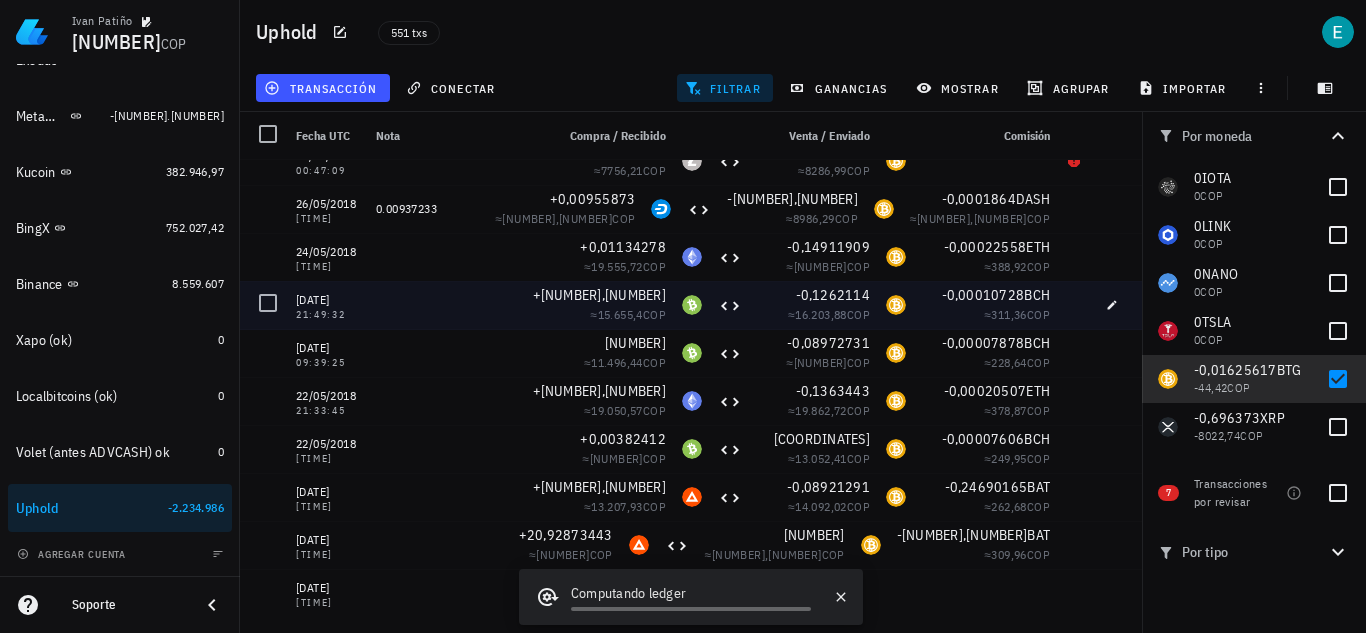 scroll, scrollTop: 23, scrollLeft: 0, axis: vertical 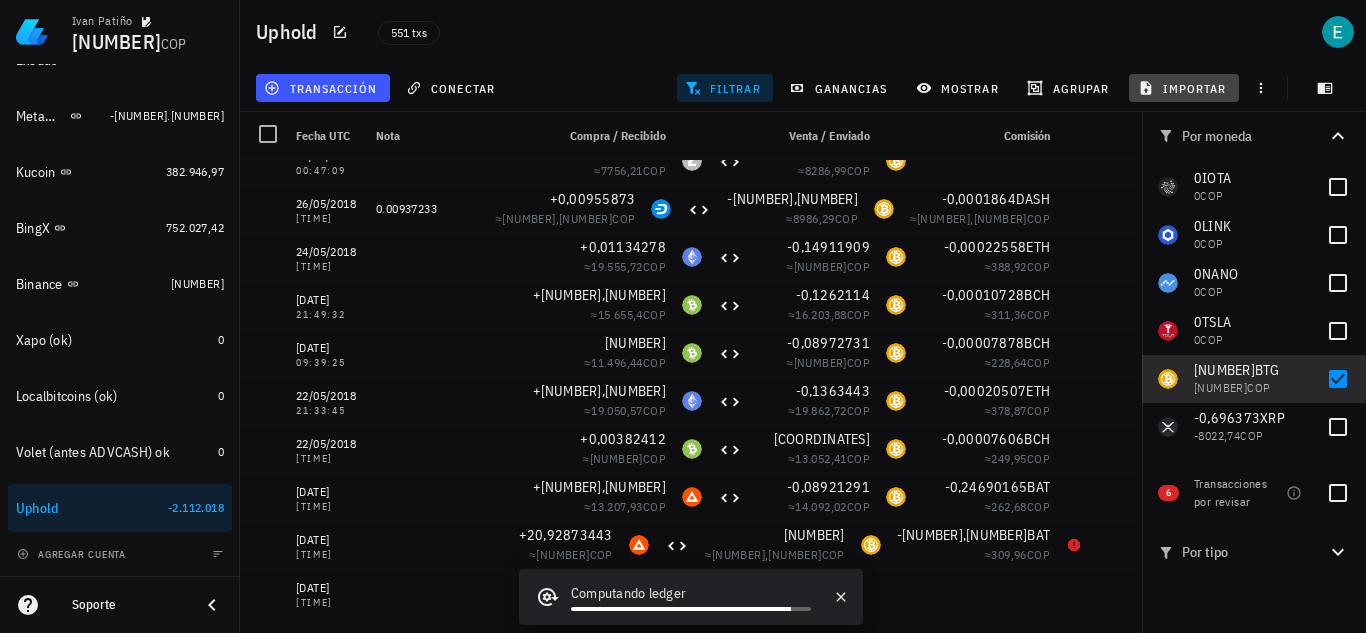 click on "importar" at bounding box center (1184, 88) 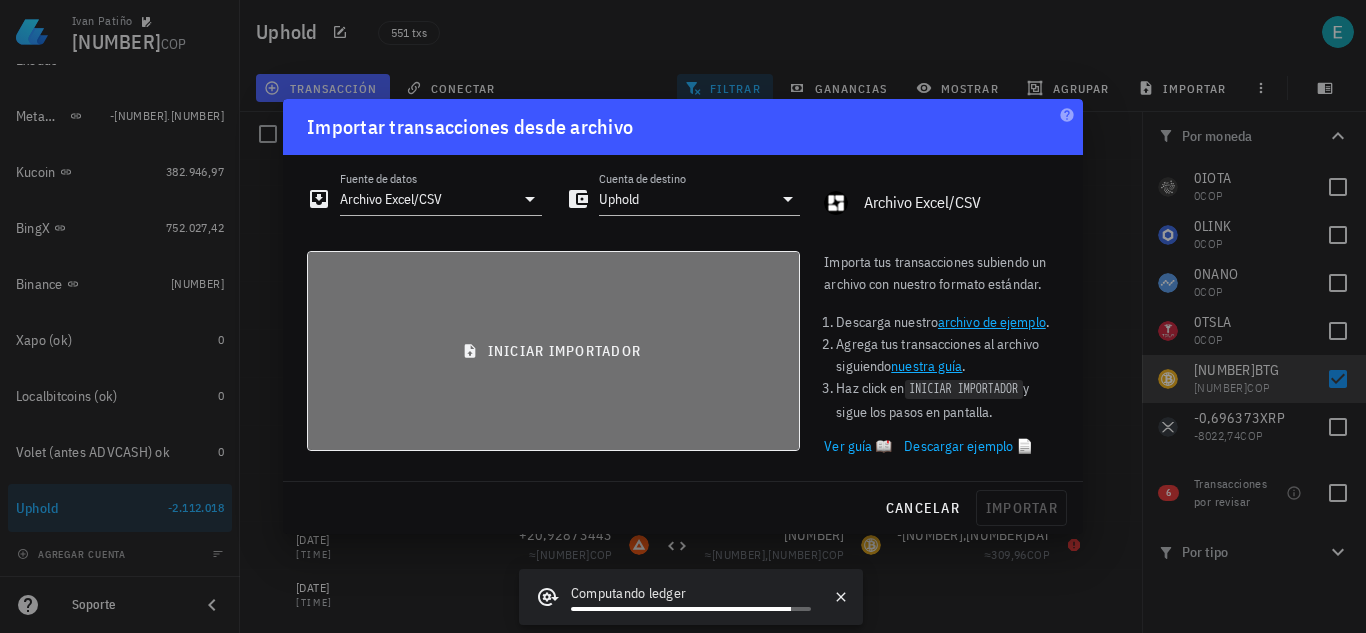 click on "iniciar importador" at bounding box center [553, 351] 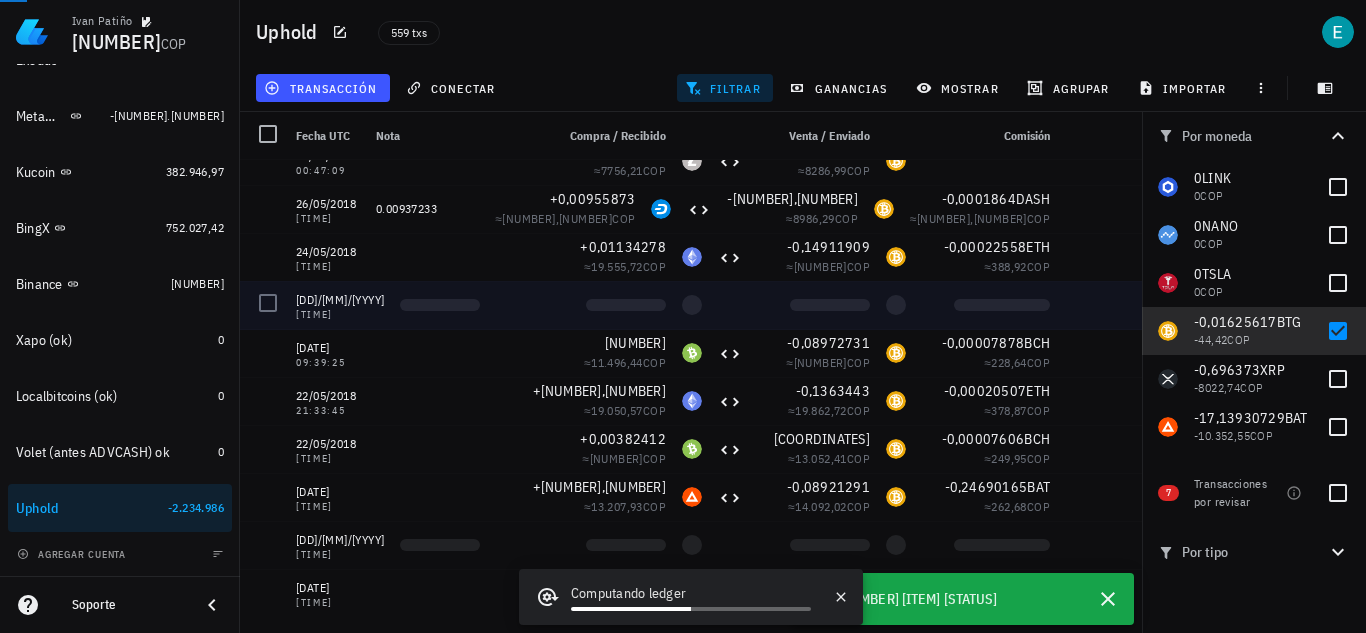 scroll, scrollTop: 957, scrollLeft: 0, axis: vertical 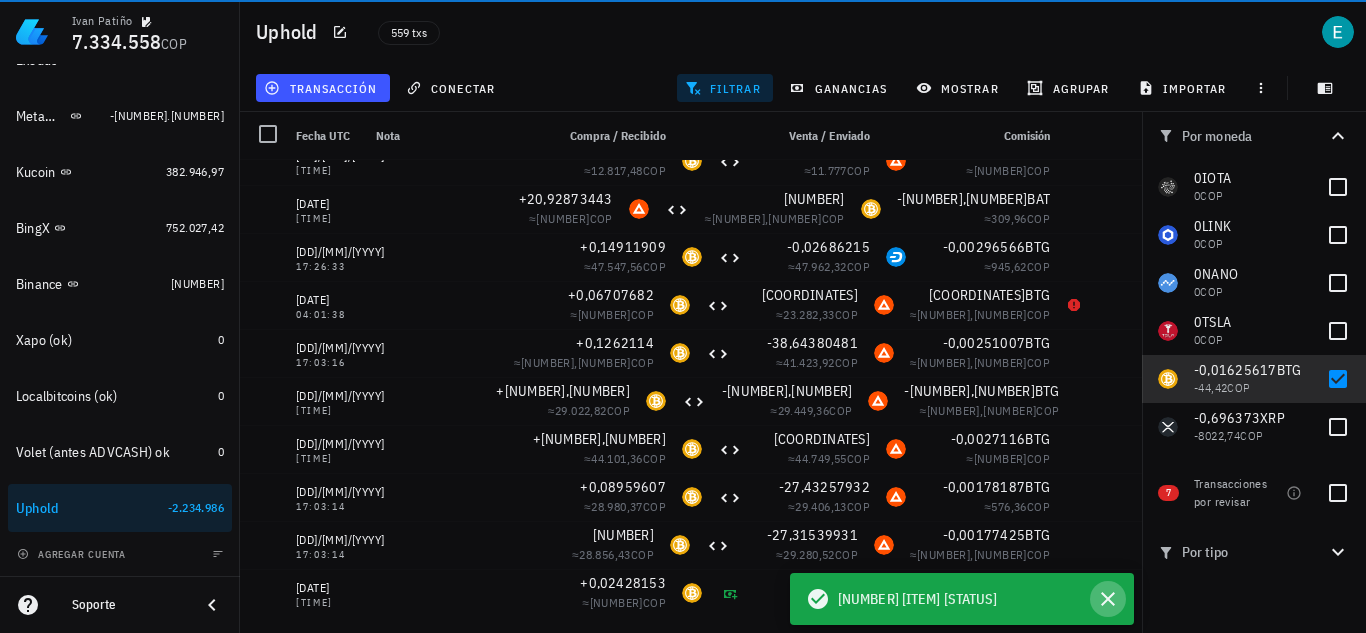 click 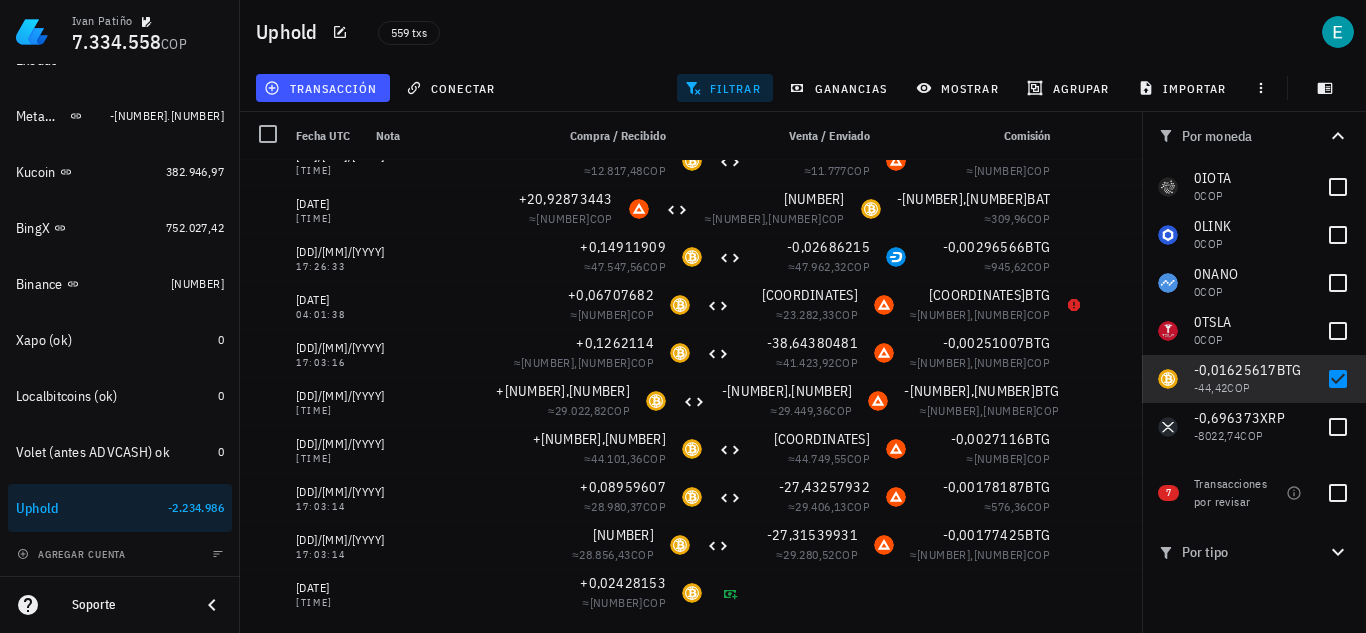 scroll, scrollTop: 0, scrollLeft: 0, axis: both 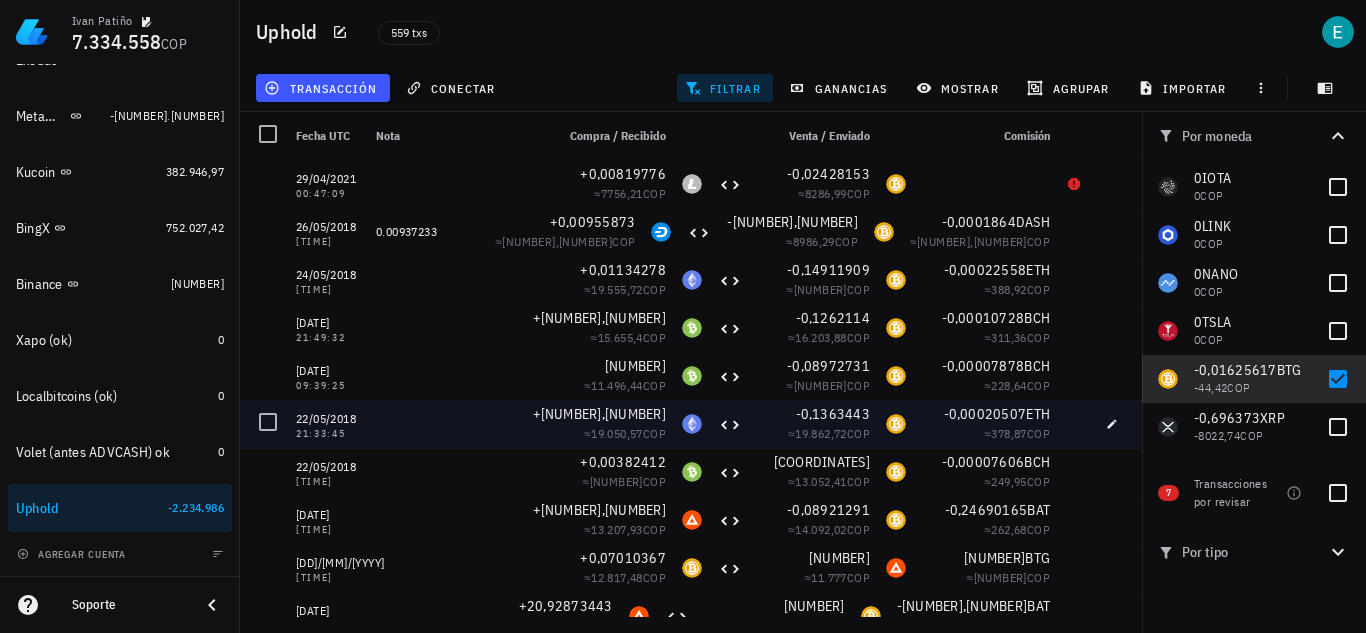 click on "-0,1363443   ≈ 19.862,72  COP" at bounding box center (814, 424) 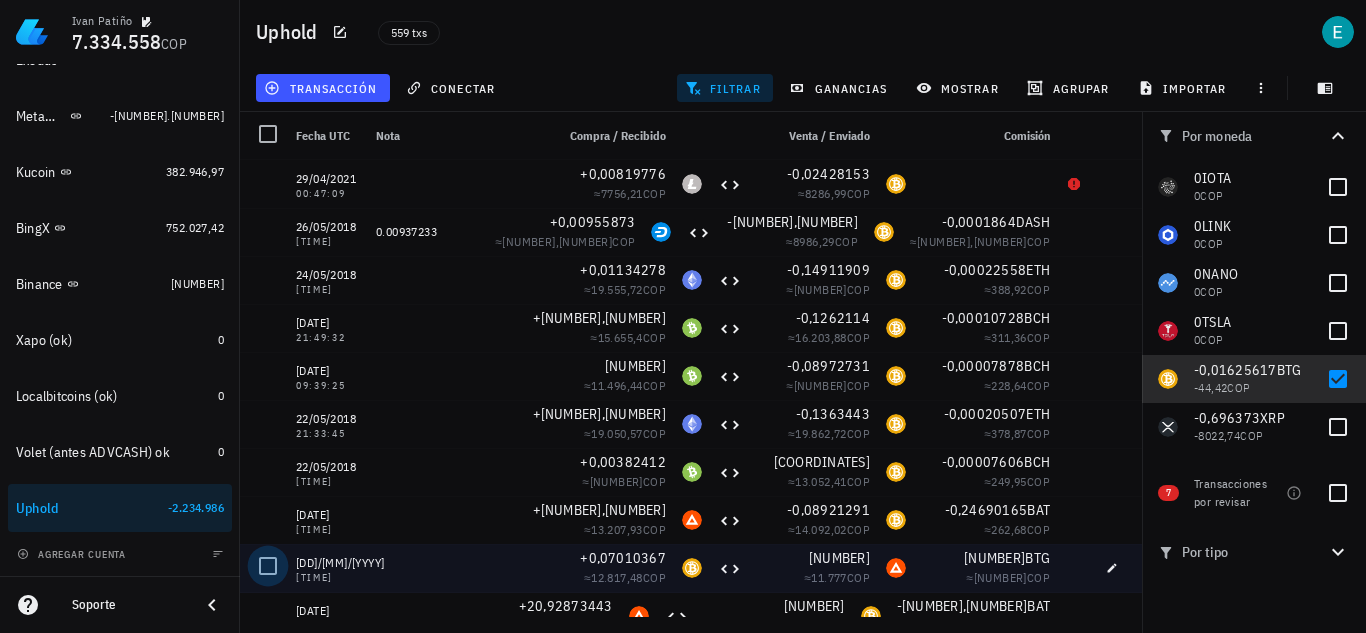 click at bounding box center (268, 566) 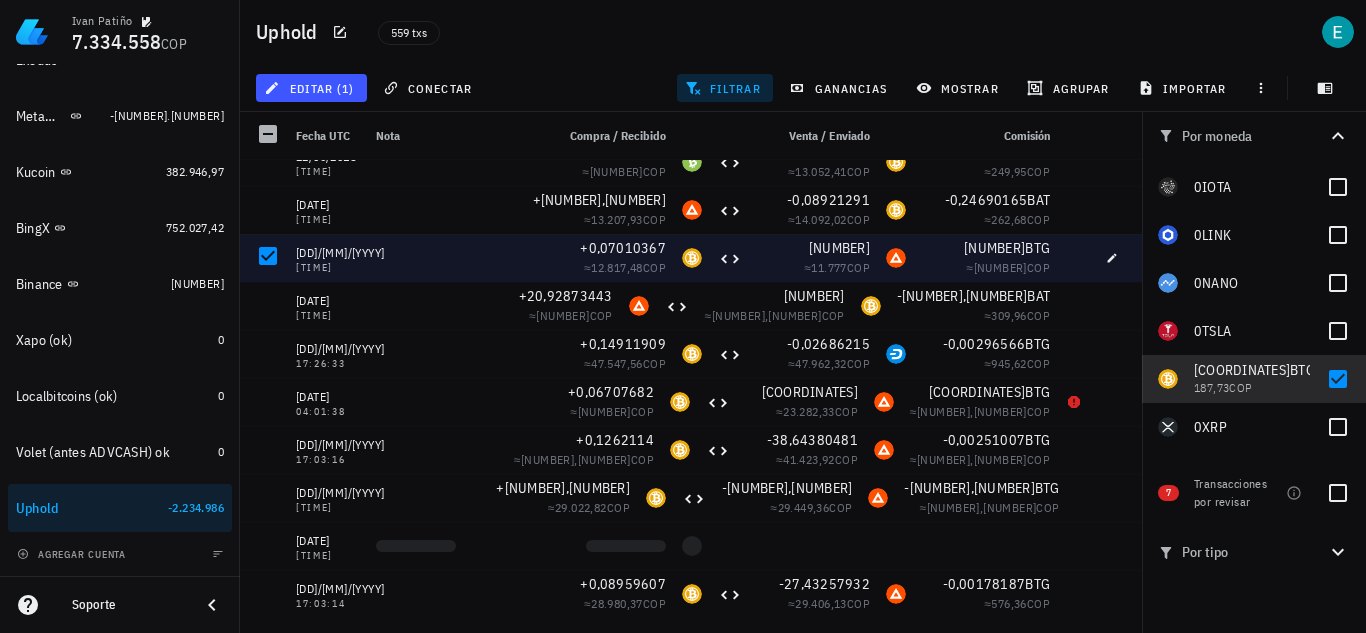 scroll, scrollTop: 311, scrollLeft: 0, axis: vertical 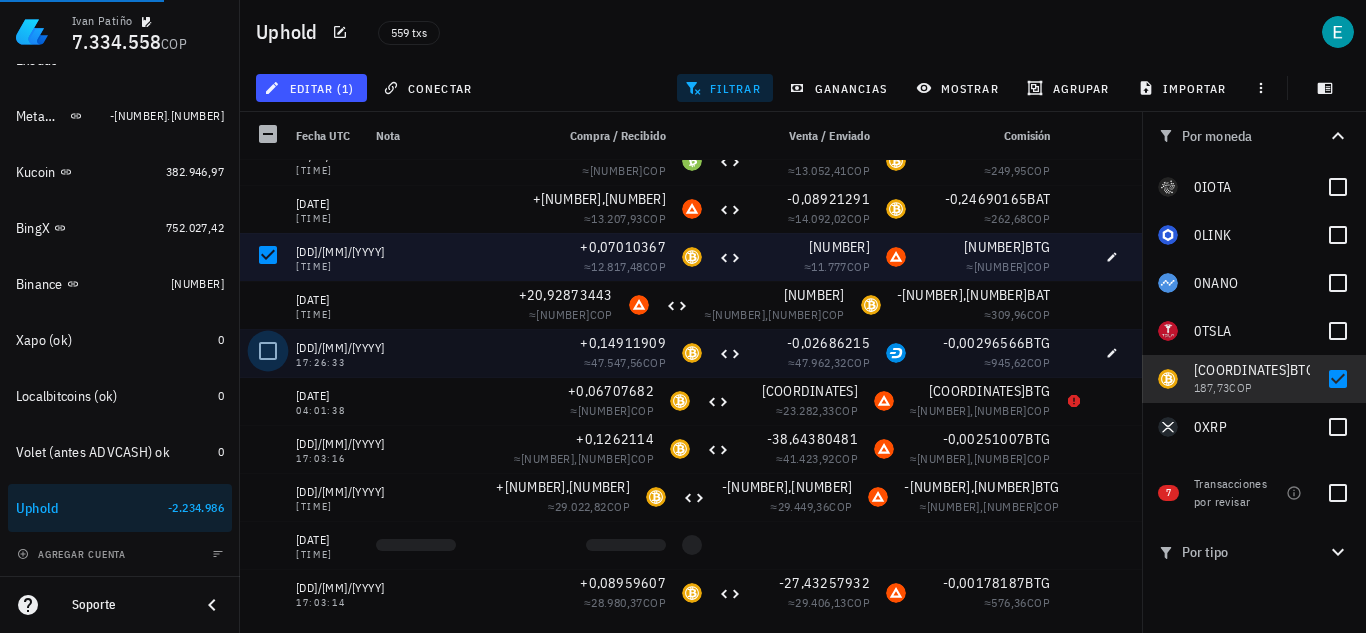 click at bounding box center [268, 351] 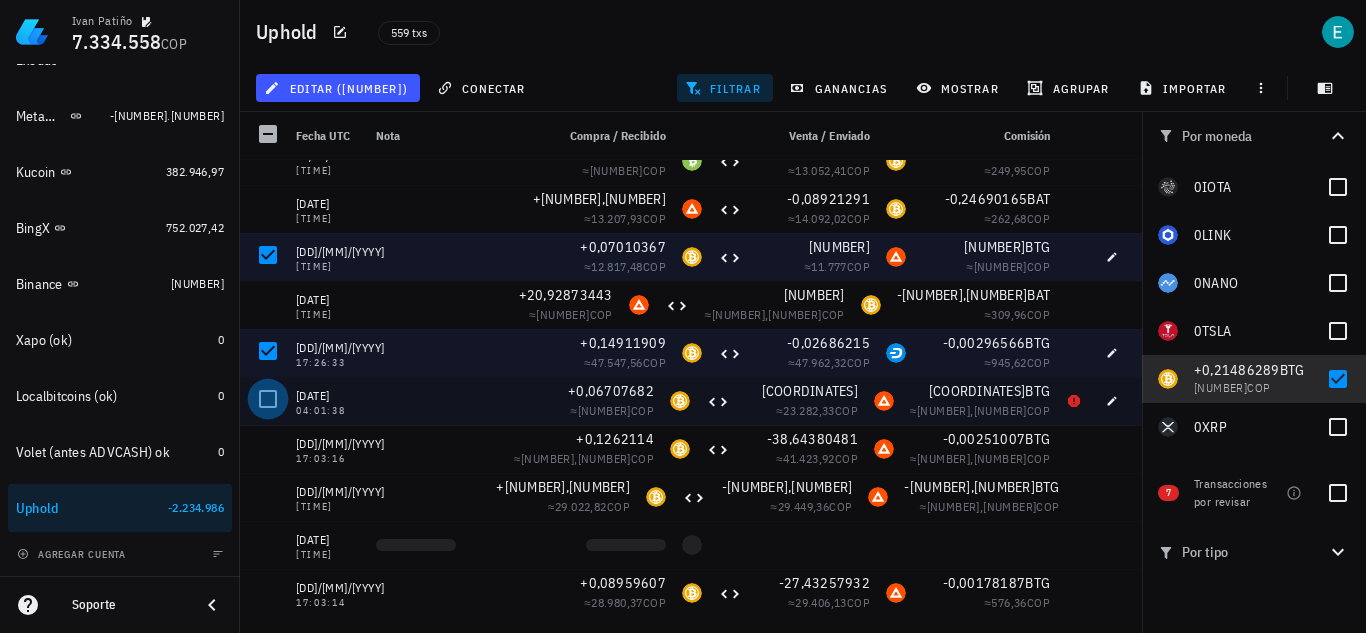 click at bounding box center (268, 399) 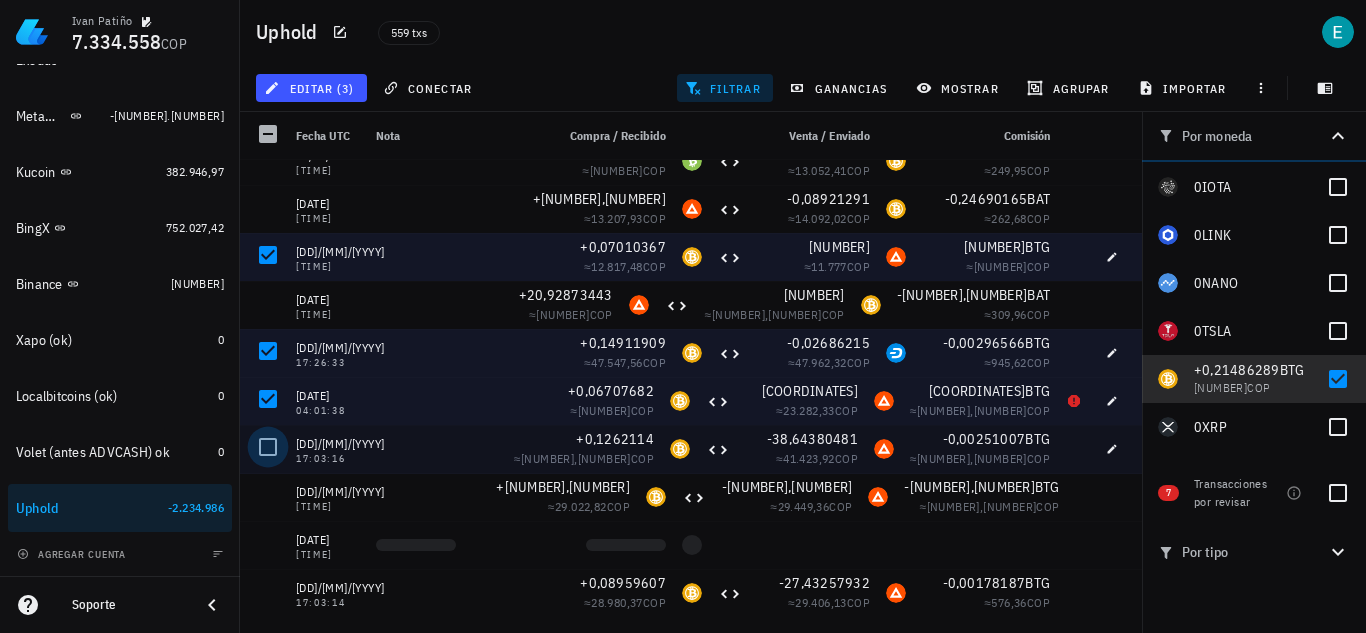 click at bounding box center [268, 447] 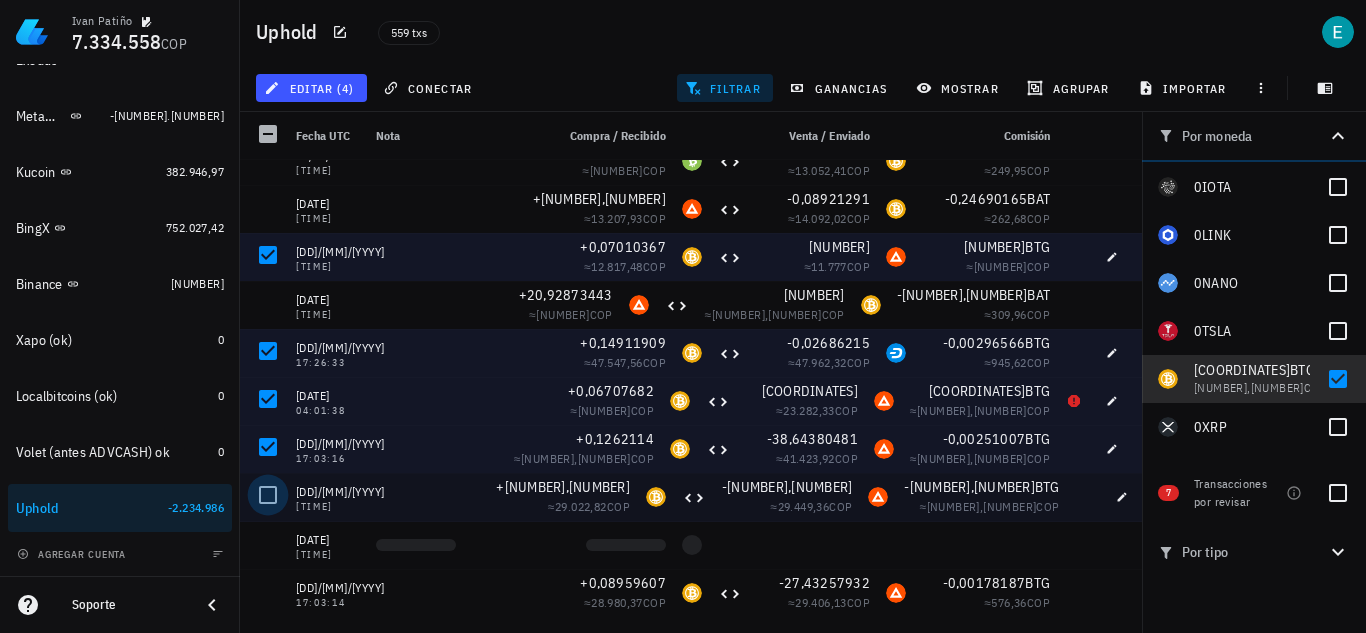 click at bounding box center (268, 495) 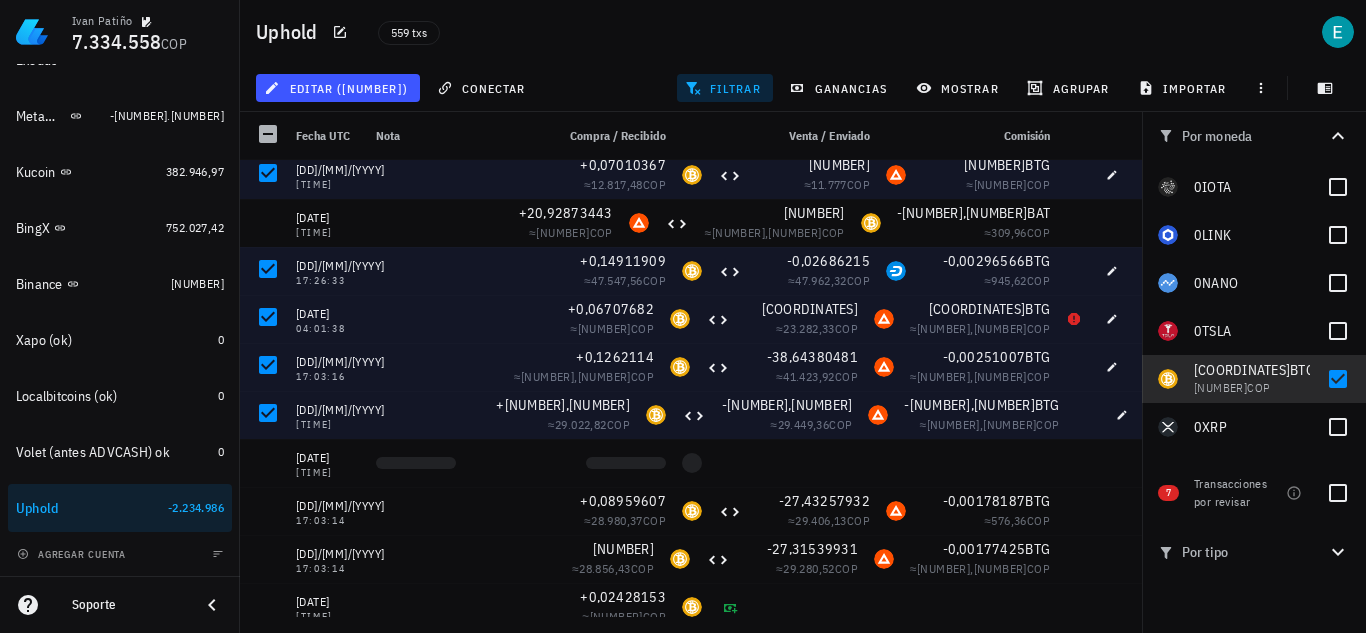 scroll, scrollTop: 407, scrollLeft: 0, axis: vertical 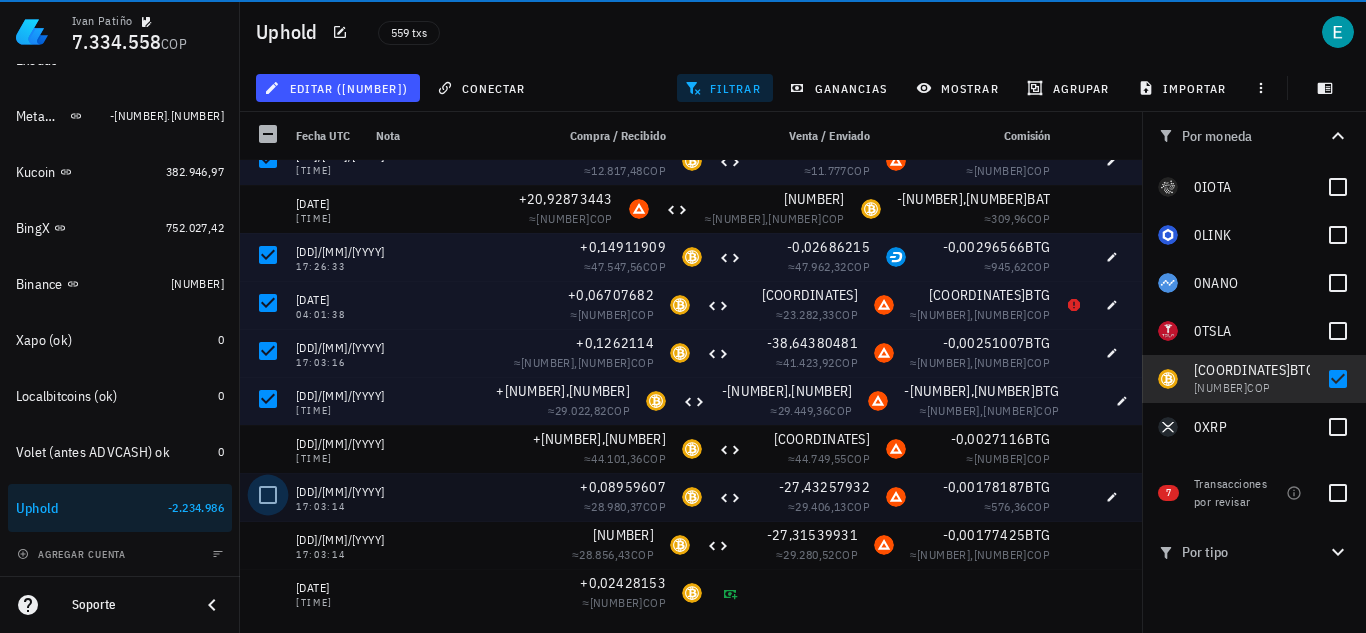 click at bounding box center [268, 495] 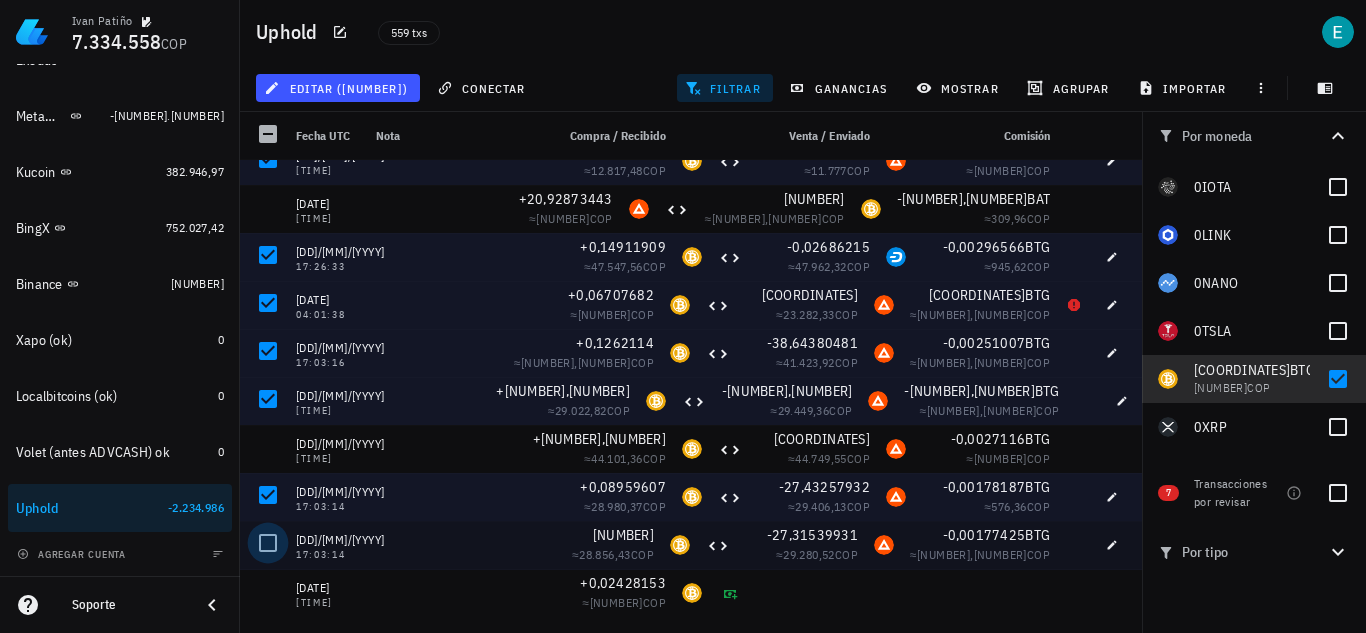 click at bounding box center (268, 543) 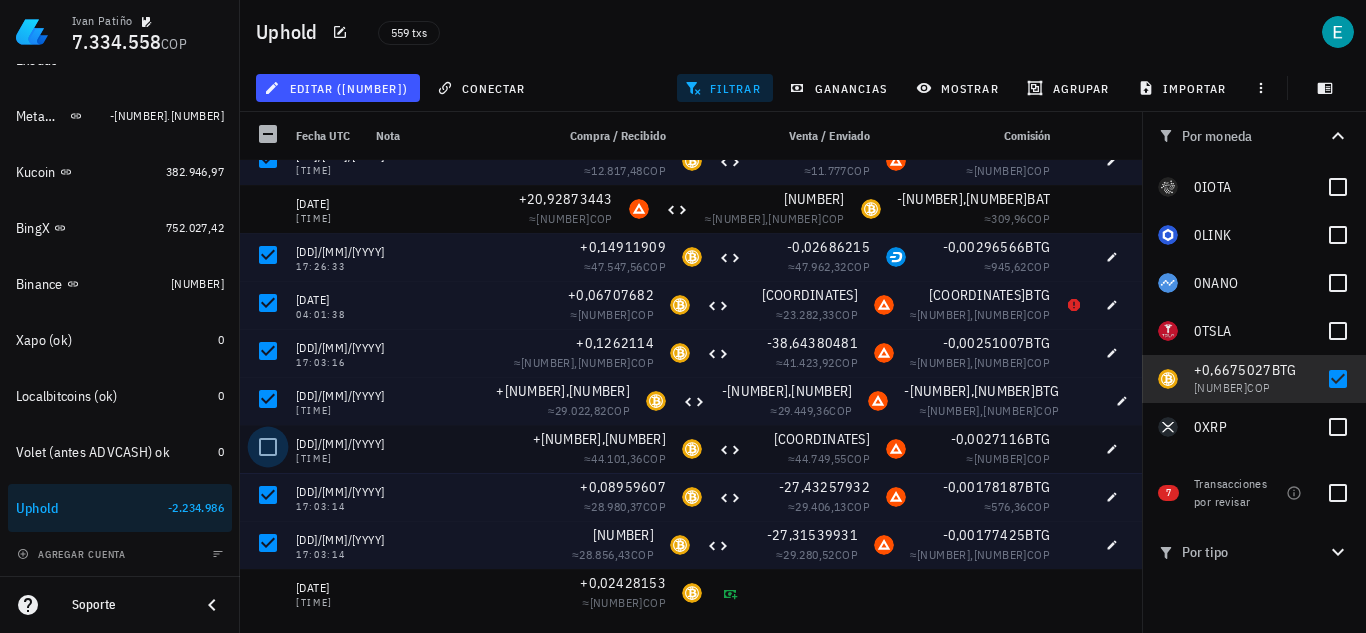 click at bounding box center (268, 447) 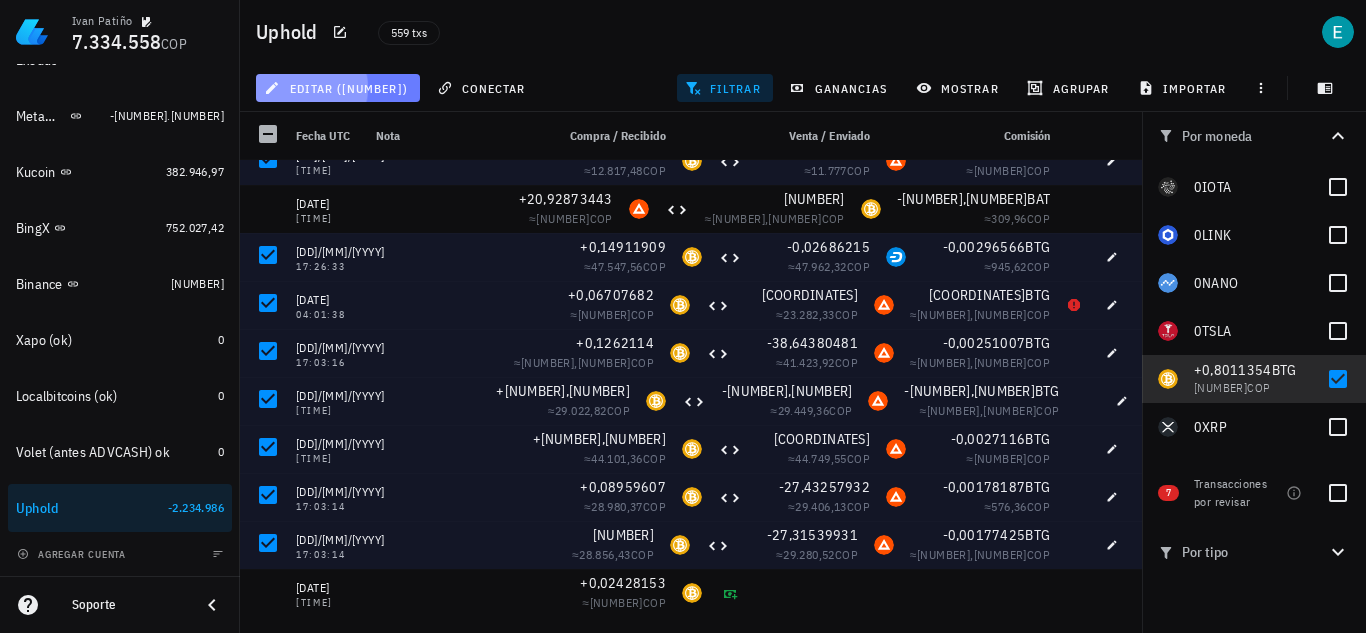click on "editar (8)" at bounding box center [337, 88] 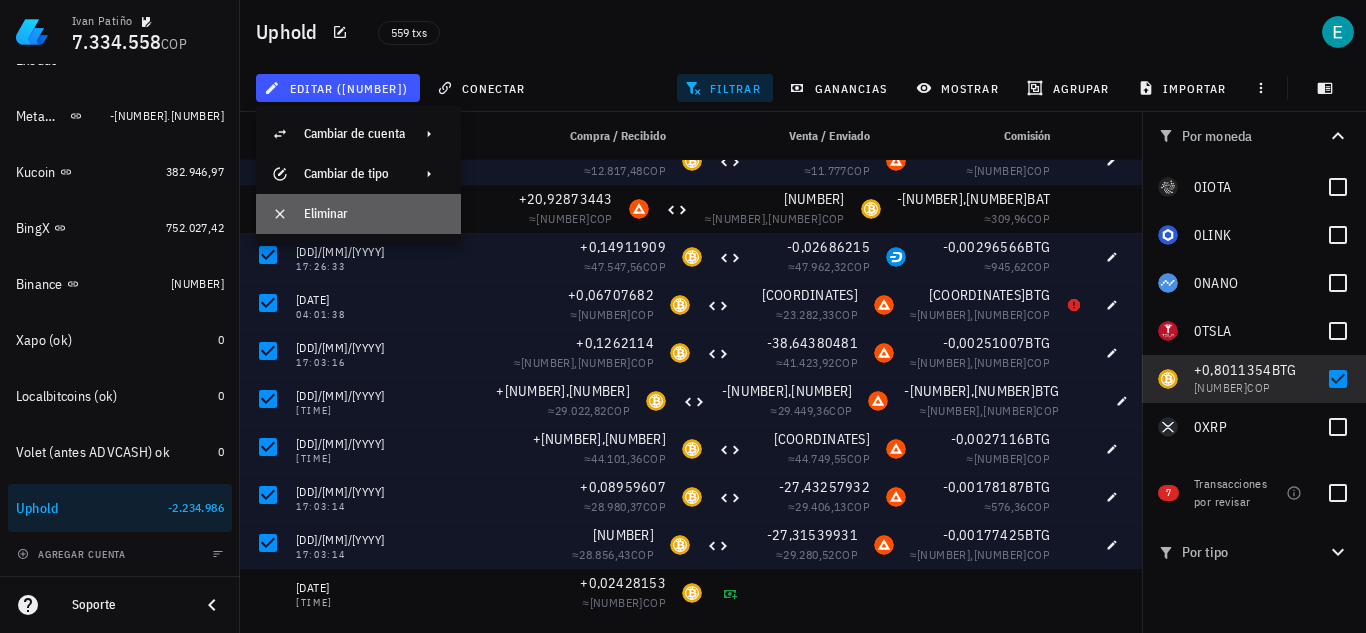 click on "Eliminar" at bounding box center (374, 214) 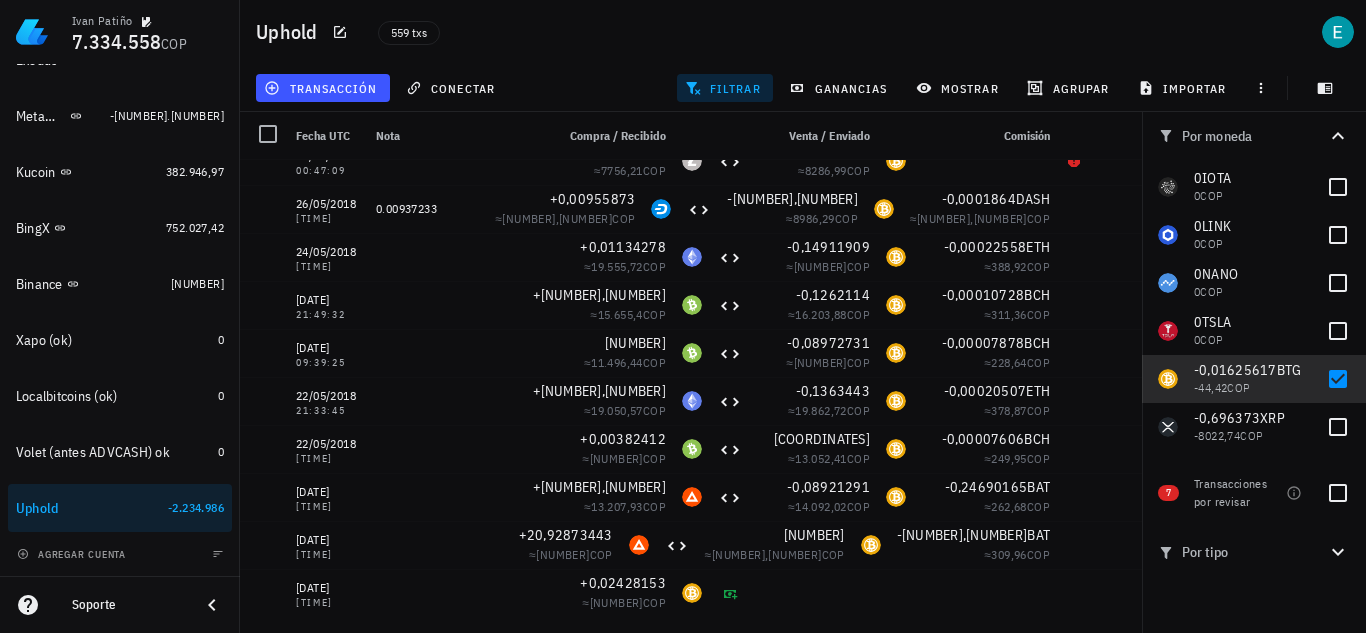 scroll, scrollTop: 23, scrollLeft: 0, axis: vertical 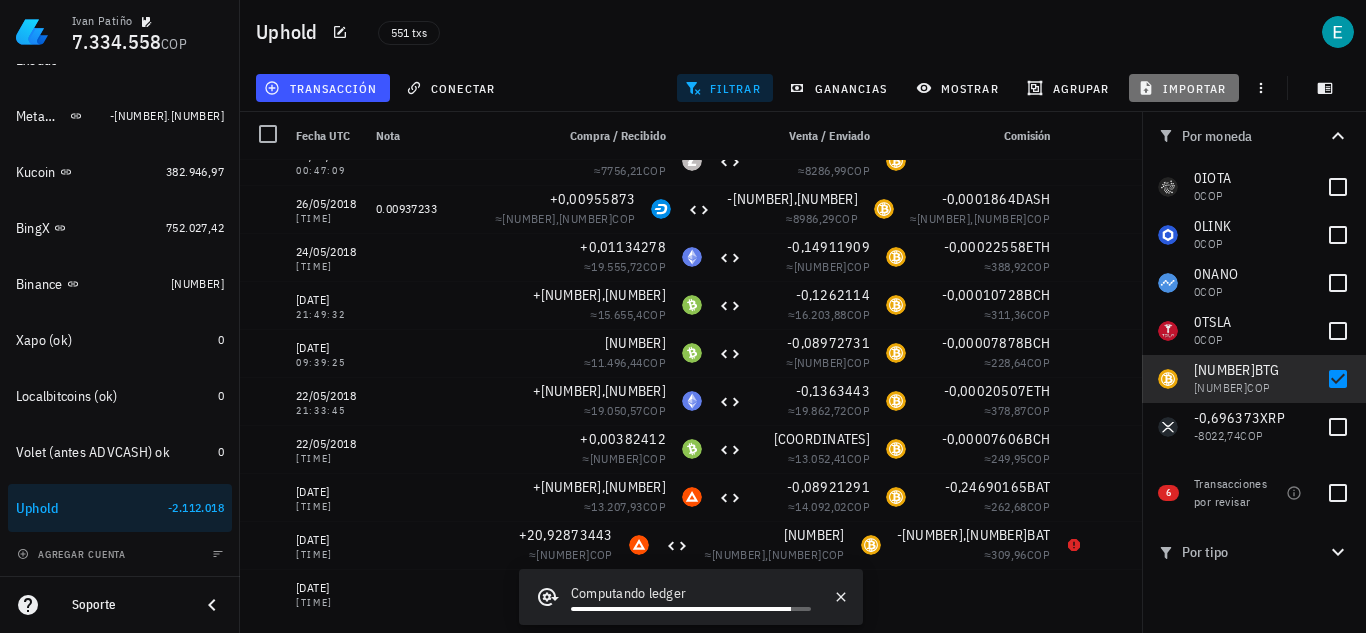 click on "importar" at bounding box center [1184, 88] 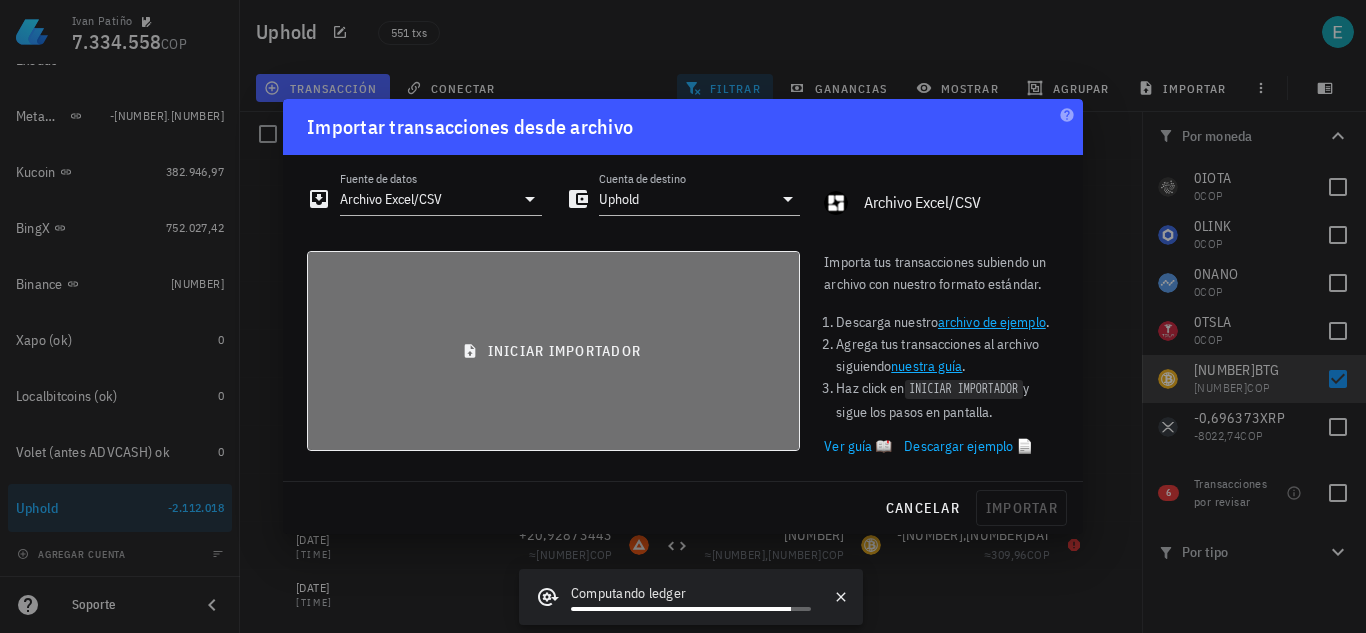 click on "iniciar importador" at bounding box center (553, 351) 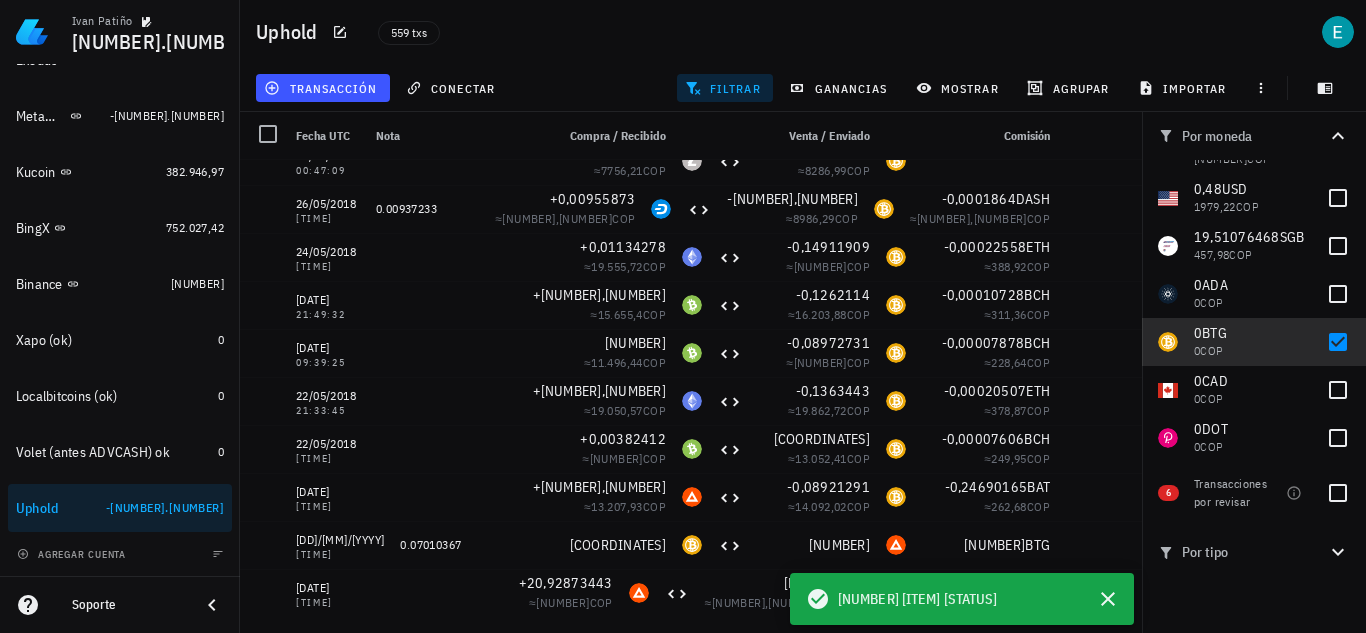 scroll, scrollTop: 0, scrollLeft: 0, axis: both 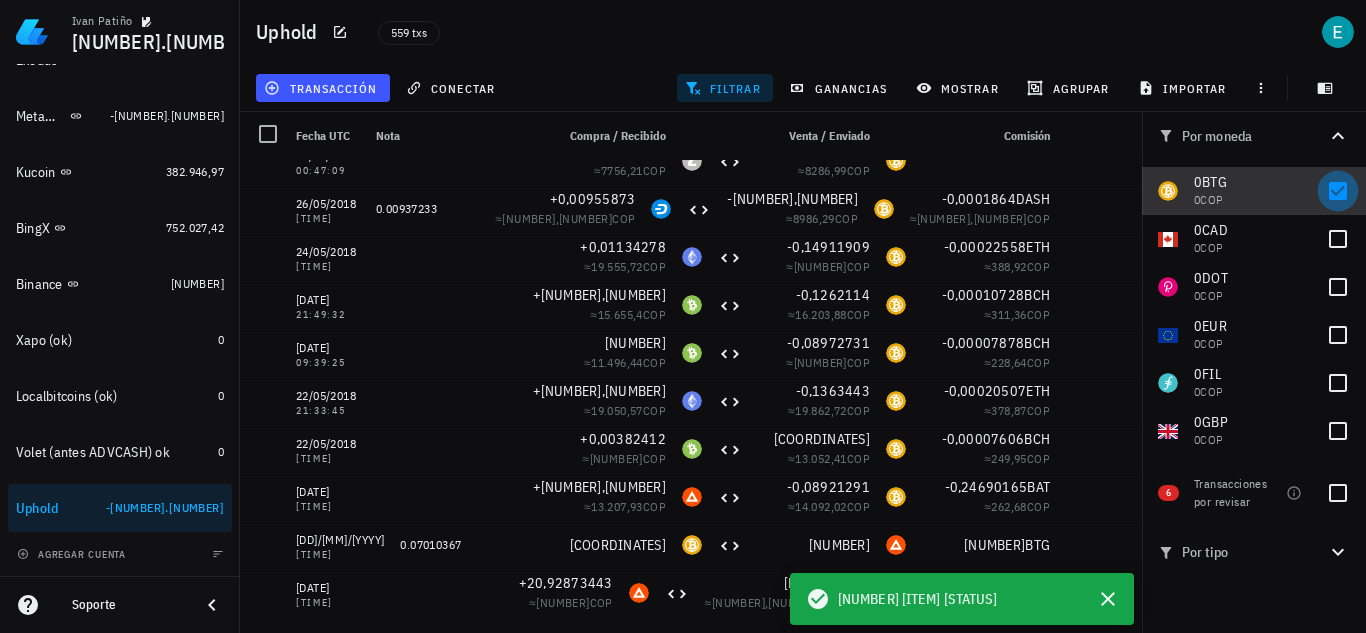 click at bounding box center (1338, 191) 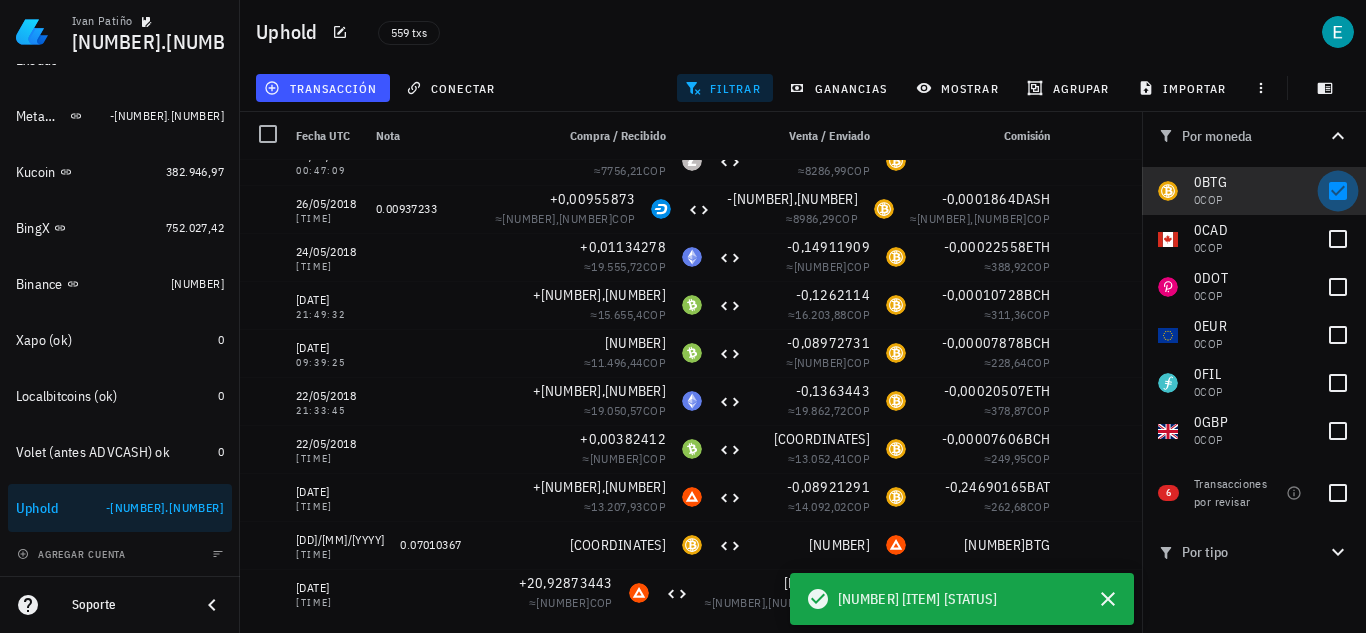 checkbox on "false" 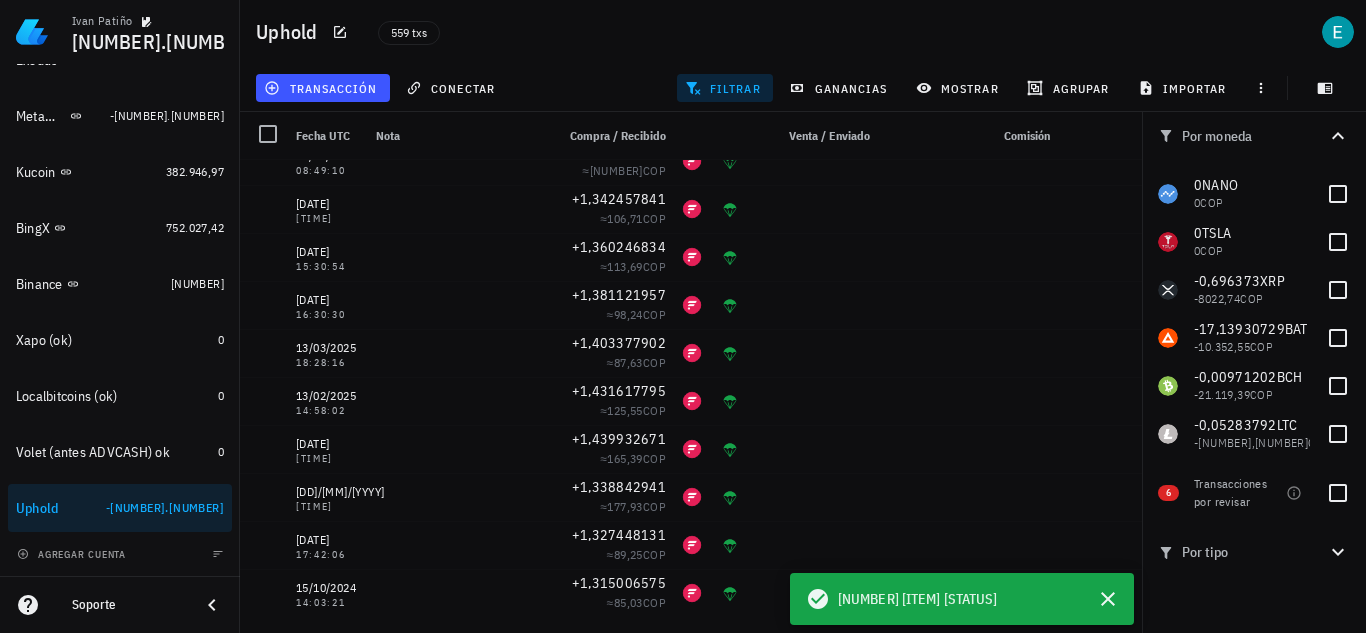 scroll, scrollTop: 1070, scrollLeft: 0, axis: vertical 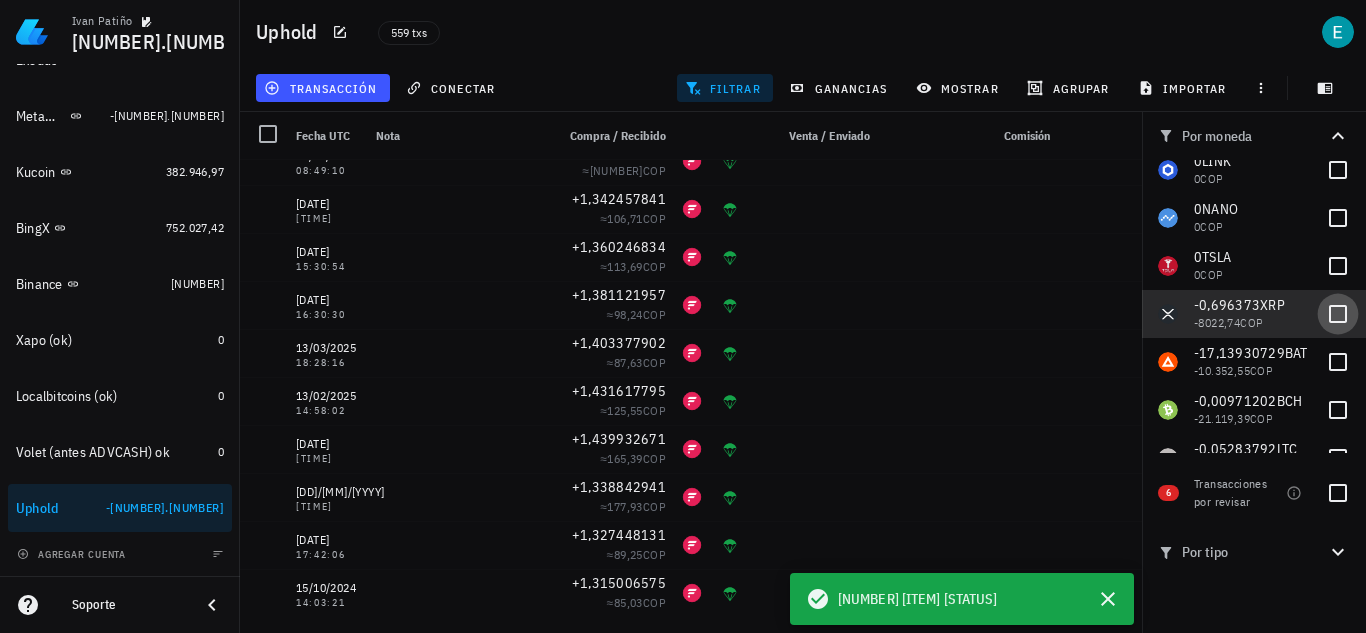 click at bounding box center (1338, 314) 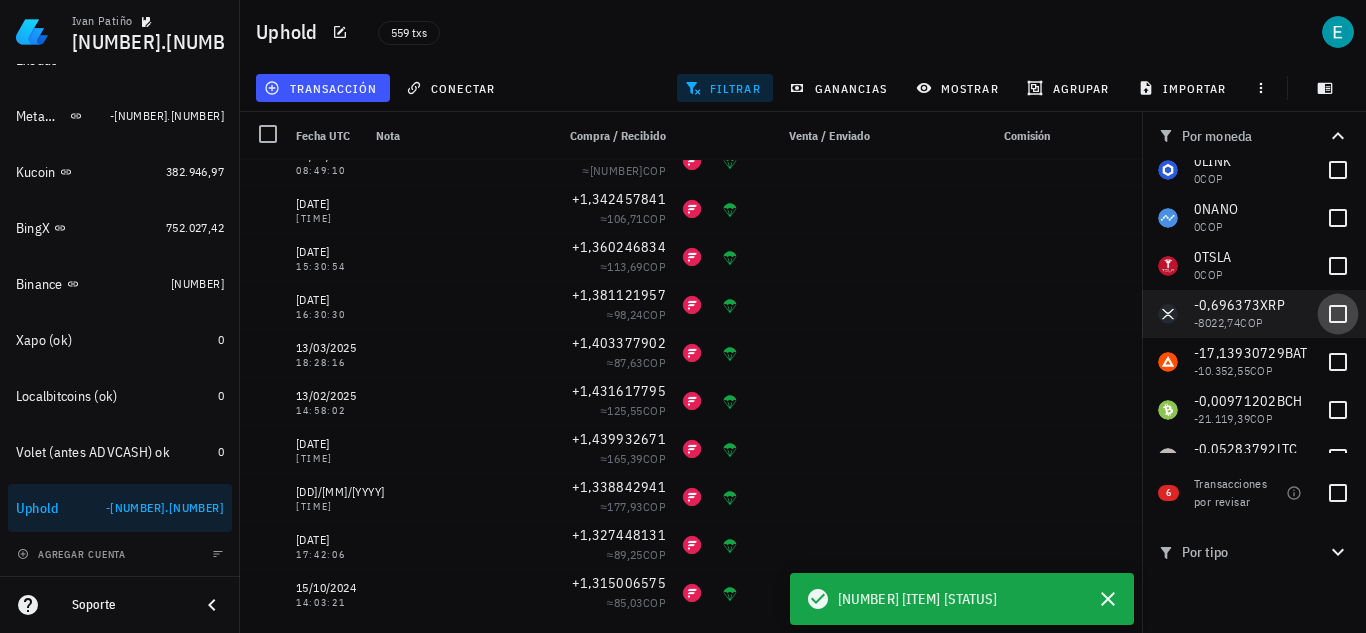 checkbox on "true" 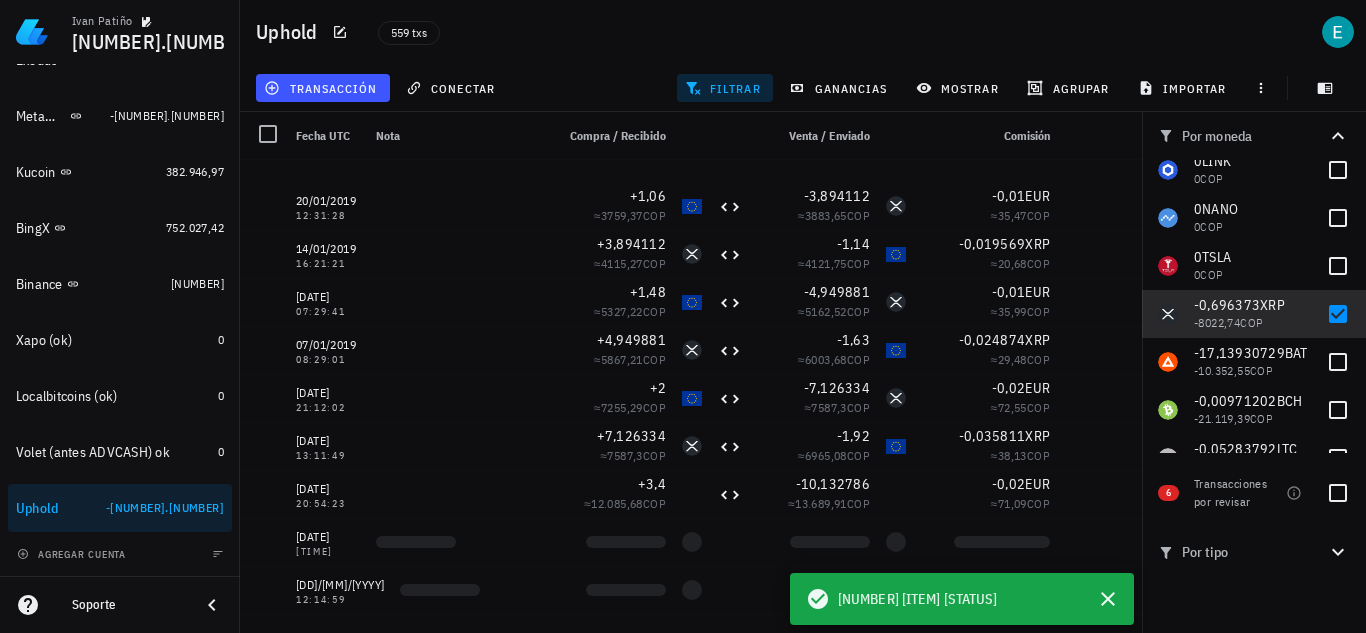 scroll, scrollTop: 934, scrollLeft: 0, axis: vertical 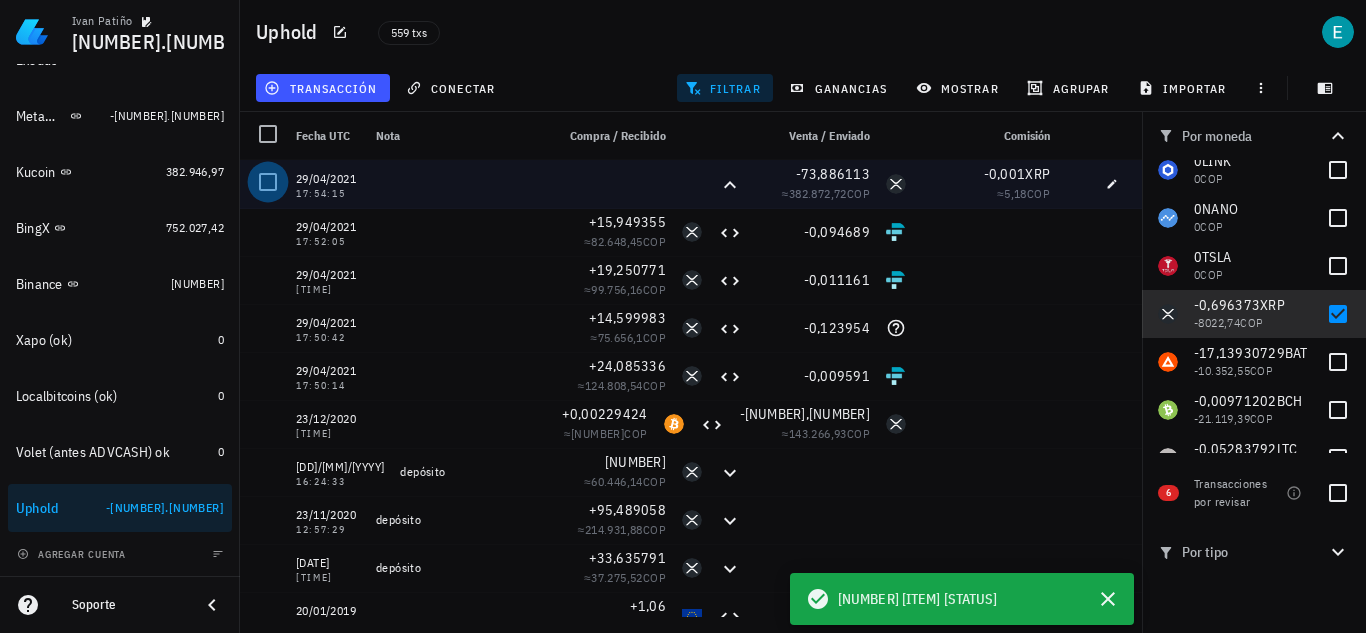 click at bounding box center (268, 182) 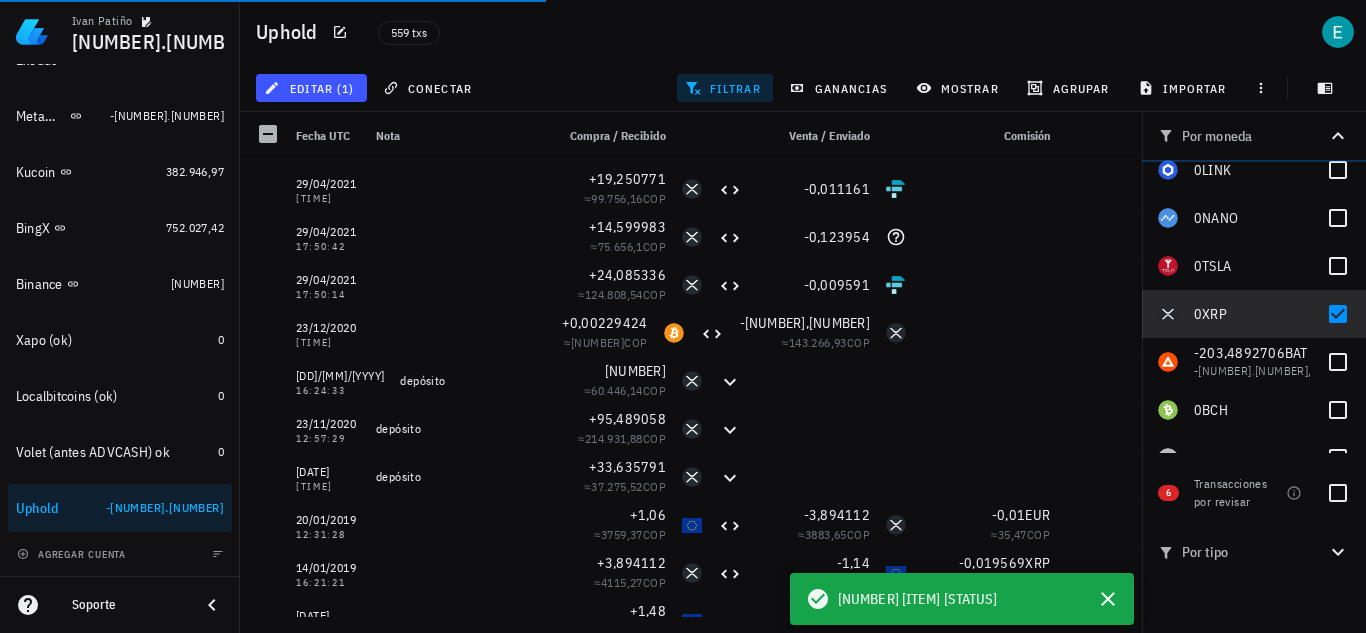scroll, scrollTop: 0, scrollLeft: 0, axis: both 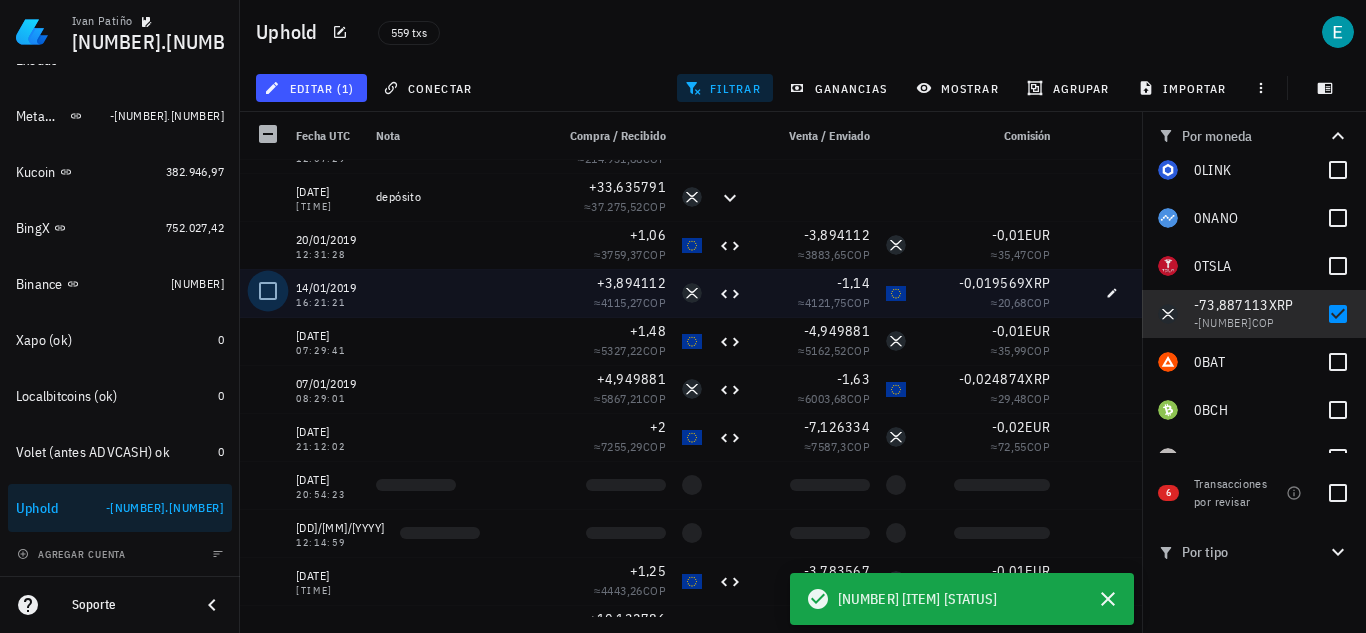 click at bounding box center (268, 291) 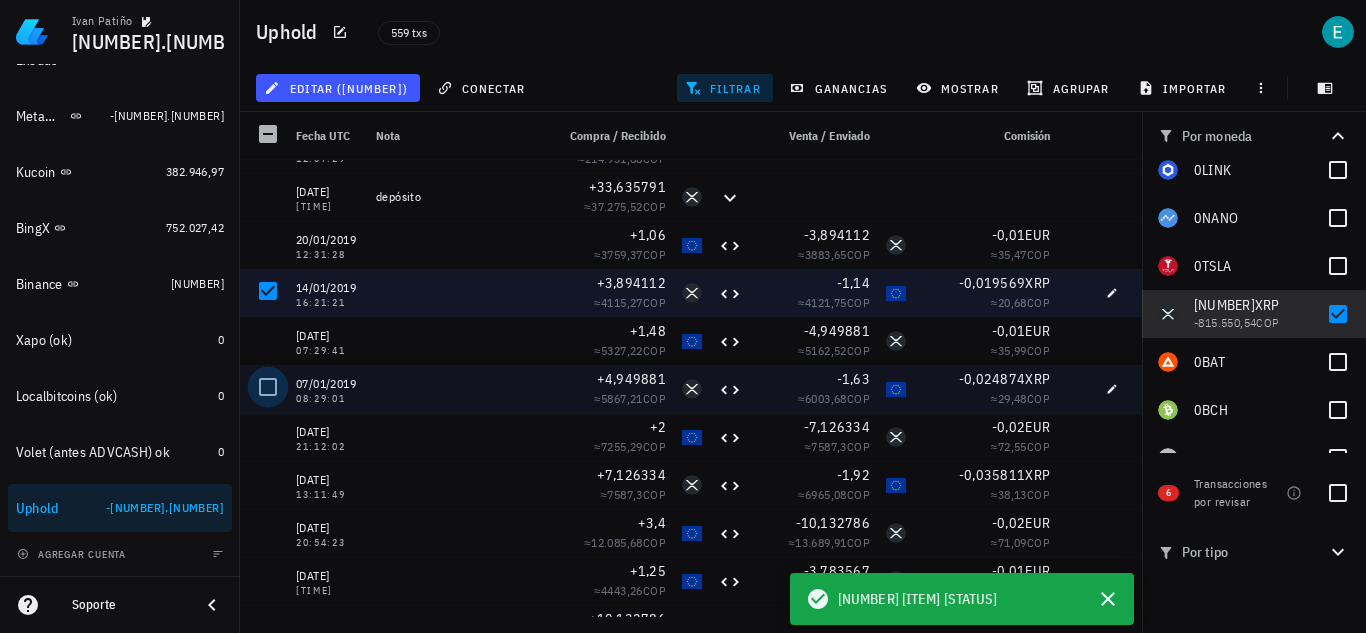 click at bounding box center [268, 387] 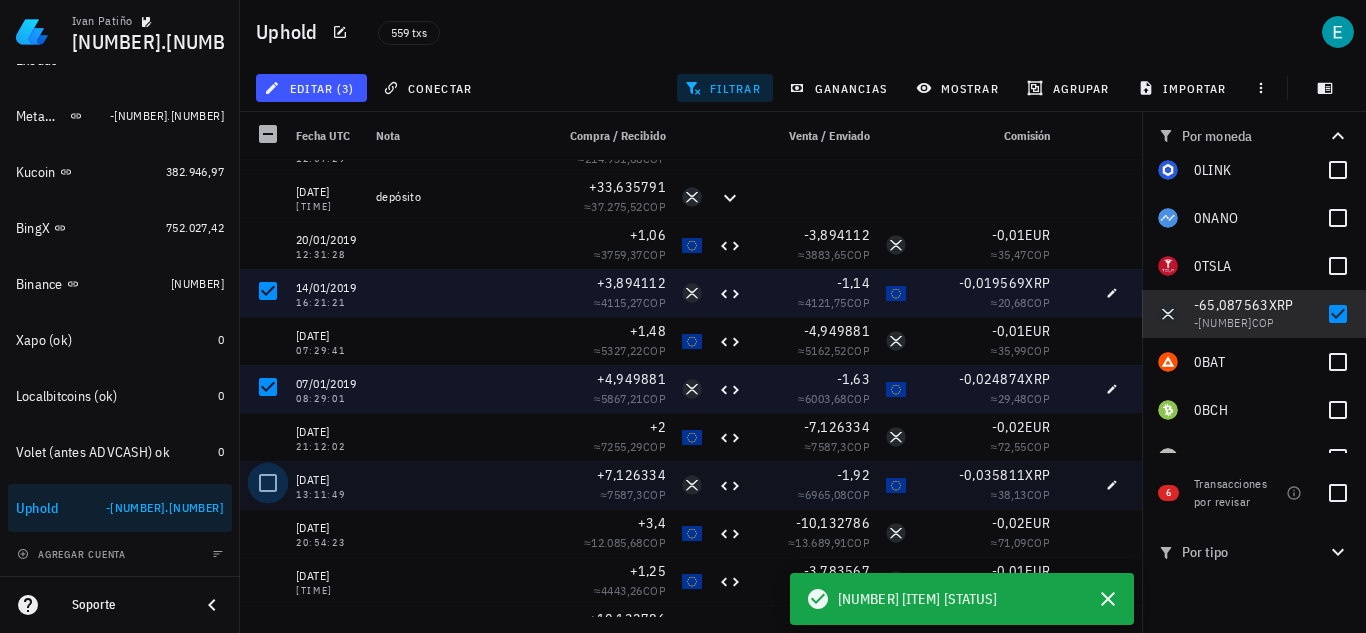 click at bounding box center (268, 483) 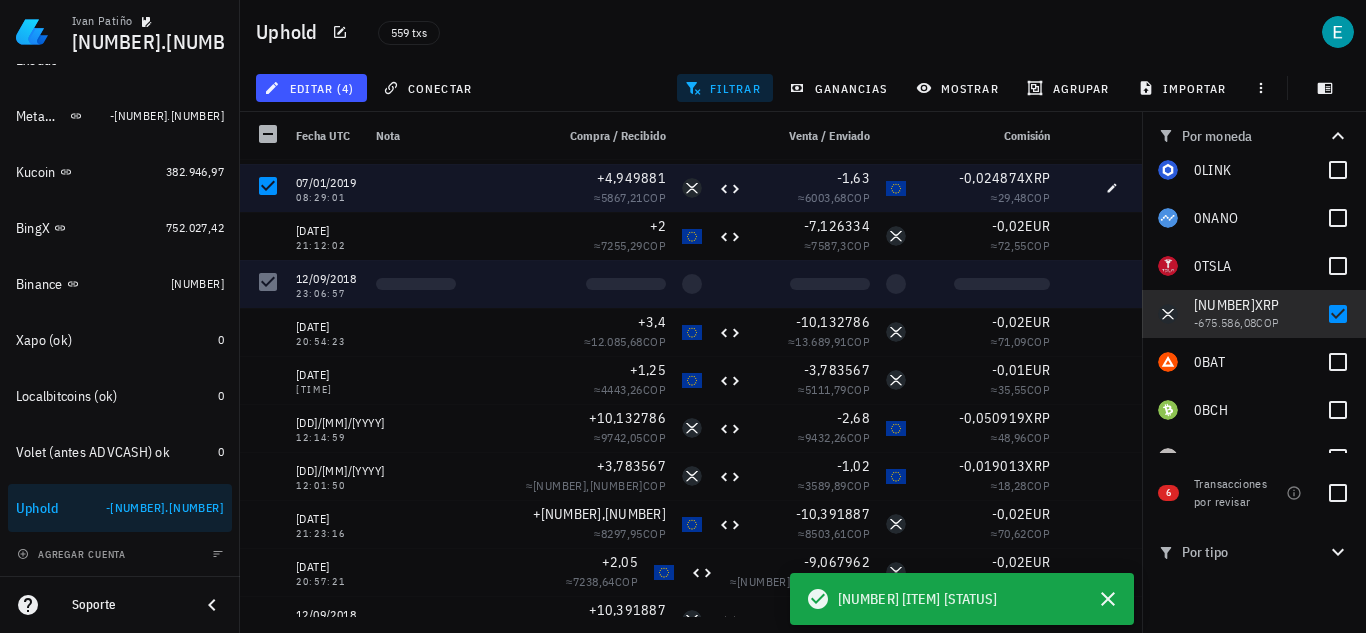 scroll, scrollTop: 628, scrollLeft: 0, axis: vertical 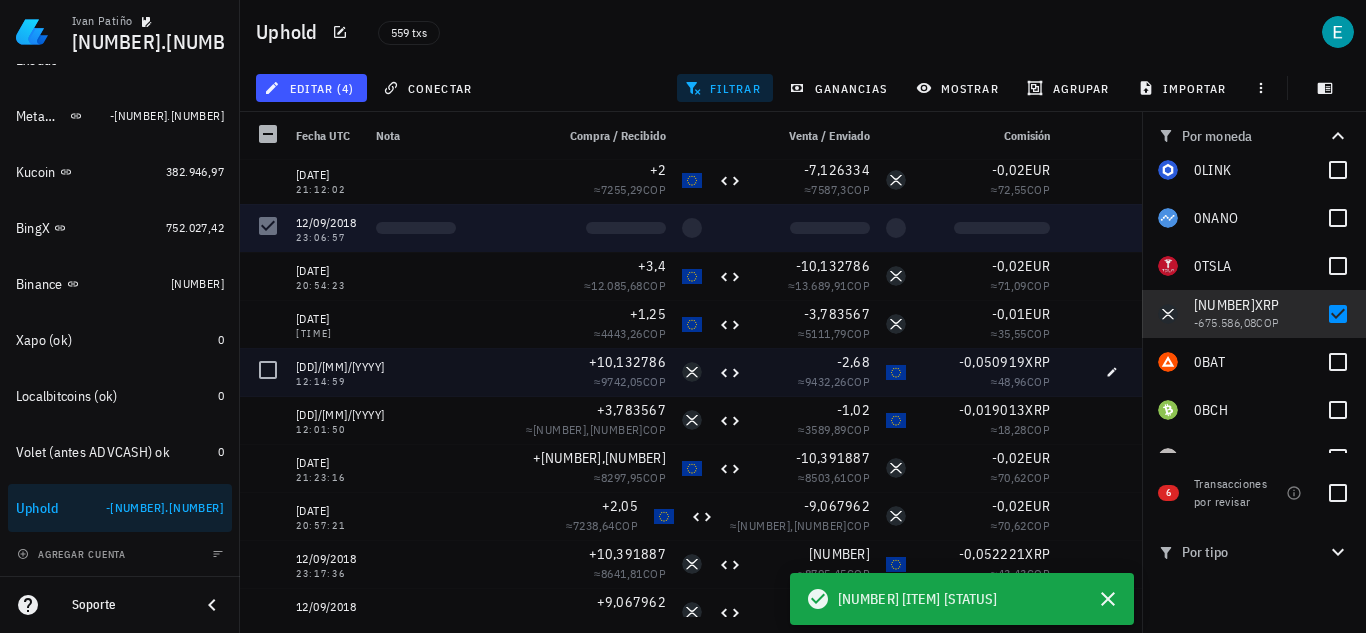 click at bounding box center [268, 370] 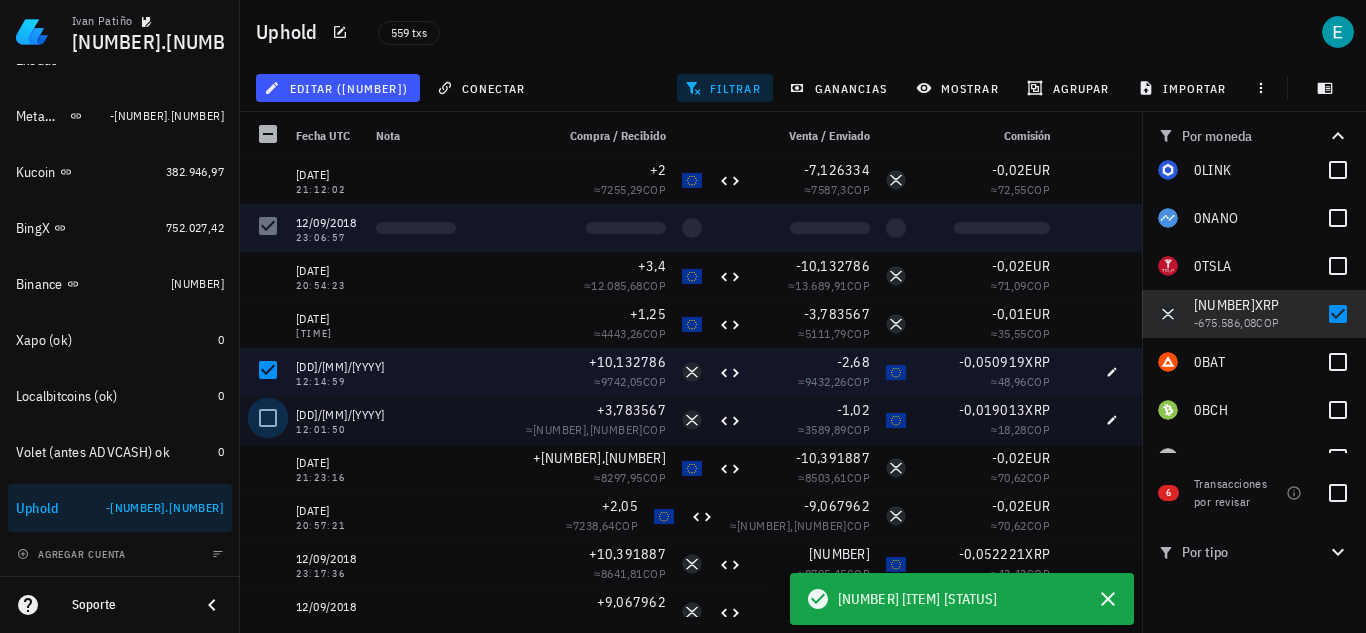 click at bounding box center [268, 418] 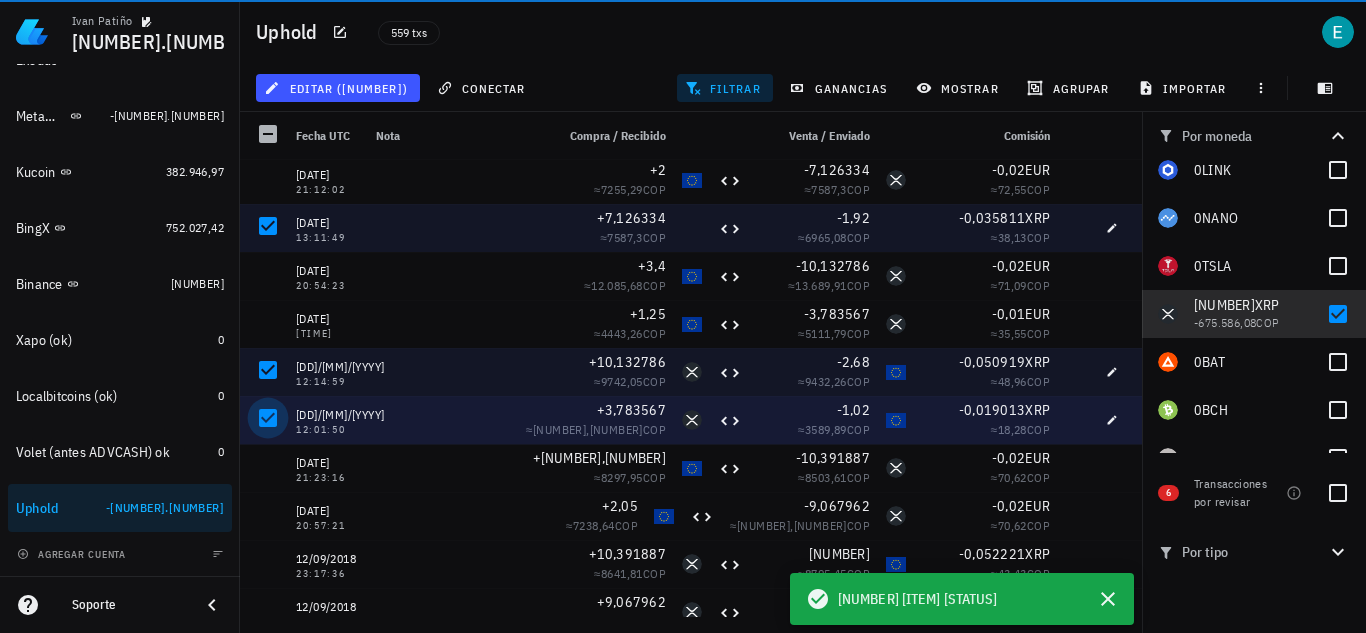 scroll, scrollTop: 634, scrollLeft: 0, axis: vertical 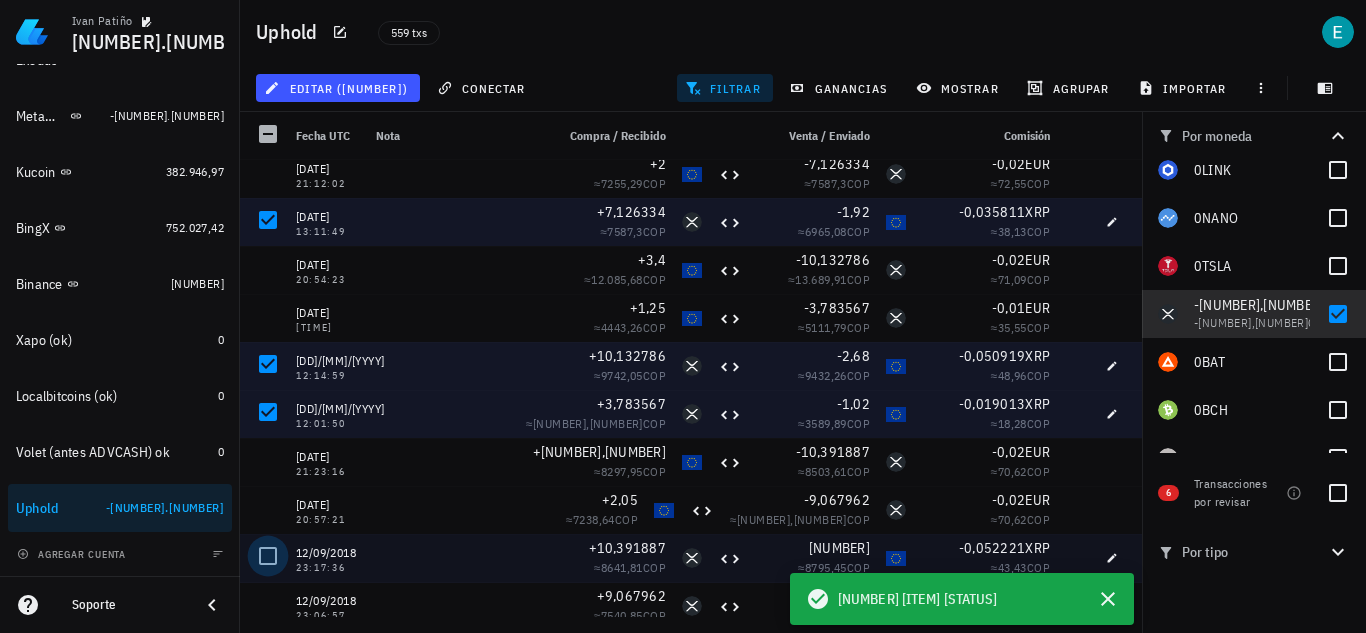 click at bounding box center (268, 556) 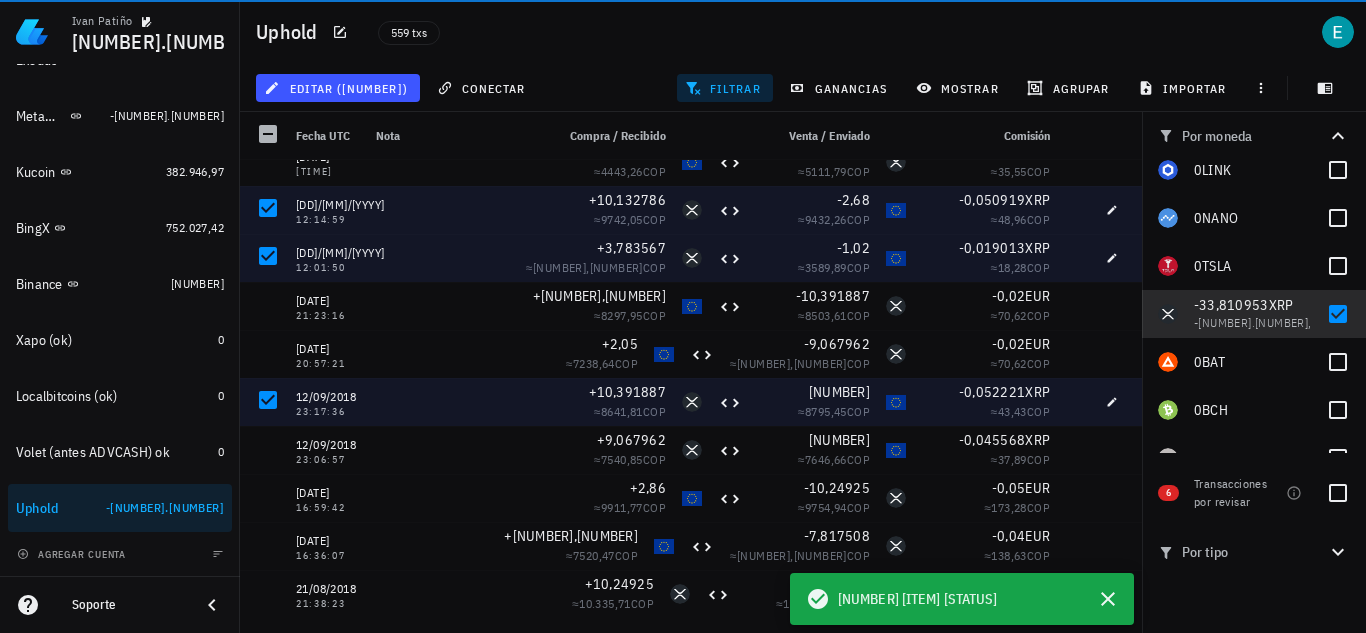 scroll, scrollTop: 1031, scrollLeft: 0, axis: vertical 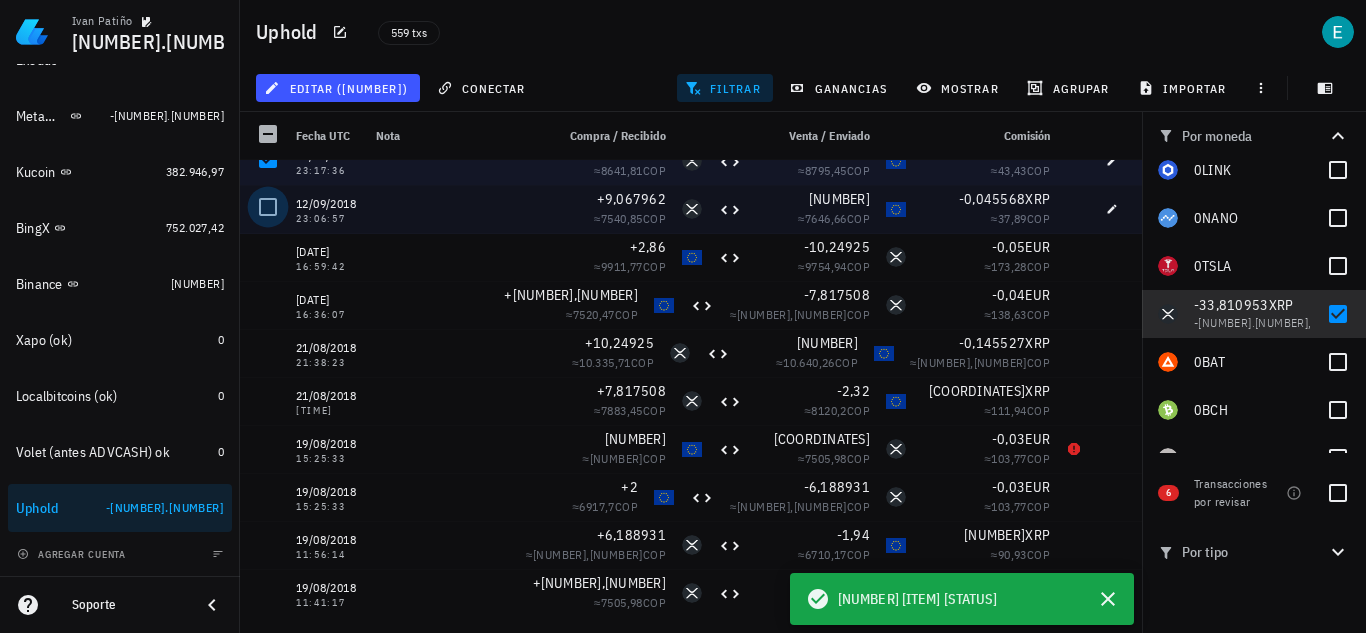 click at bounding box center (268, 207) 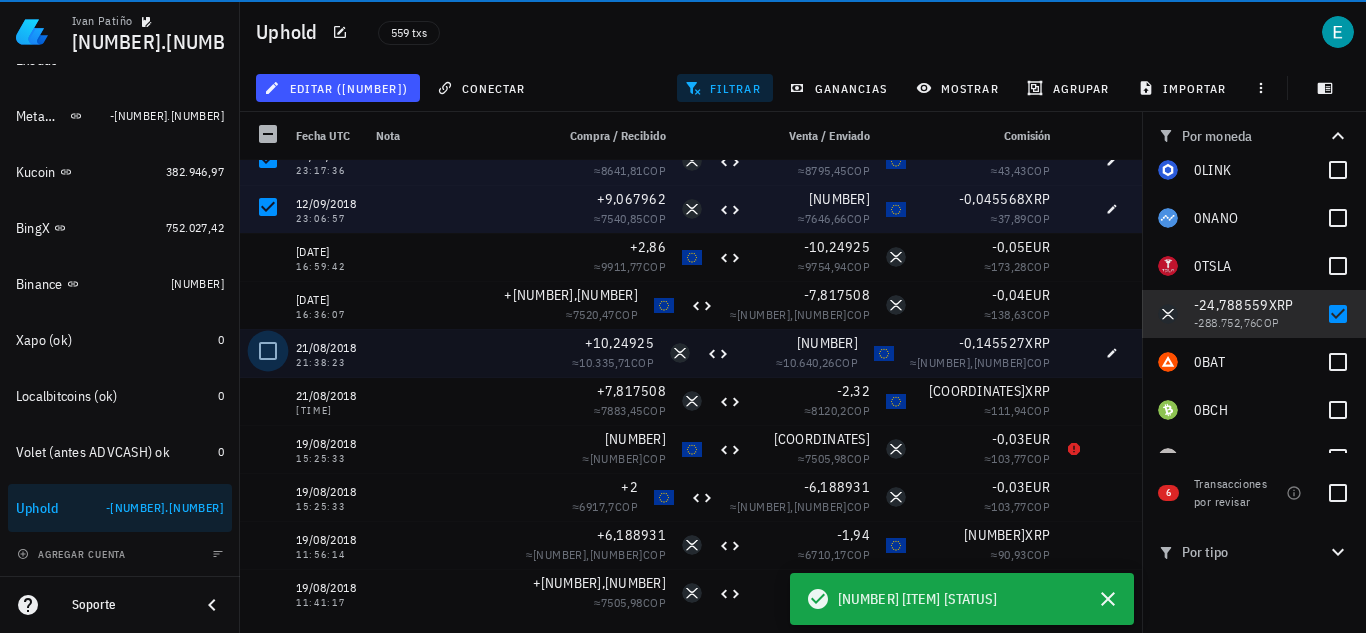 click at bounding box center [268, 351] 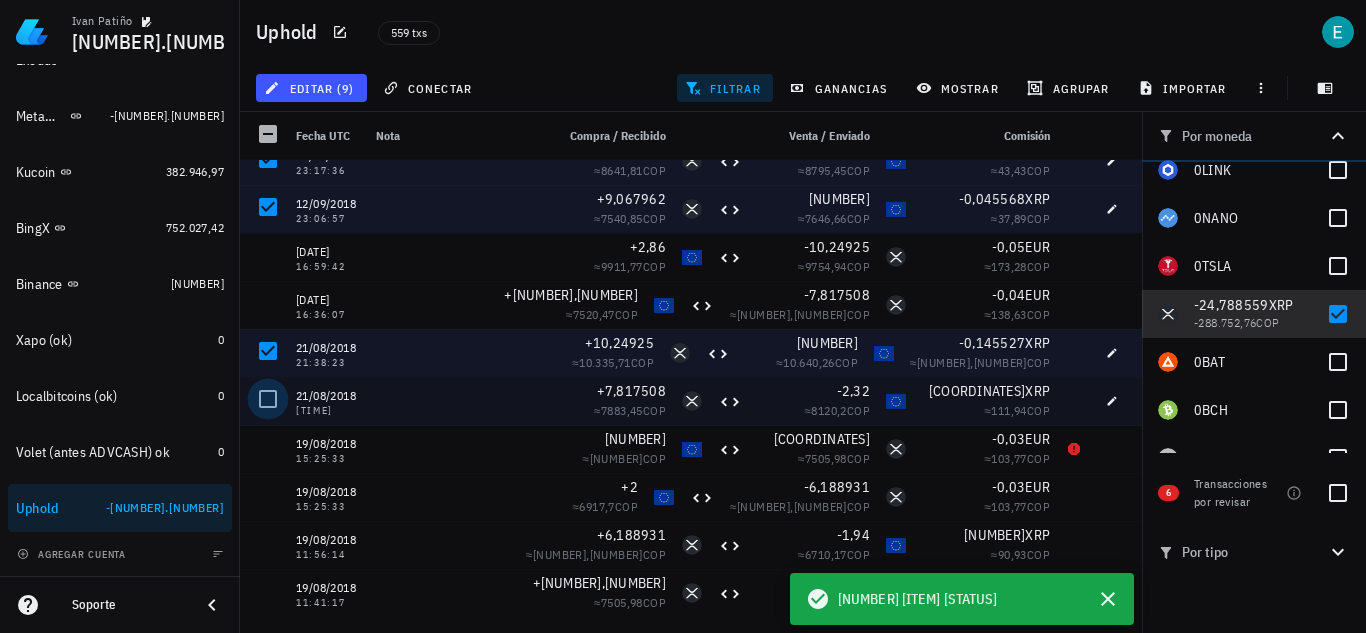 click at bounding box center (268, 399) 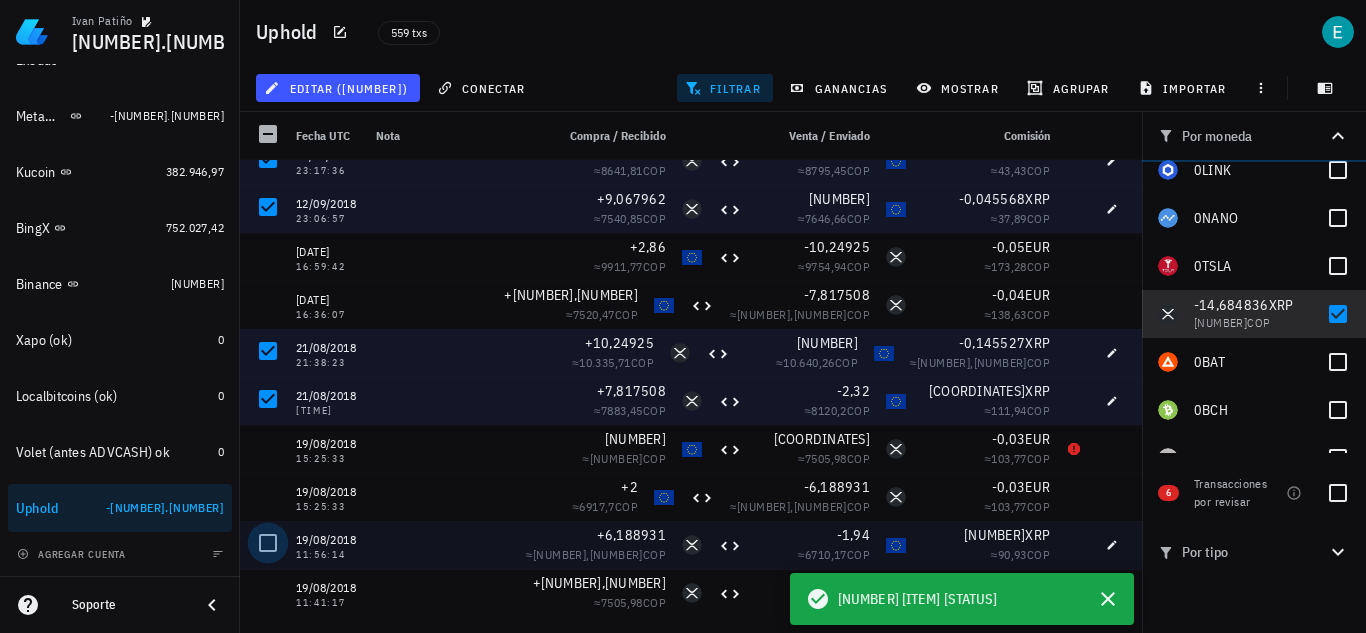 click at bounding box center (268, 543) 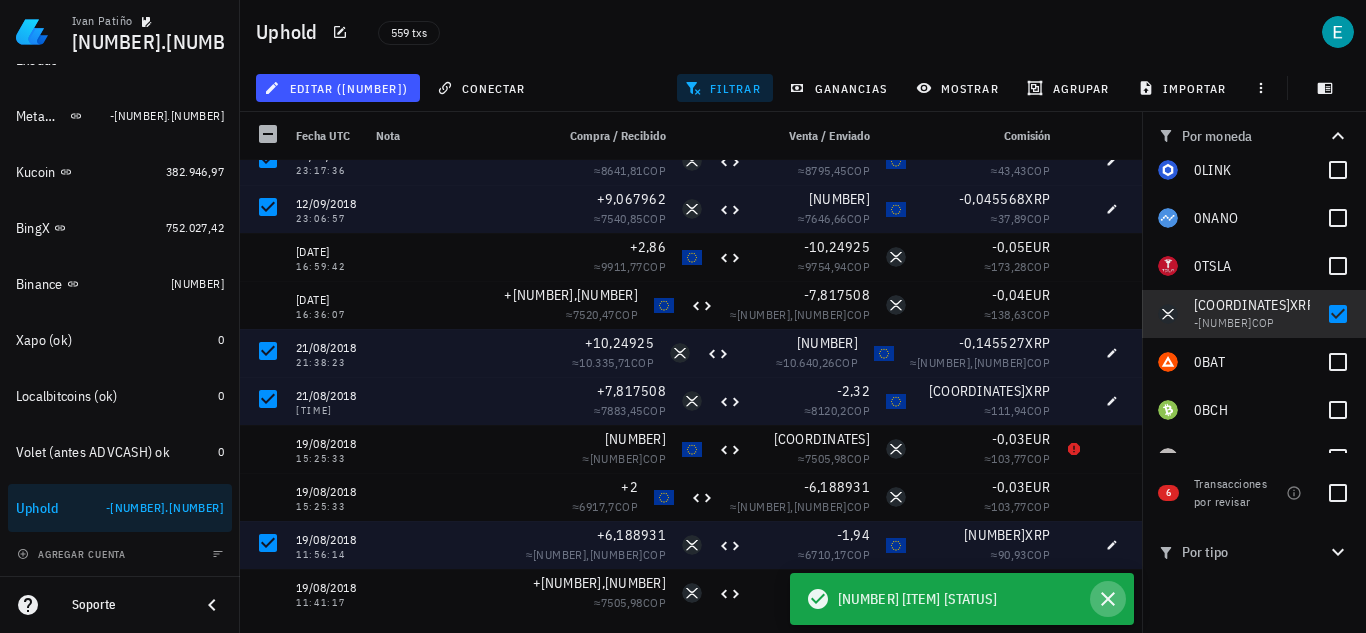 click 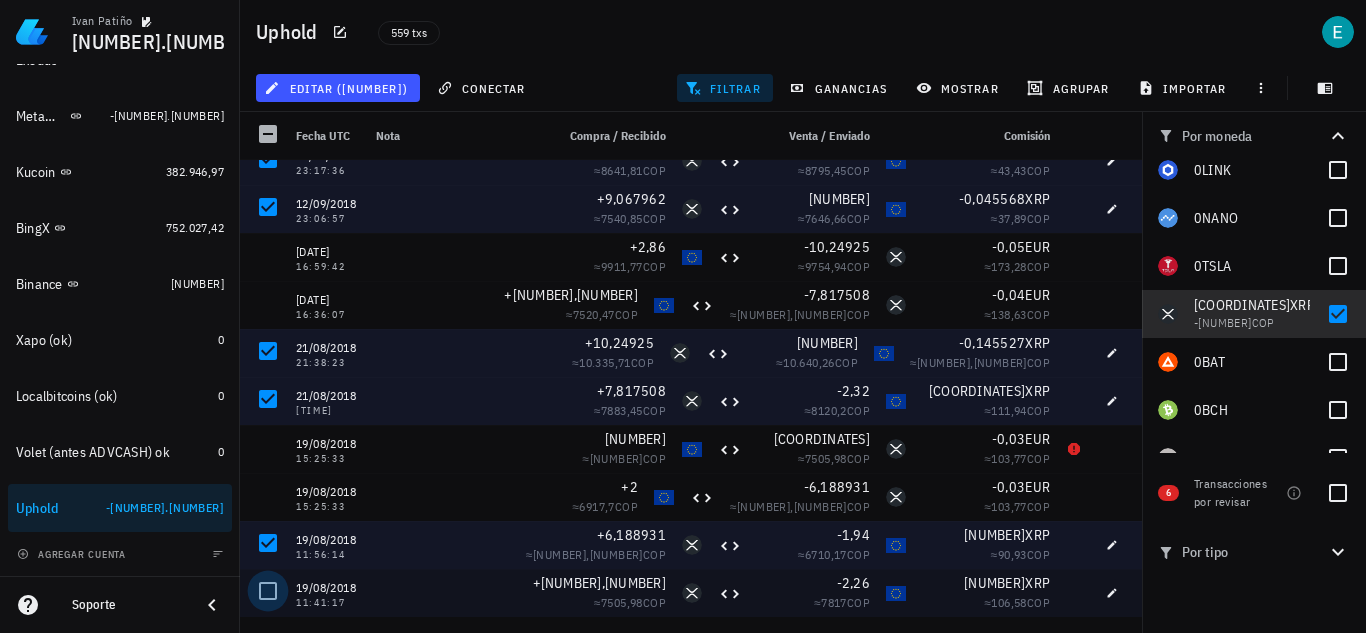 click at bounding box center (268, 591) 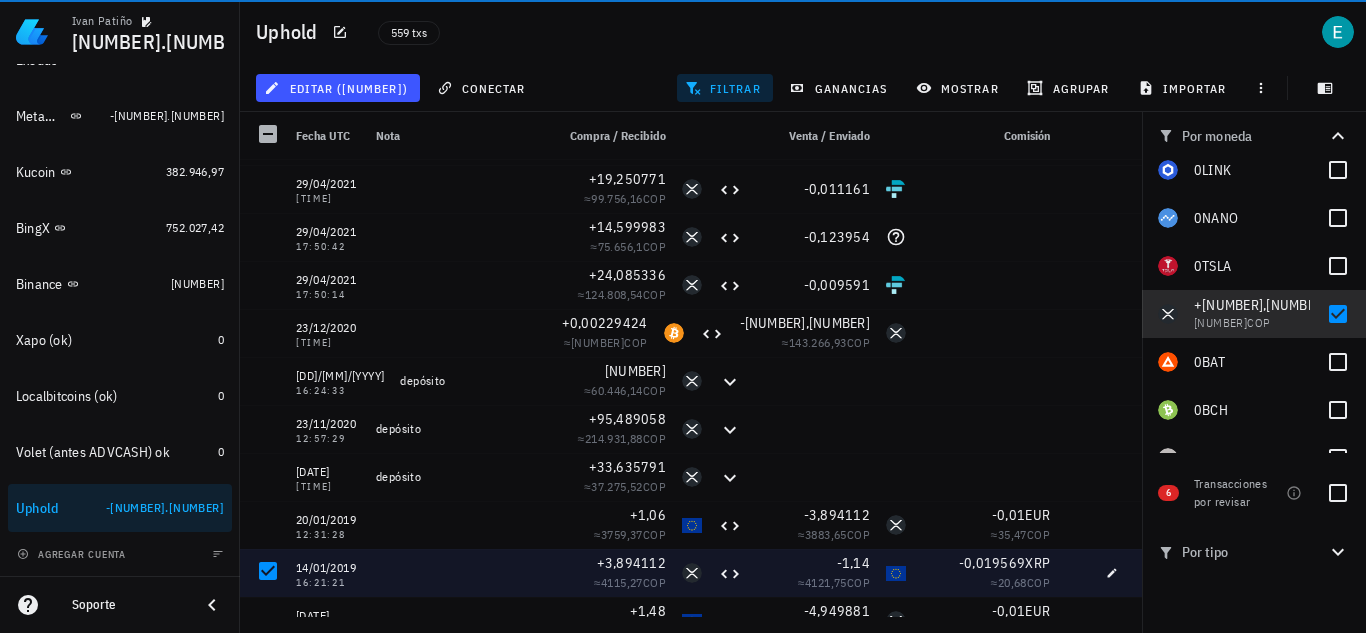 scroll, scrollTop: 0, scrollLeft: 0, axis: both 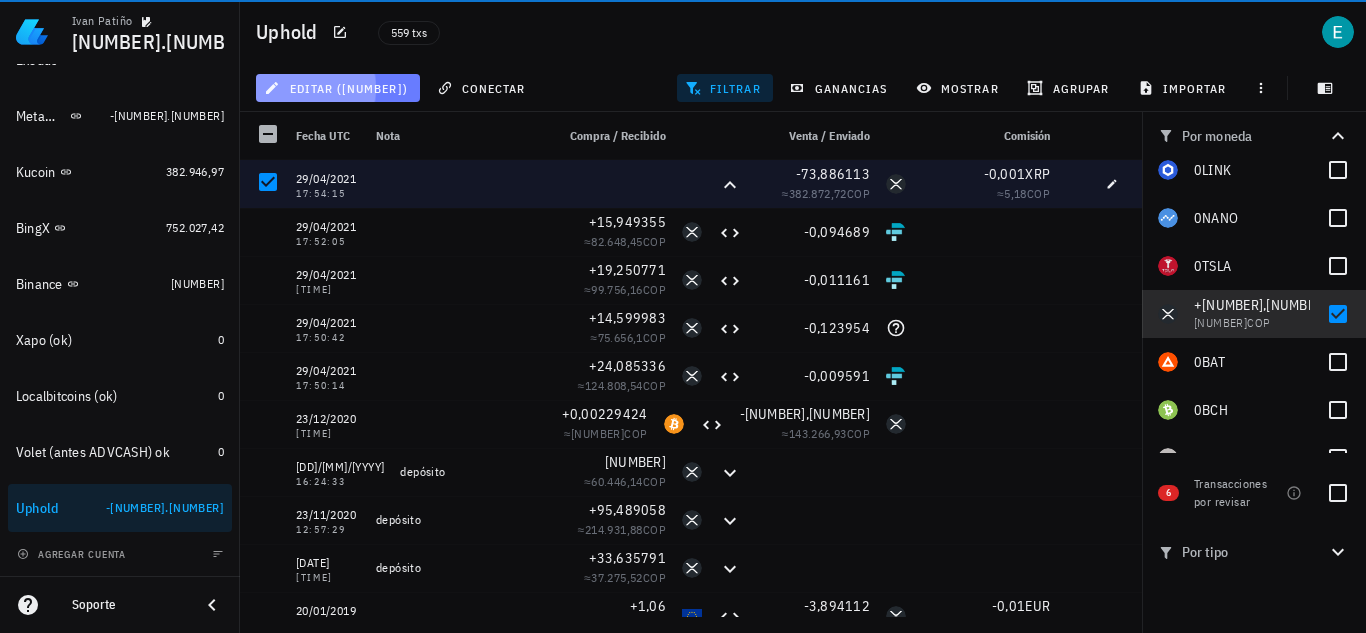 click on "editar (12)" at bounding box center [338, 88] 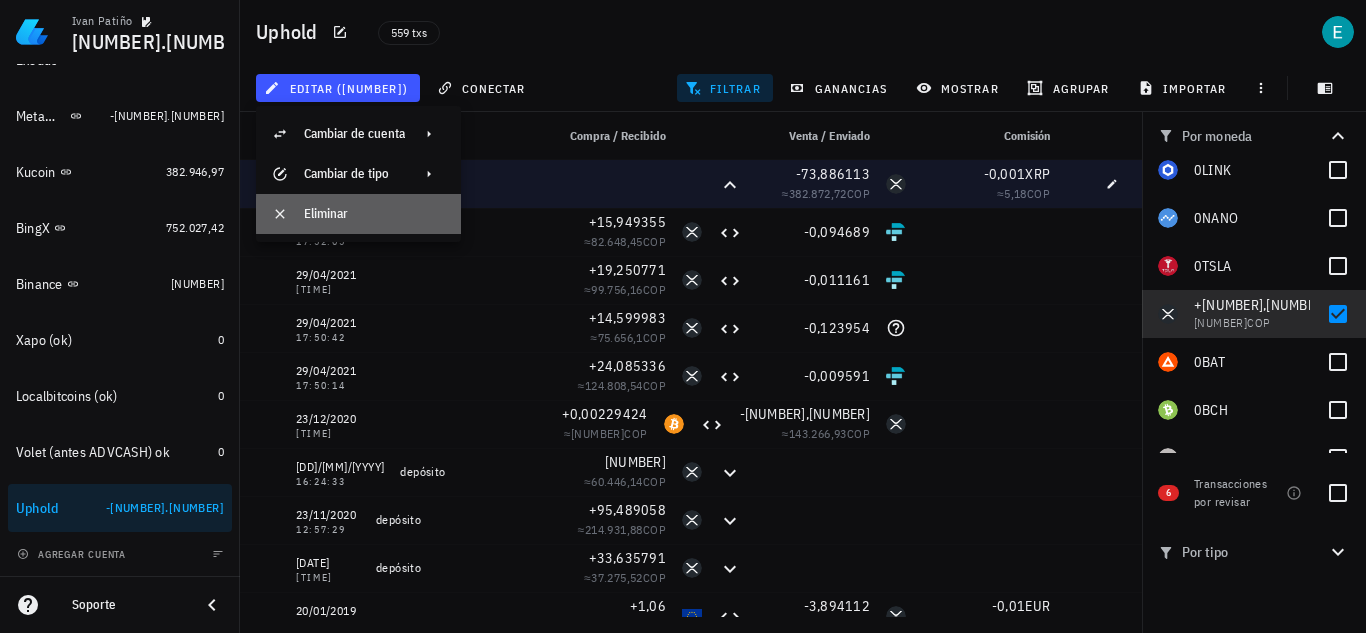 click on "Eliminar" at bounding box center (374, 214) 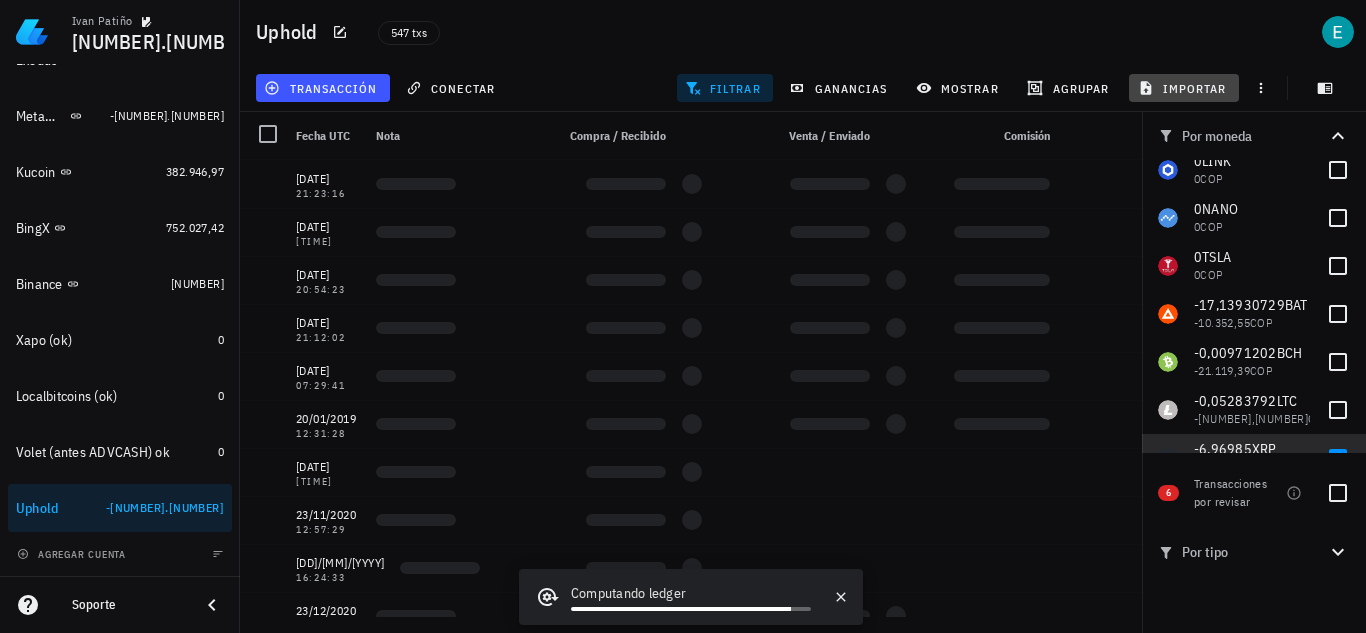 click on "importar" at bounding box center (1184, 88) 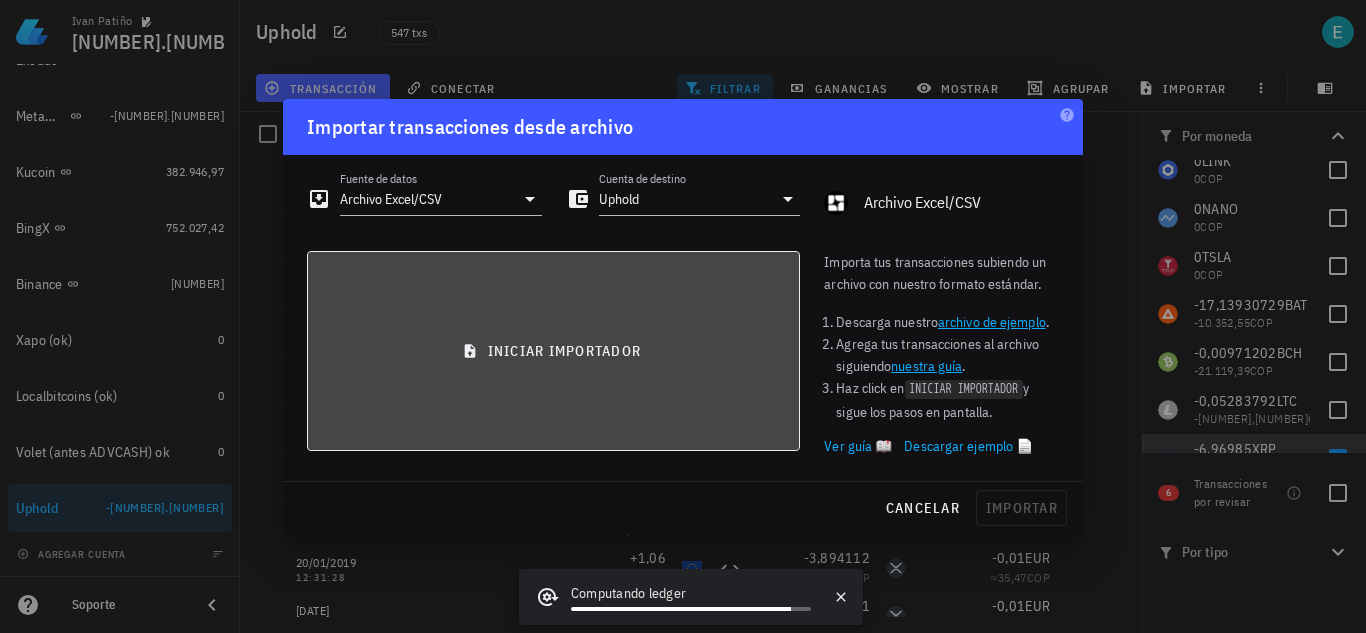 click on "iniciar importador" at bounding box center [553, 351] 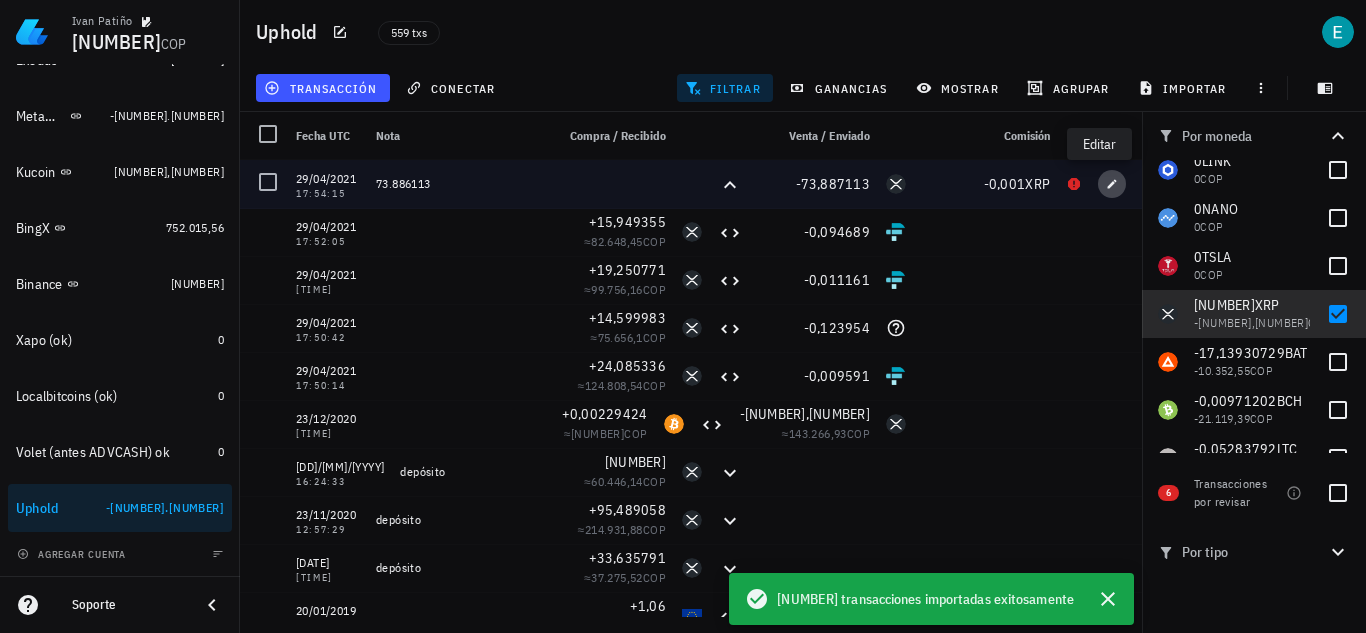 click at bounding box center (1112, 184) 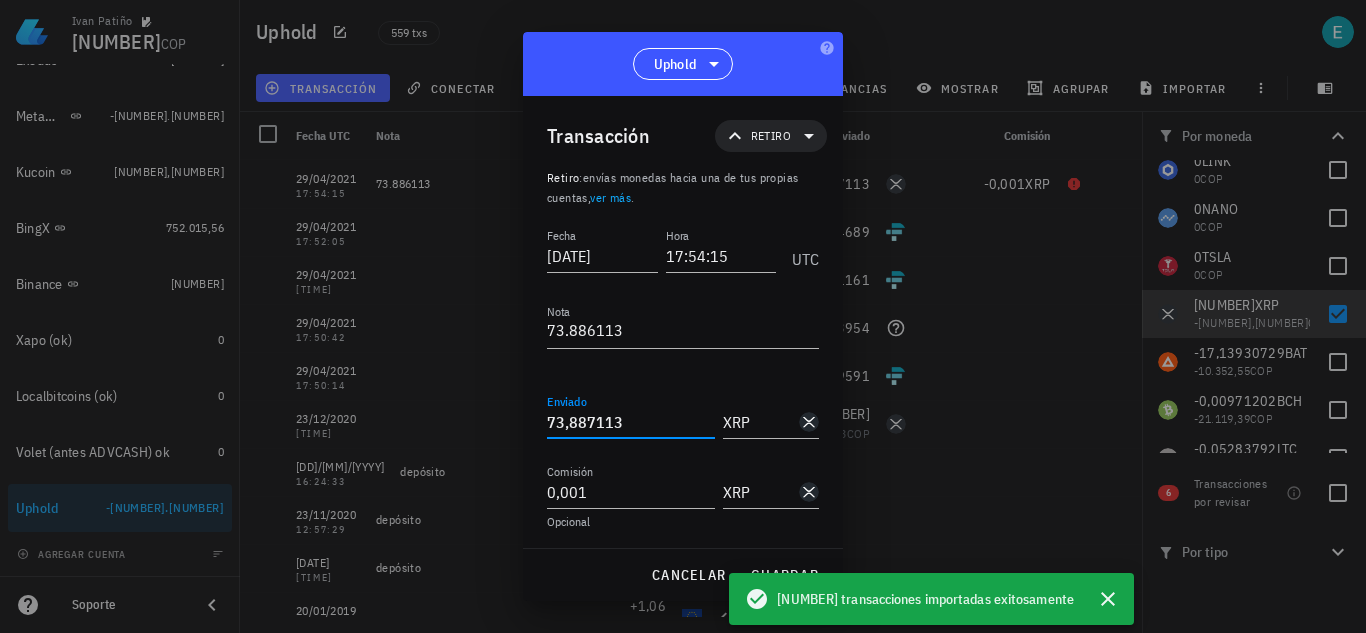 drag, startPoint x: 640, startPoint y: 421, endPoint x: 383, endPoint y: 427, distance: 257.07004 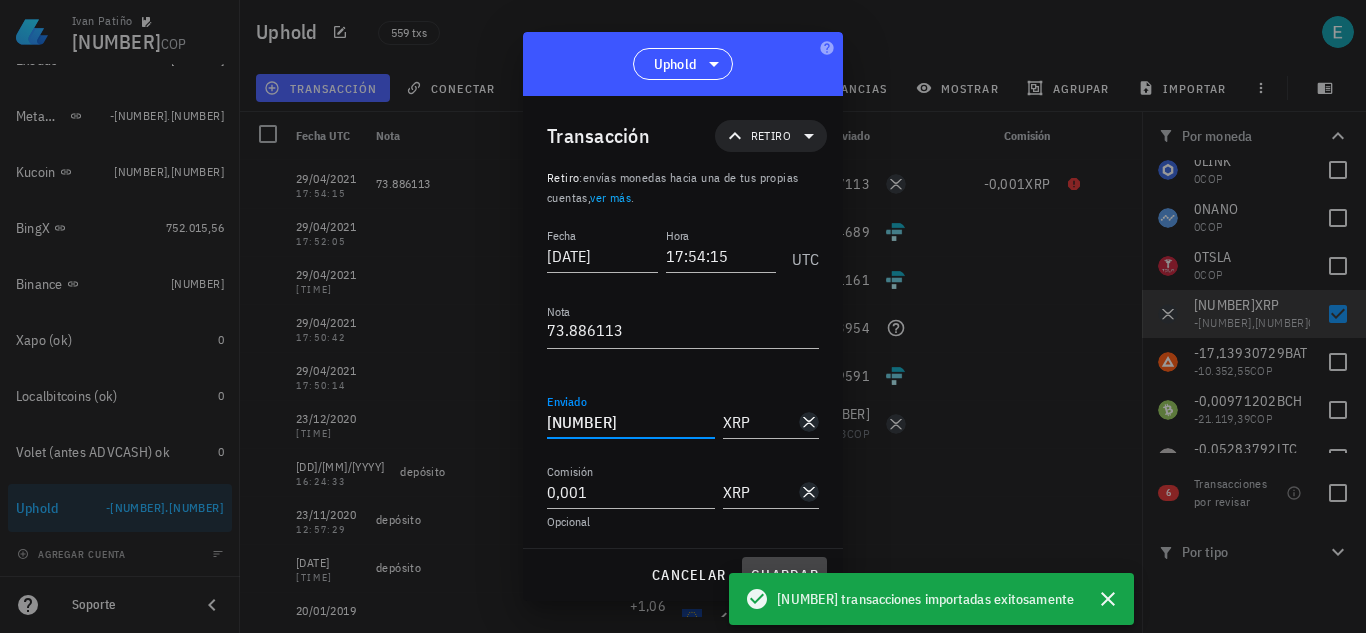 click on "guardar" at bounding box center (784, 575) 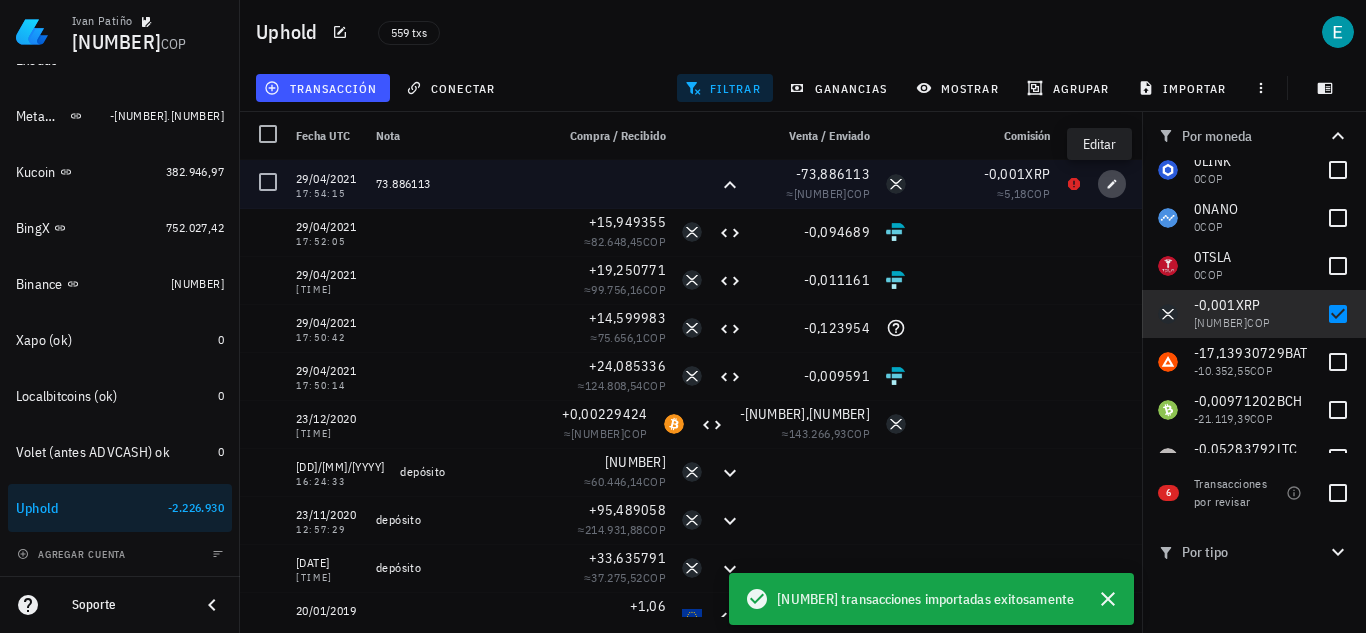click 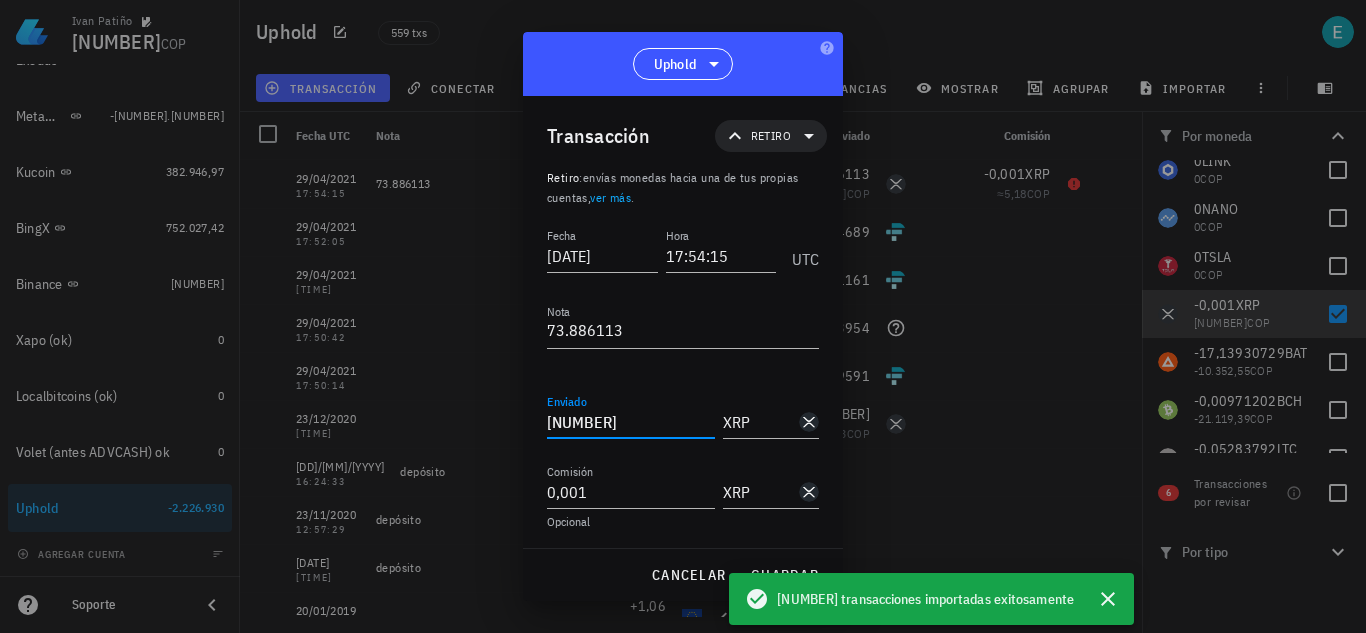 drag, startPoint x: 629, startPoint y: 412, endPoint x: 490, endPoint y: 419, distance: 139.17615 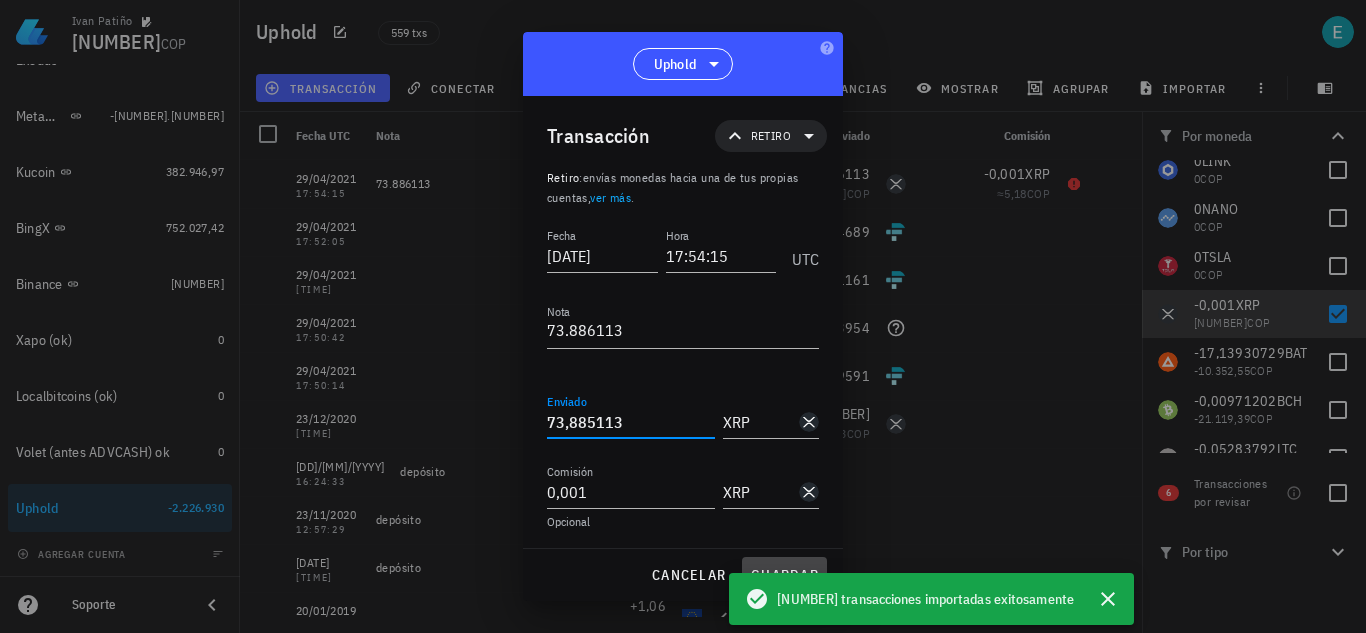 click on "guardar" at bounding box center (784, 575) 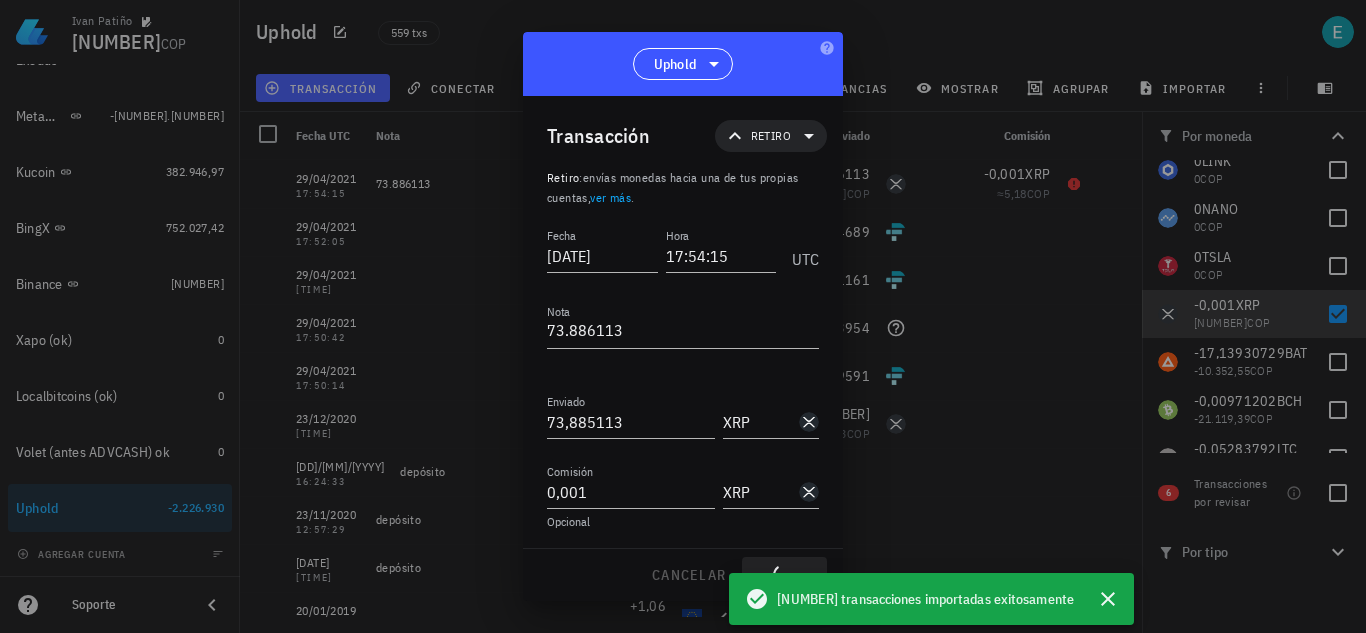 type on "73,886113" 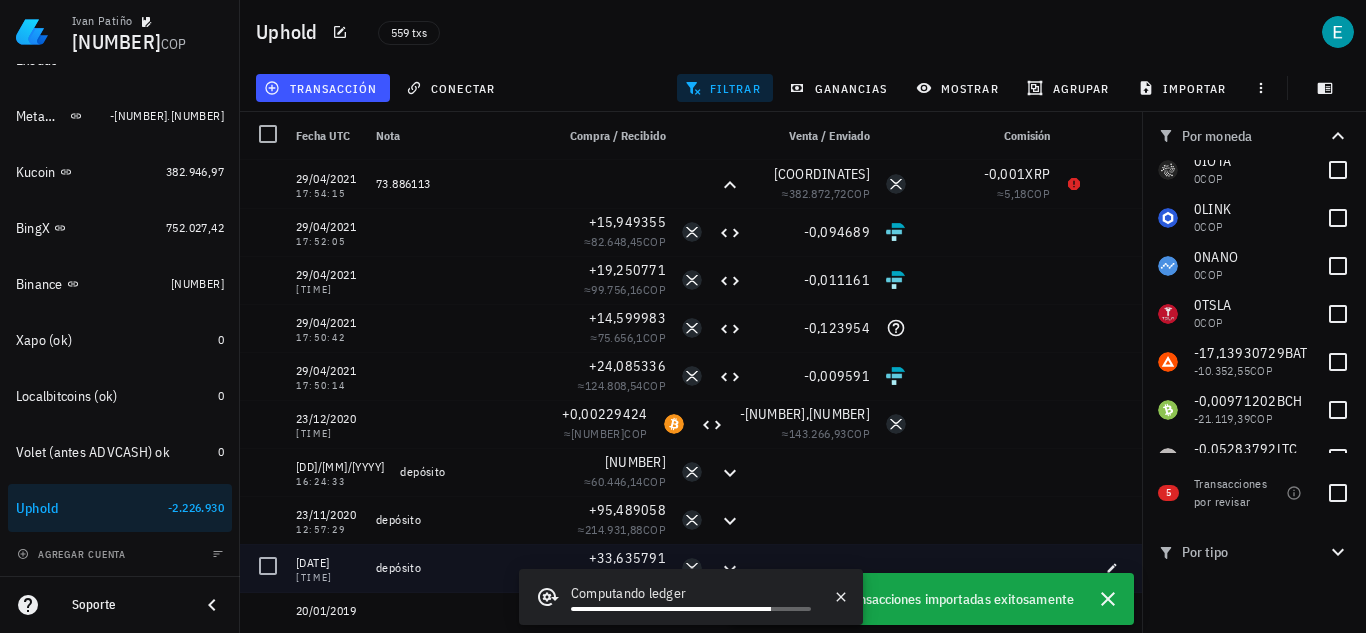 scroll, scrollTop: 1118, scrollLeft: 0, axis: vertical 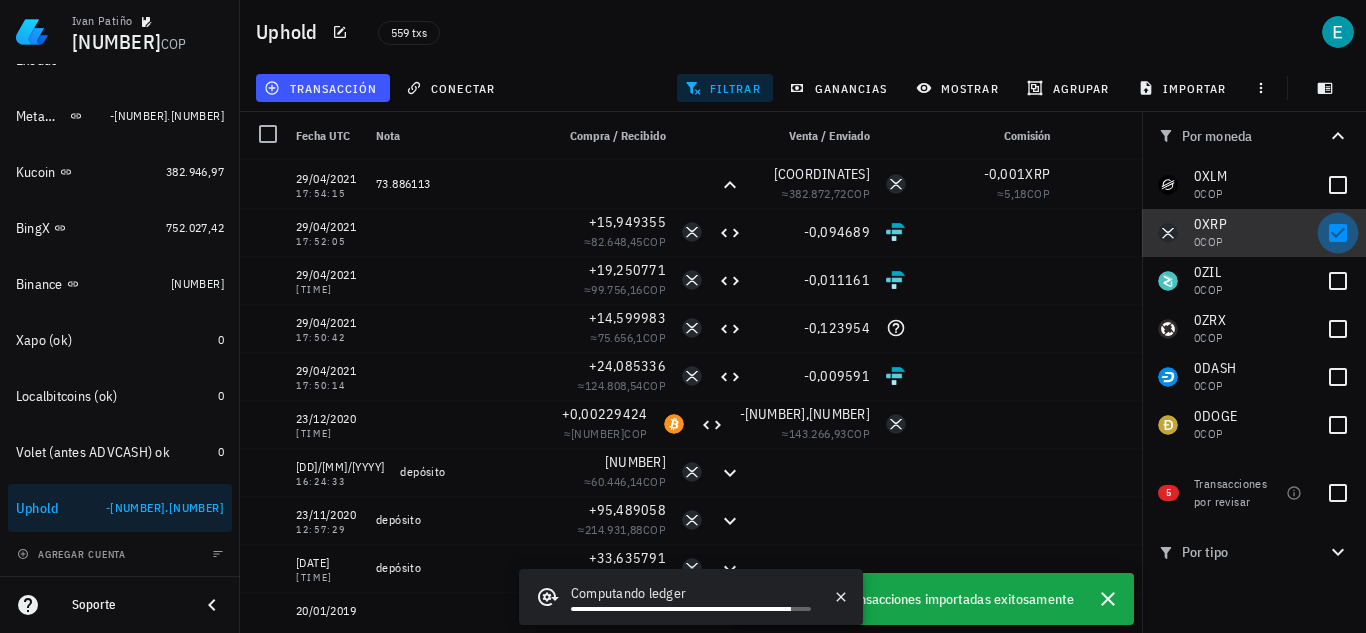 click at bounding box center (1338, 233) 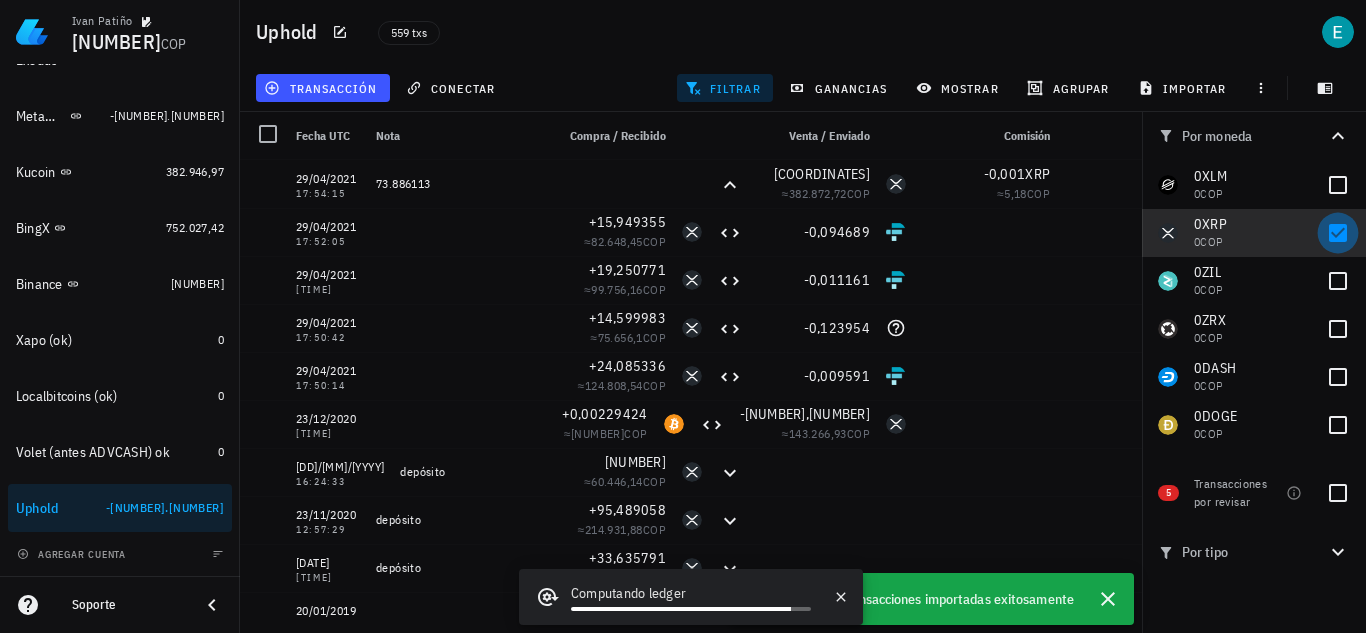 checkbox on "false" 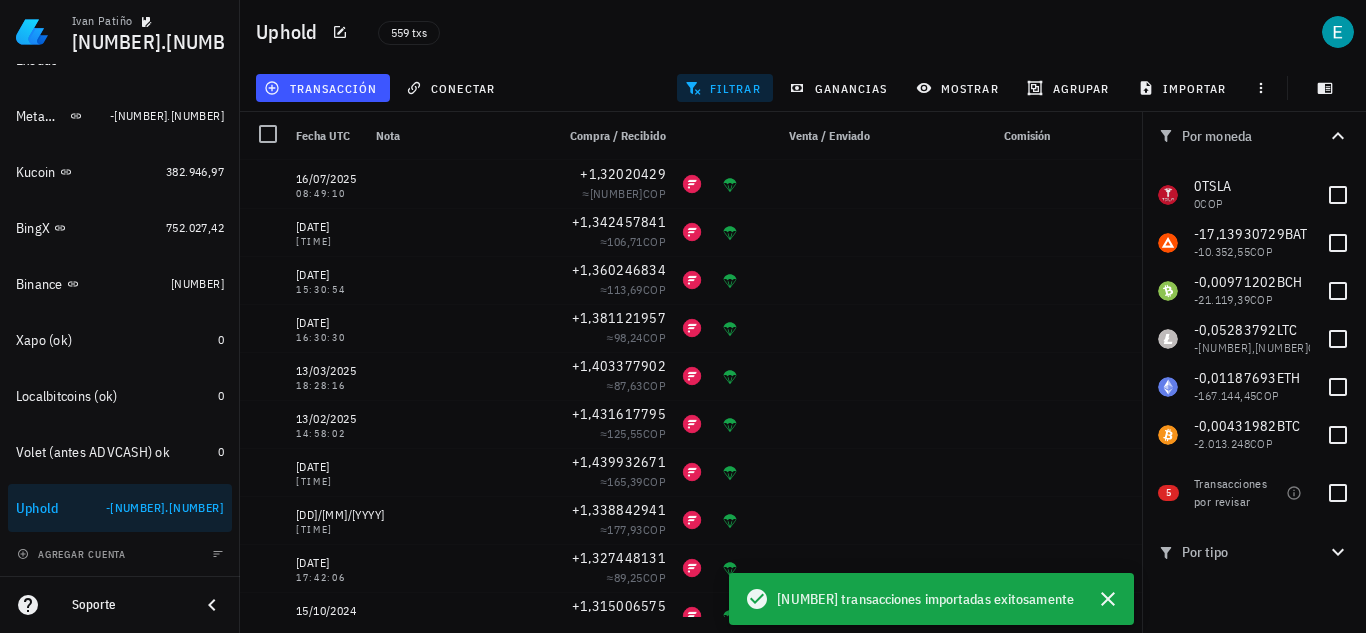 scroll, scrollTop: 1226, scrollLeft: 0, axis: vertical 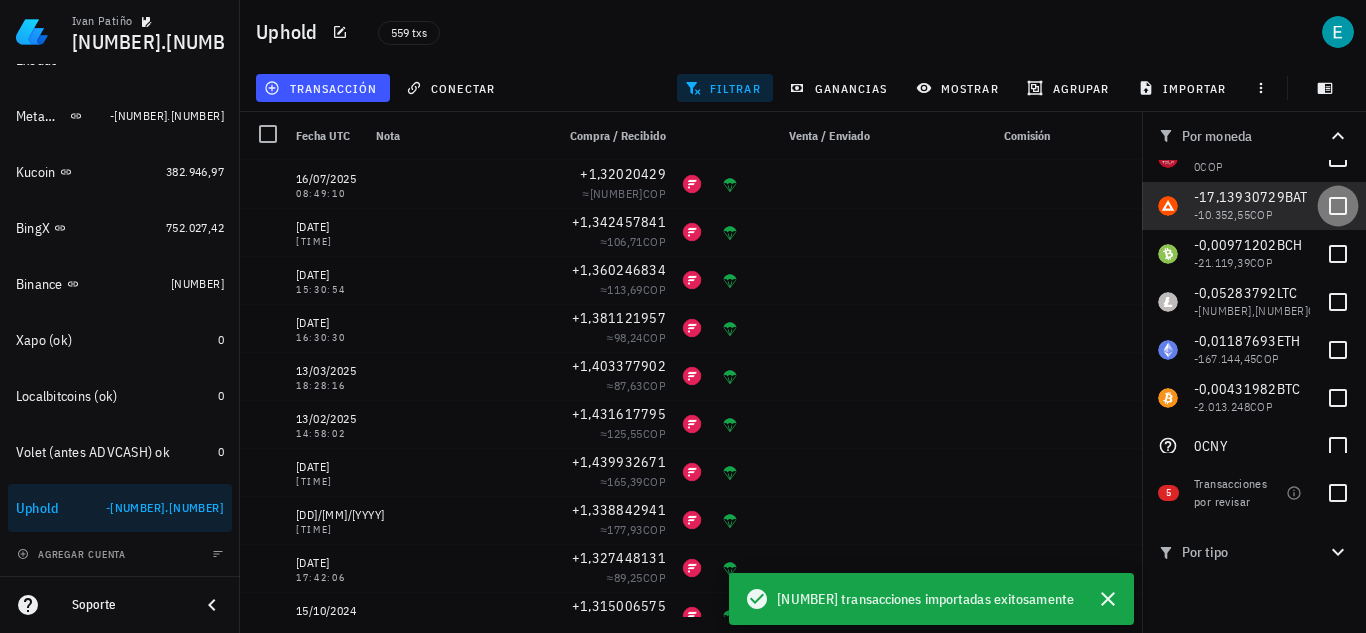 click at bounding box center [1338, 206] 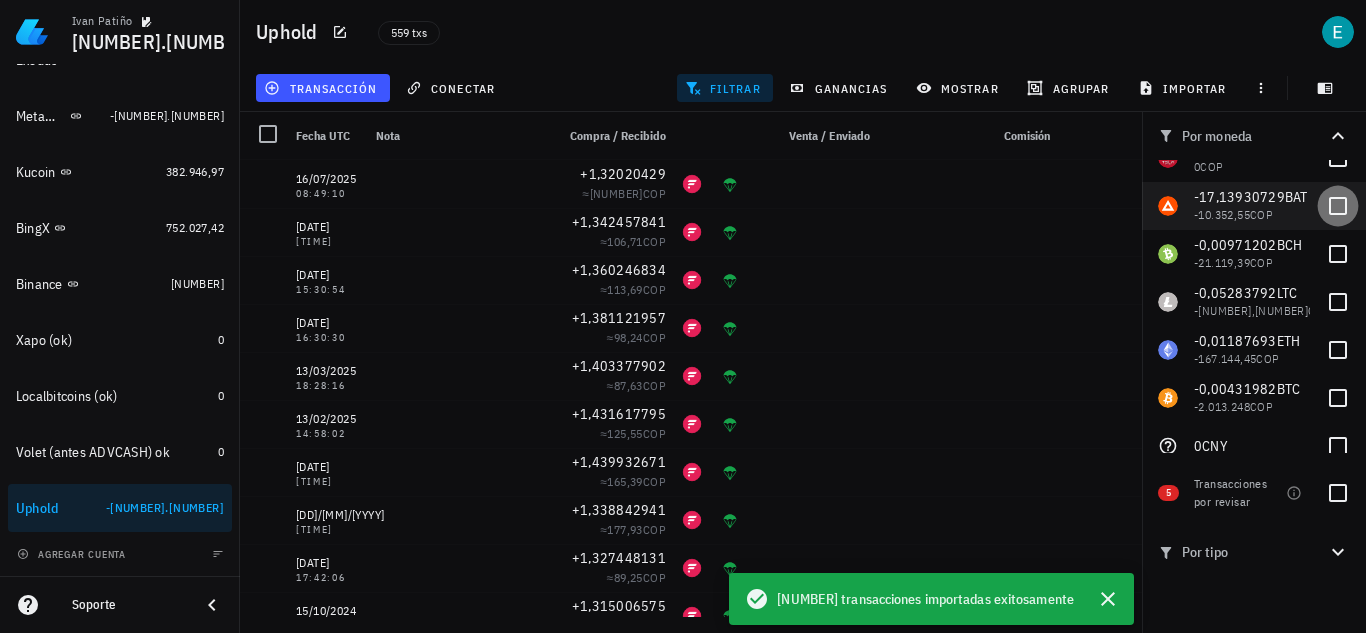 checkbox on "true" 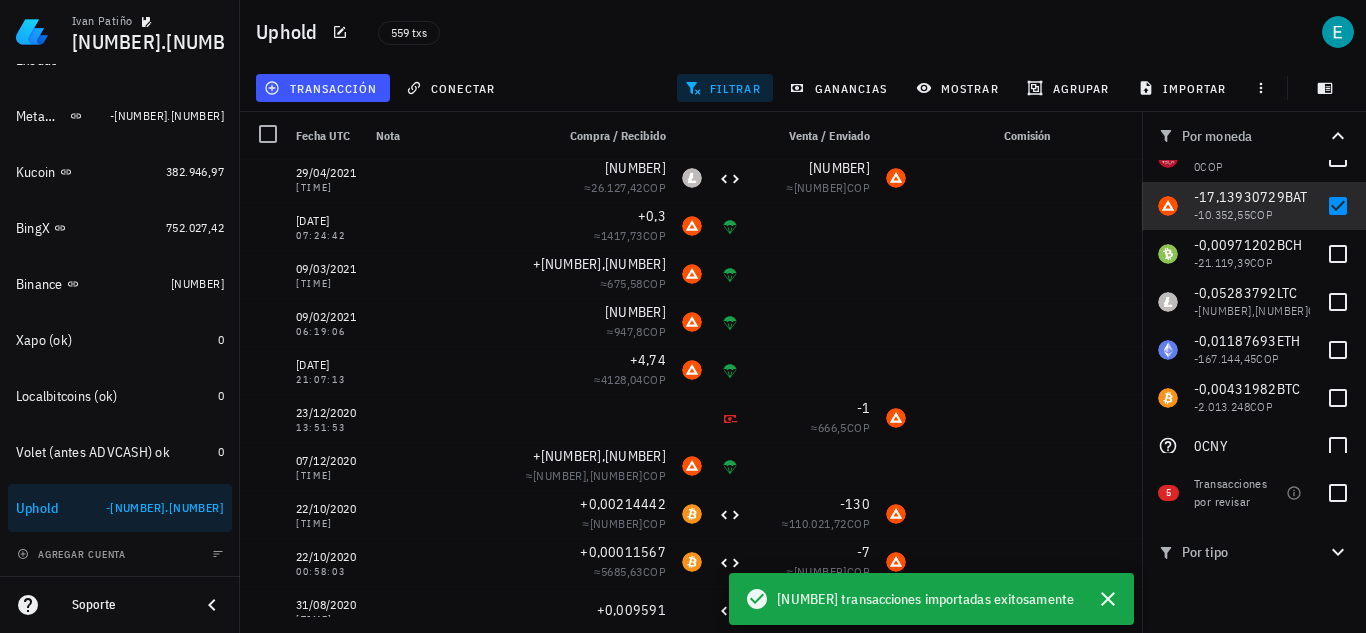 scroll, scrollTop: 531, scrollLeft: 0, axis: vertical 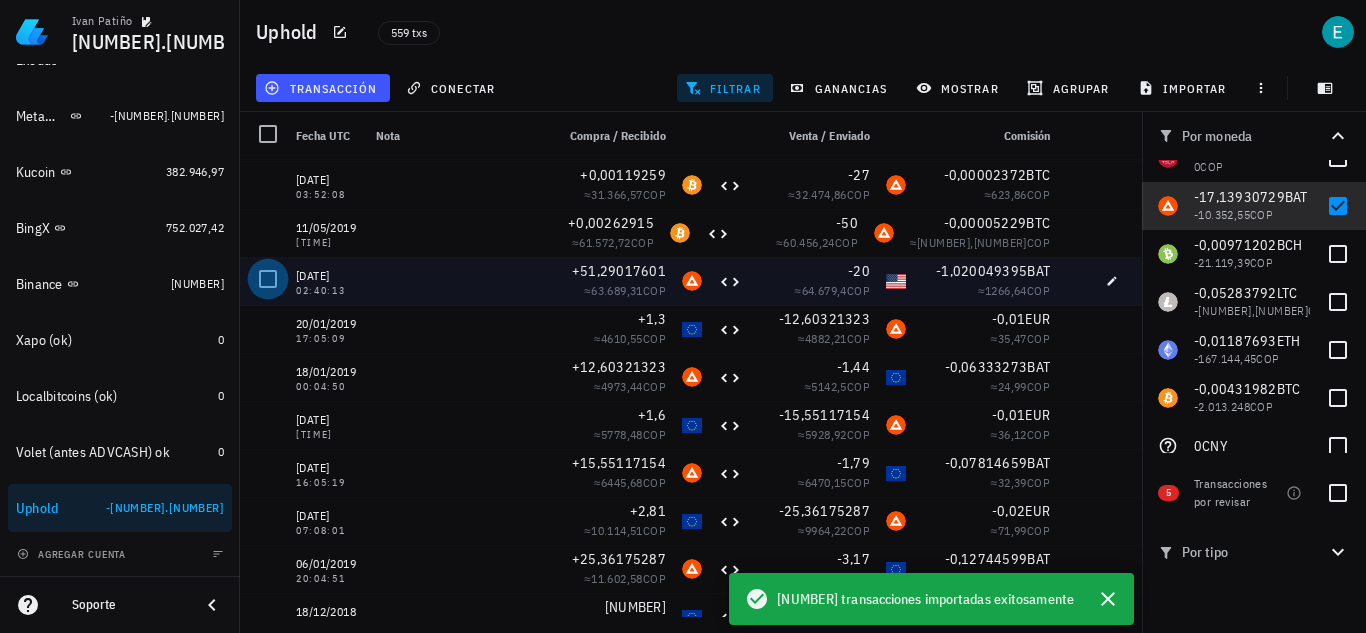 click at bounding box center (268, 279) 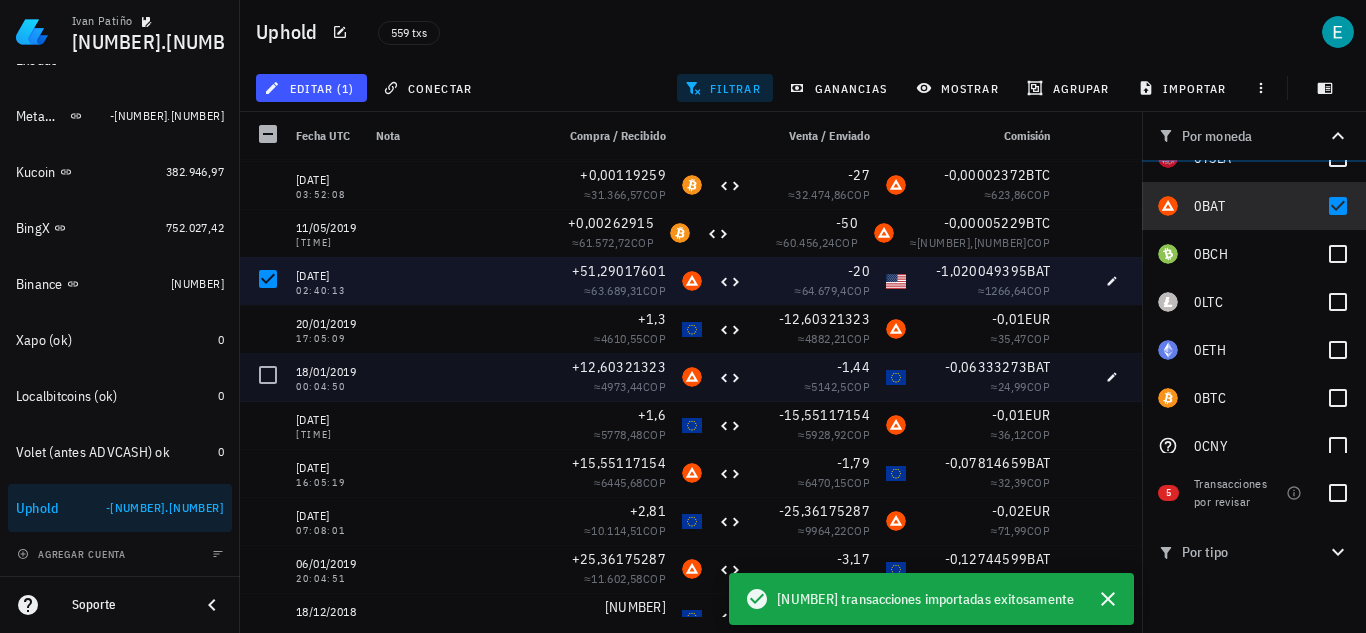 click at bounding box center [268, 375] 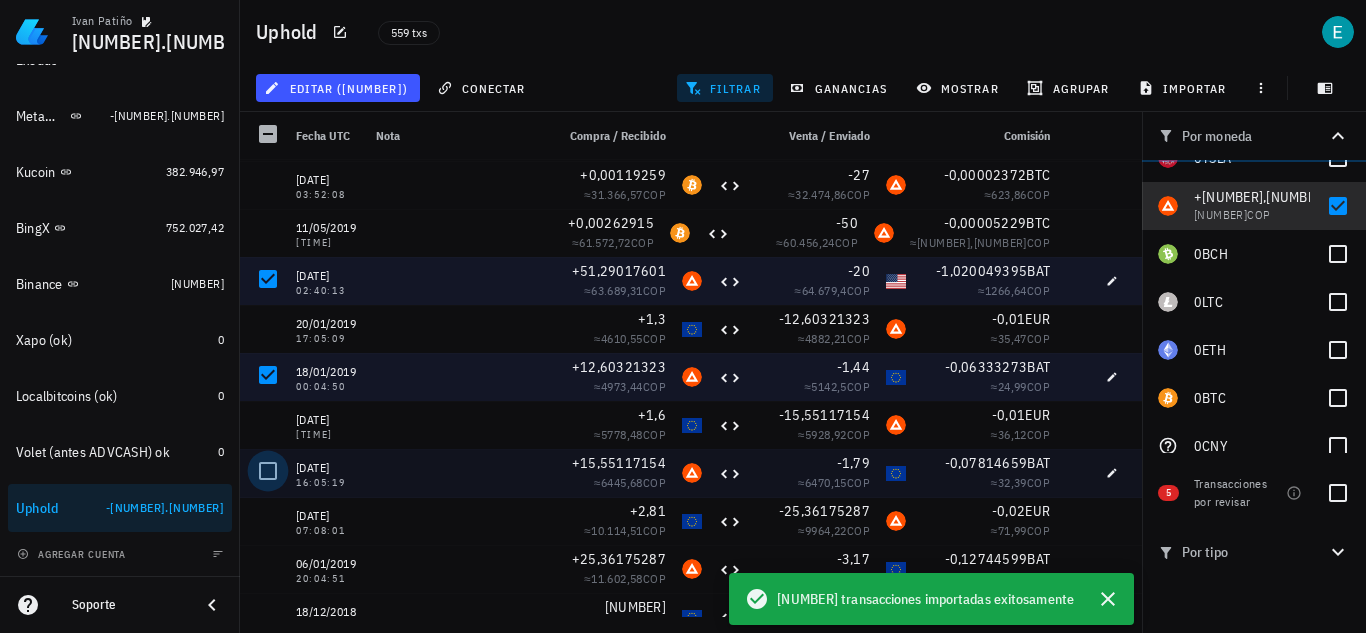 click at bounding box center (268, 471) 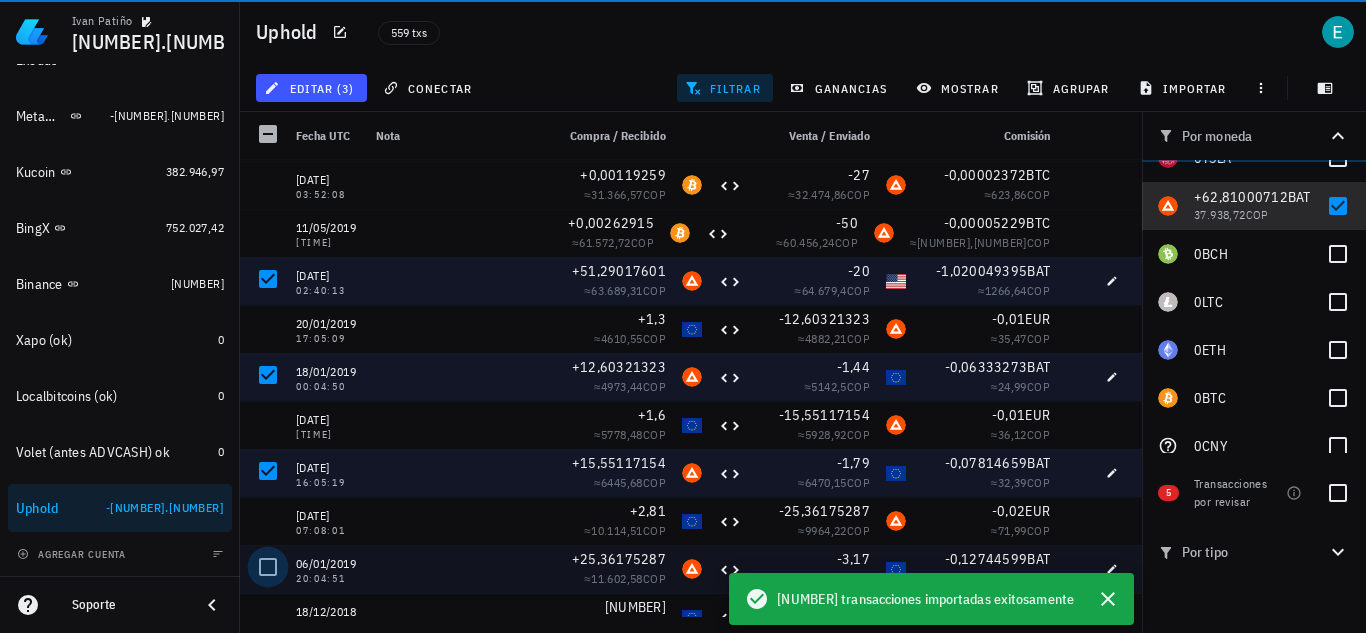 click at bounding box center [268, 567] 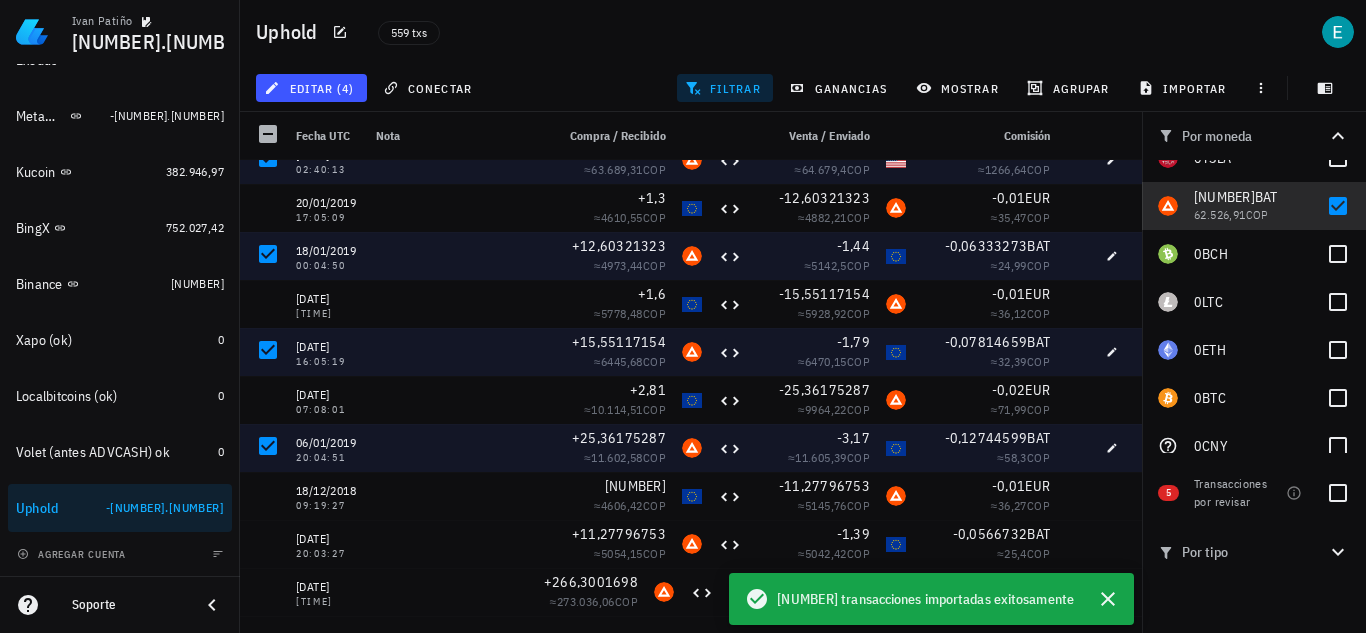 scroll, scrollTop: 1030, scrollLeft: 0, axis: vertical 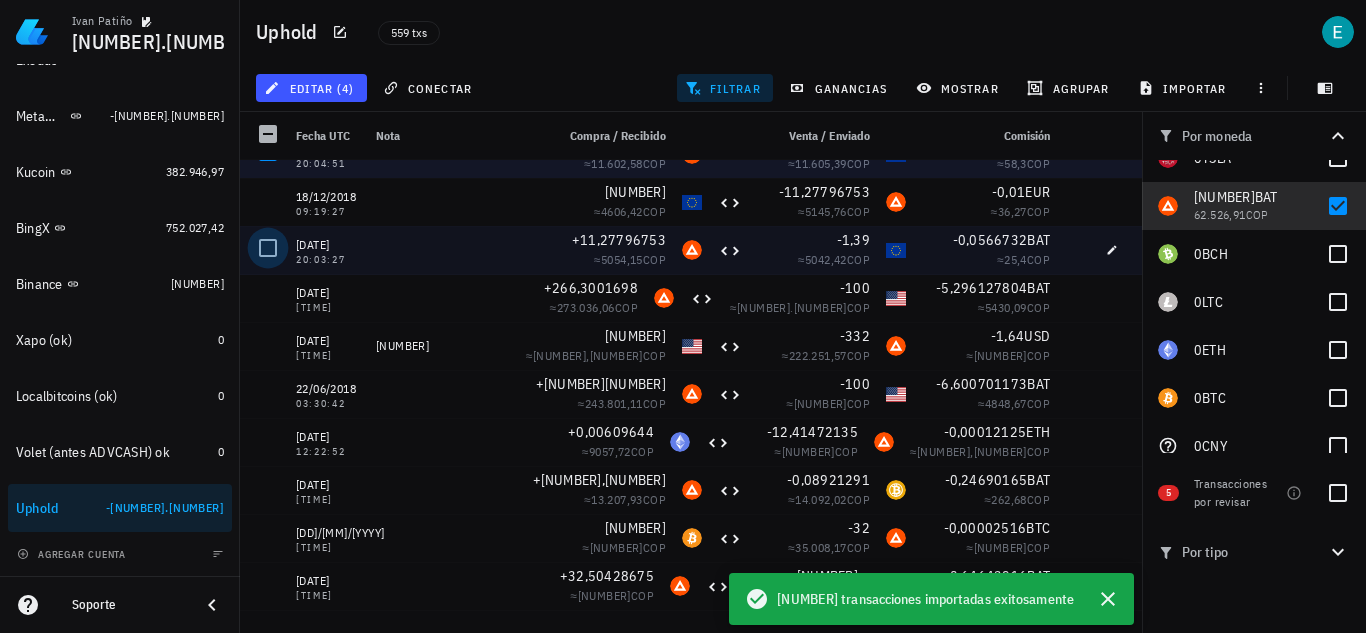 click at bounding box center [268, 248] 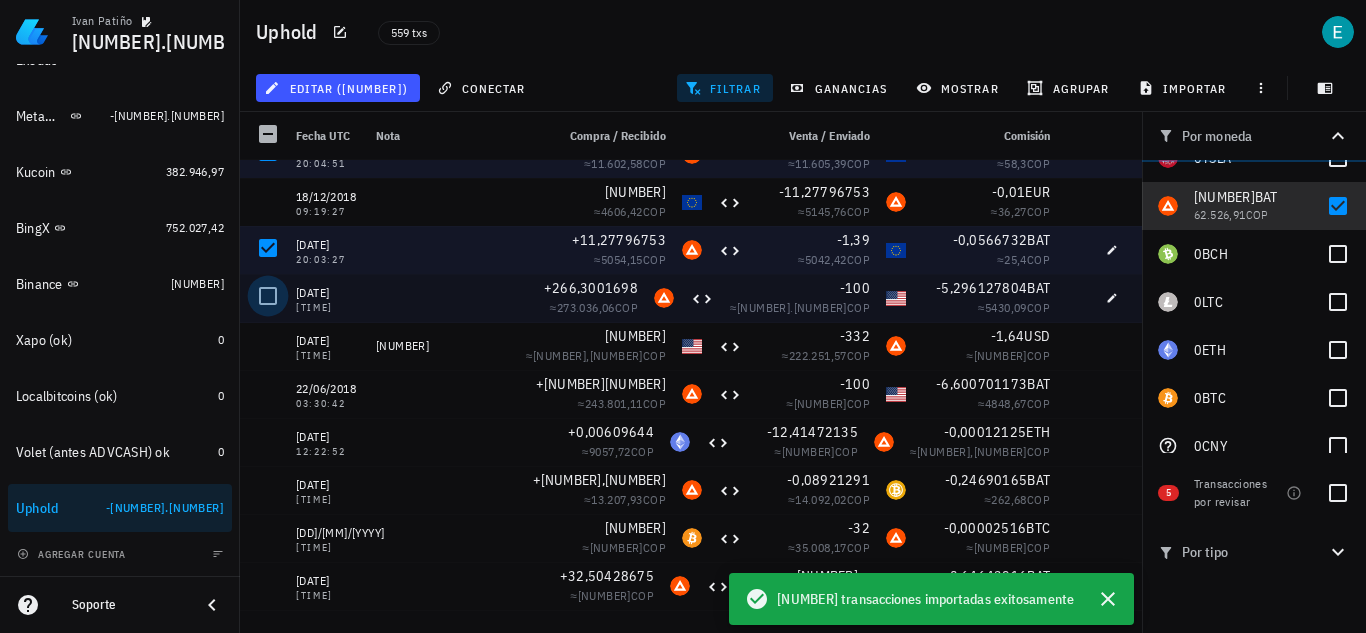 click at bounding box center [268, 296] 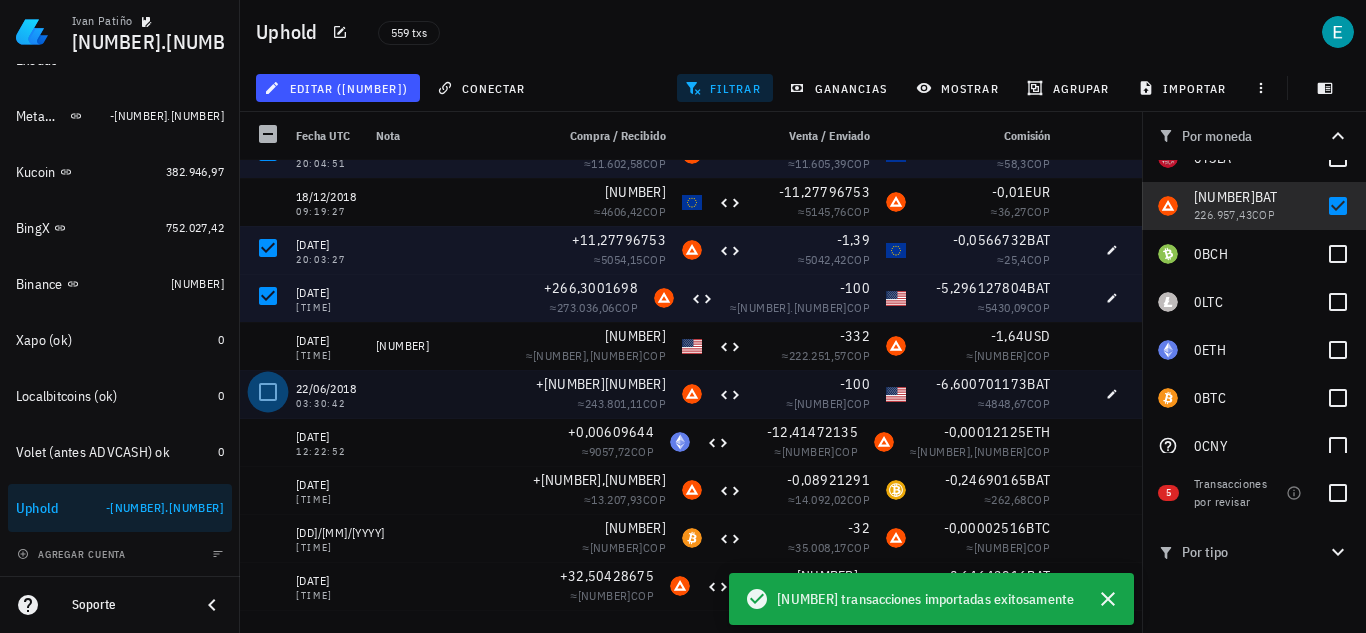 click at bounding box center (268, 392) 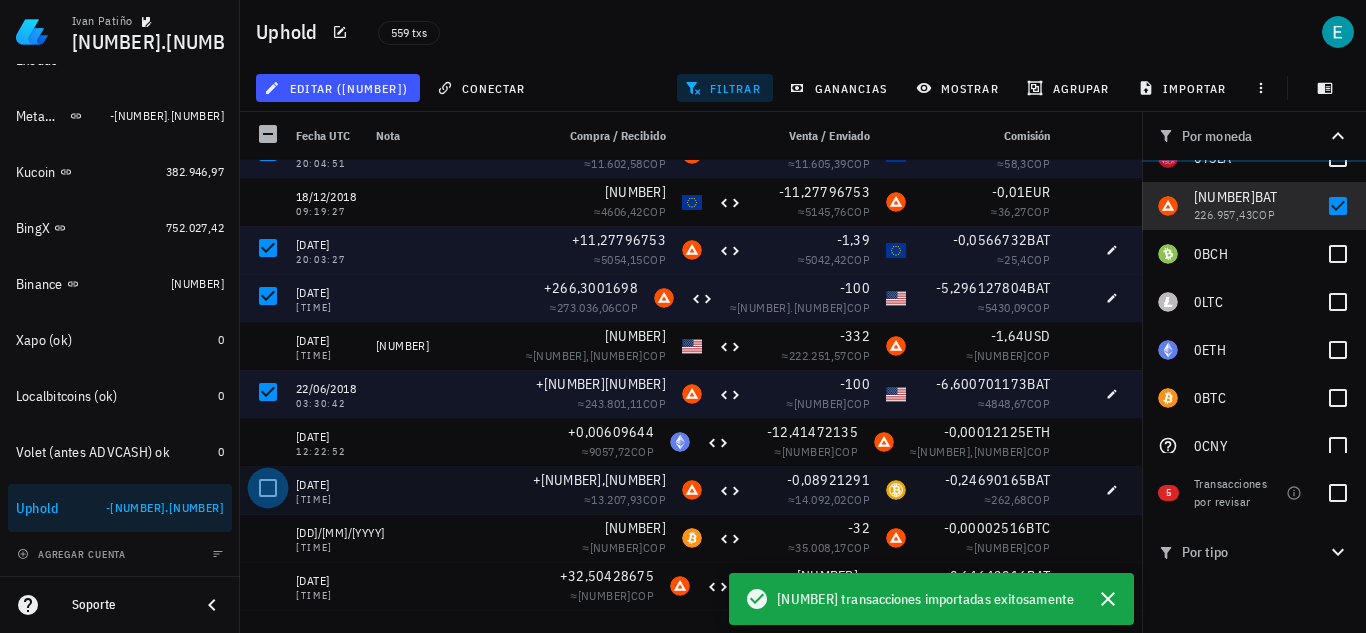 click at bounding box center [268, 488] 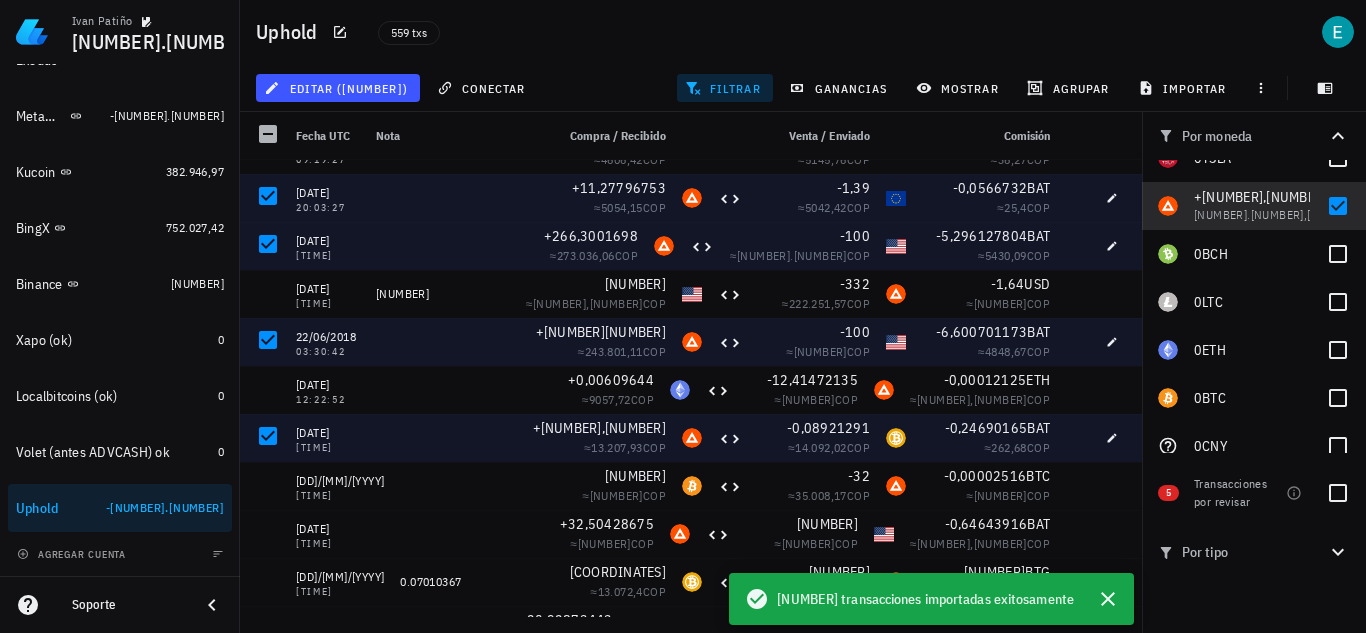 scroll, scrollTop: 1428, scrollLeft: 0, axis: vertical 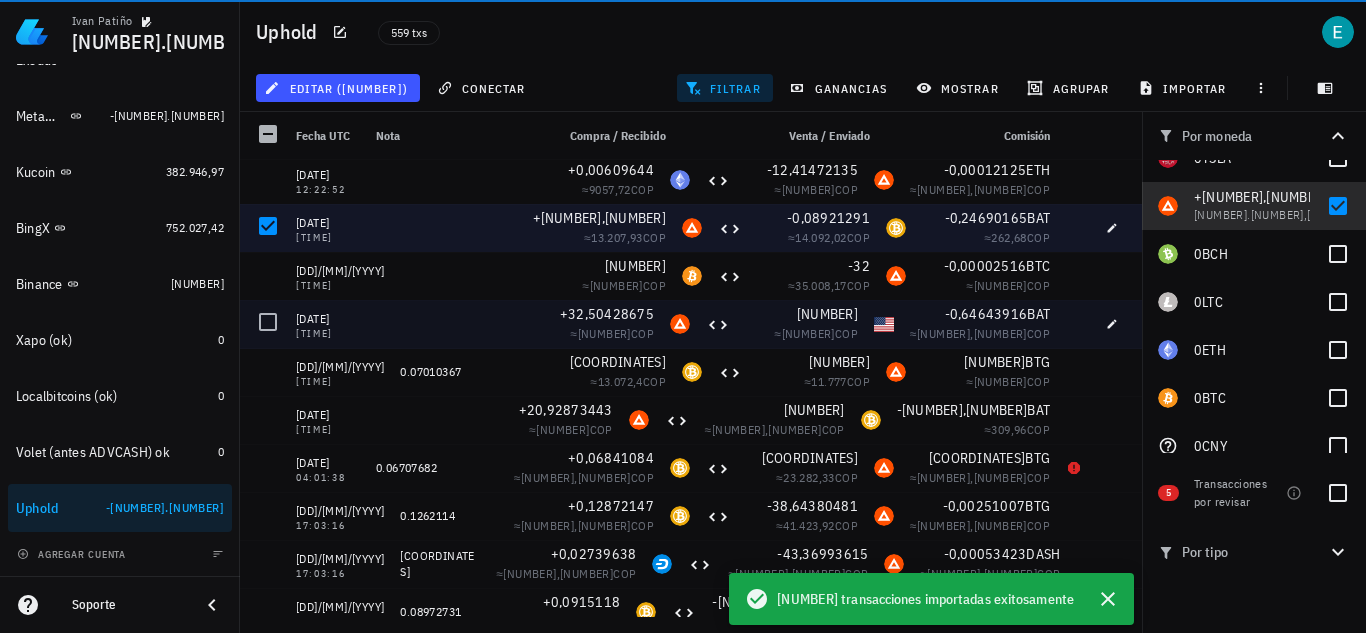 click at bounding box center (268, 322) 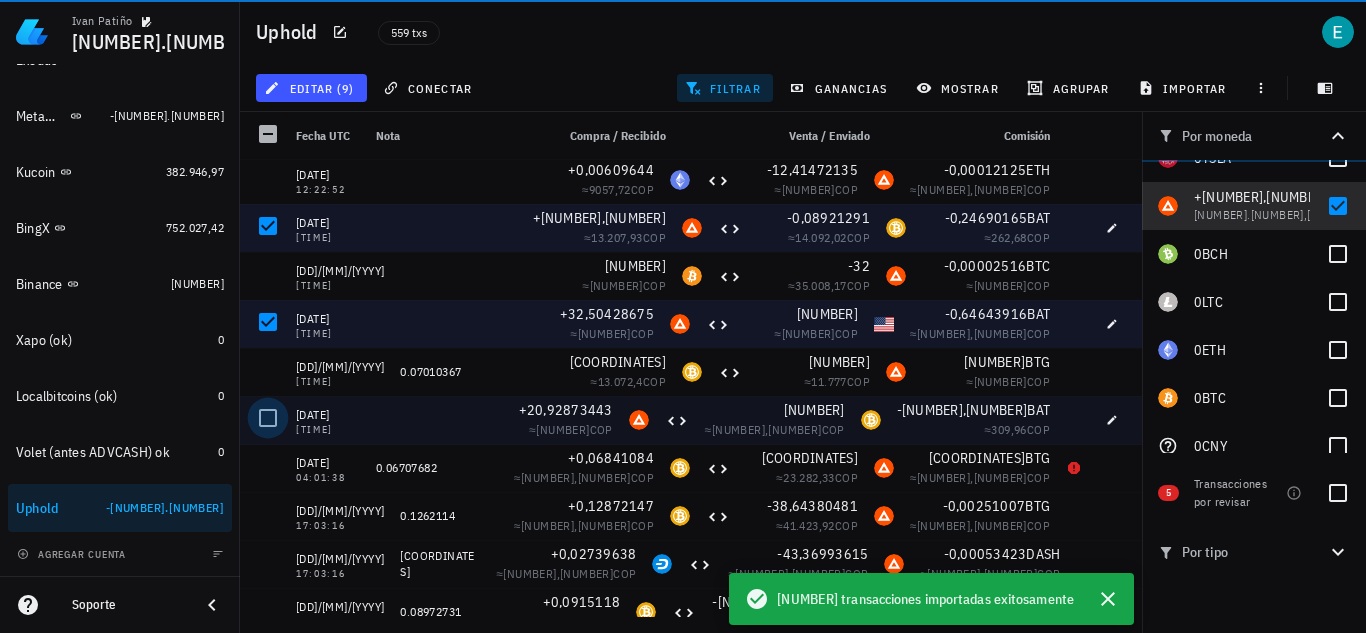 click at bounding box center [268, 418] 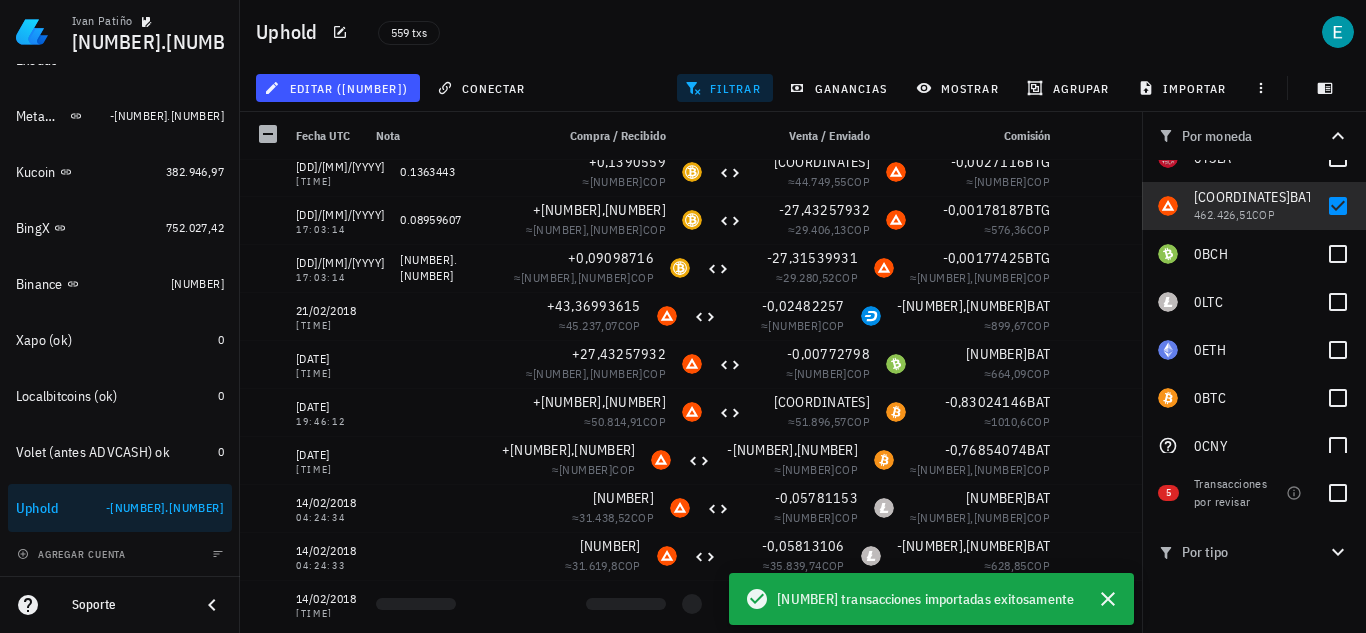 scroll, scrollTop: 1943, scrollLeft: 0, axis: vertical 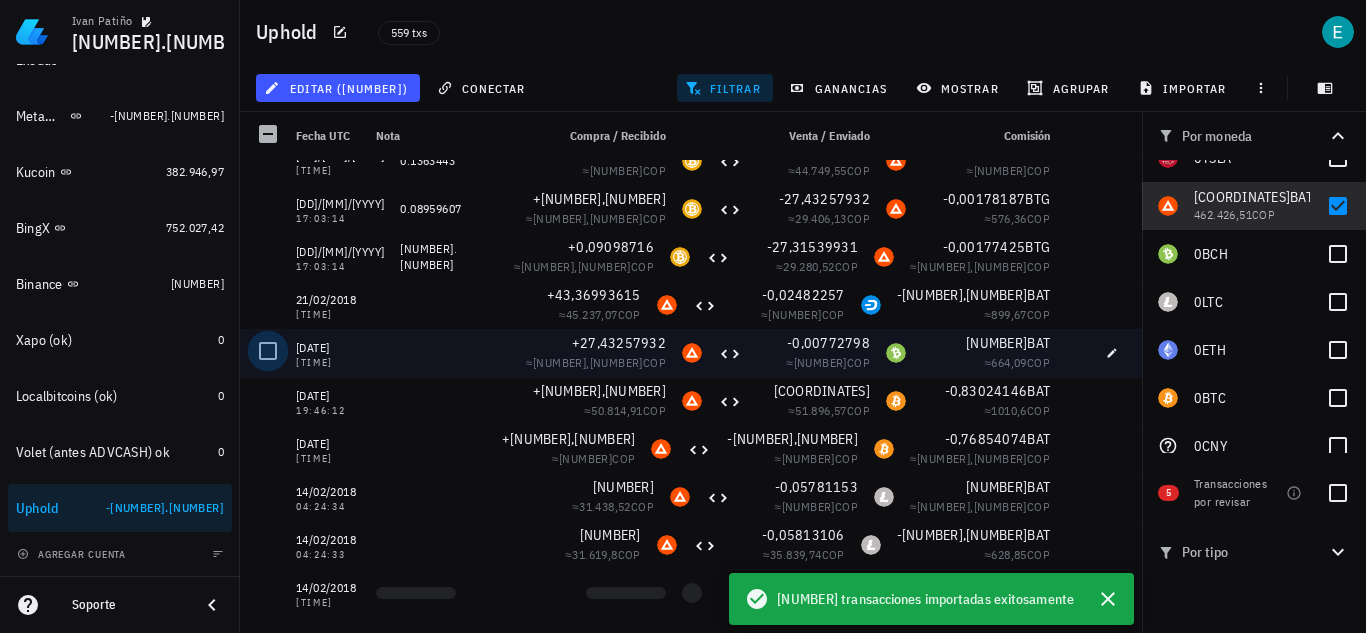 click at bounding box center (268, 351) 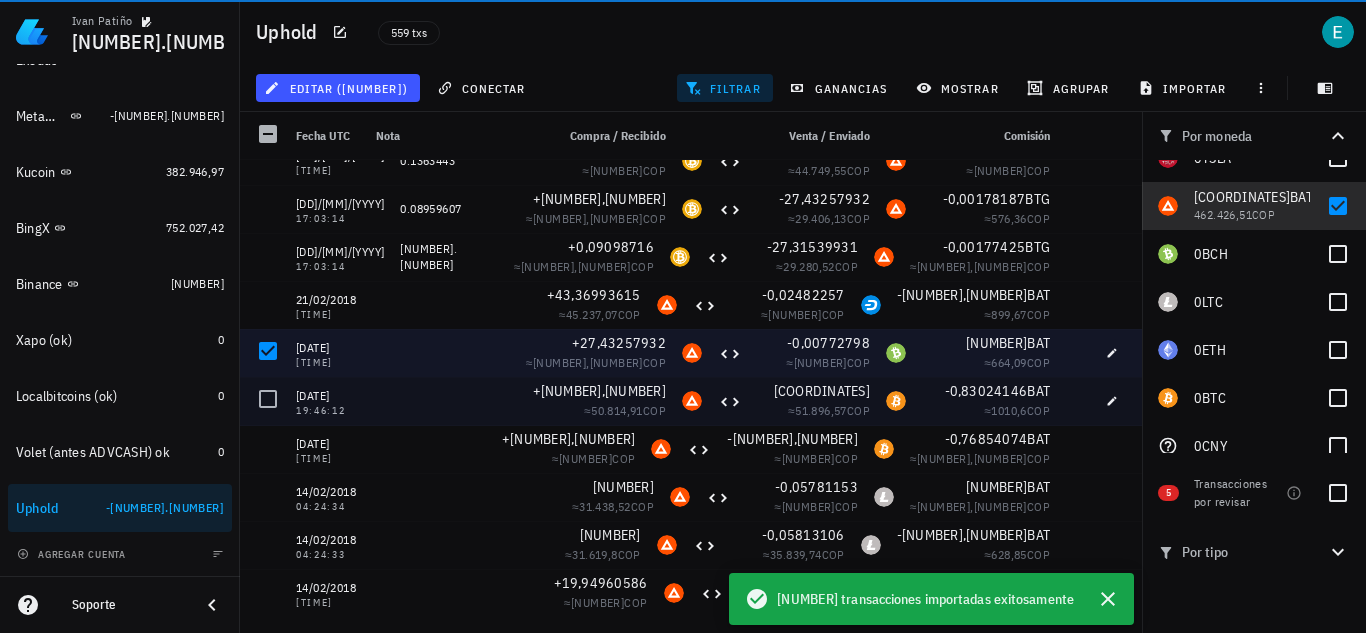 click at bounding box center (268, 399) 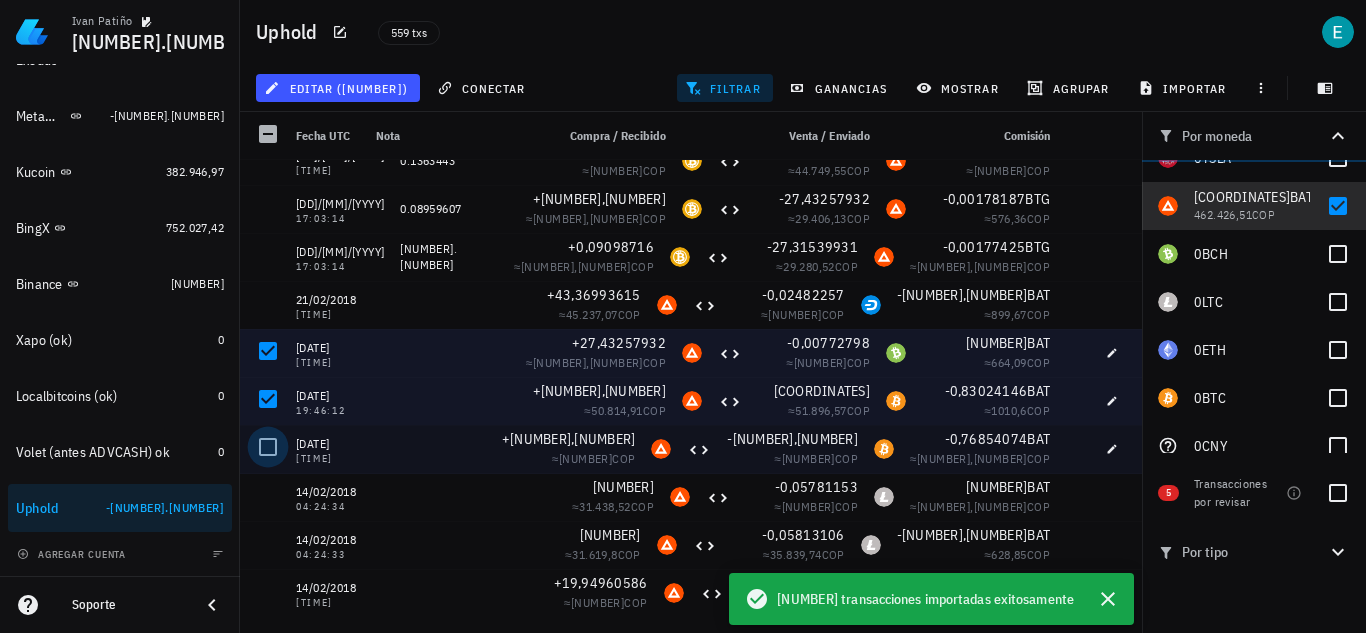 click at bounding box center (268, 447) 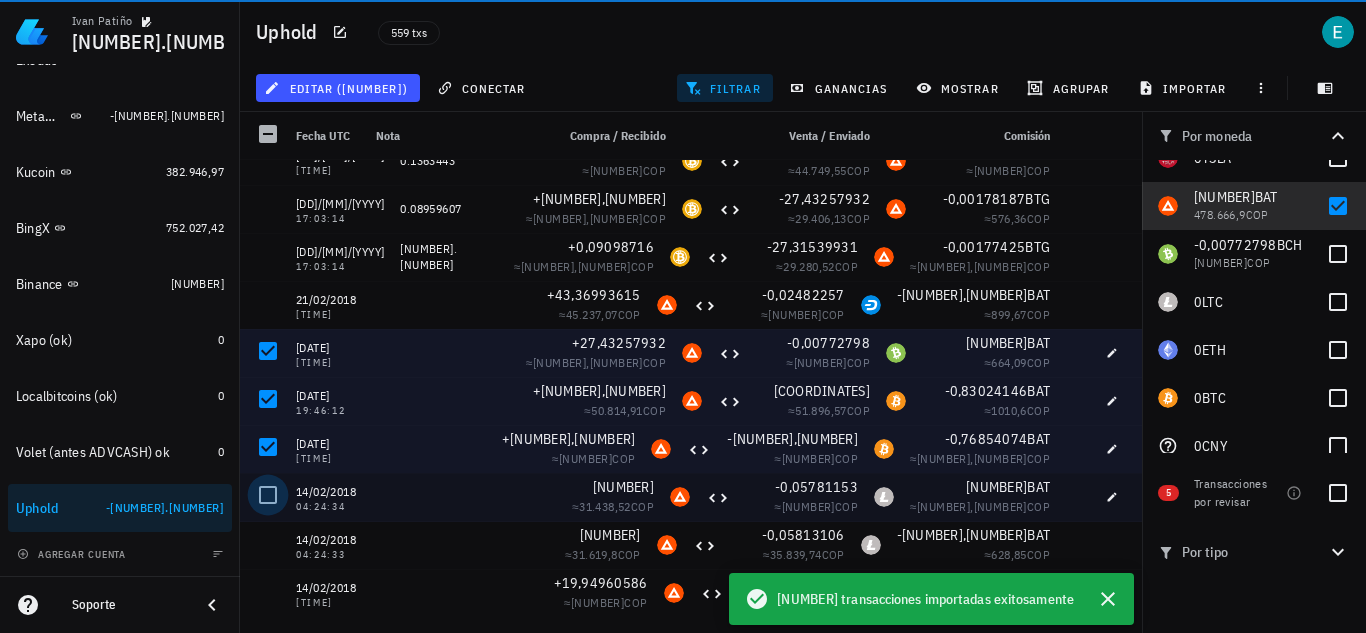 click at bounding box center (268, 495) 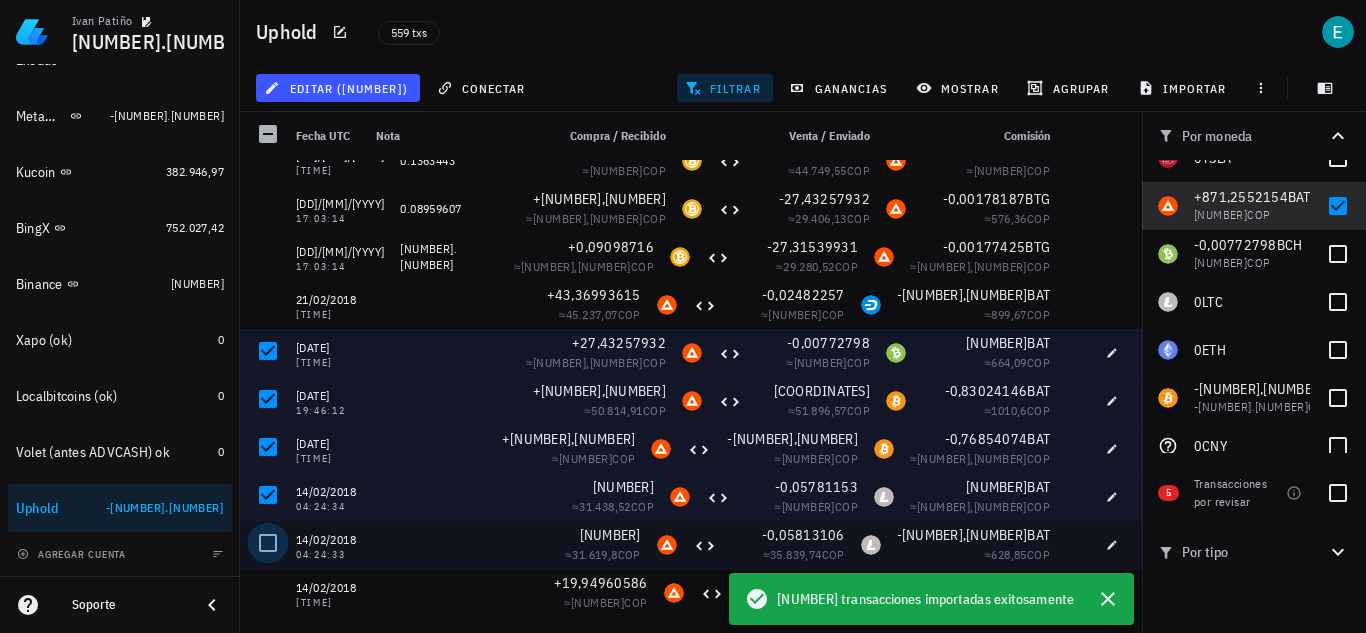 click at bounding box center (268, 543) 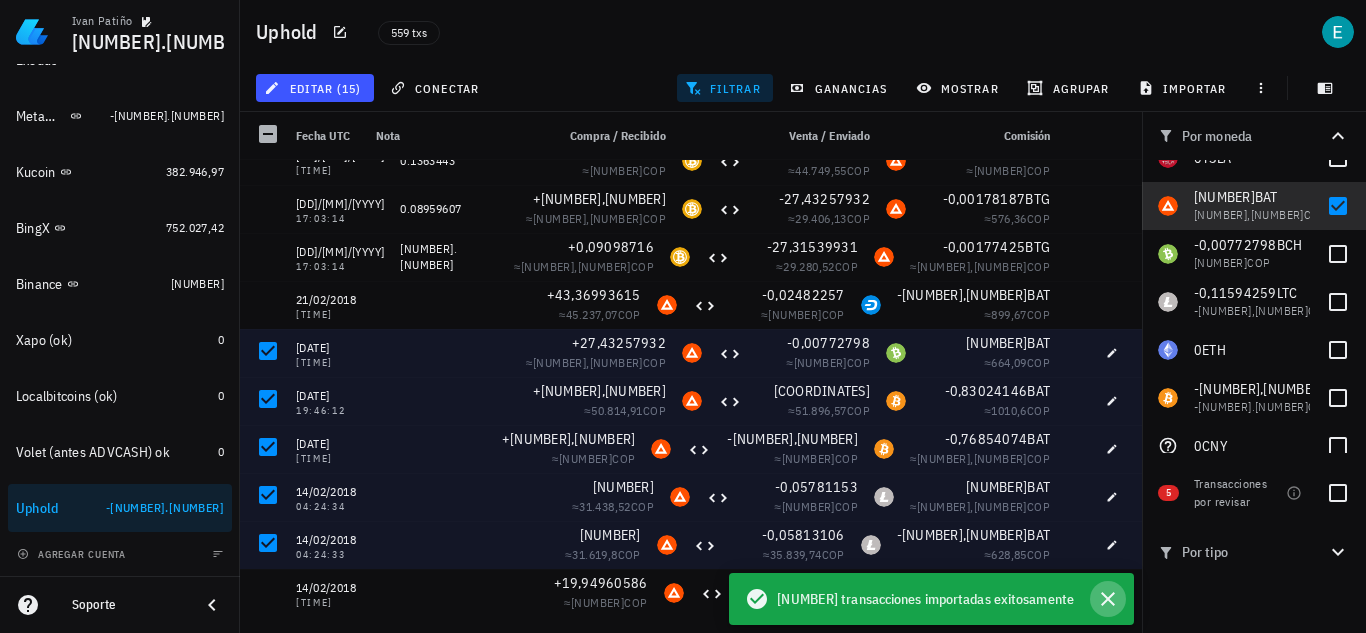 click 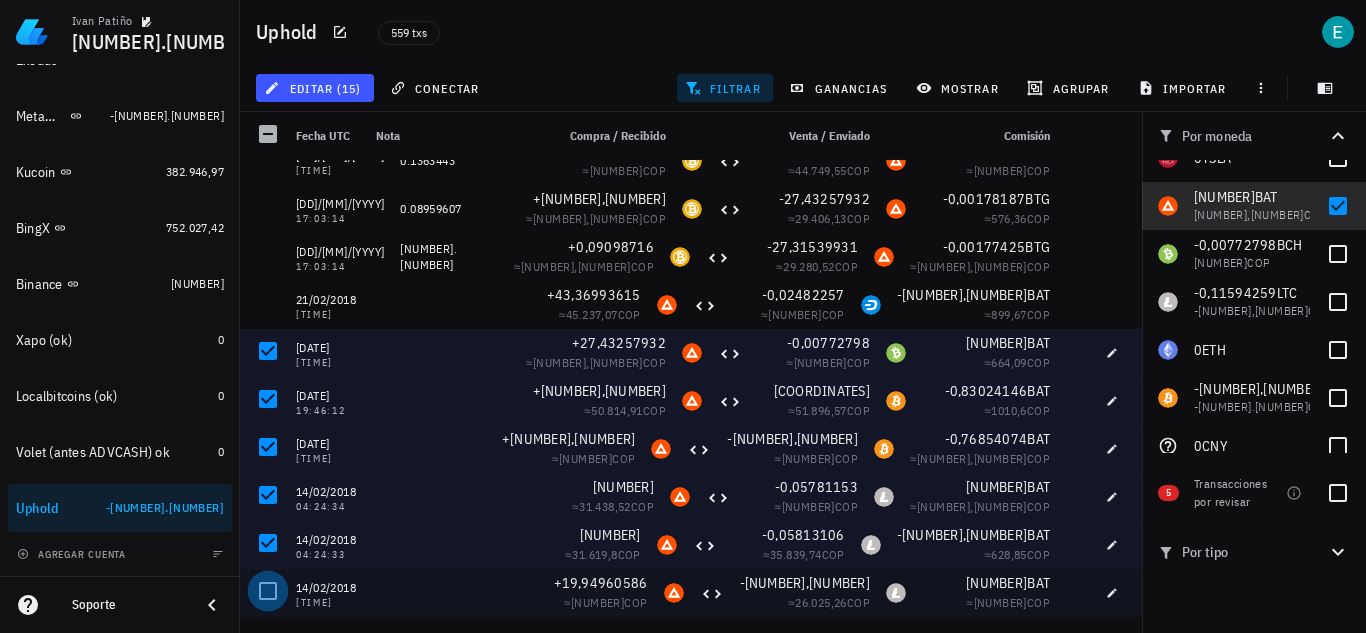click at bounding box center [268, 591] 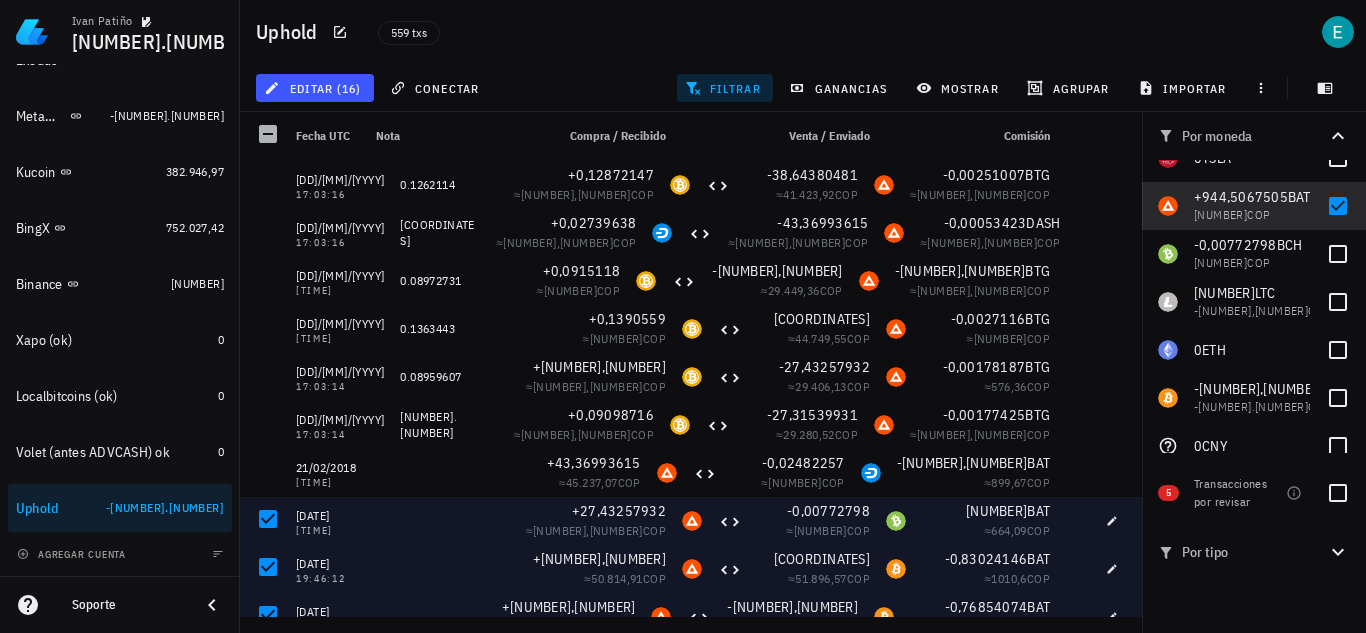scroll, scrollTop: 1743, scrollLeft: 0, axis: vertical 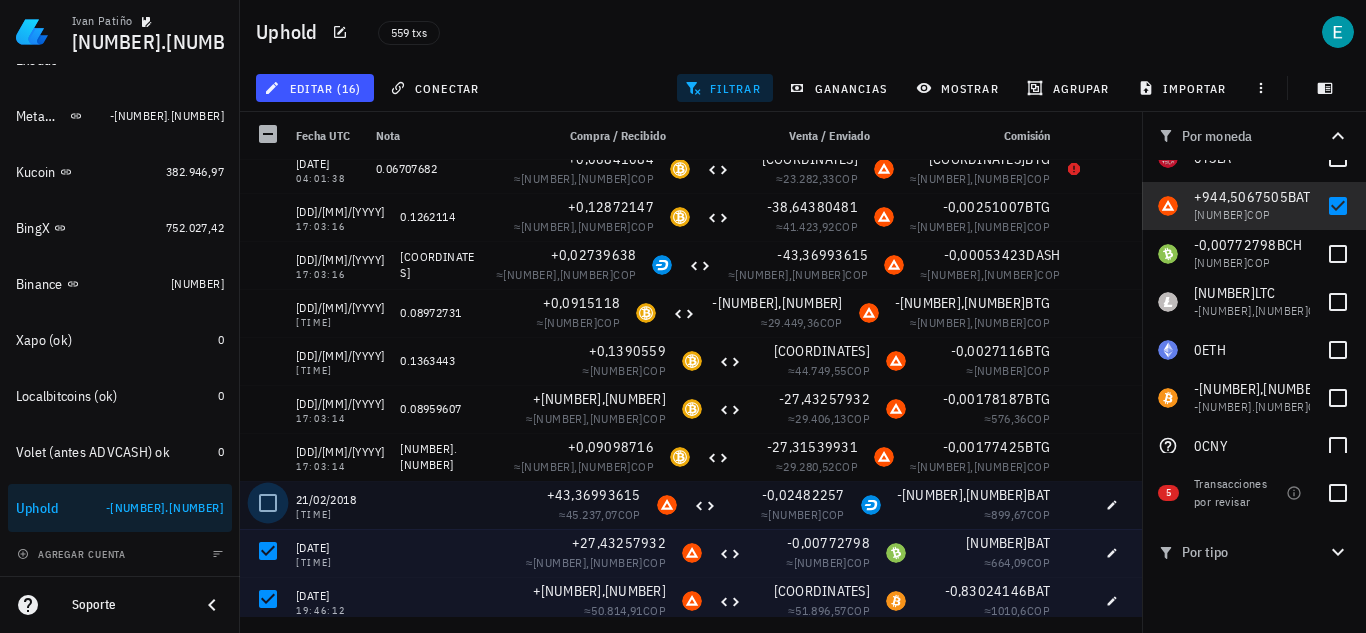 click at bounding box center [268, 503] 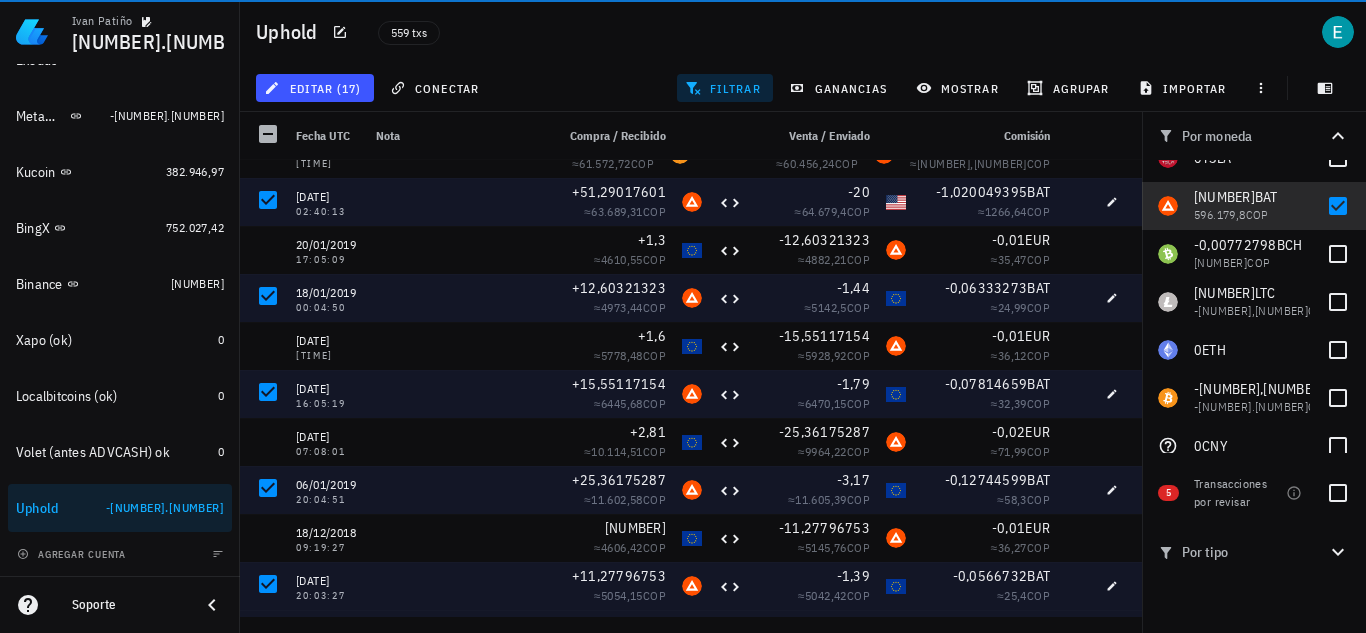 scroll, scrollTop: 840, scrollLeft: 0, axis: vertical 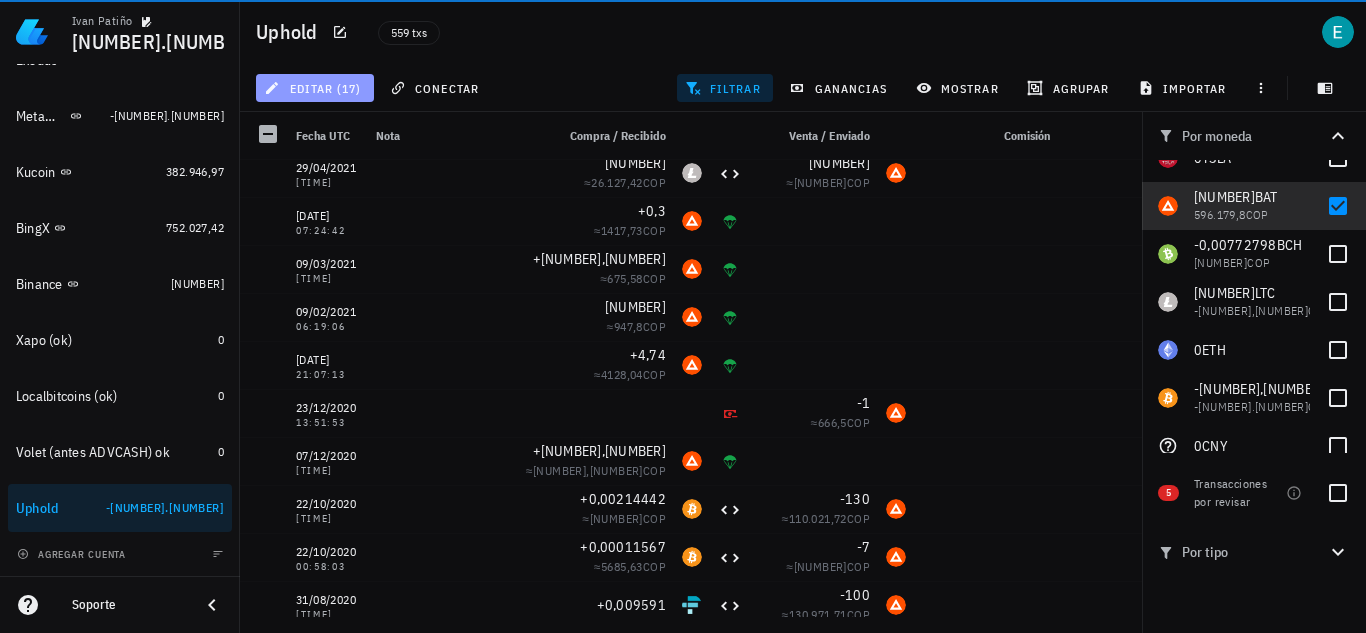 click on "editar (17)" at bounding box center (314, 88) 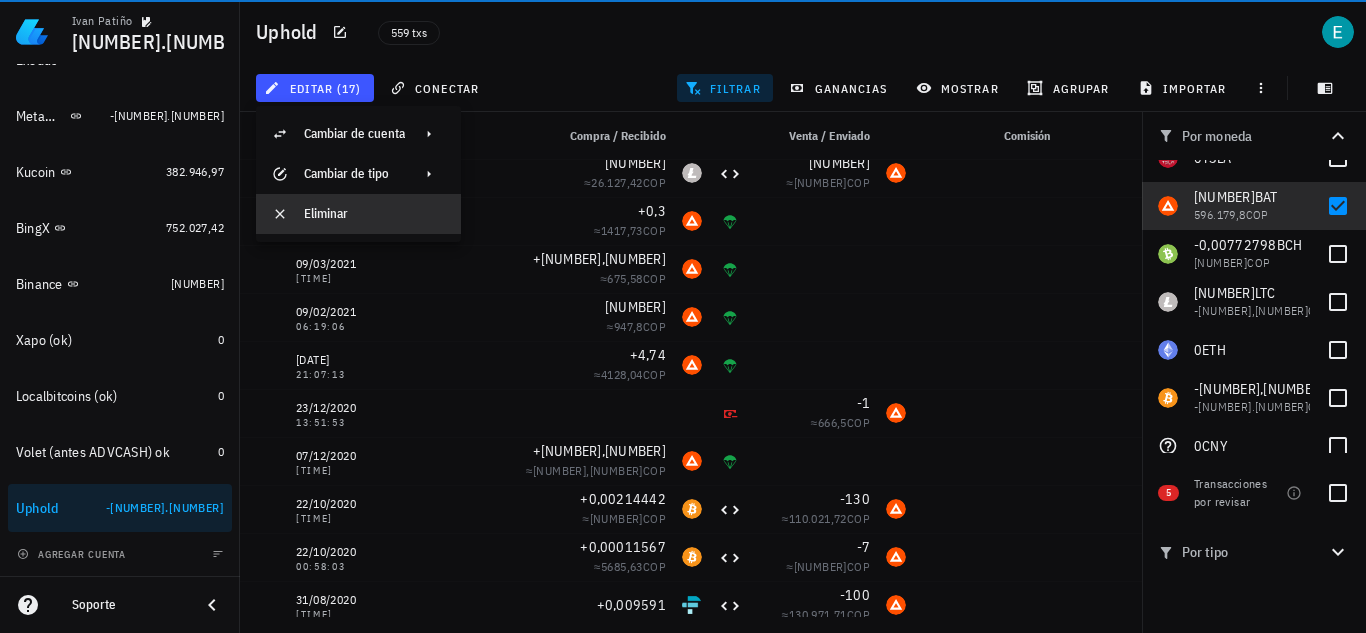 click on "Eliminar" at bounding box center (374, 214) 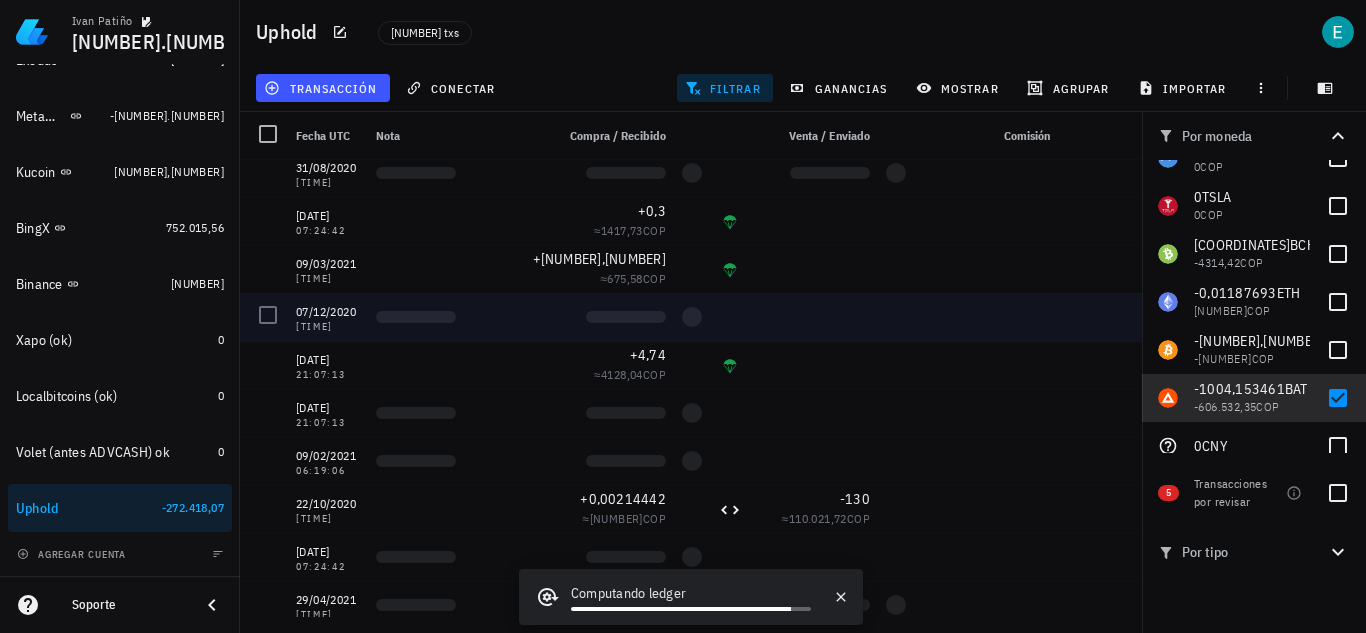 scroll, scrollTop: 1274, scrollLeft: 0, axis: vertical 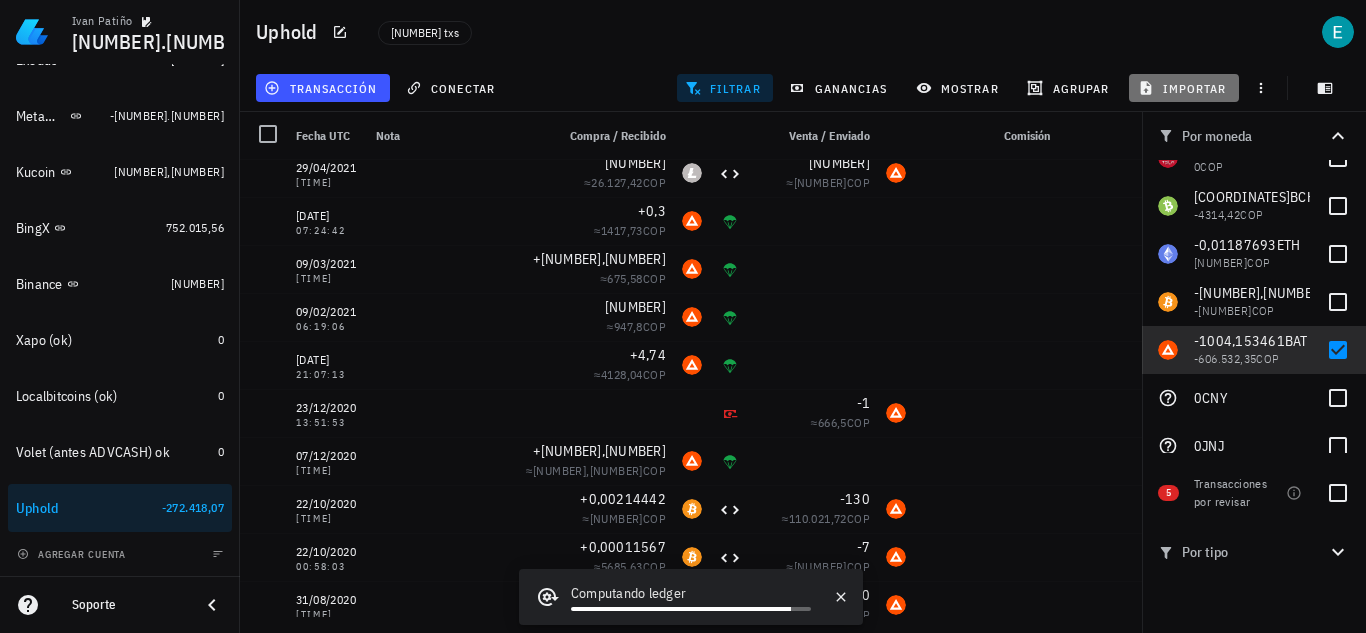 click on "importar" at bounding box center (1184, 88) 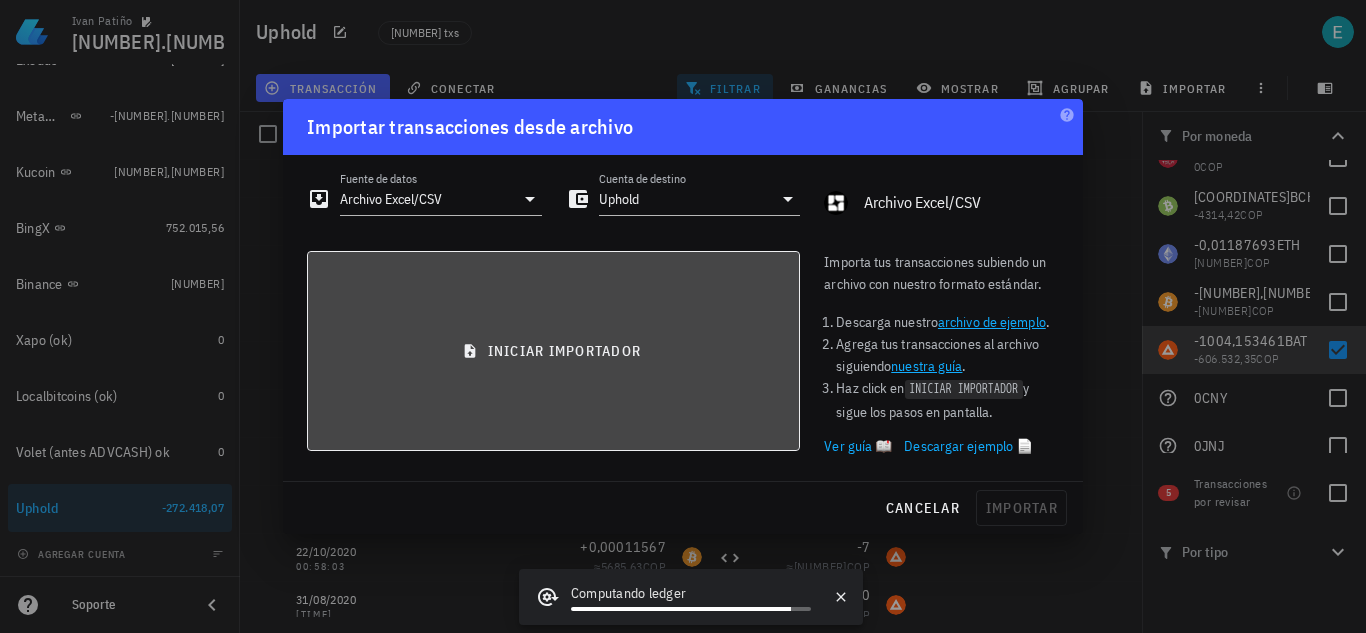 click on "iniciar importador" at bounding box center [553, 351] 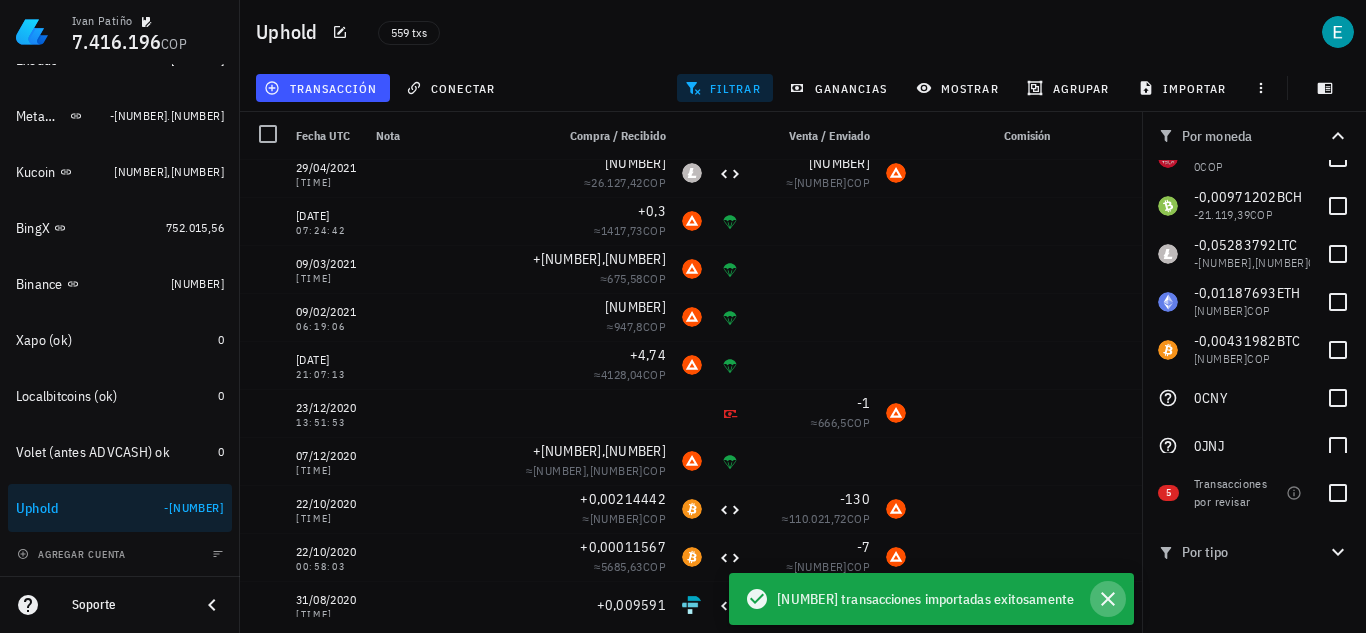 click 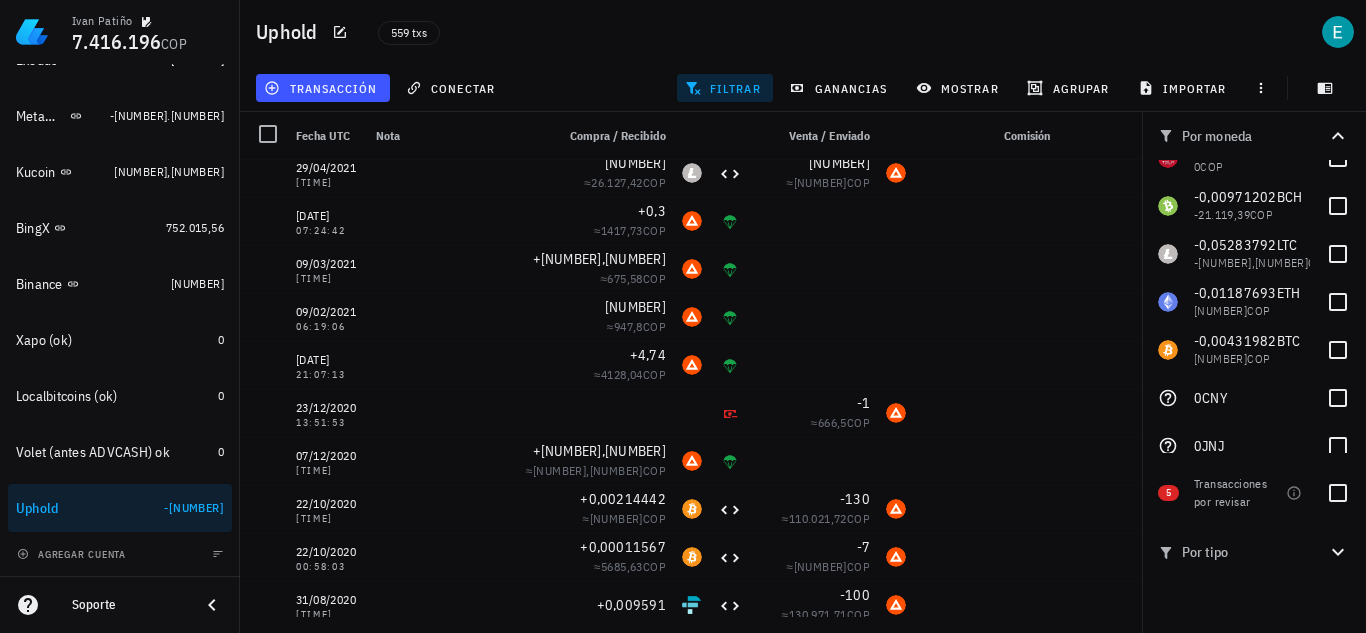 scroll, scrollTop: 0, scrollLeft: 0, axis: both 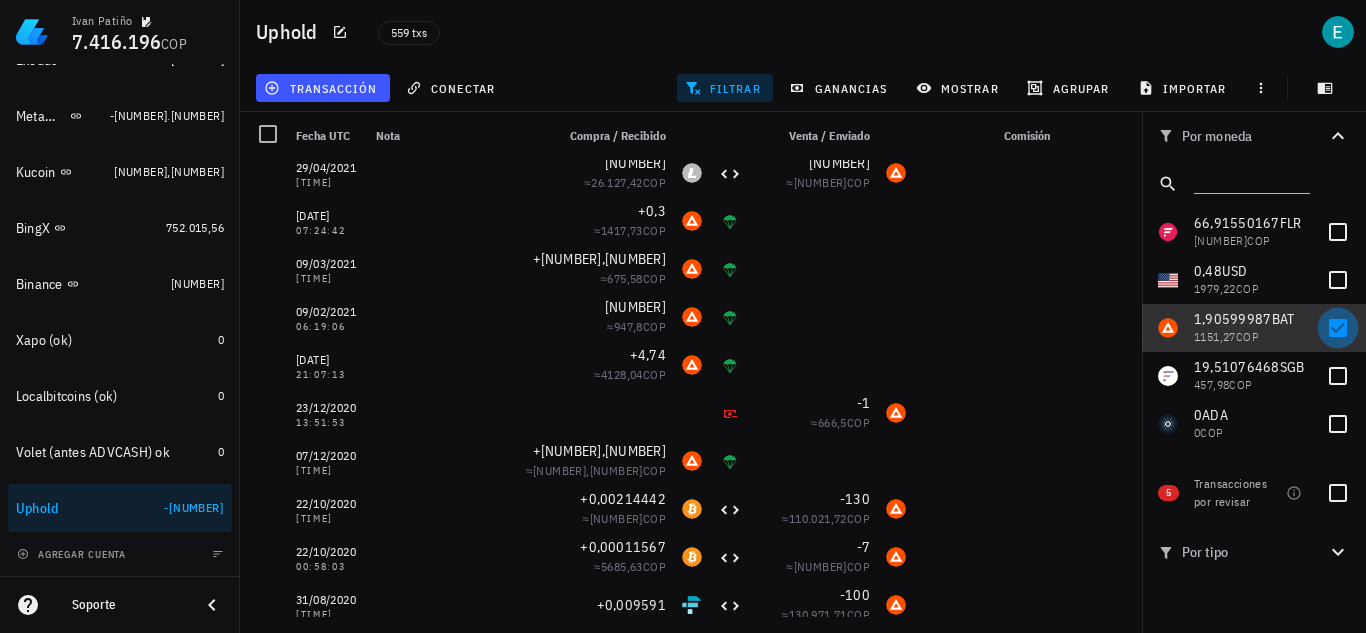 click at bounding box center (1338, 328) 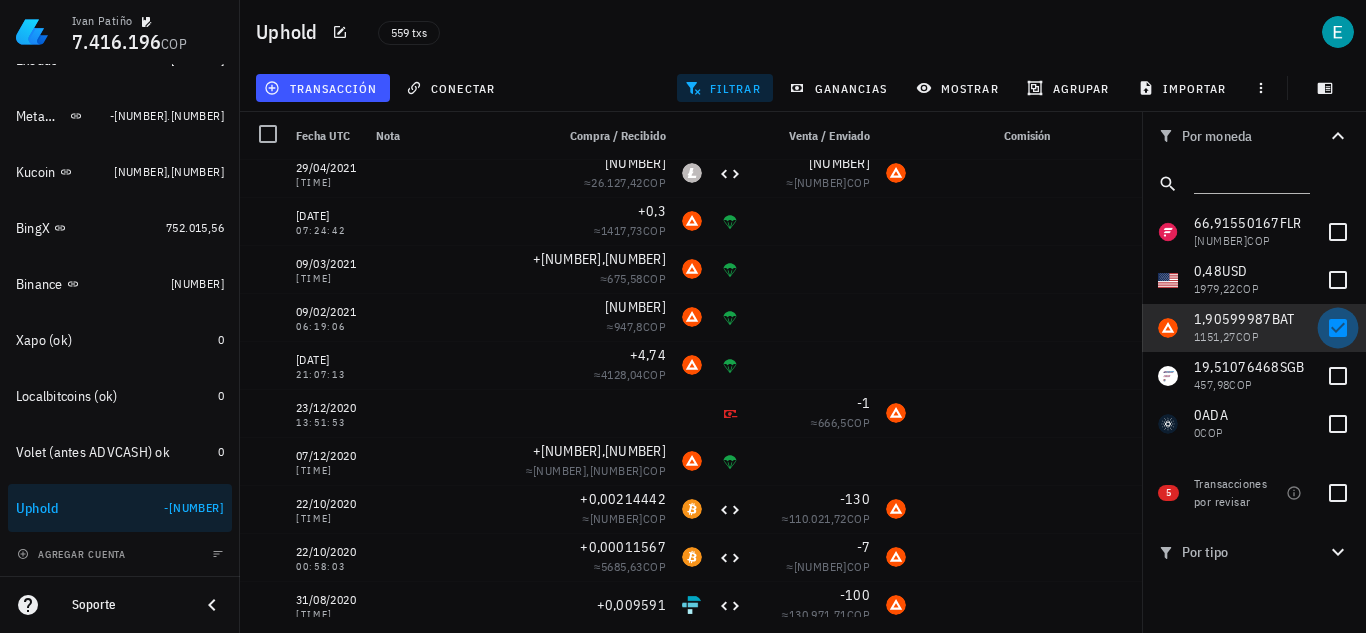 checkbox on "false" 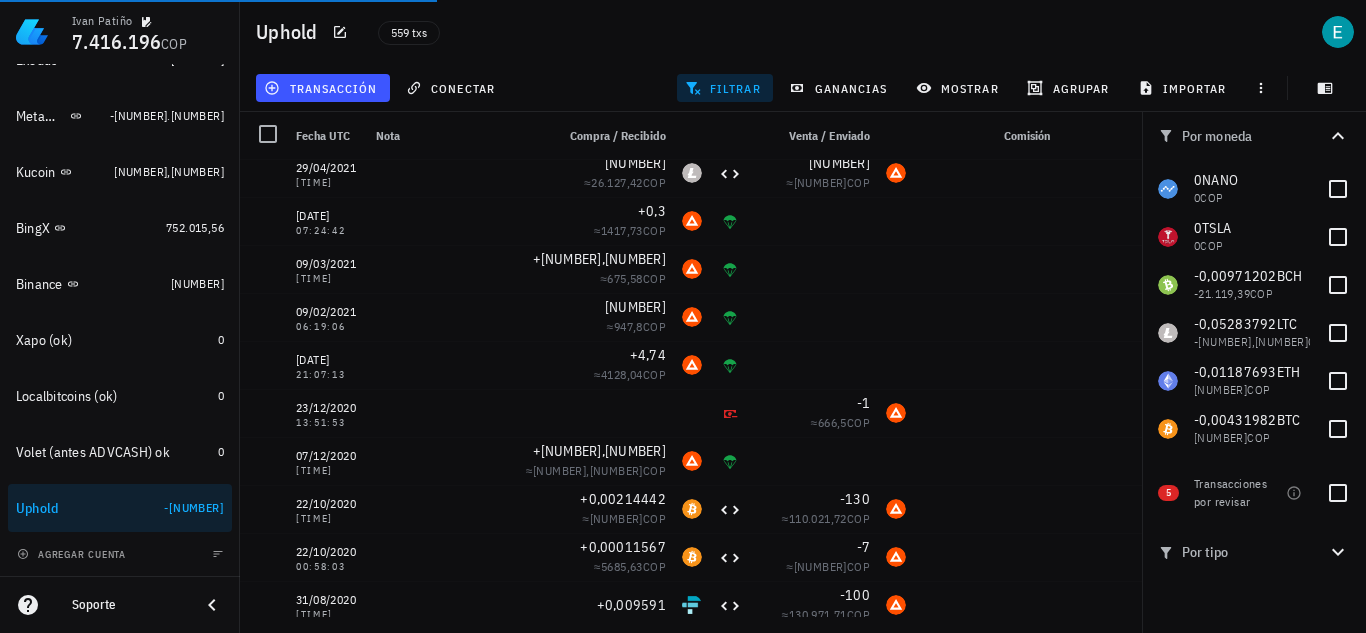 scroll, scrollTop: 1215, scrollLeft: 0, axis: vertical 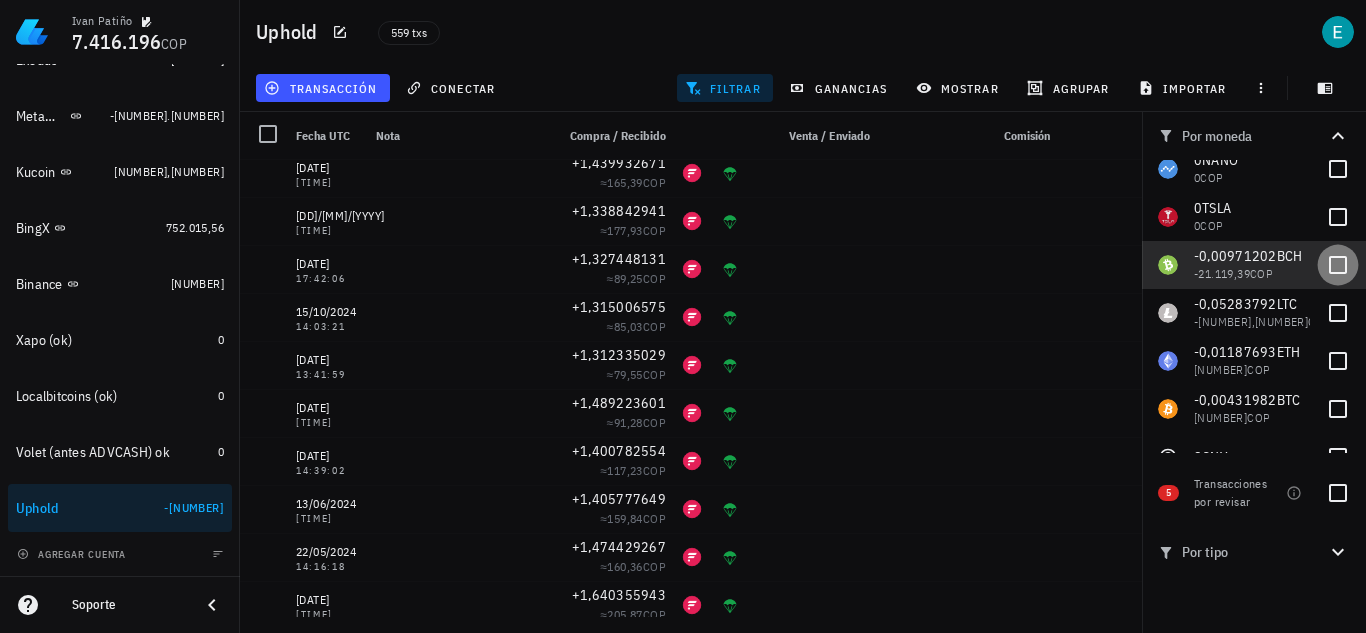 click at bounding box center [1338, 265] 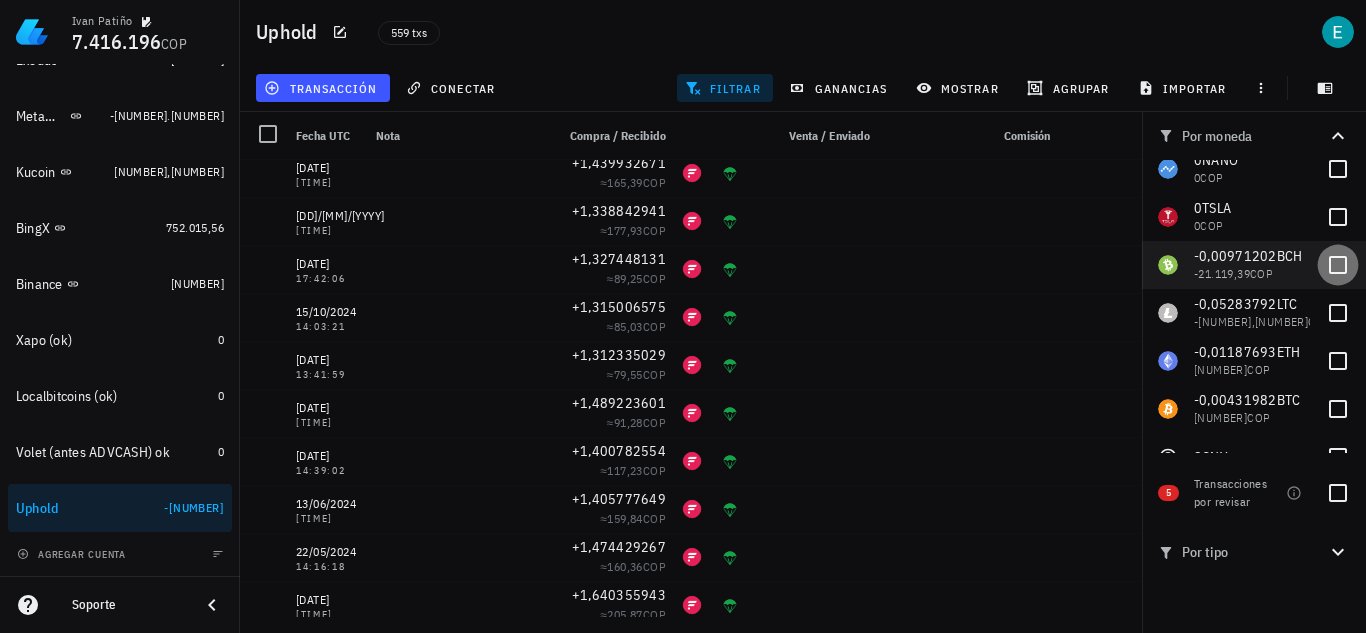 checkbox on "true" 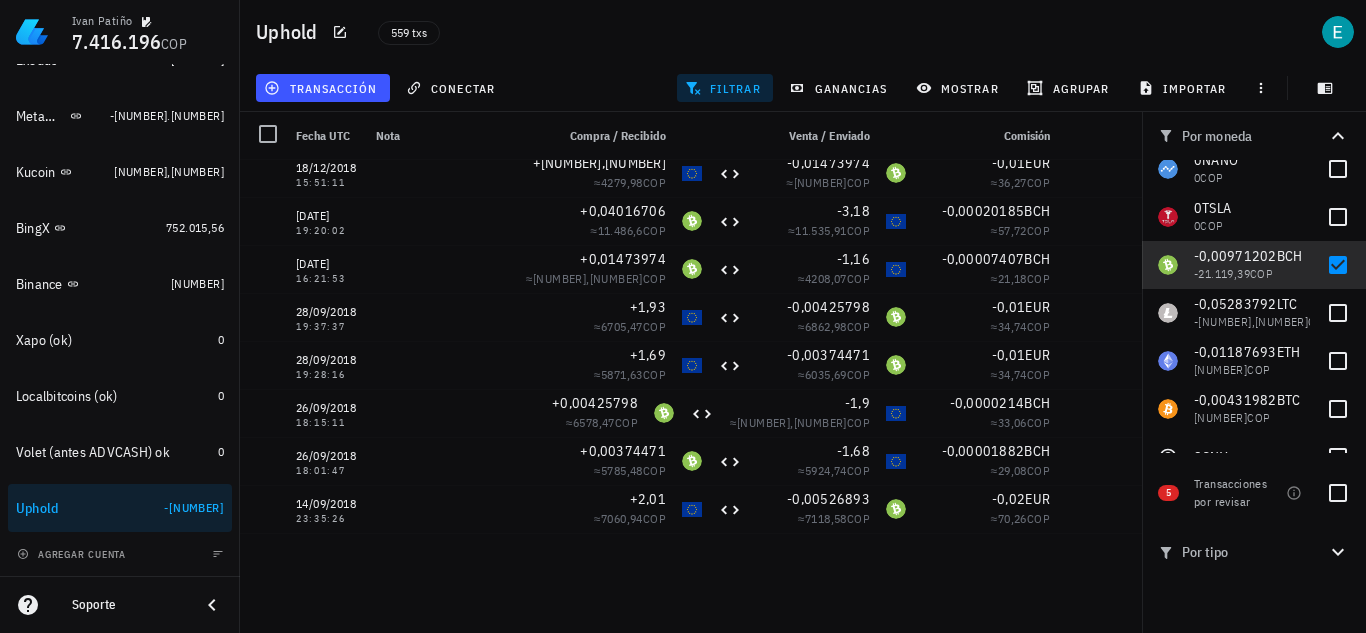 scroll, scrollTop: 0, scrollLeft: 0, axis: both 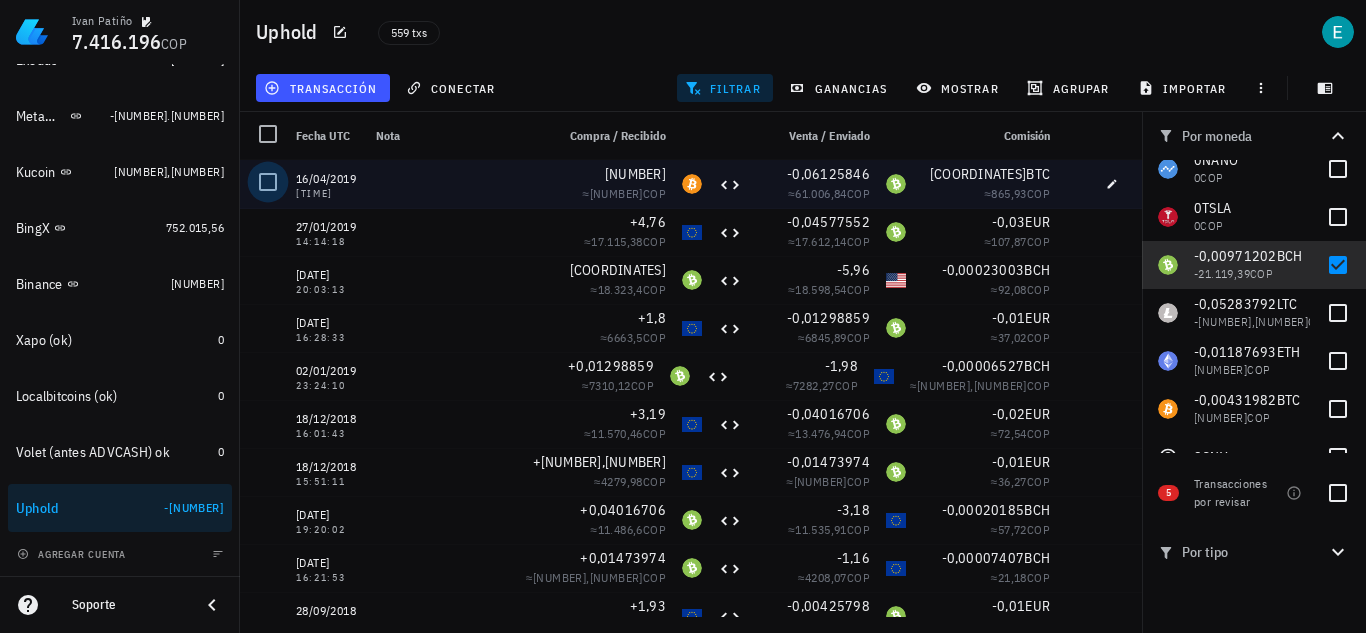 click at bounding box center [268, 182] 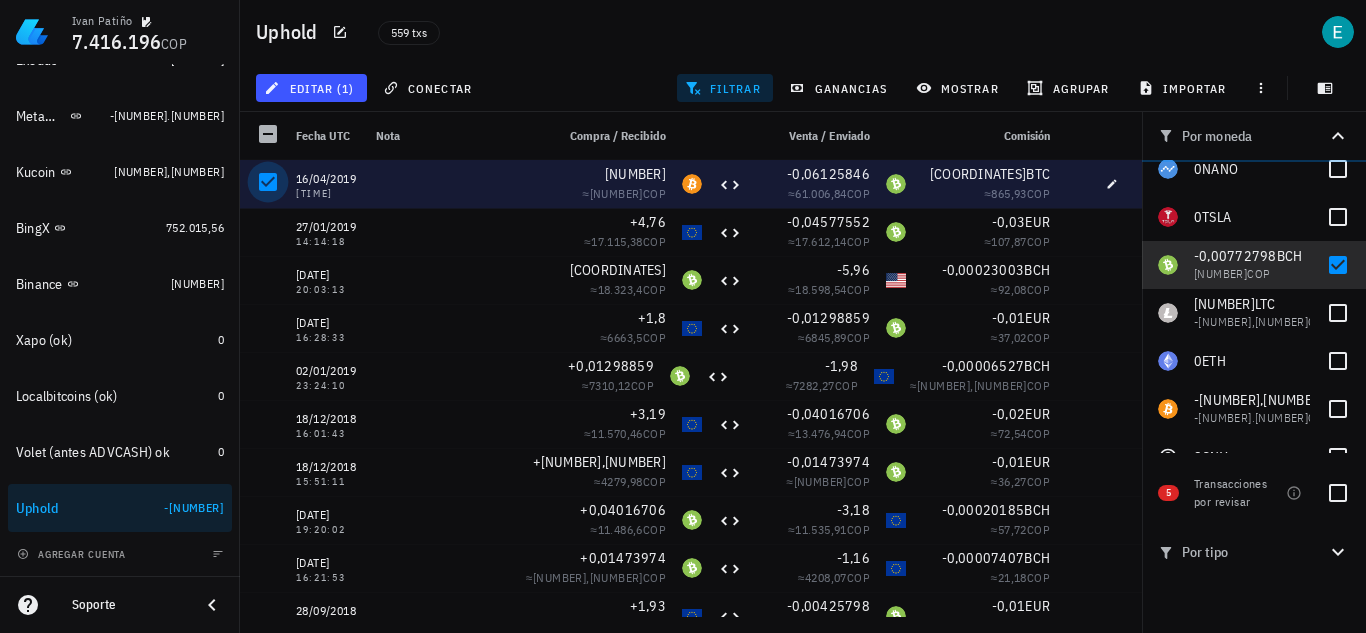 click at bounding box center [268, 182] 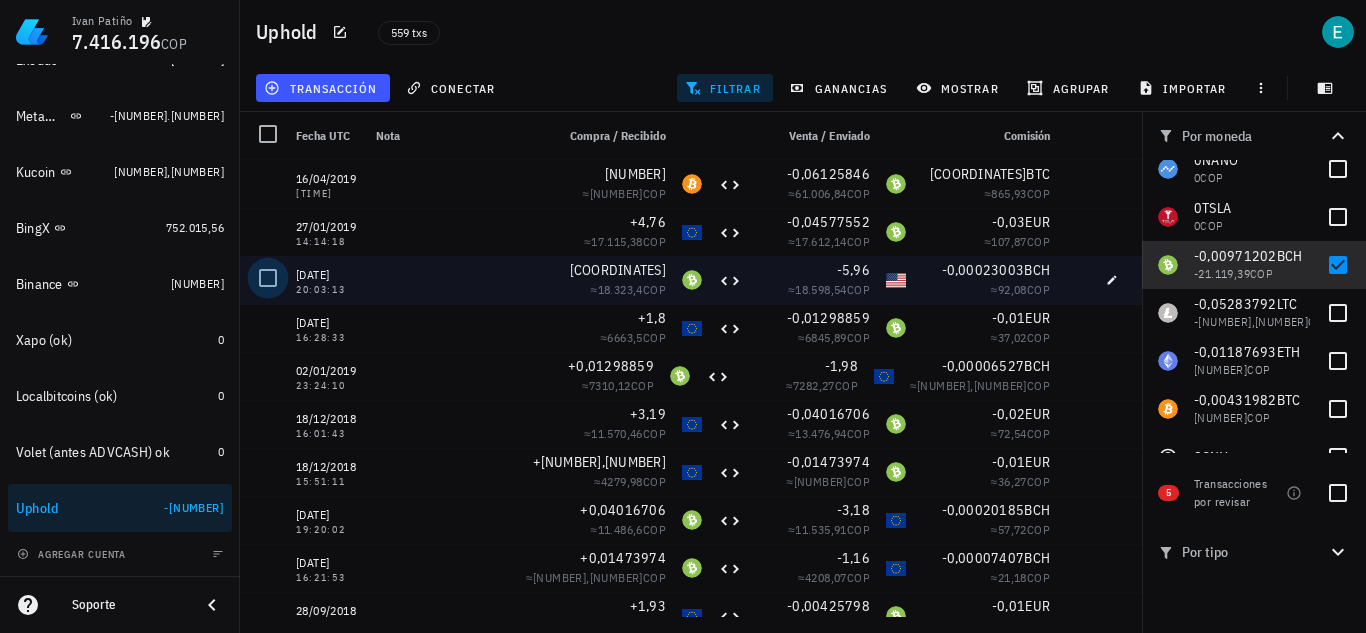 click at bounding box center (268, 278) 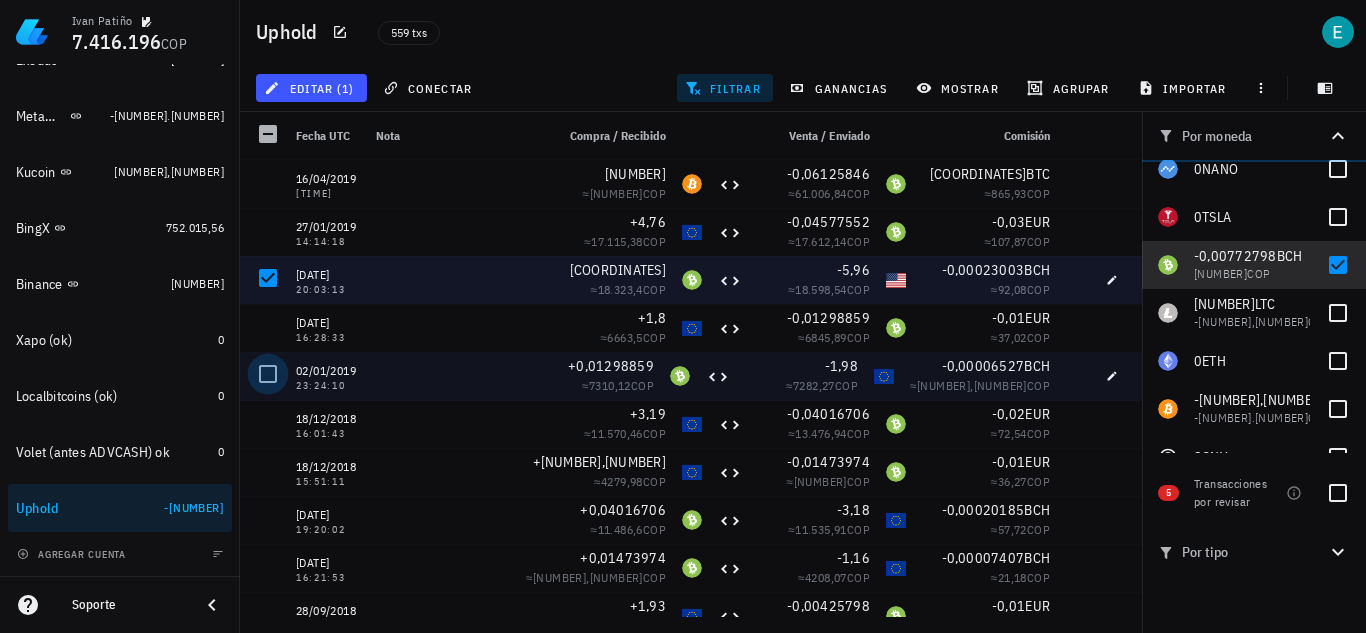 click at bounding box center (268, 374) 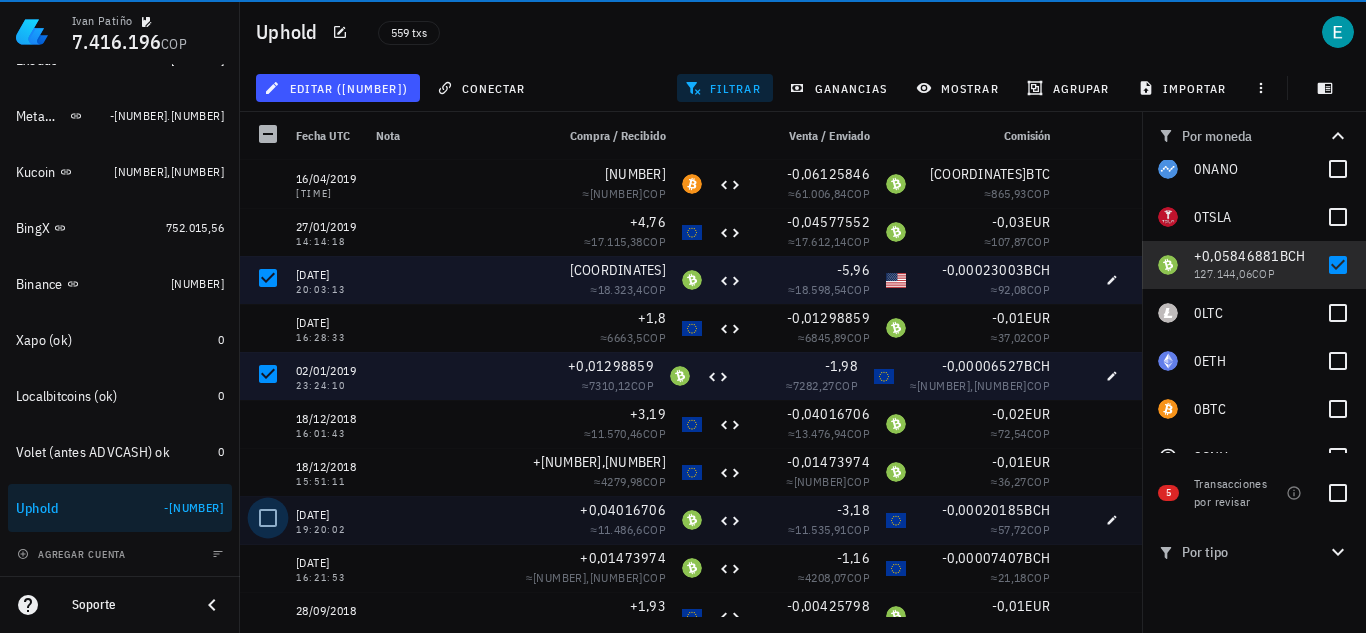 click at bounding box center (268, 518) 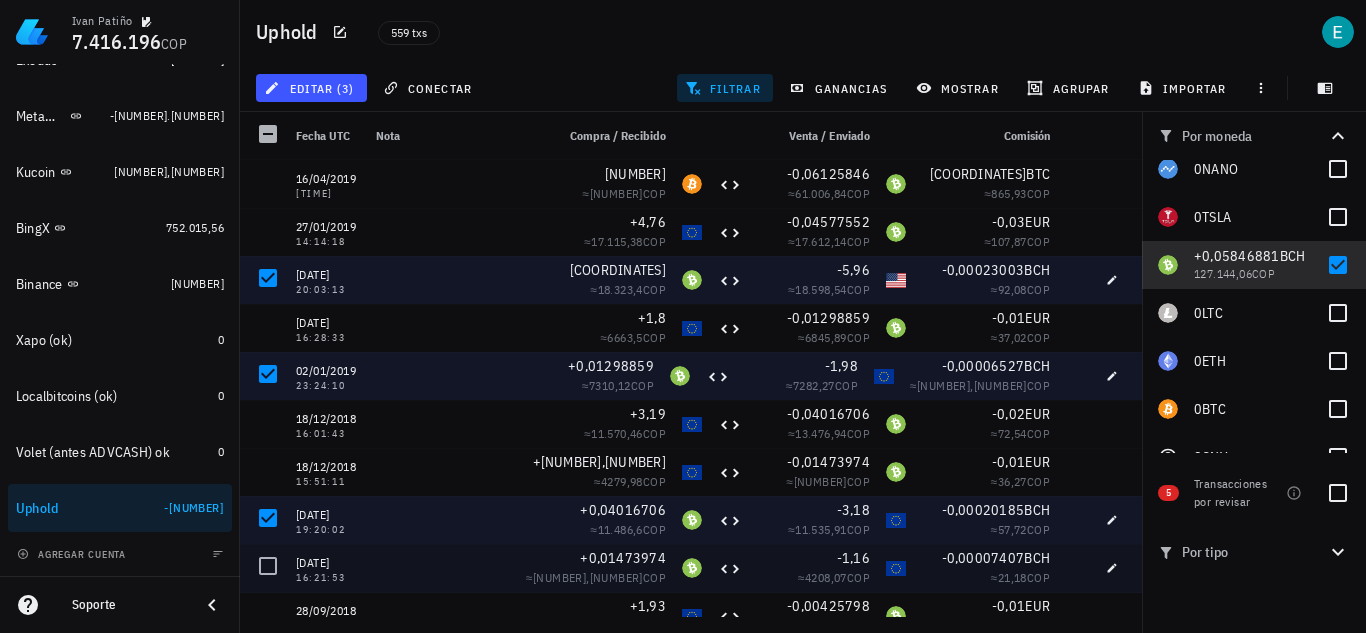 click at bounding box center [268, 566] 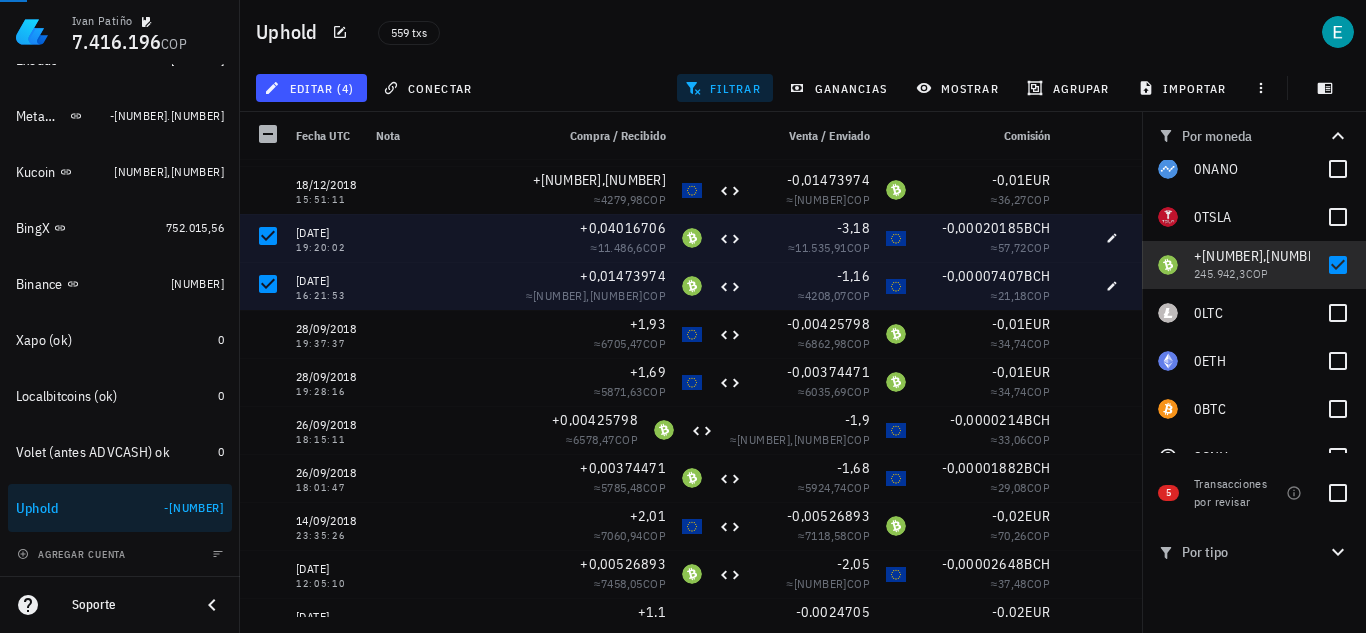 scroll, scrollTop: 339, scrollLeft: 0, axis: vertical 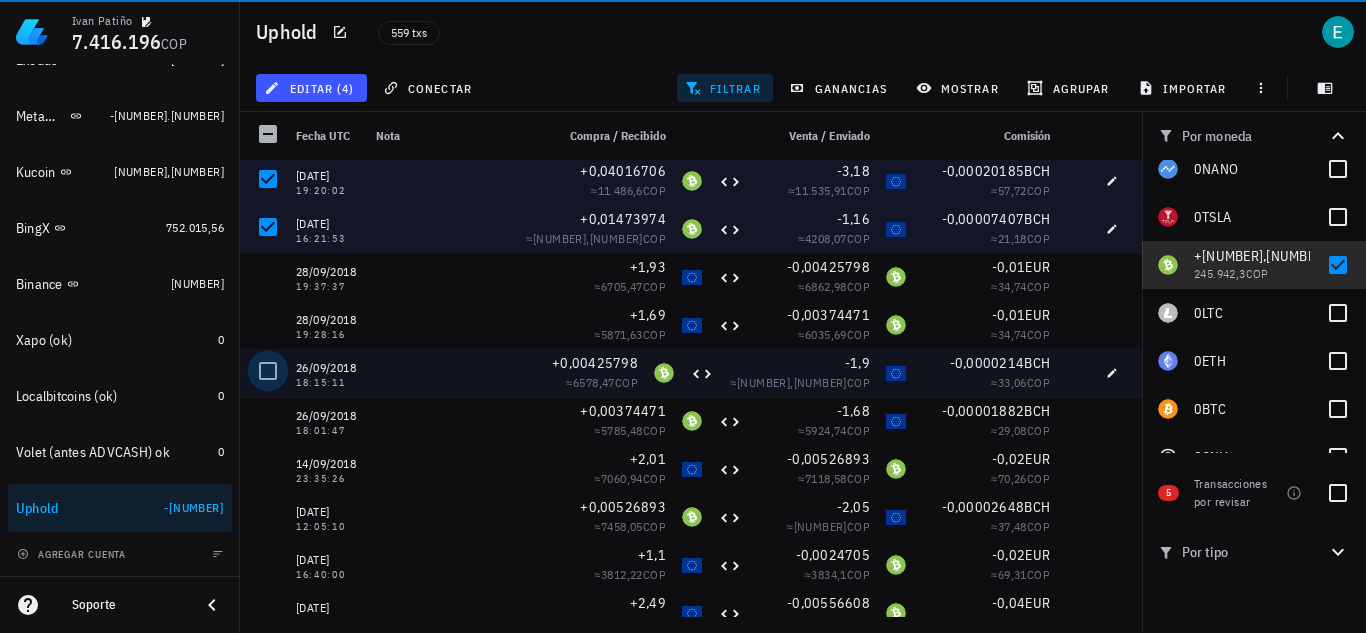 click at bounding box center [268, 371] 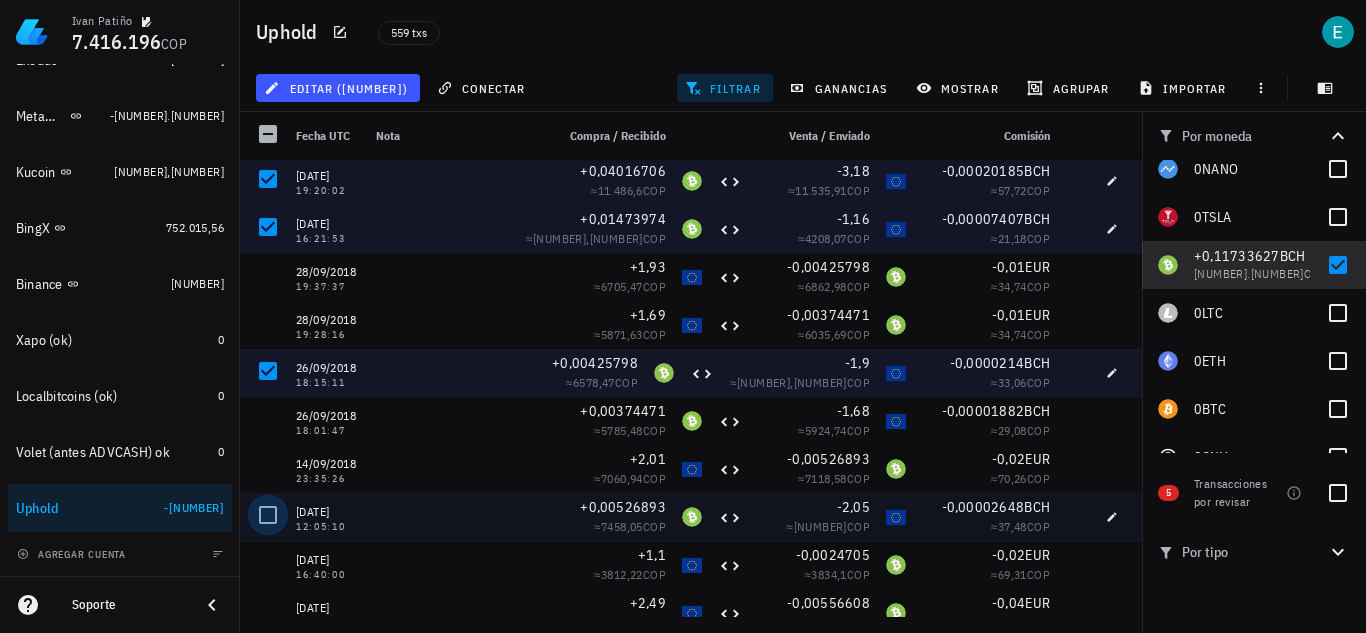 click at bounding box center [268, 515] 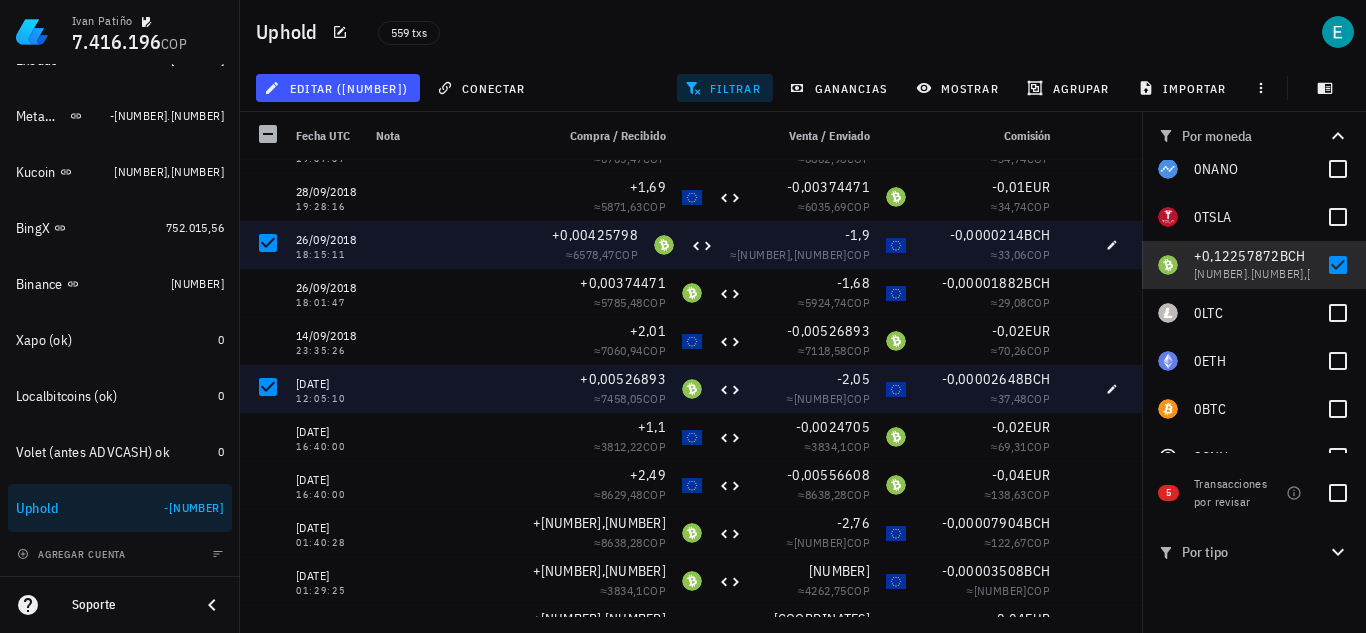 scroll, scrollTop: 493, scrollLeft: 0, axis: vertical 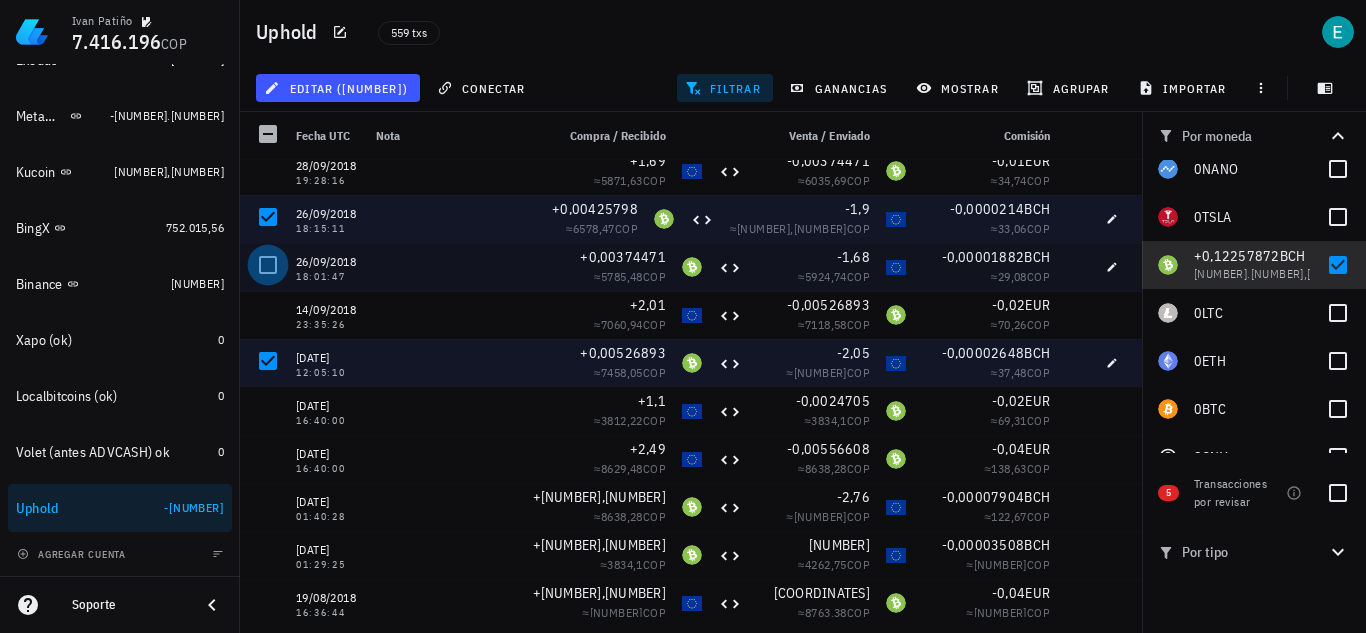 click at bounding box center (268, 265) 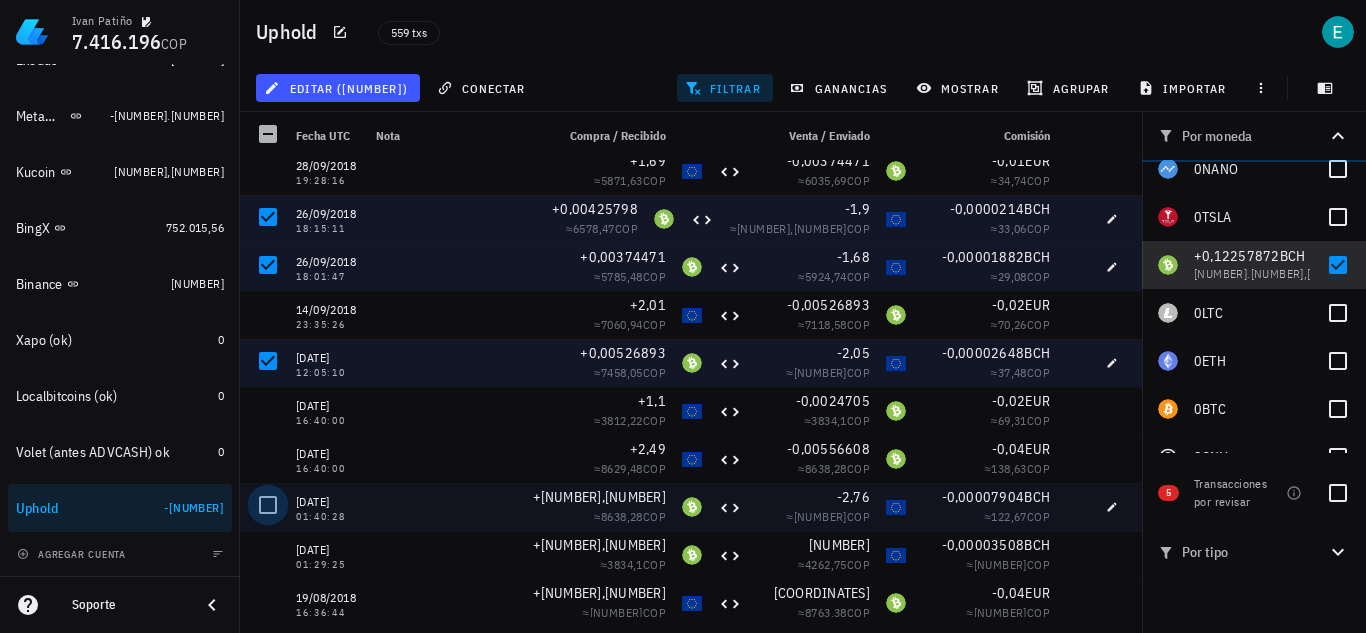 click at bounding box center [268, 505] 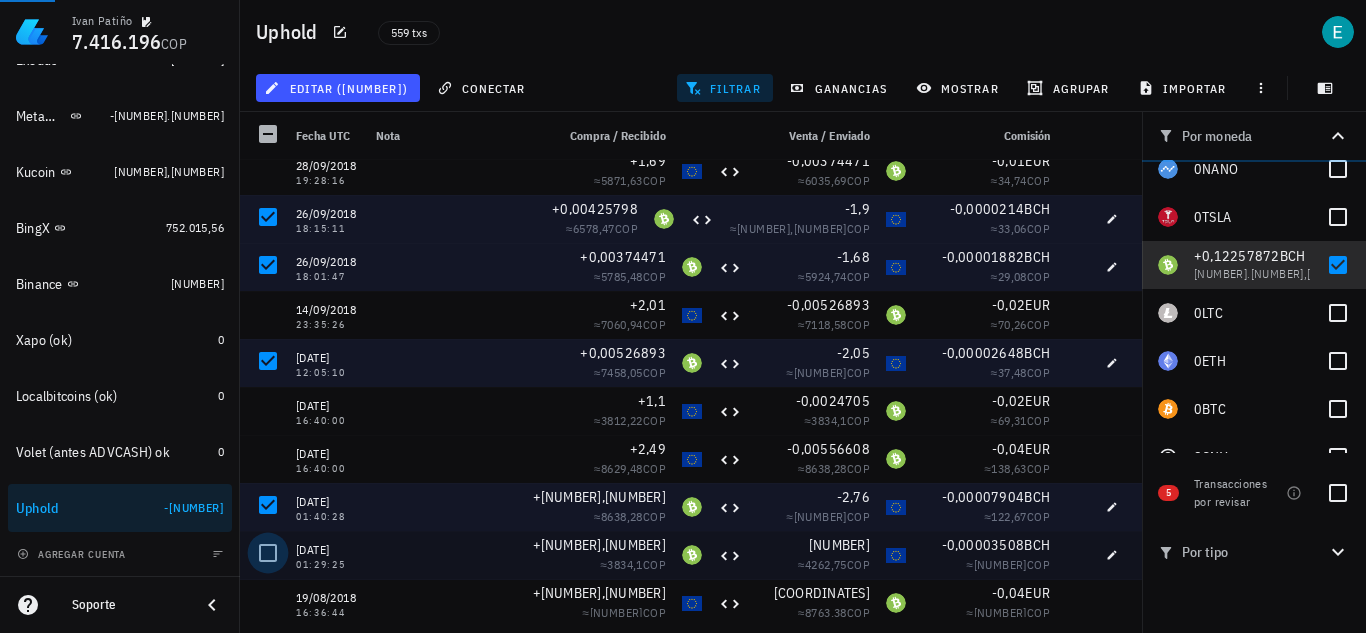 click at bounding box center [268, 553] 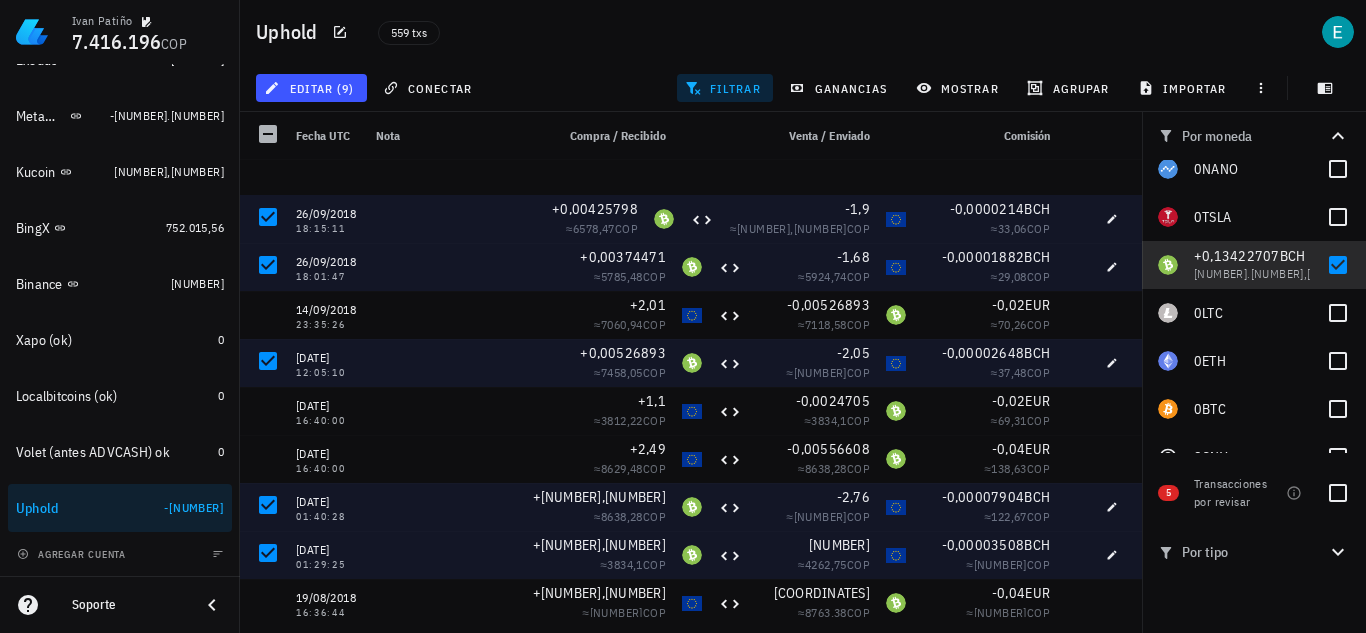scroll, scrollTop: 762, scrollLeft: 0, axis: vertical 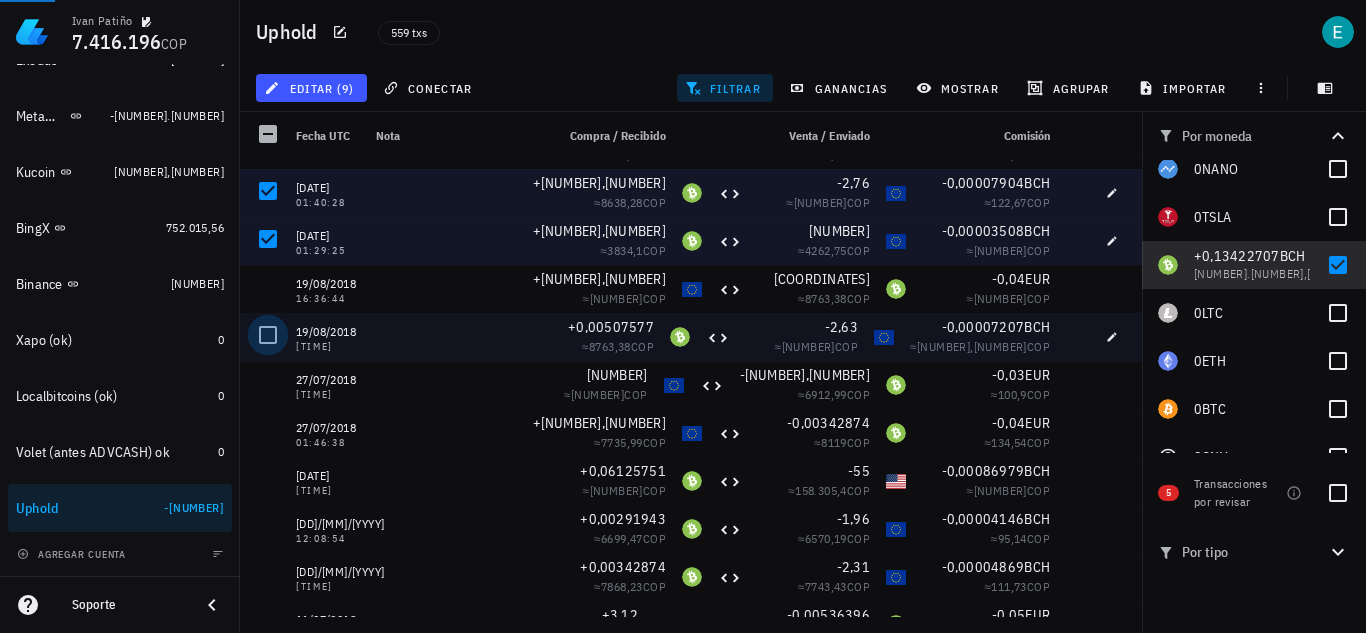 click at bounding box center (268, 335) 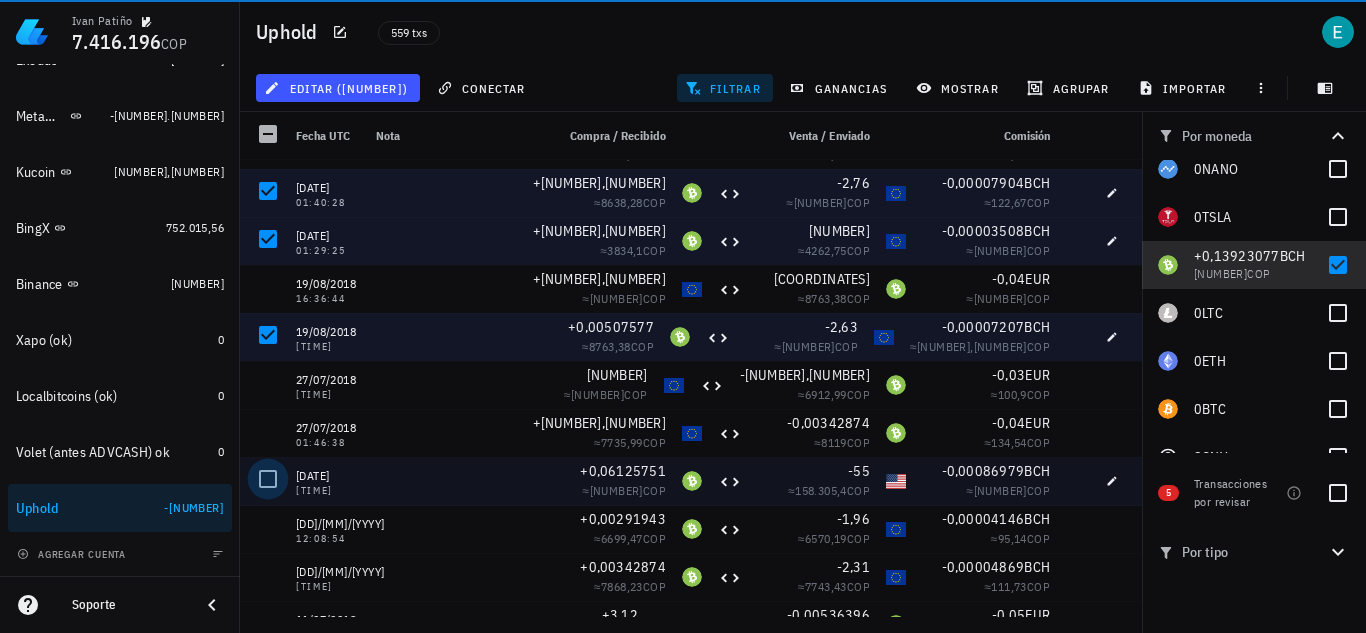 click at bounding box center (268, 479) 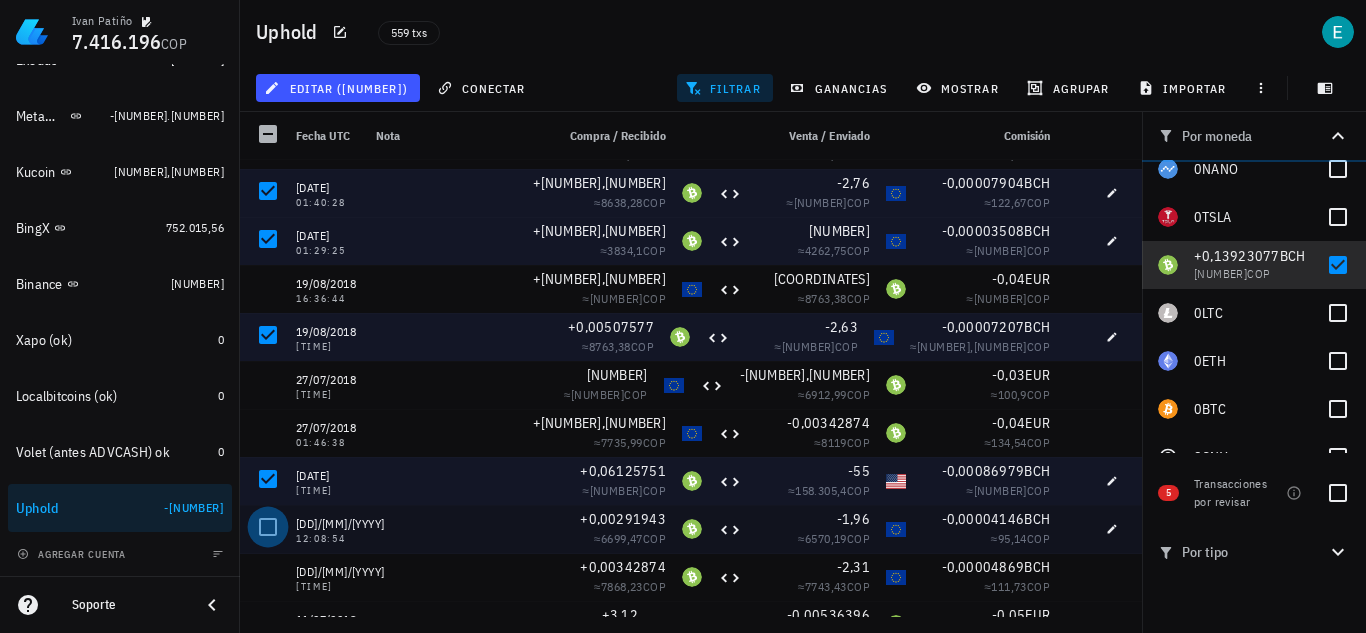 click at bounding box center [268, 527] 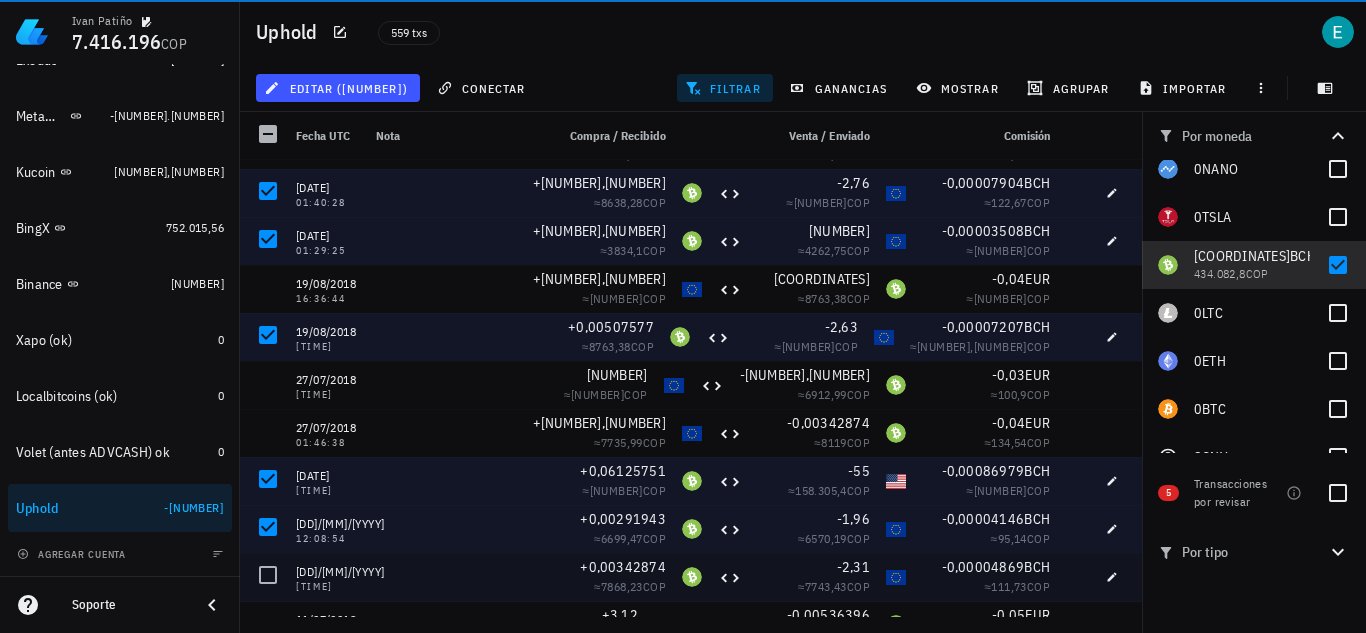 click at bounding box center (268, 575) 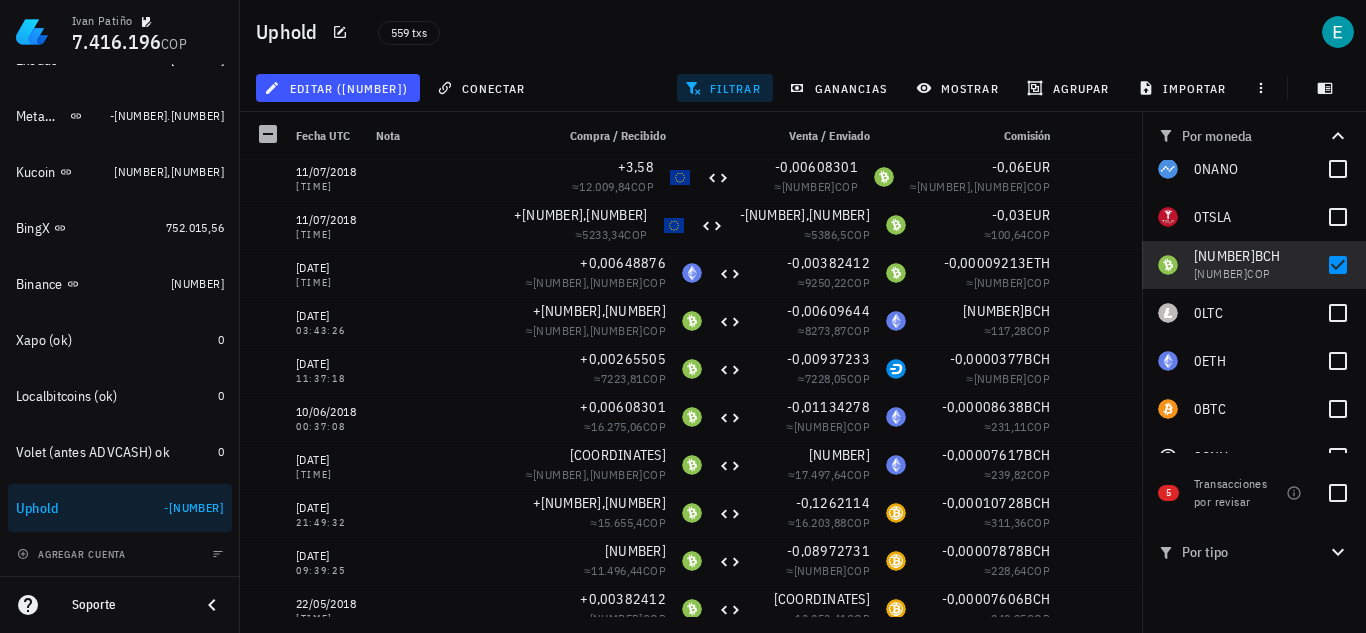 scroll, scrollTop: 1466, scrollLeft: 0, axis: vertical 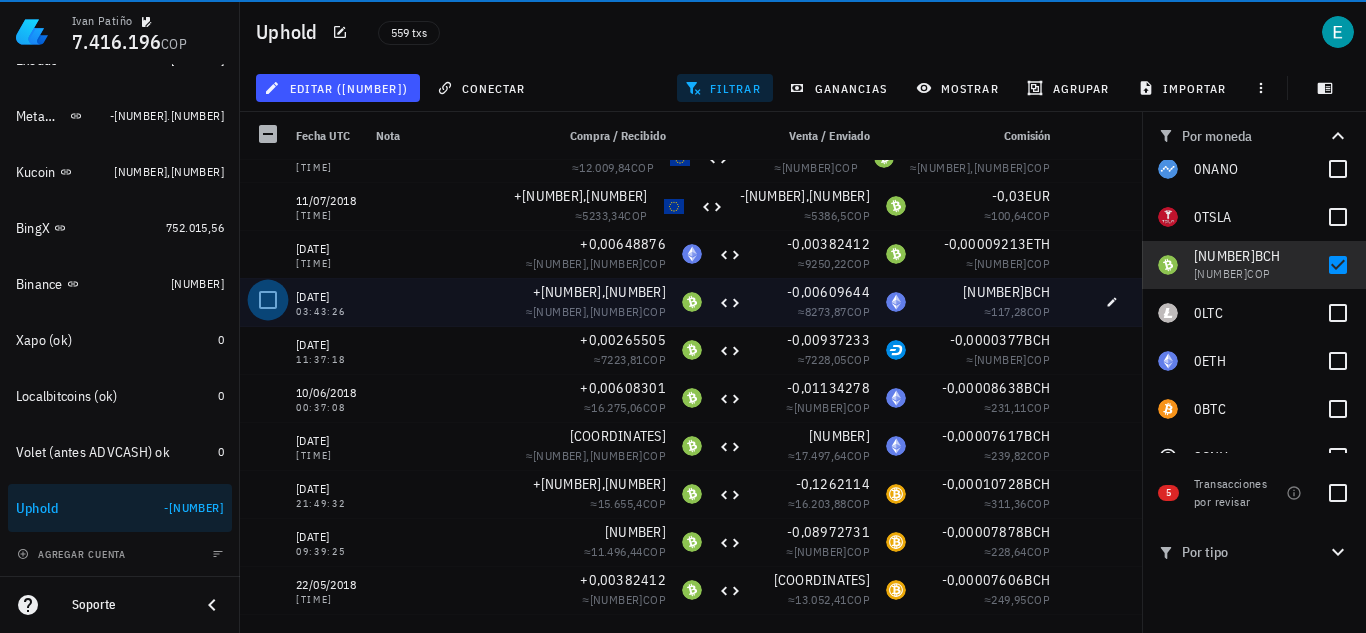 click at bounding box center [268, 300] 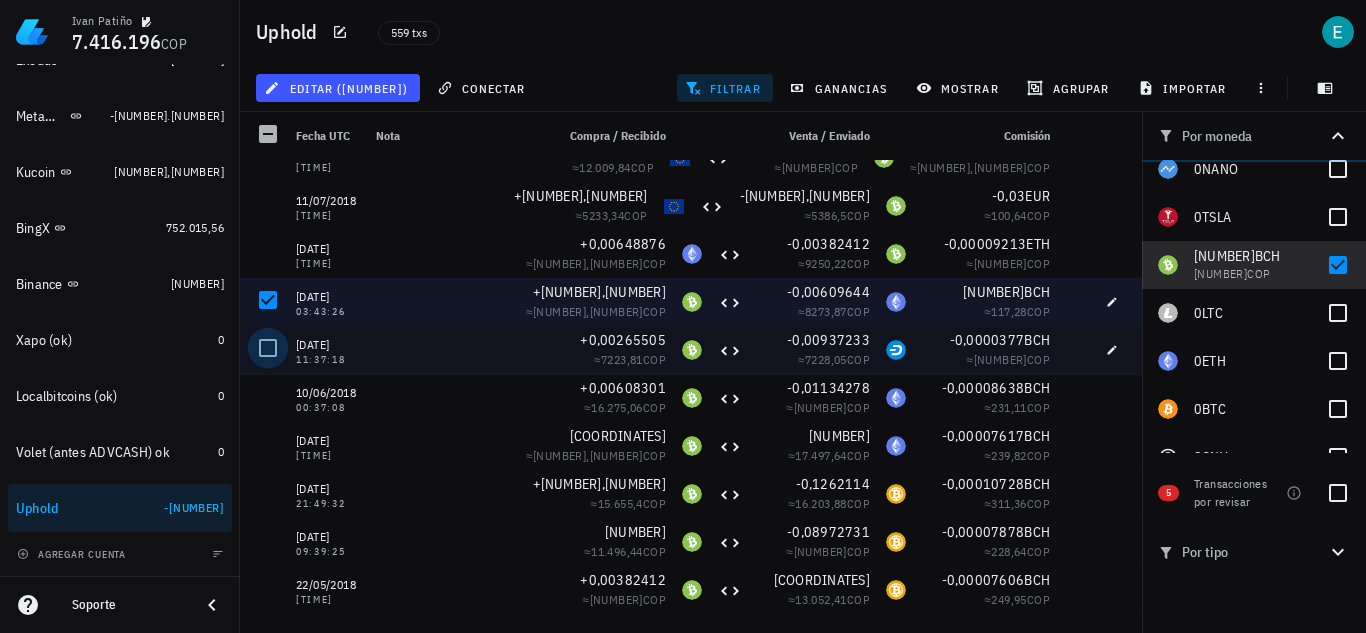 click at bounding box center [268, 348] 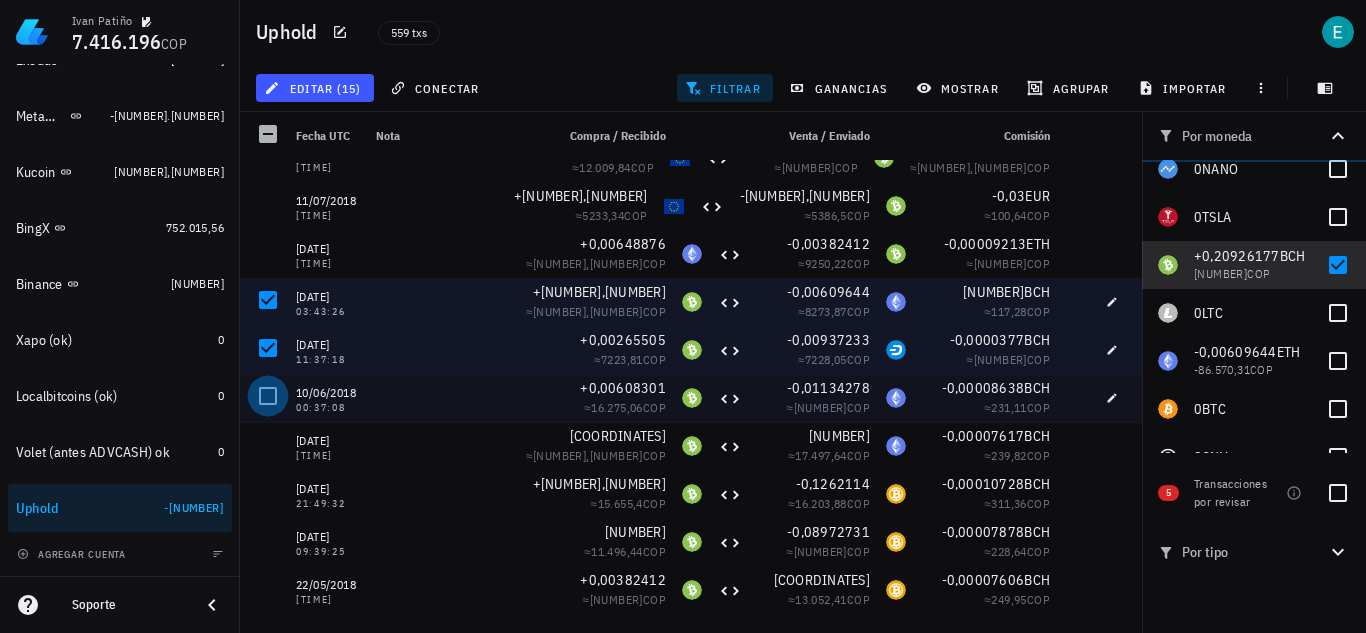 click at bounding box center (268, 396) 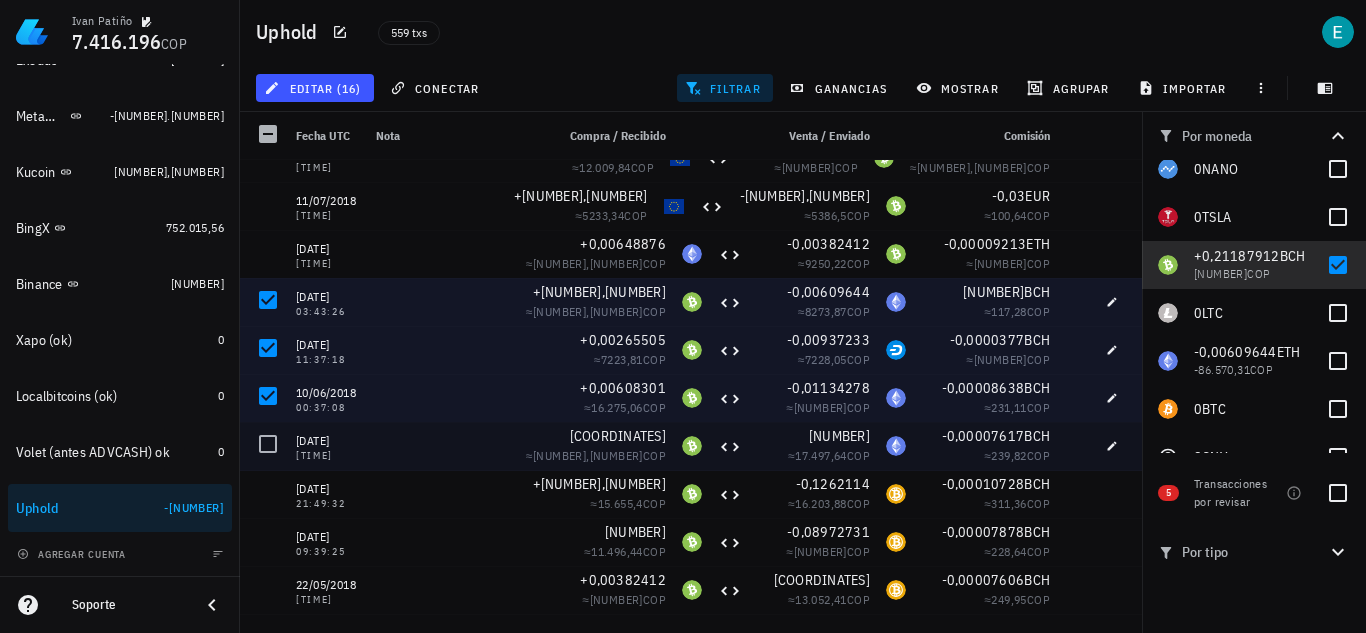 click at bounding box center (268, 444) 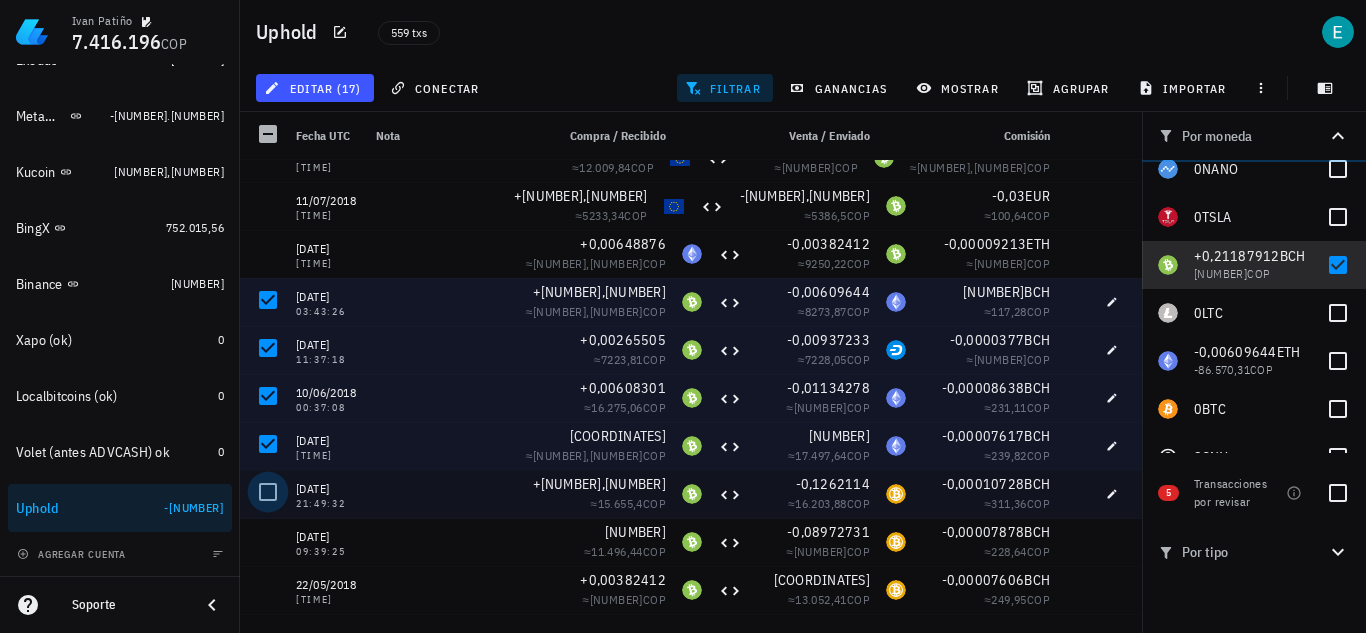 click at bounding box center [268, 492] 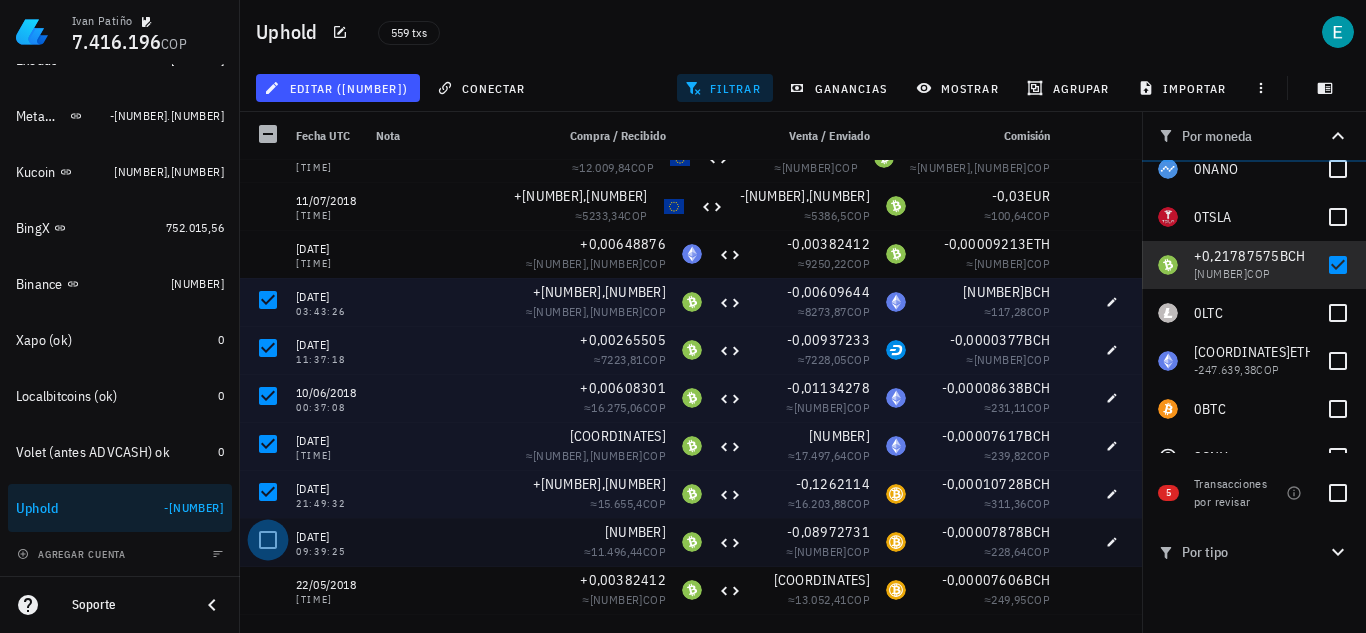 click at bounding box center (268, 540) 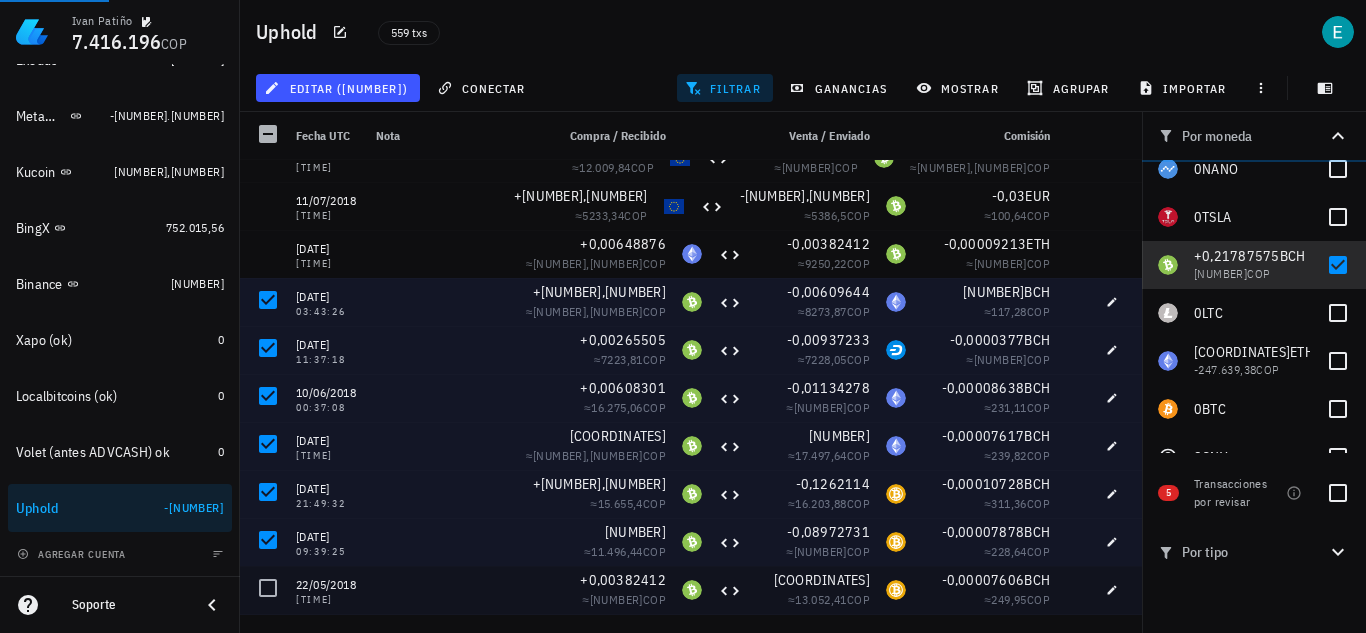 click at bounding box center [268, 588] 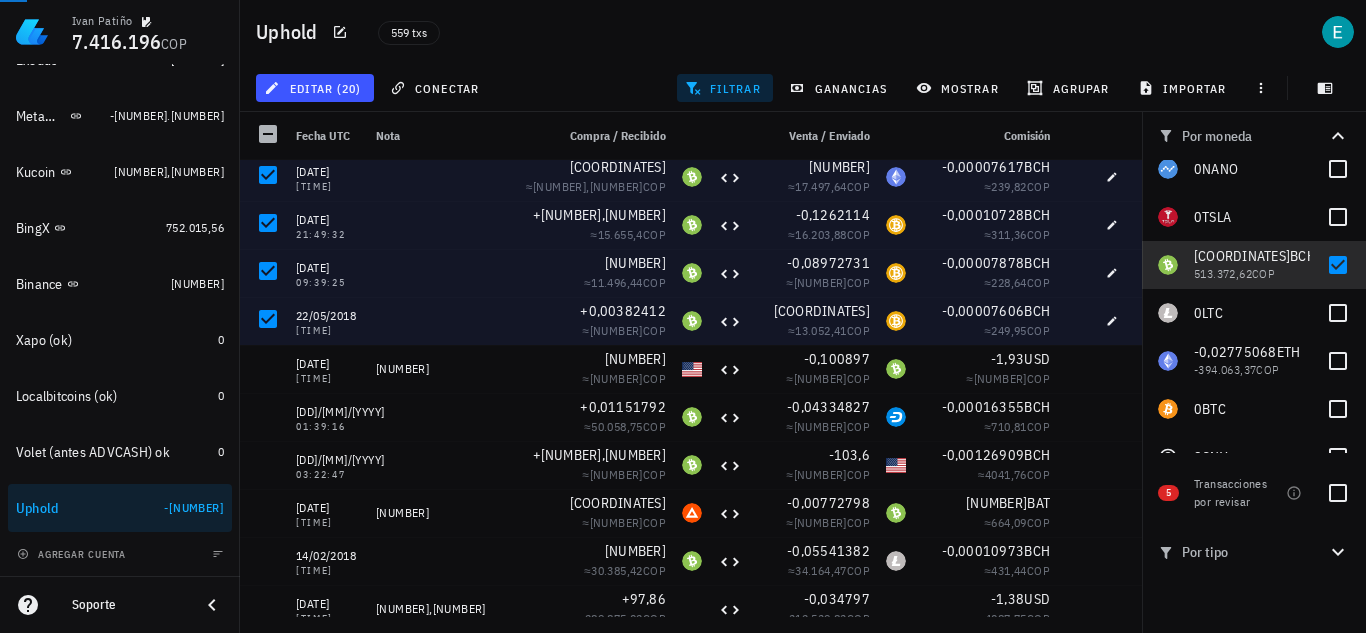 scroll, scrollTop: 1870, scrollLeft: 0, axis: vertical 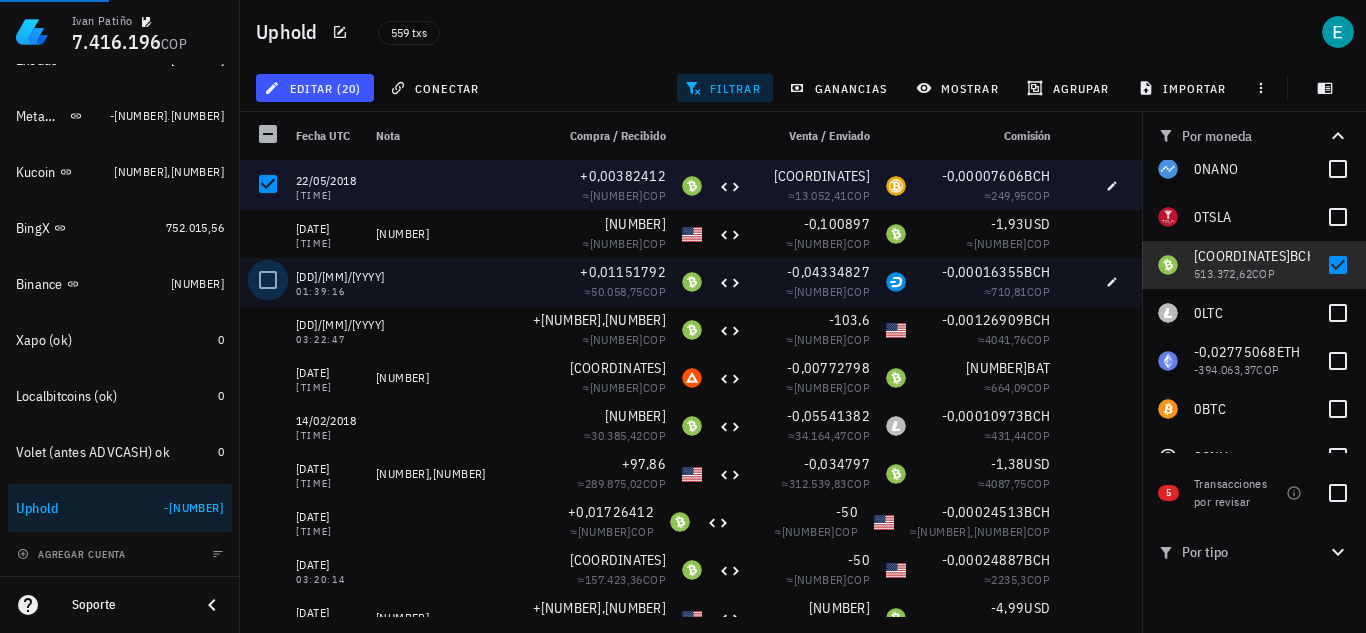 click at bounding box center [268, 280] 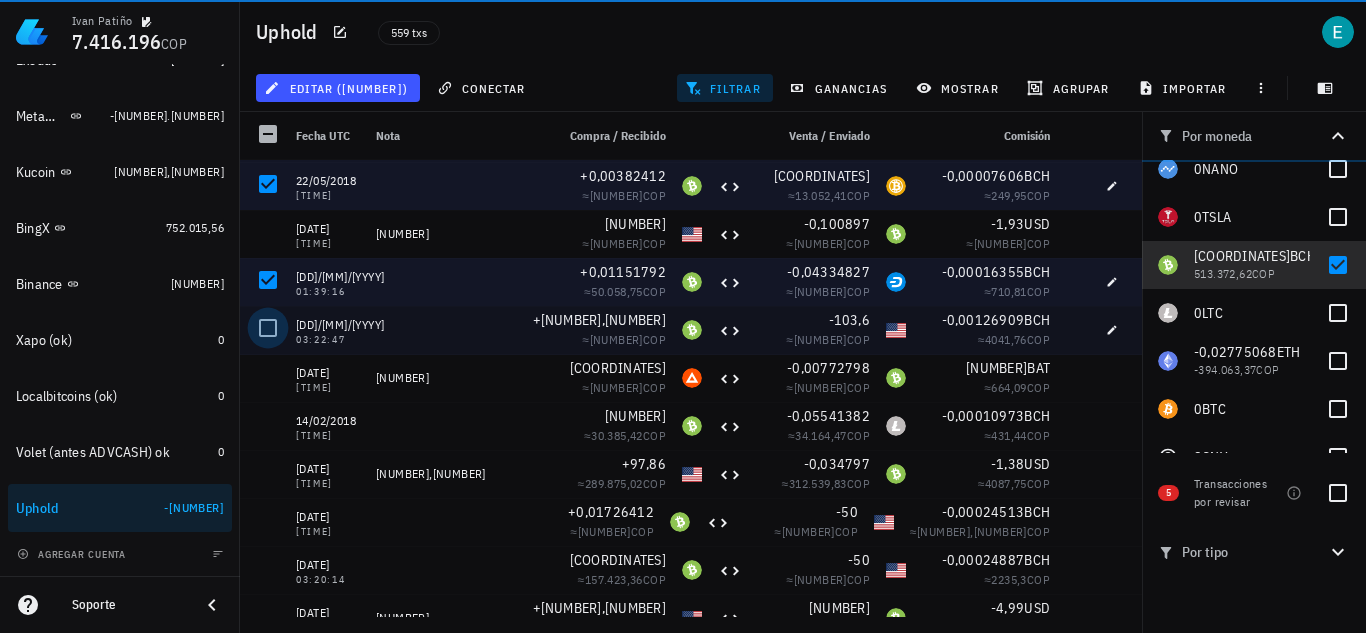 click at bounding box center [268, 328] 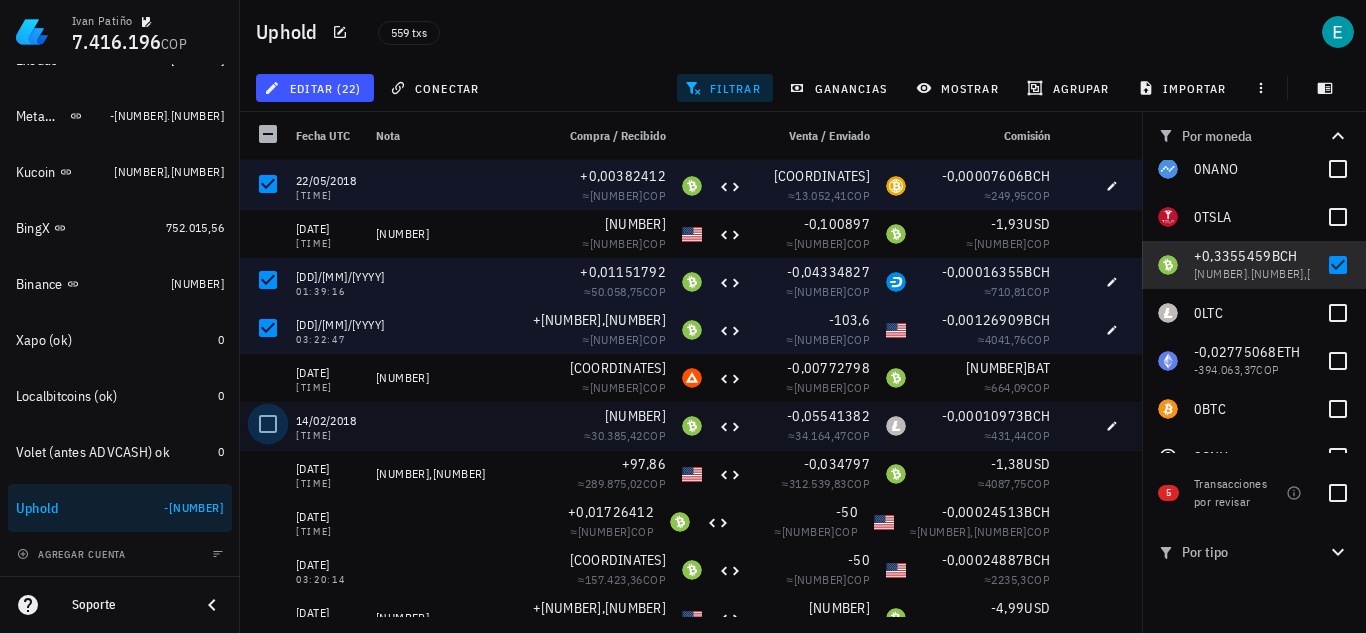 click at bounding box center (268, 424) 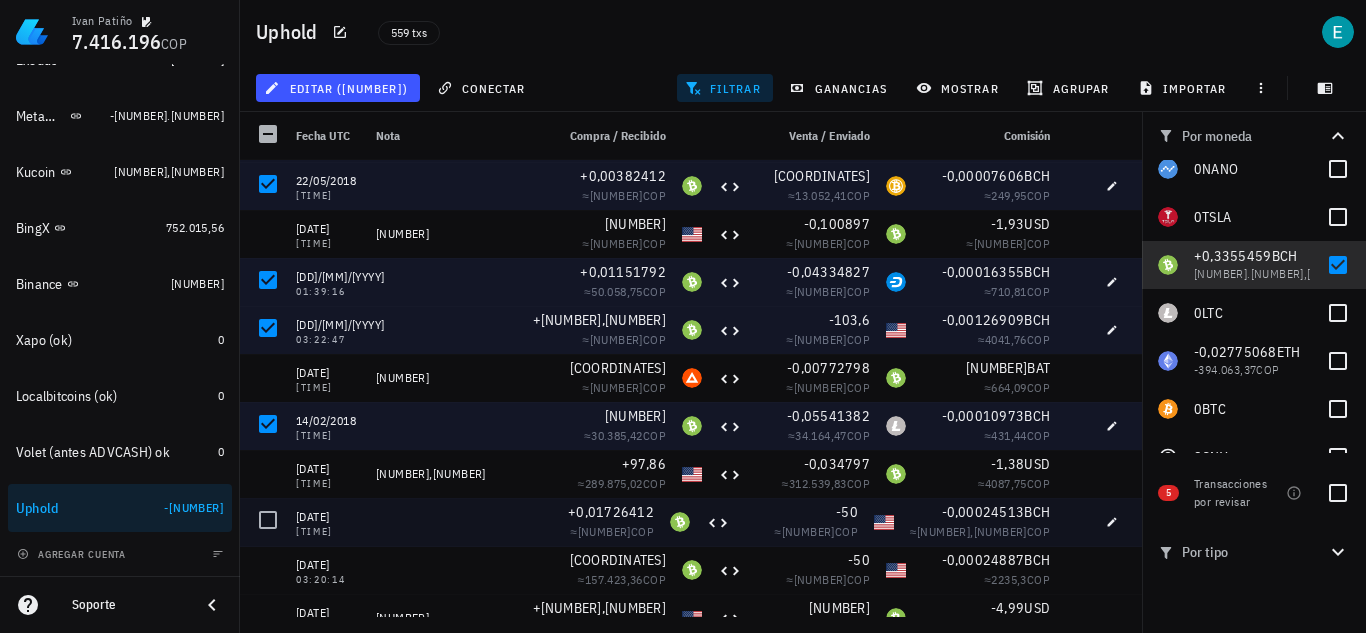 click at bounding box center (268, 520) 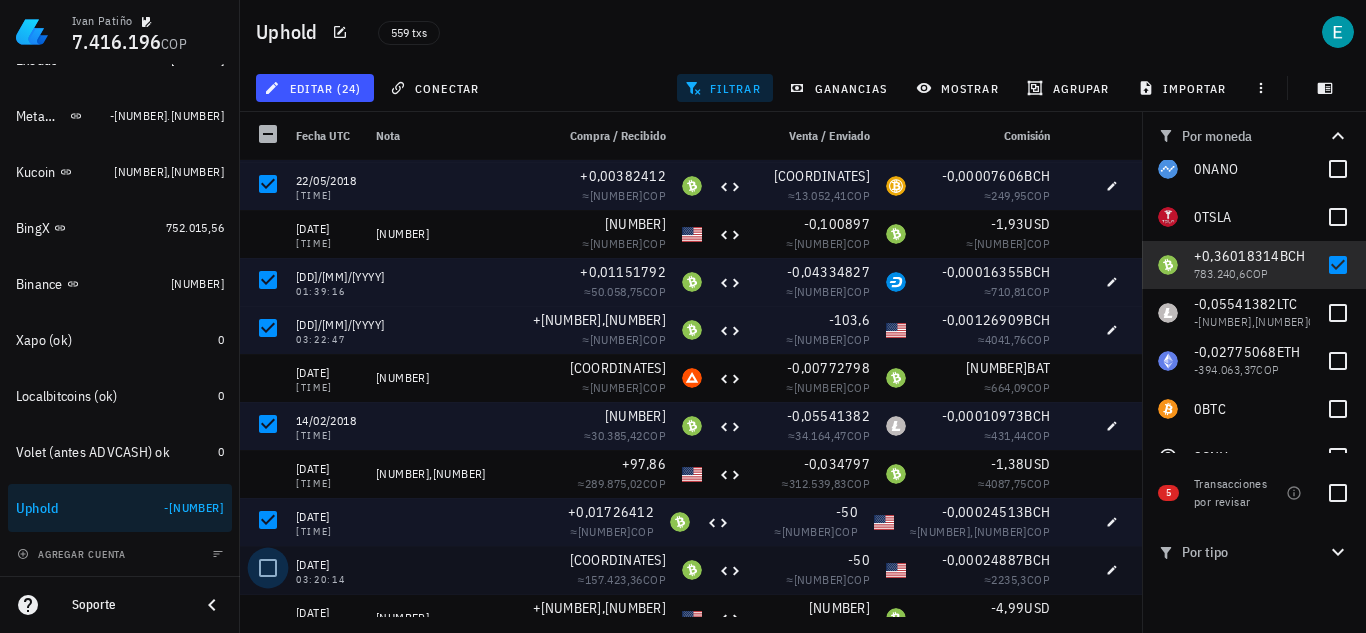 click at bounding box center [268, 568] 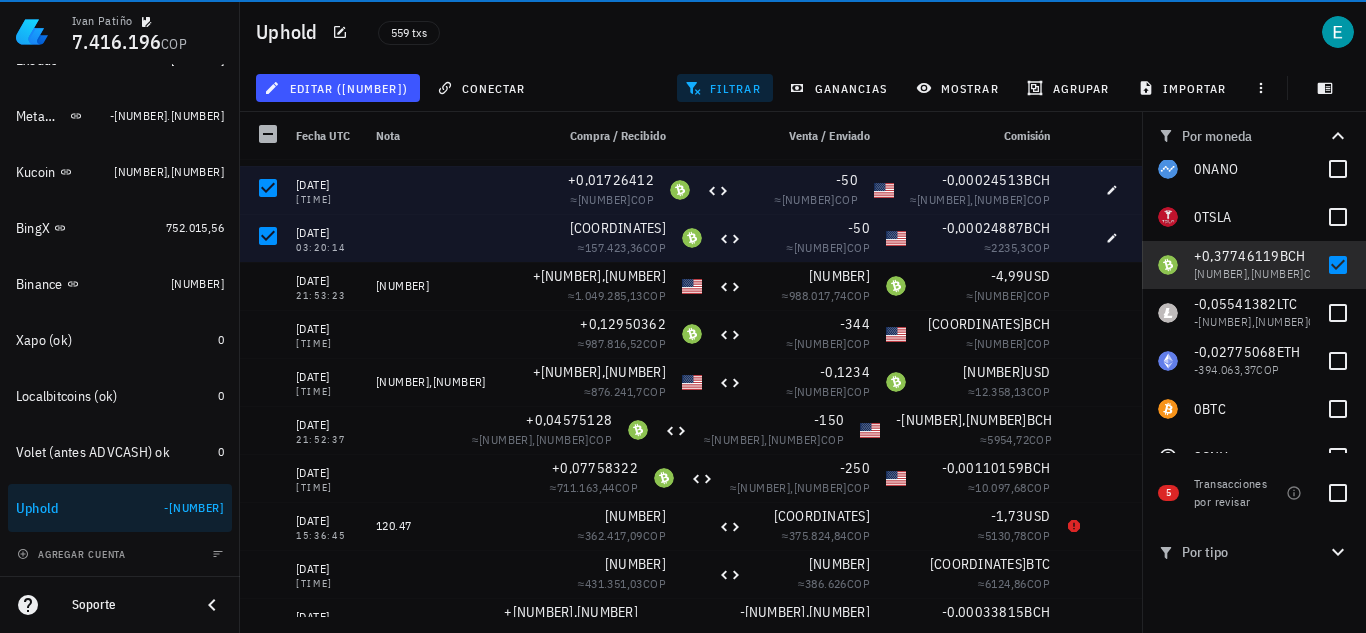 scroll, scrollTop: 2228, scrollLeft: 0, axis: vertical 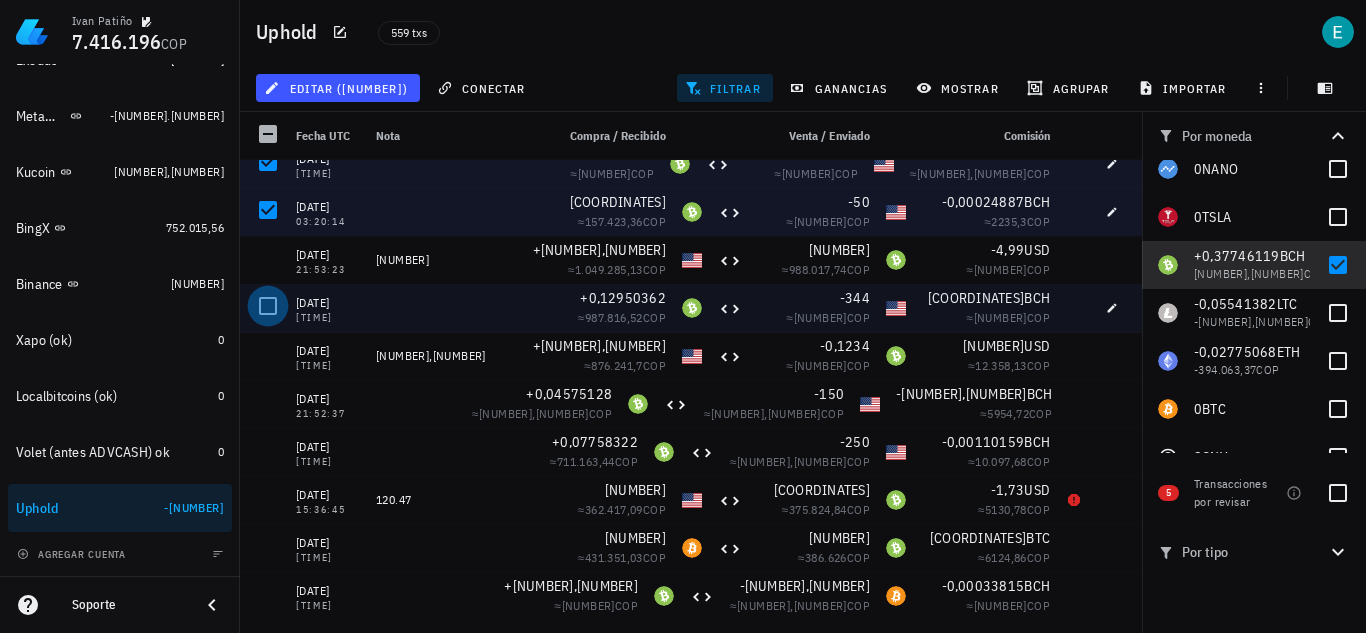 click at bounding box center [268, 306] 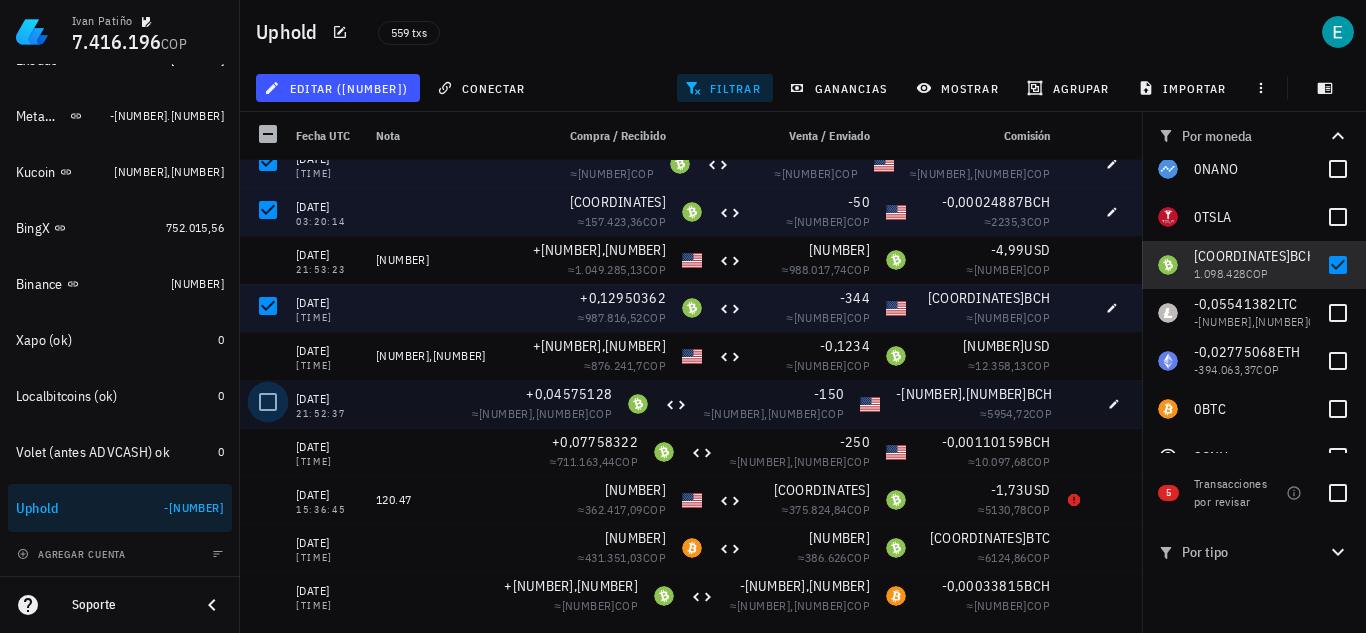 click at bounding box center (268, 402) 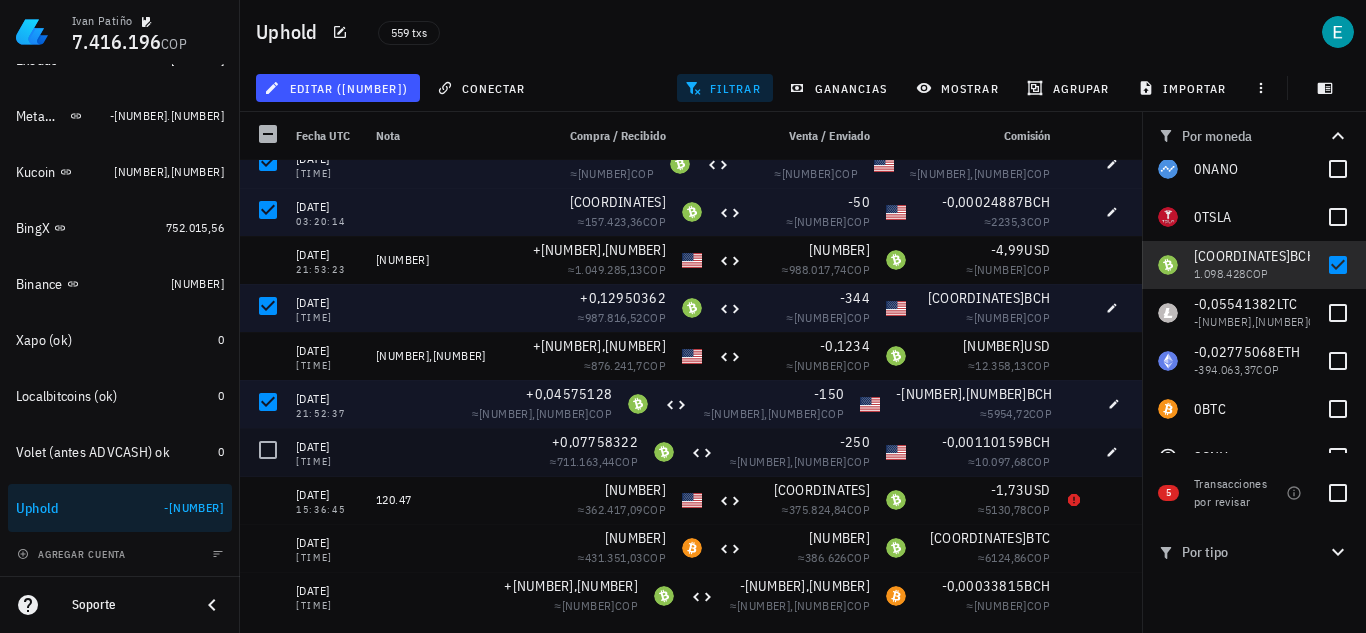 click at bounding box center [268, 450] 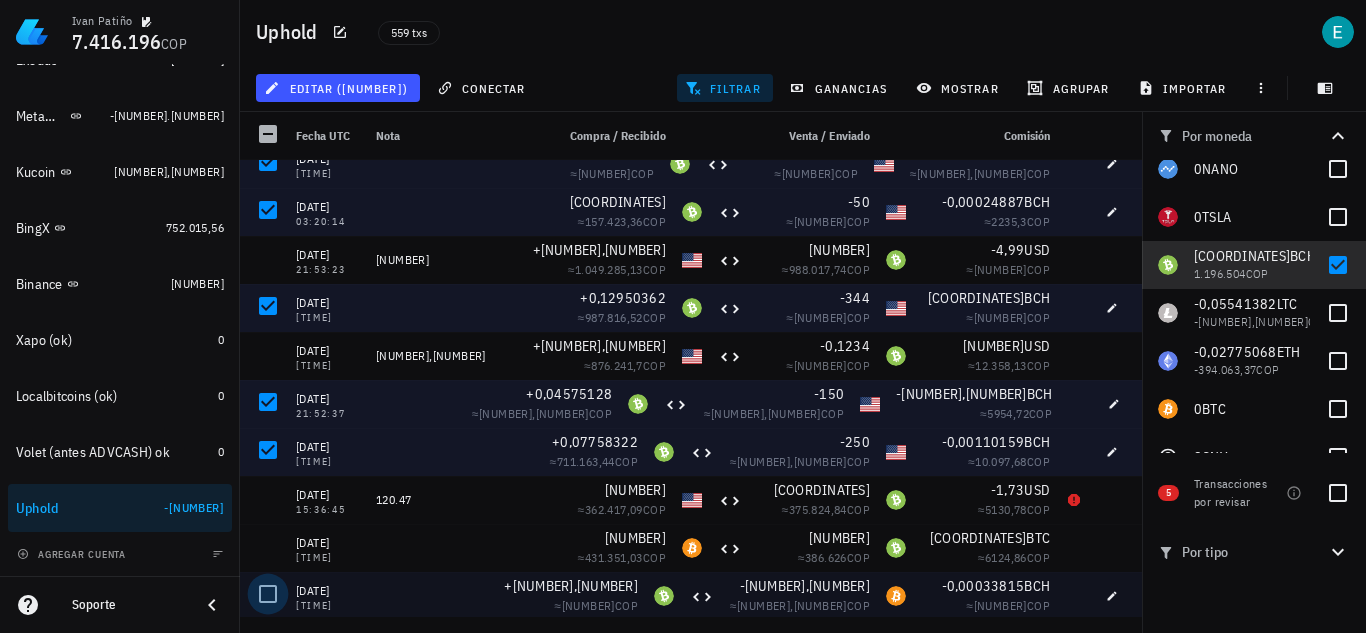 click at bounding box center [268, 594] 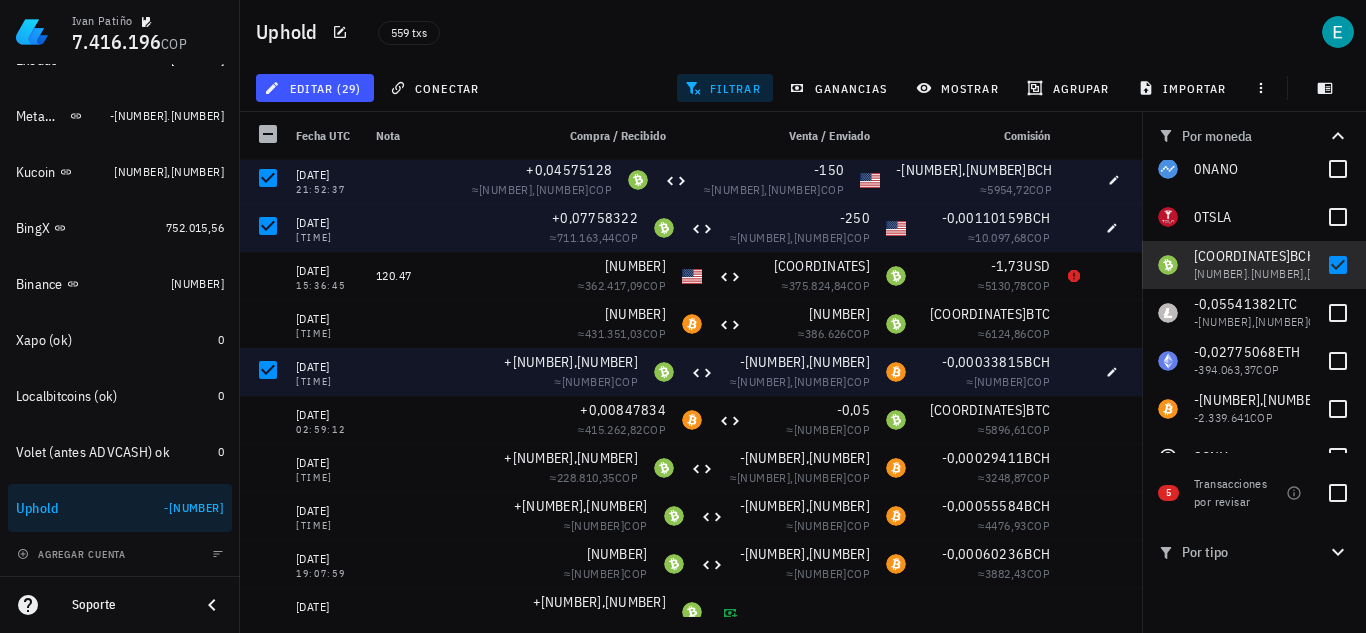 scroll, scrollTop: 2471, scrollLeft: 0, axis: vertical 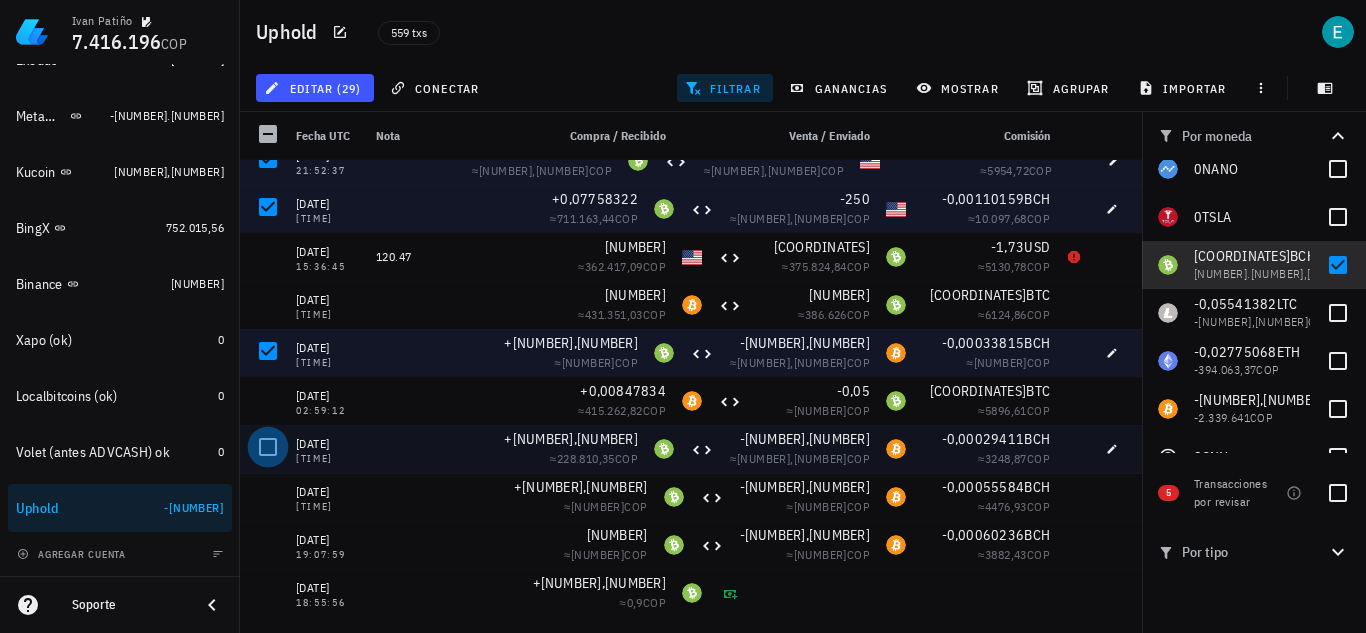 click at bounding box center (268, 447) 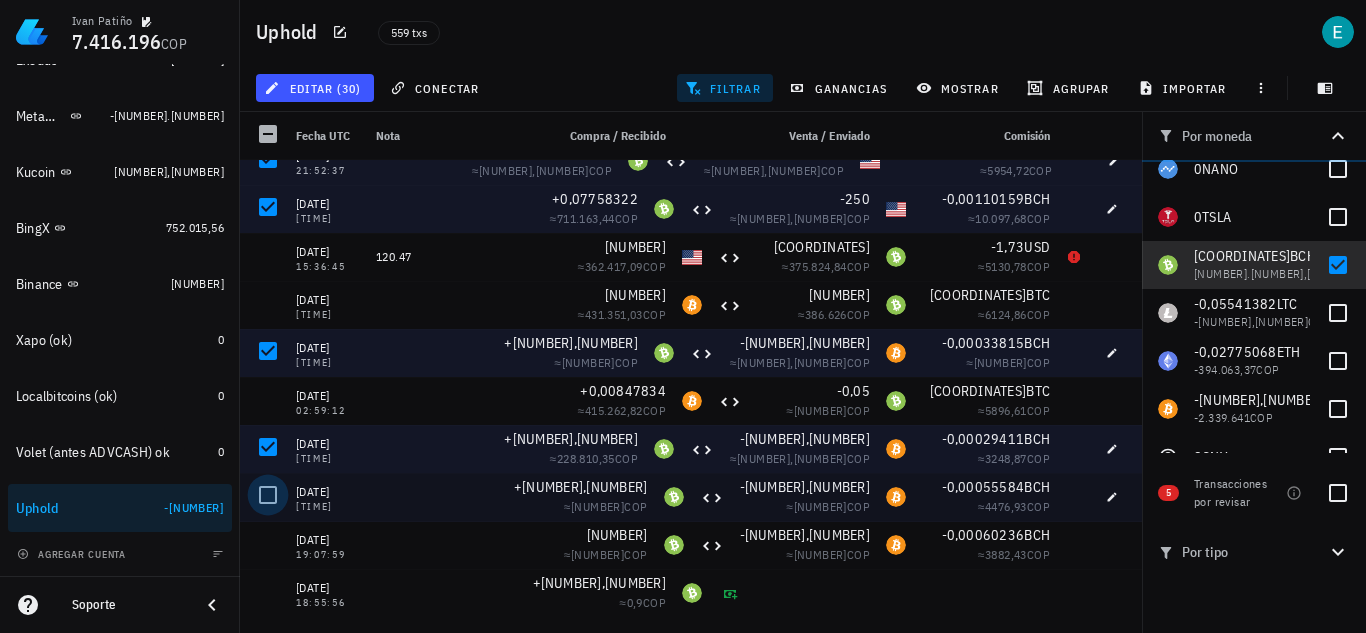 click at bounding box center (268, 495) 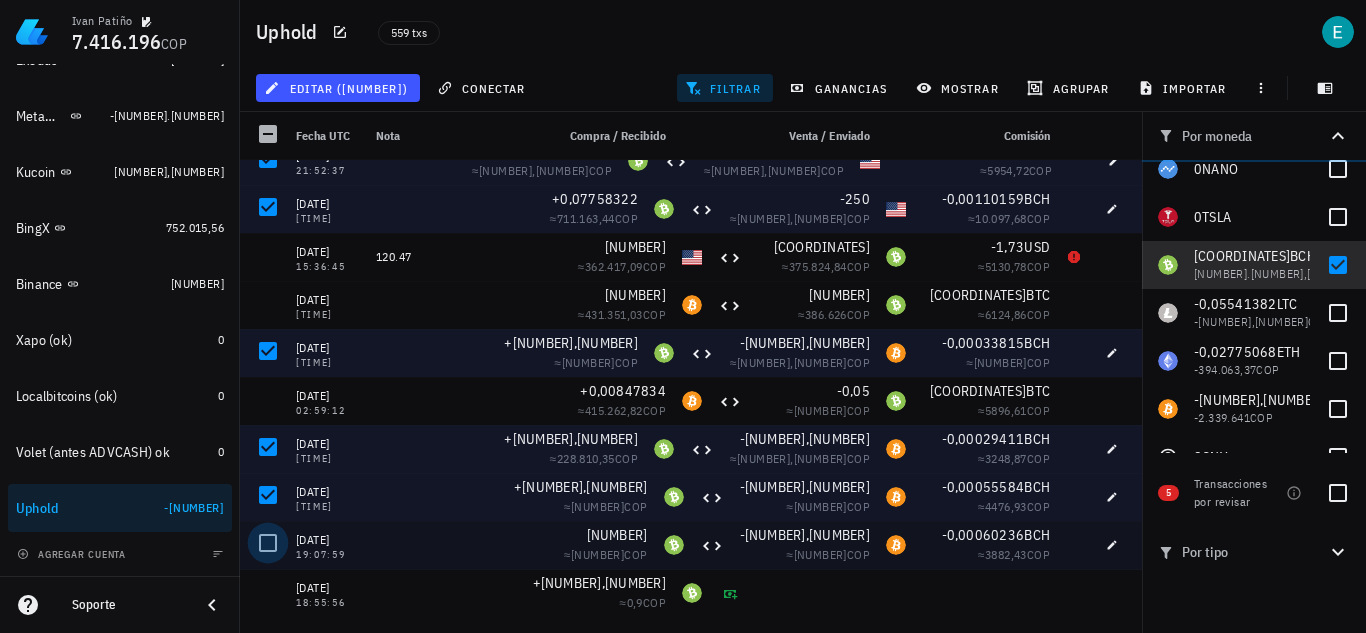 click at bounding box center [268, 543] 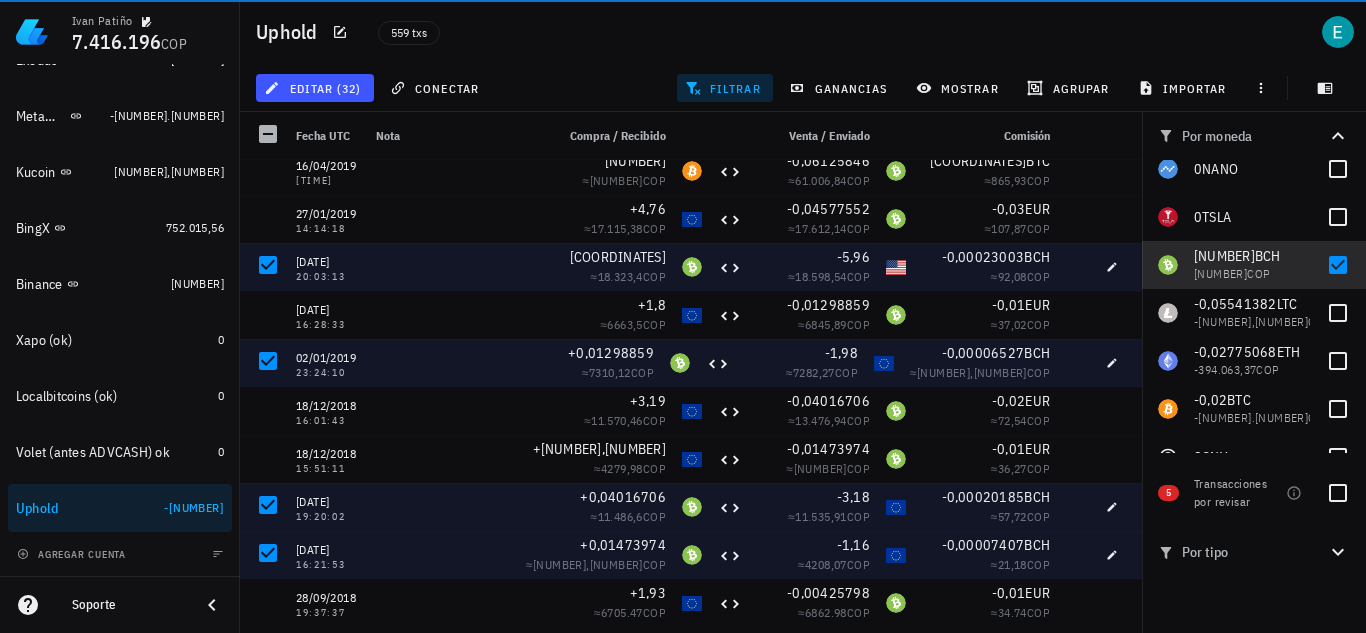 scroll, scrollTop: 0, scrollLeft: 0, axis: both 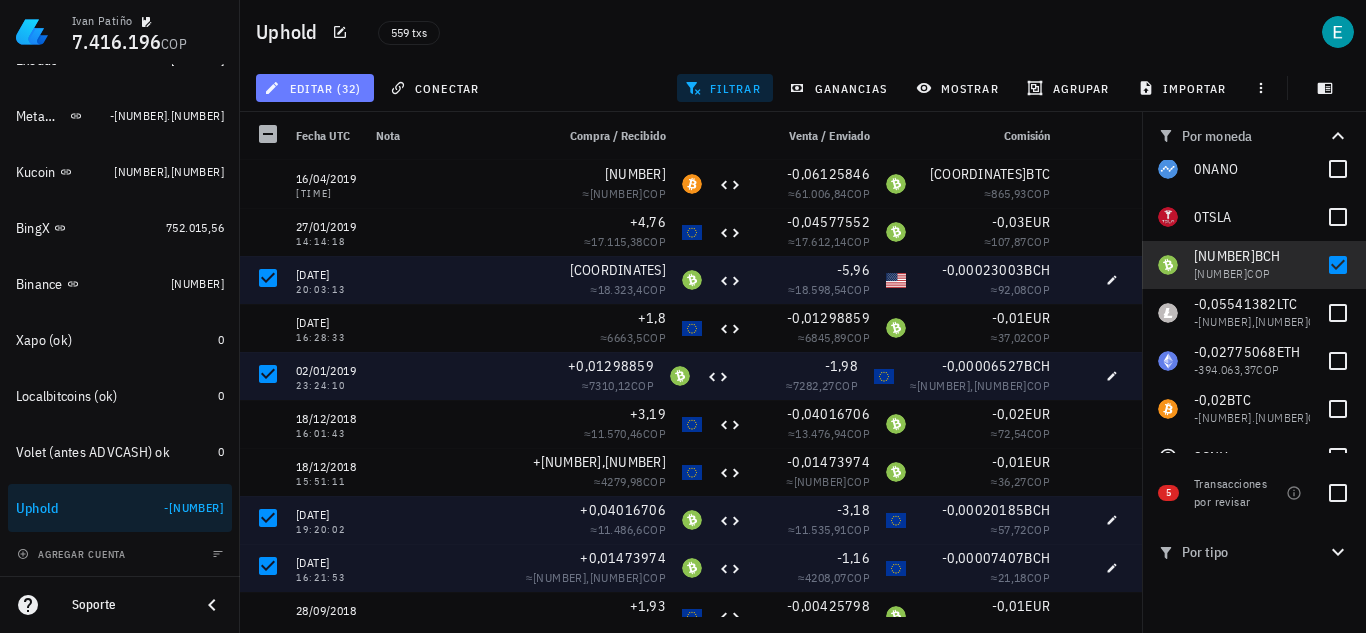 click on "editar (32)" at bounding box center [314, 88] 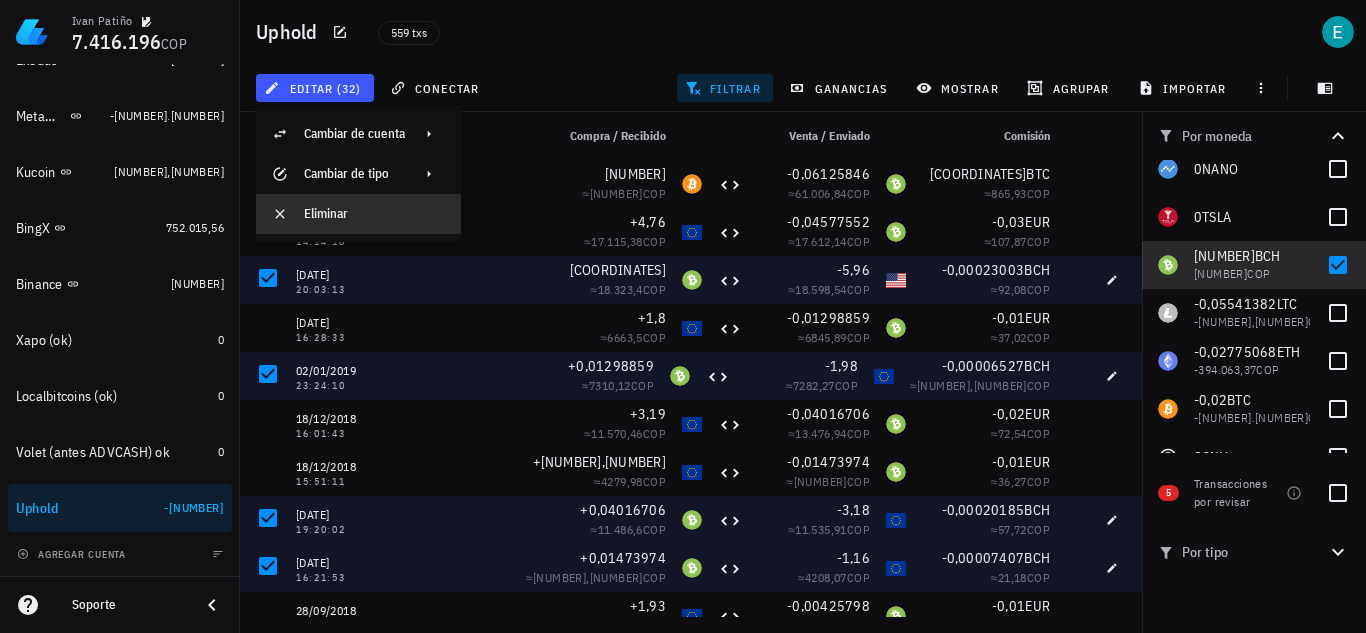 click on "Eliminar" at bounding box center (374, 214) 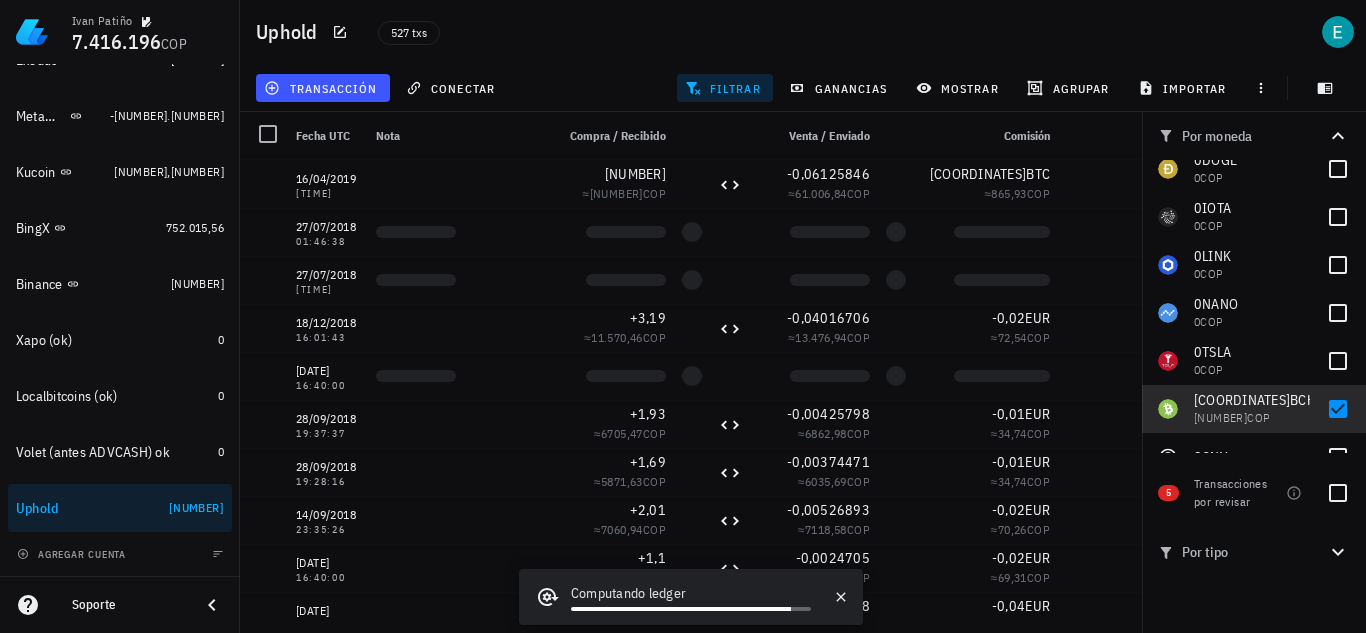 scroll, scrollTop: 1359, scrollLeft: 0, axis: vertical 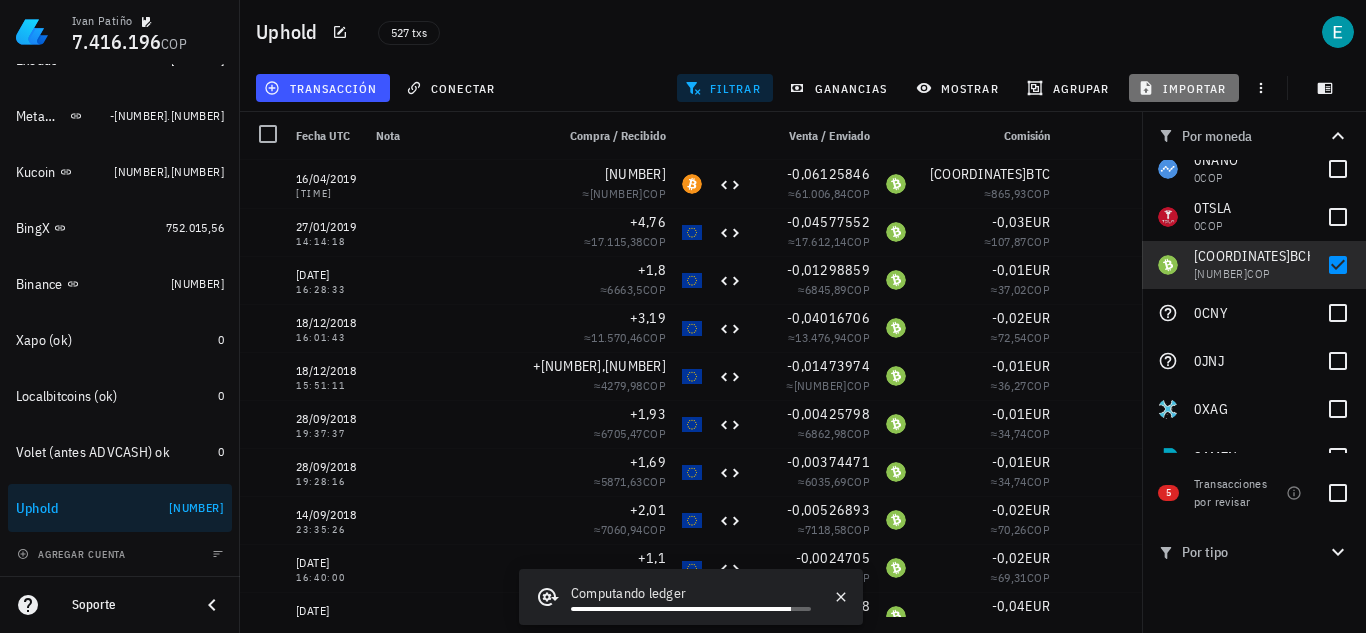 click on "importar" at bounding box center (1184, 88) 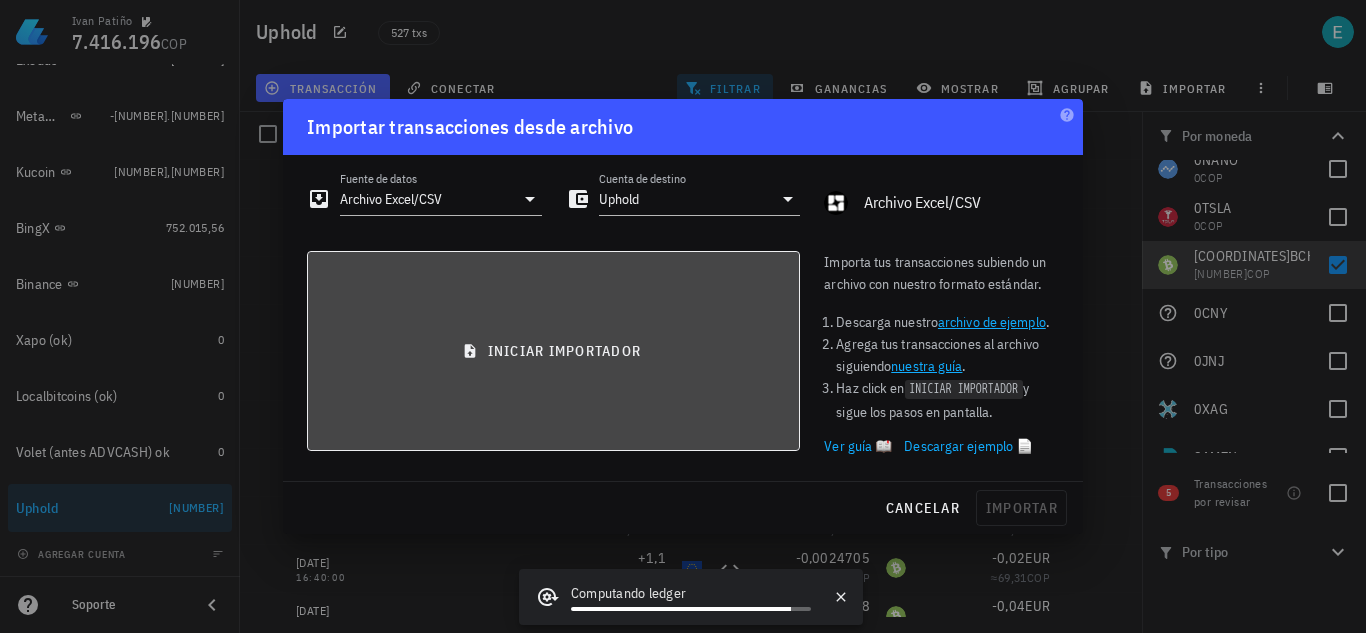 click on "iniciar importador" at bounding box center (553, 351) 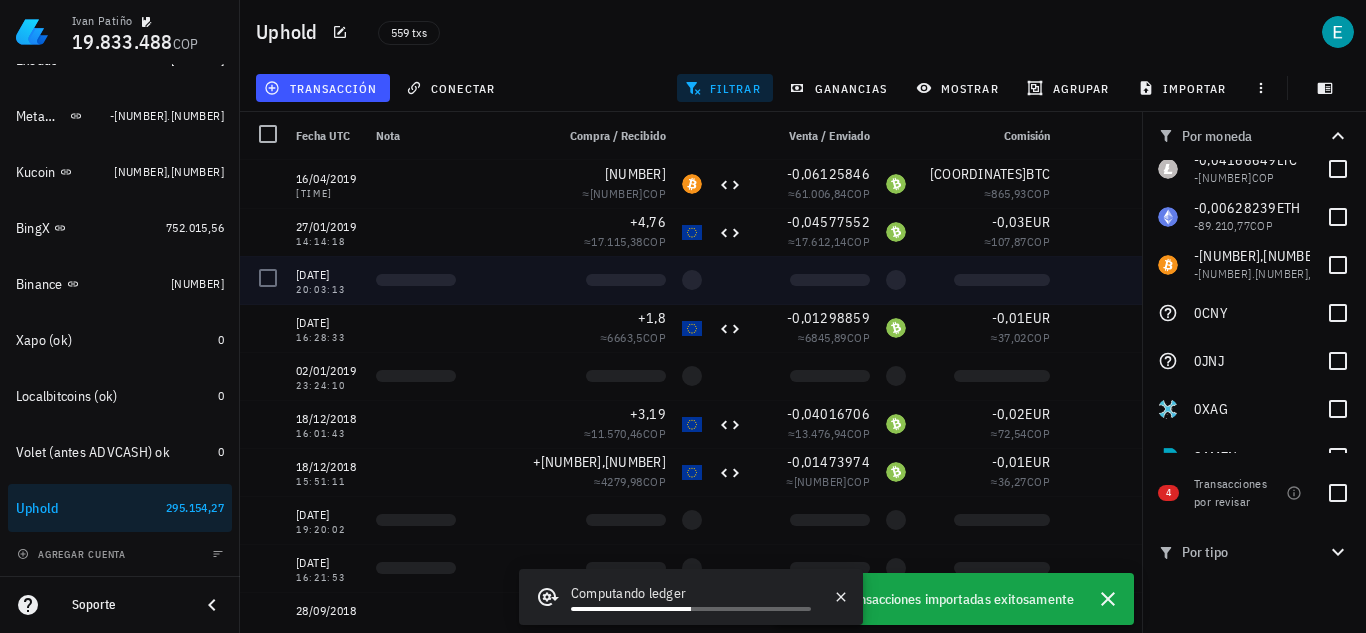 scroll, scrollTop: 1263, scrollLeft: 0, axis: vertical 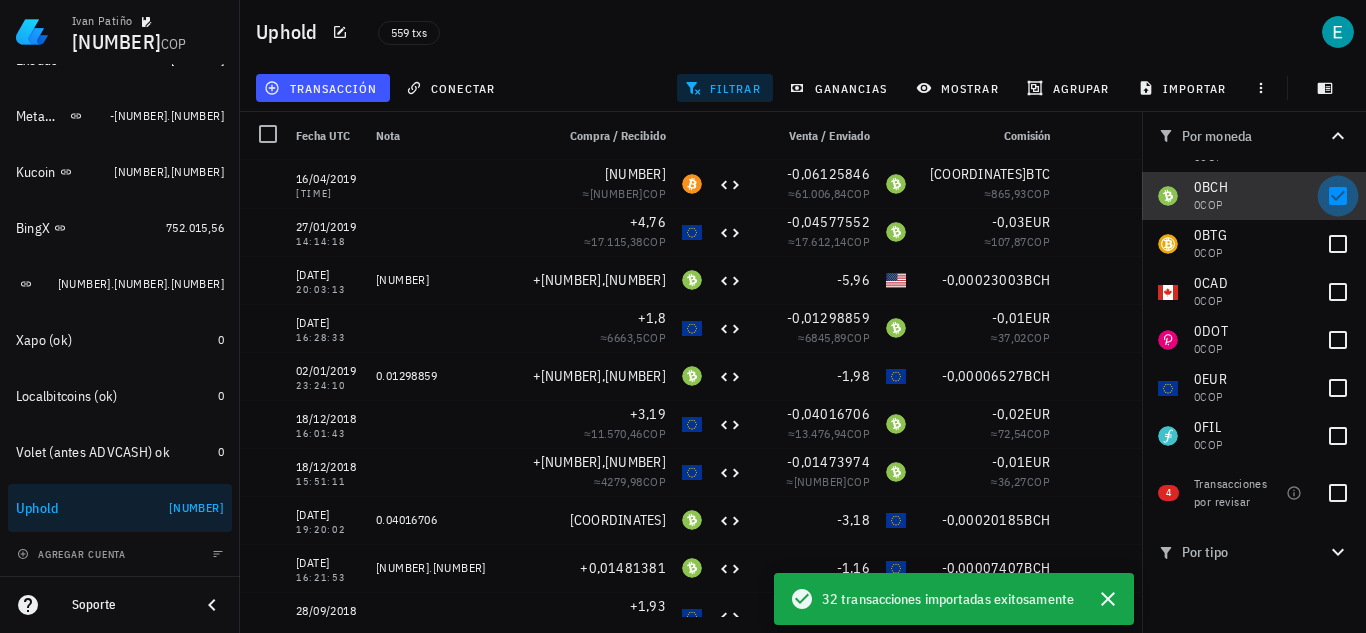 click at bounding box center [1338, 196] 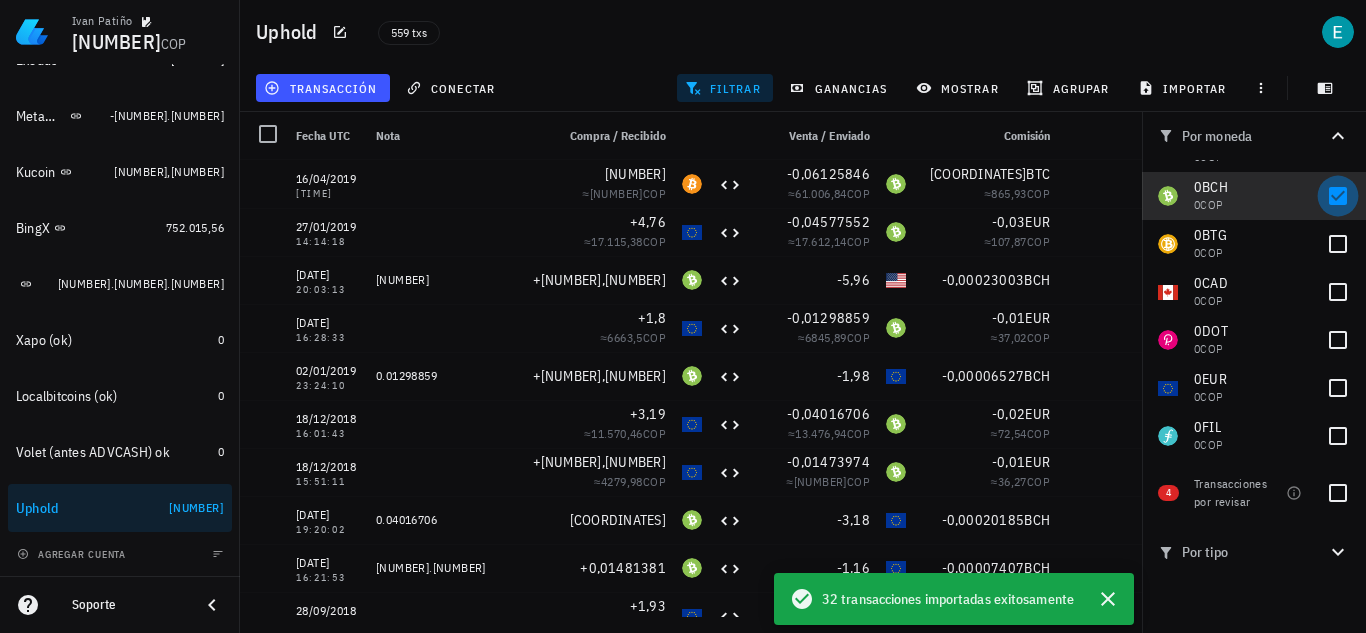 checkbox on "false" 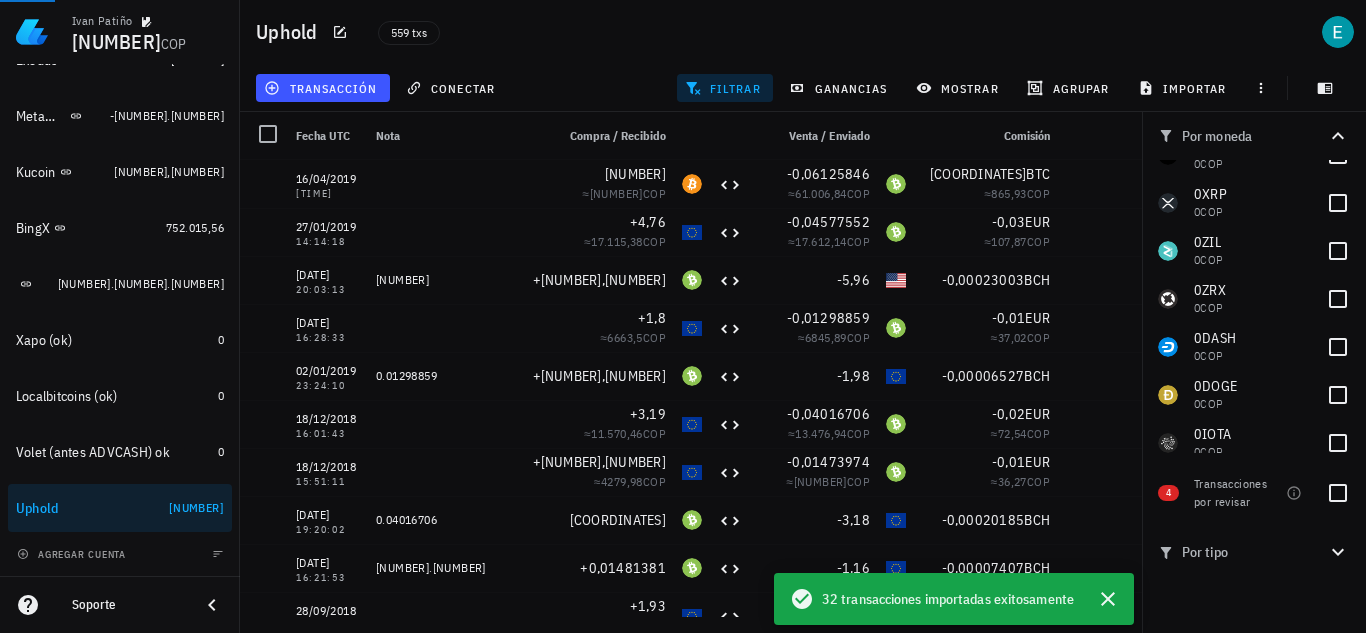scroll, scrollTop: 1182, scrollLeft: 0, axis: vertical 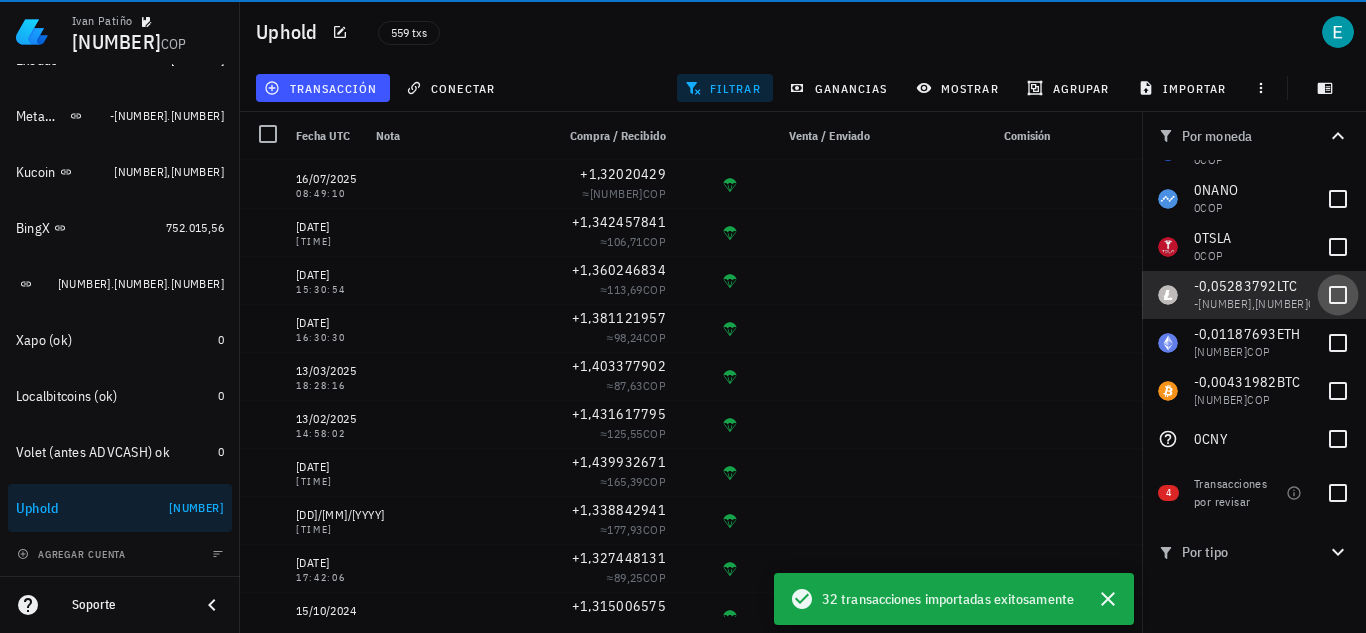 click at bounding box center (1338, 295) 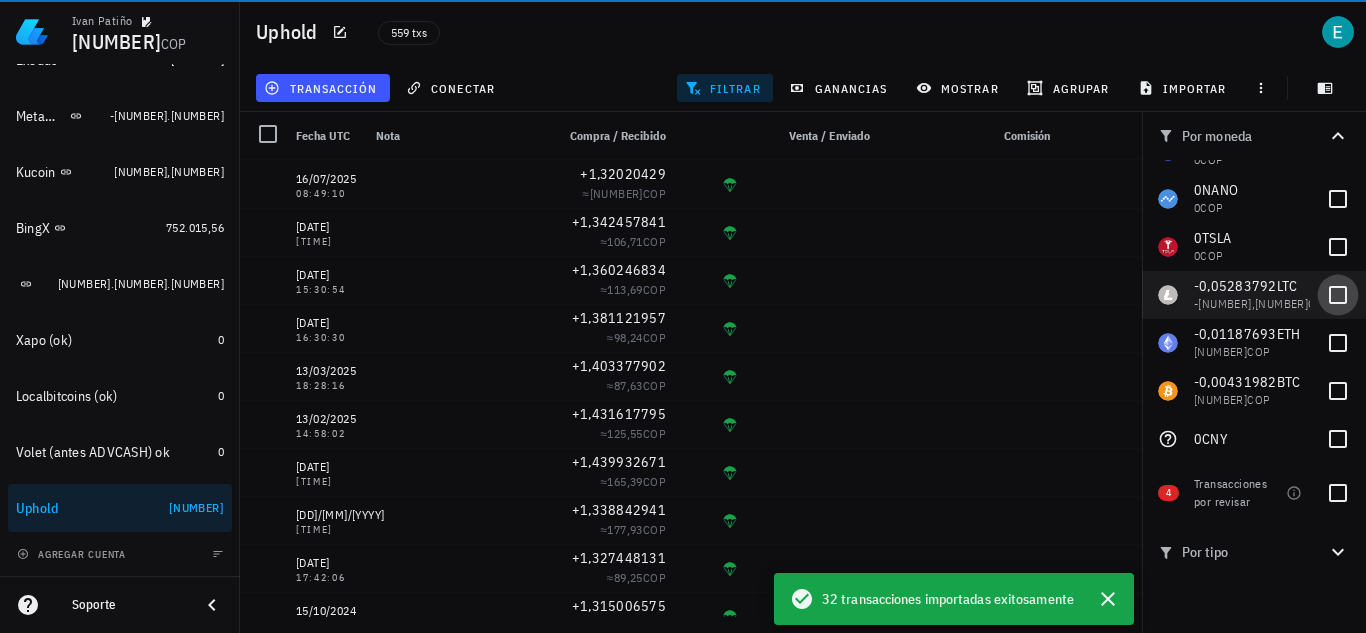 checkbox on "true" 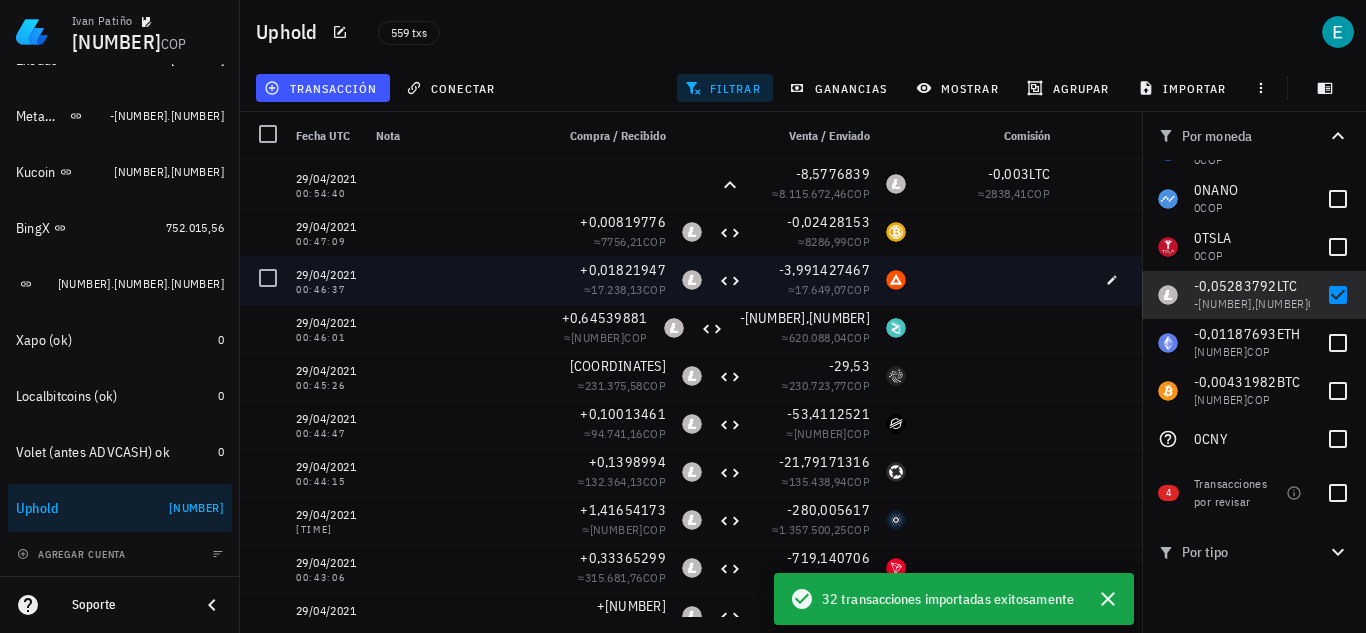 click at bounding box center [986, 280] 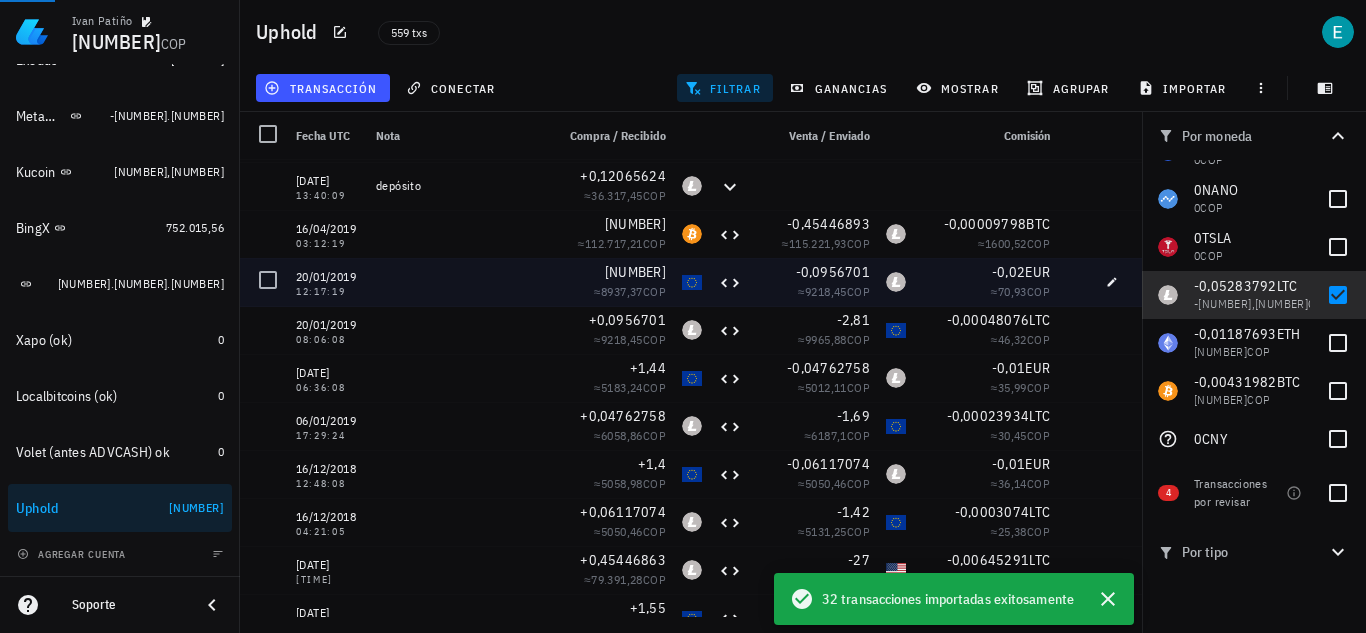 scroll, scrollTop: 1000, scrollLeft: 0, axis: vertical 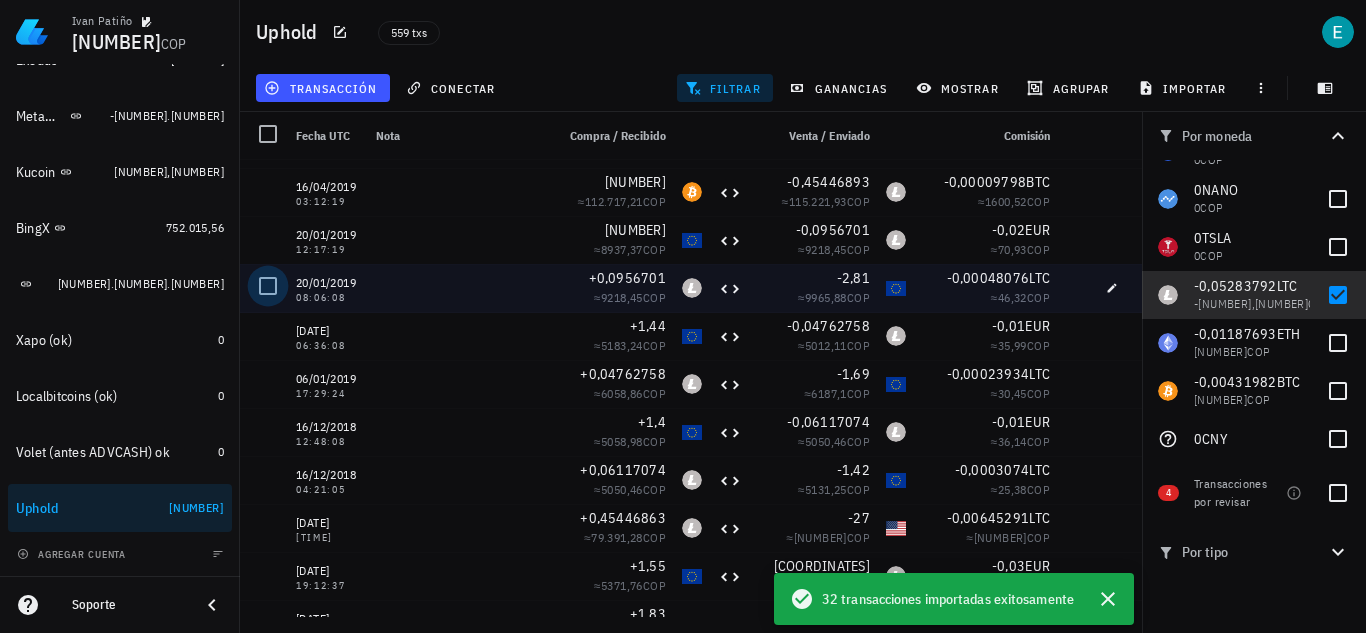 click at bounding box center (268, 286) 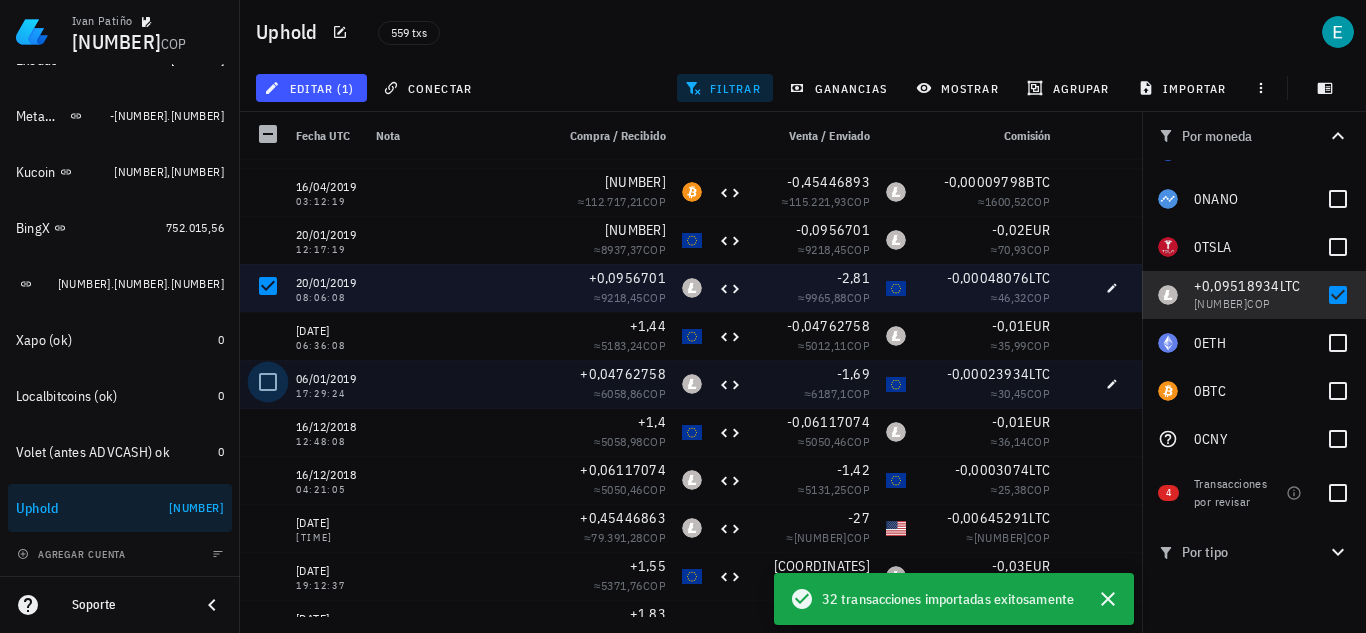 click at bounding box center (268, 382) 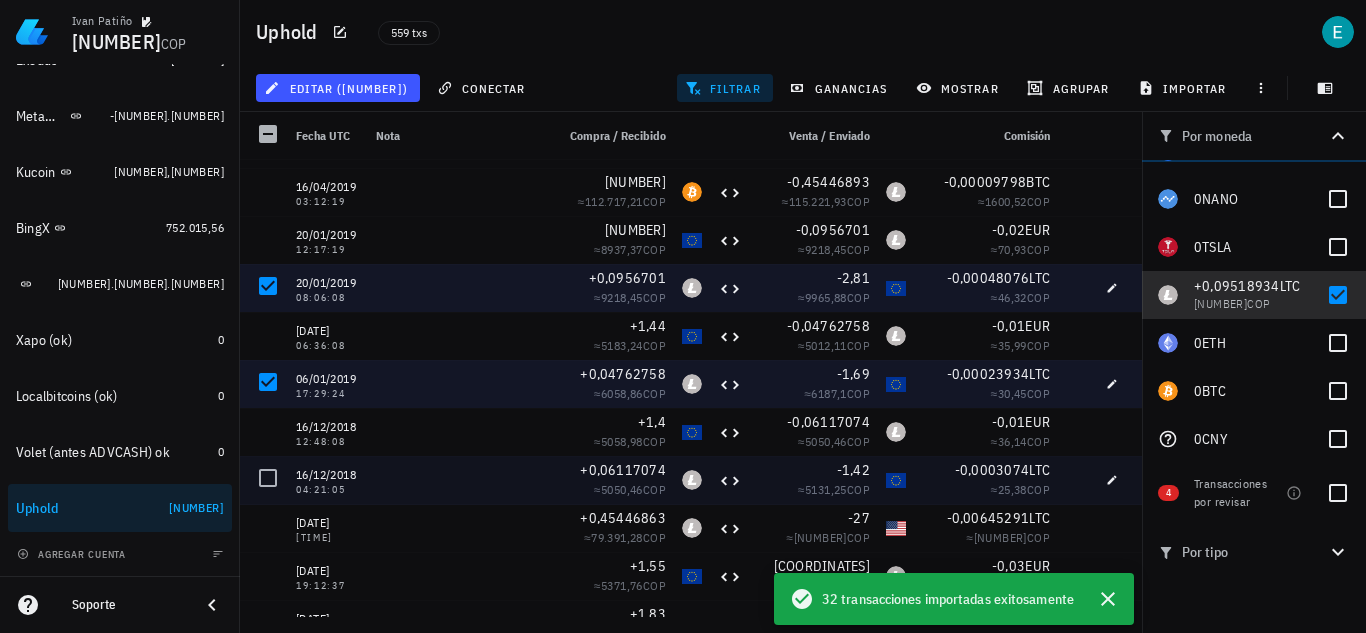 click at bounding box center [268, 478] 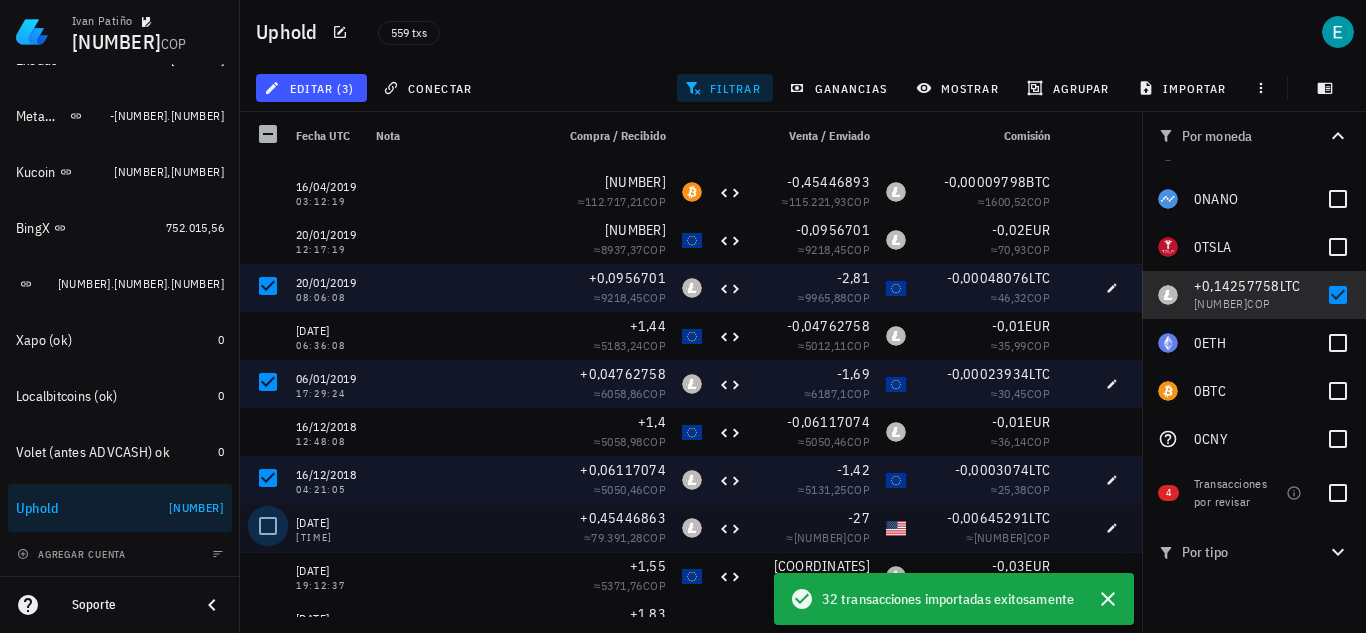 click at bounding box center [268, 526] 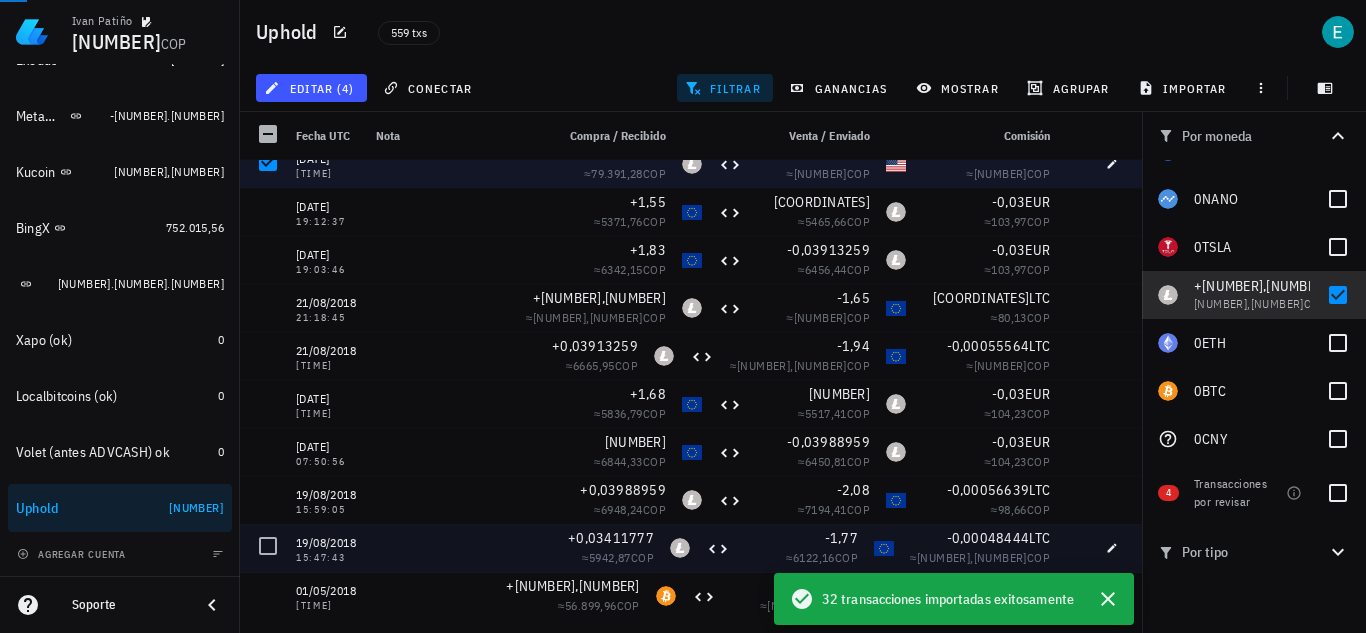 scroll, scrollTop: 1320, scrollLeft: 0, axis: vertical 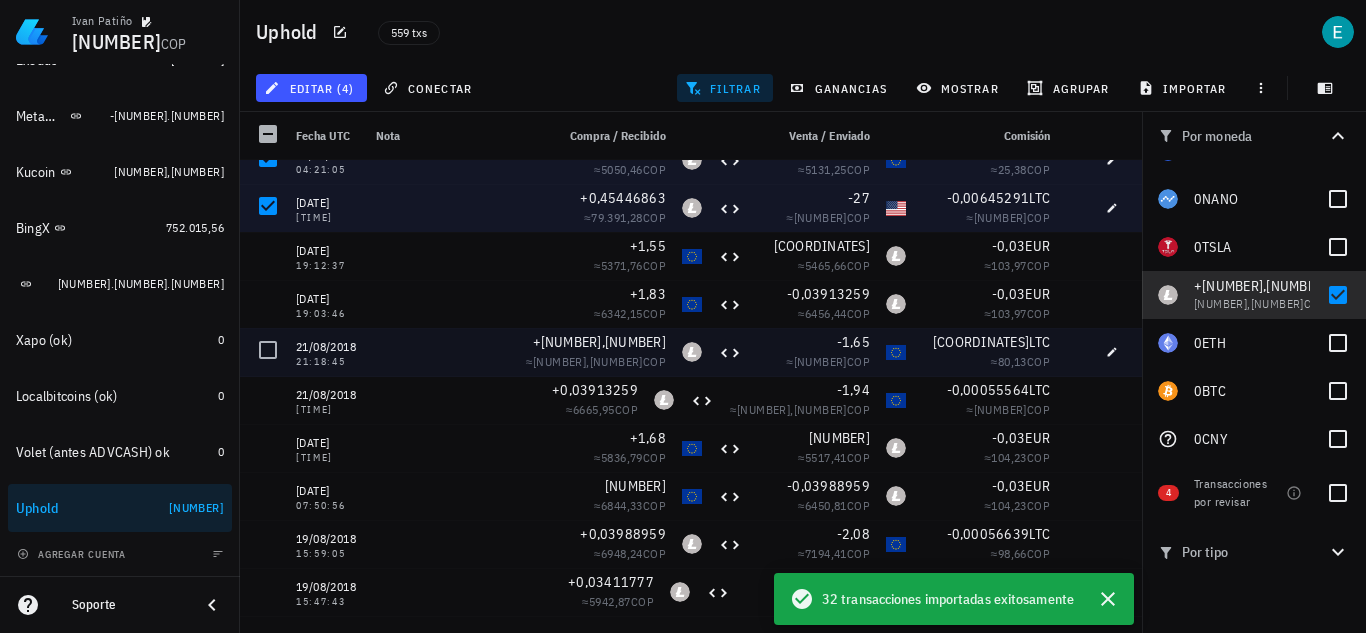 click at bounding box center (268, 350) 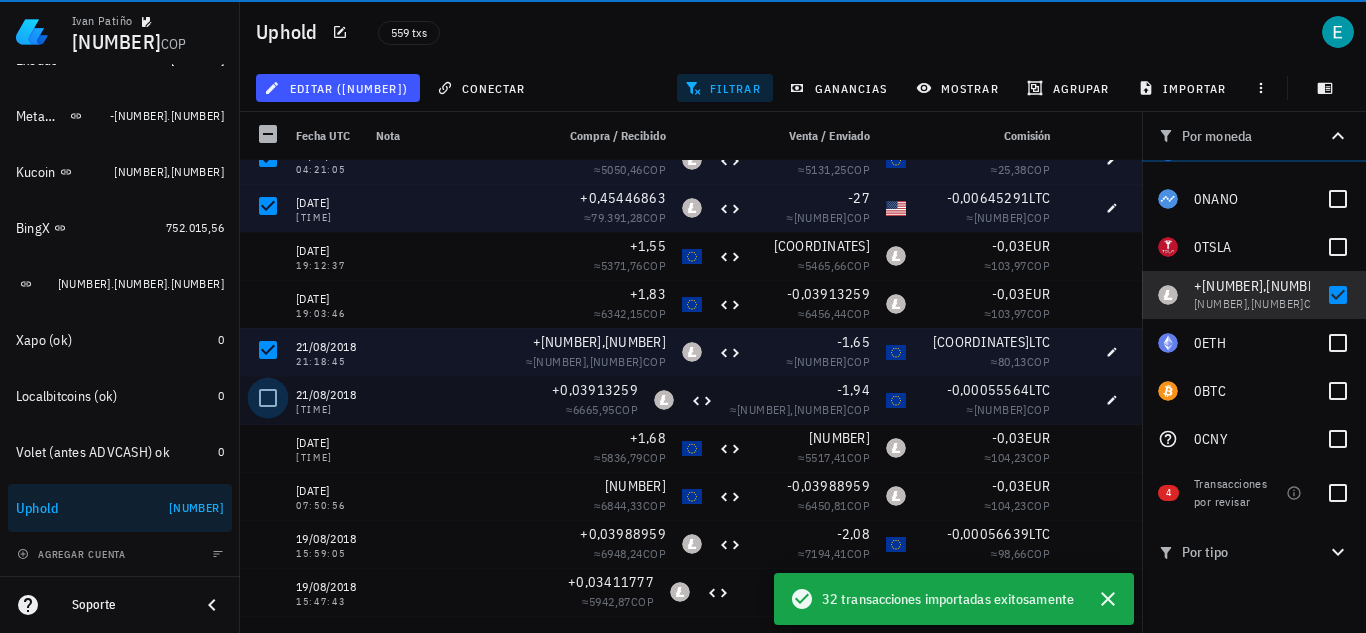 click at bounding box center (268, 398) 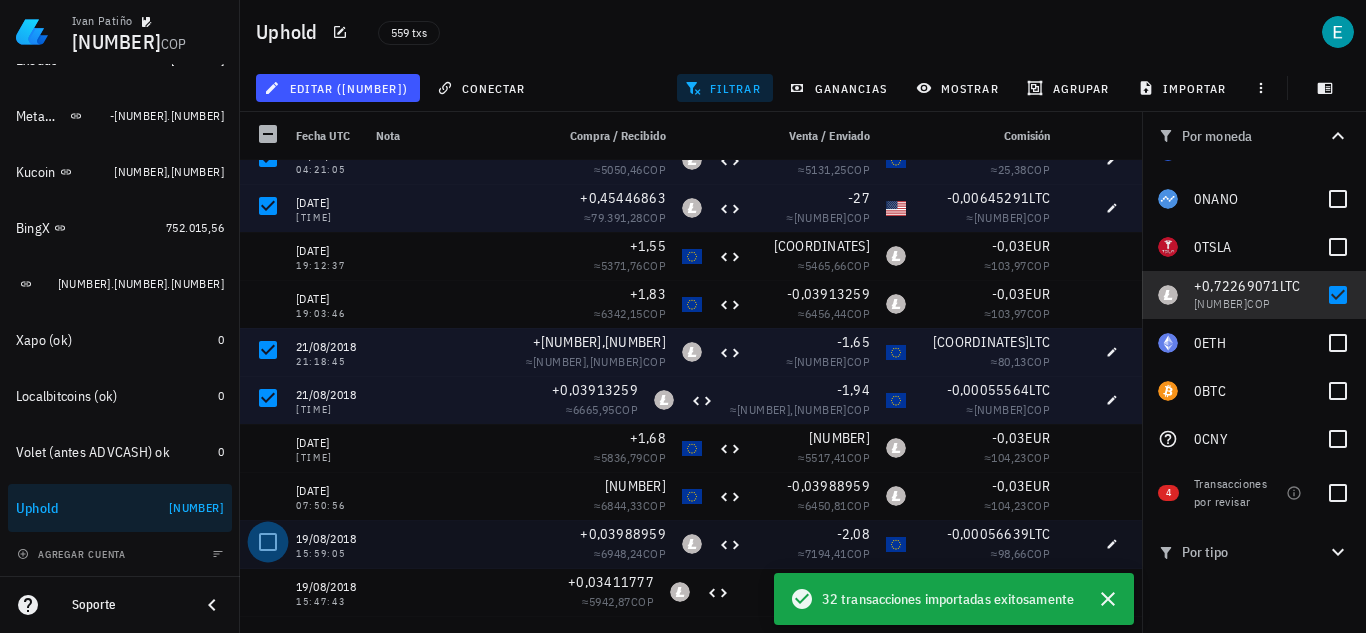 click at bounding box center [268, 542] 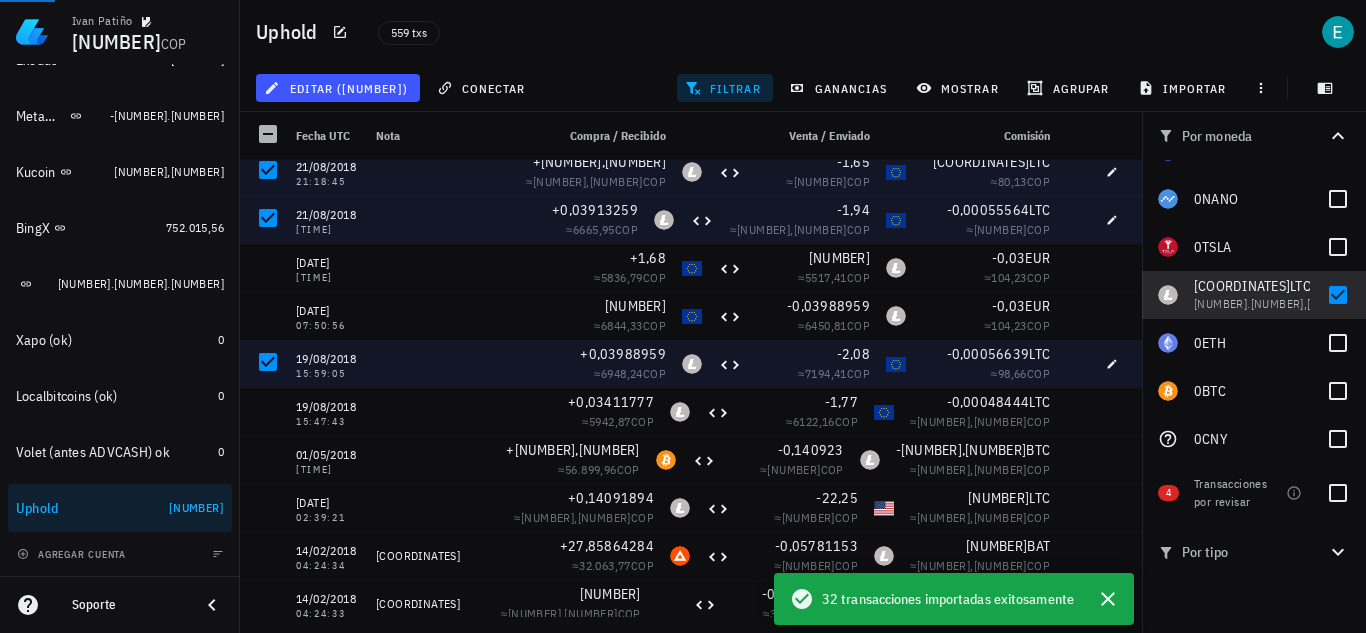 scroll, scrollTop: 1524, scrollLeft: 0, axis: vertical 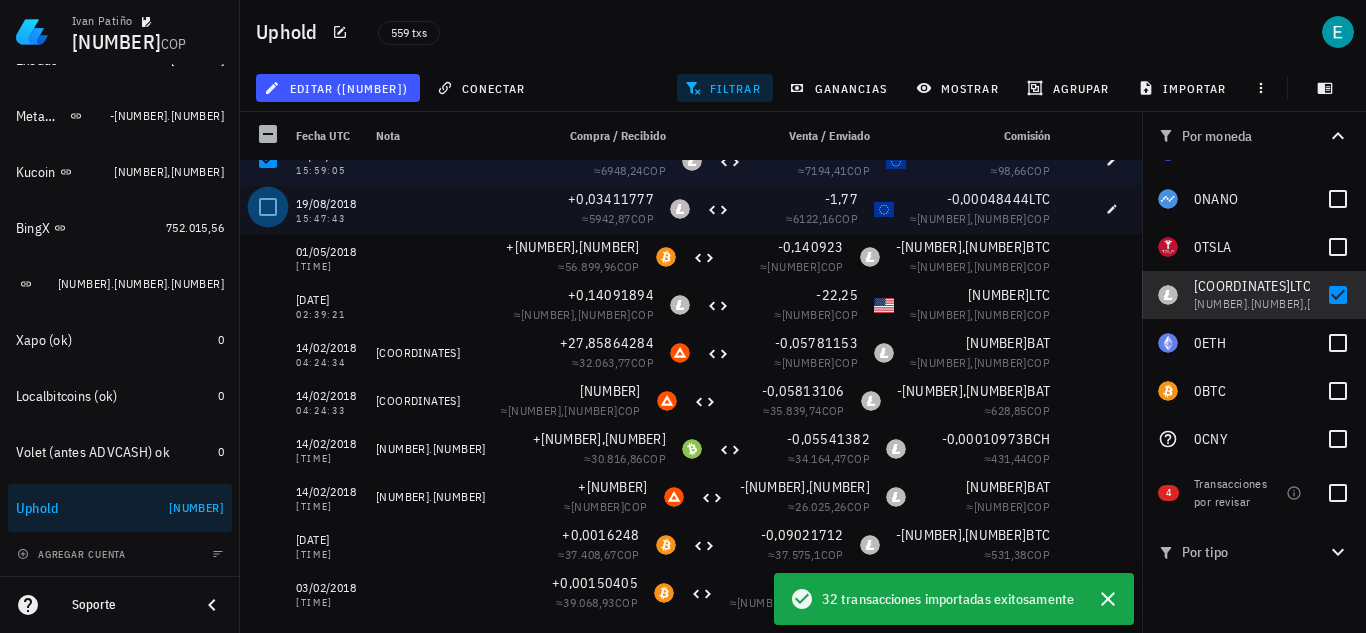 click at bounding box center (268, 207) 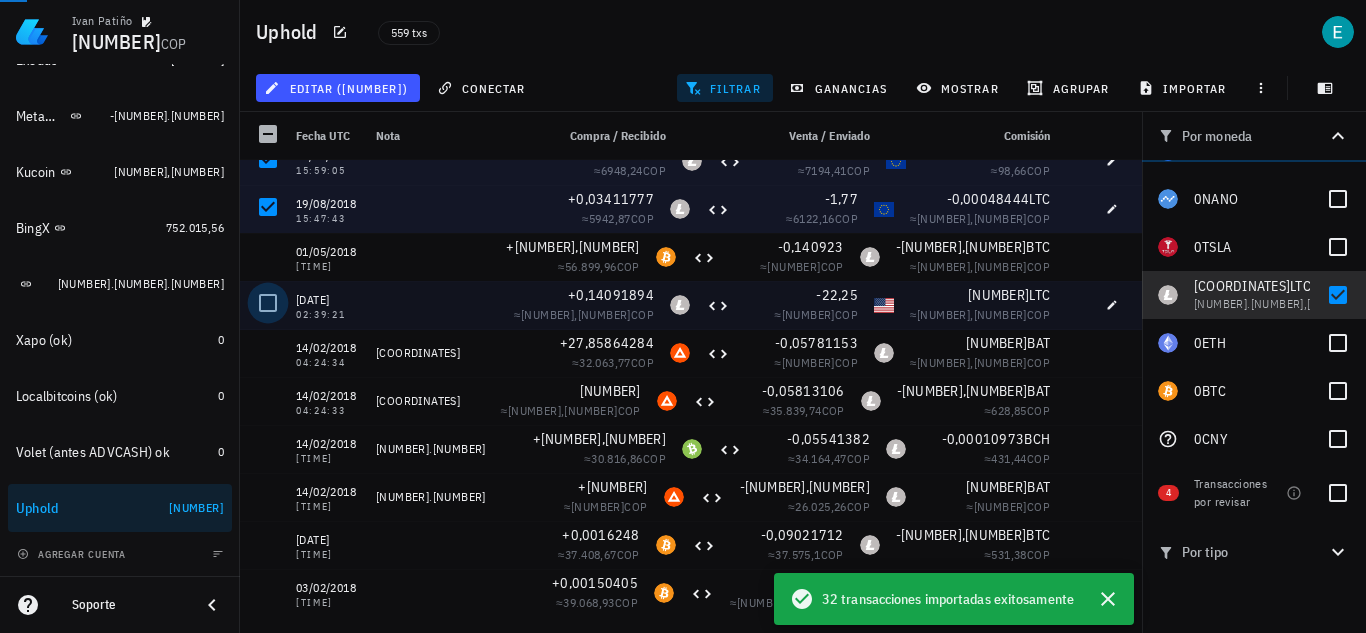 click at bounding box center [268, 303] 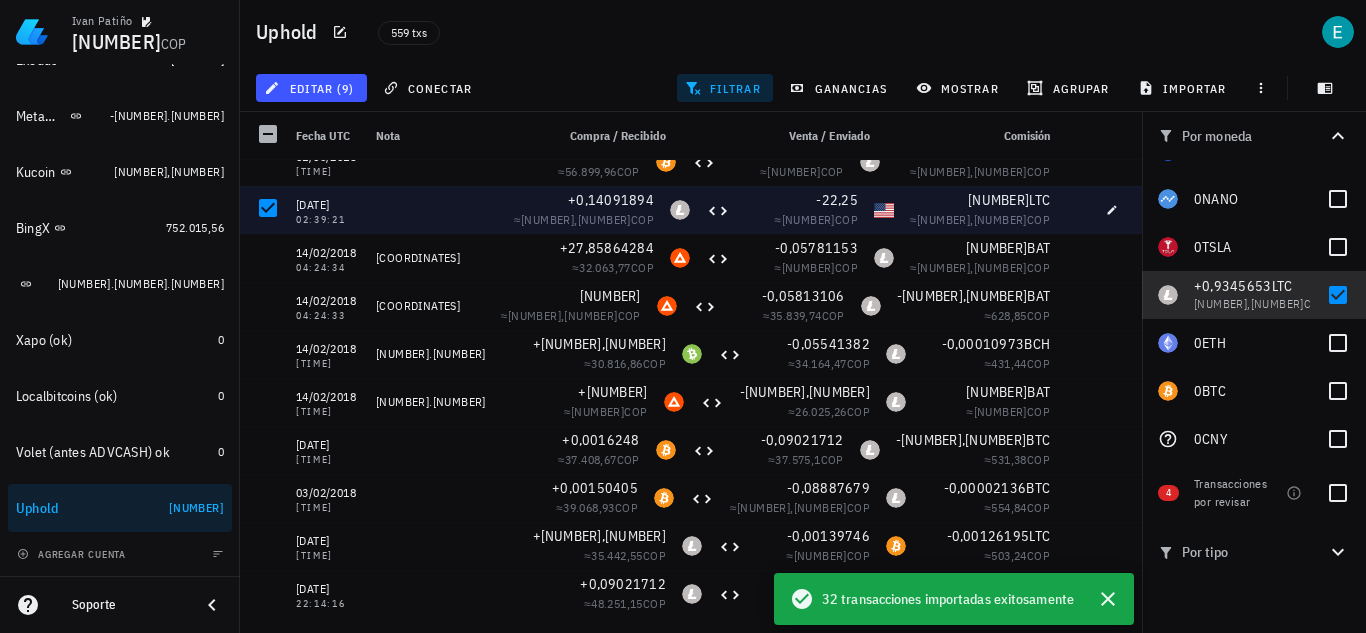 scroll, scrollTop: 1846, scrollLeft: 0, axis: vertical 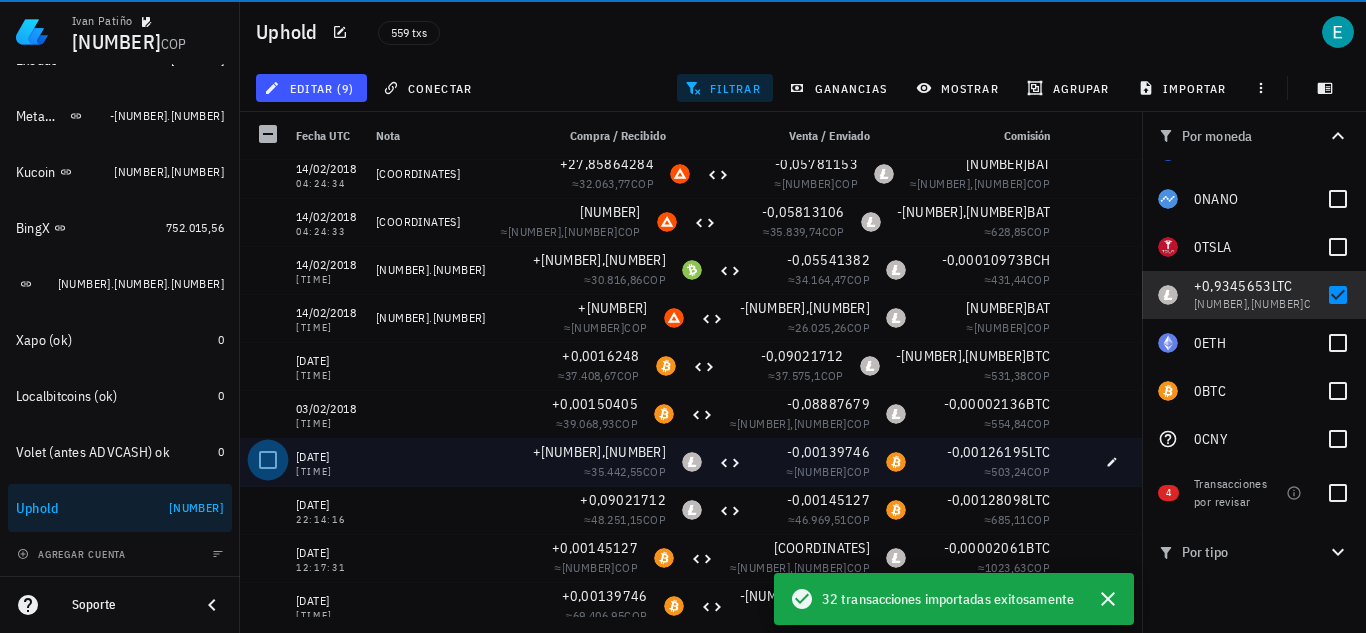 click at bounding box center (268, 460) 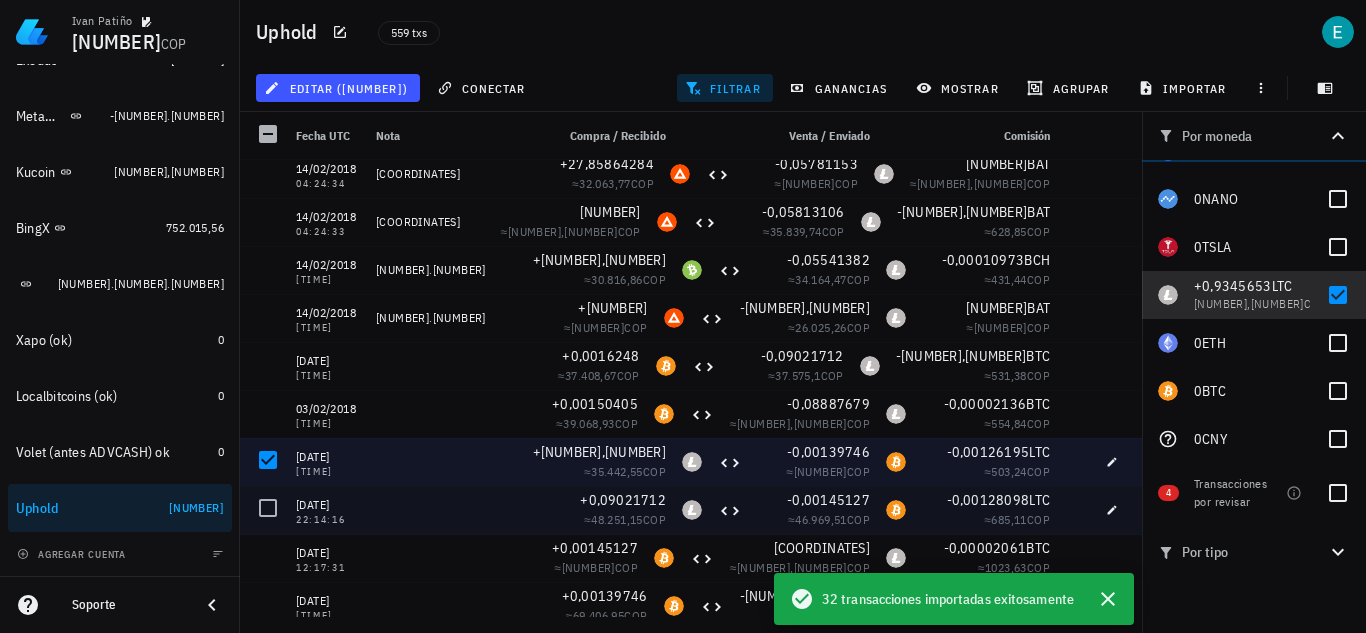click at bounding box center [268, 508] 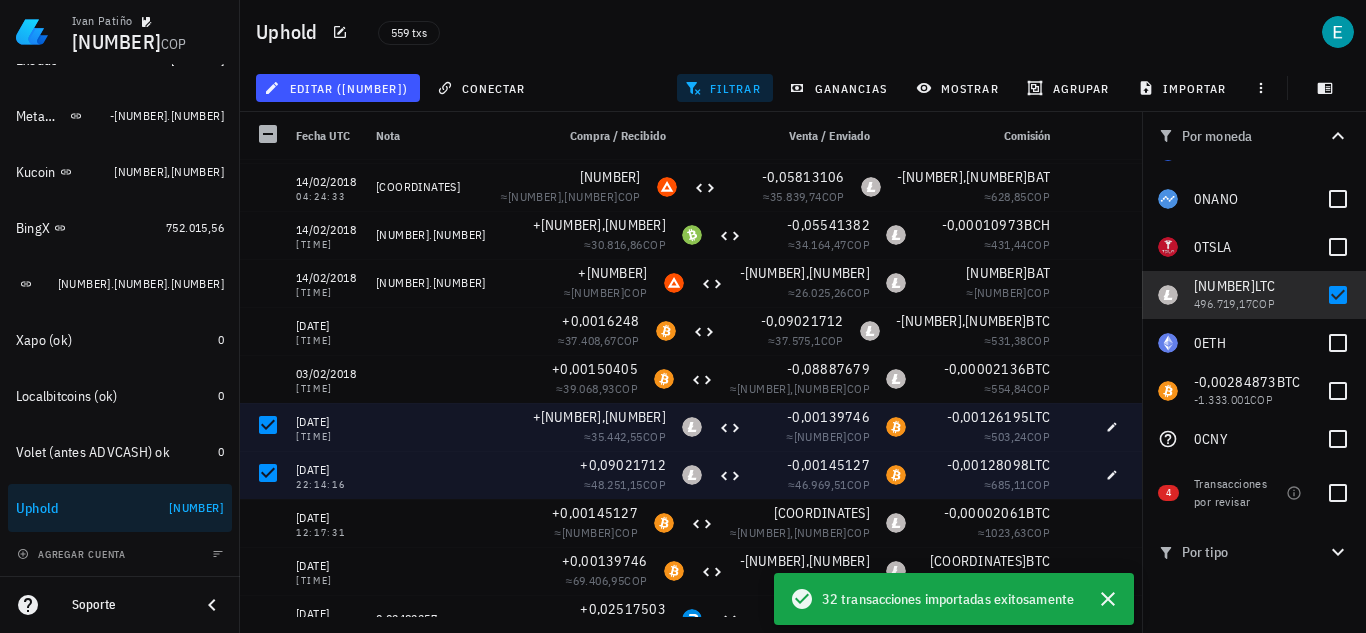 scroll, scrollTop: 2108, scrollLeft: 0, axis: vertical 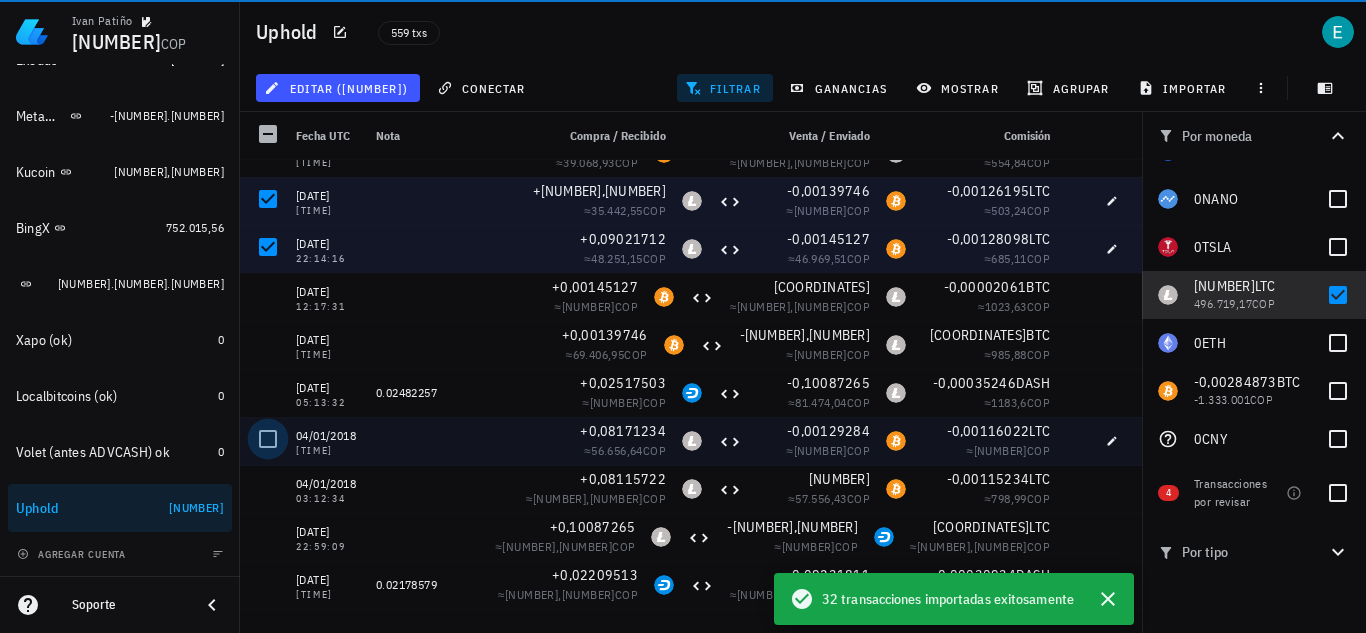 click at bounding box center [268, 439] 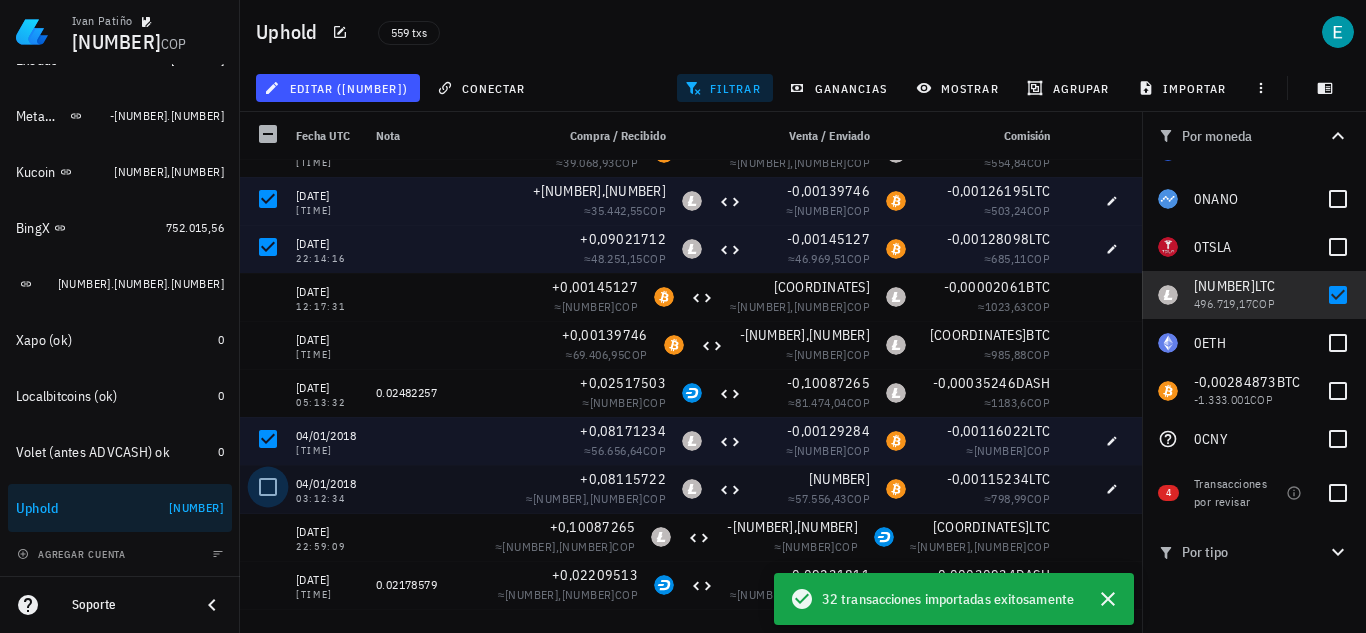click at bounding box center (268, 487) 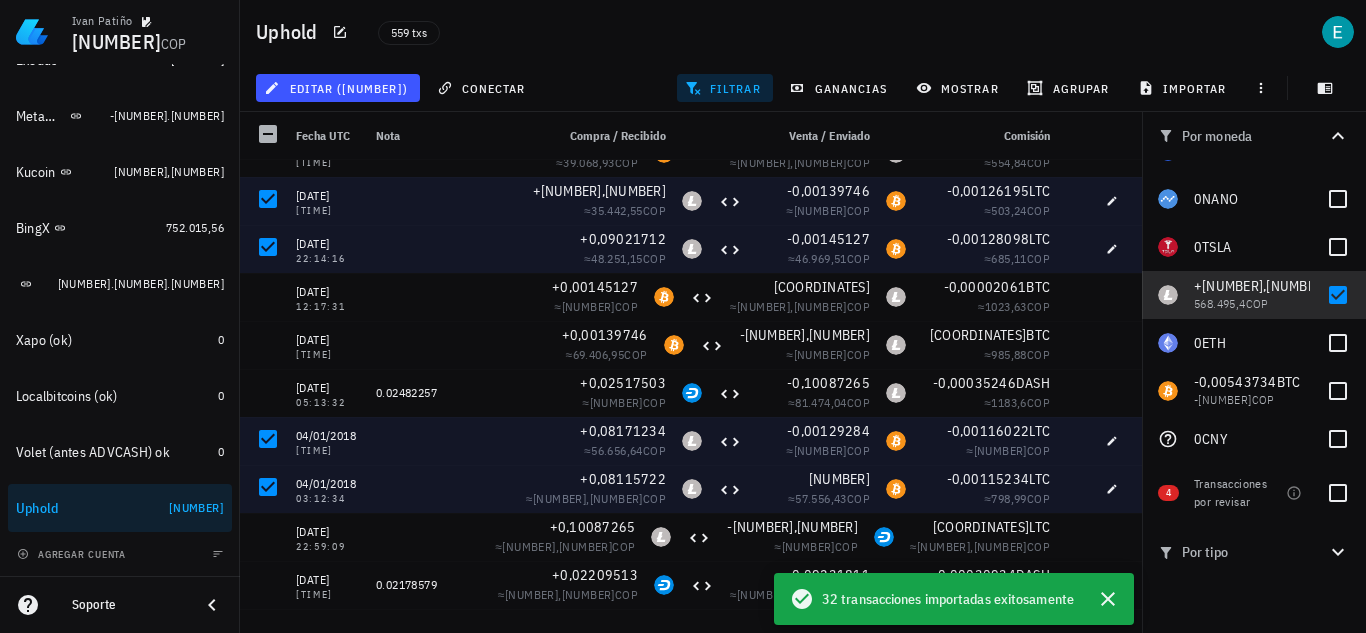 click at bounding box center (268, 535) 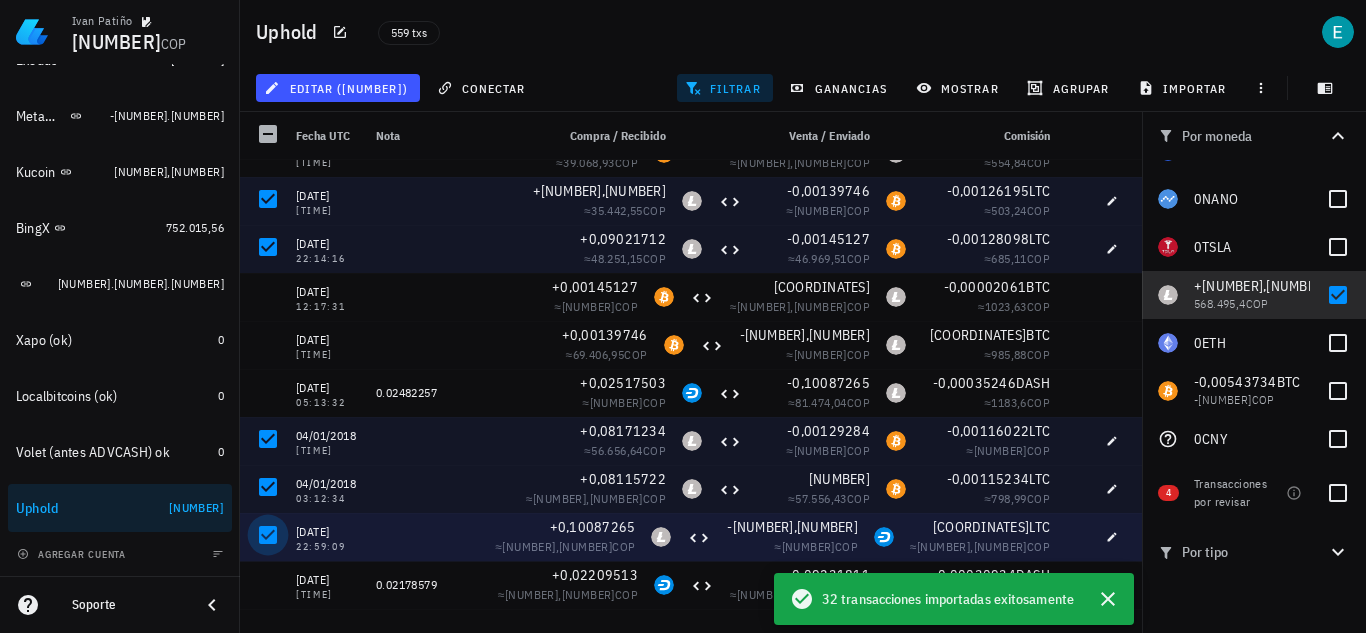 scroll, scrollTop: 2275, scrollLeft: 0, axis: vertical 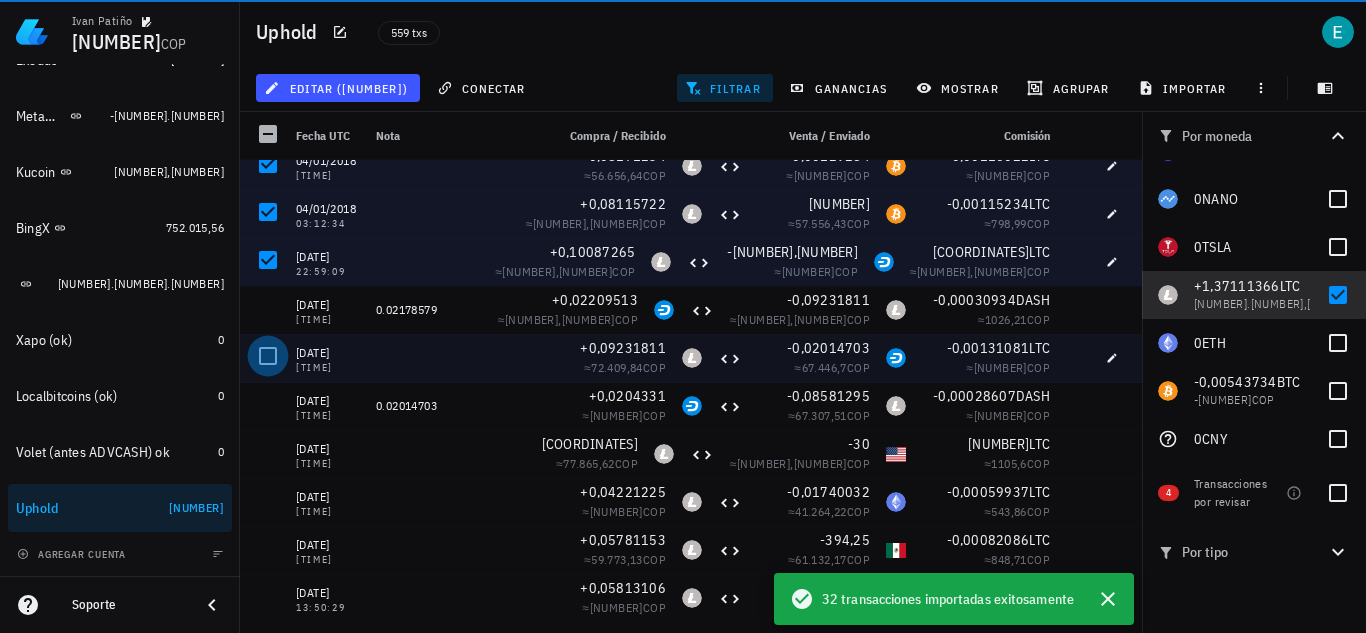 click at bounding box center [268, 356] 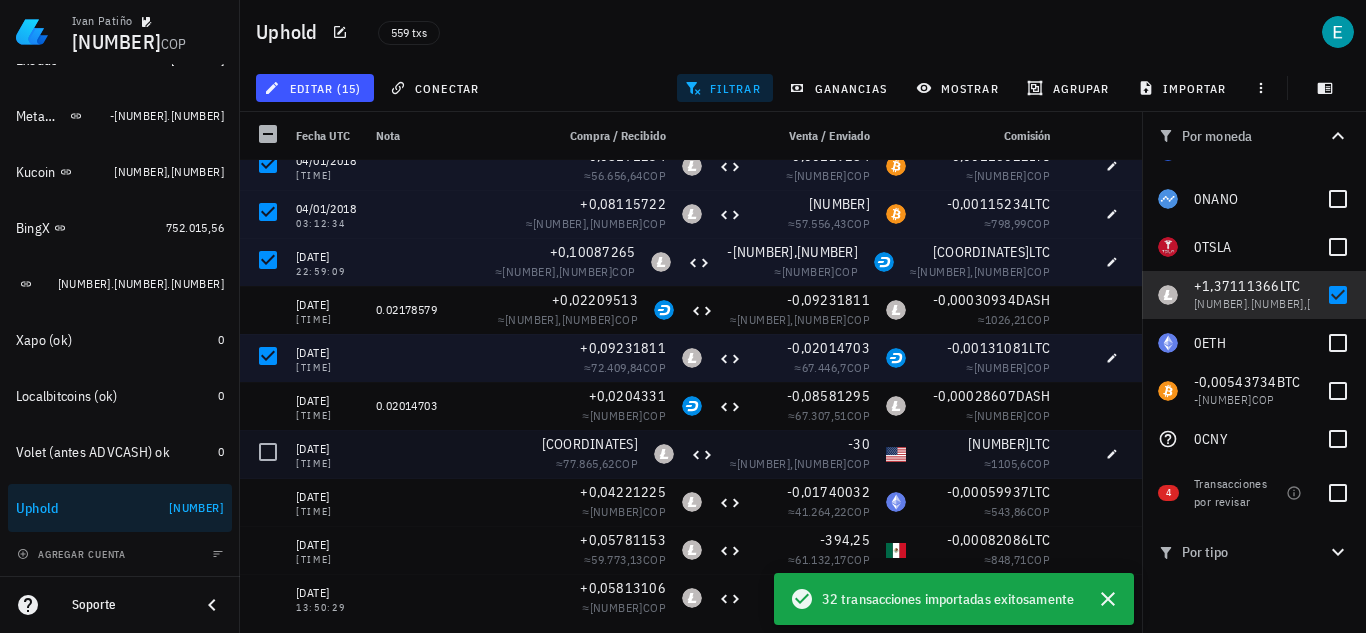 click at bounding box center (268, 452) 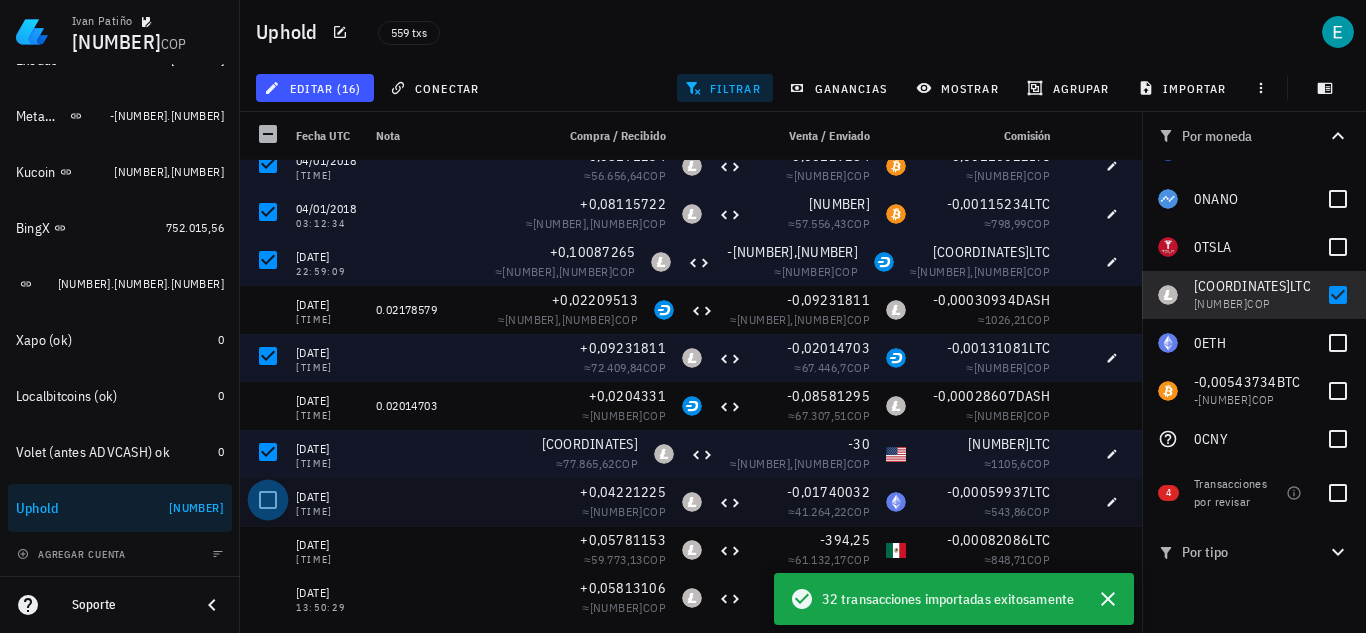 click at bounding box center (268, 500) 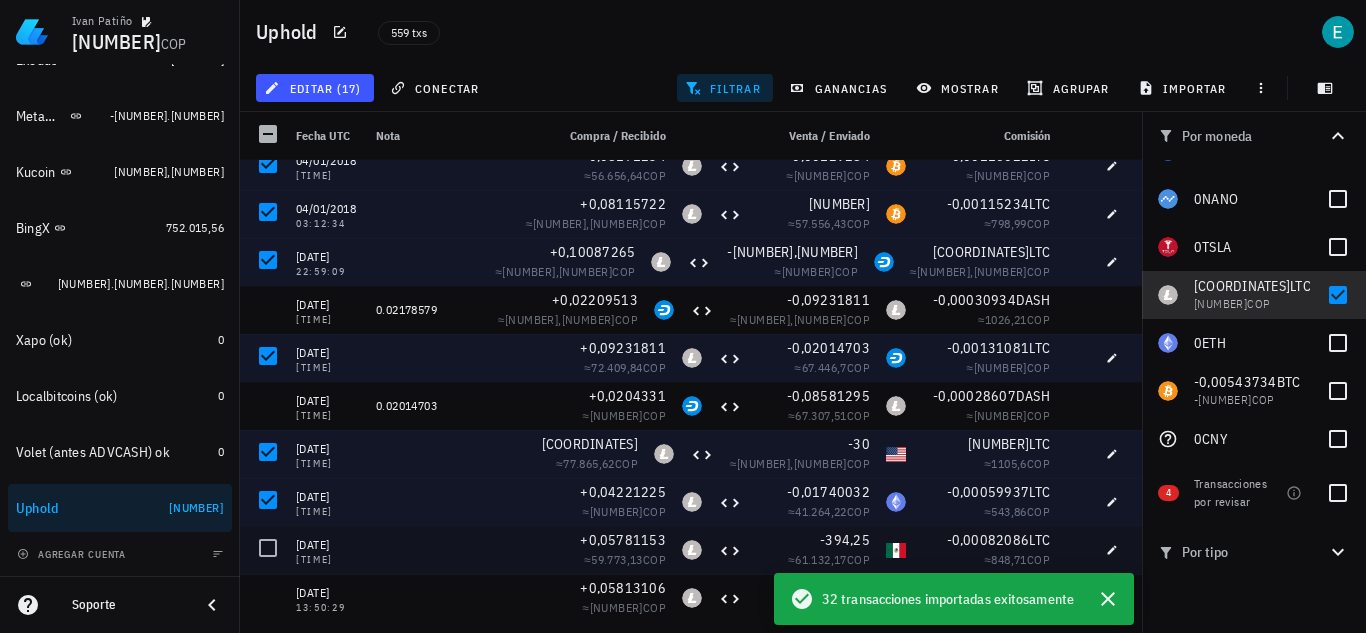 click at bounding box center (268, 548) 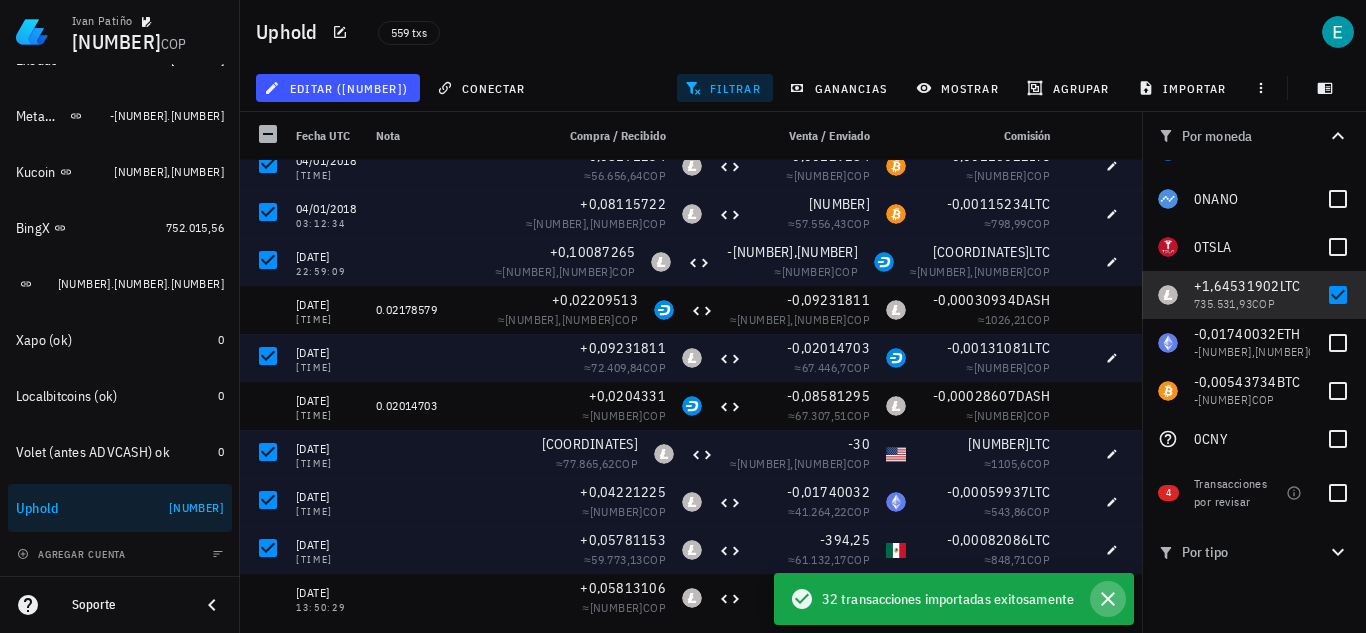 click 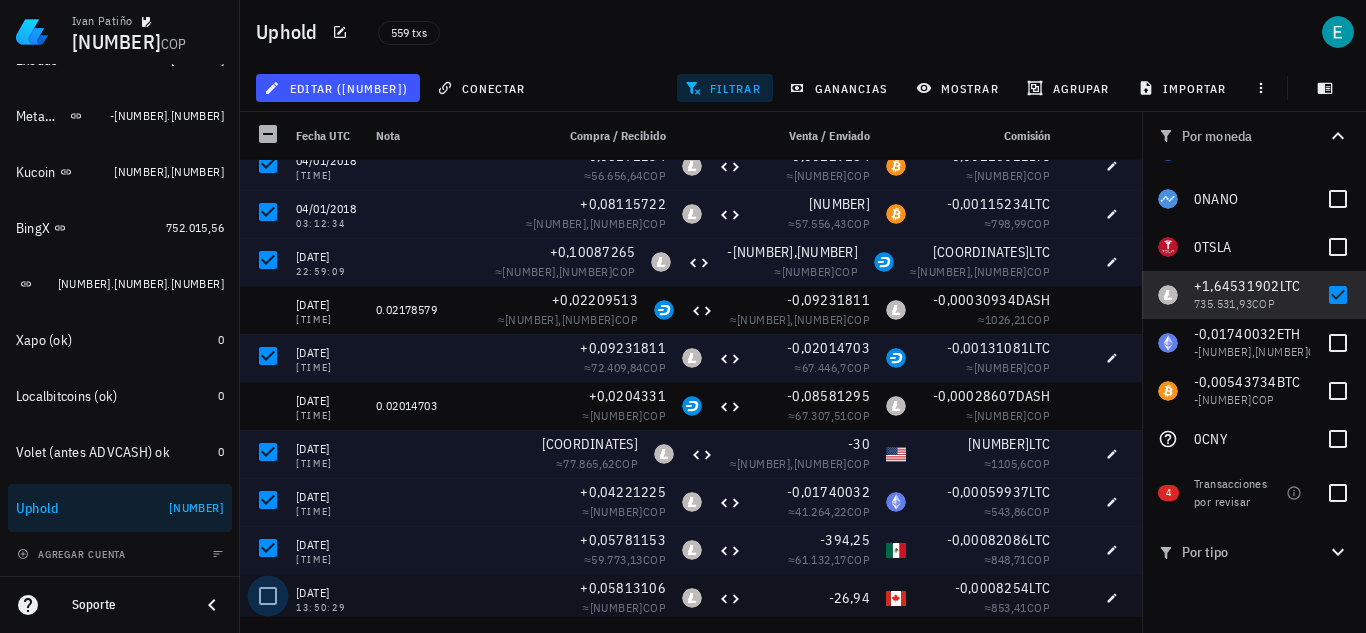 click at bounding box center [268, 596] 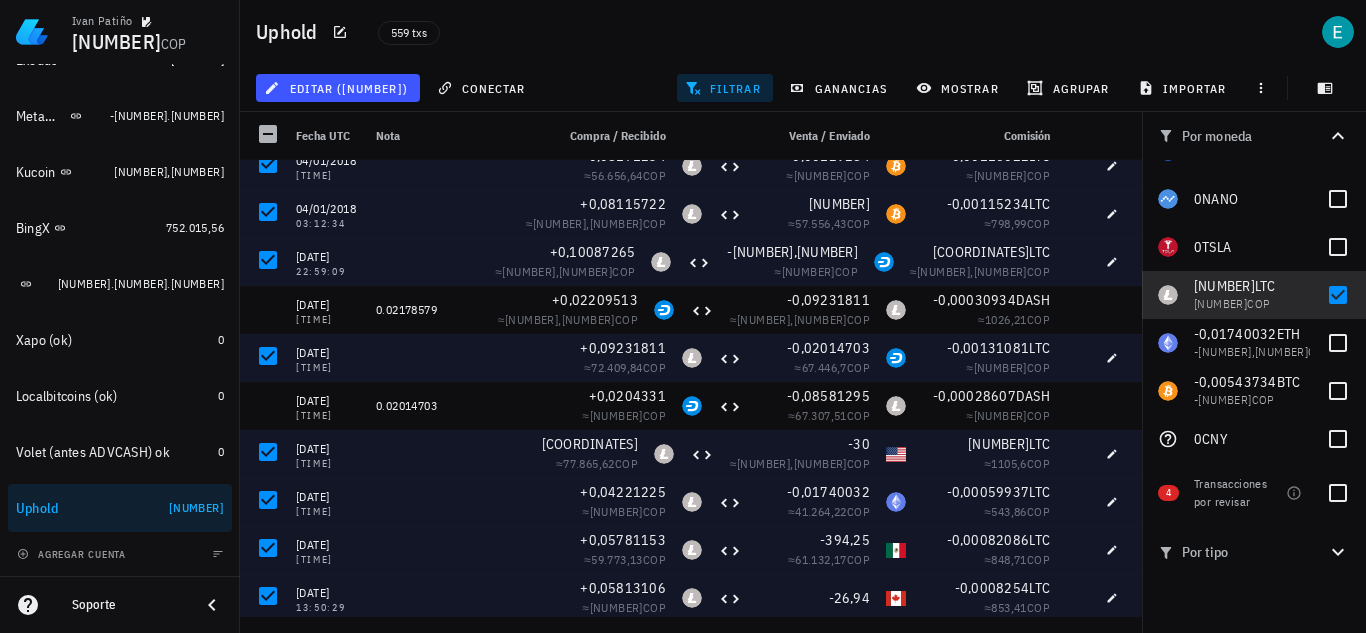 scroll, scrollTop: 2620, scrollLeft: 0, axis: vertical 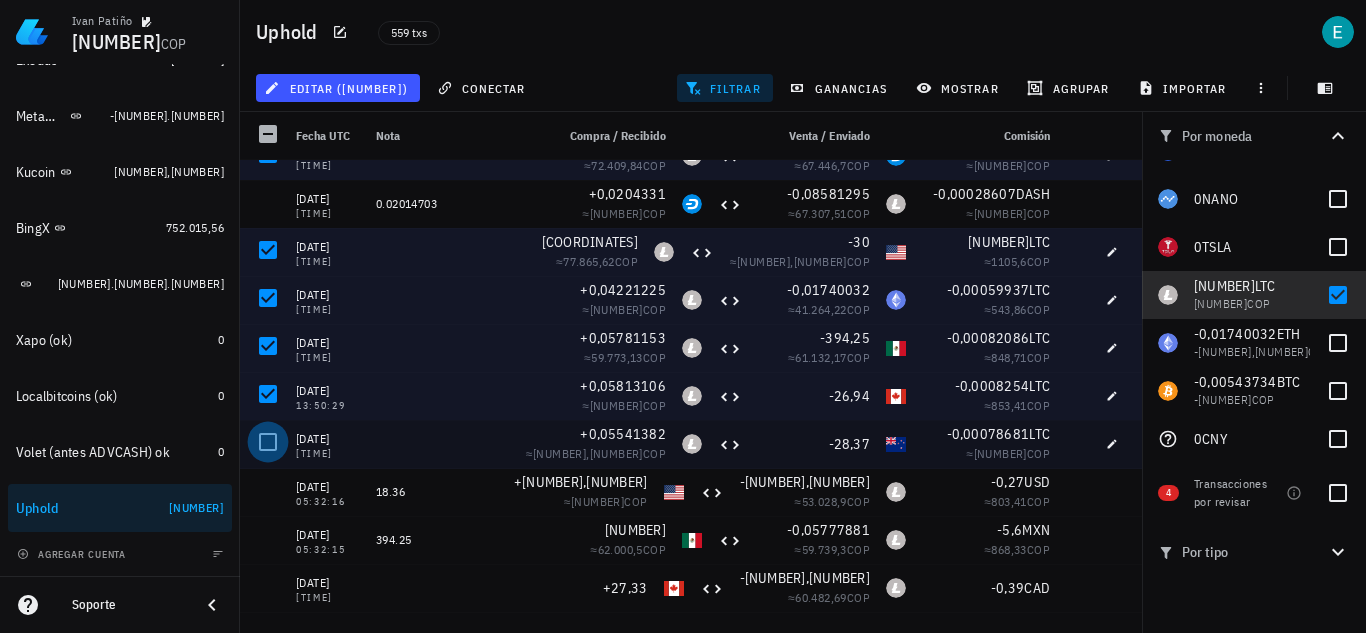 click at bounding box center (268, 442) 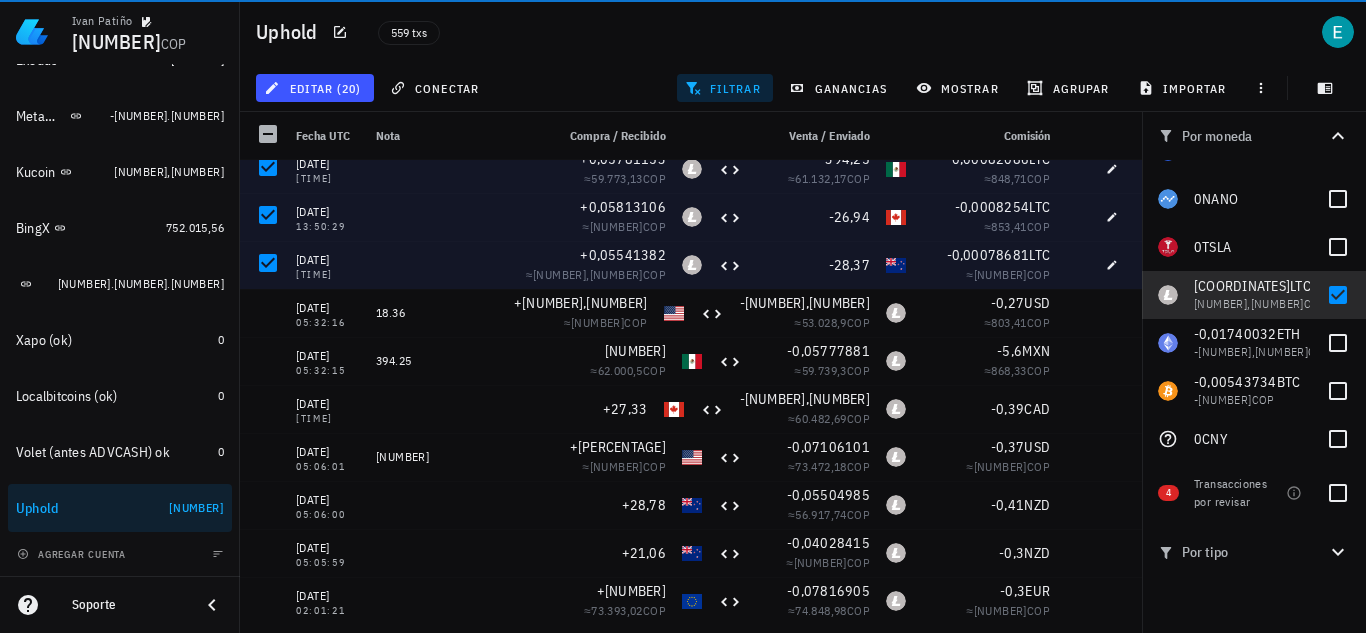 scroll, scrollTop: 2810, scrollLeft: 0, axis: vertical 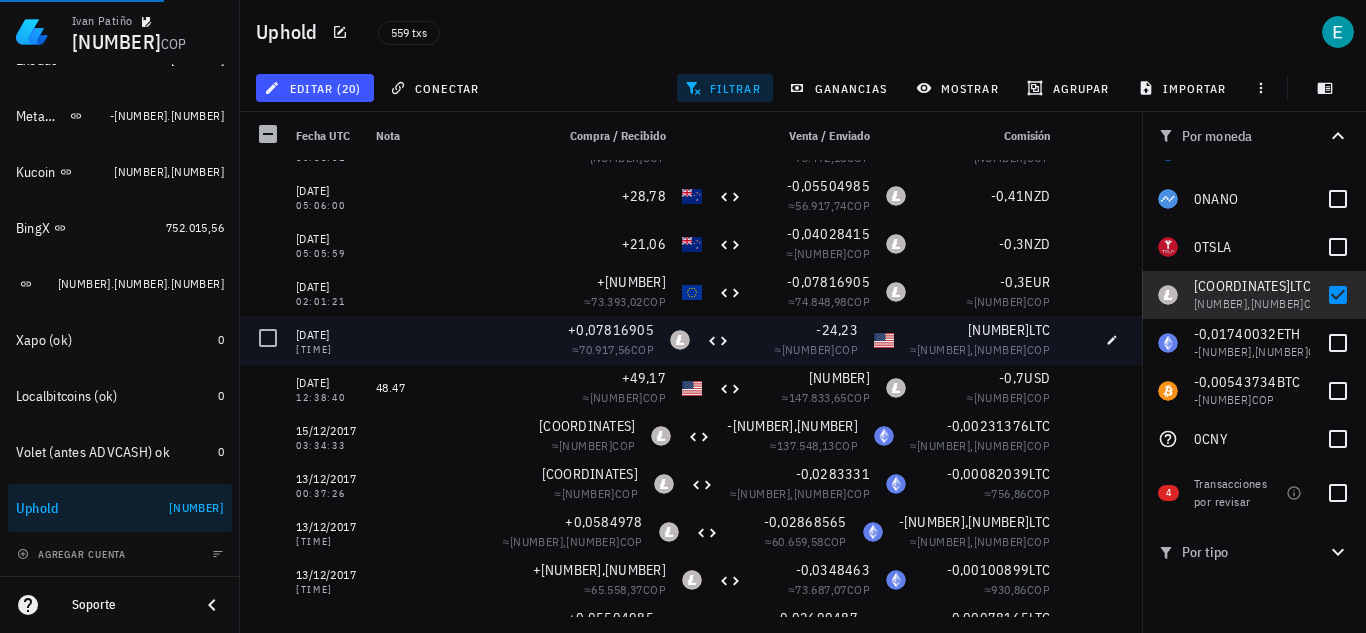 click at bounding box center [268, 338] 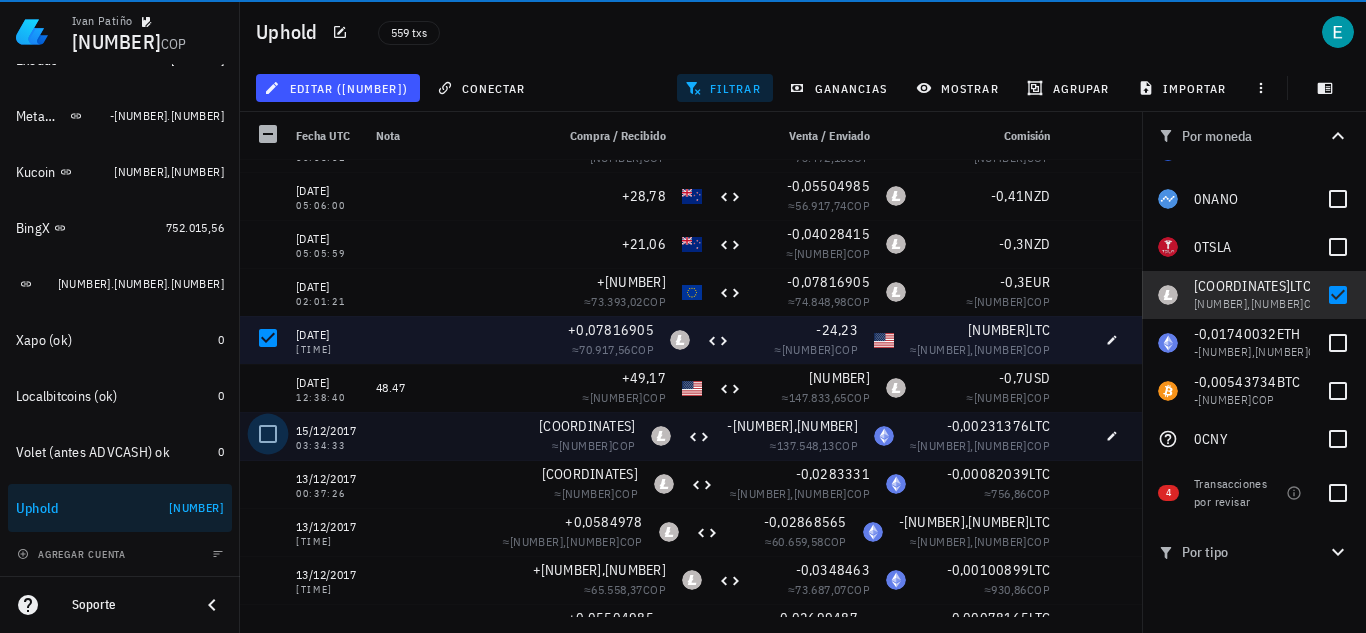 click at bounding box center [268, 434] 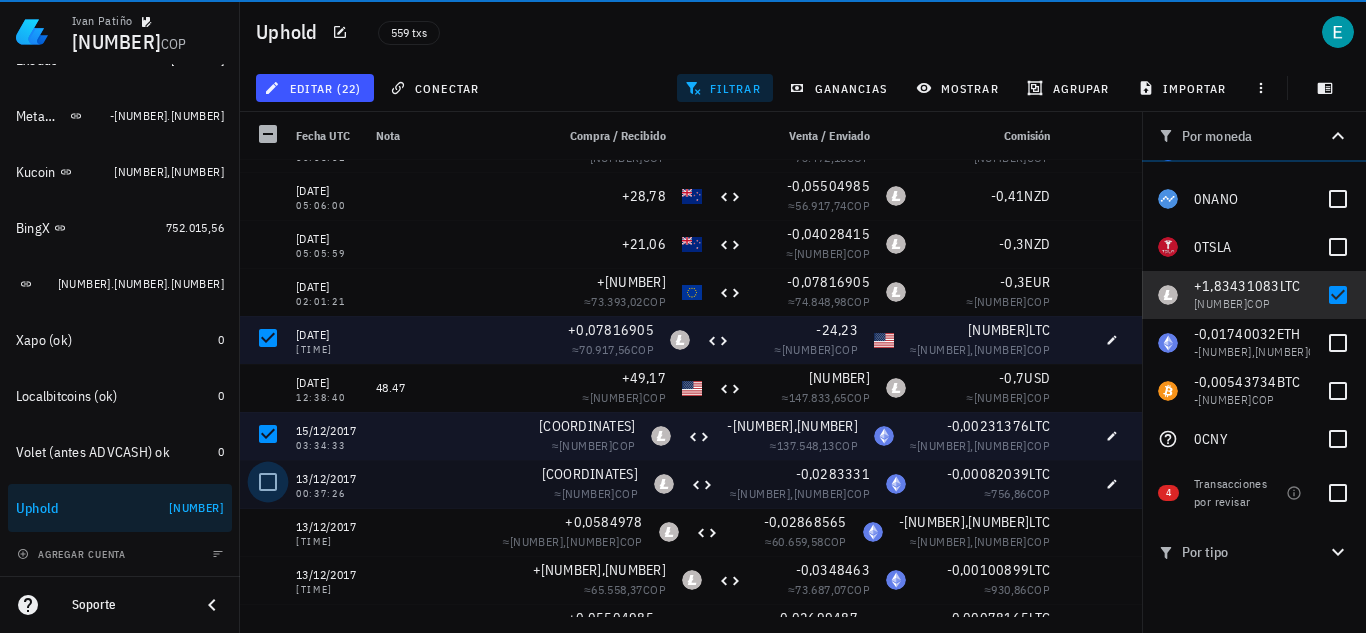 click at bounding box center [268, 482] 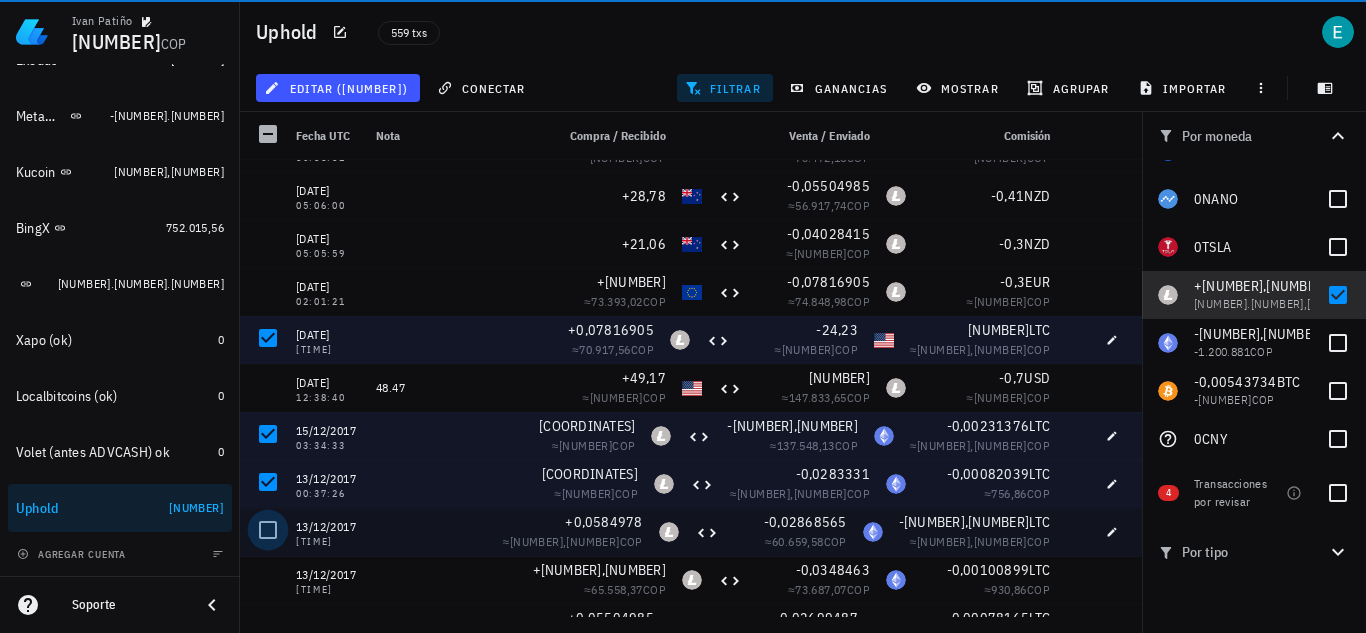 click at bounding box center [268, 530] 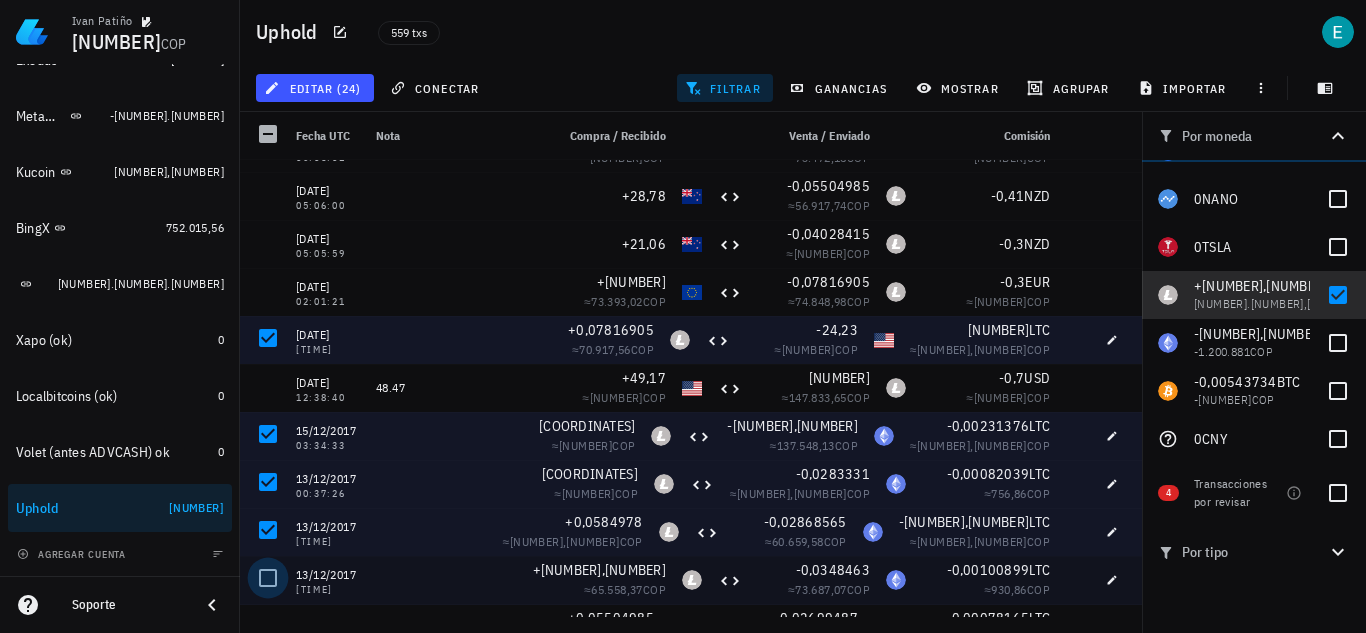 click at bounding box center (268, 578) 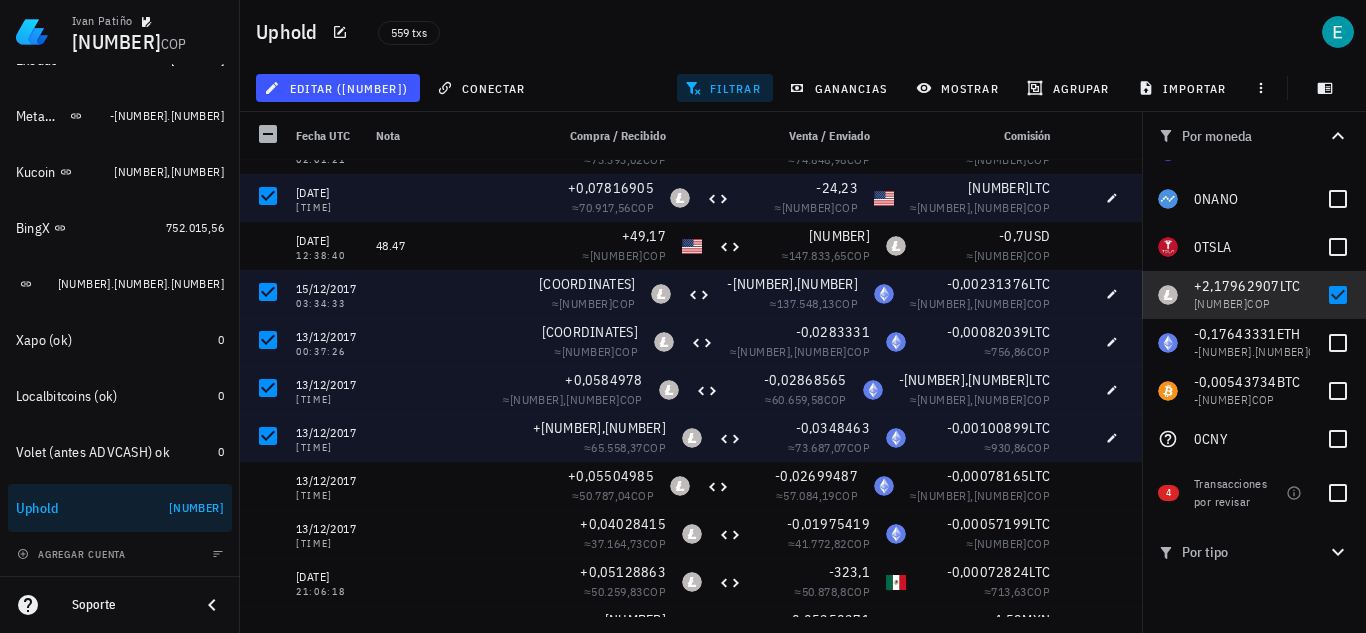 scroll, scrollTop: 3429, scrollLeft: 0, axis: vertical 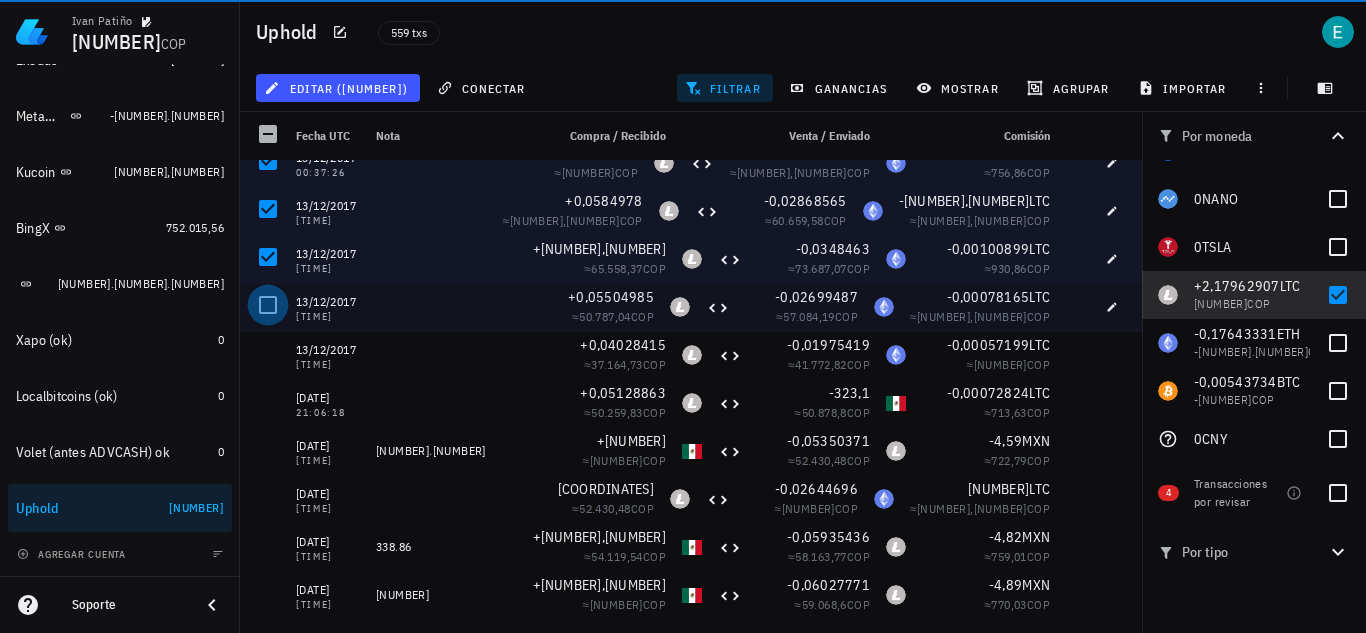 click at bounding box center (268, 305) 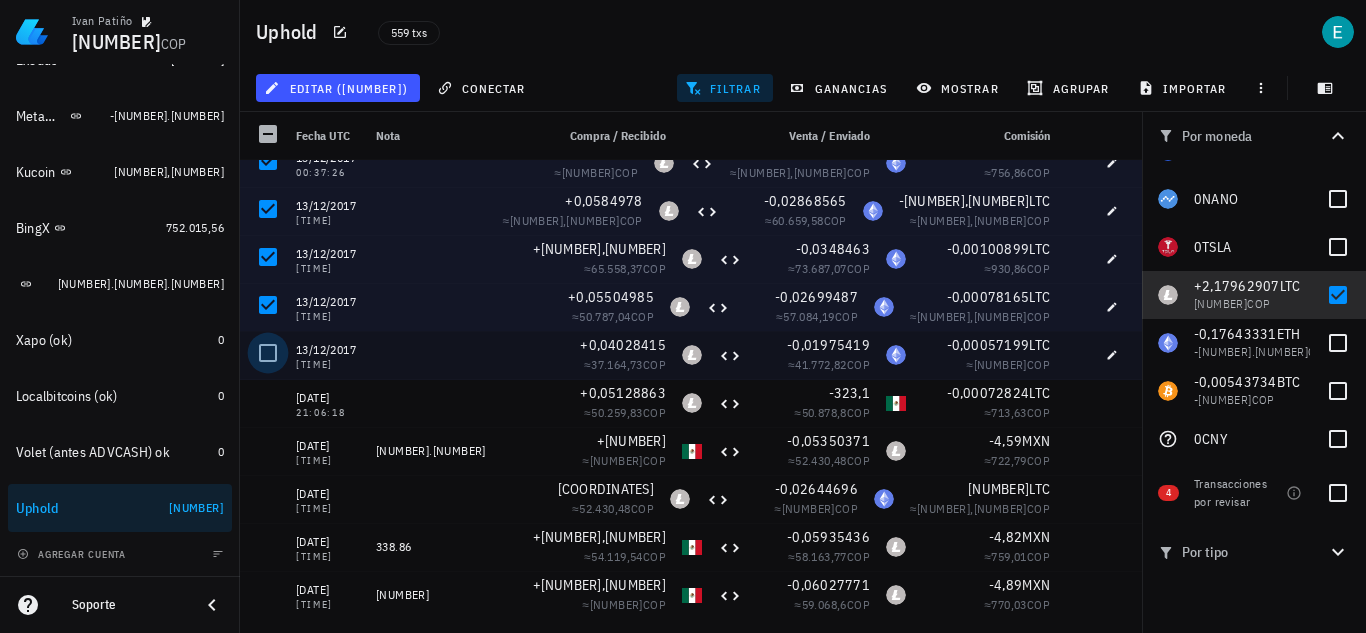 click at bounding box center [268, 353] 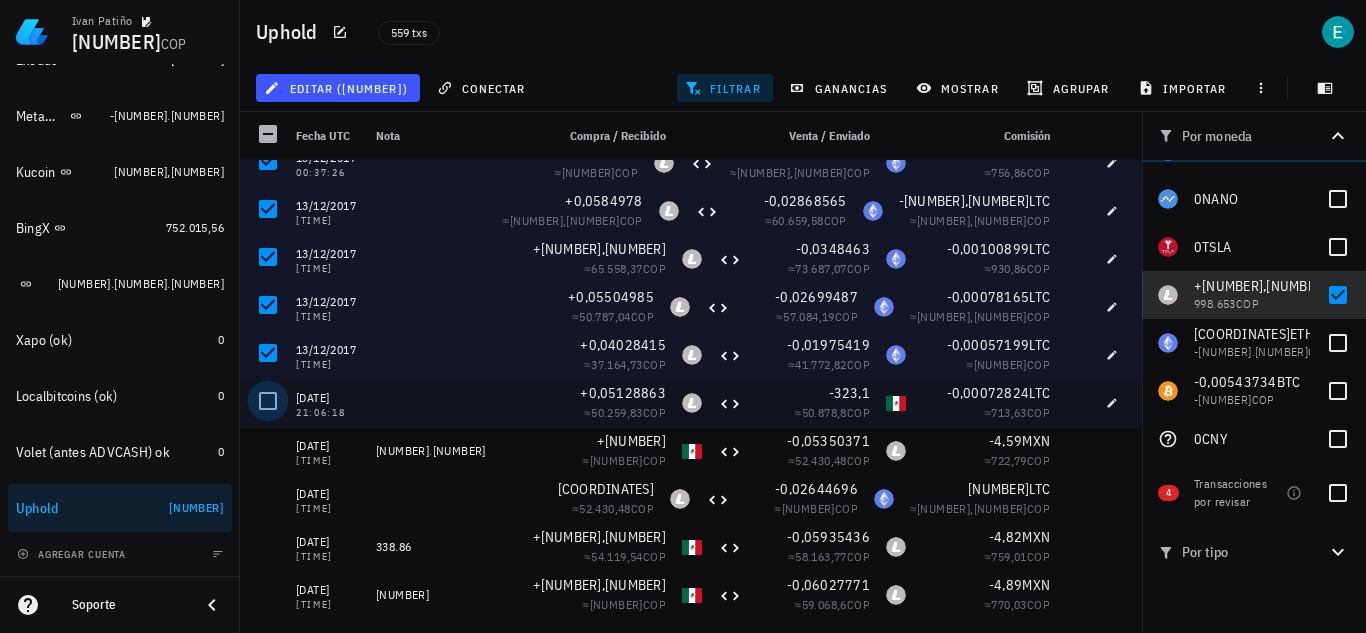 click at bounding box center (268, 401) 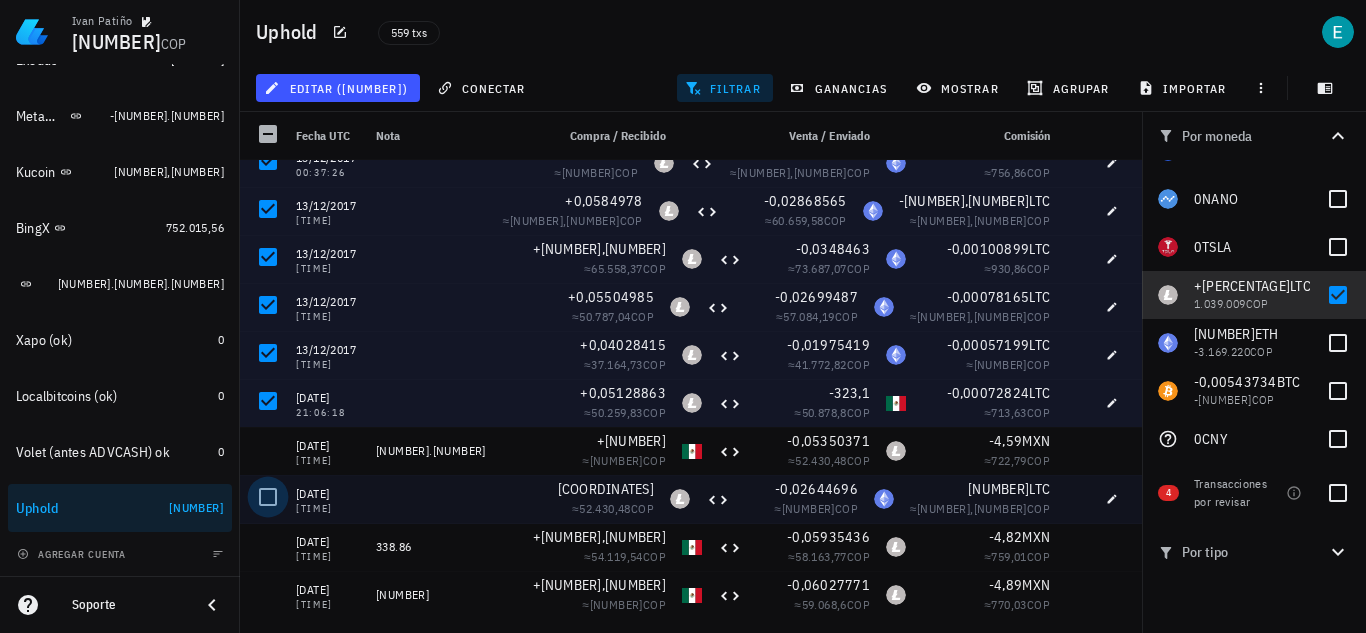 click at bounding box center [268, 497] 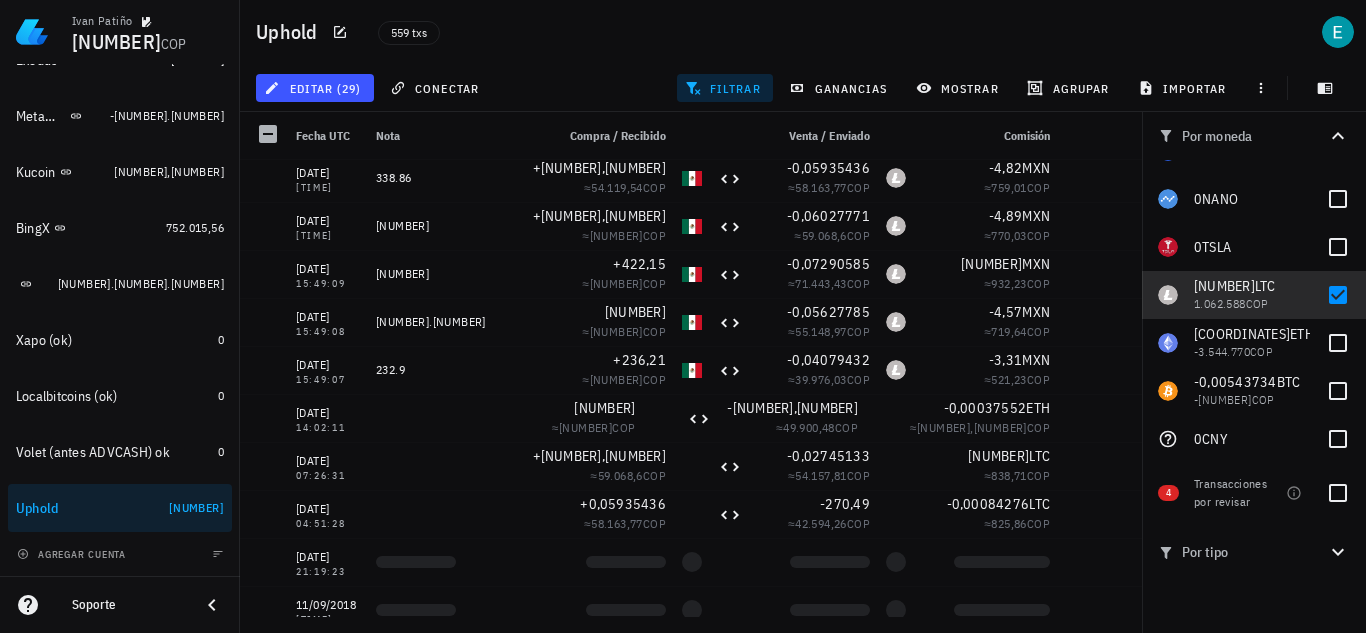 scroll, scrollTop: 3751, scrollLeft: 0, axis: vertical 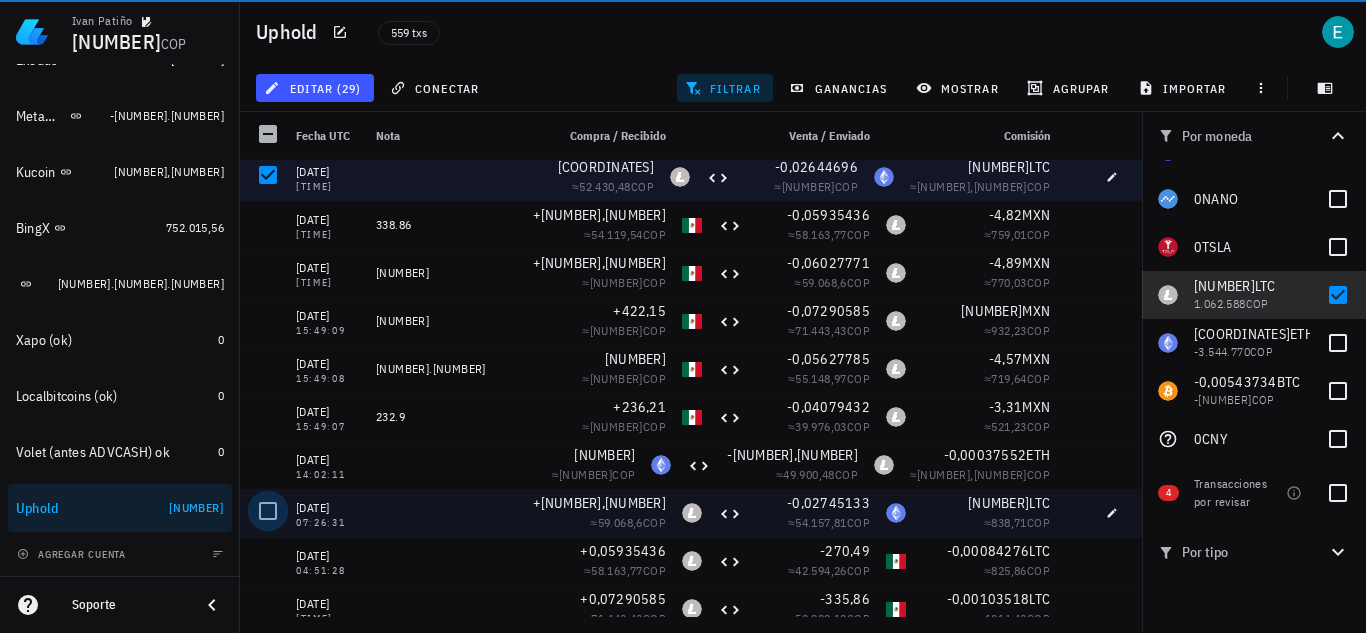 click at bounding box center (268, 511) 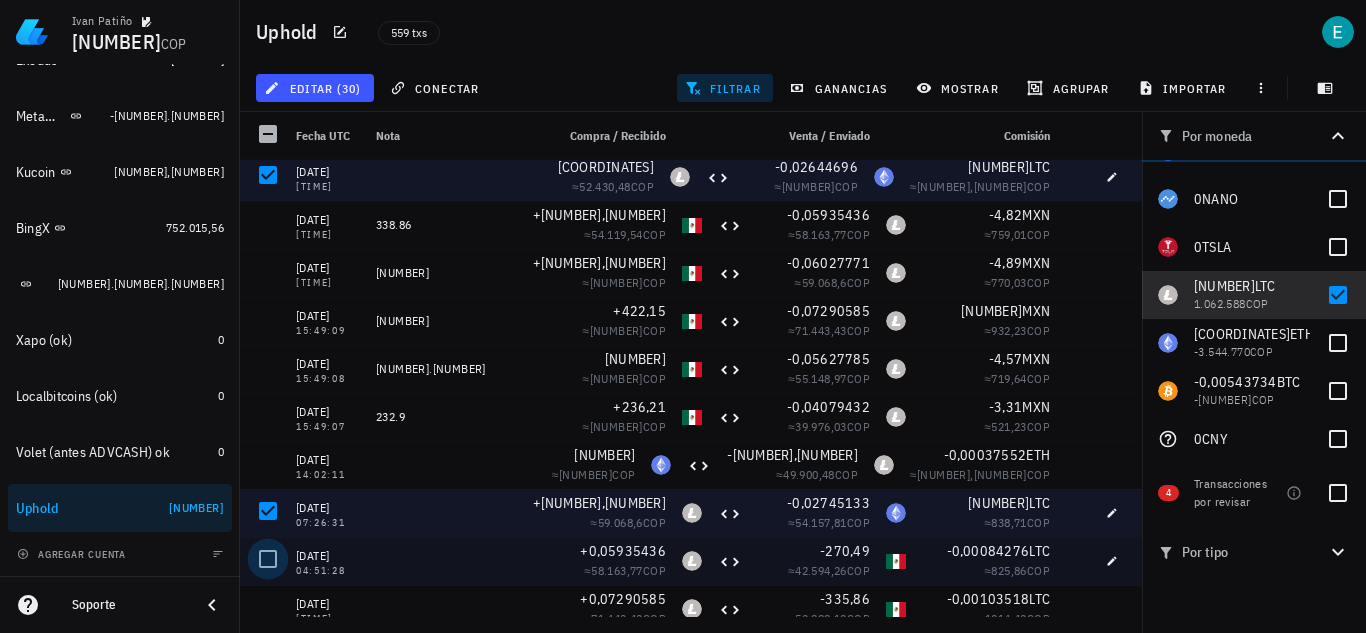 click at bounding box center (268, 559) 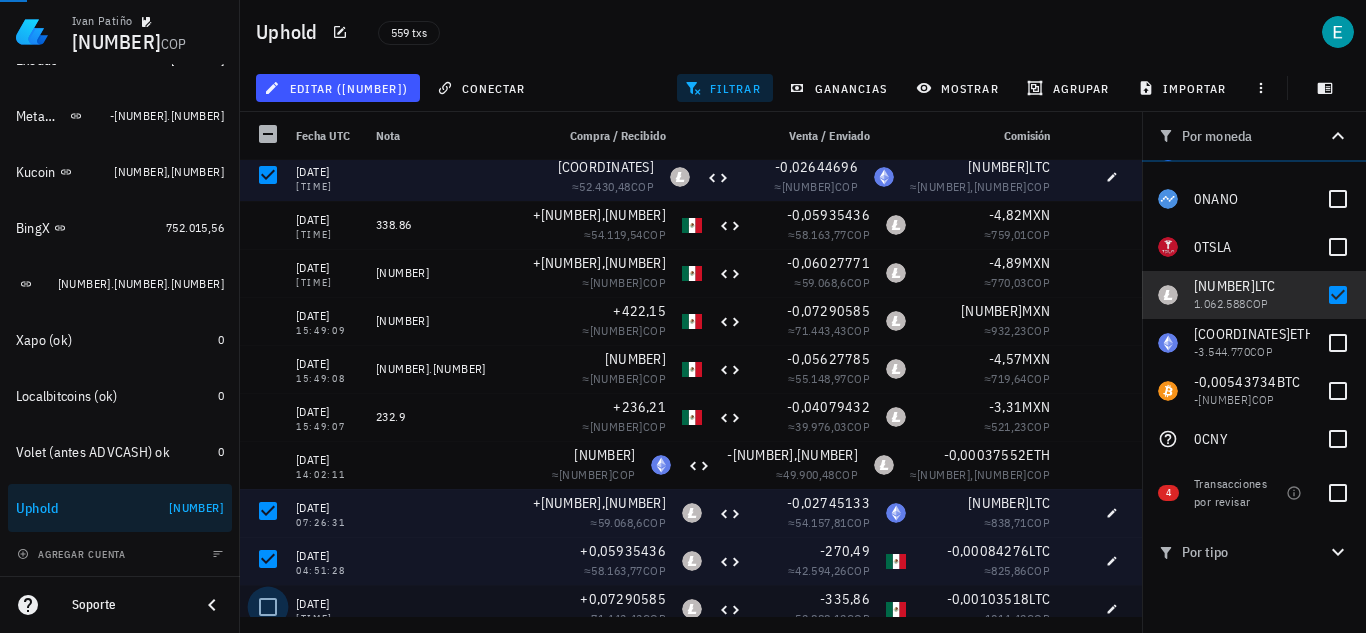 click at bounding box center (268, 607) 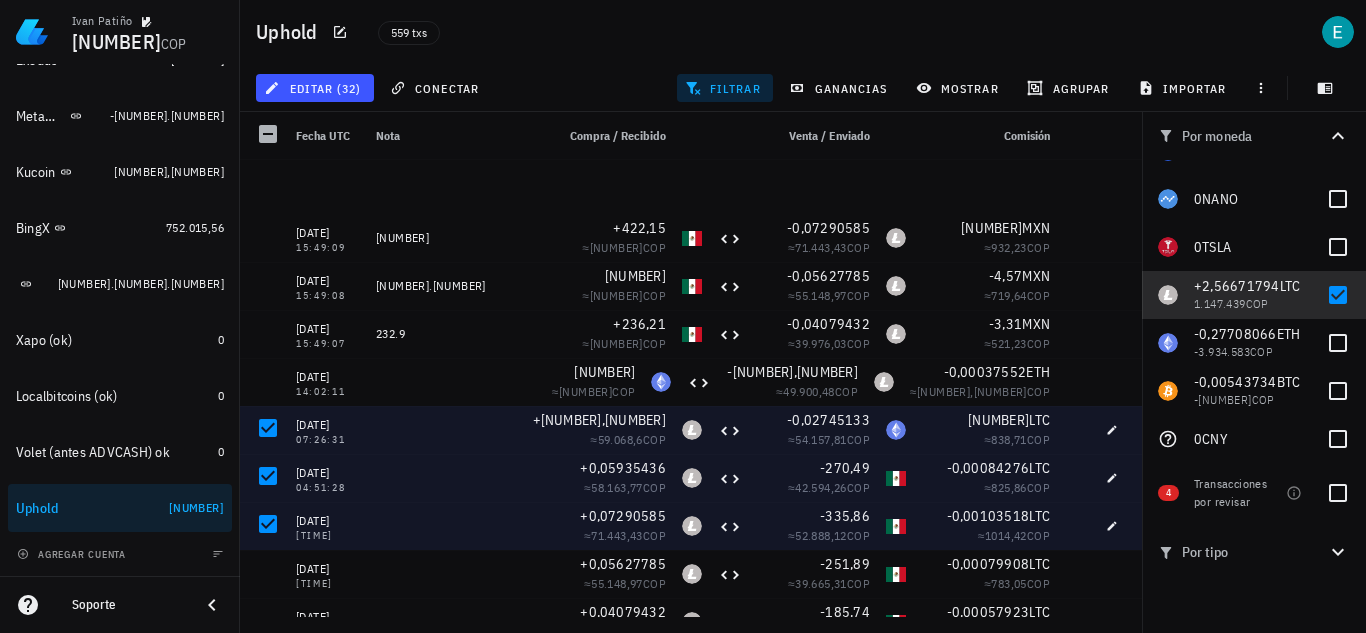 scroll, scrollTop: 4096, scrollLeft: 0, axis: vertical 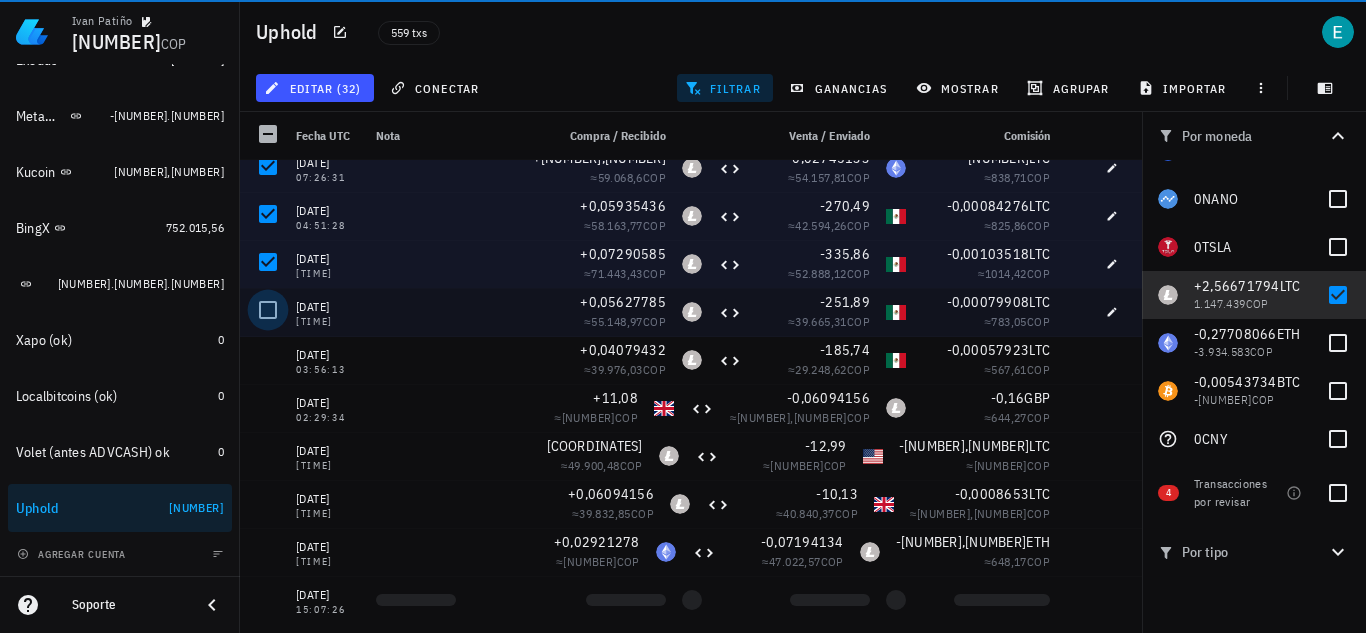 click at bounding box center (268, 310) 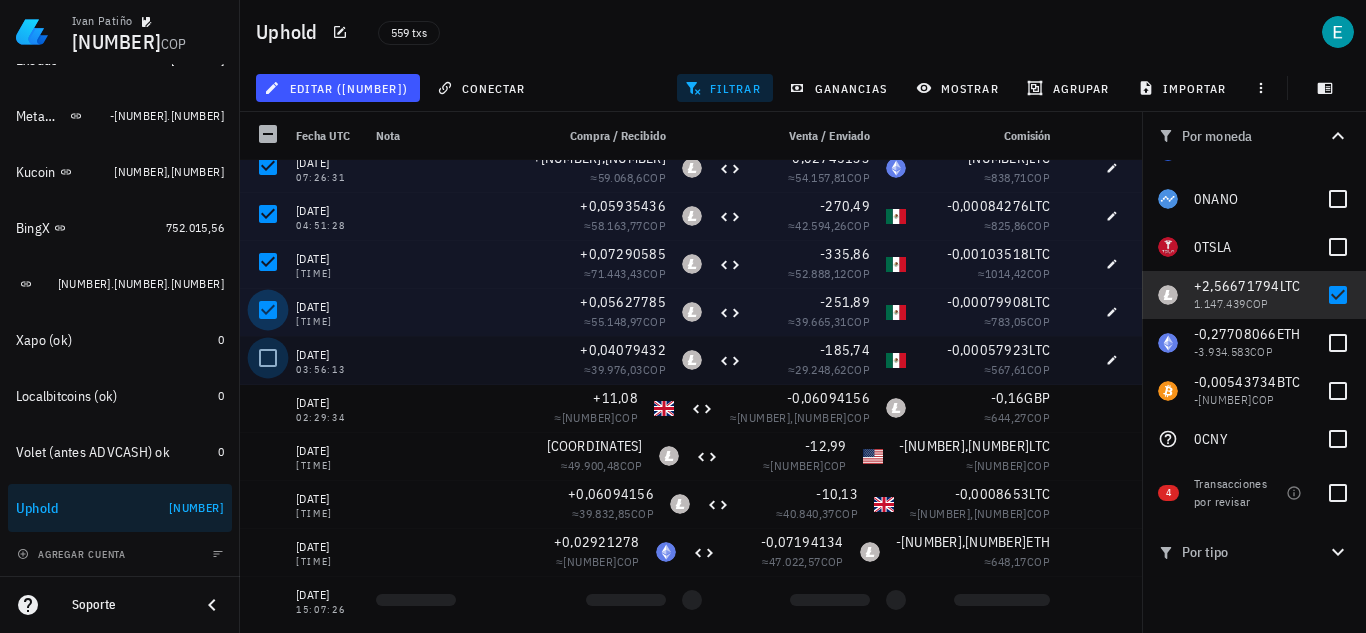 click at bounding box center [268, 358] 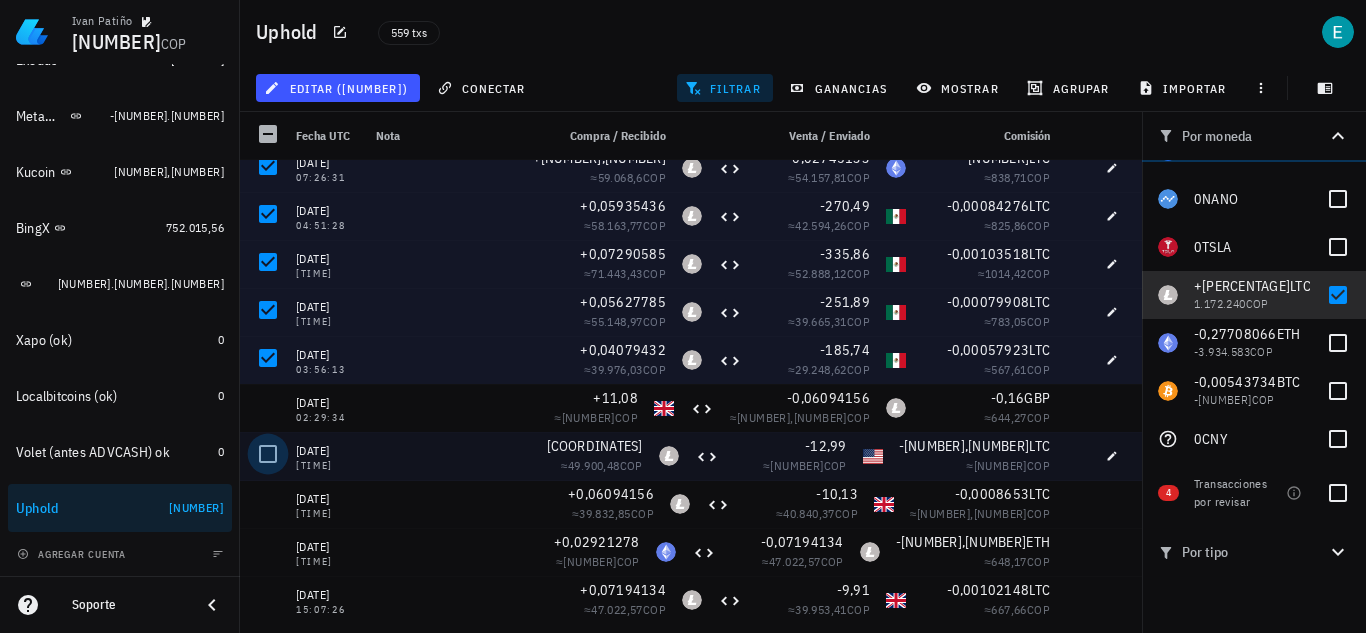 click at bounding box center (268, 454) 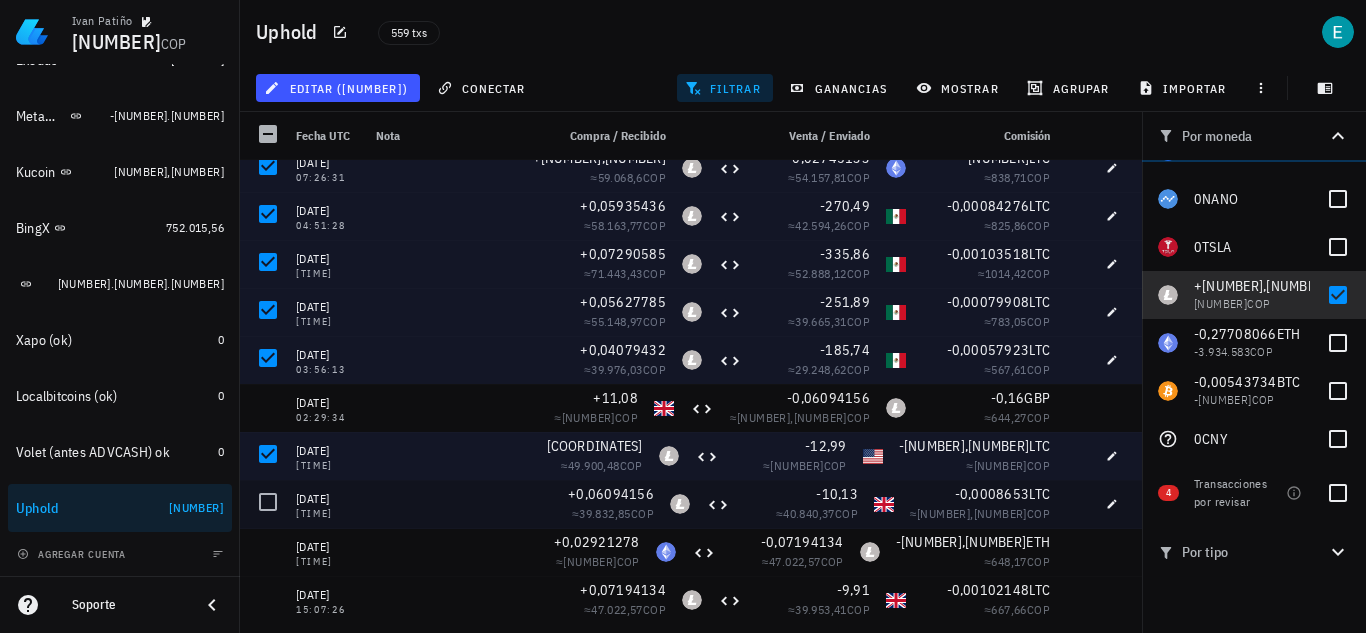 click at bounding box center [268, 502] 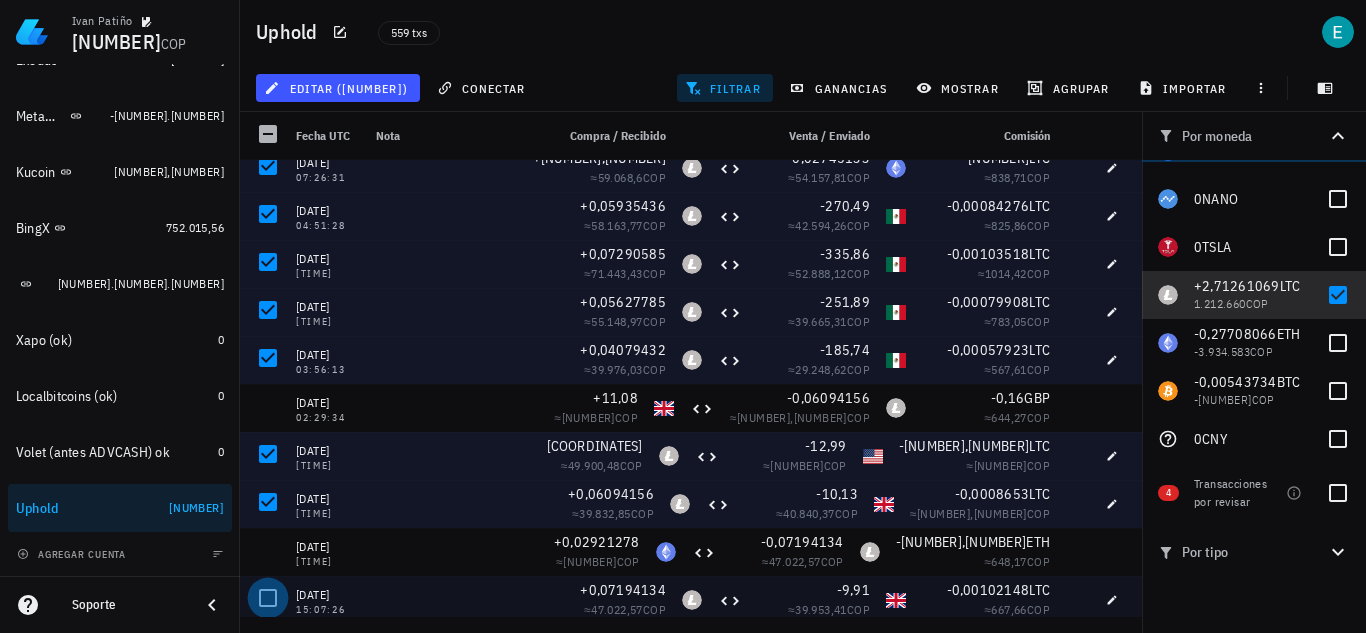 click at bounding box center [268, 598] 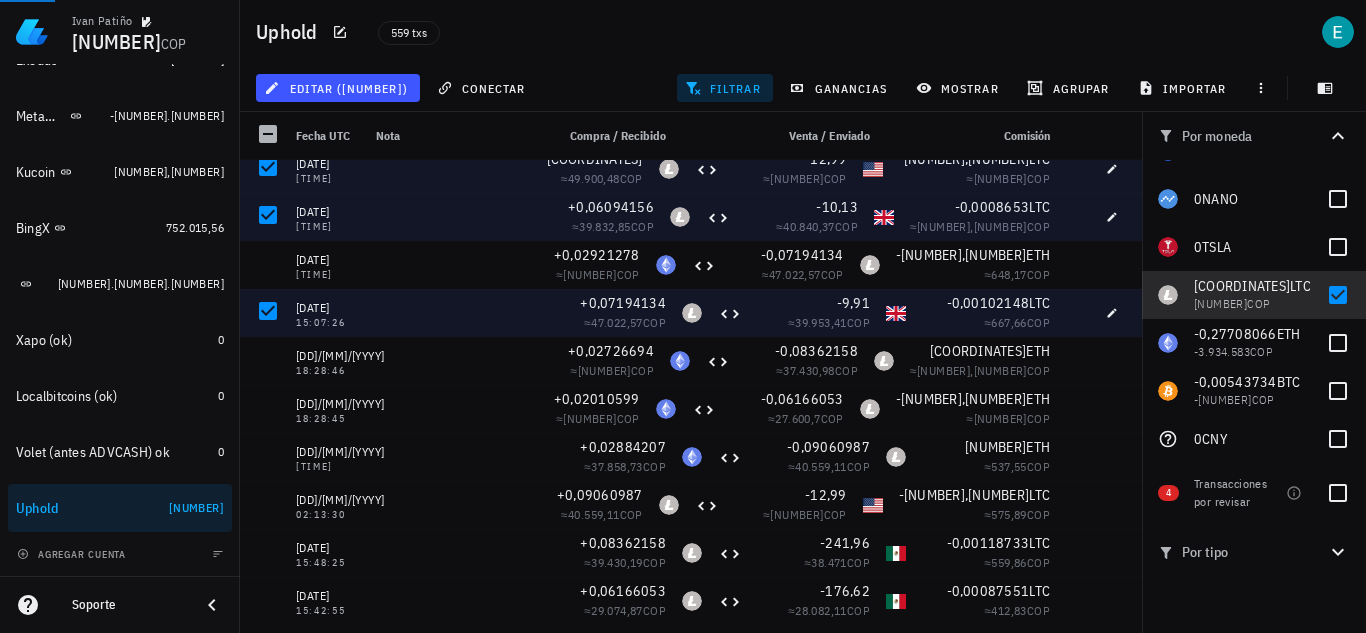 scroll, scrollTop: 4394, scrollLeft: 0, axis: vertical 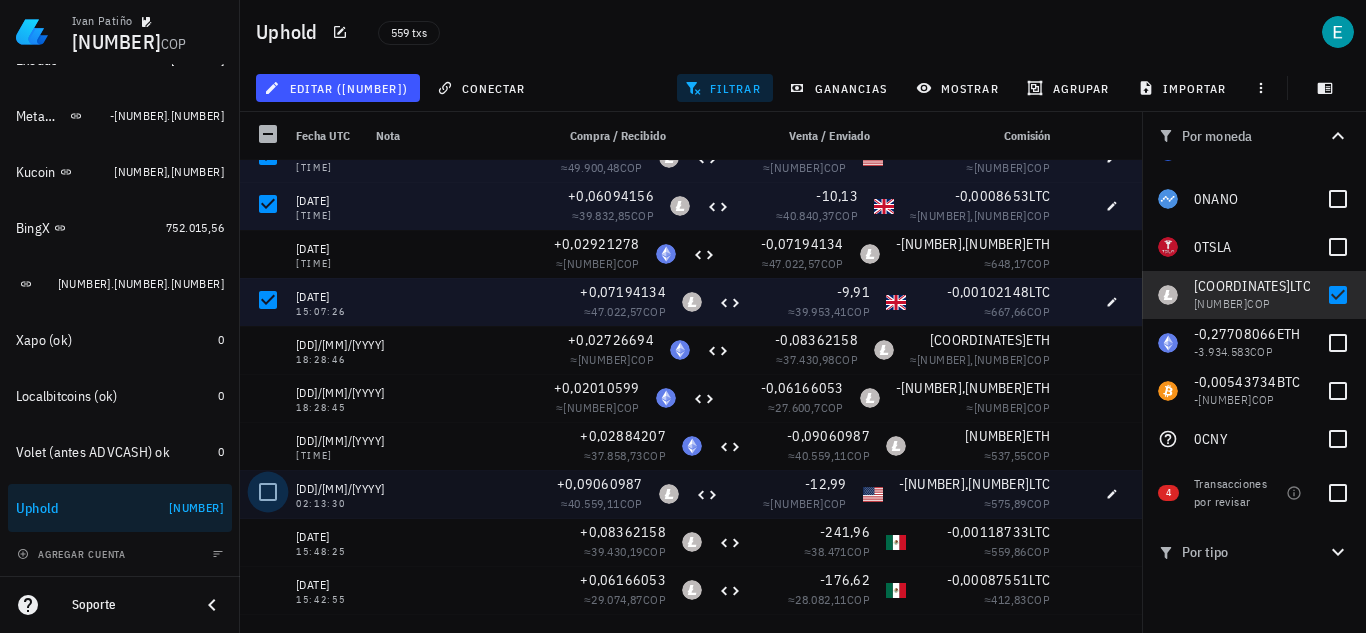 click at bounding box center (268, 492) 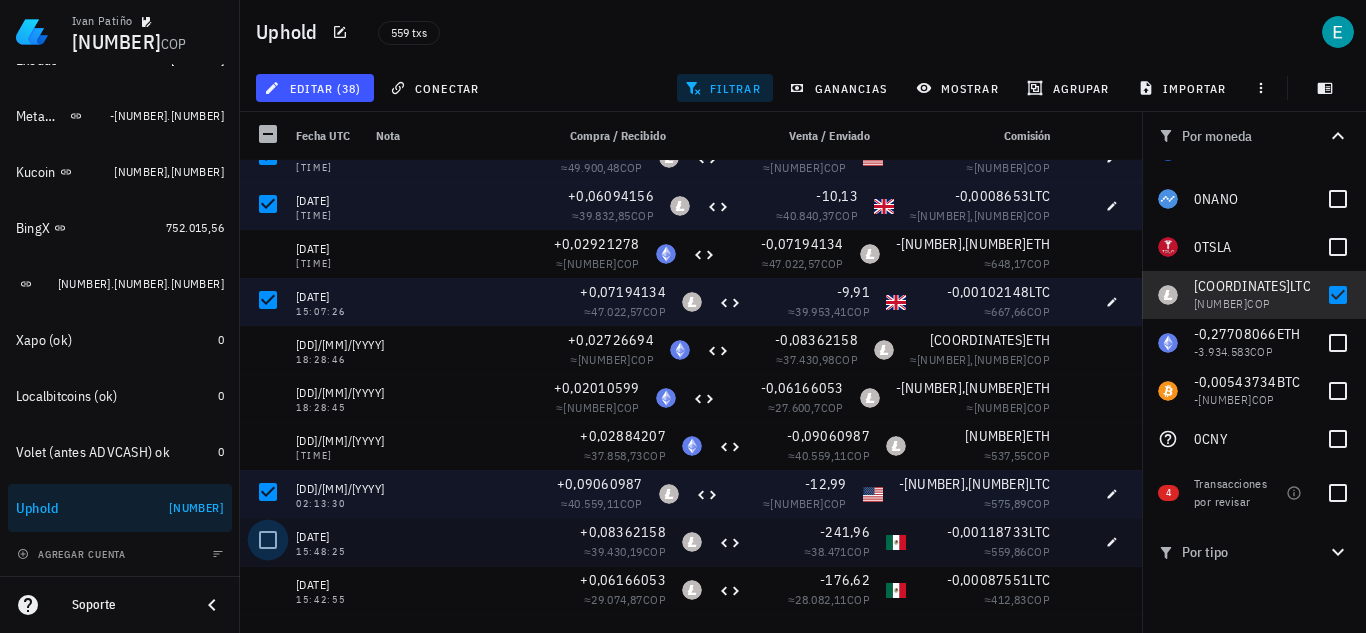 click at bounding box center (268, 540) 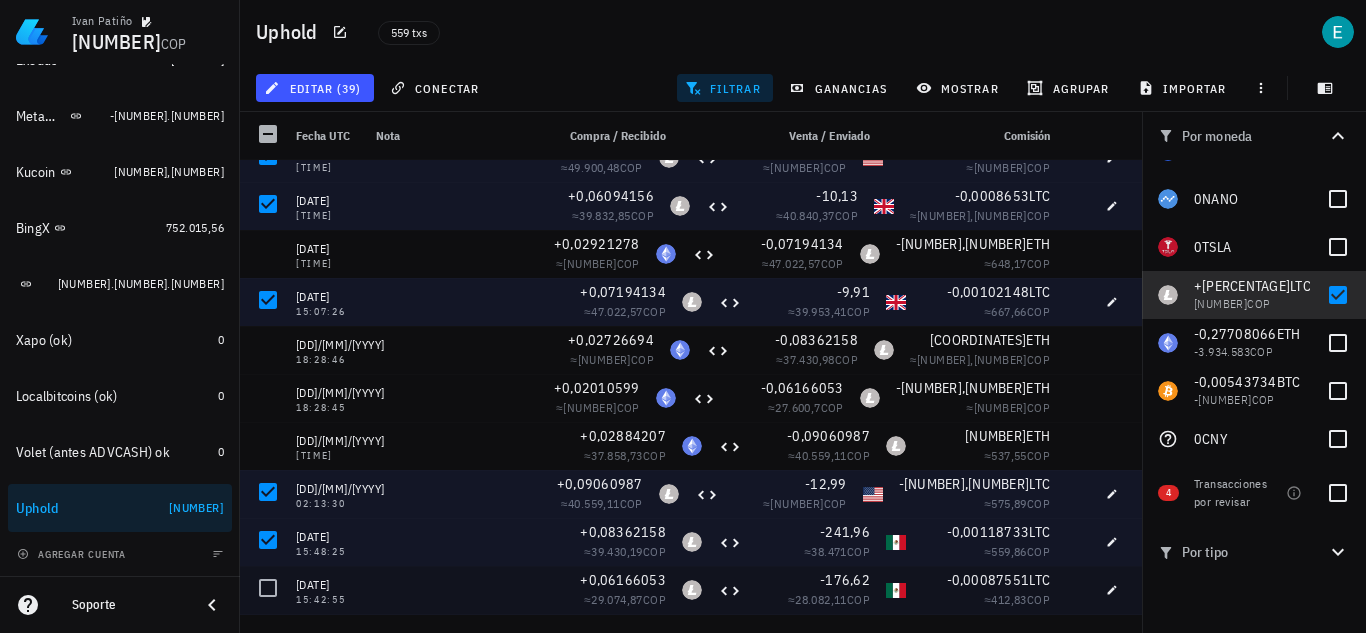click at bounding box center (268, 588) 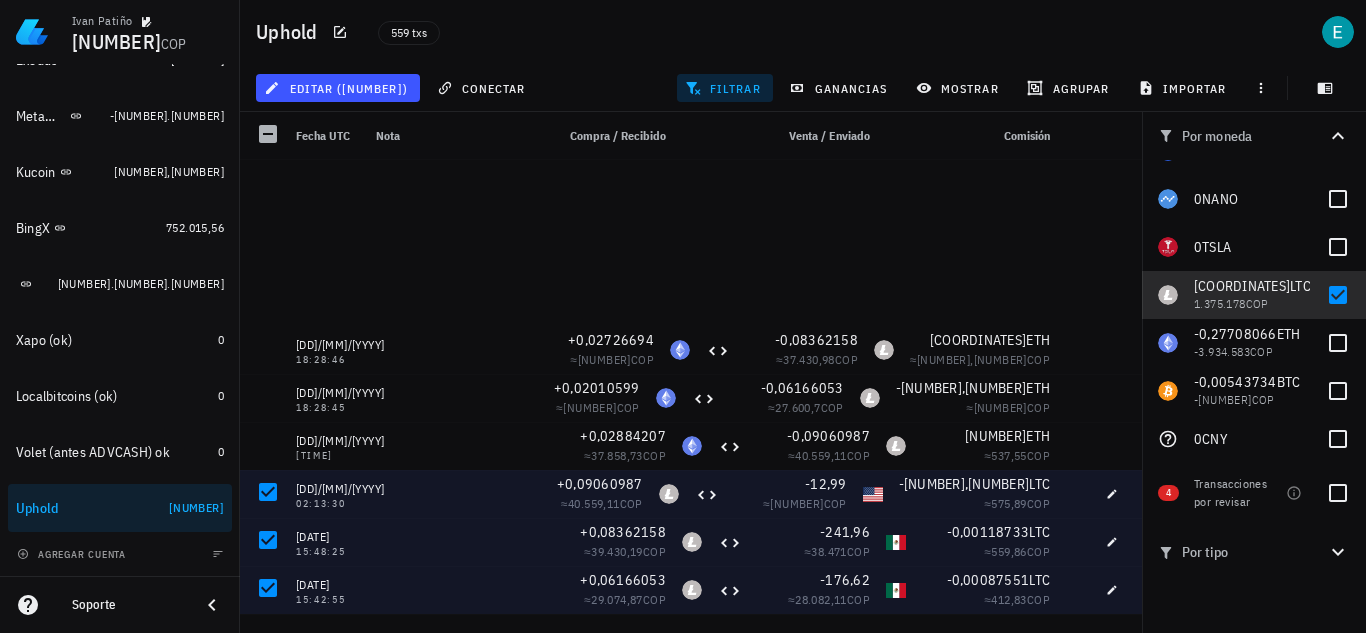 scroll, scrollTop: 4775, scrollLeft: 0, axis: vertical 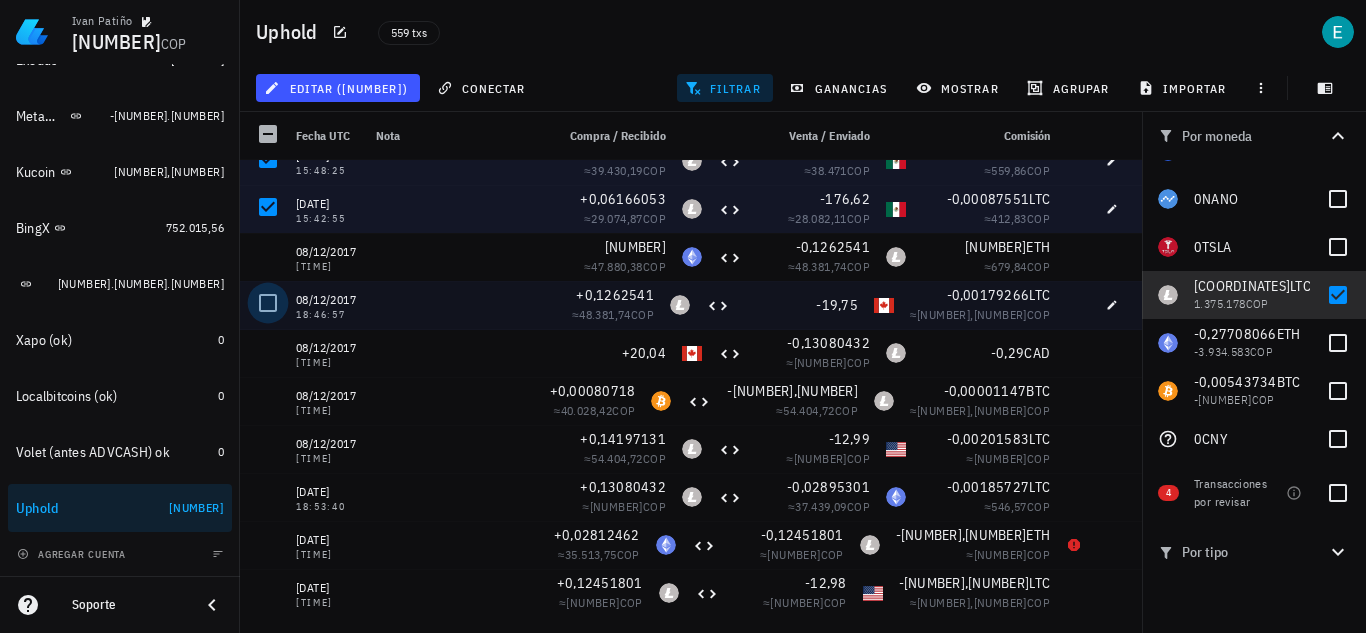 click at bounding box center (268, 303) 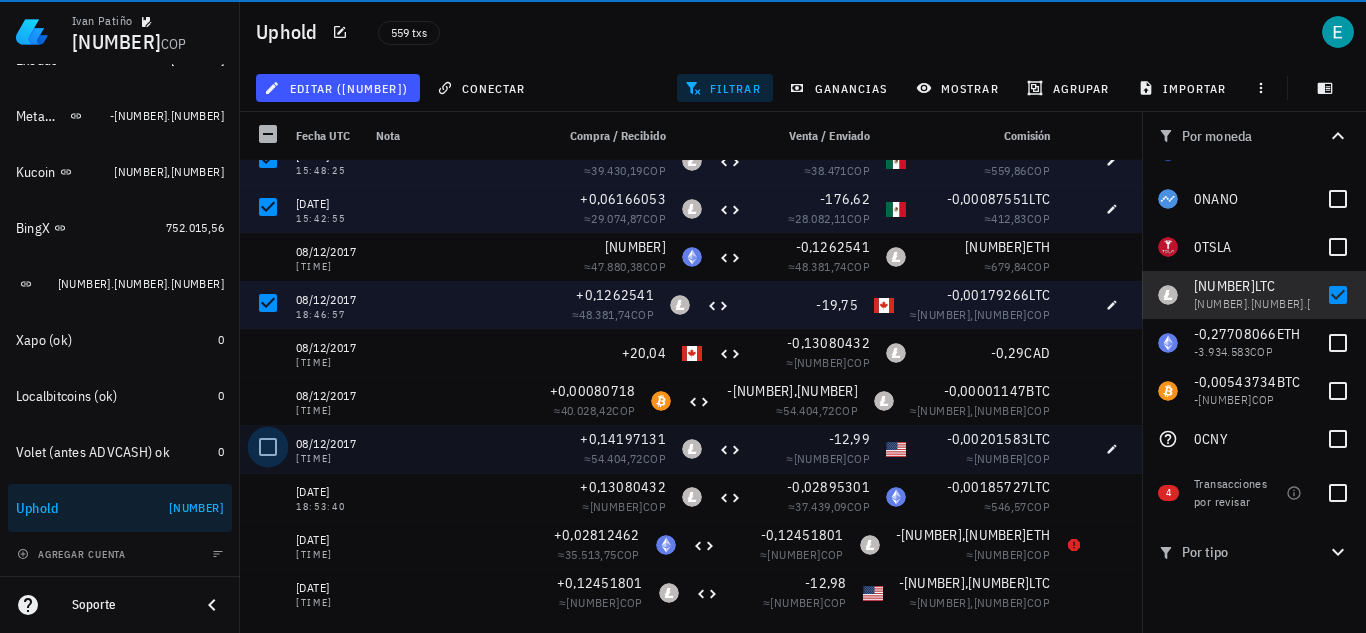 click at bounding box center [268, 447] 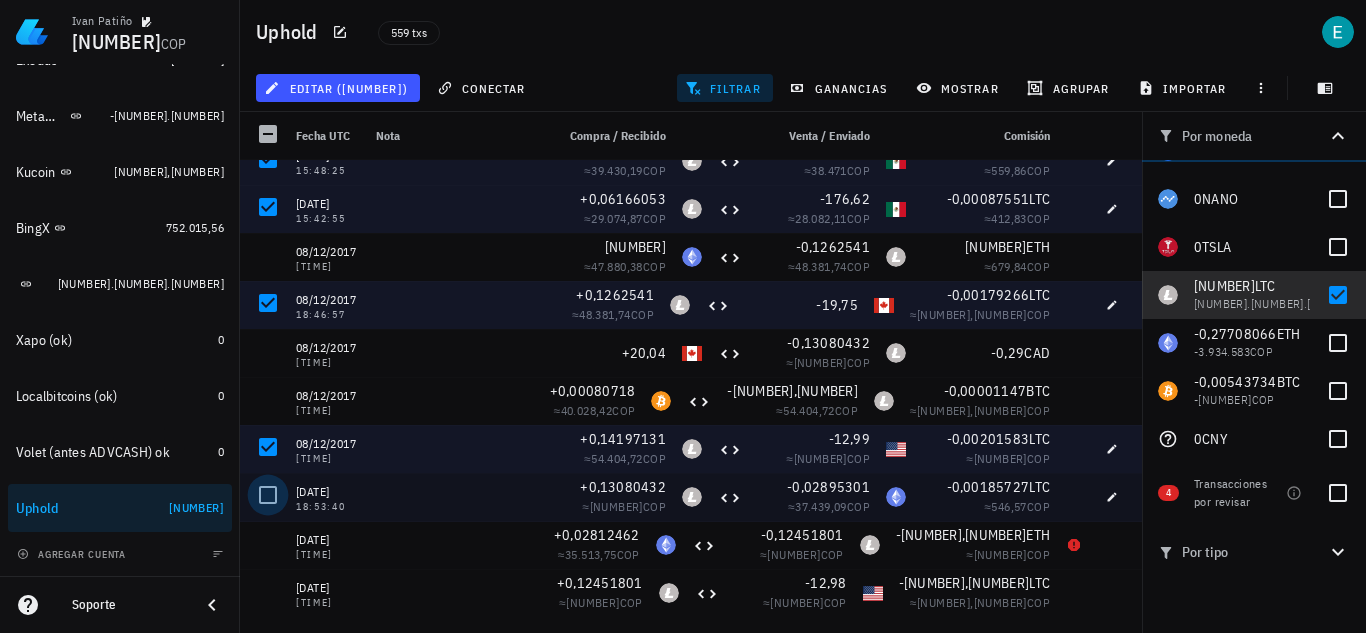 click at bounding box center (268, 495) 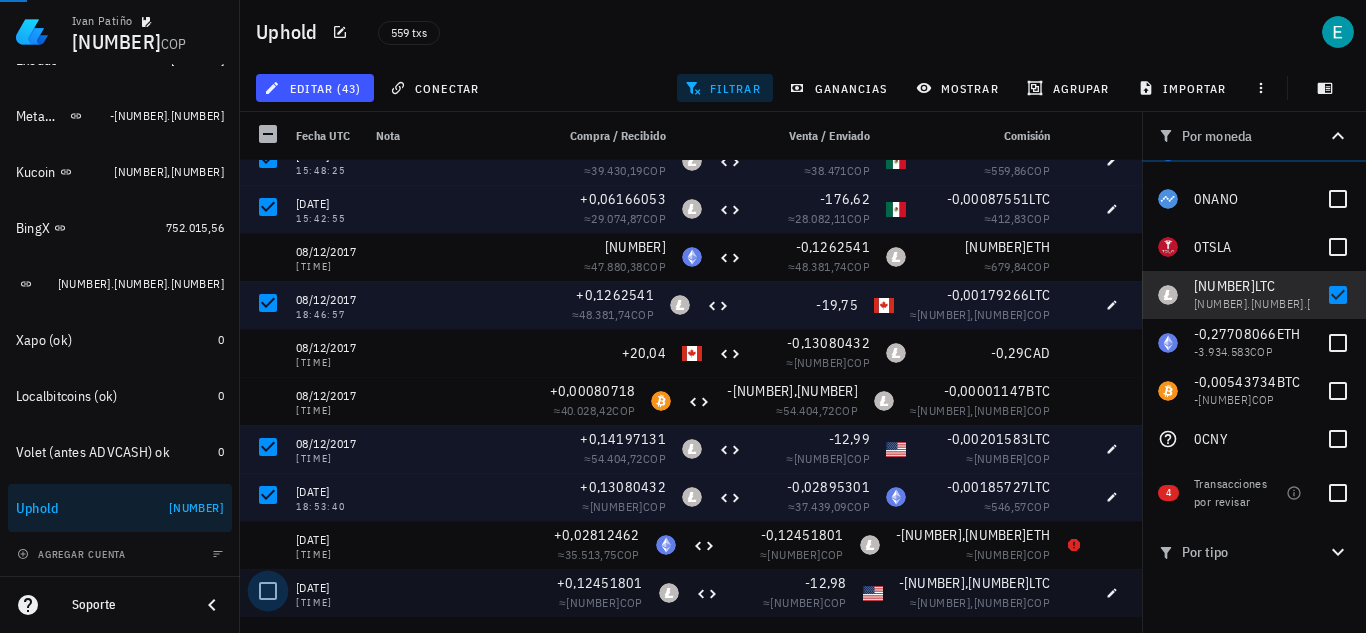 click at bounding box center [268, 591] 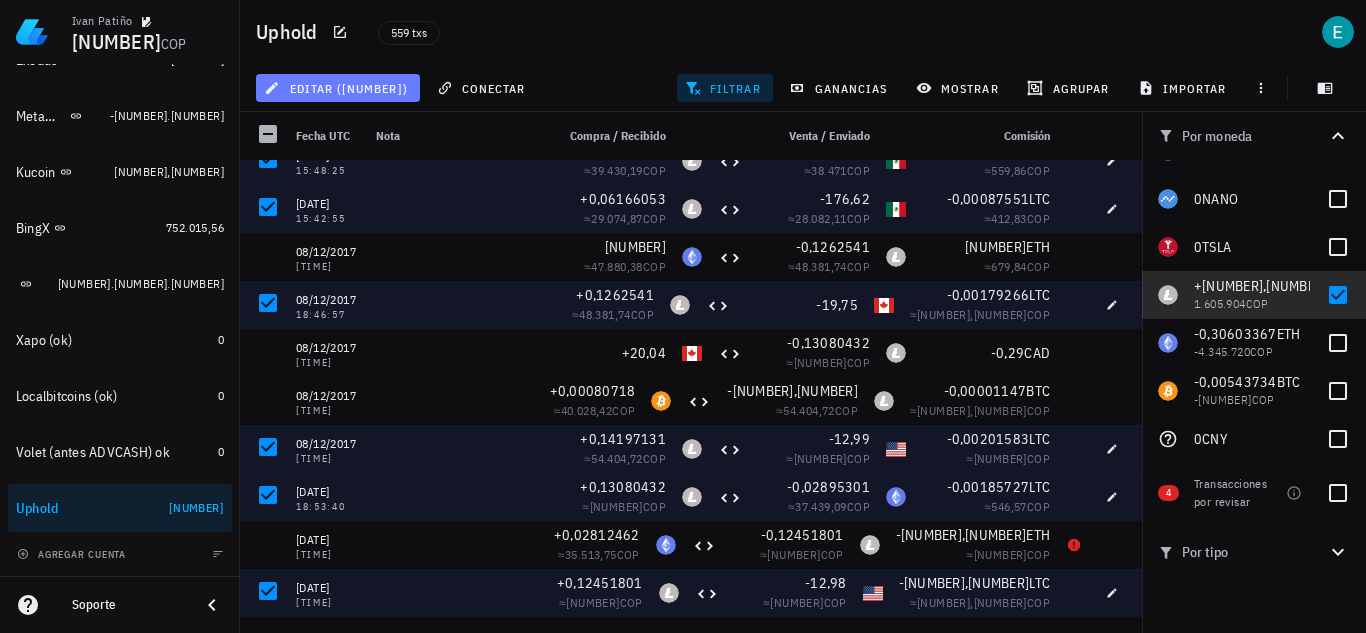 click on "editar (44)" at bounding box center (337, 88) 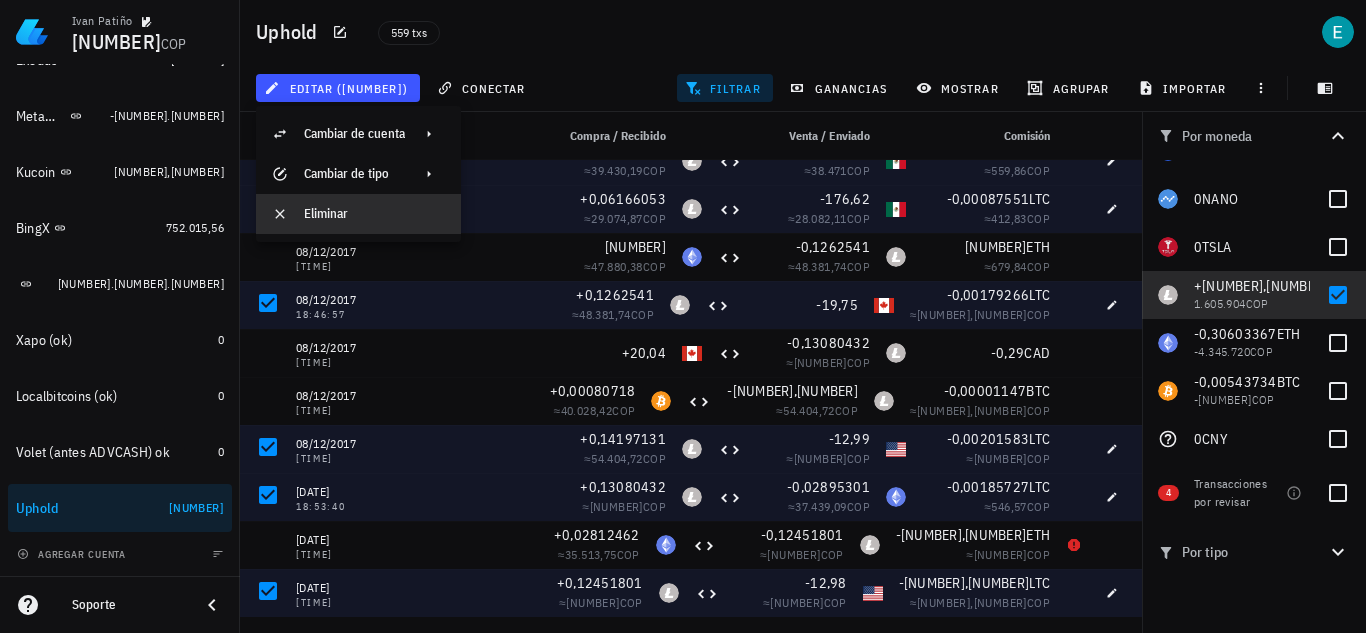 click on "Eliminar" at bounding box center (374, 214) 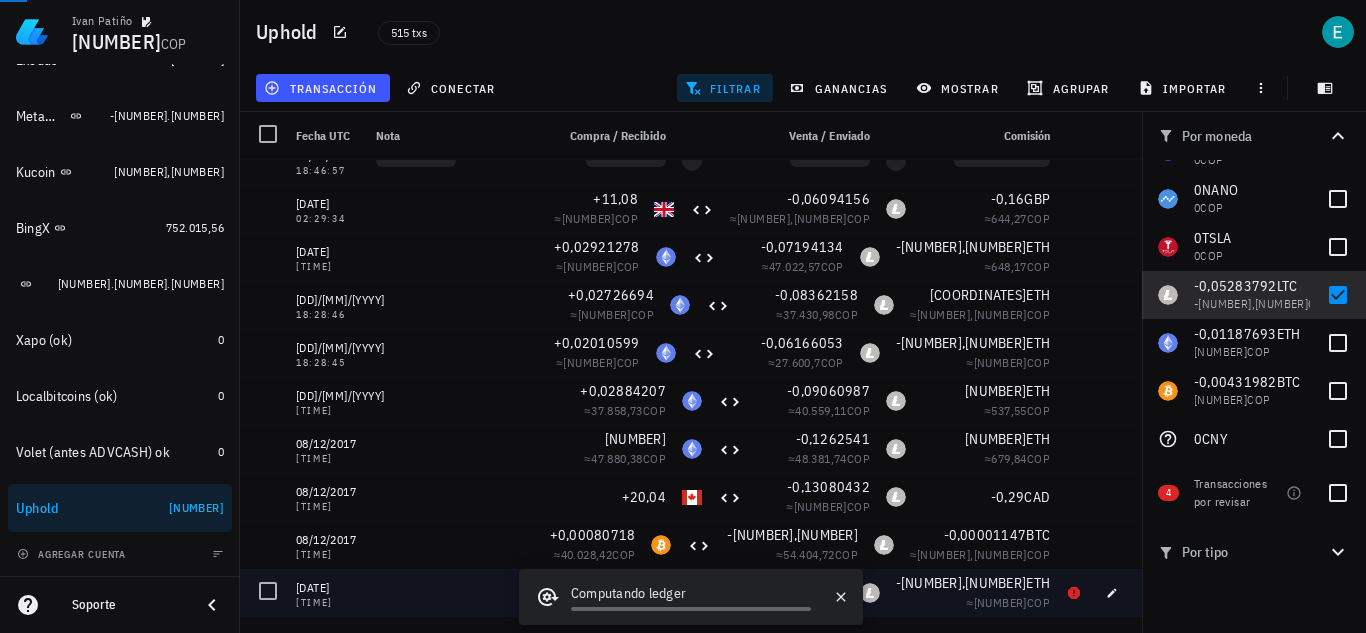 scroll, scrollTop: 2663, scrollLeft: 0, axis: vertical 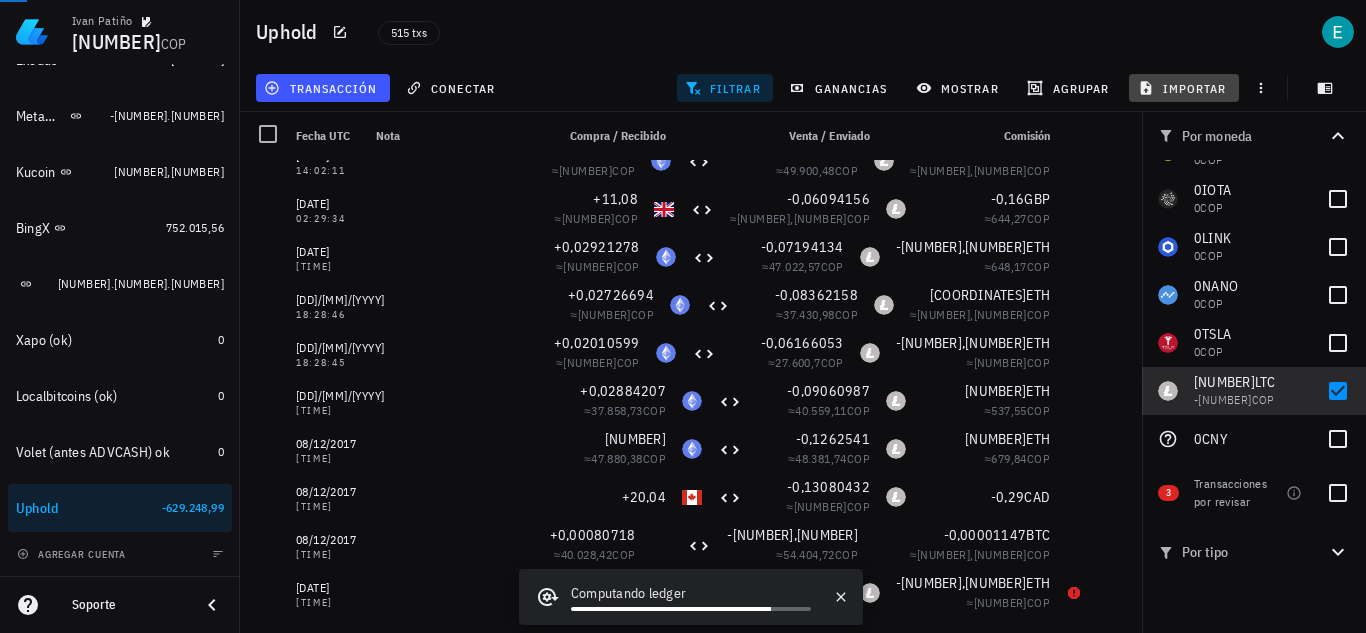 click on "importar" at bounding box center (1184, 88) 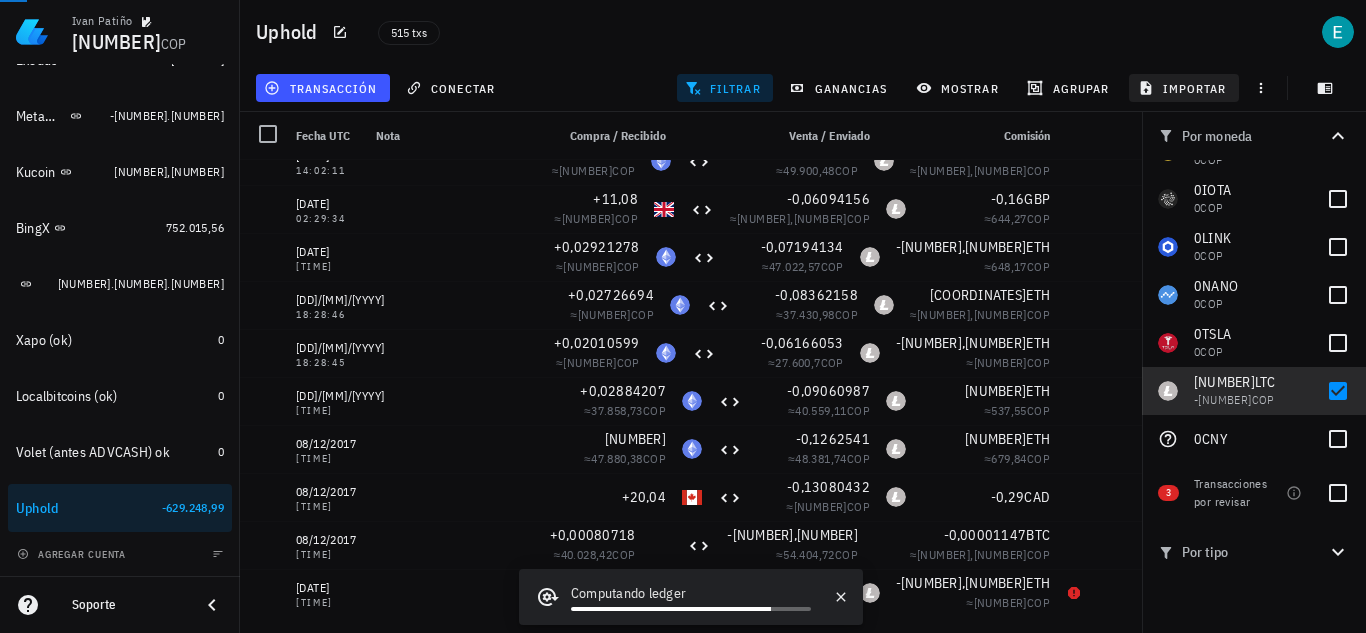 scroll, scrollTop: 1329, scrollLeft: 0, axis: vertical 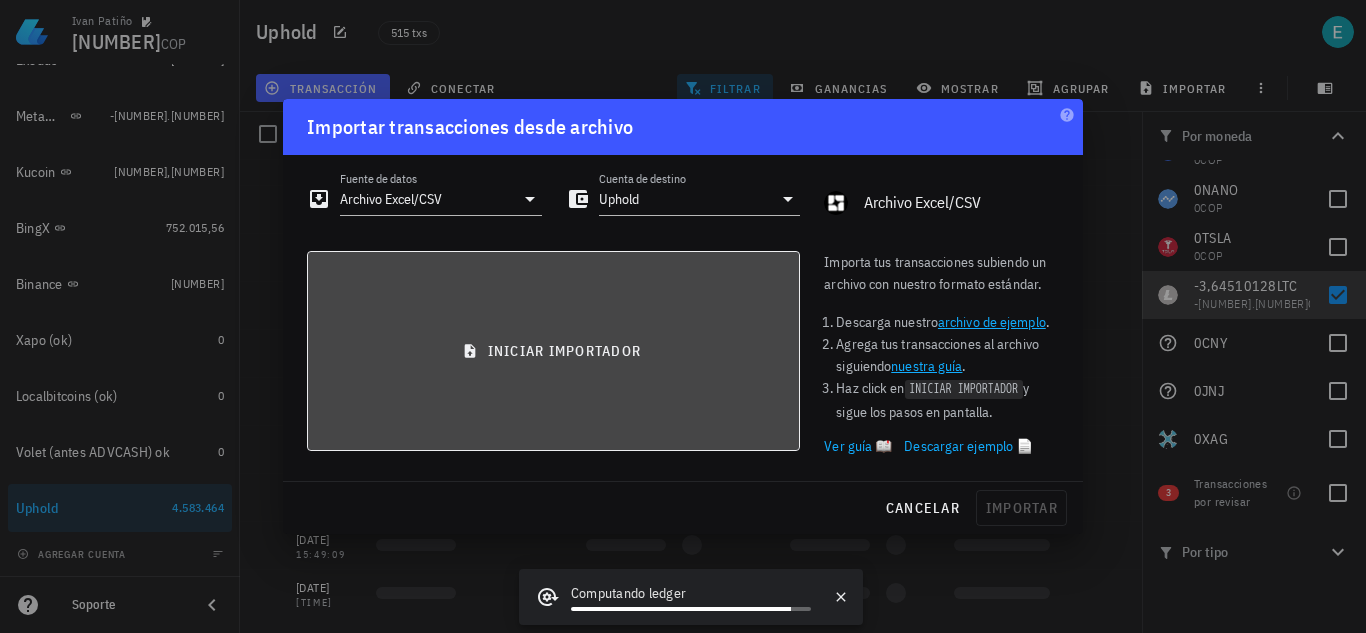click on "iniciar importador" at bounding box center (553, 351) 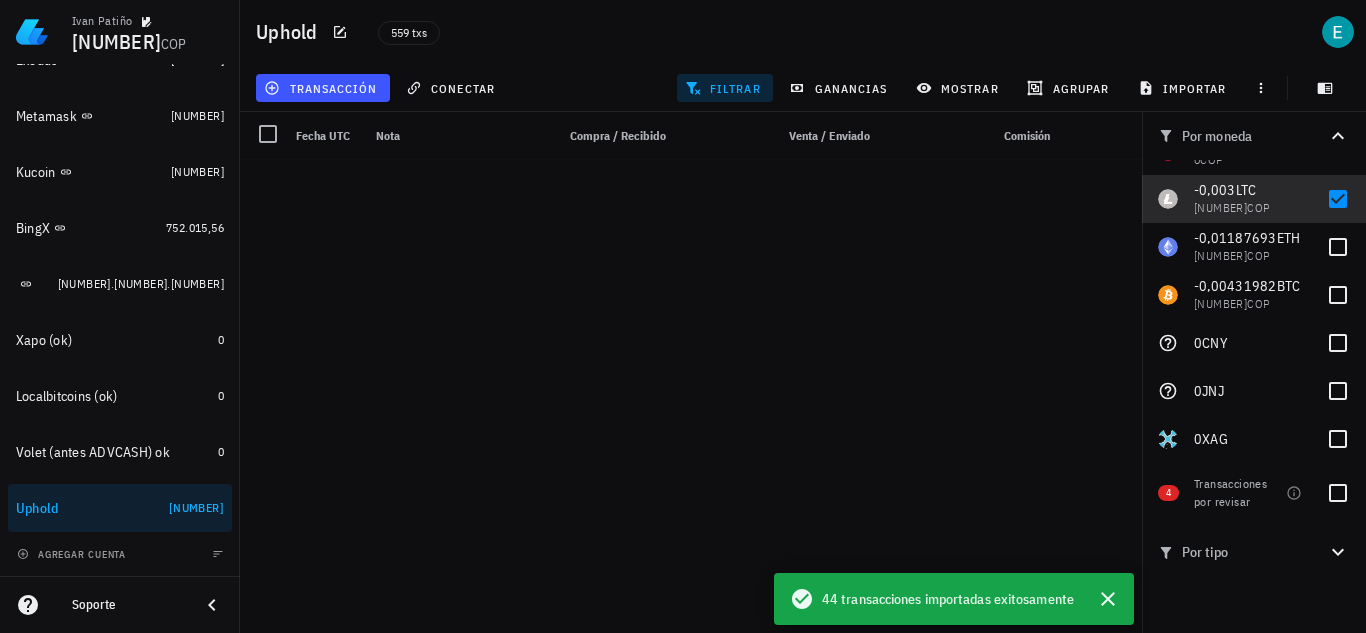 scroll, scrollTop: 0, scrollLeft: 0, axis: both 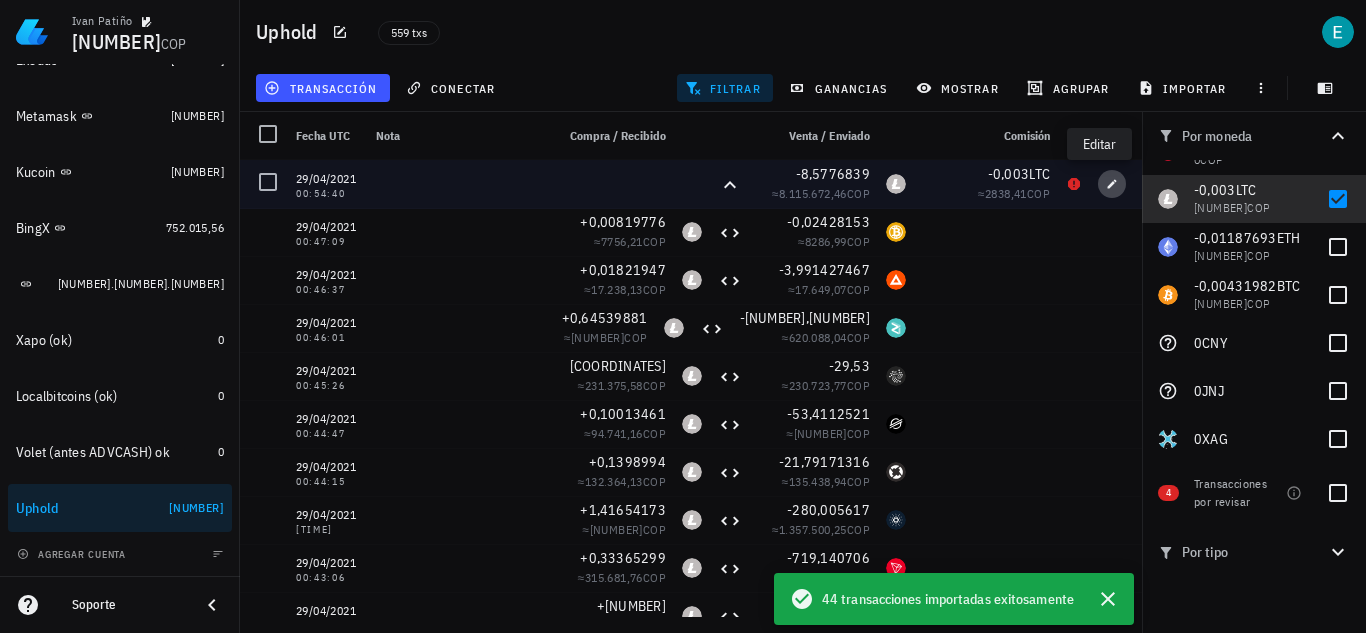 click 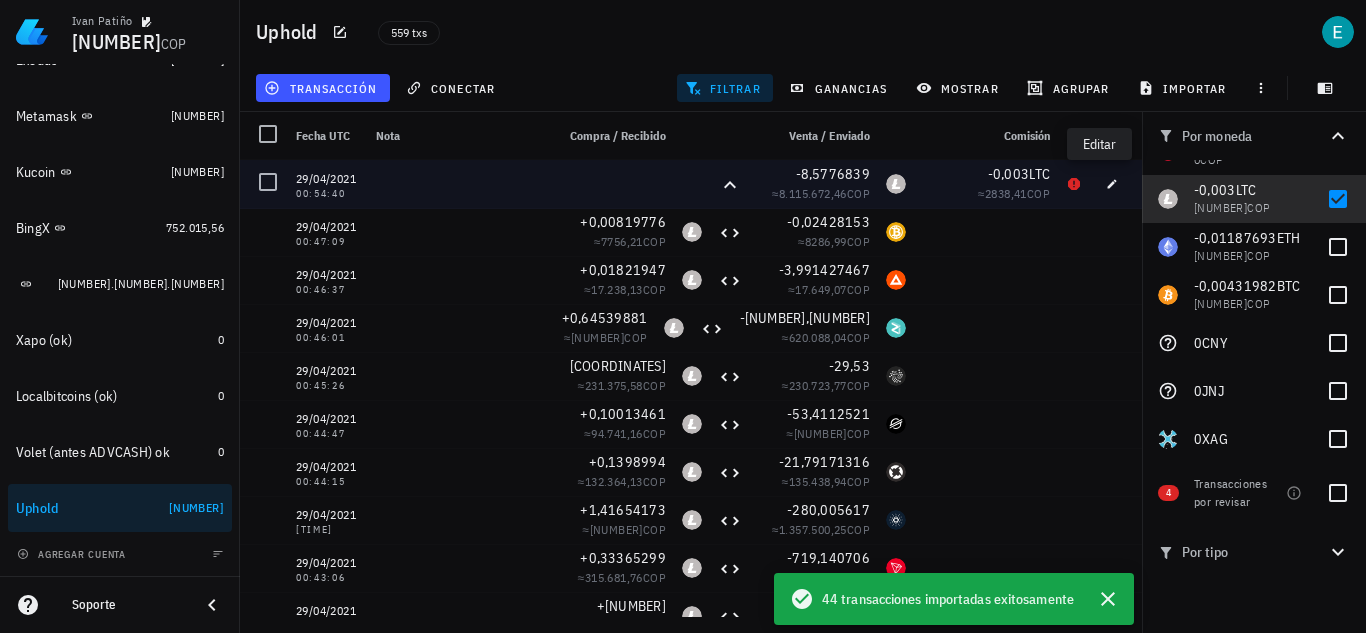 type on "00:54:40" 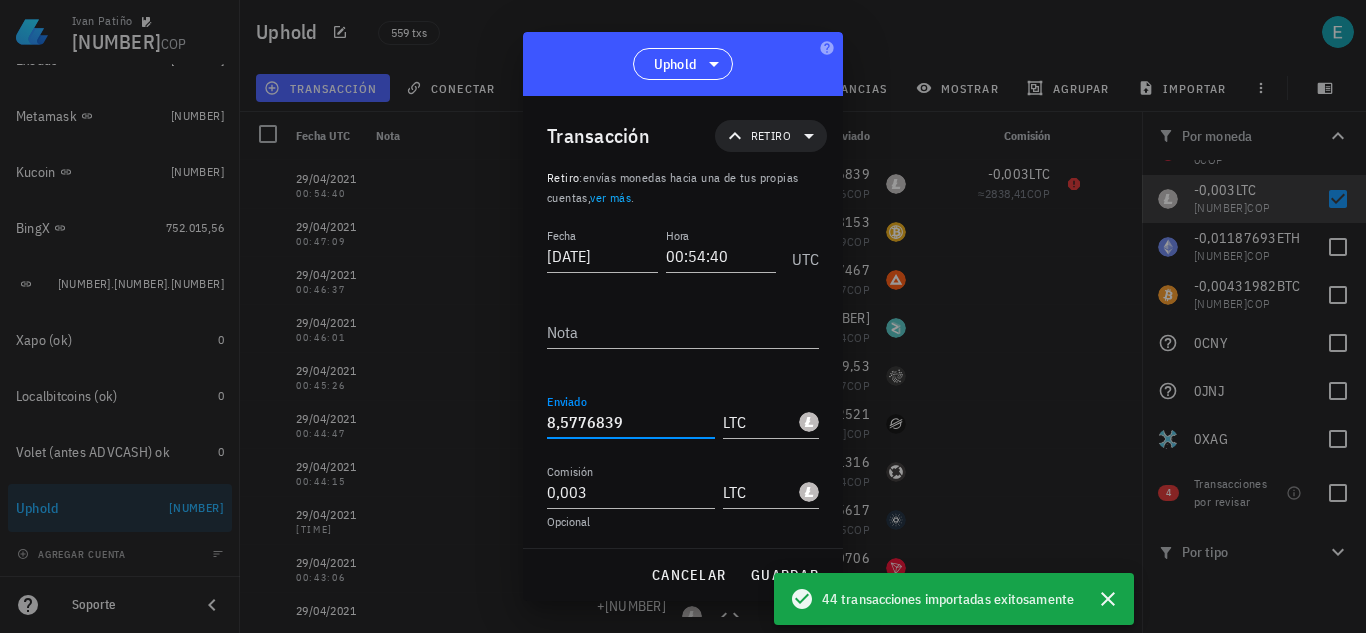drag, startPoint x: 649, startPoint y: 414, endPoint x: 460, endPoint y: 410, distance: 189.04233 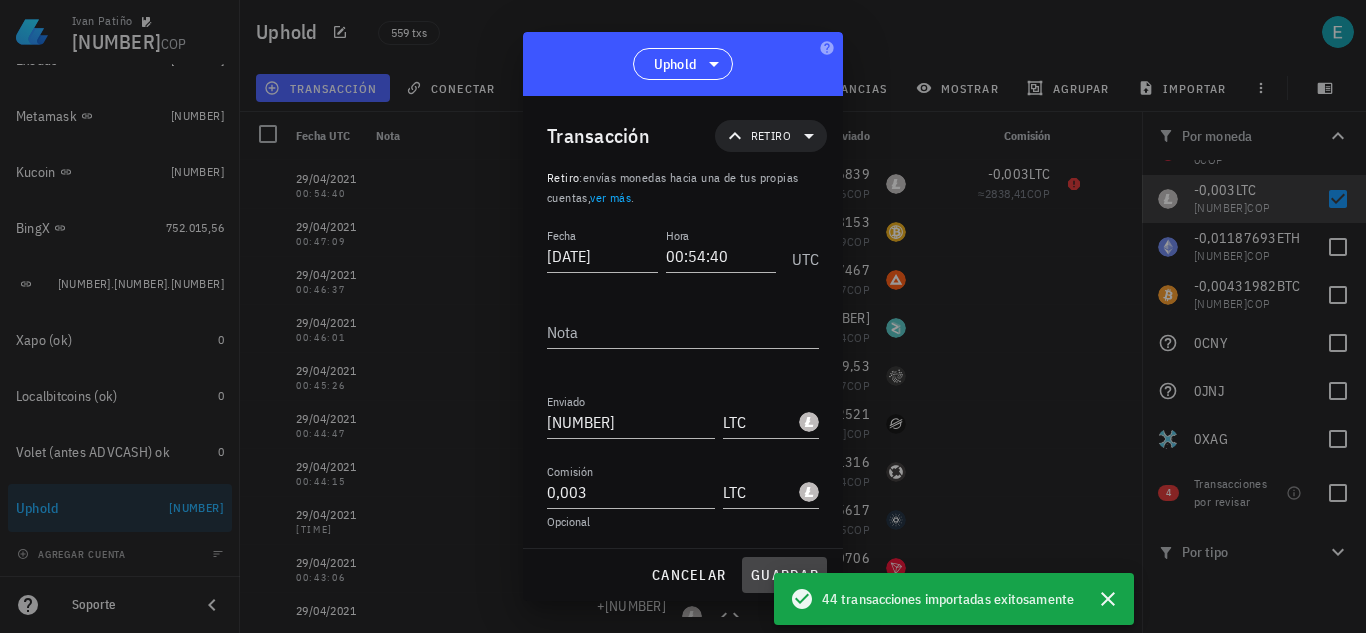 click on "guardar" at bounding box center (784, 575) 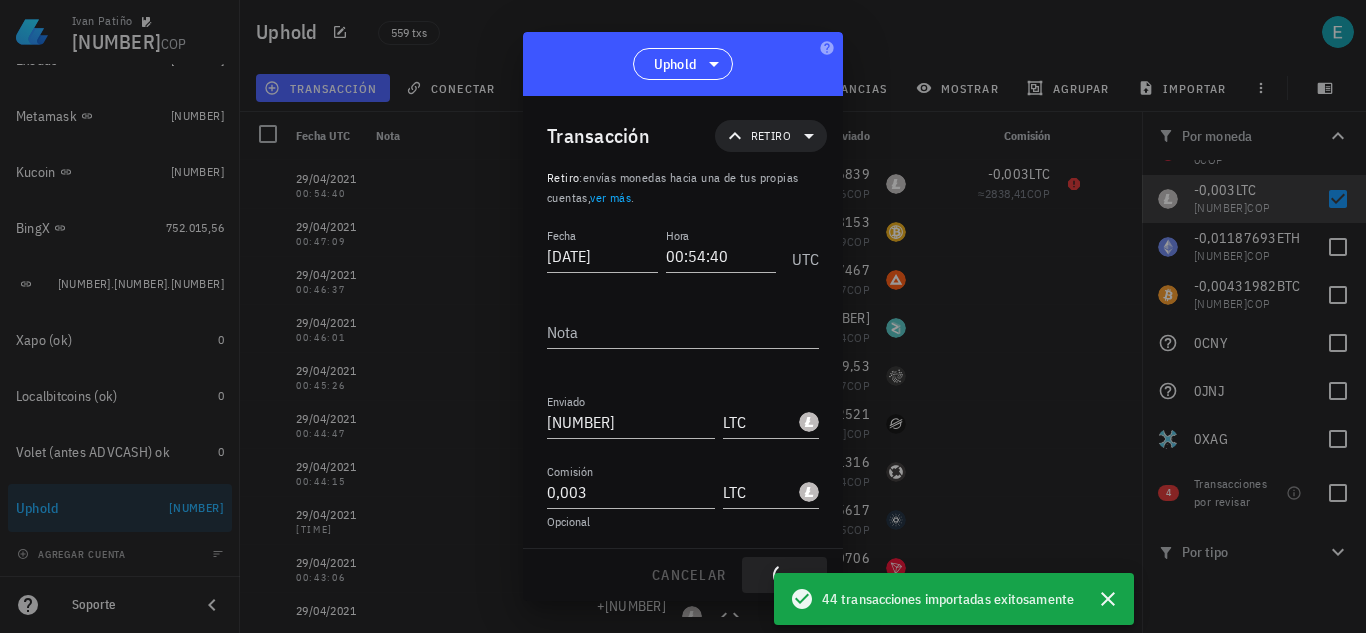 type on "8,5776839" 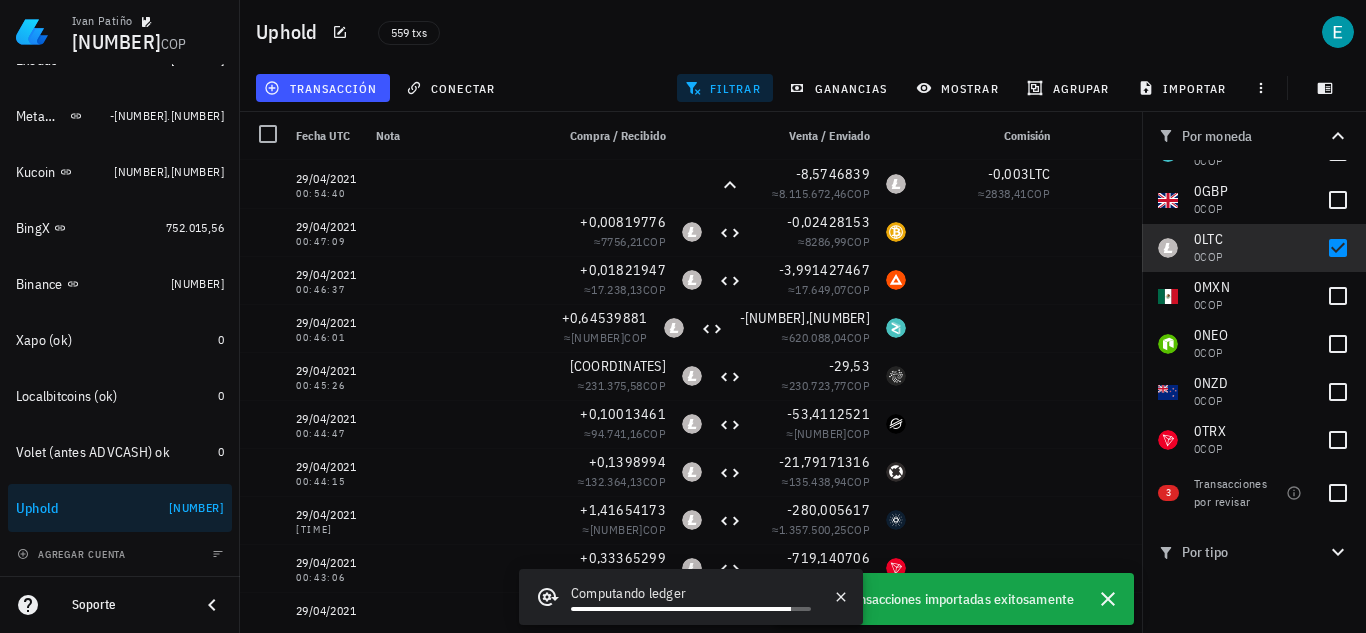 scroll, scrollTop: 578, scrollLeft: 0, axis: vertical 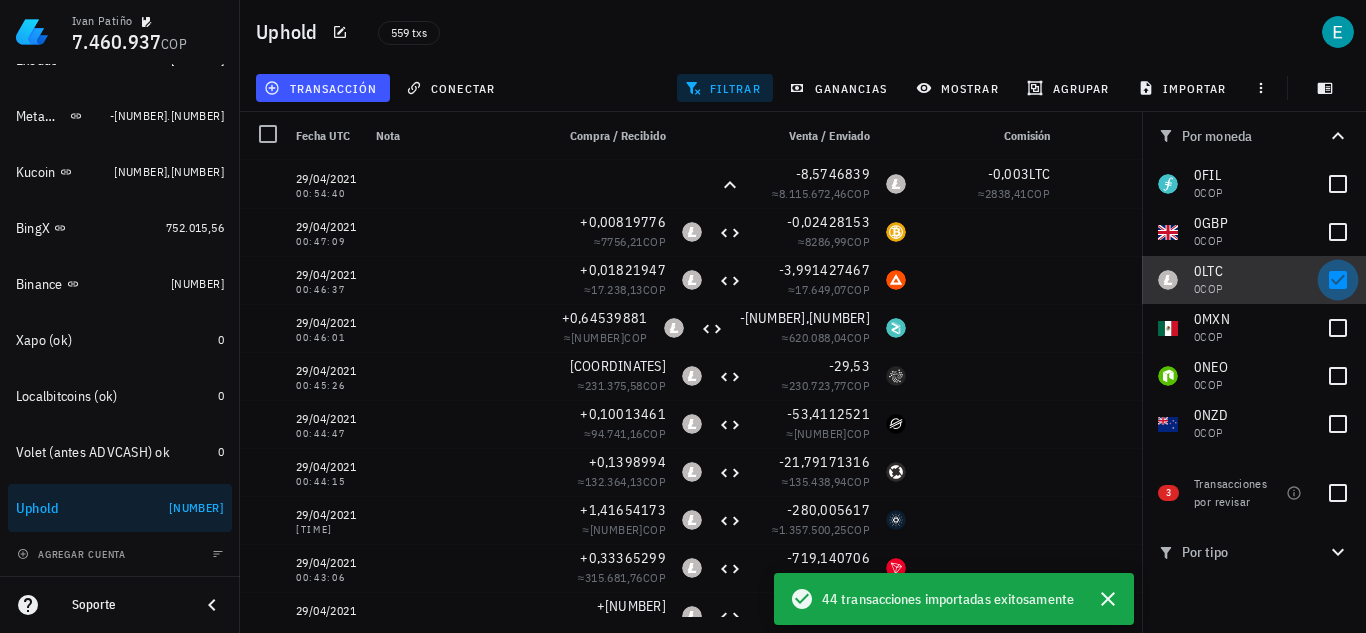 click at bounding box center (1338, 280) 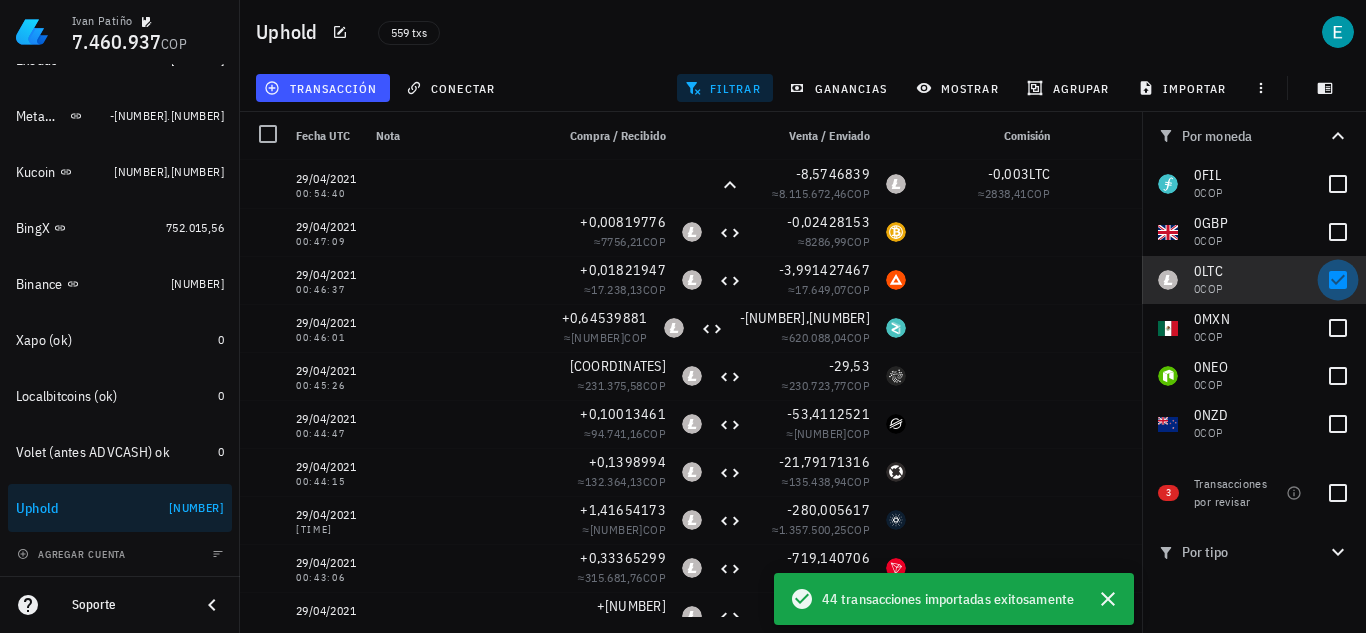 checkbox on "false" 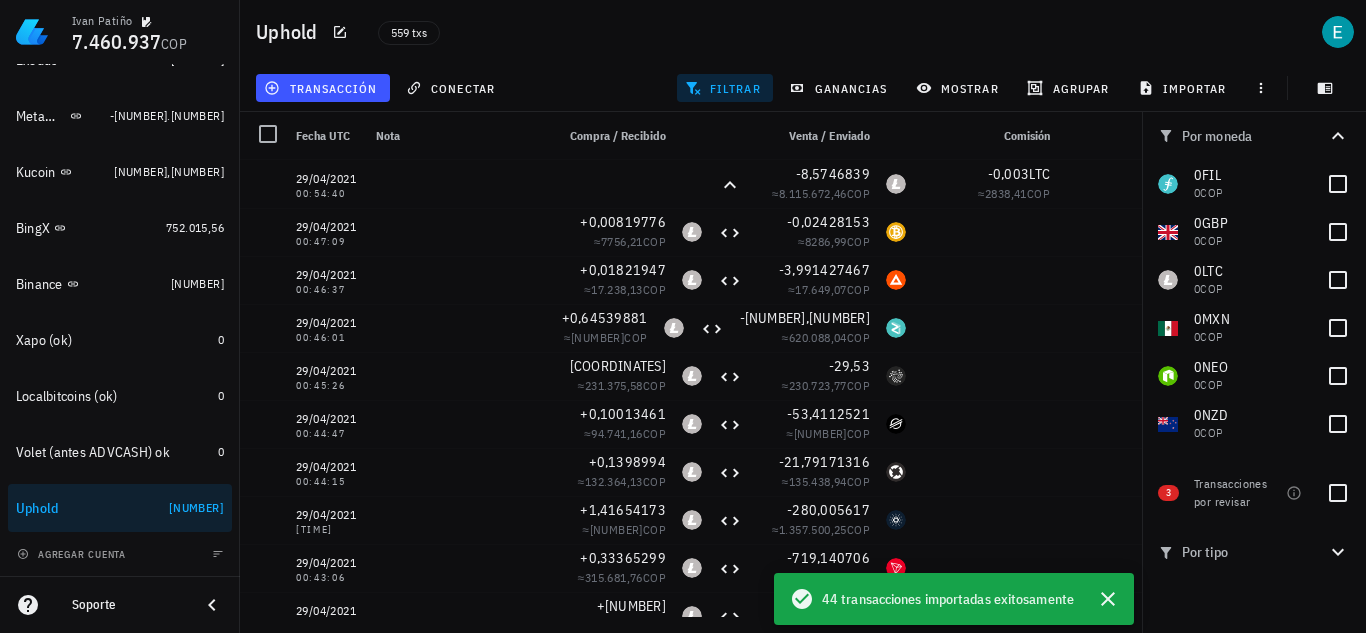 scroll, scrollTop: 1031, scrollLeft: 0, axis: vertical 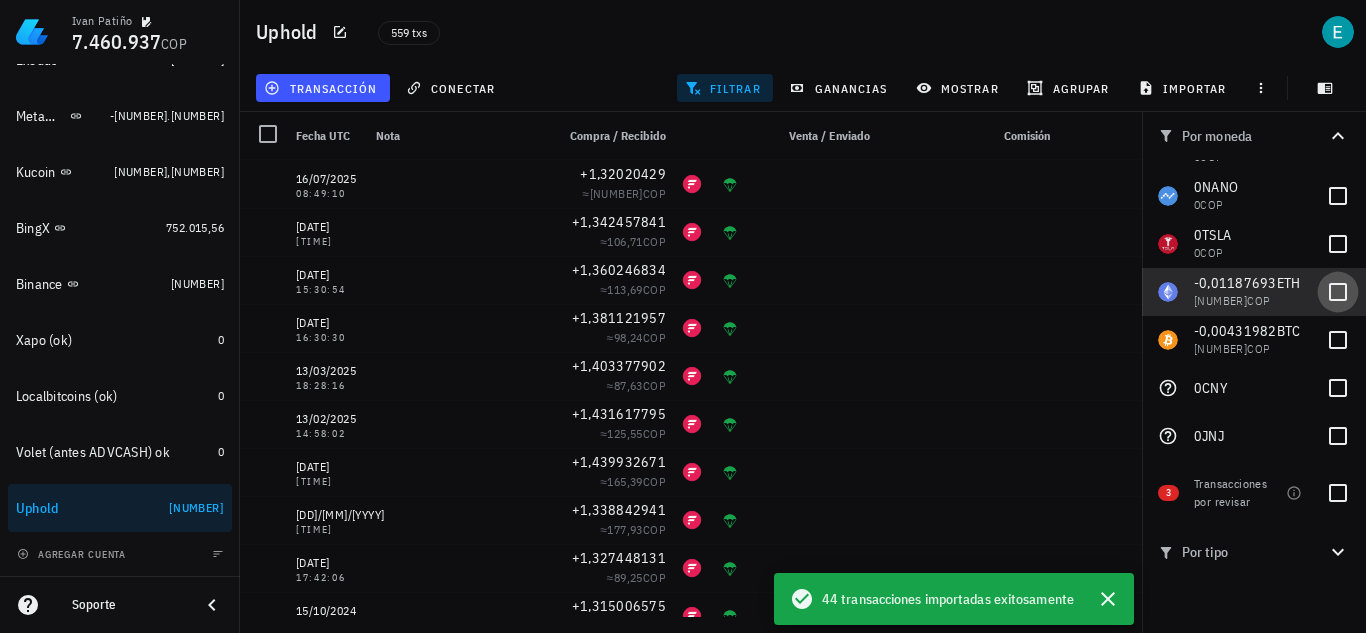 click at bounding box center (1338, 292) 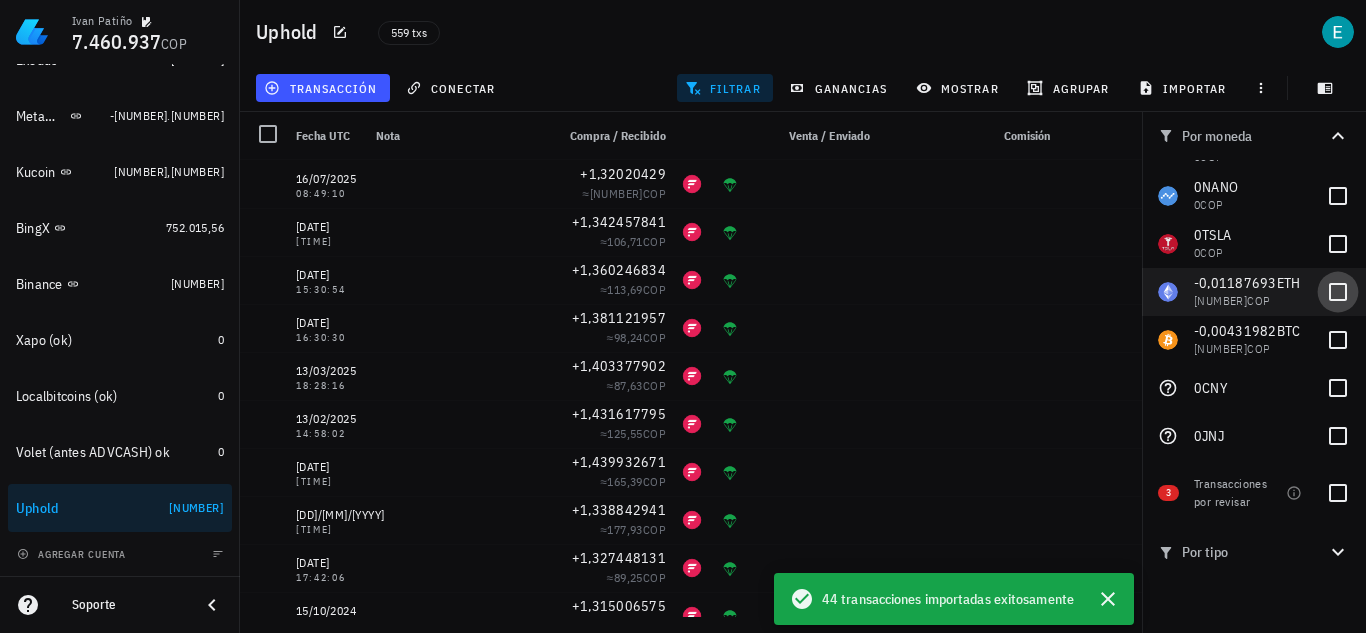 checkbox on "true" 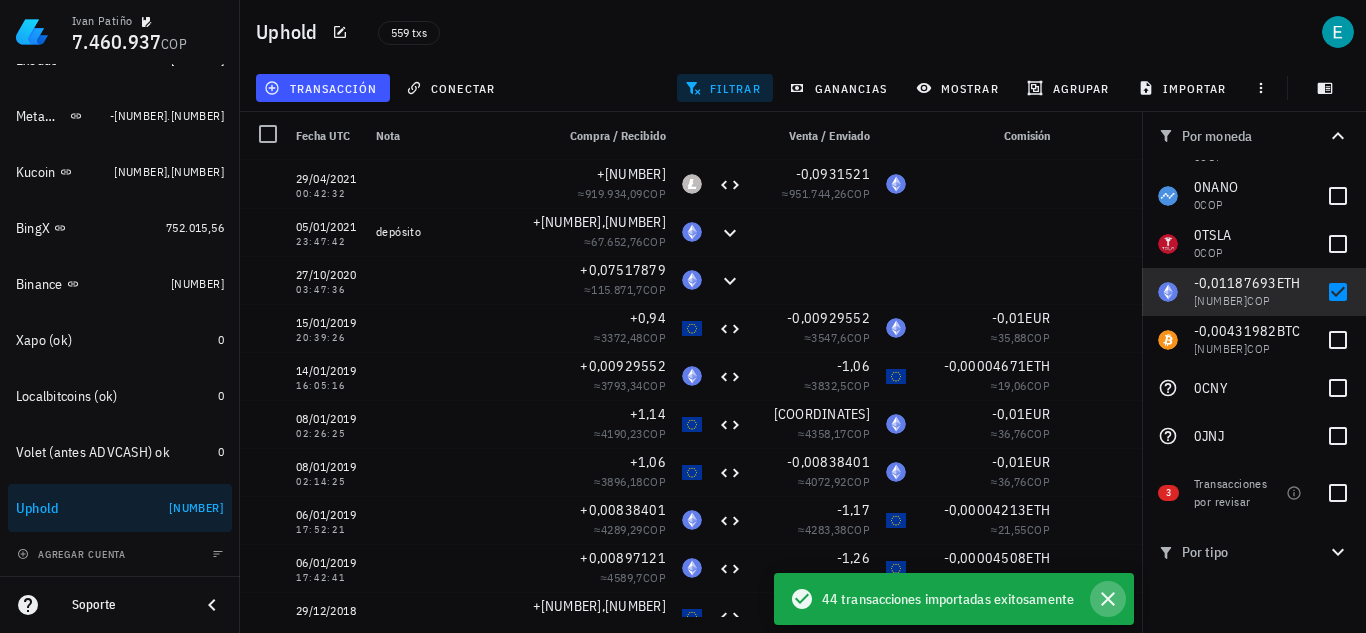 click 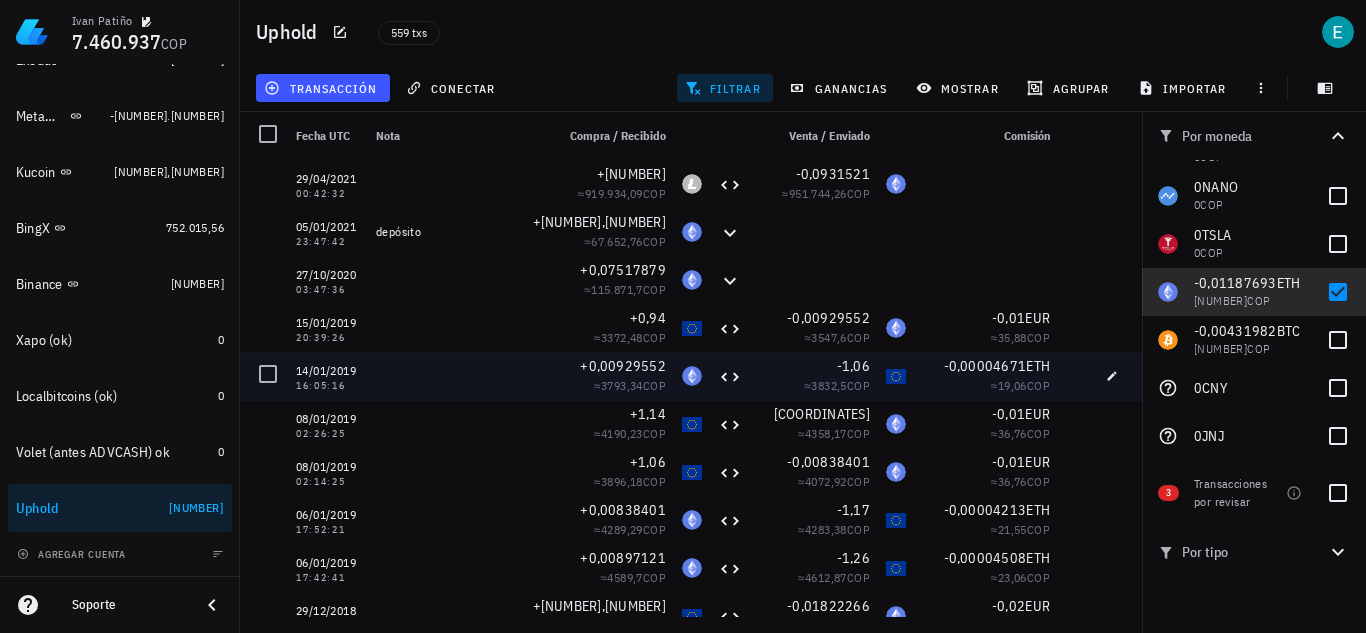 click at bounding box center [268, 374] 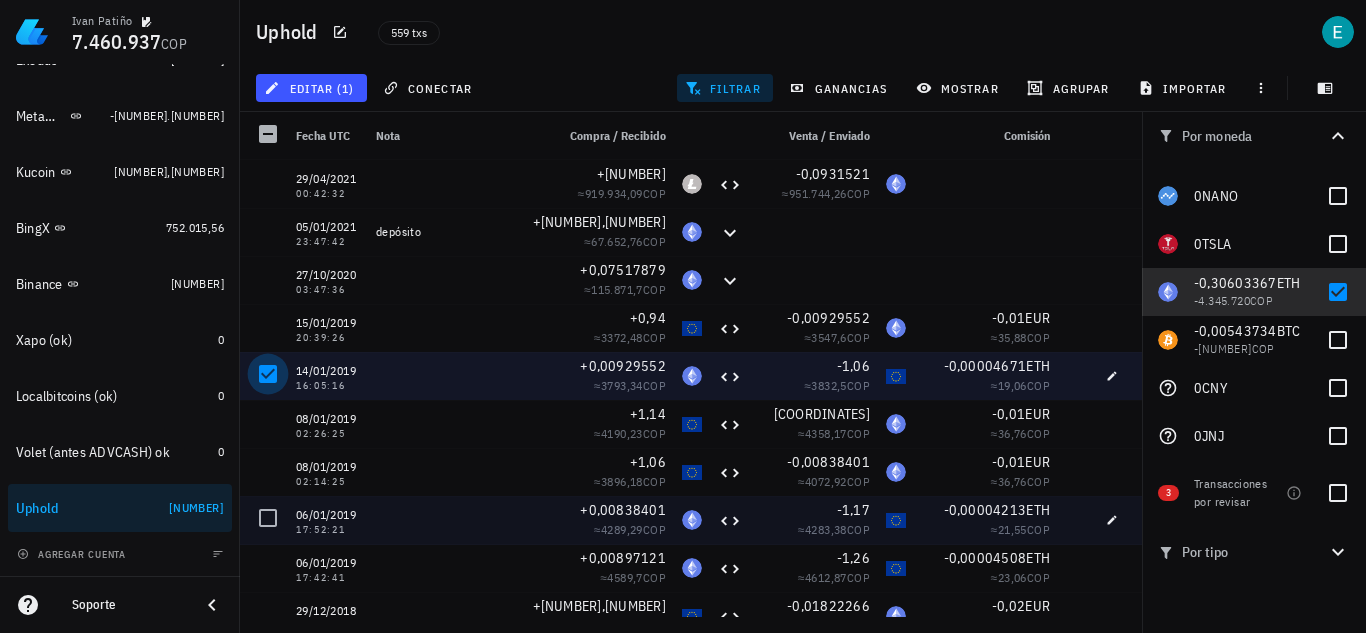 click at bounding box center (268, 518) 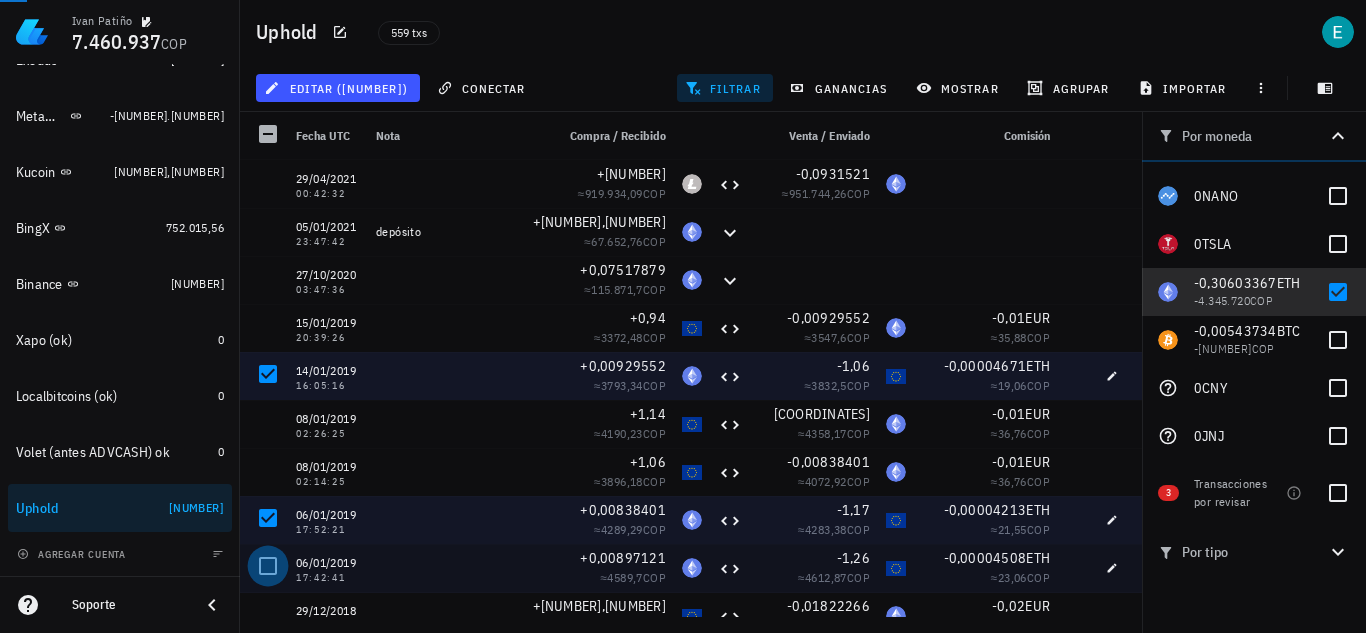 click at bounding box center [268, 566] 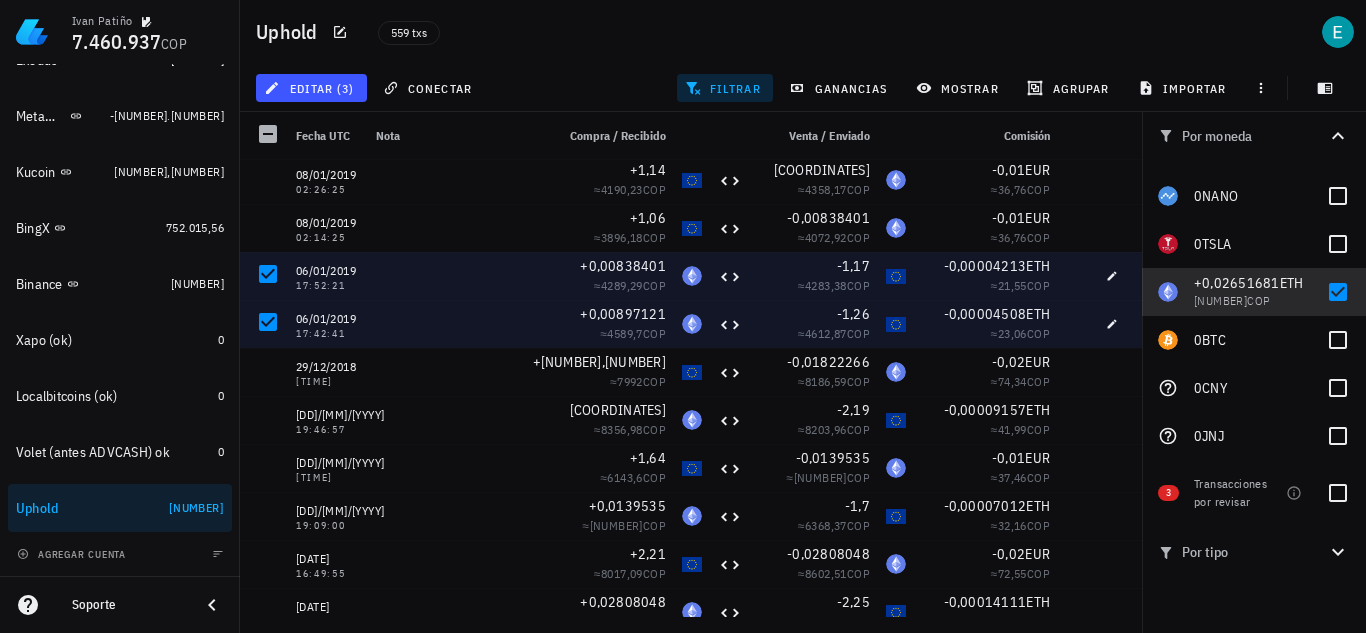 scroll, scrollTop: 347, scrollLeft: 0, axis: vertical 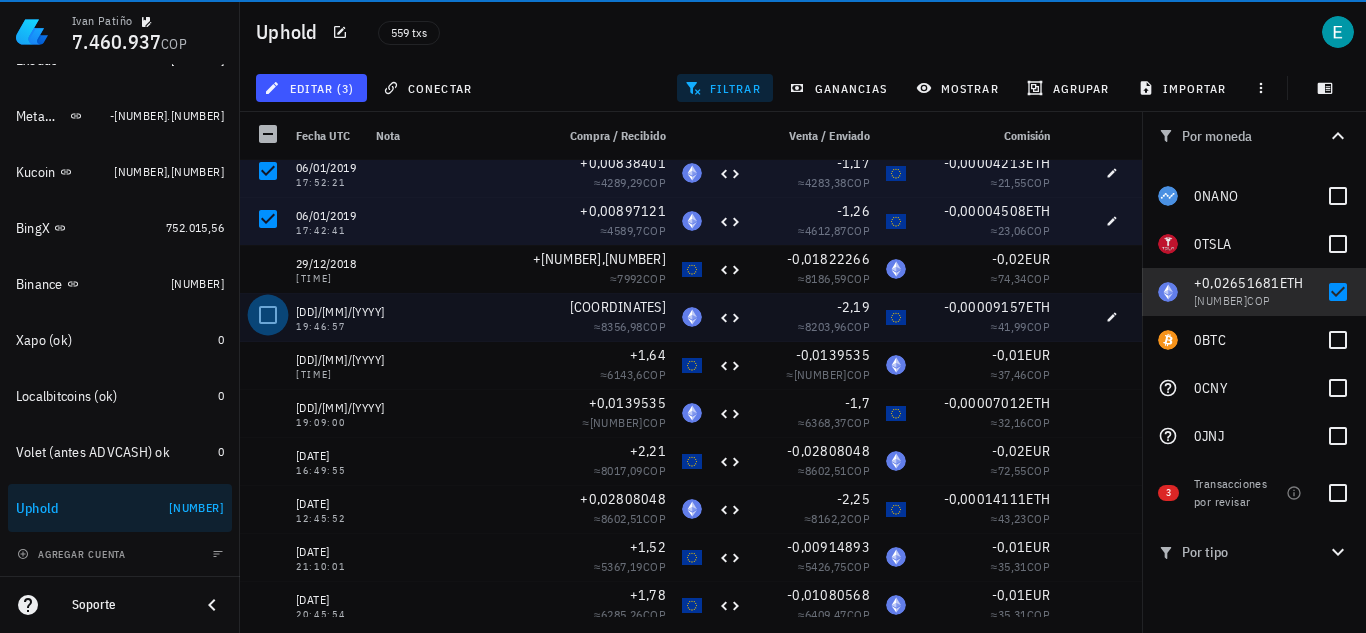 click at bounding box center (268, 315) 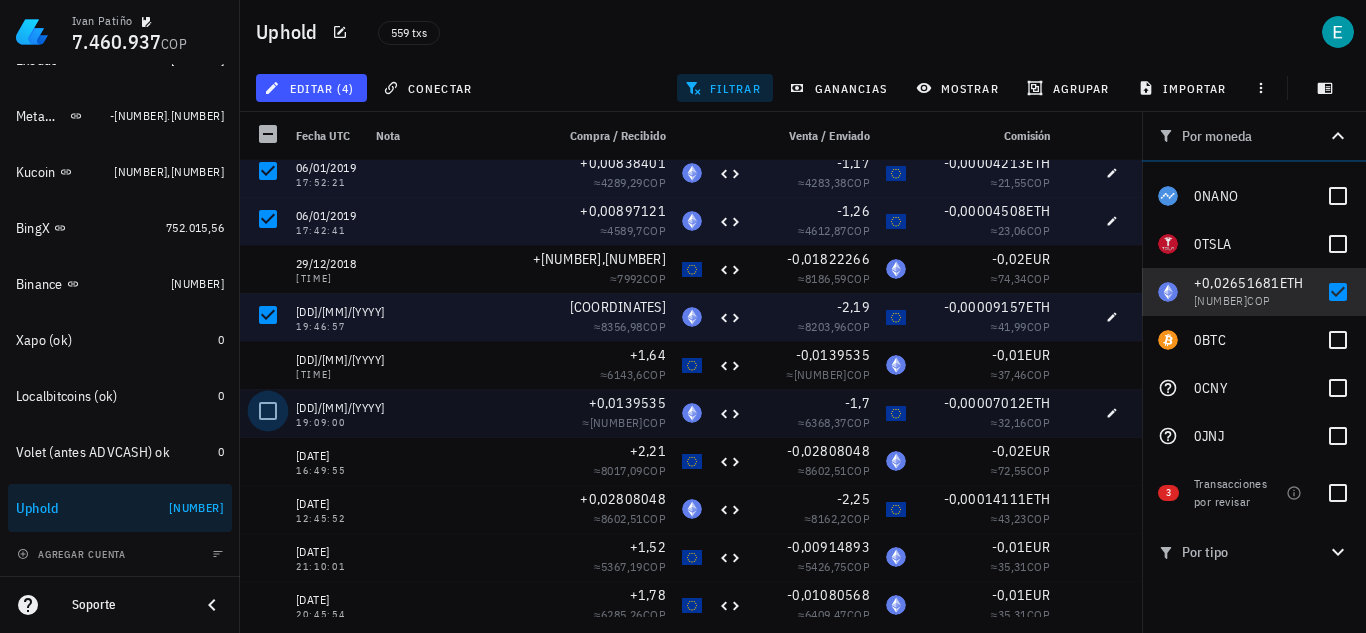 click at bounding box center (268, 411) 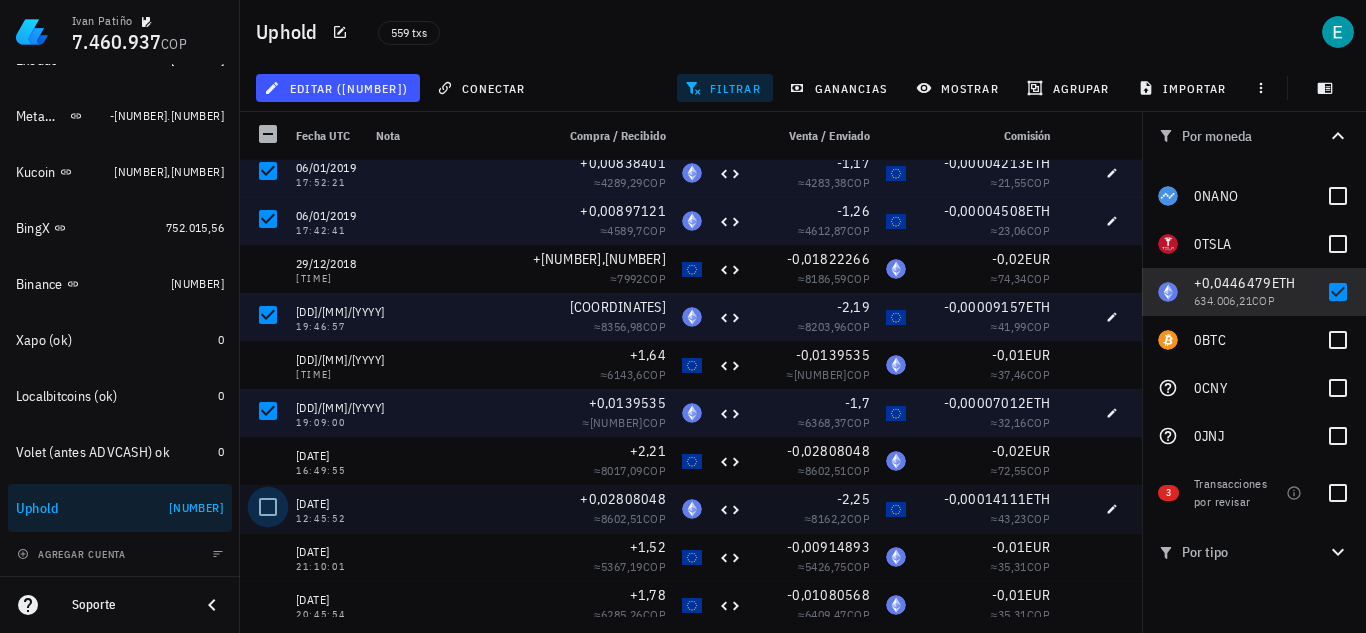 click at bounding box center (268, 507) 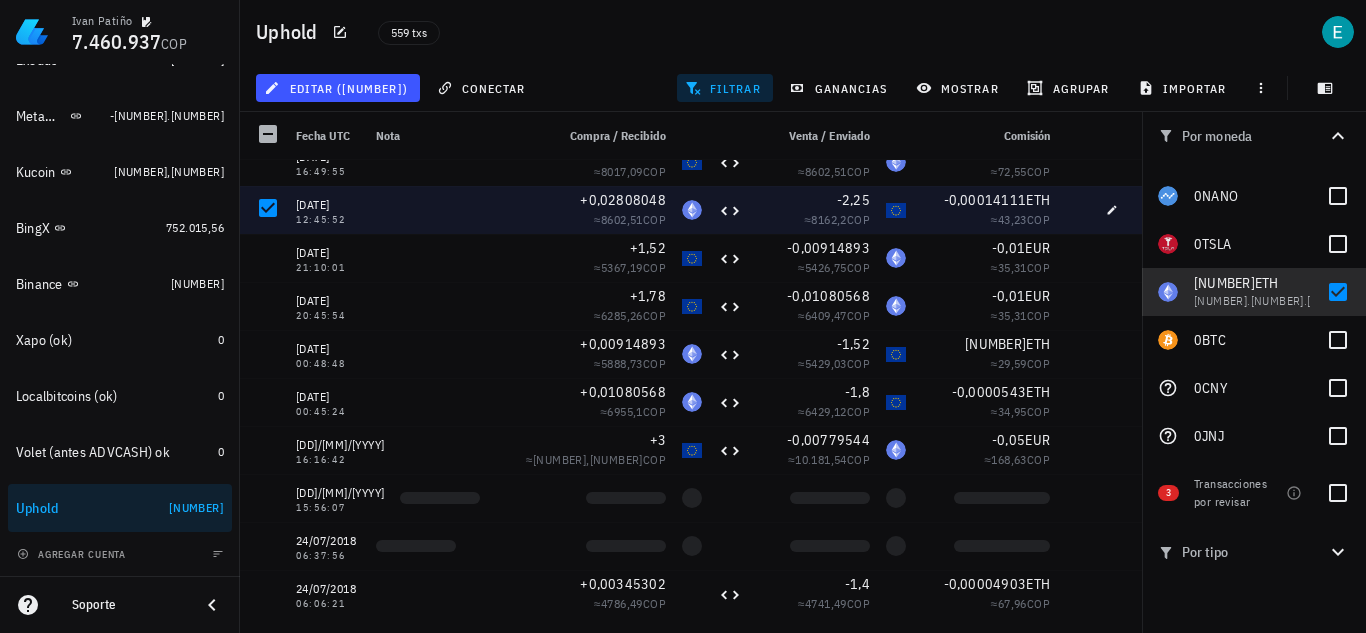 scroll, scrollTop: 693, scrollLeft: 0, axis: vertical 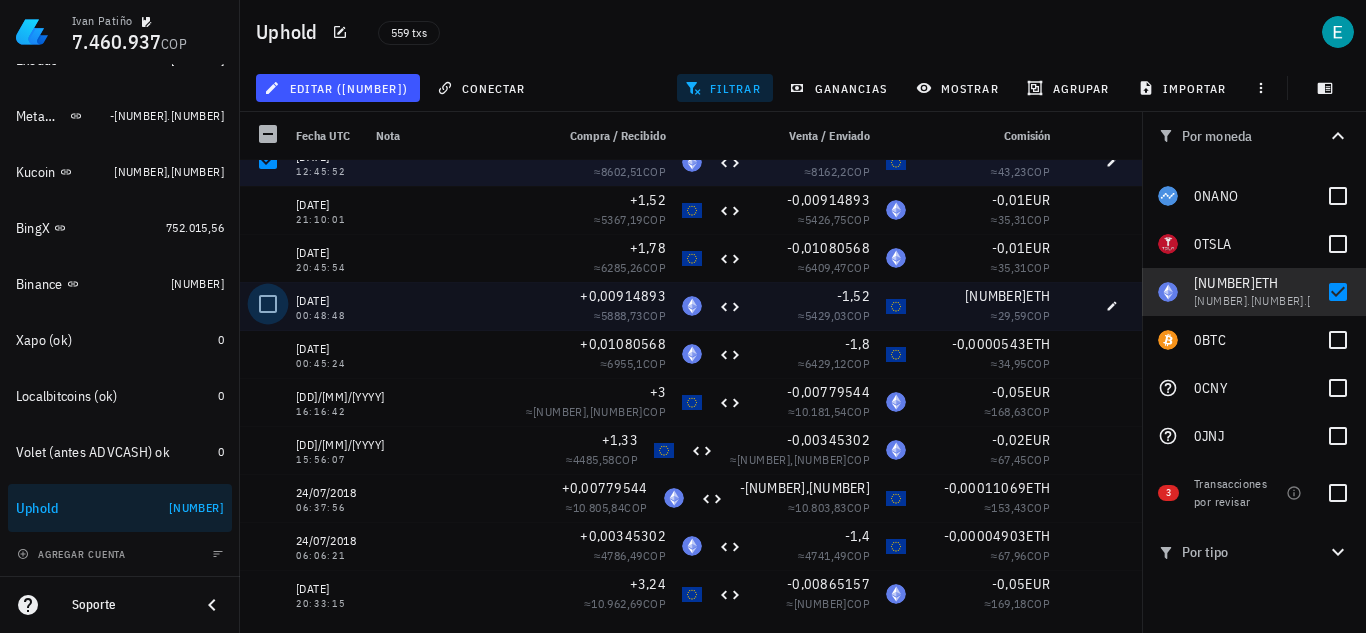 click at bounding box center [268, 304] 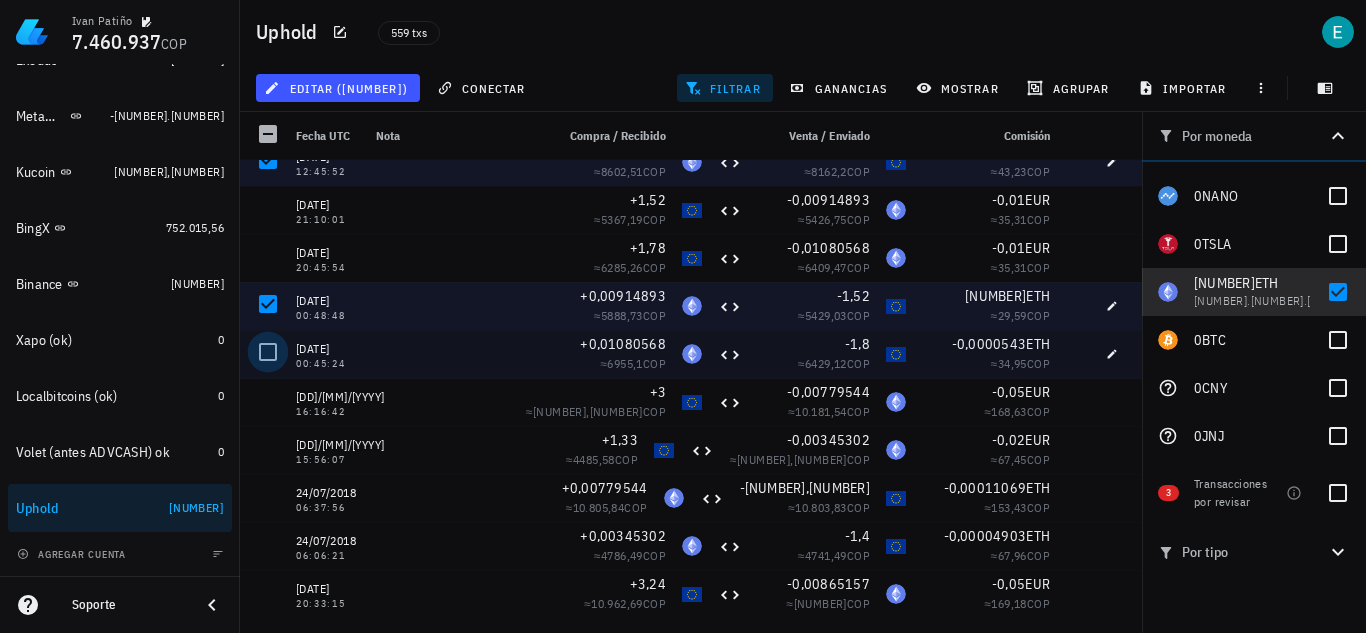 click at bounding box center (268, 352) 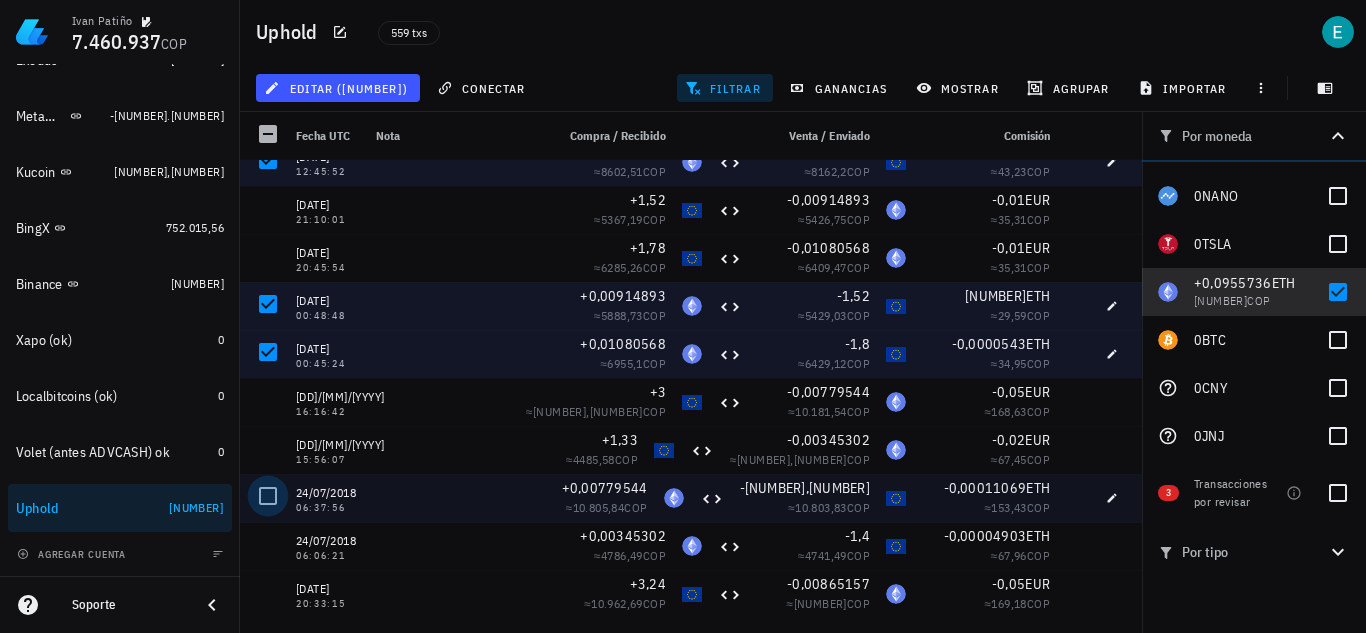 click at bounding box center (268, 496) 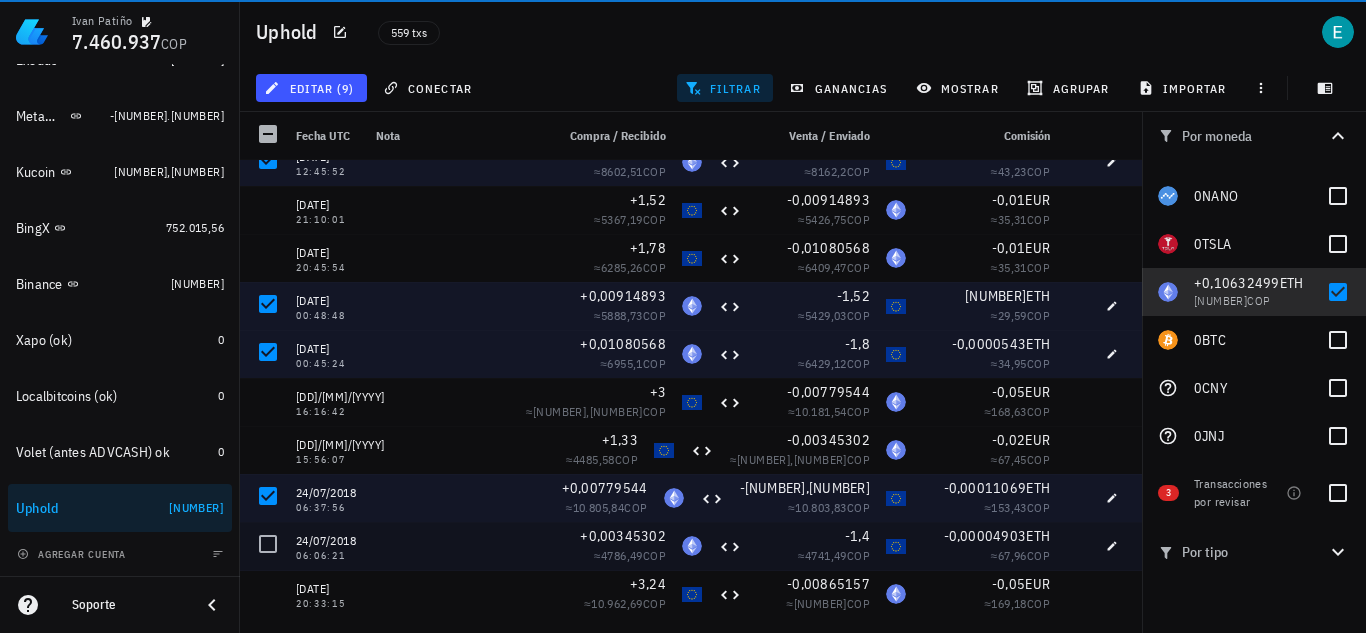 click at bounding box center (268, 544) 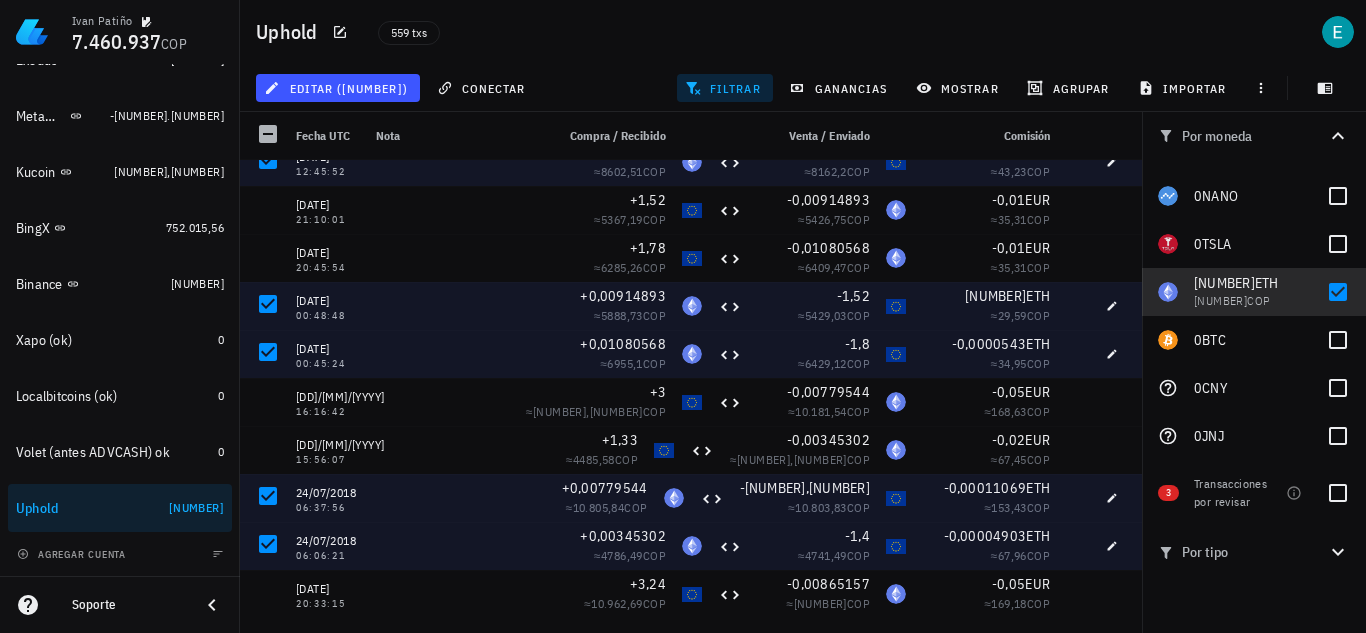 scroll, scrollTop: 985, scrollLeft: 0, axis: vertical 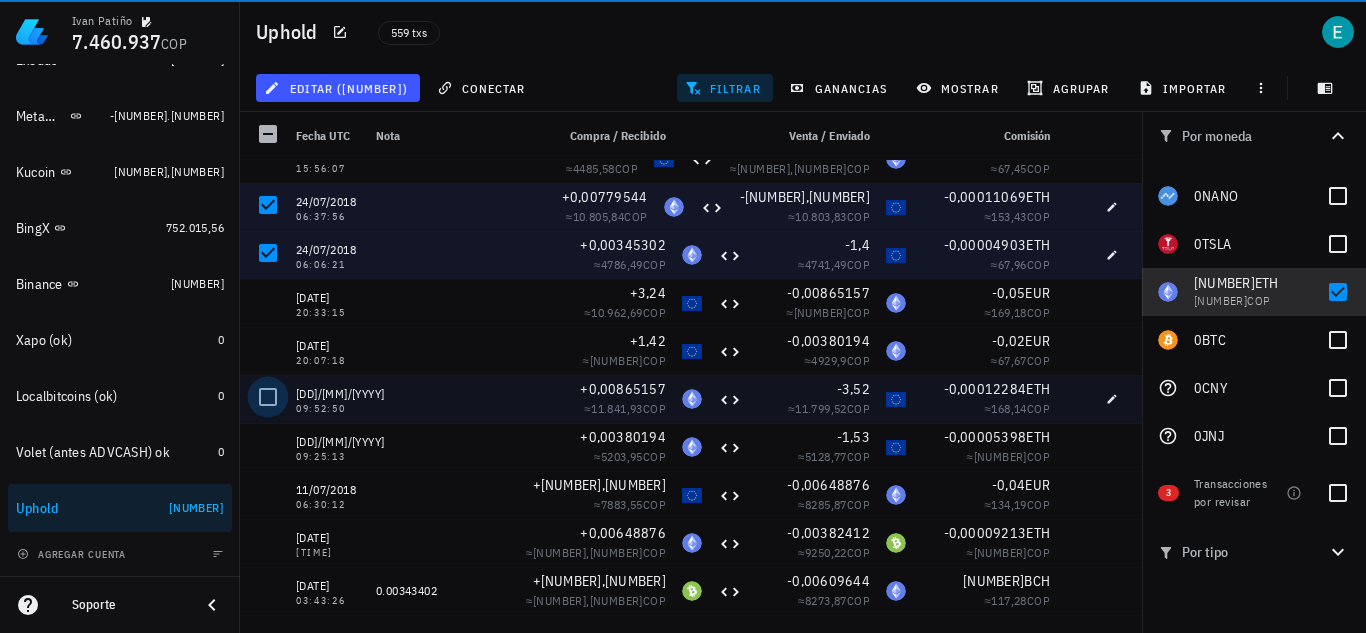 click at bounding box center (268, 397) 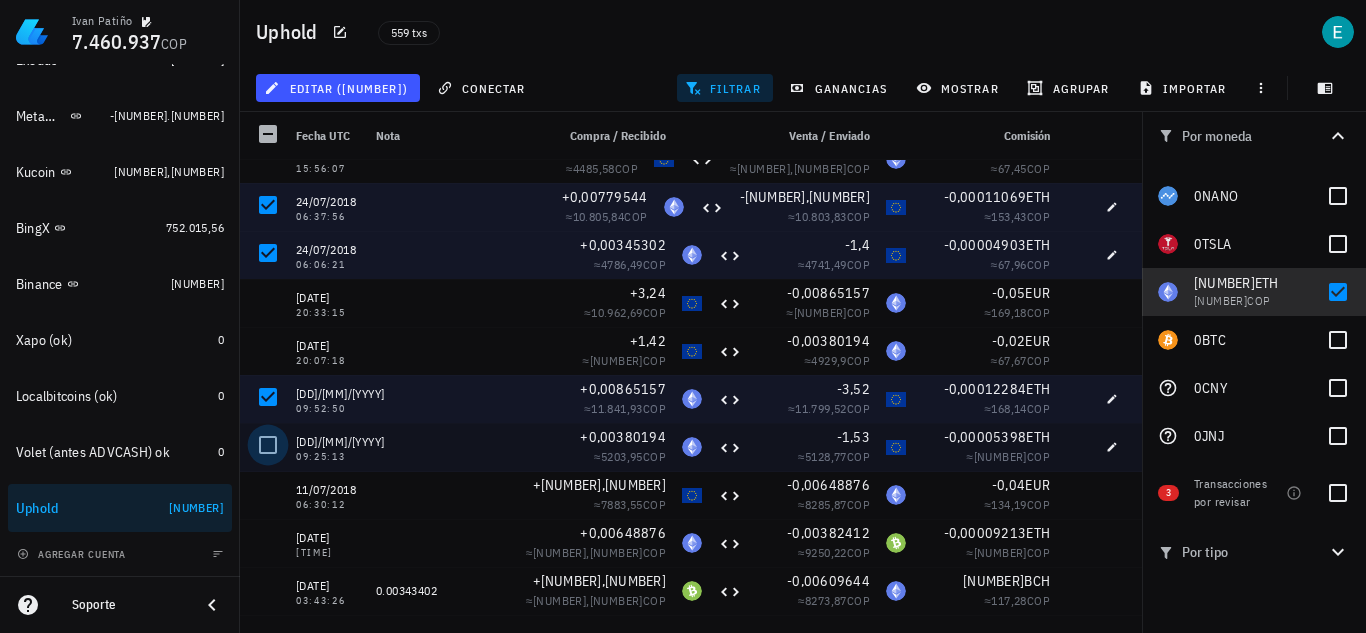 click at bounding box center (268, 445) 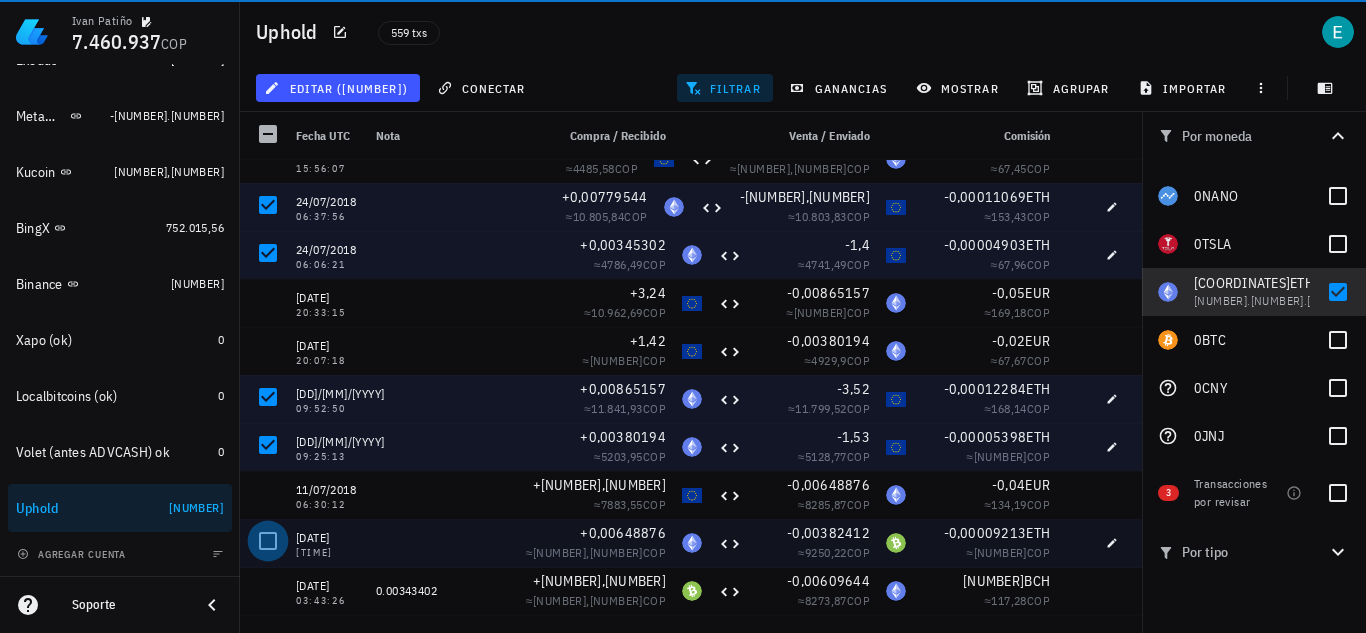 click at bounding box center [268, 541] 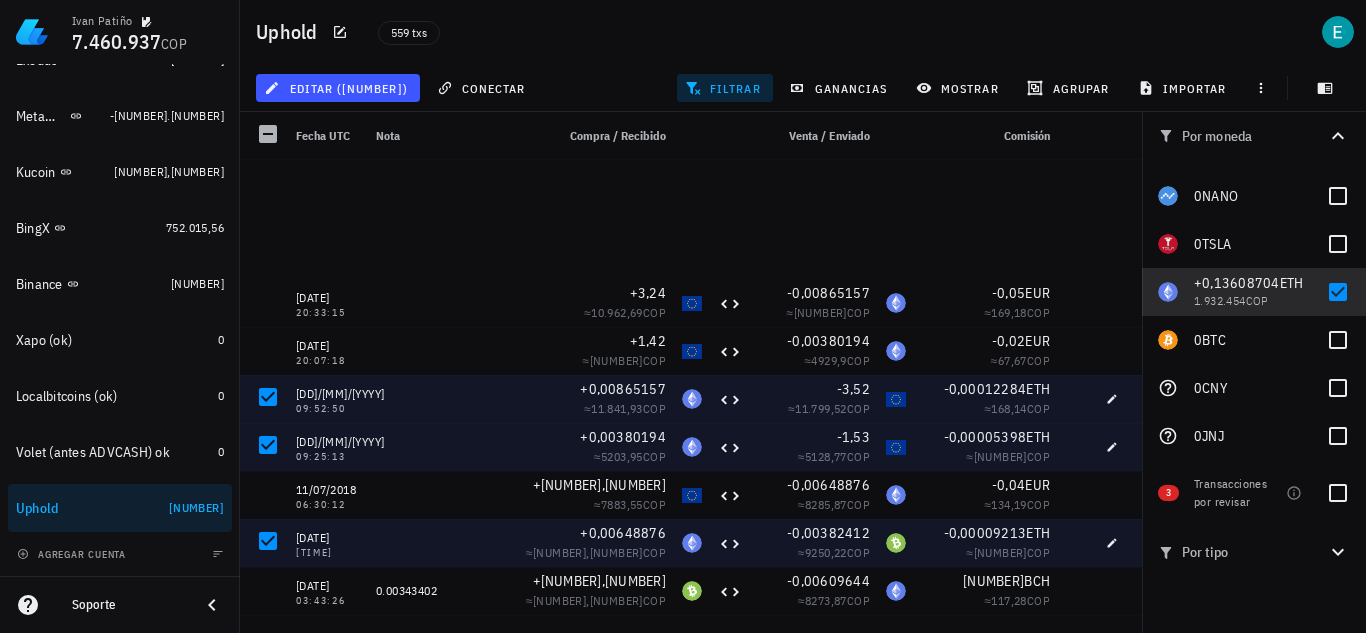 scroll, scrollTop: 1355, scrollLeft: 0, axis: vertical 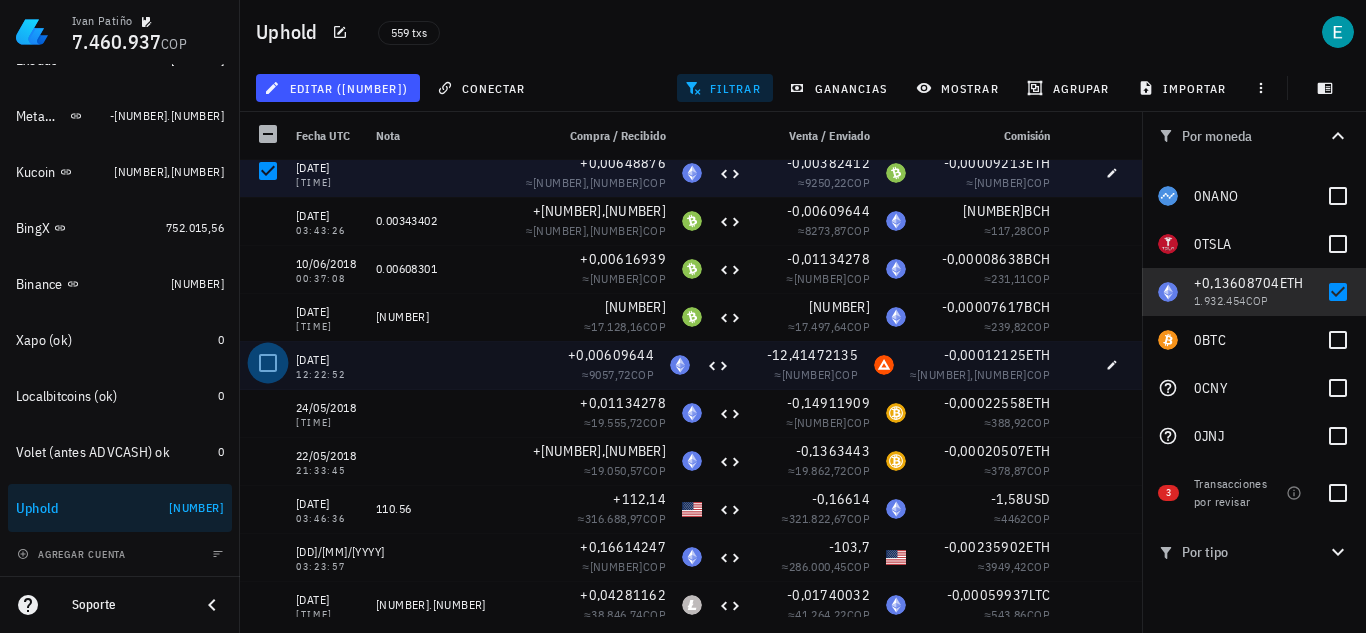 click at bounding box center [268, 363] 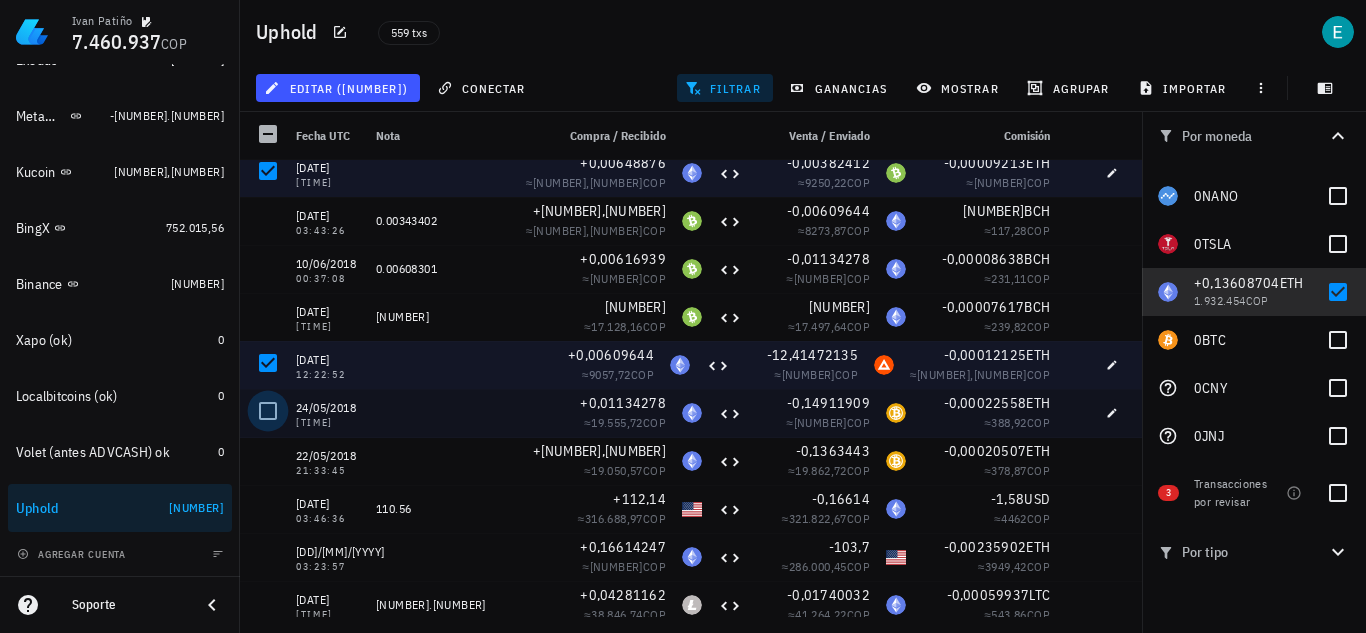 click at bounding box center [268, 411] 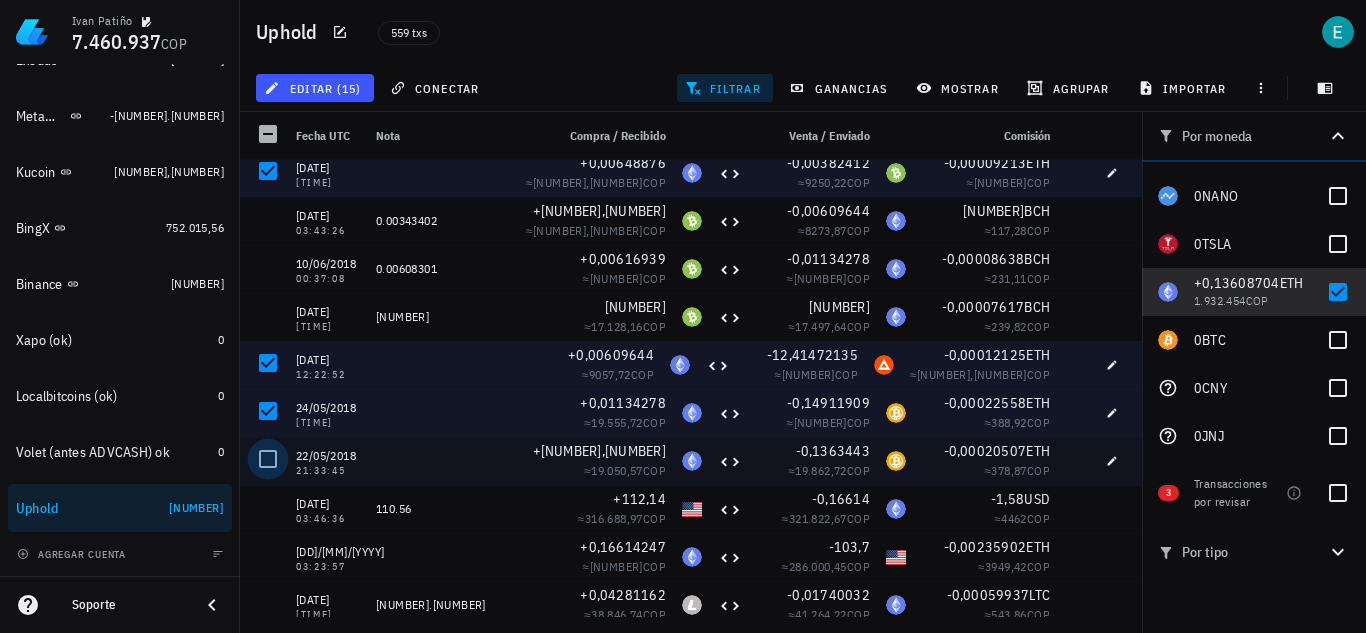 click at bounding box center [268, 459] 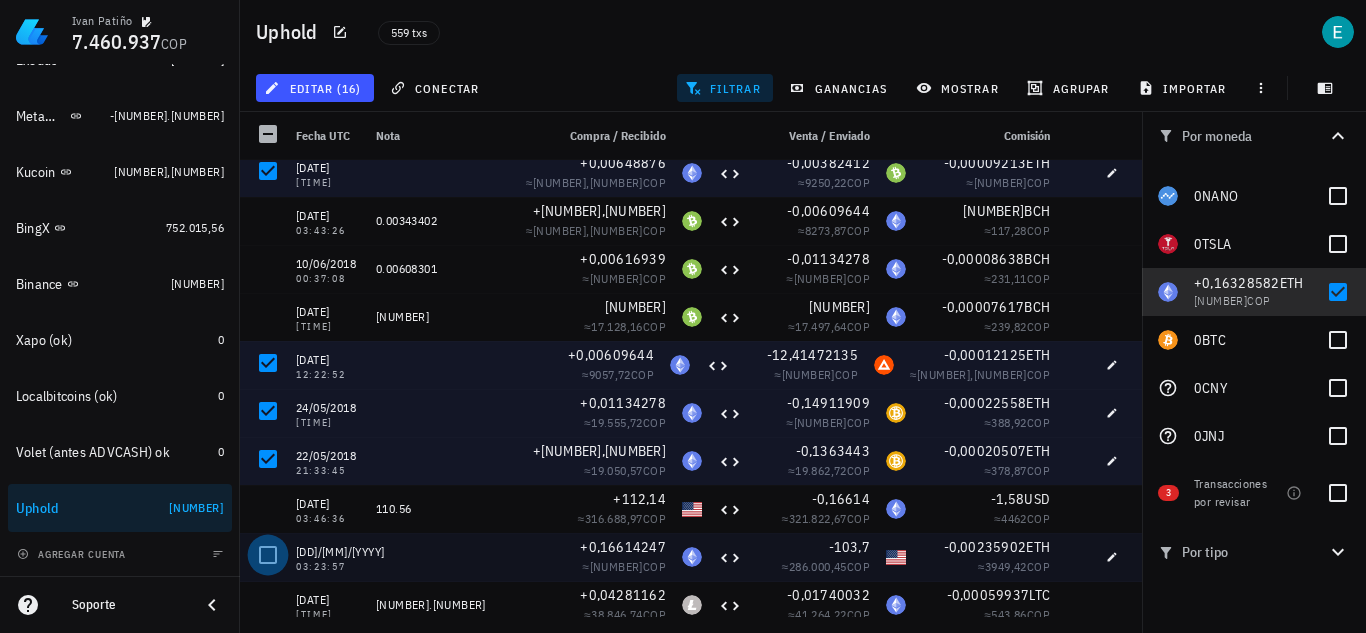 click at bounding box center (268, 555) 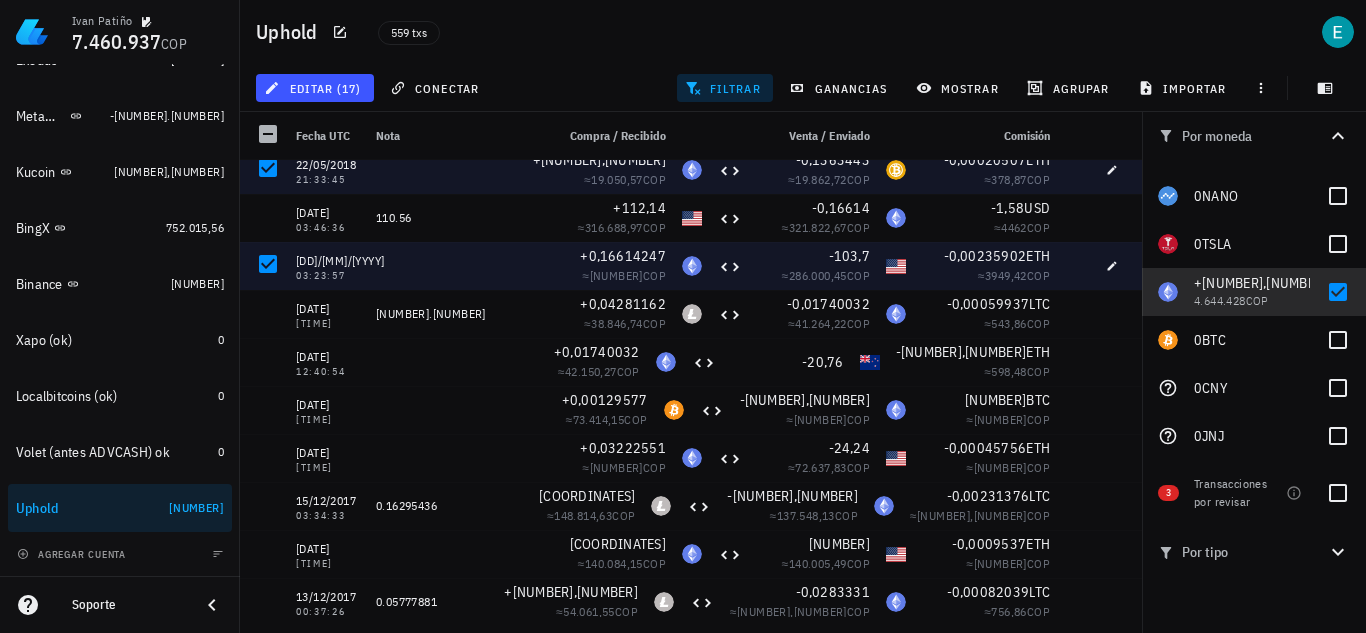 scroll, scrollTop: 1662, scrollLeft: 0, axis: vertical 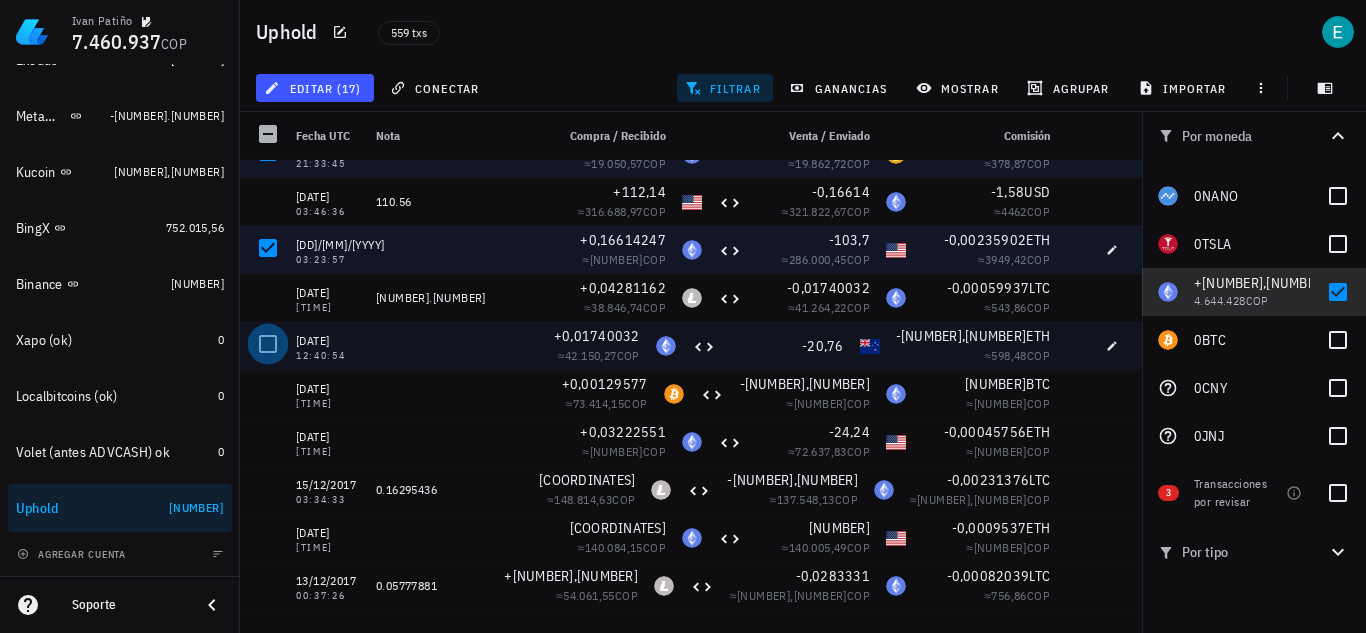 click at bounding box center (268, 344) 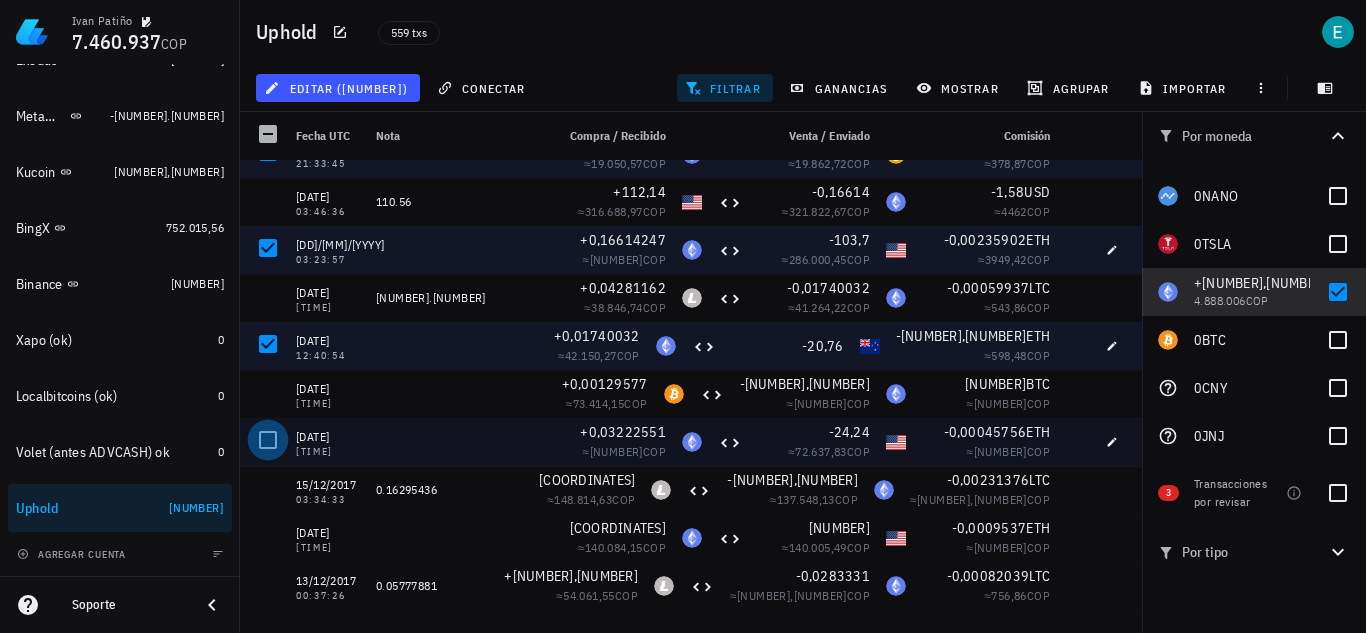 click at bounding box center (268, 440) 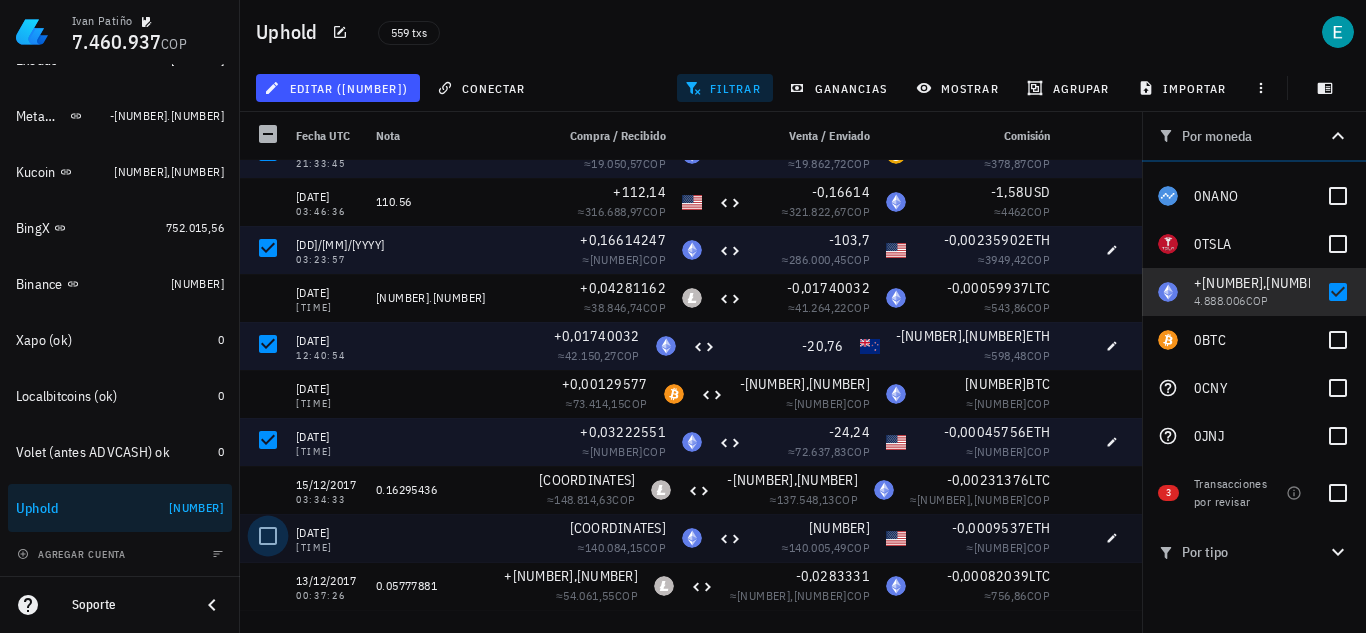 click at bounding box center (268, 536) 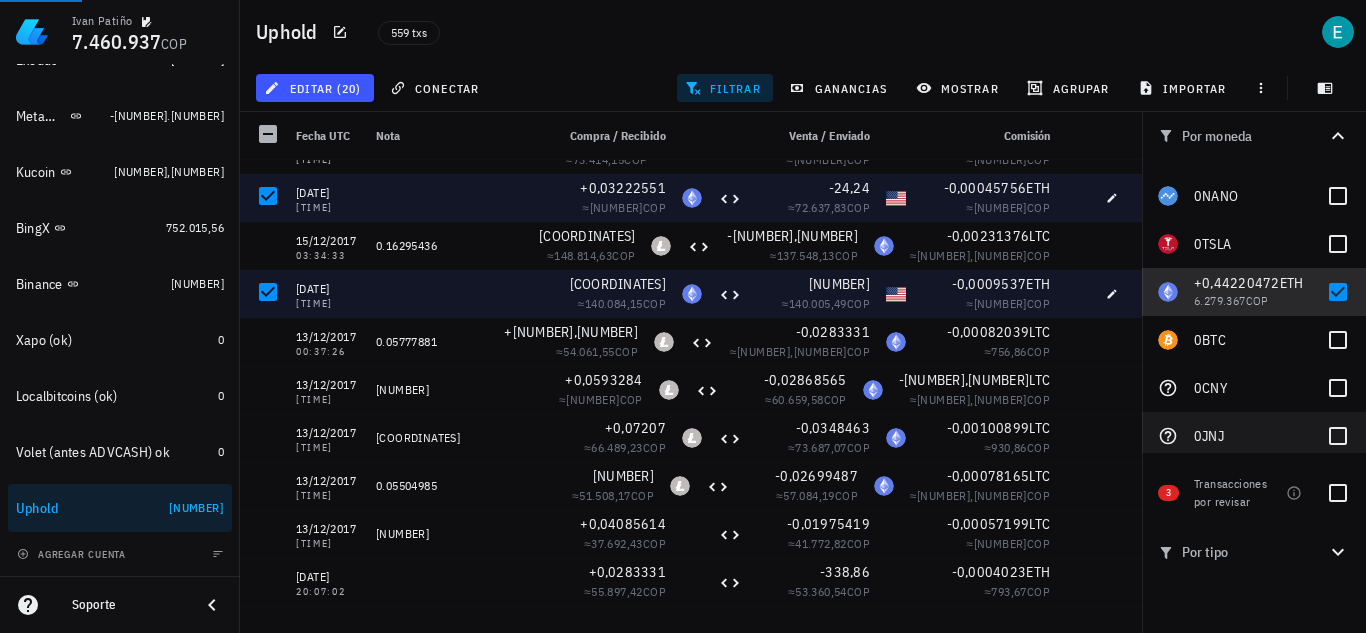scroll, scrollTop: 1930, scrollLeft: 0, axis: vertical 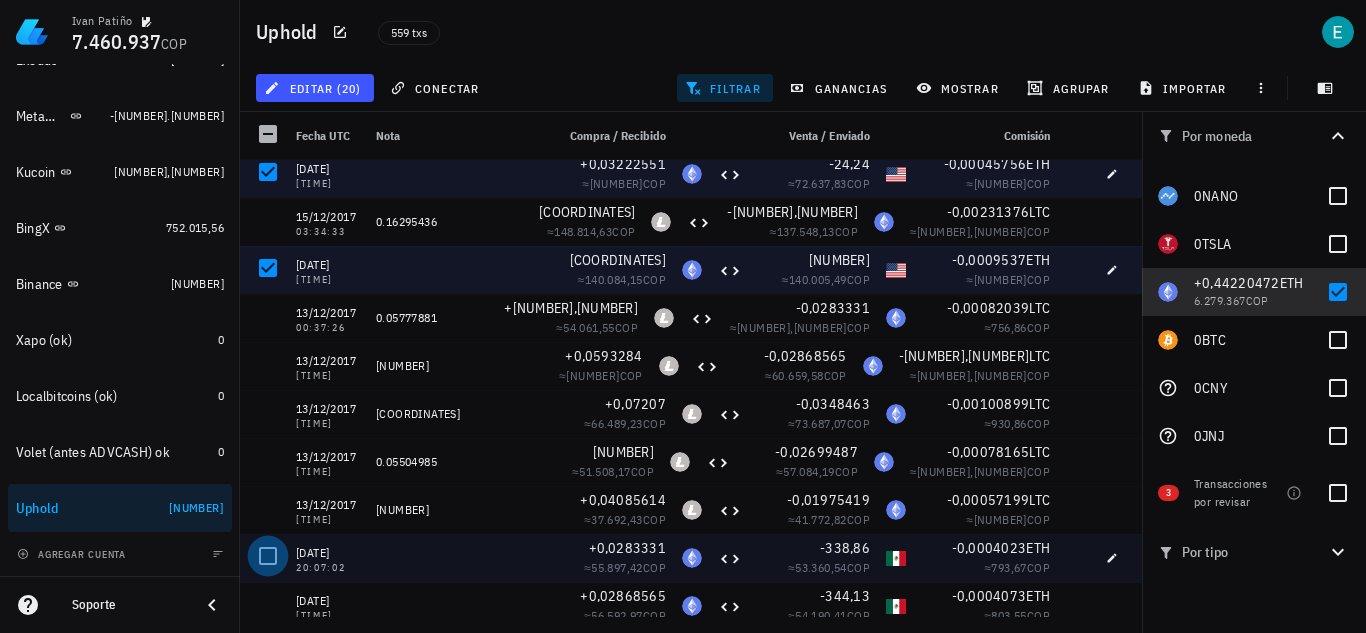 click at bounding box center (268, 556) 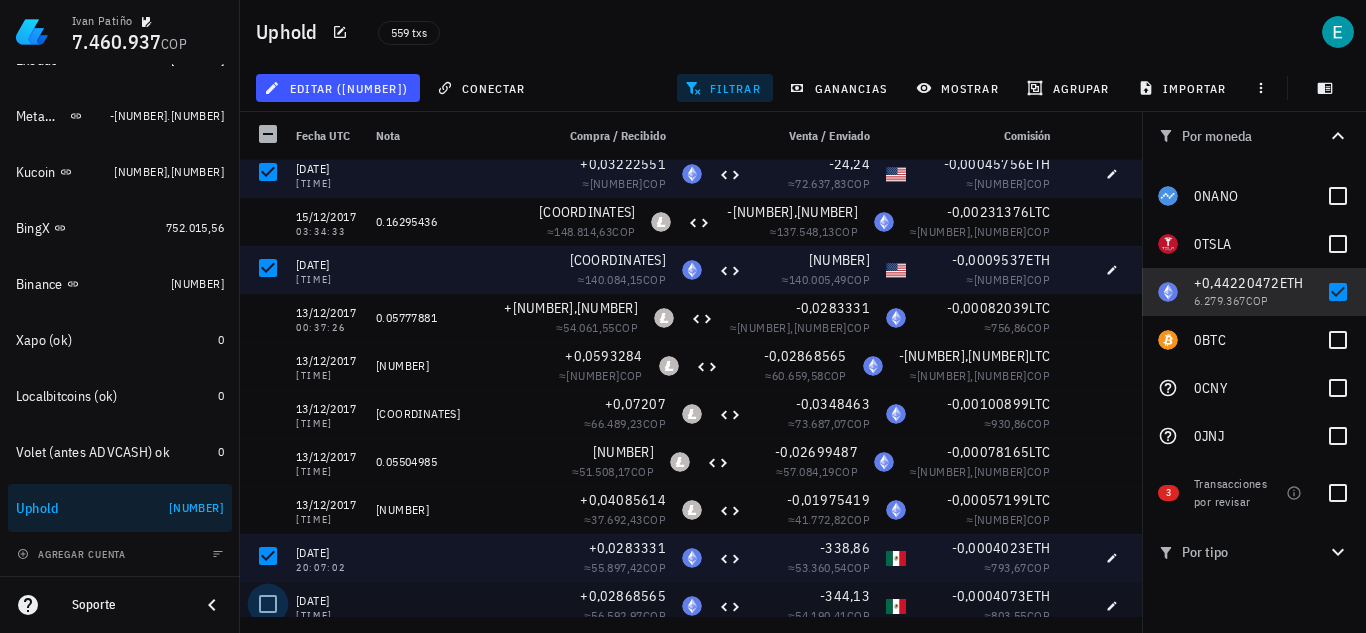 click at bounding box center [268, 604] 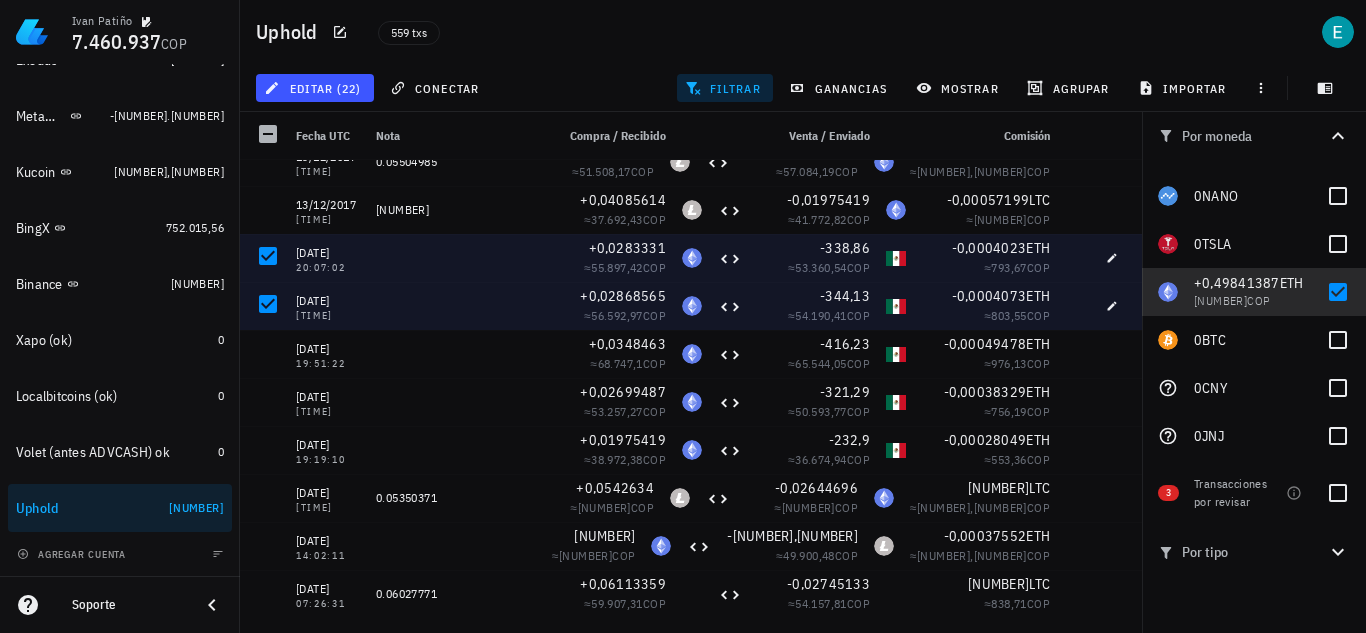 scroll, scrollTop: 2237, scrollLeft: 0, axis: vertical 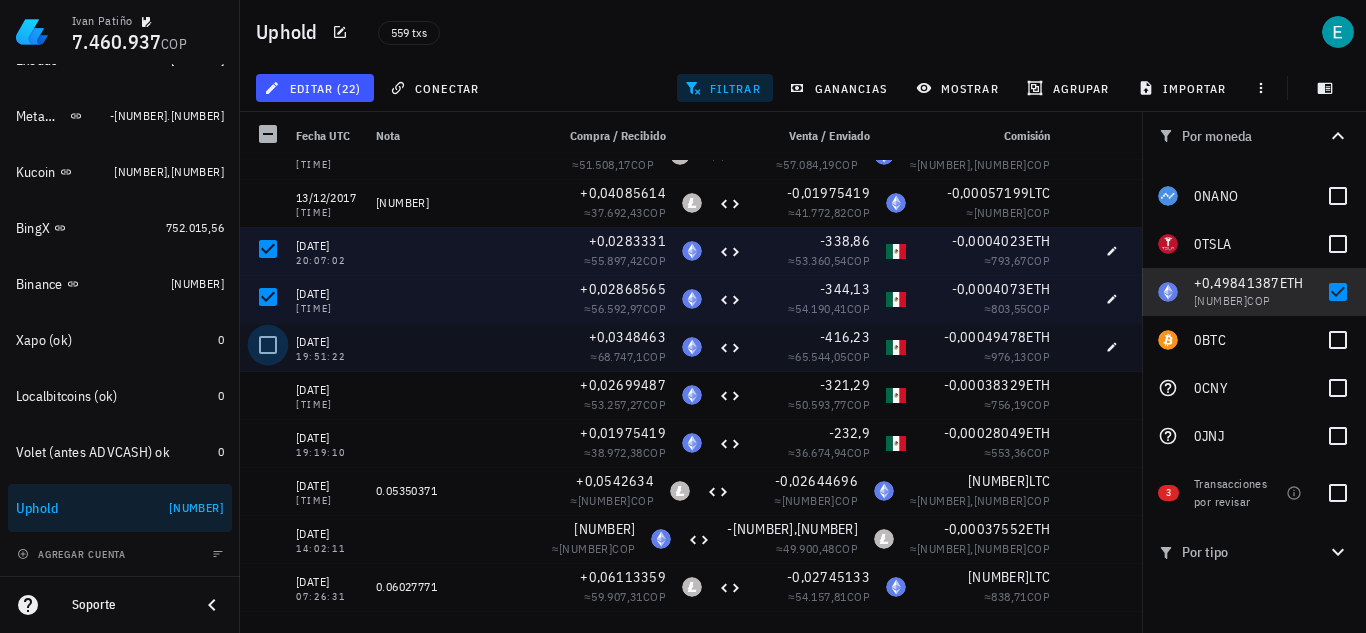 click at bounding box center [268, 345] 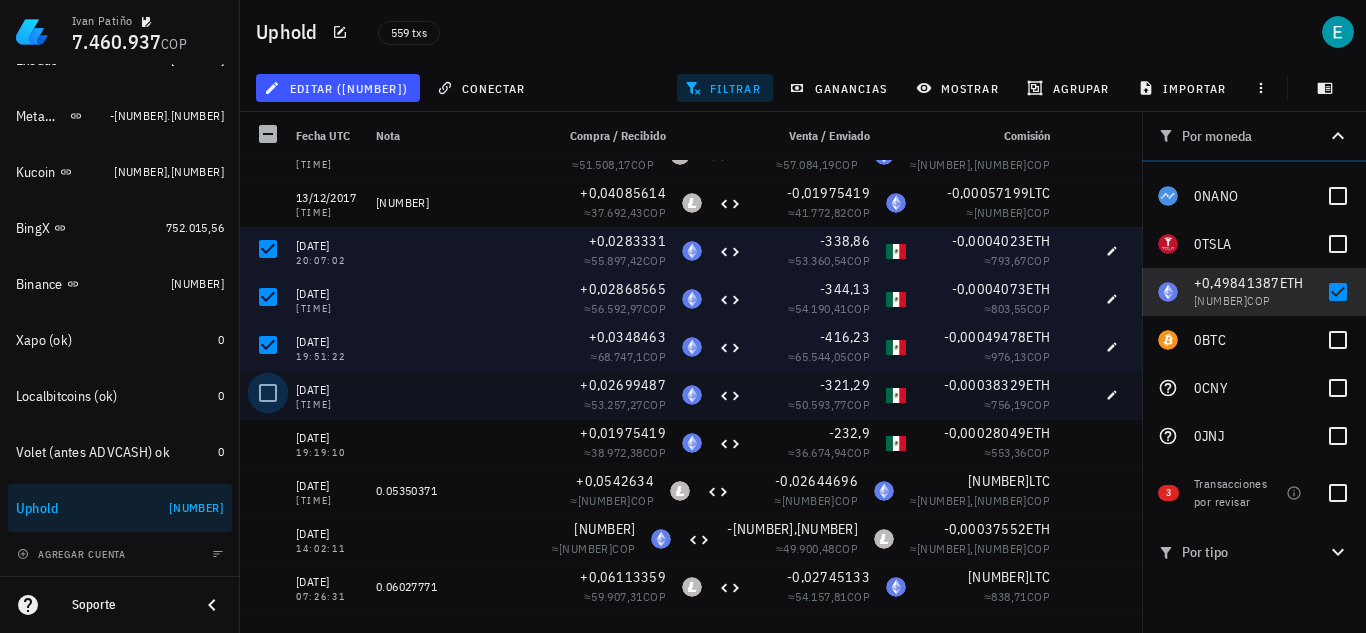 click at bounding box center [268, 393] 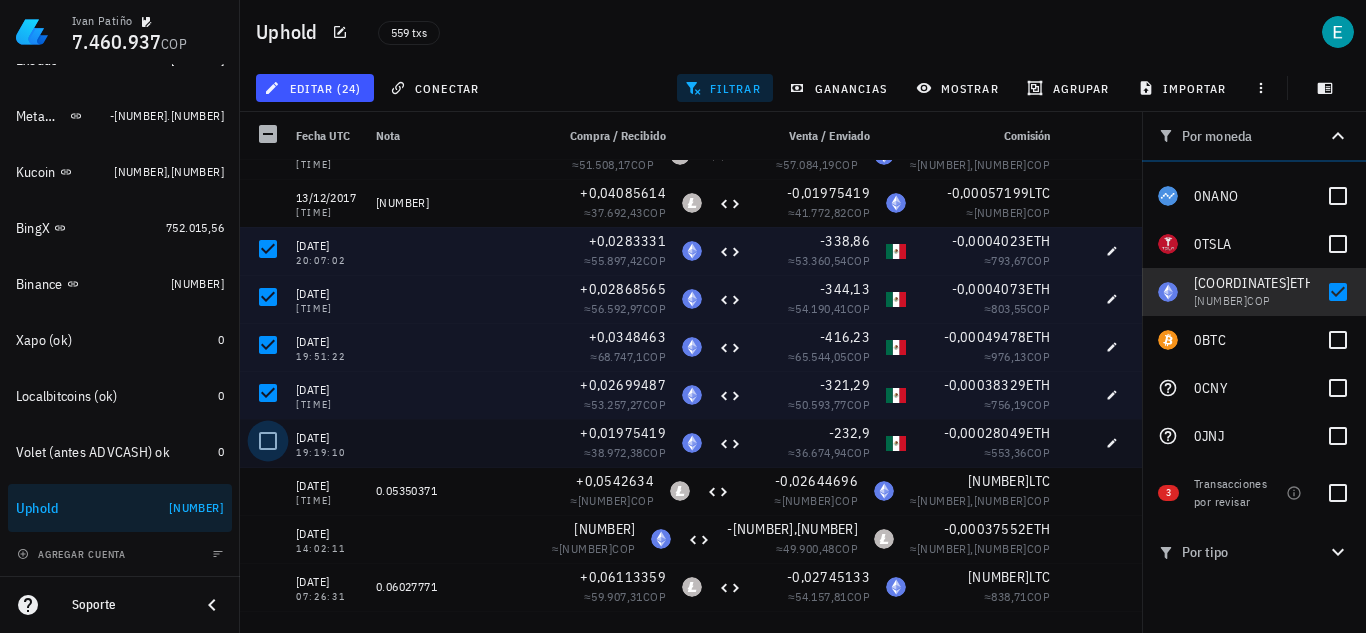 click at bounding box center [268, 441] 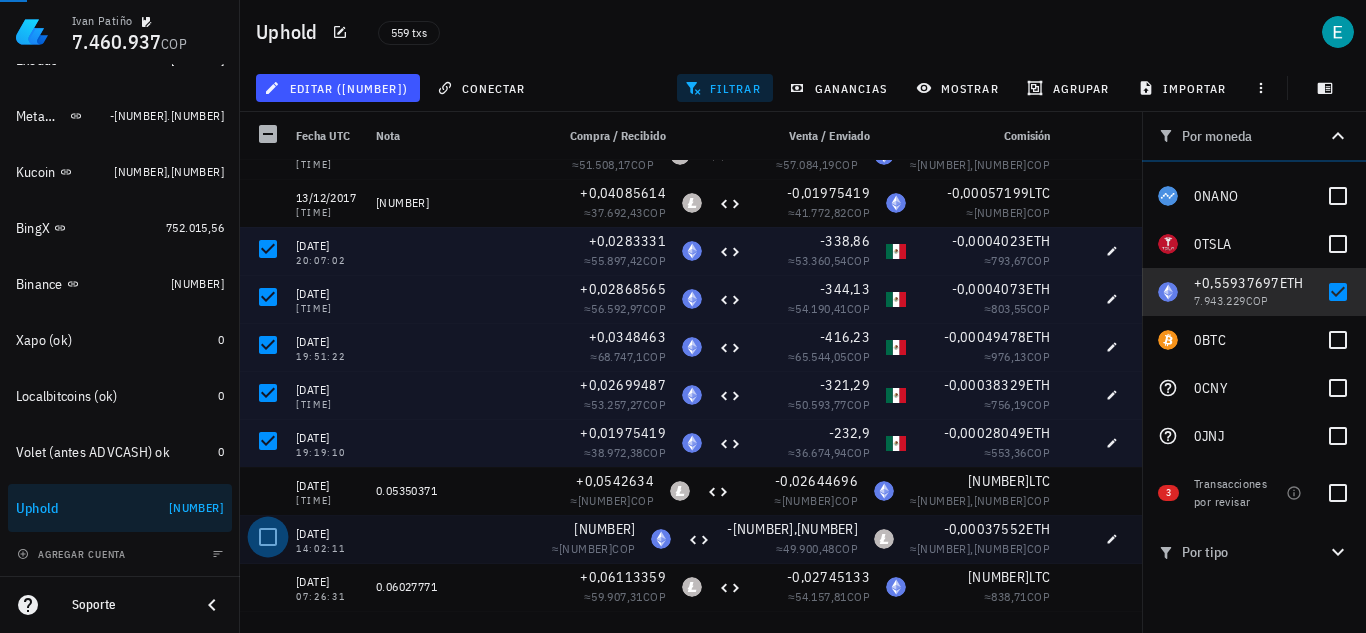 click at bounding box center (268, 537) 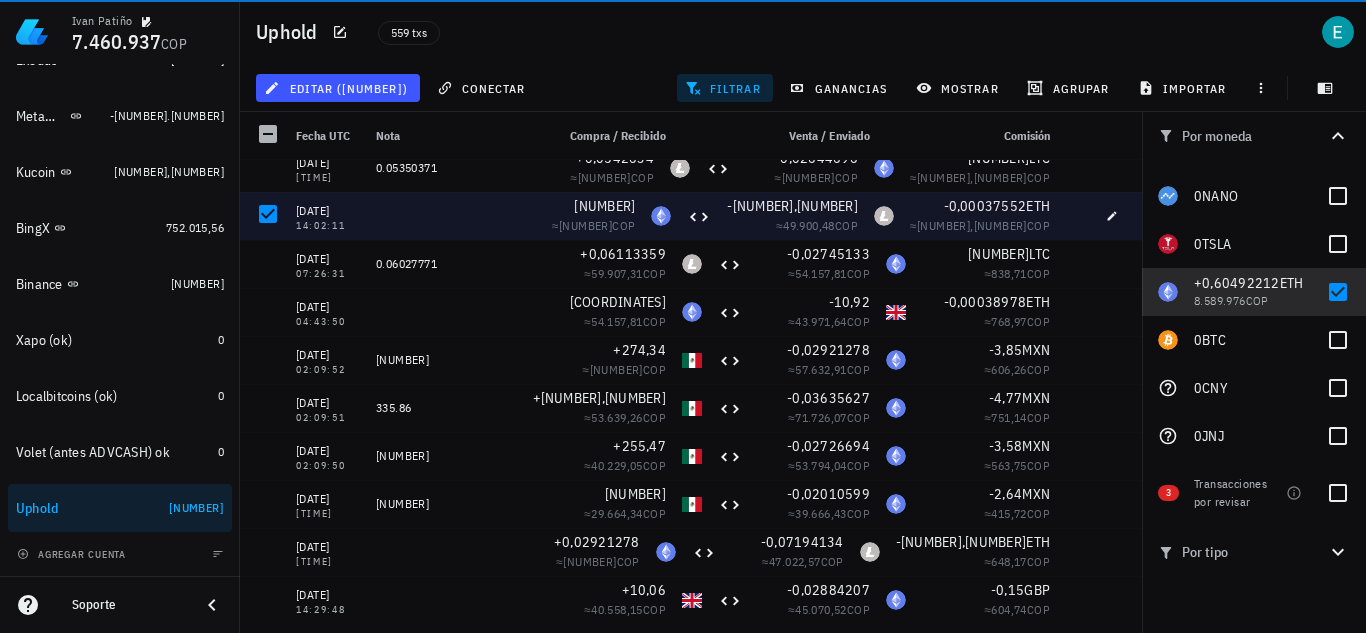scroll, scrollTop: 2568, scrollLeft: 0, axis: vertical 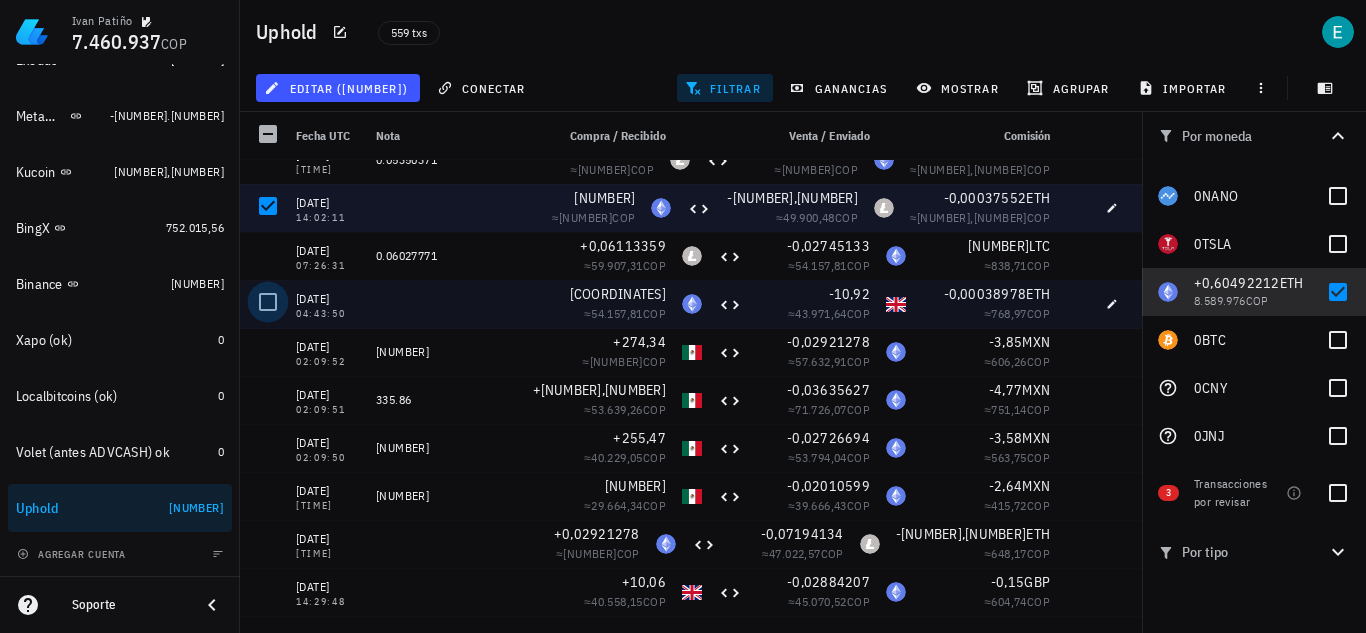 click at bounding box center (268, 302) 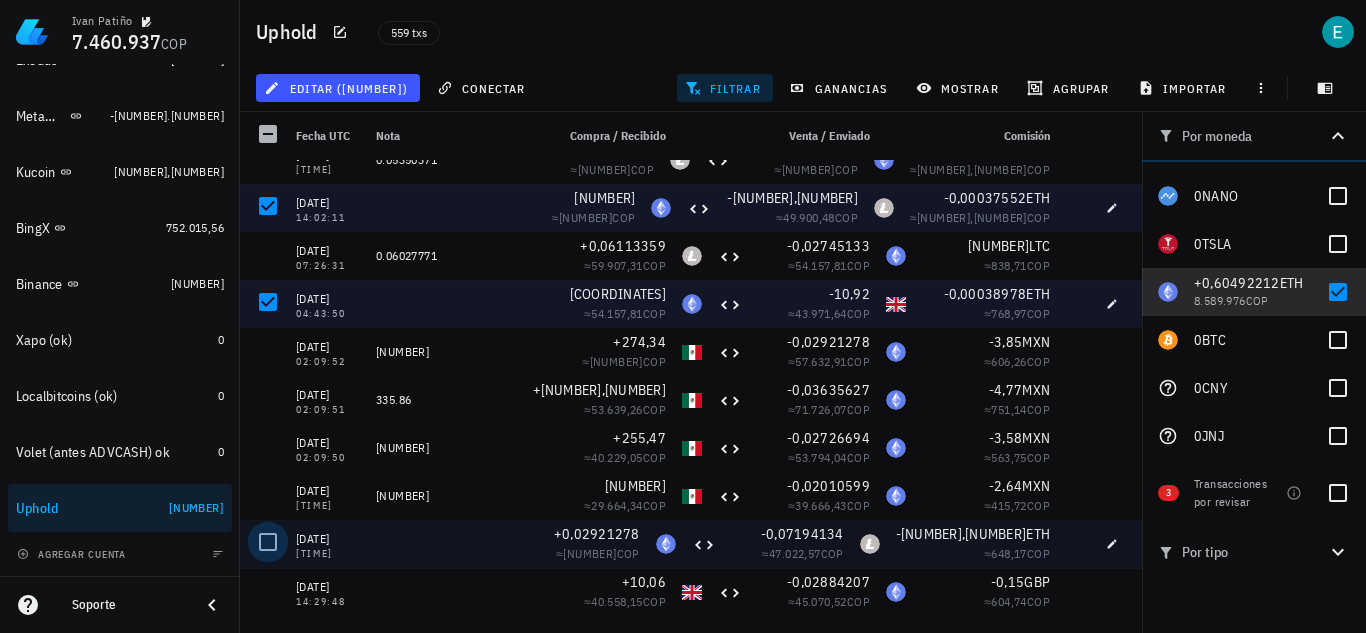 click at bounding box center (268, 542) 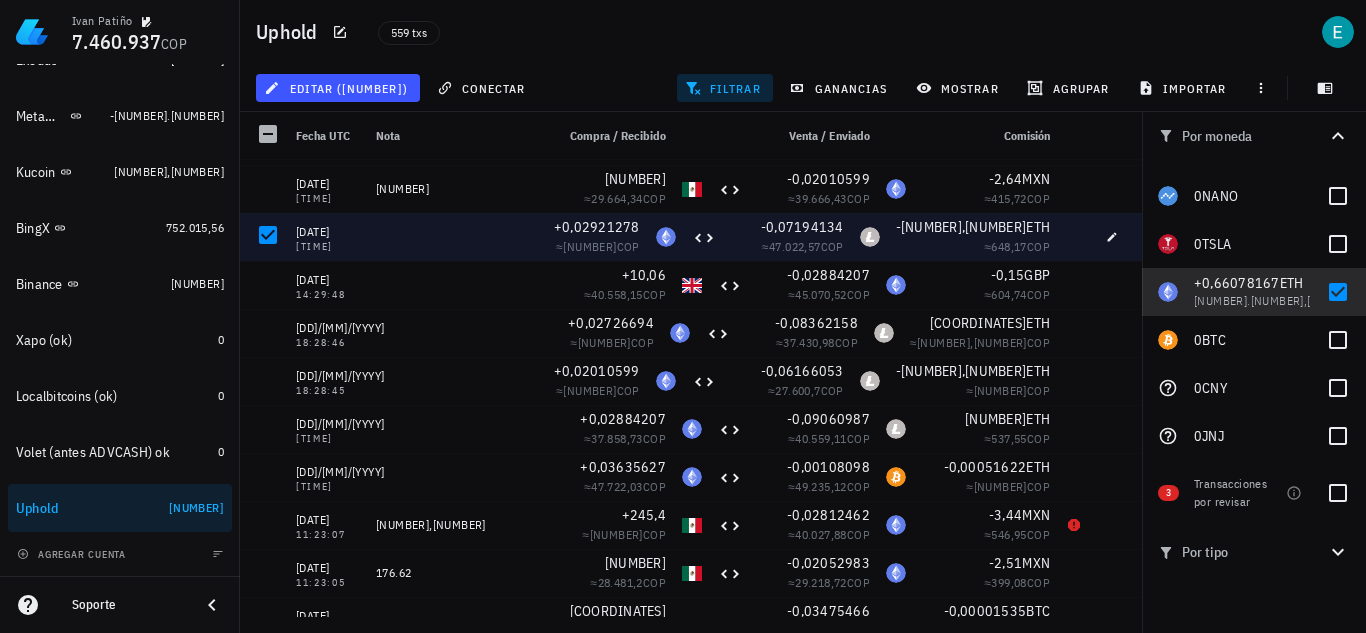 scroll, scrollTop: 2907, scrollLeft: 0, axis: vertical 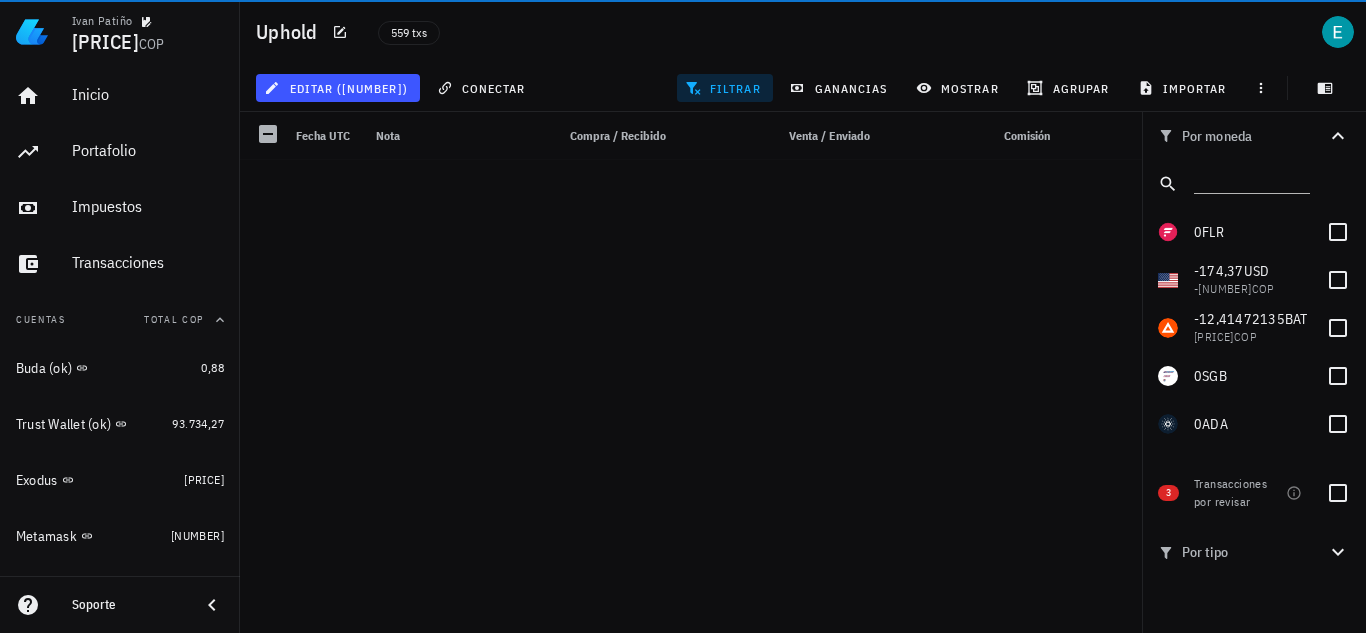 click at bounding box center (268, 3206) 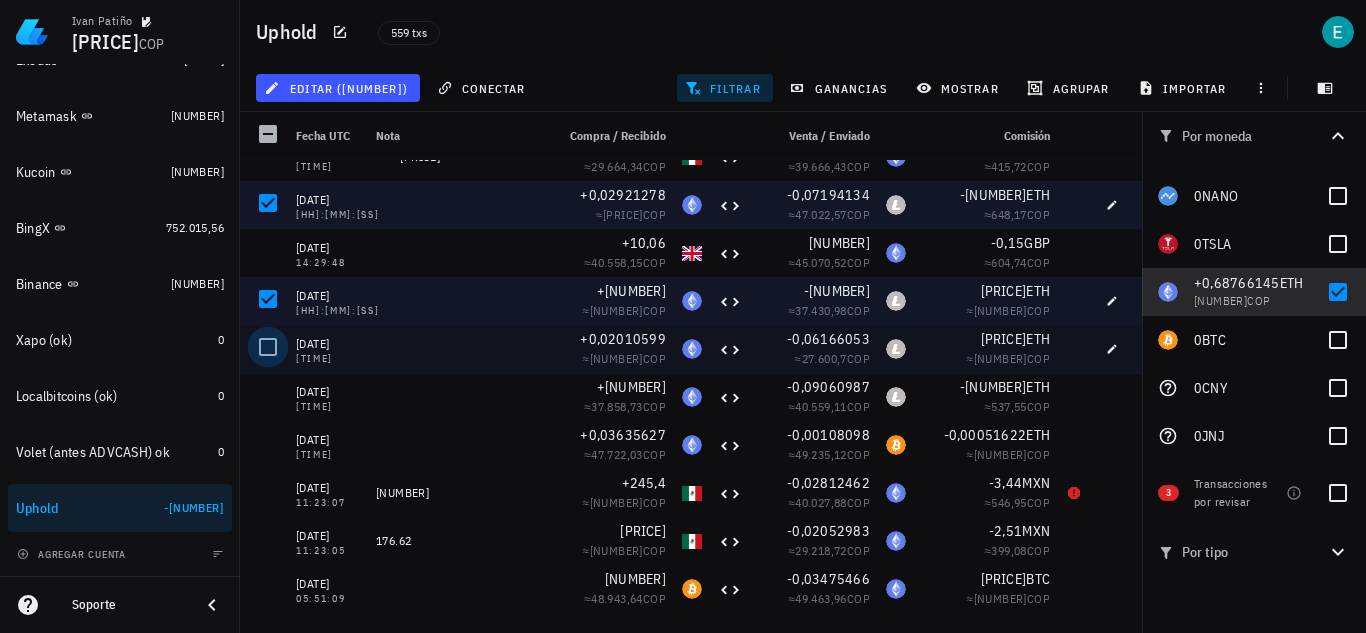 click at bounding box center (268, 347) 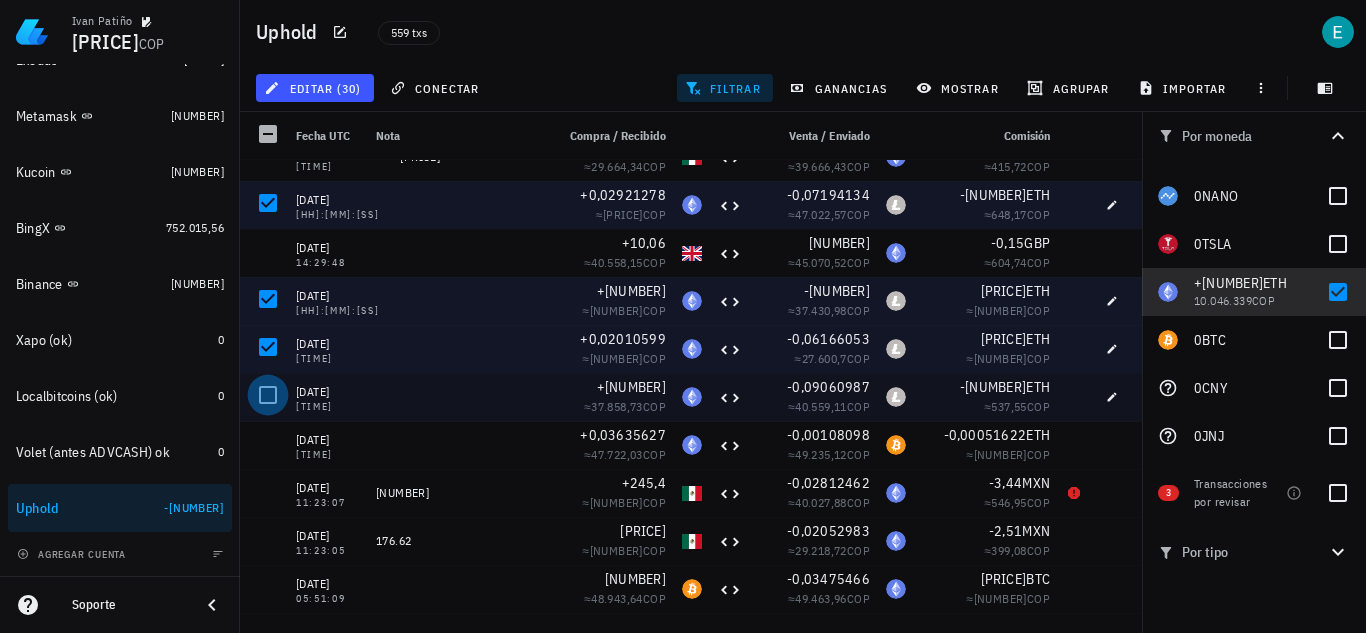 click at bounding box center (268, 395) 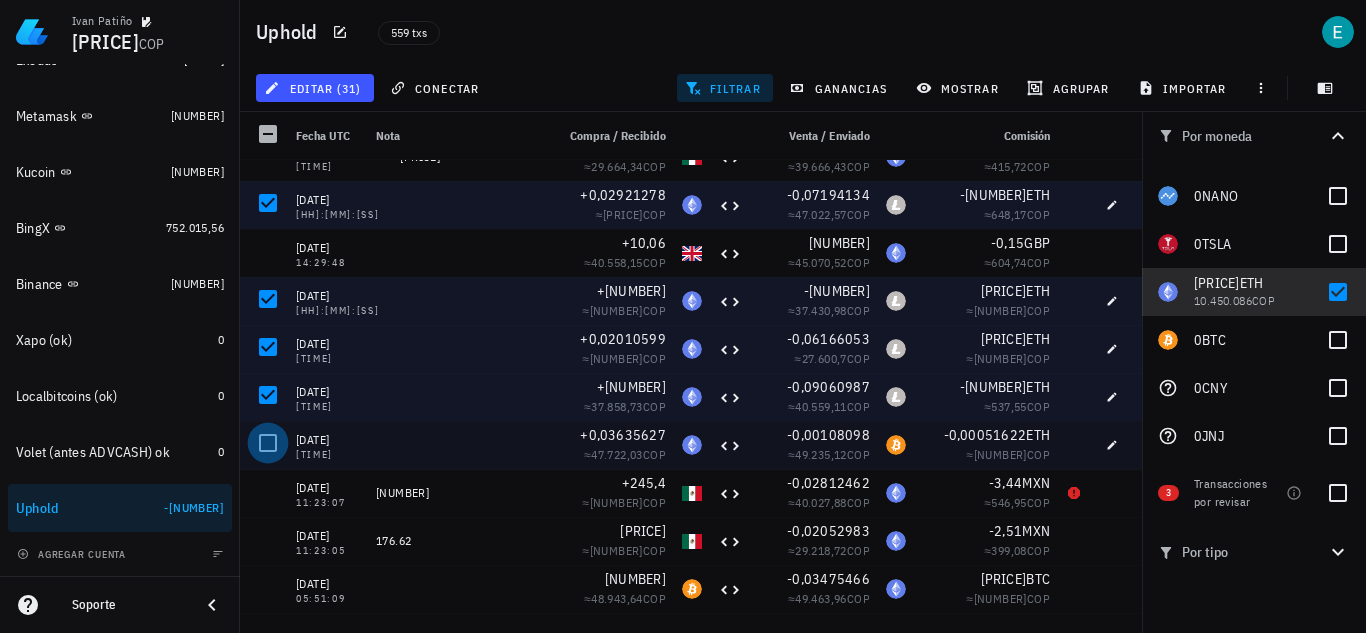 click at bounding box center (268, 443) 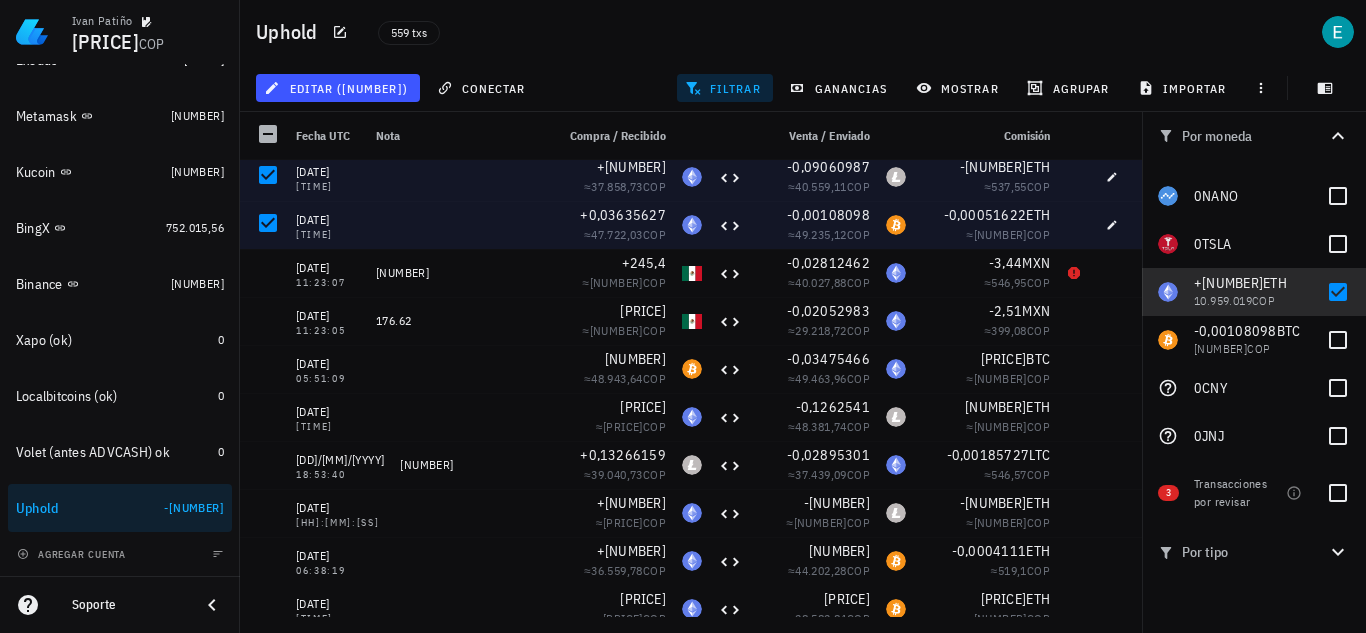 scroll, scrollTop: 3143, scrollLeft: 0, axis: vertical 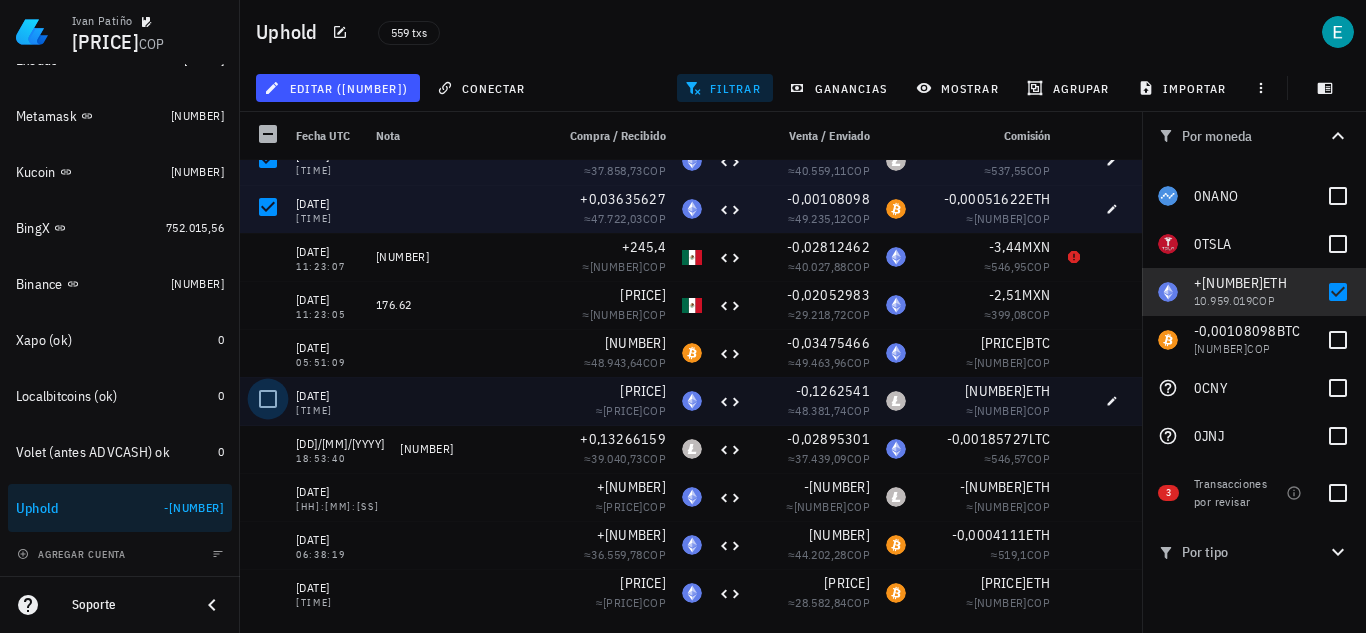 click at bounding box center [268, 399] 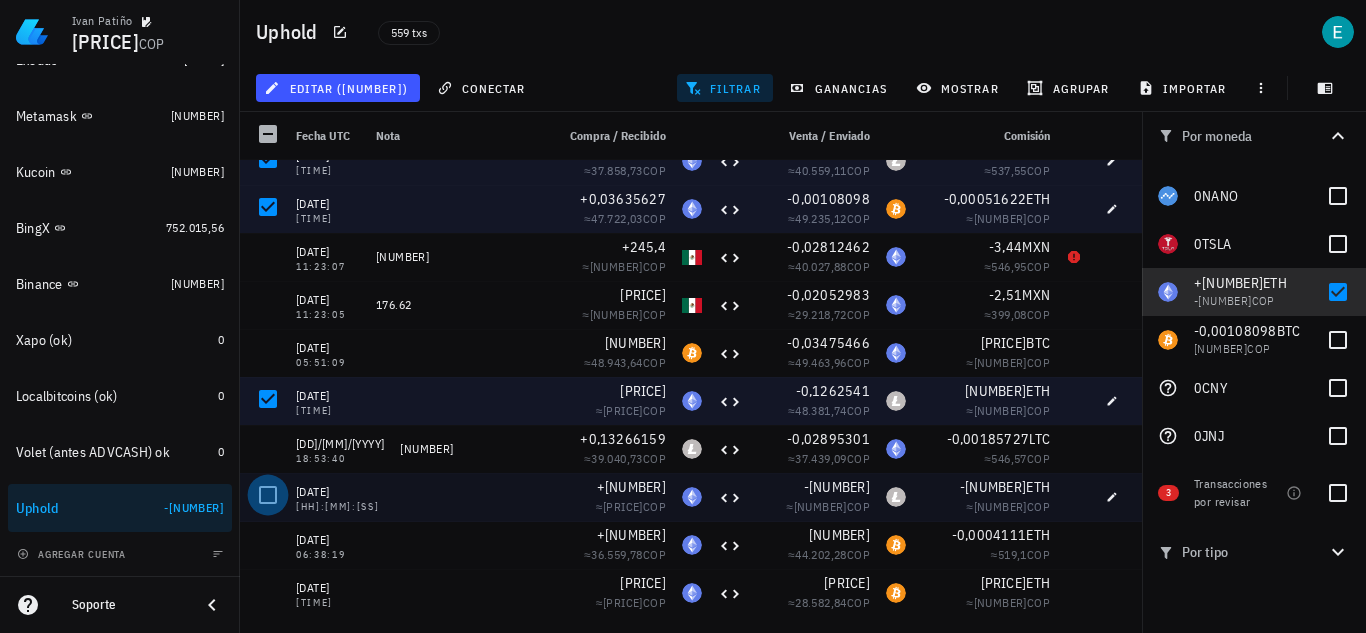 click at bounding box center [268, 495] 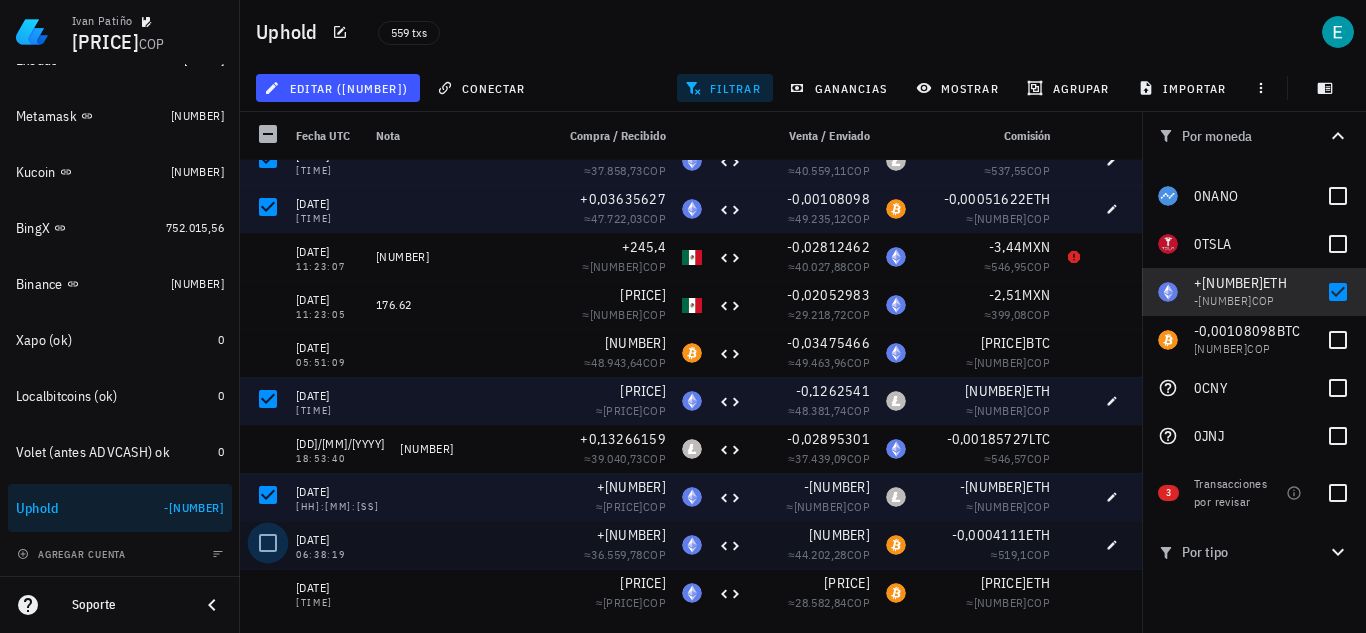 click at bounding box center [268, 543] 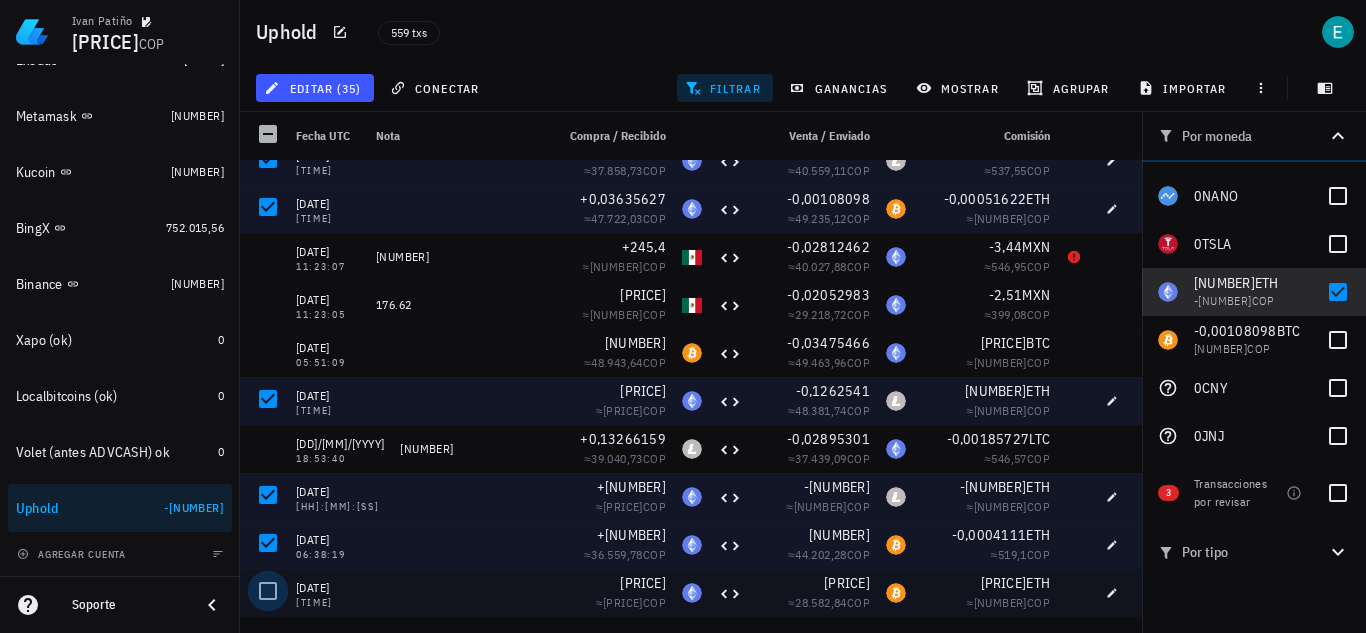 click at bounding box center (268, 591) 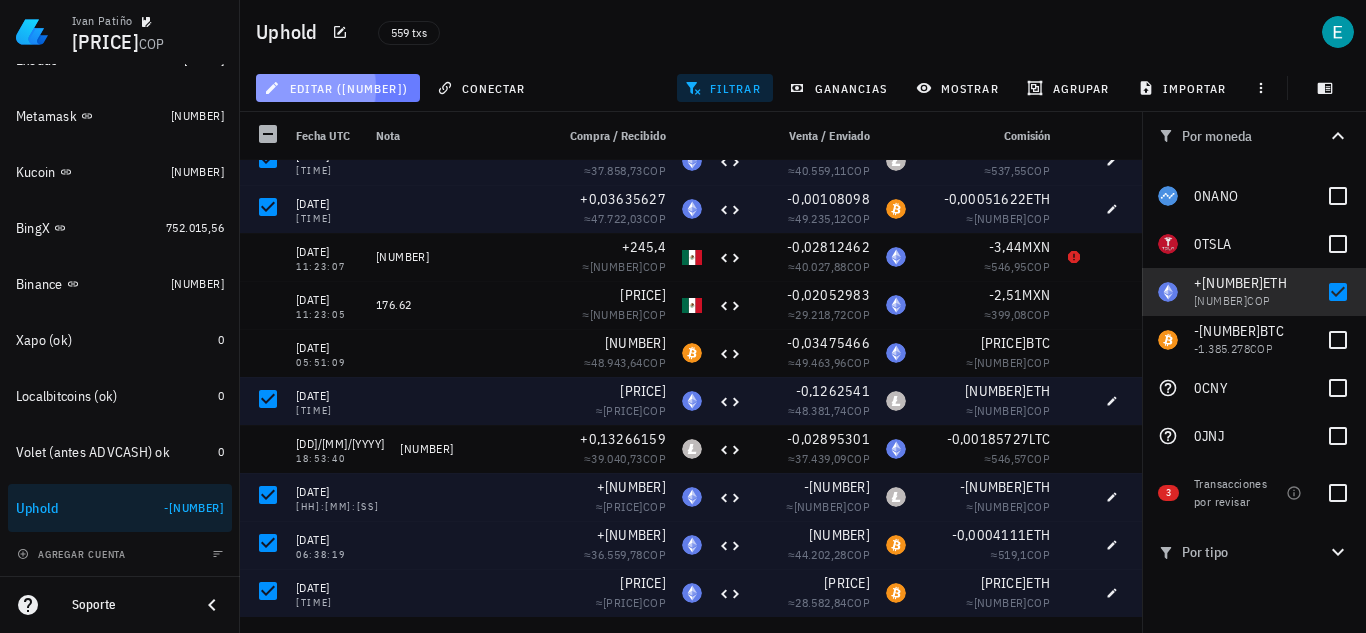 click on "editar (36)" at bounding box center (338, 88) 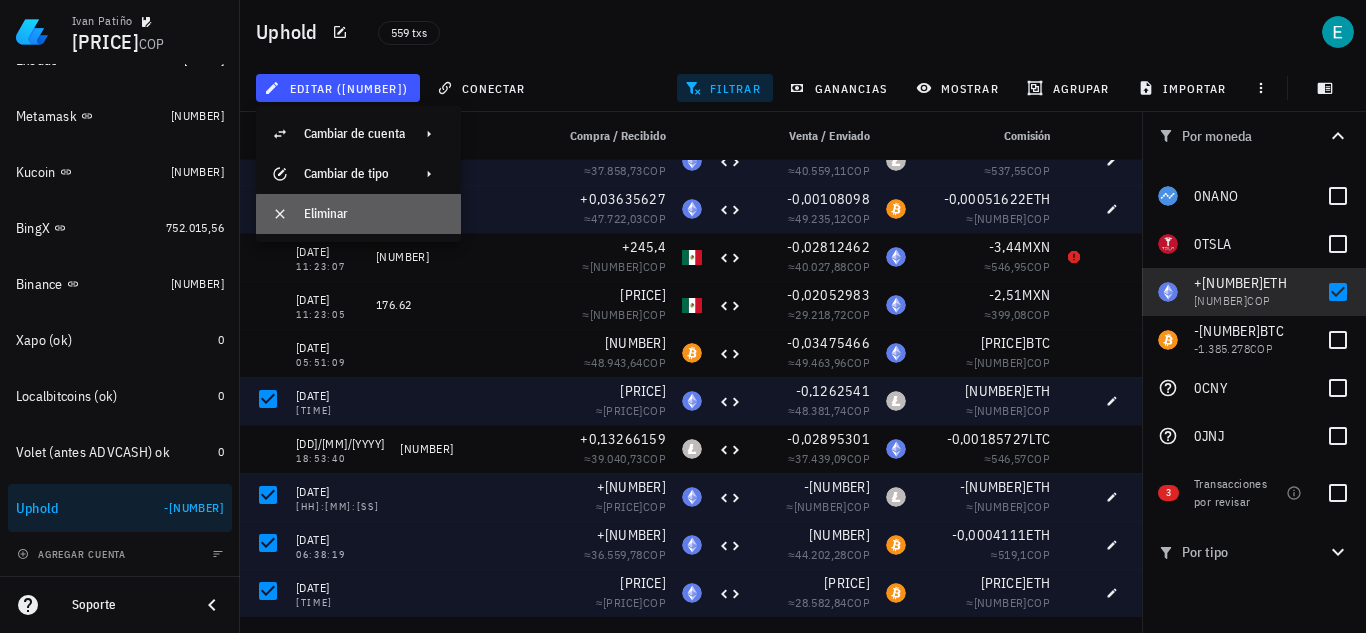 click on "Eliminar" at bounding box center [374, 214] 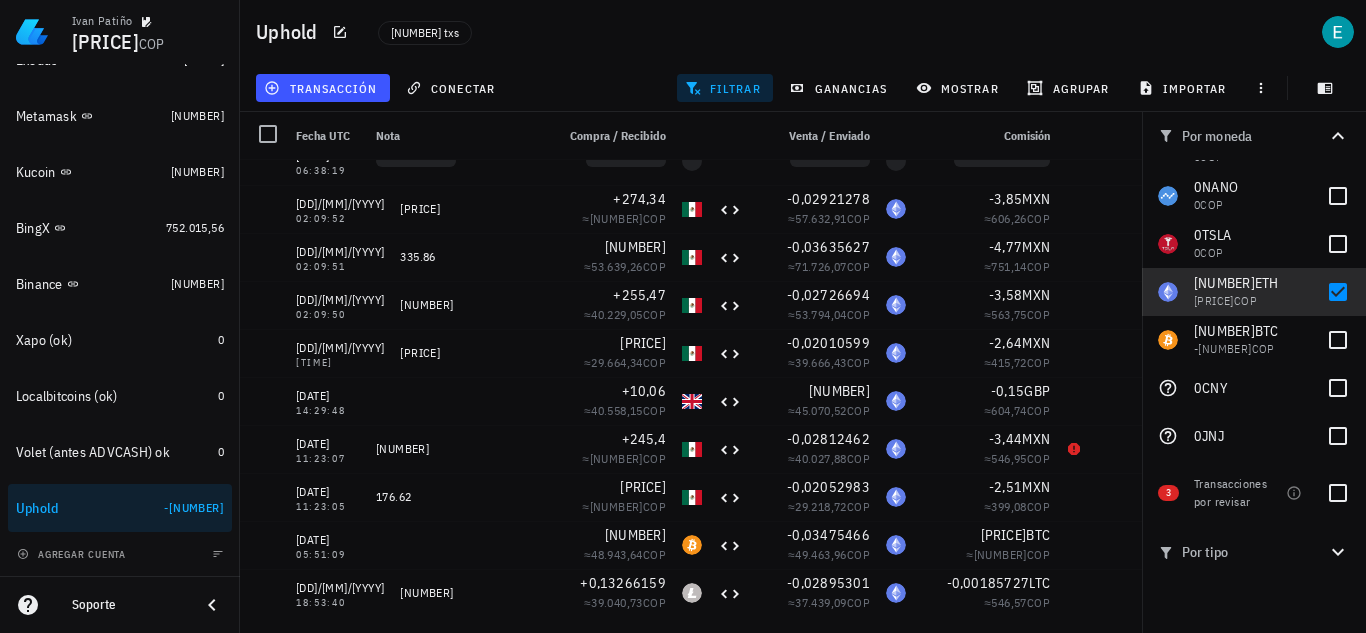 scroll, scrollTop: 1415, scrollLeft: 0, axis: vertical 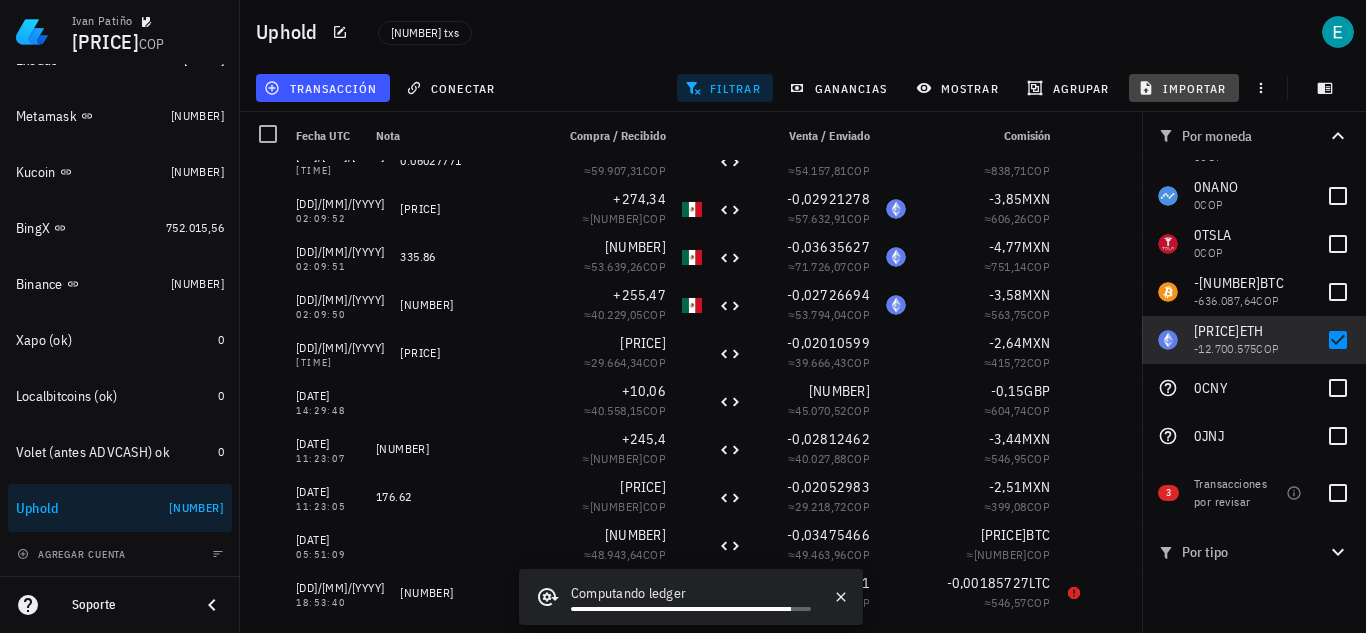 click on "importar" at bounding box center (1184, 88) 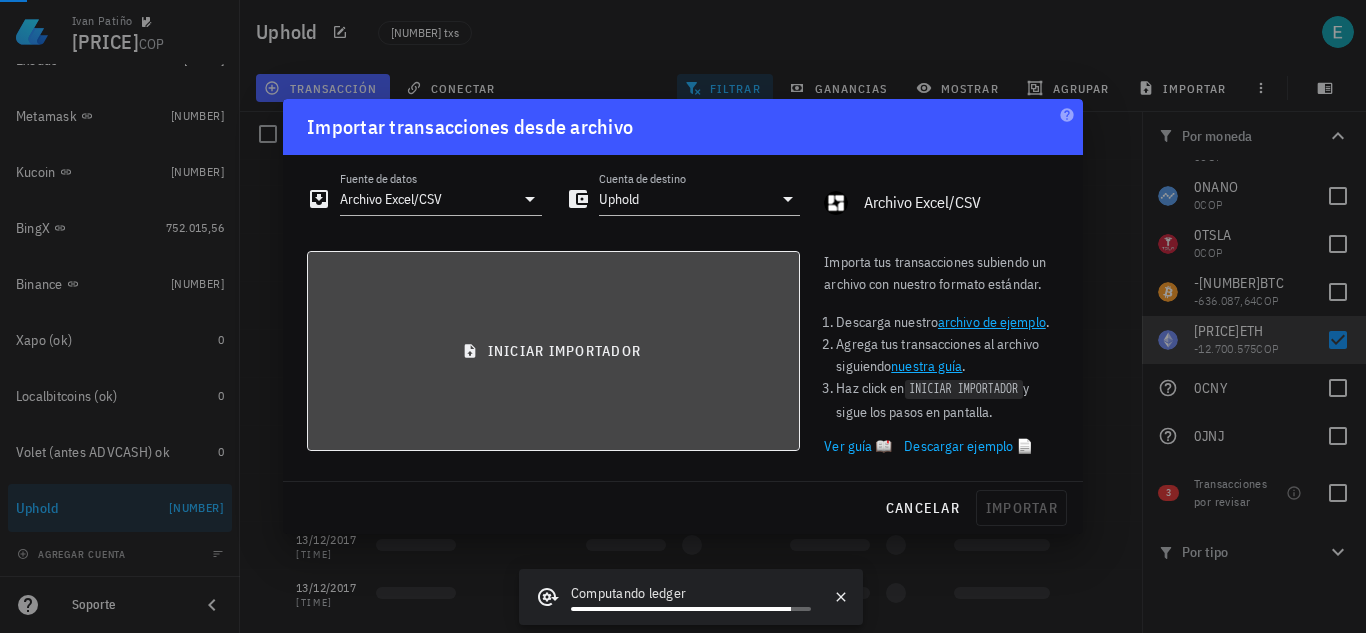 click on "iniciar importador" at bounding box center [553, 351] 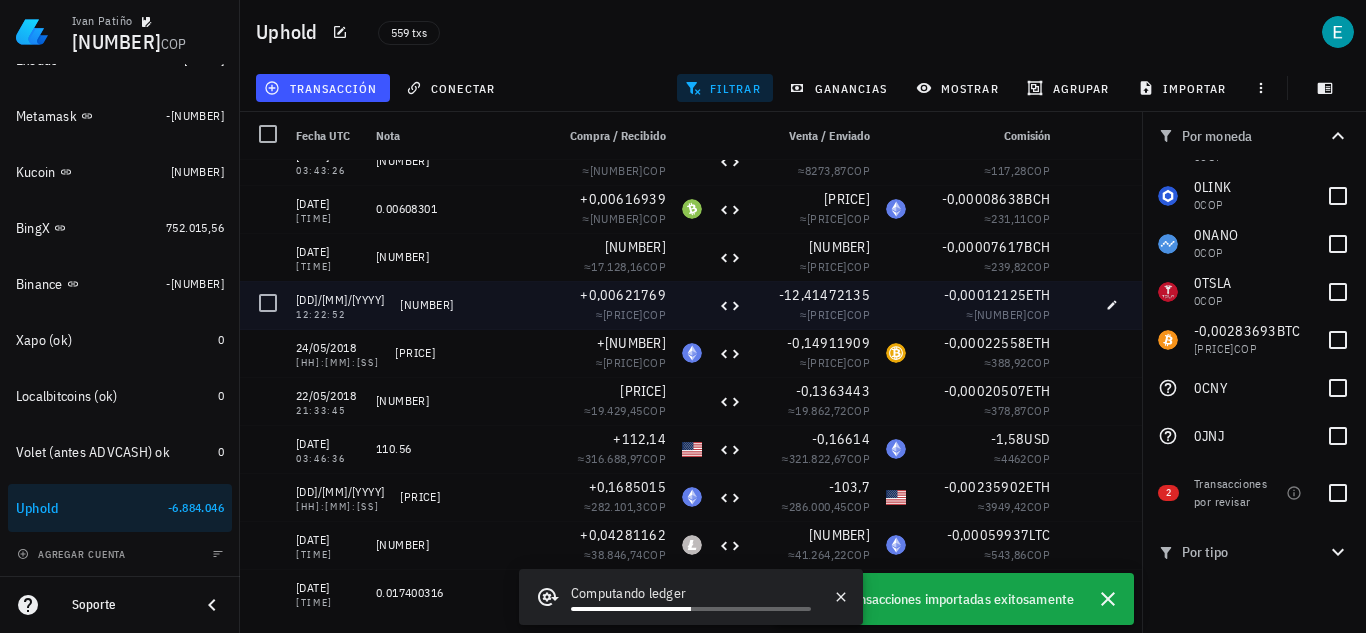 scroll, scrollTop: 1332, scrollLeft: 0, axis: vertical 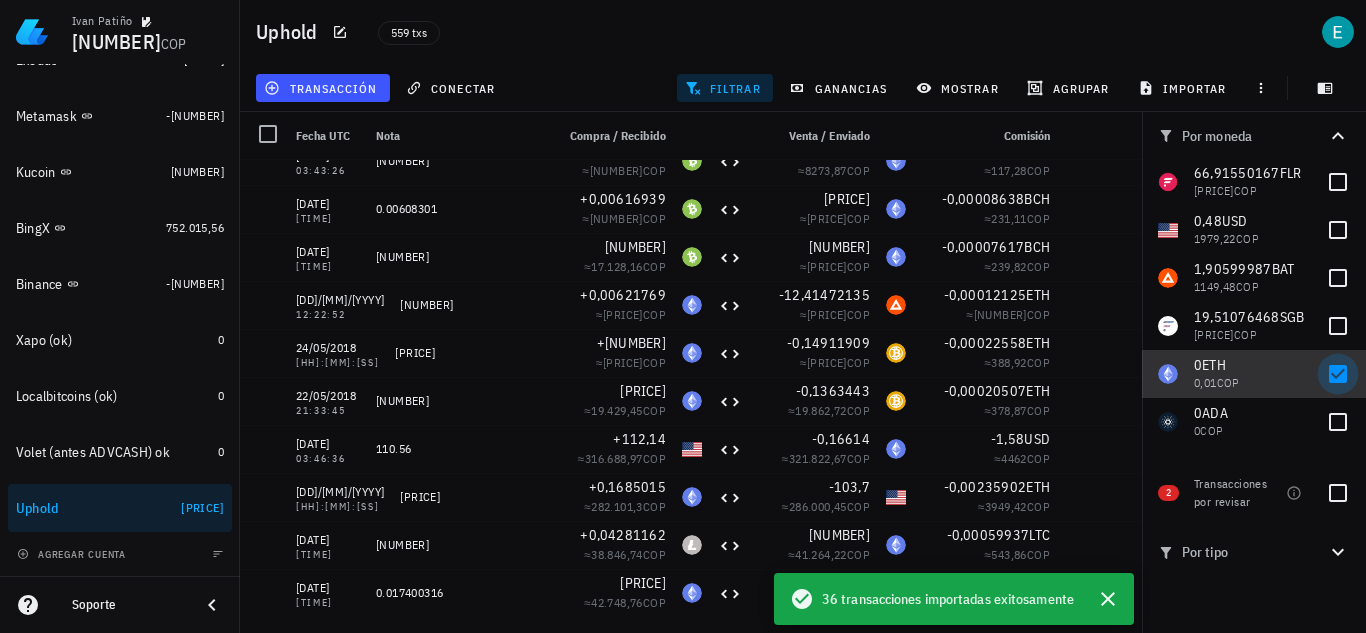 click at bounding box center (1338, 374) 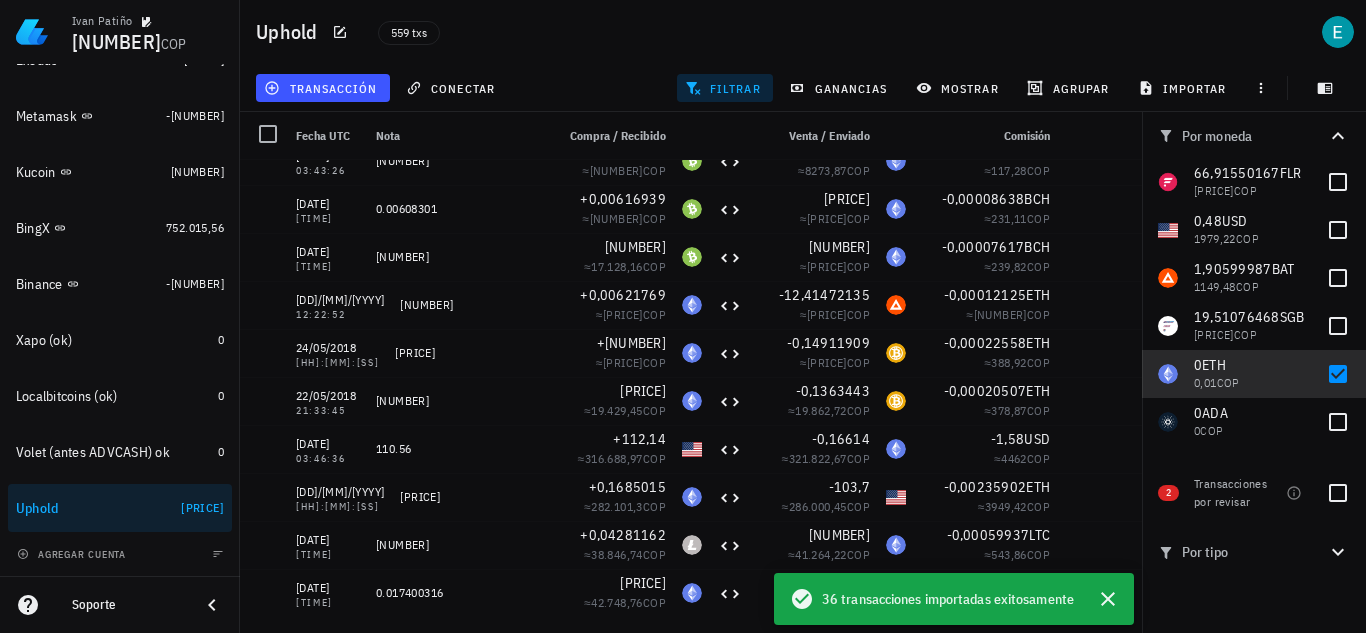 checkbox on "false" 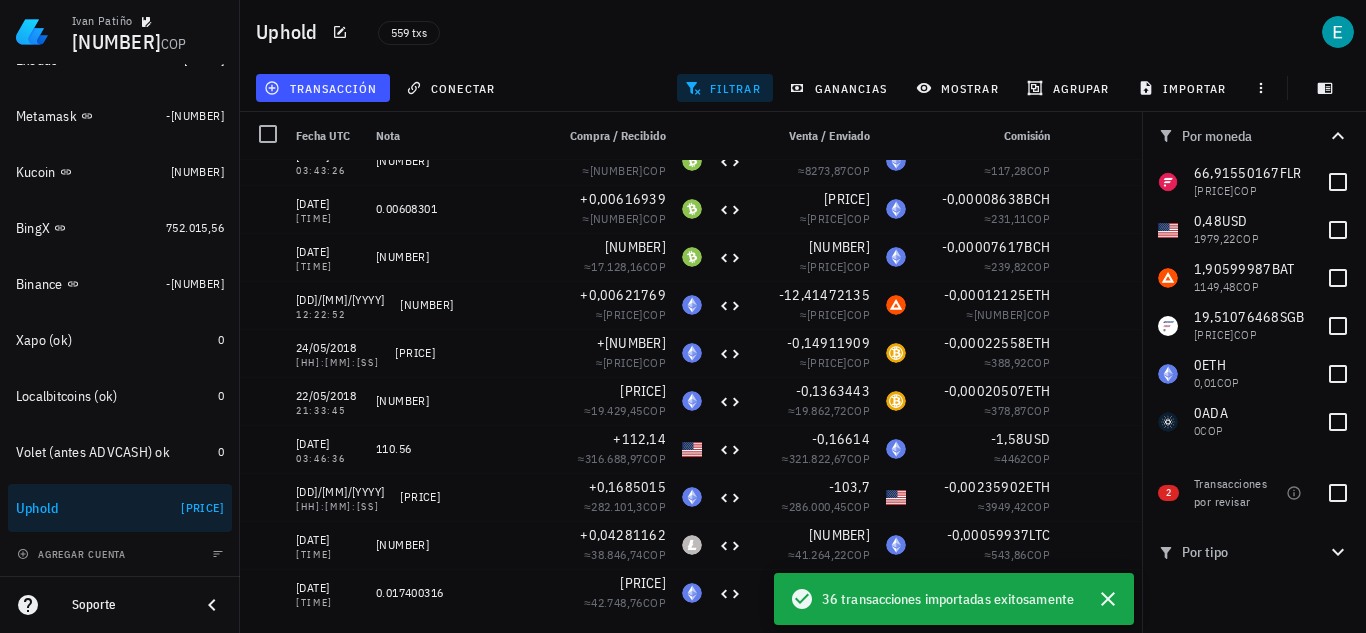 scroll, scrollTop: 25, scrollLeft: 0, axis: vertical 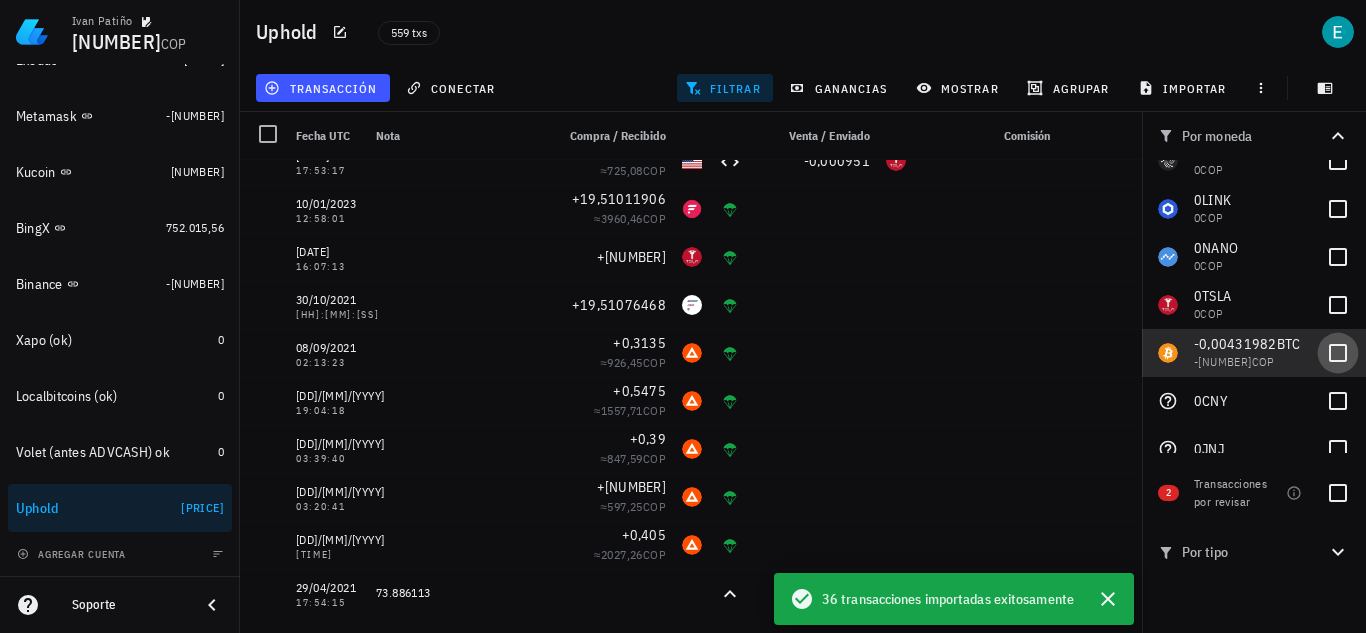 click at bounding box center [1338, 353] 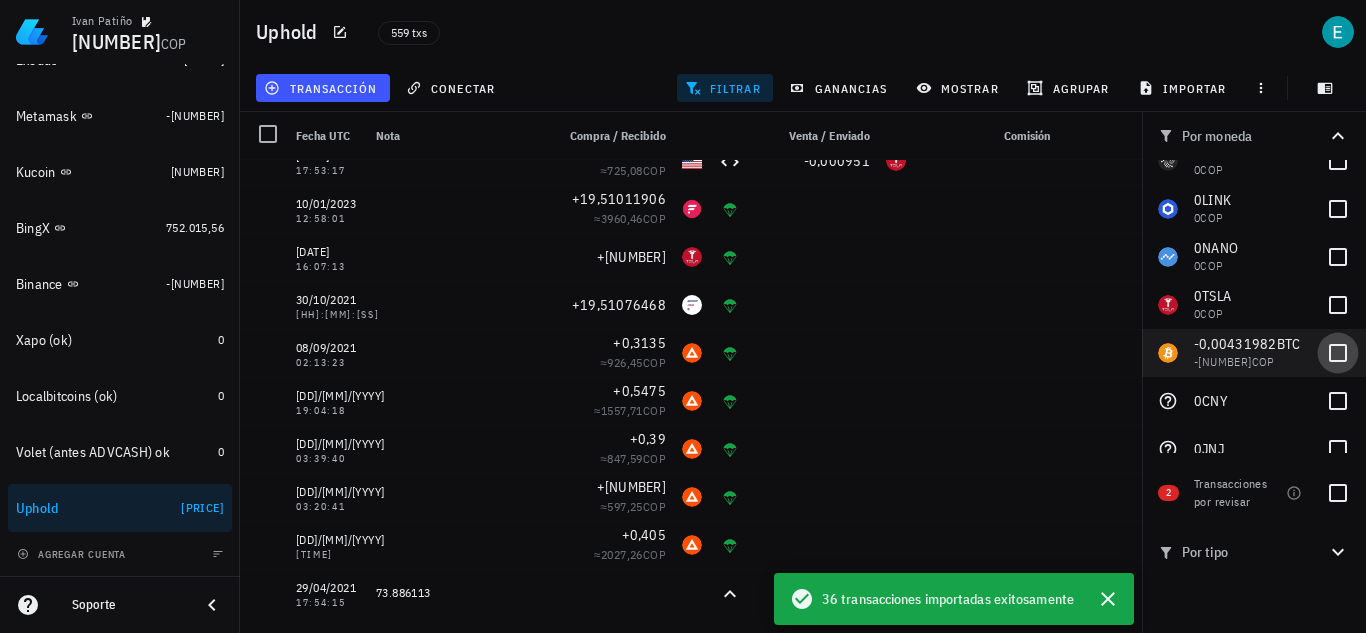 checkbox on "true" 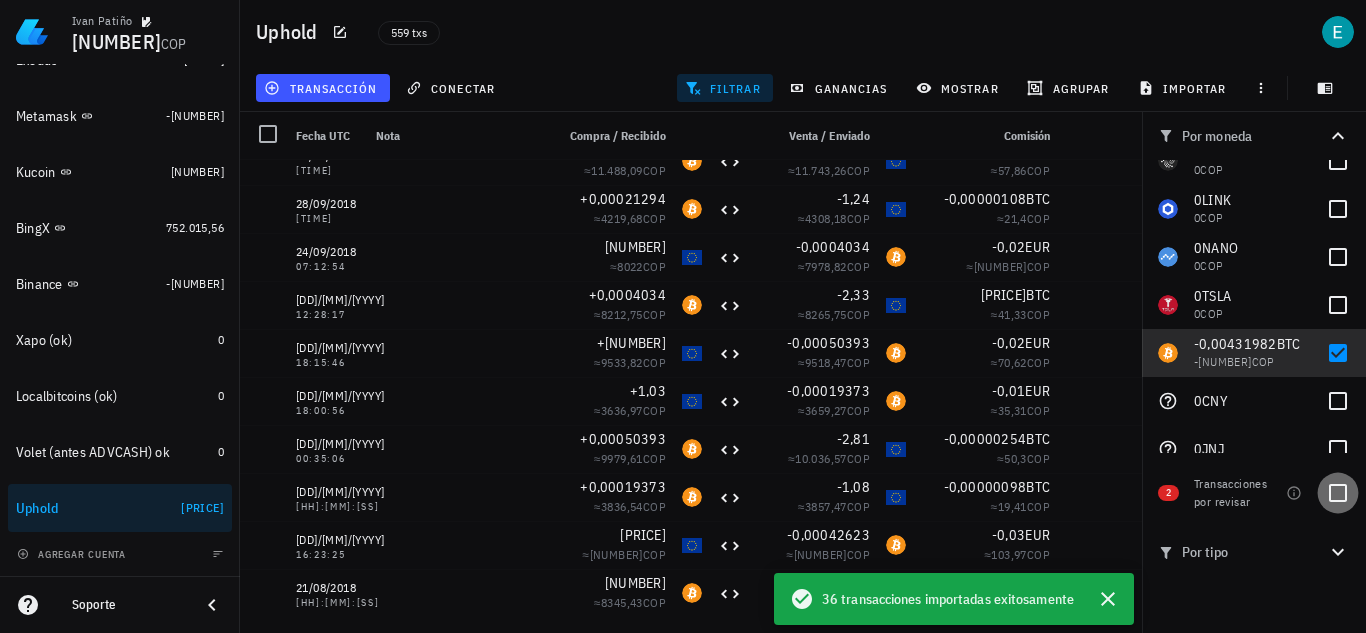 click at bounding box center [1338, 493] 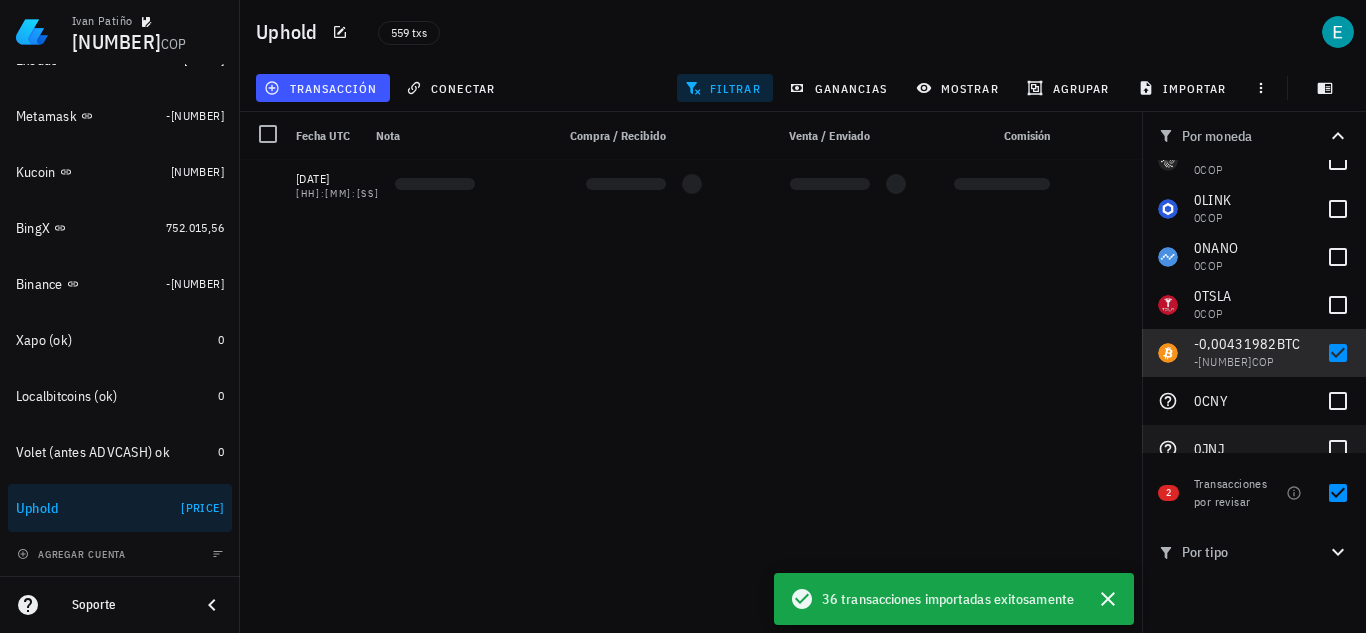 scroll, scrollTop: 0, scrollLeft: 0, axis: both 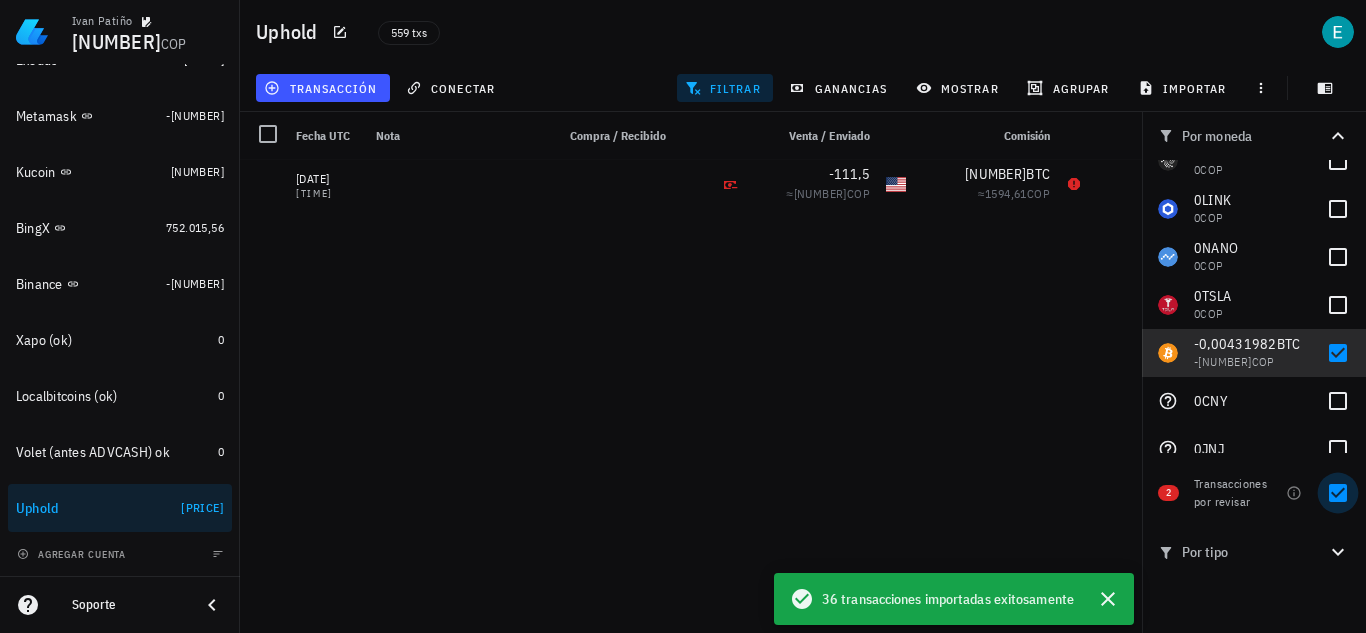 click at bounding box center (1338, 493) 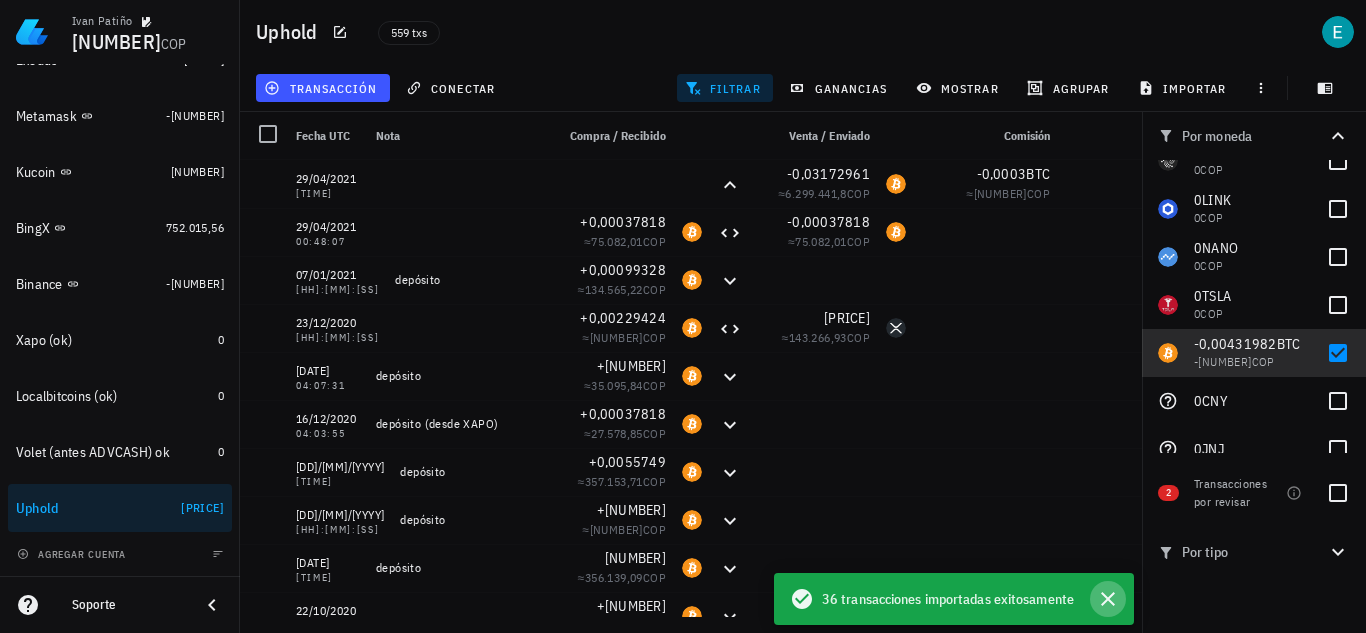 click 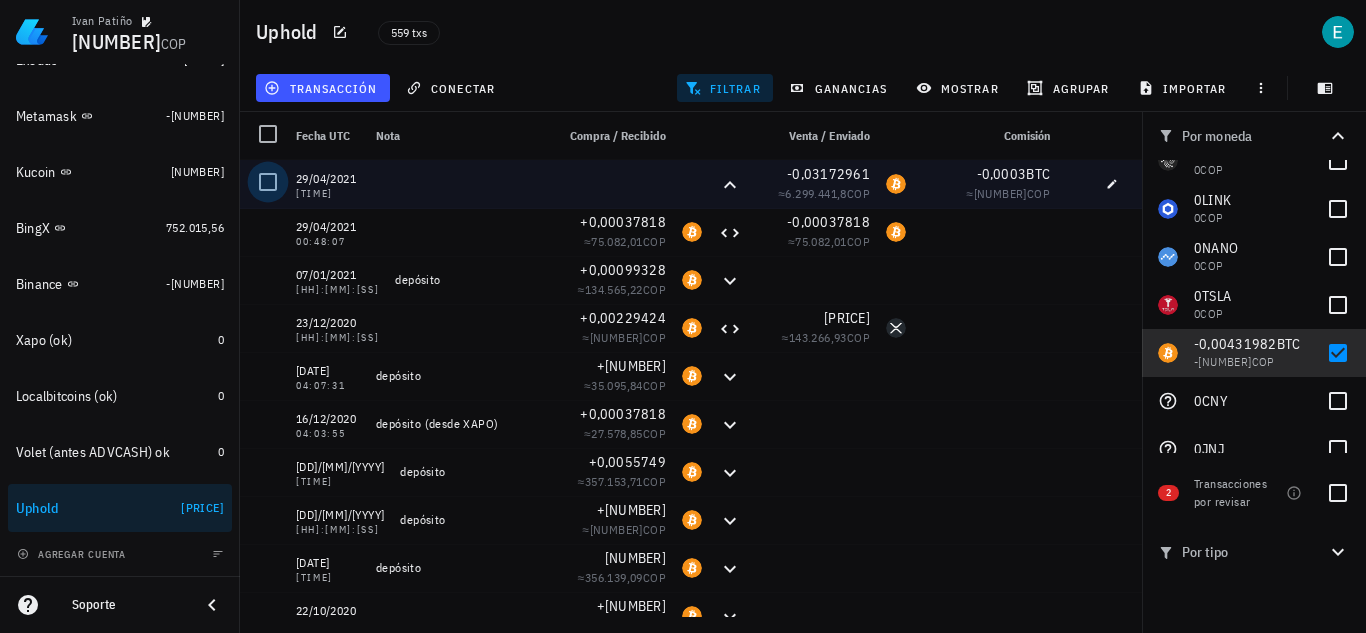 click at bounding box center (268, 182) 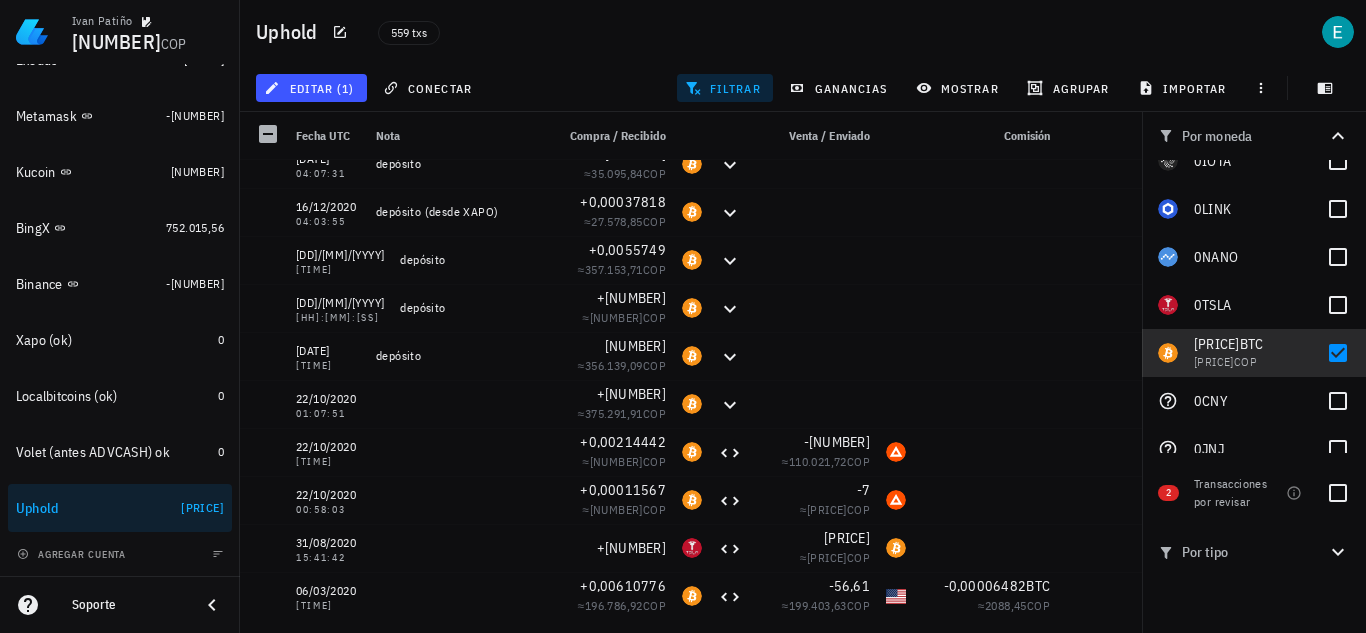 scroll, scrollTop: 262, scrollLeft: 0, axis: vertical 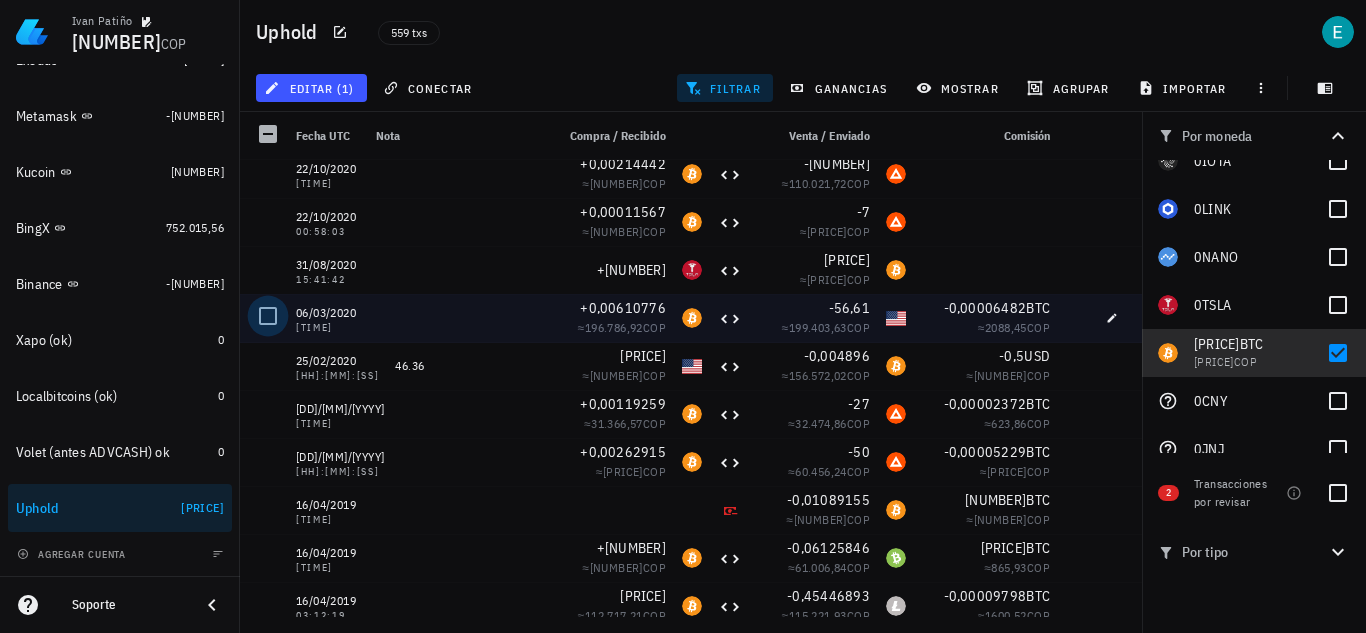 click at bounding box center (268, 316) 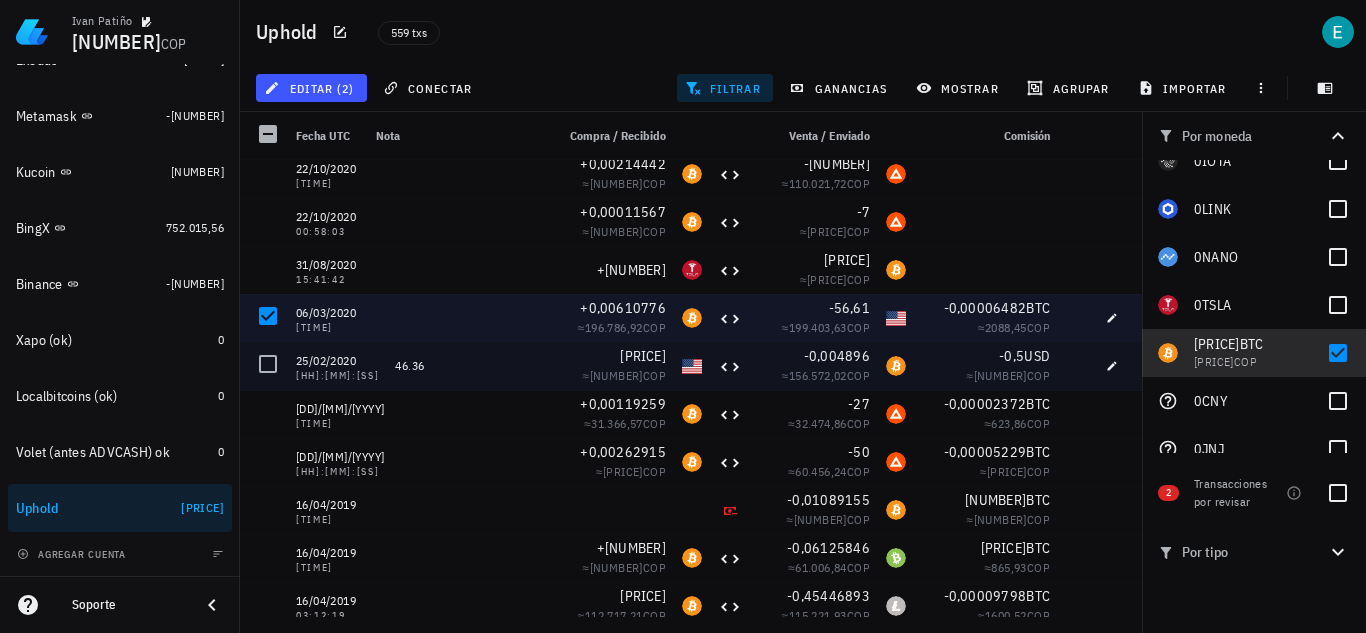 click at bounding box center [268, 412] 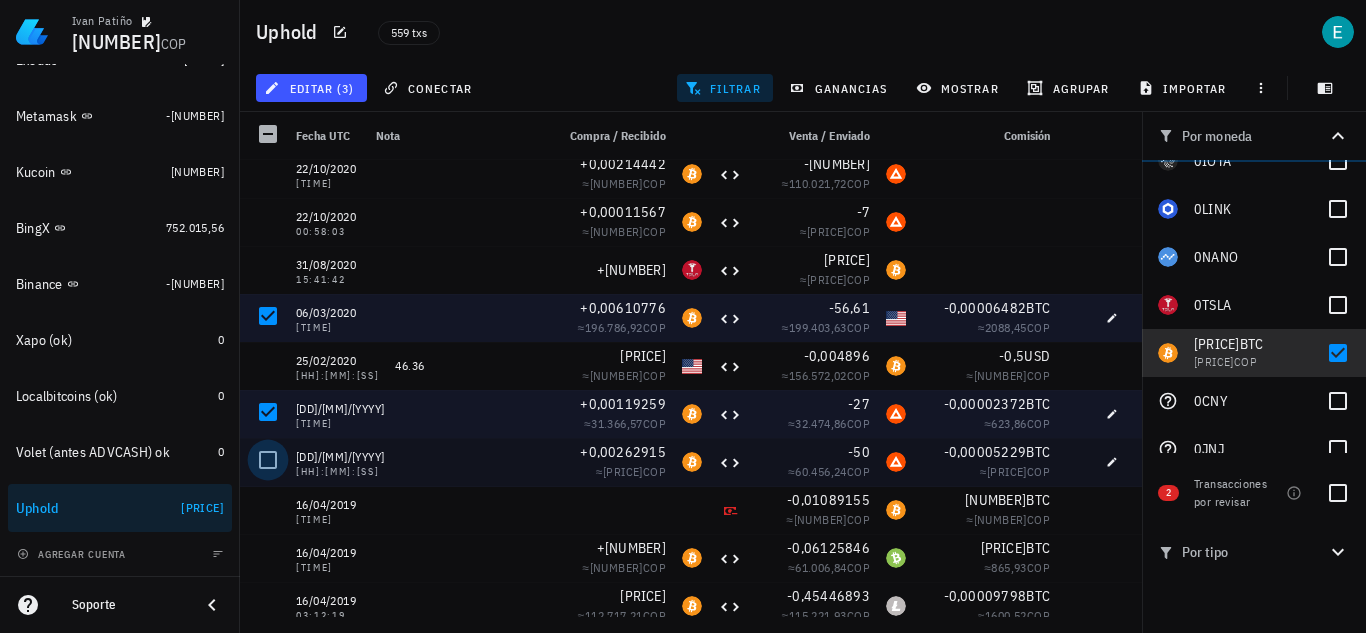 click at bounding box center (268, 460) 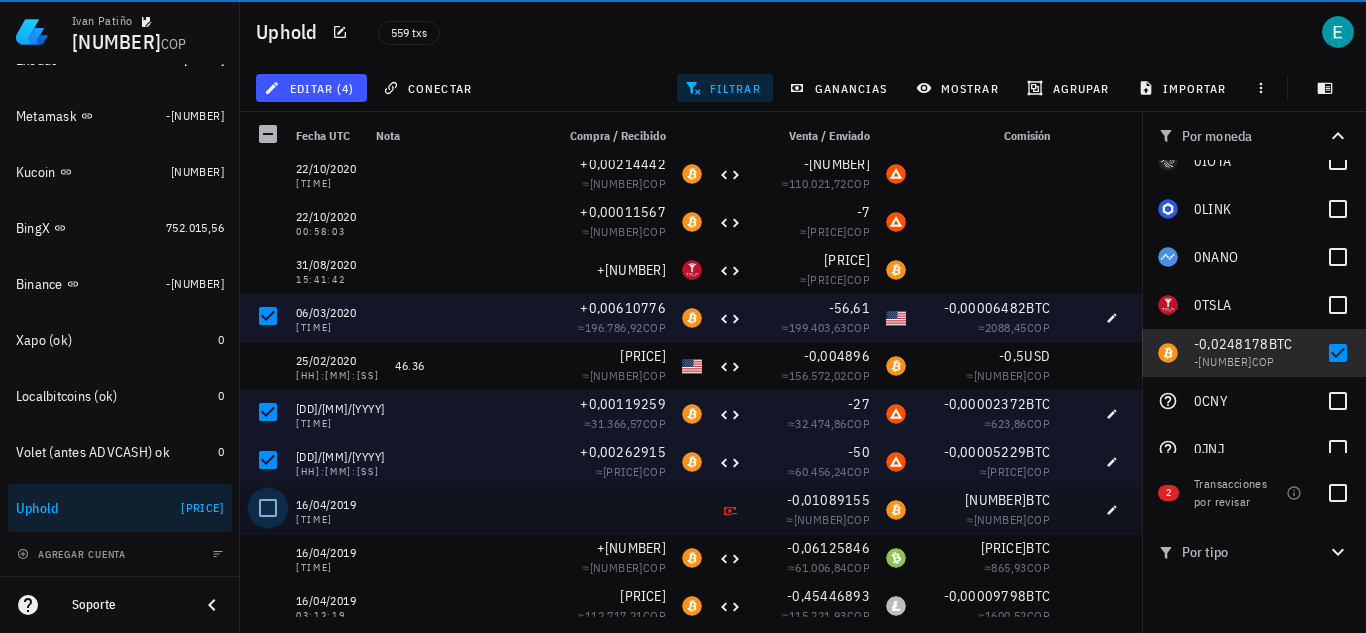 click at bounding box center (268, 508) 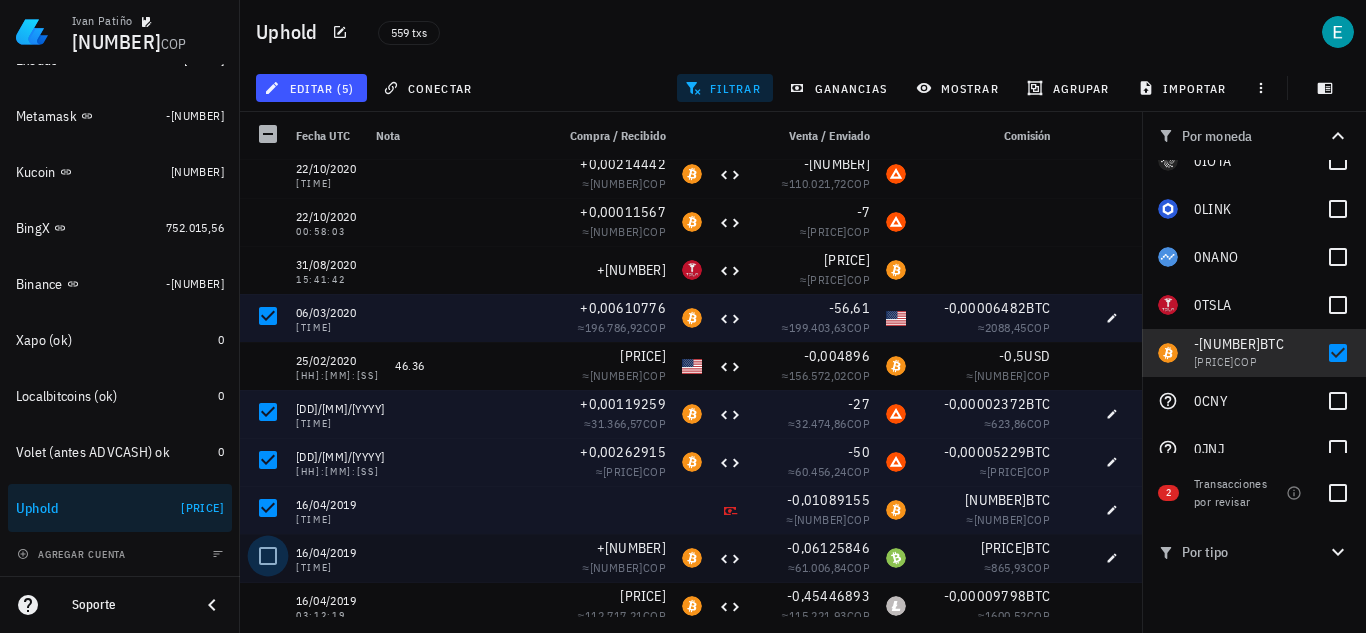 click at bounding box center [268, 556] 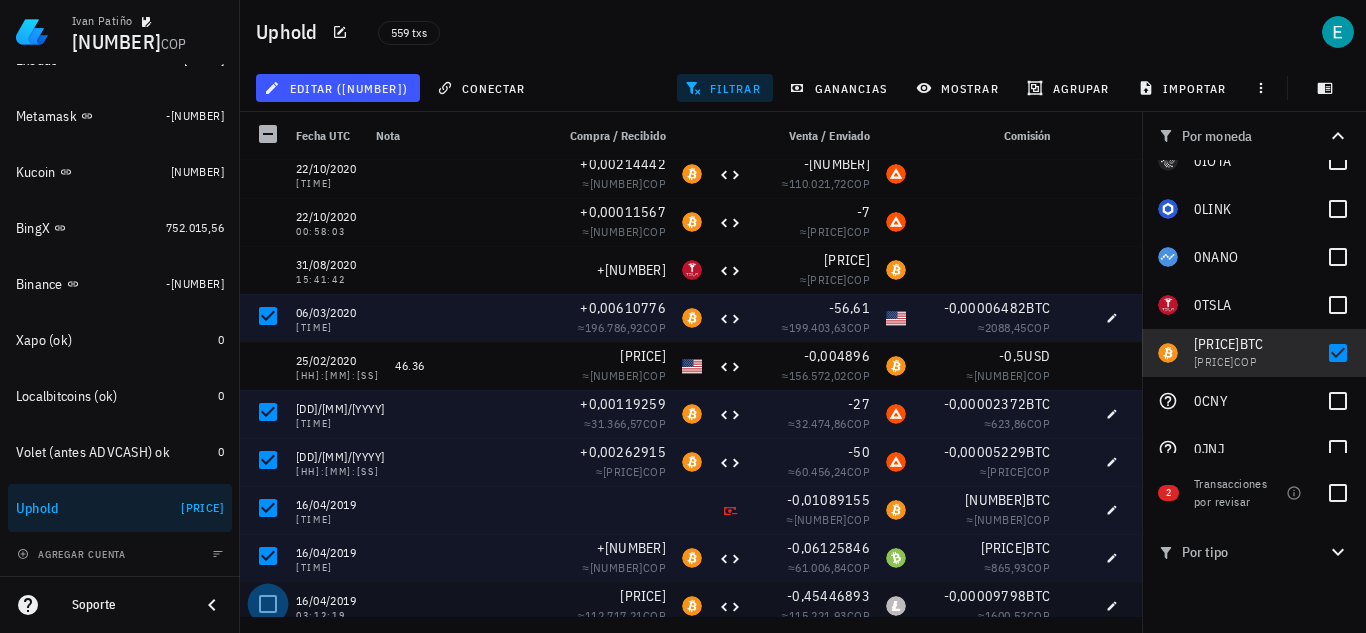 click at bounding box center (268, 604) 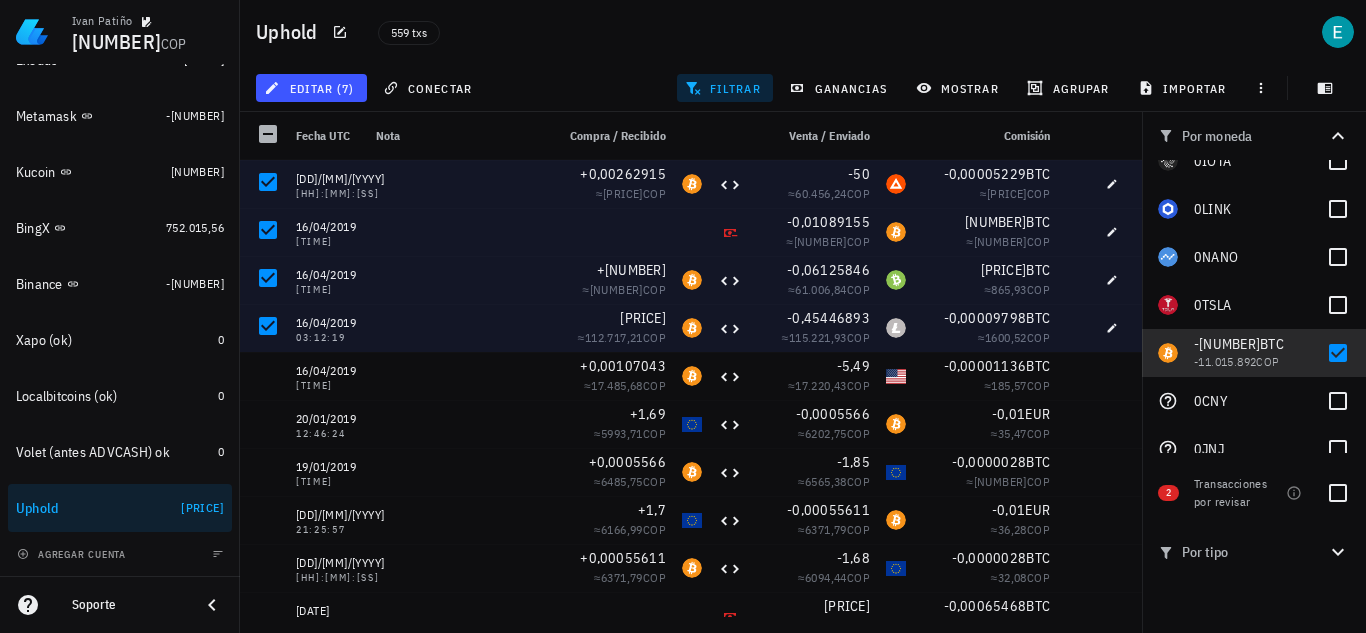 scroll, scrollTop: 834, scrollLeft: 0, axis: vertical 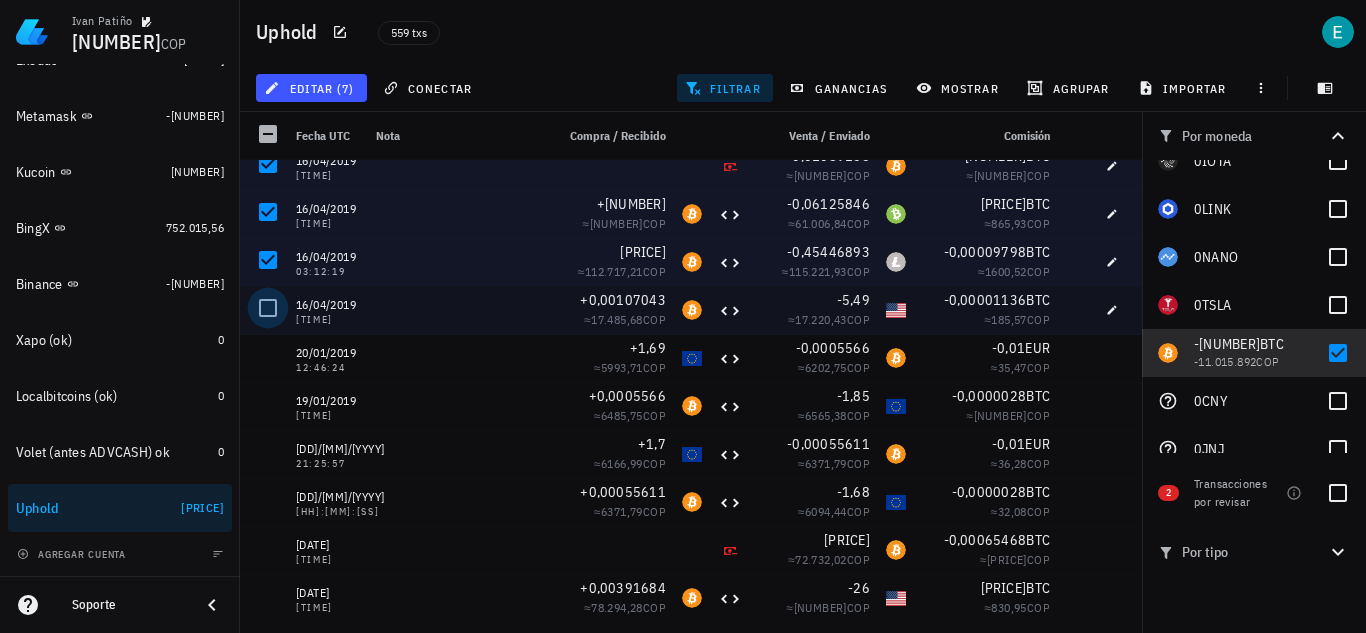 click at bounding box center [268, 308] 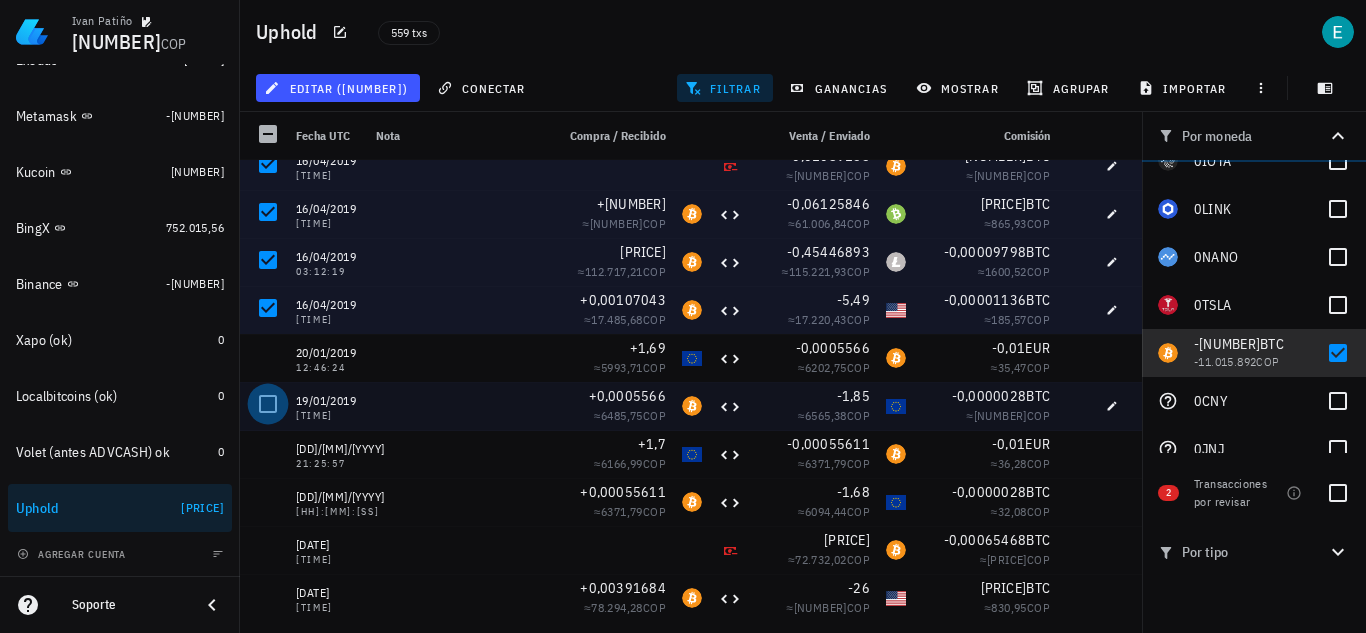 click at bounding box center [268, 404] 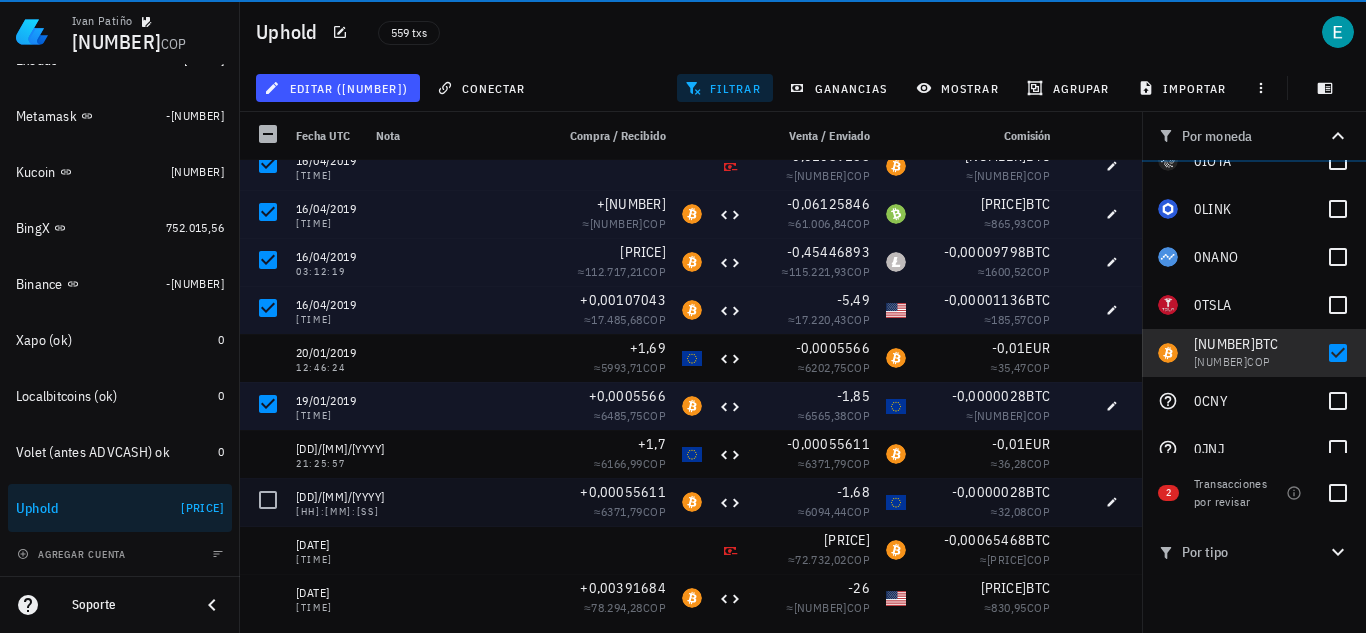 click at bounding box center [268, 500] 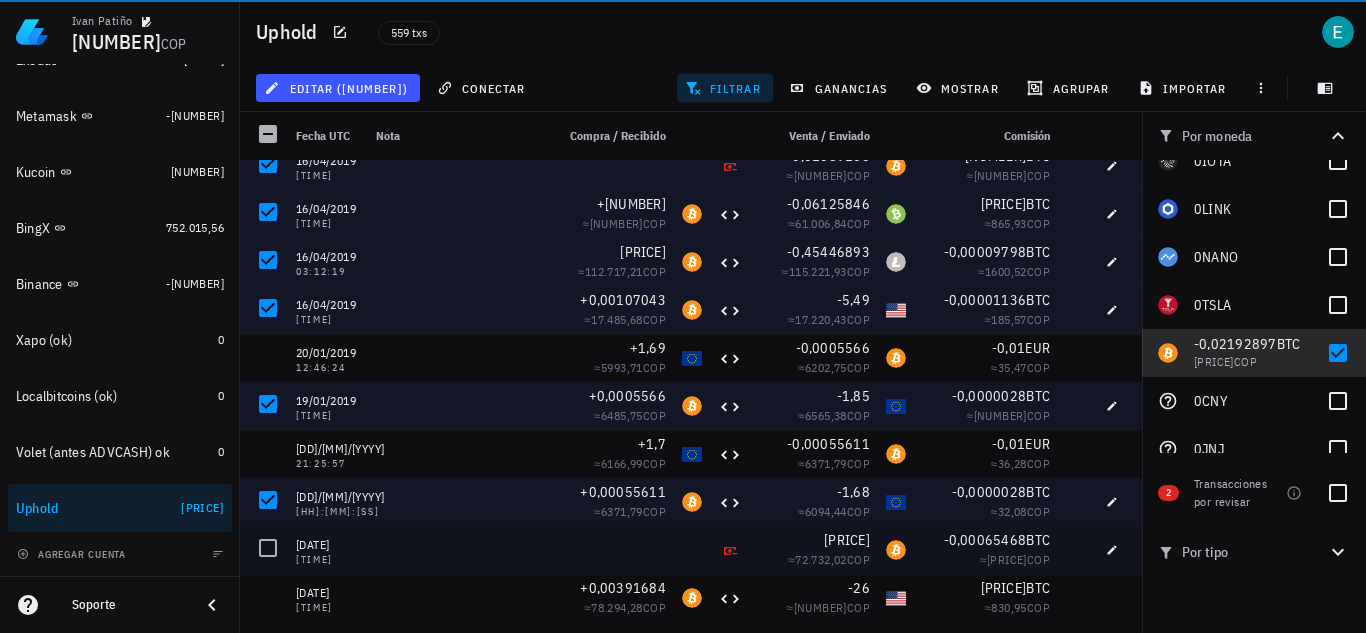click at bounding box center [268, 548] 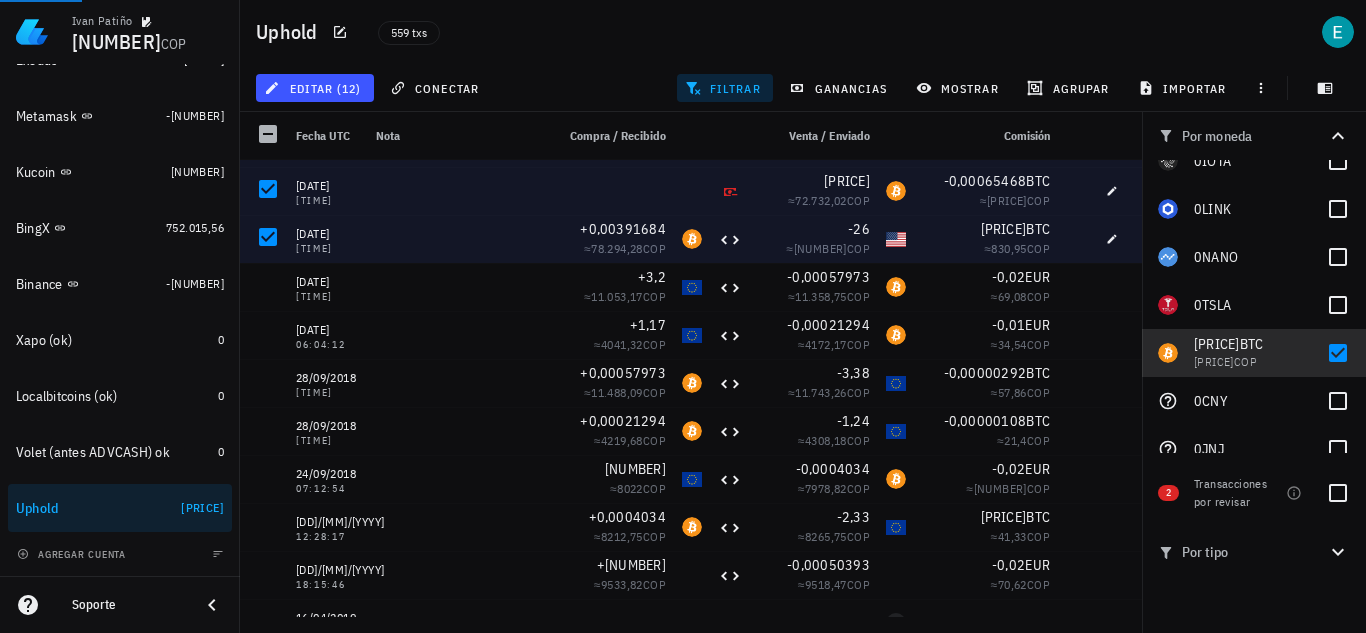 scroll, scrollTop: 1209, scrollLeft: 0, axis: vertical 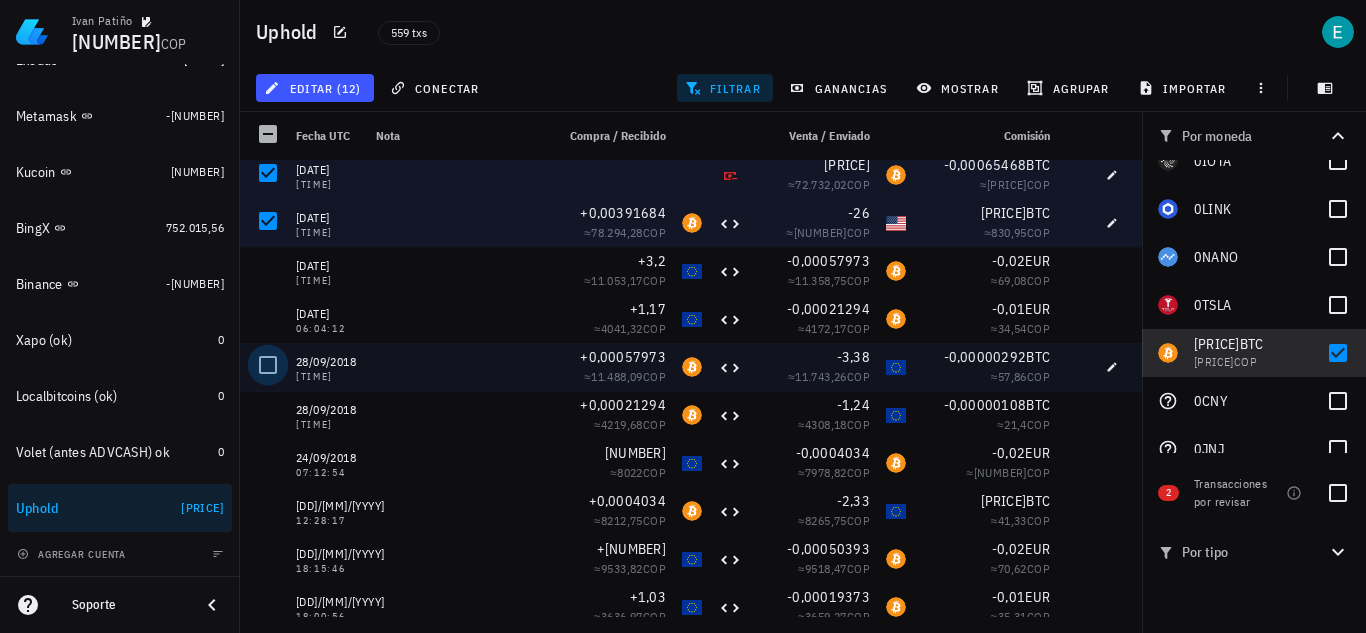 click at bounding box center (268, 365) 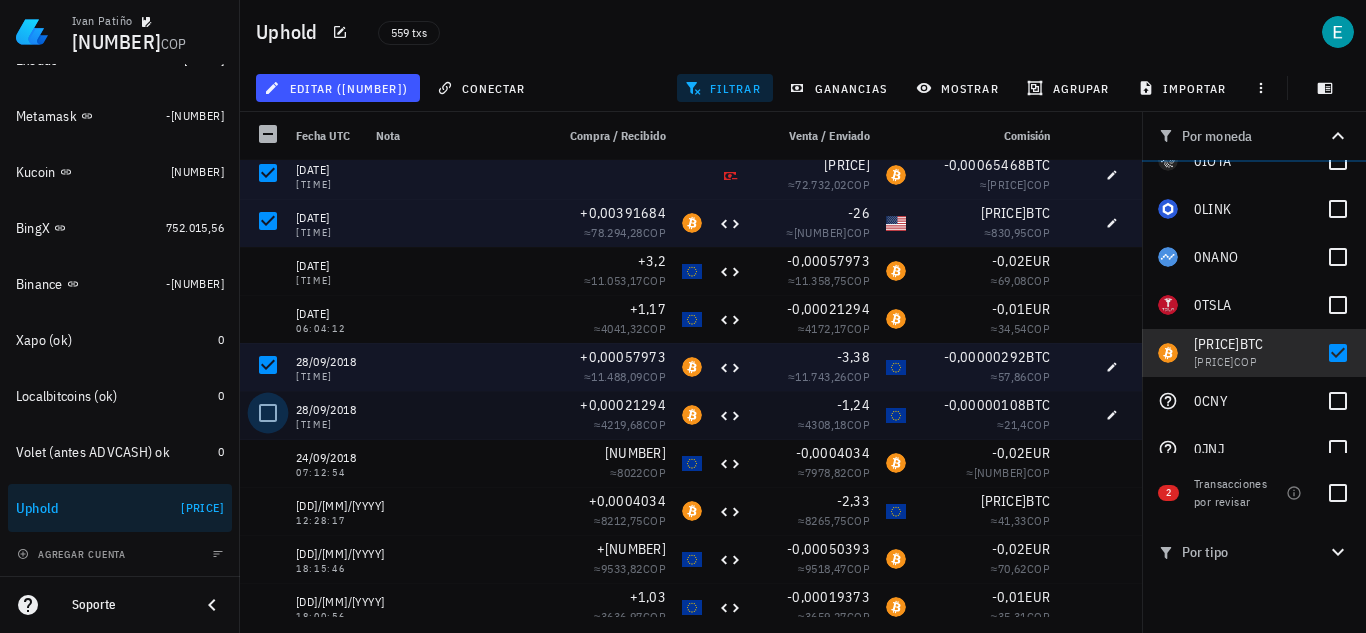 click at bounding box center [268, 413] 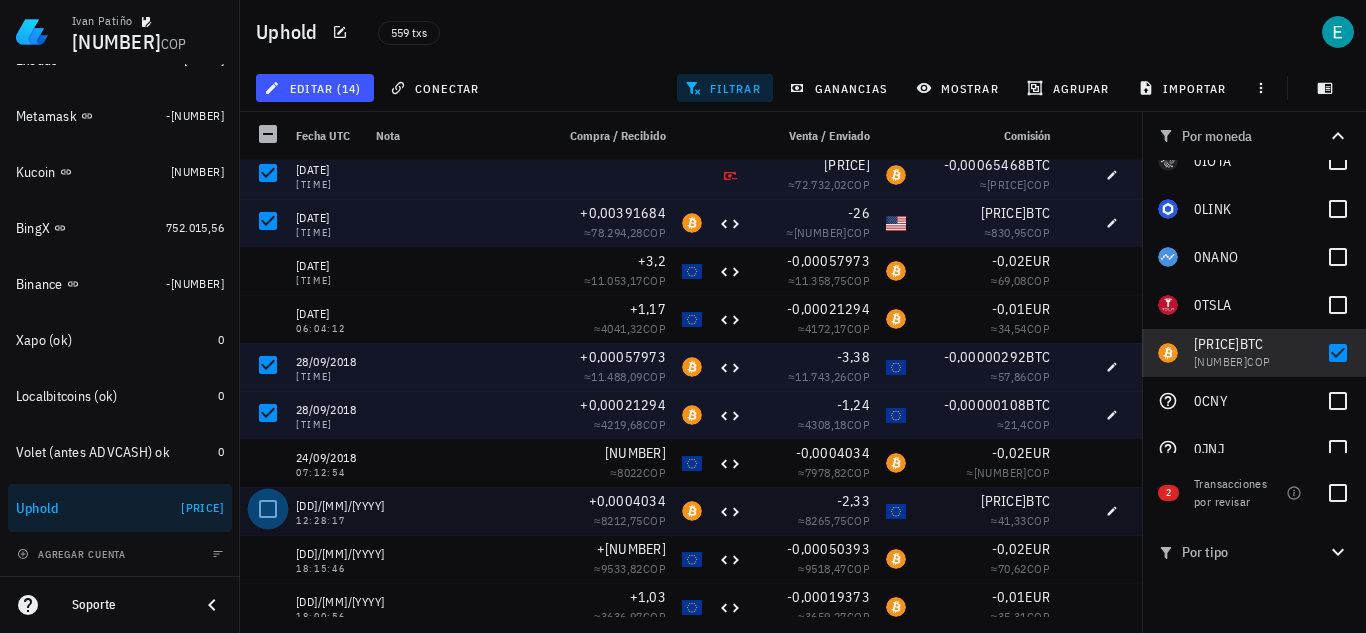 click at bounding box center [268, 509] 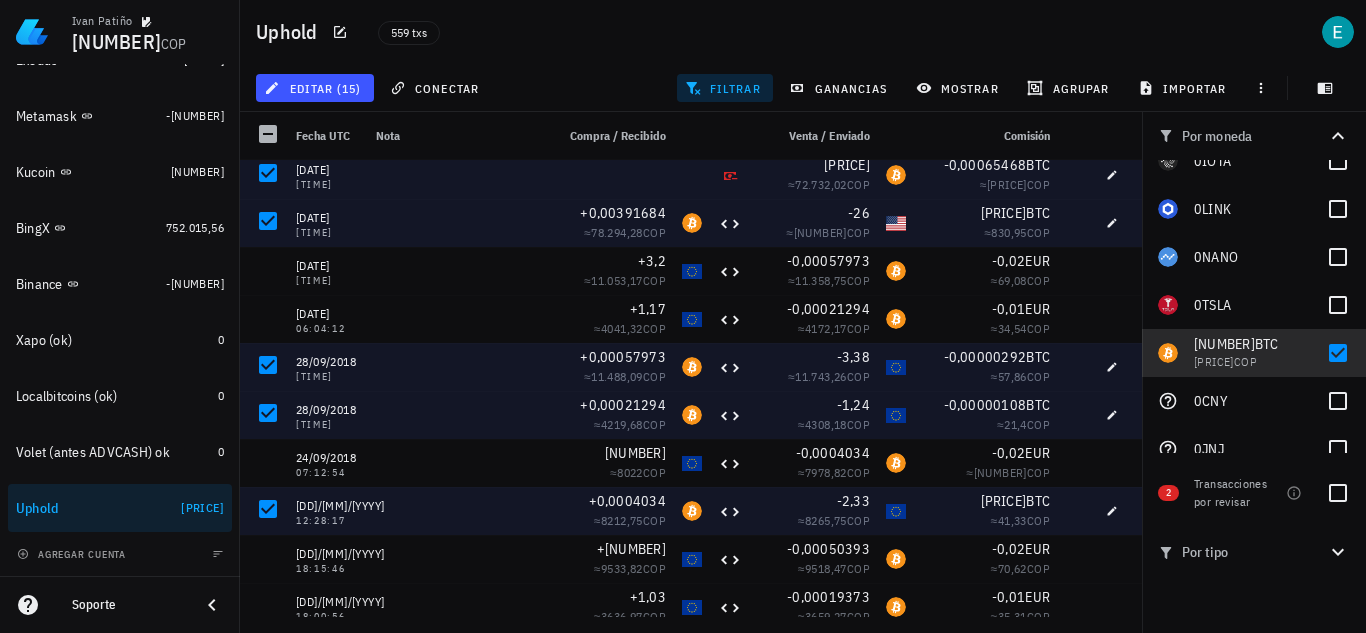 scroll, scrollTop: 1438, scrollLeft: 0, axis: vertical 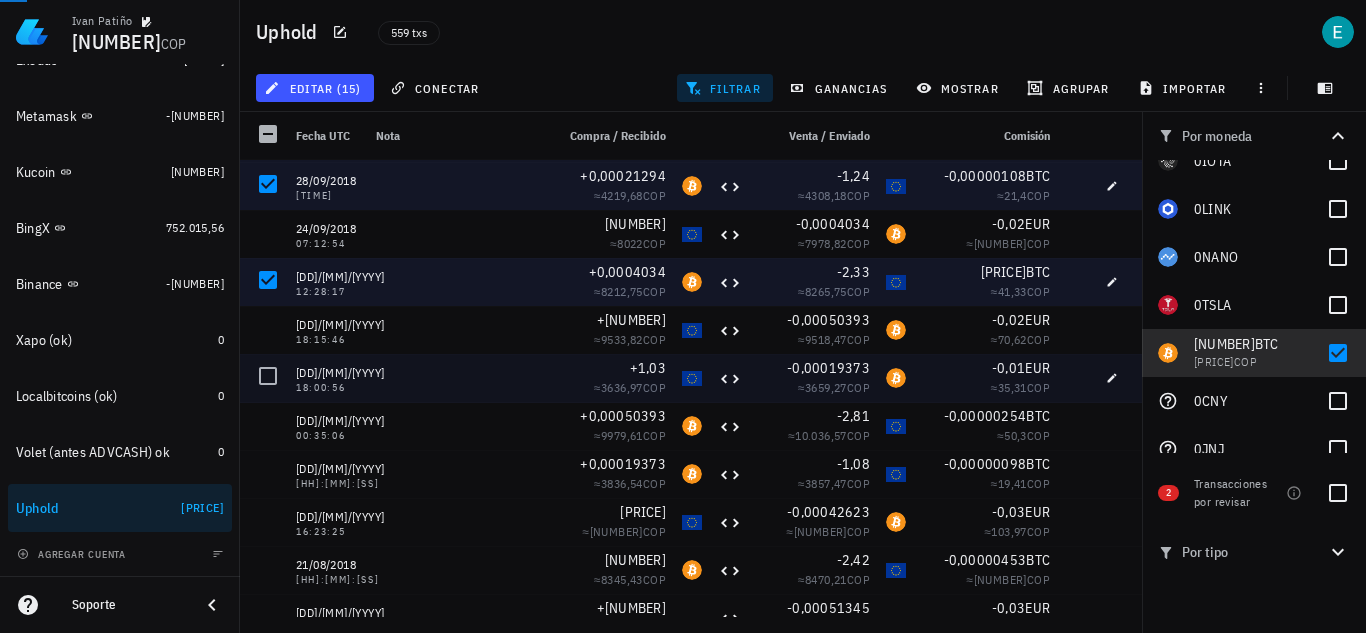 click at bounding box center (268, 424) 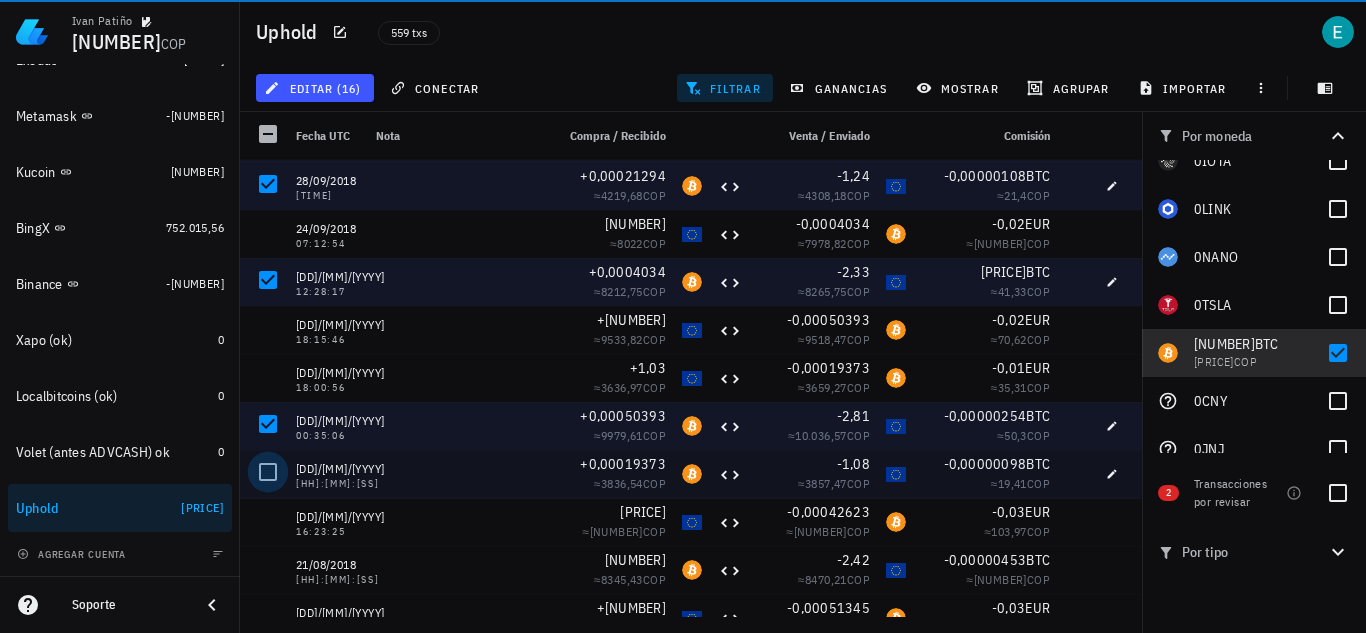 click at bounding box center (268, 472) 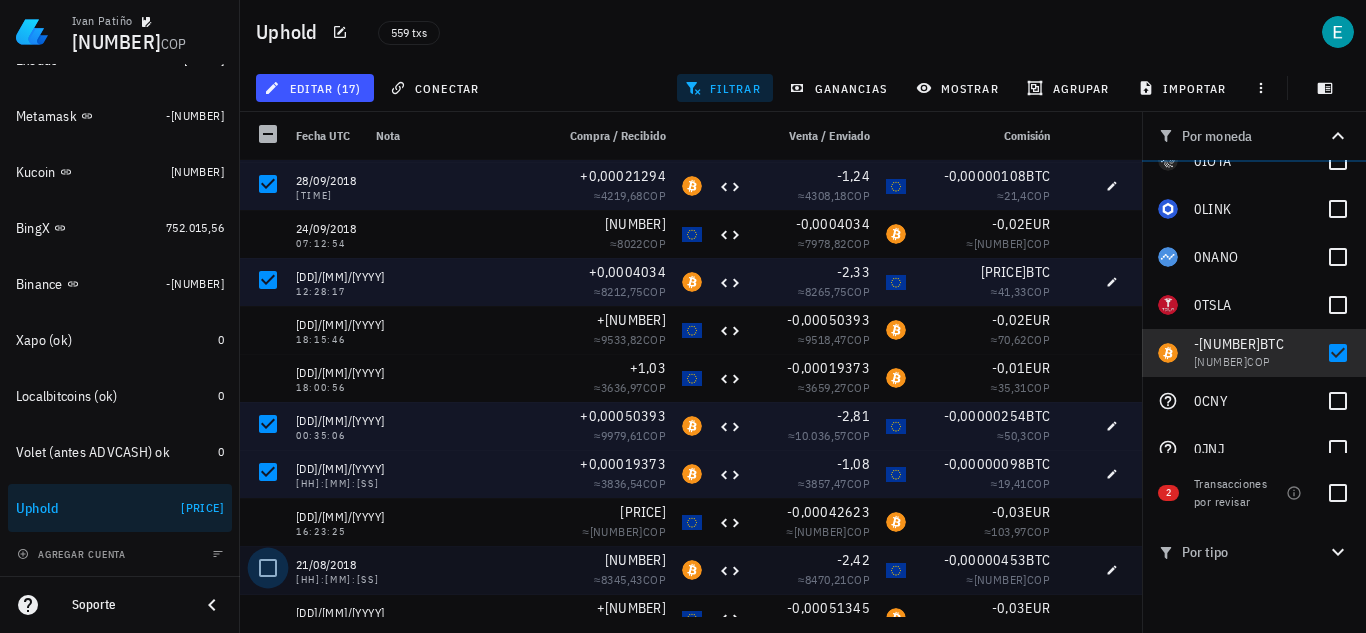 click at bounding box center [268, 568] 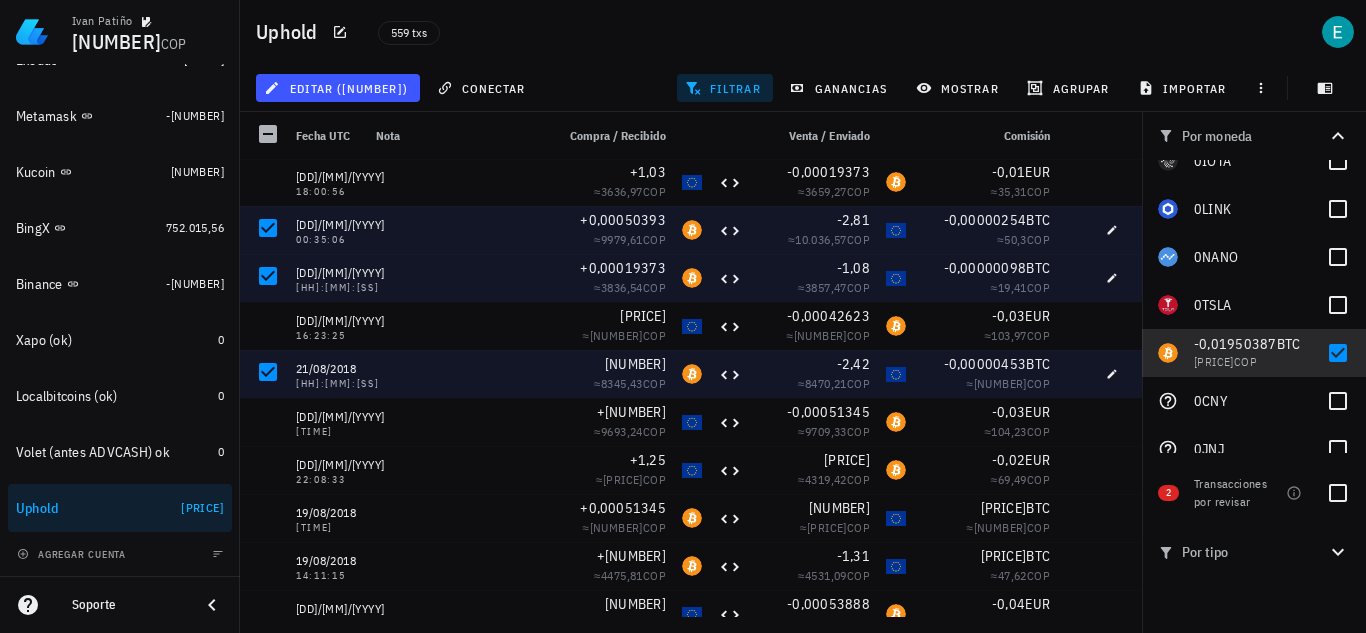 scroll, scrollTop: 1715, scrollLeft: 0, axis: vertical 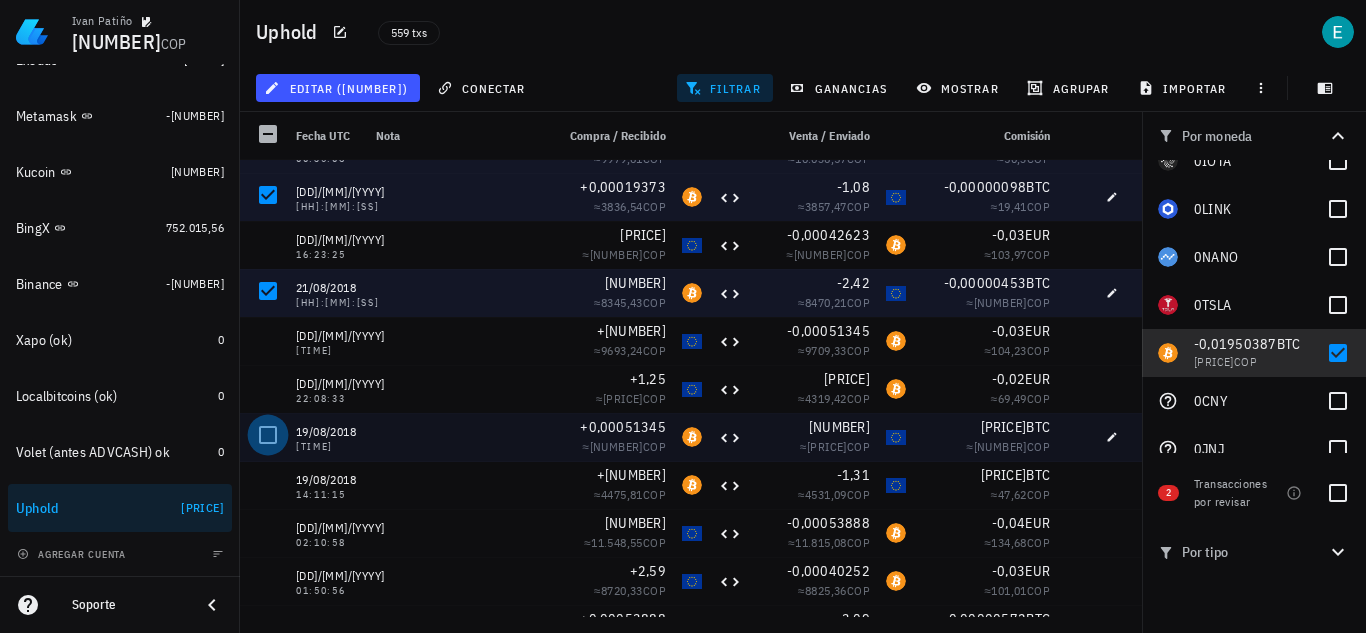 click at bounding box center [268, 435] 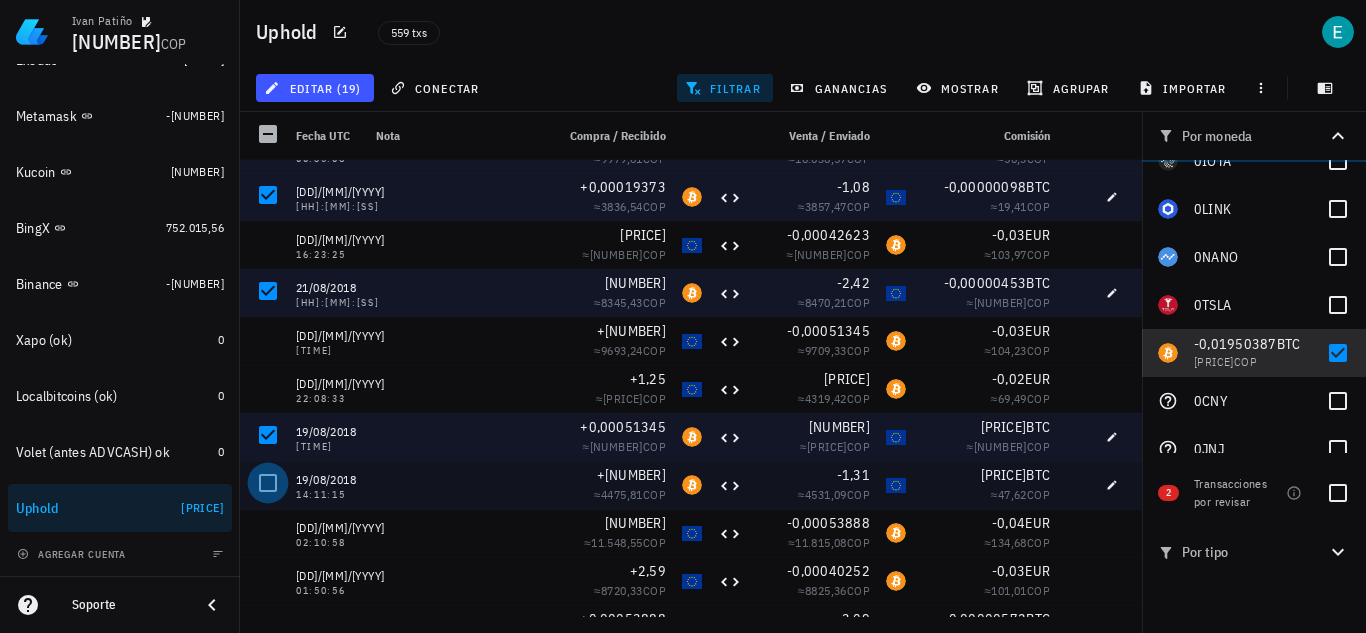click at bounding box center (268, 483) 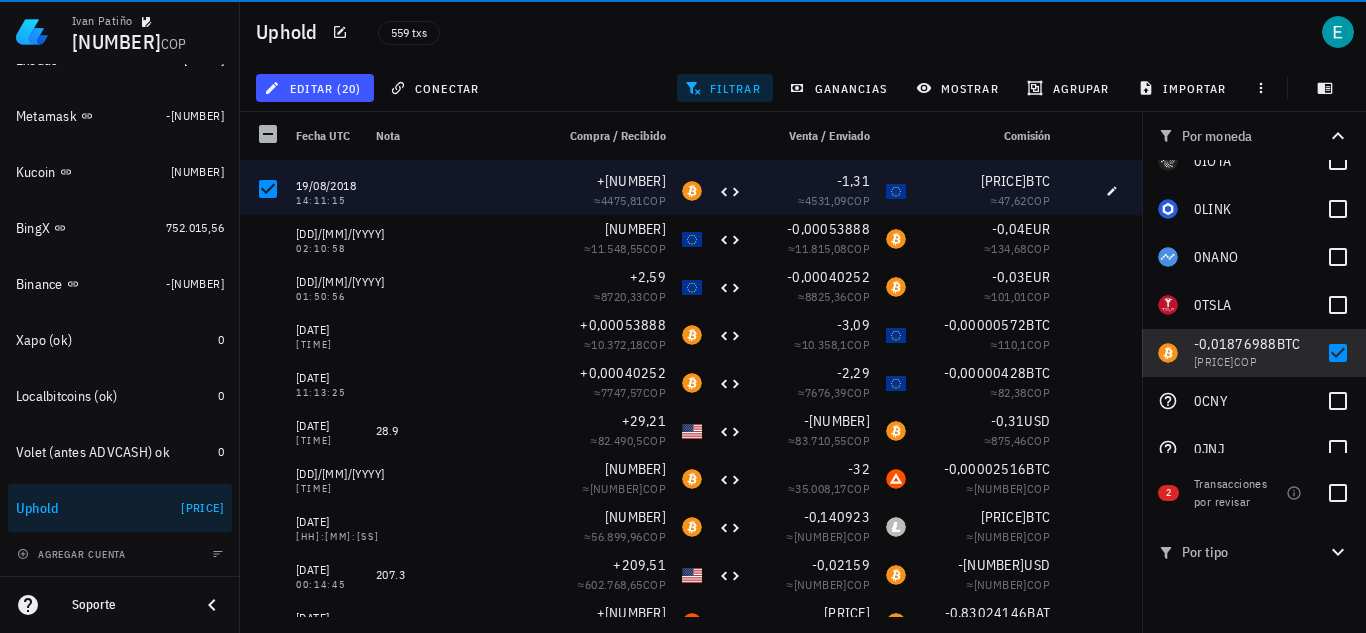 scroll, scrollTop: 1977, scrollLeft: 0, axis: vertical 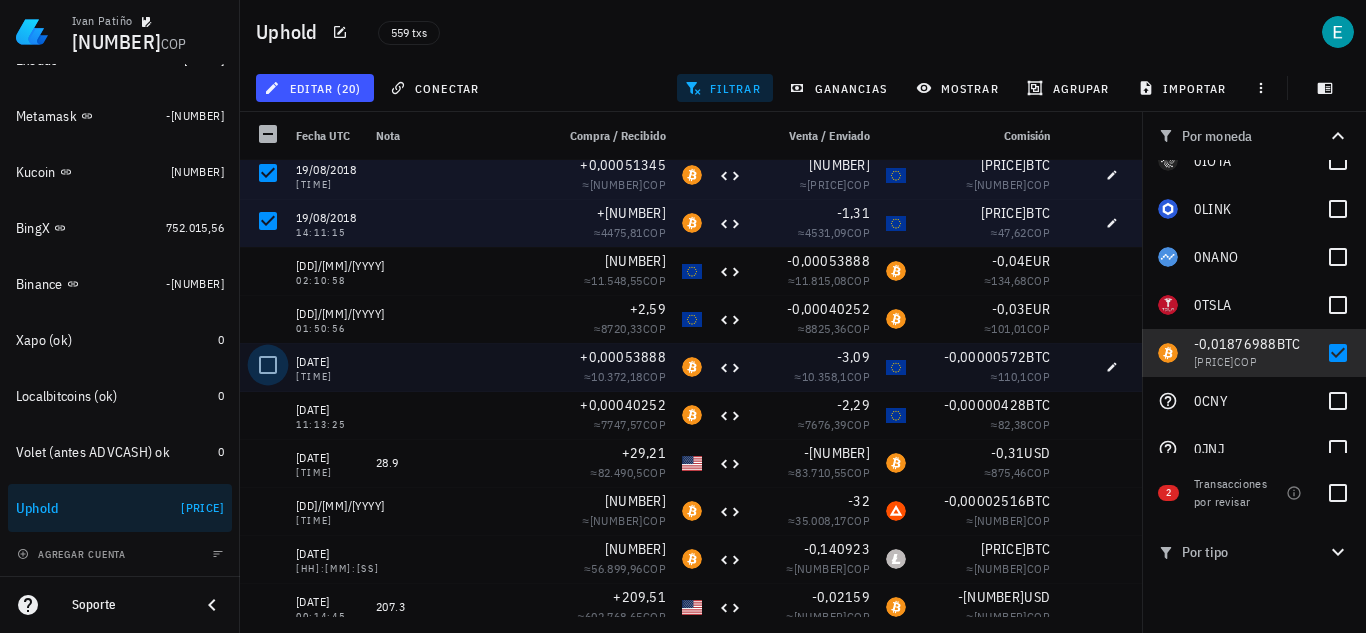 click at bounding box center (268, 365) 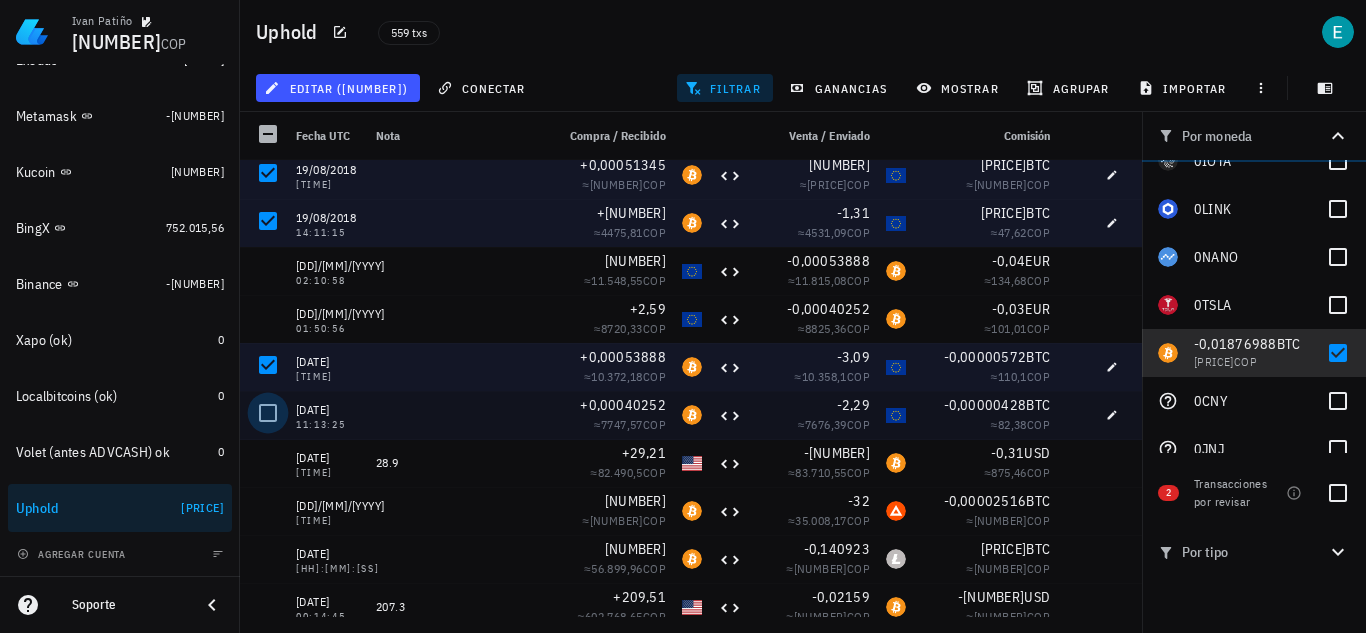 click at bounding box center (268, 413) 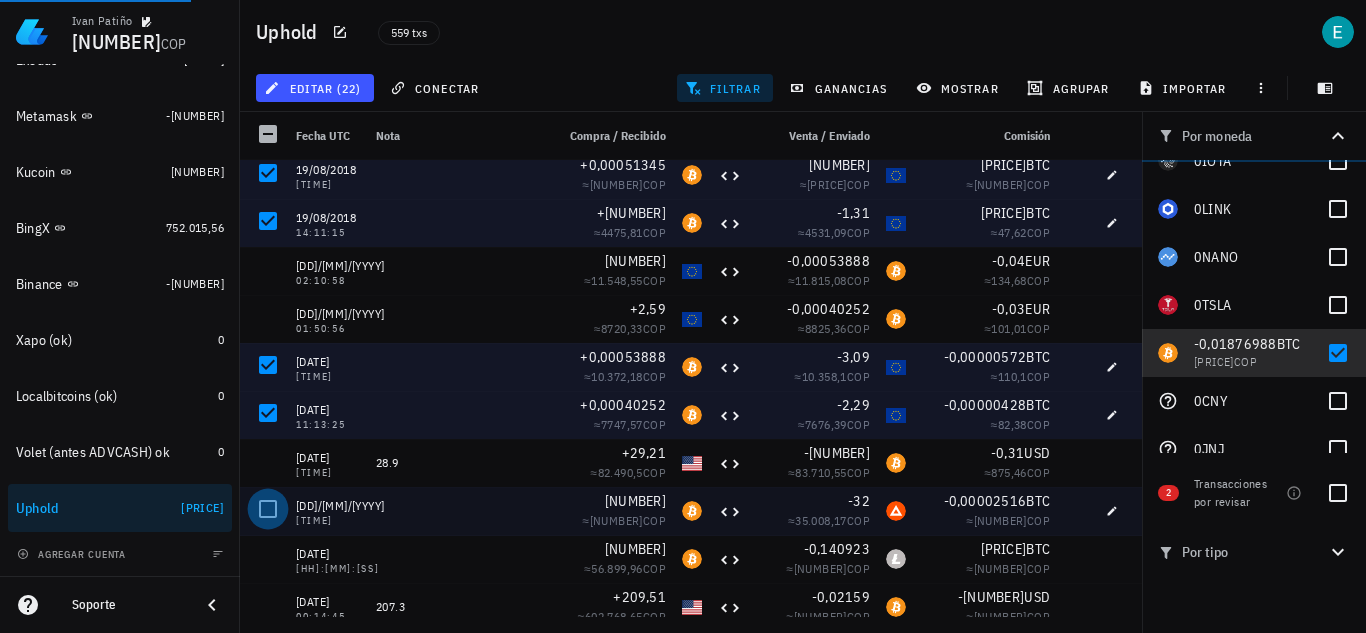 click at bounding box center [268, 509] 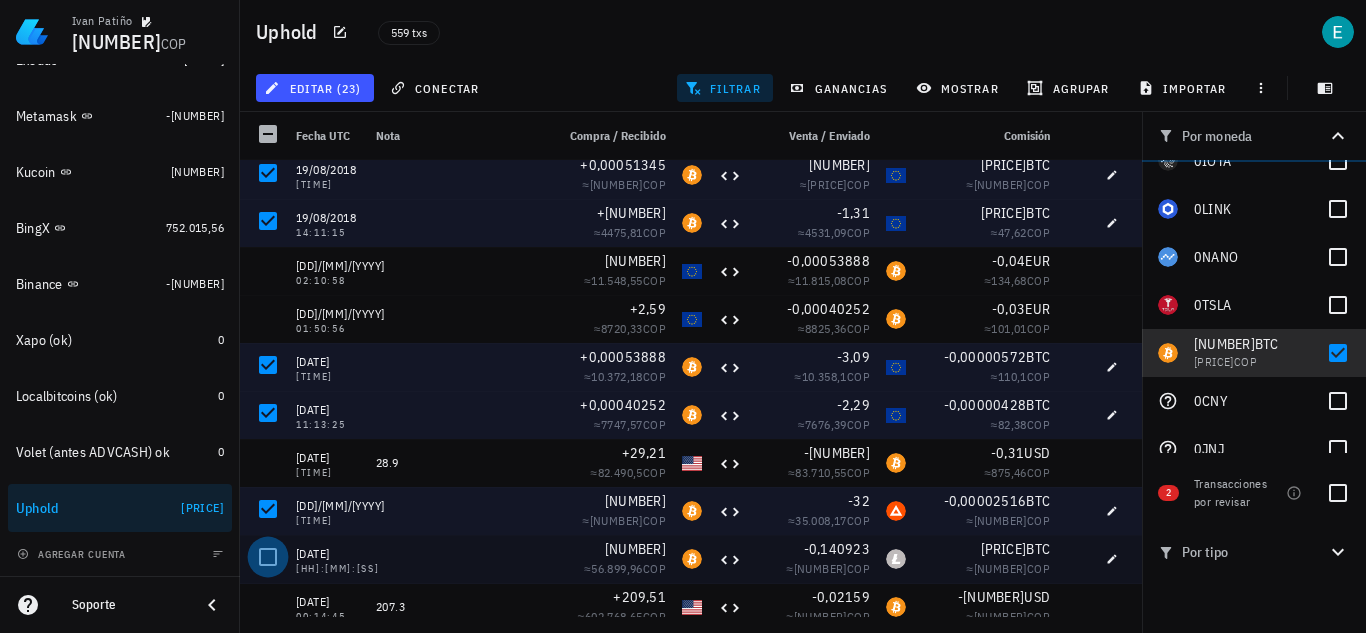click at bounding box center [268, 557] 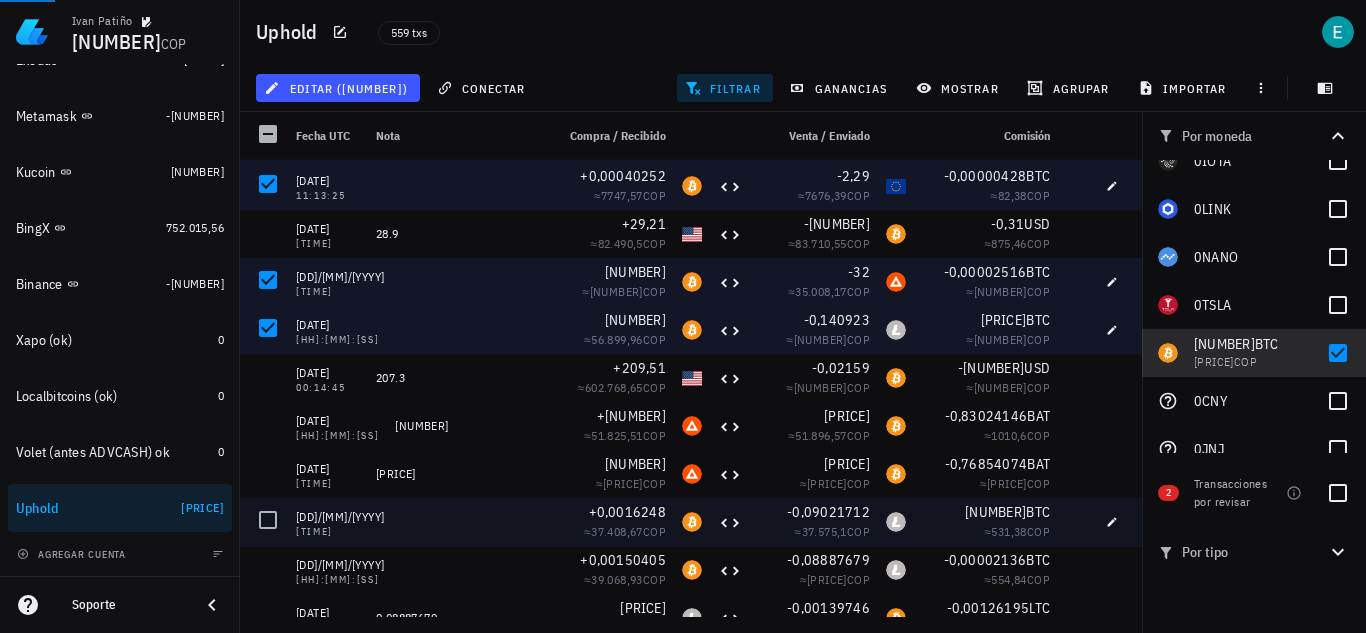 scroll, scrollTop: 2222, scrollLeft: 0, axis: vertical 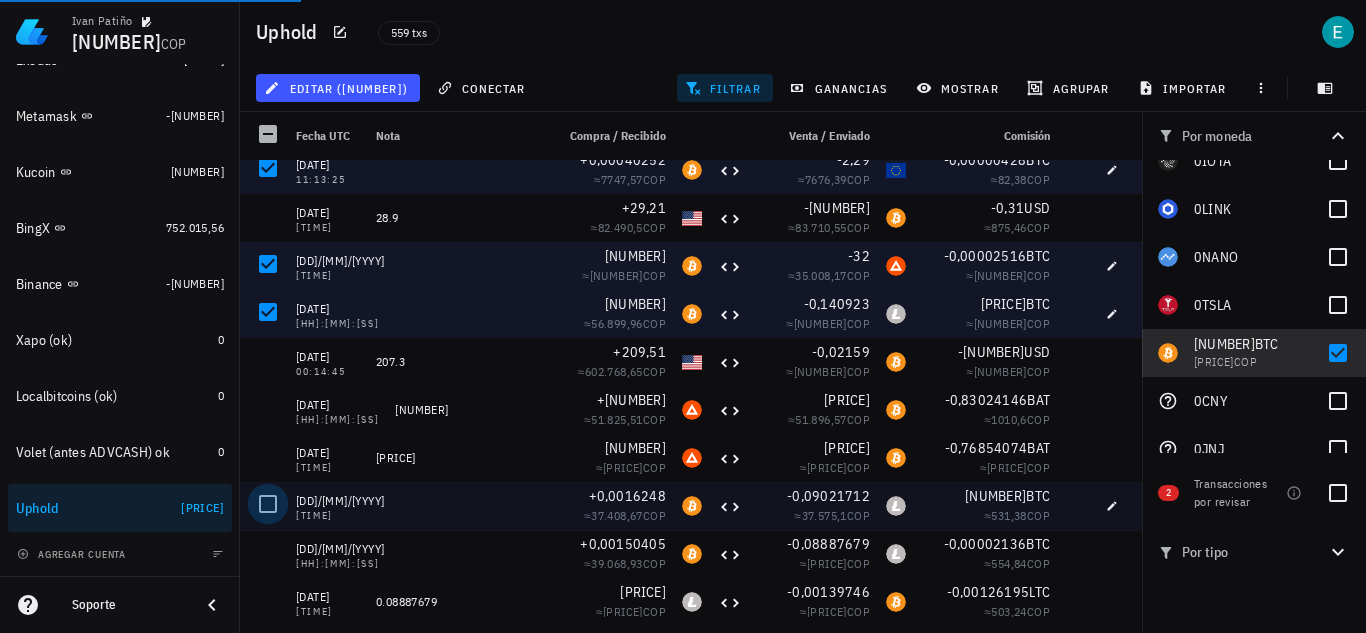 click at bounding box center (268, 504) 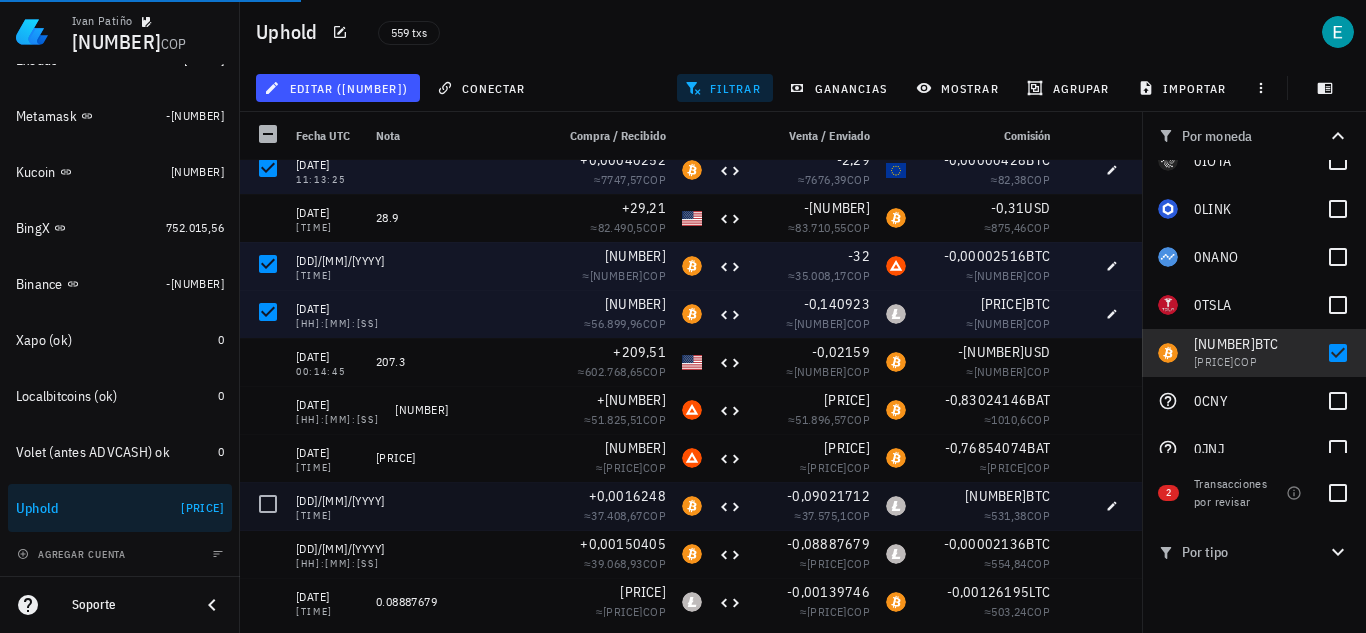 click at bounding box center (268, 552) 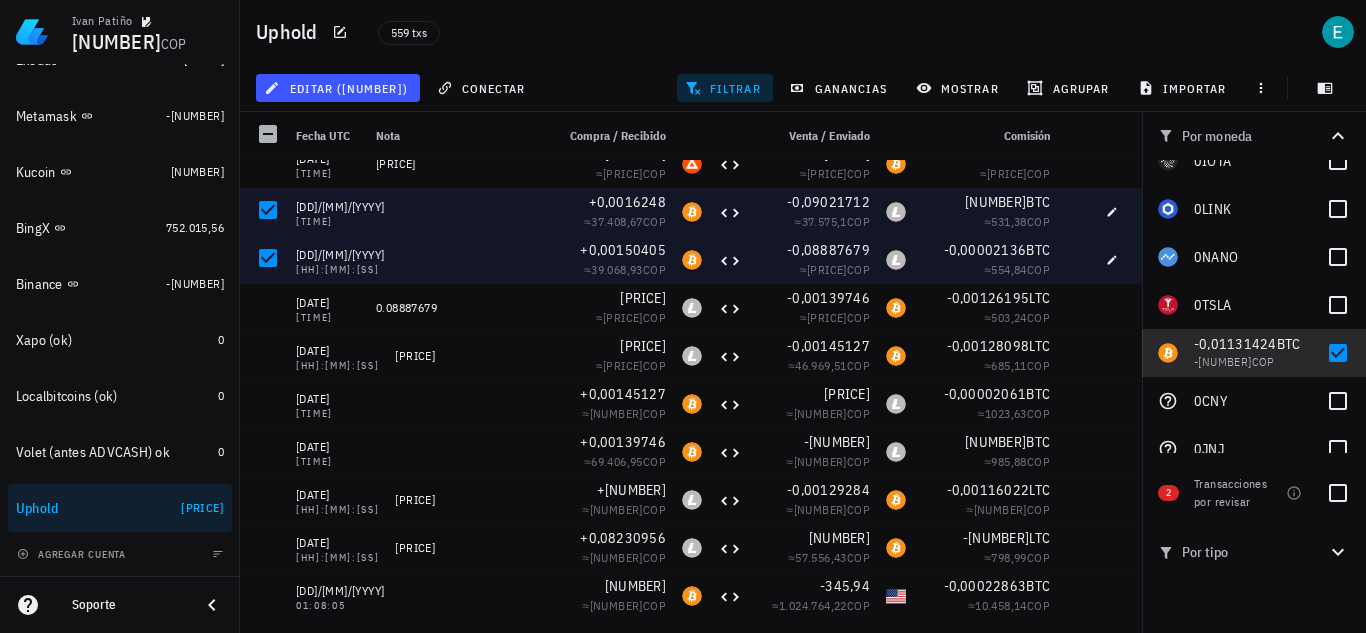 scroll, scrollTop: 2532, scrollLeft: 0, axis: vertical 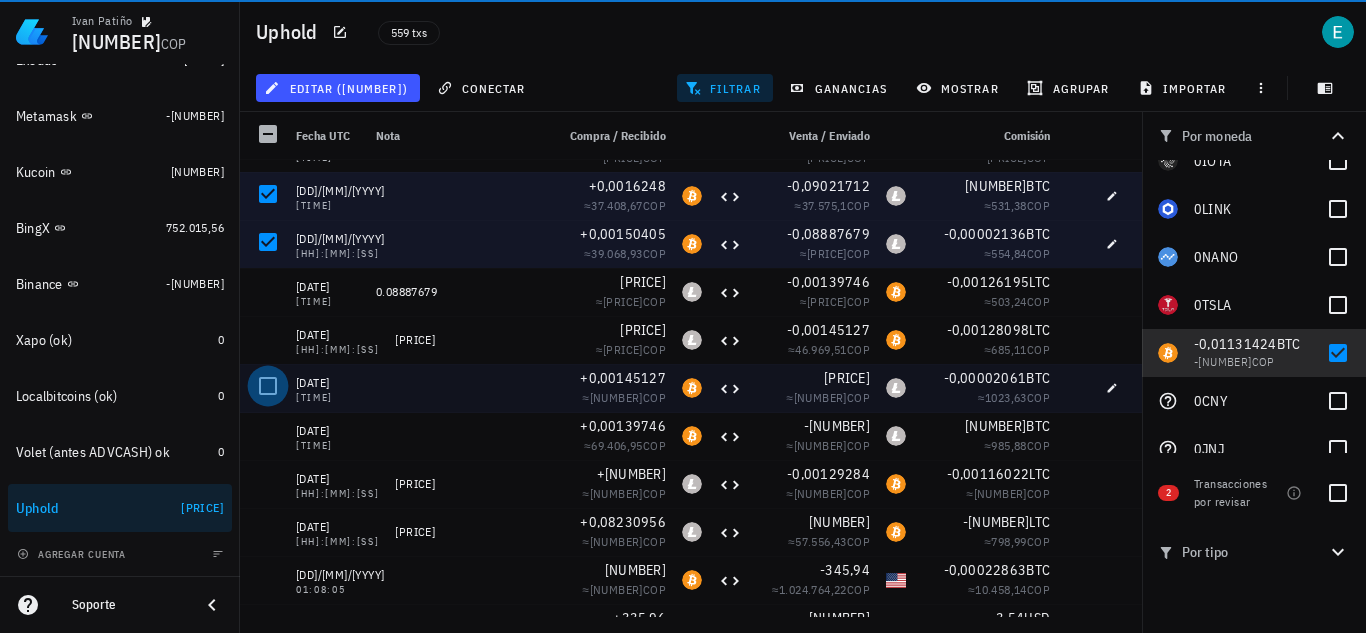 click at bounding box center [268, 386] 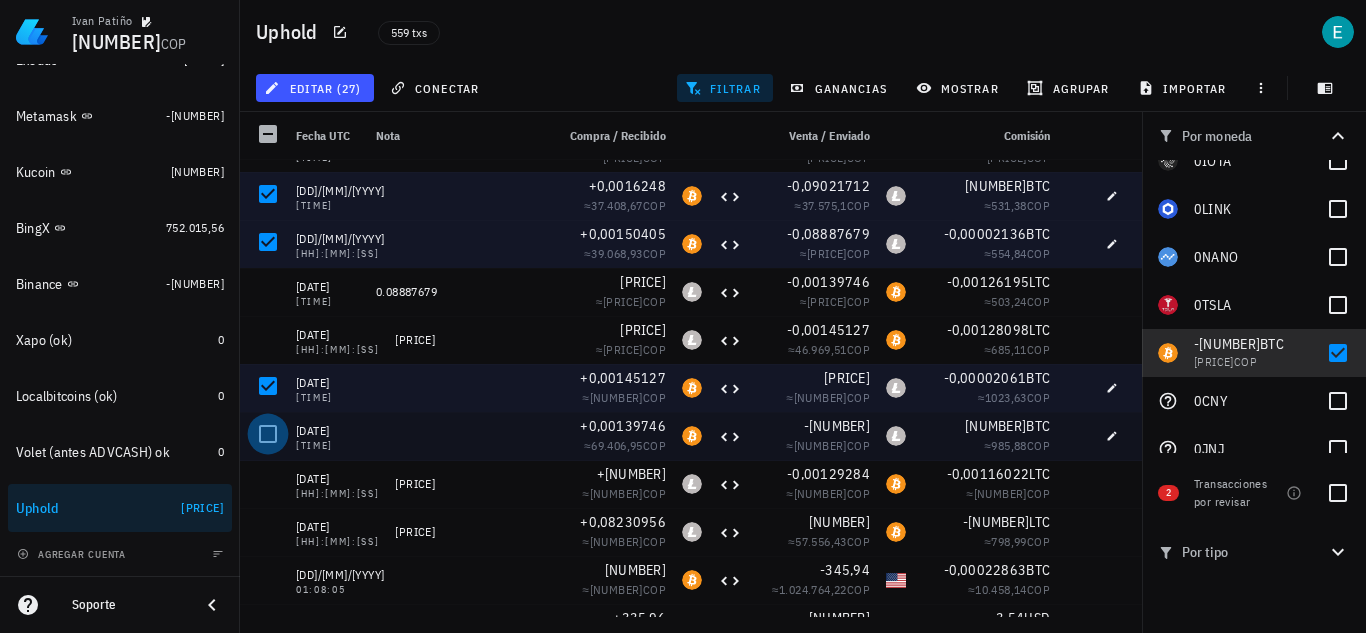 click at bounding box center [268, 434] 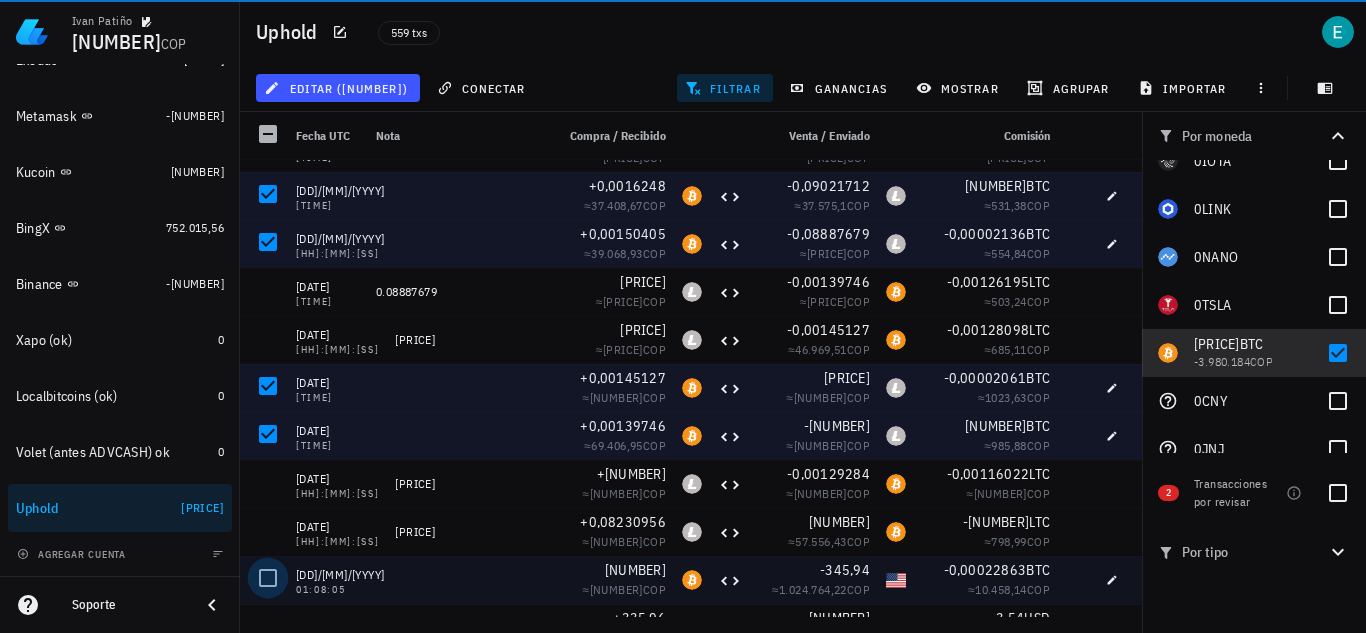 click at bounding box center [268, 578] 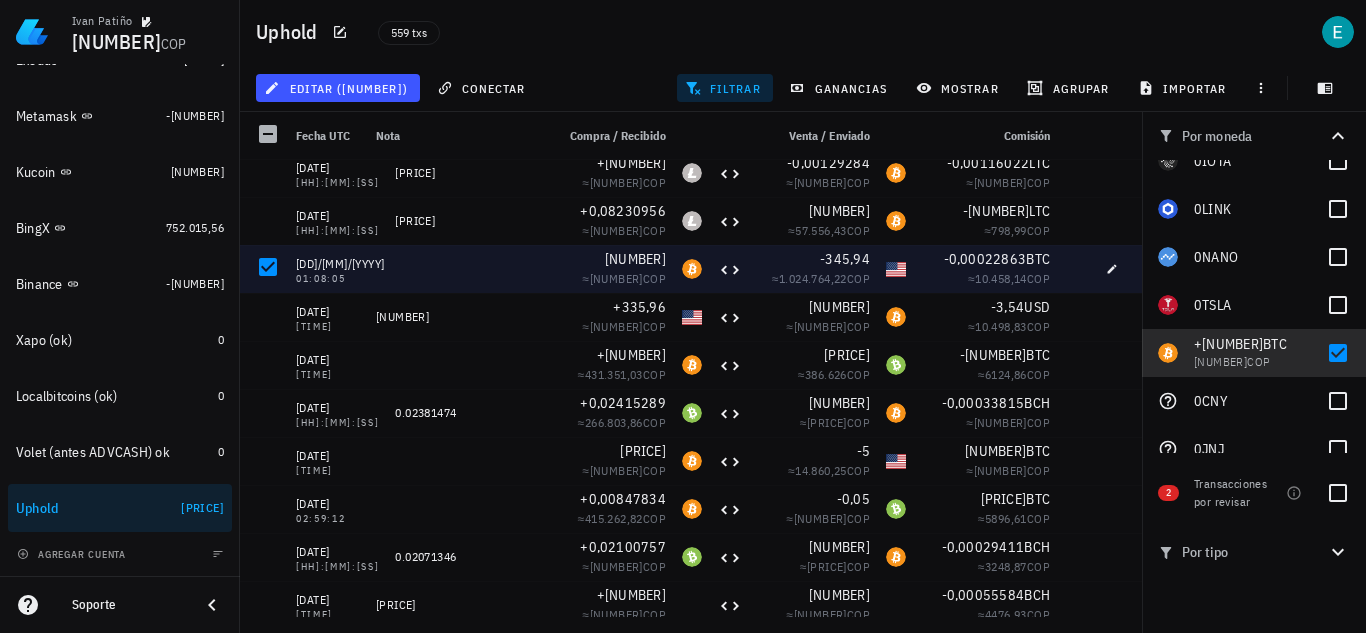 scroll, scrollTop: 2859, scrollLeft: 0, axis: vertical 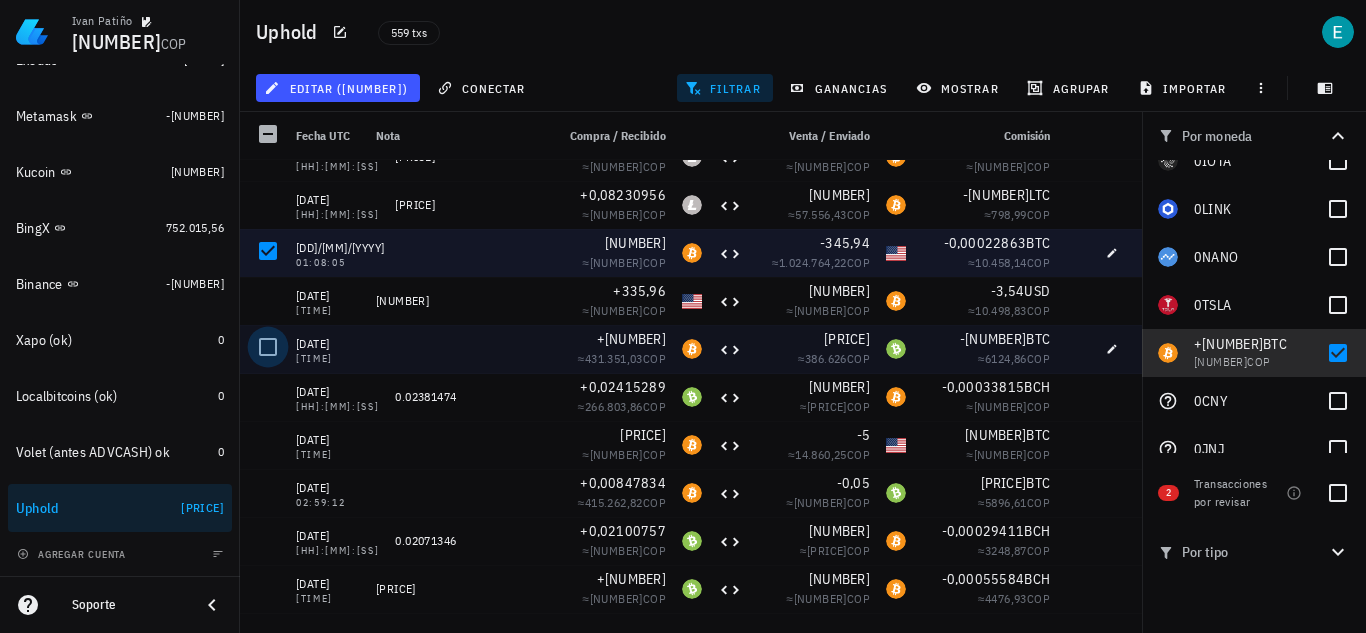 click at bounding box center [268, 347] 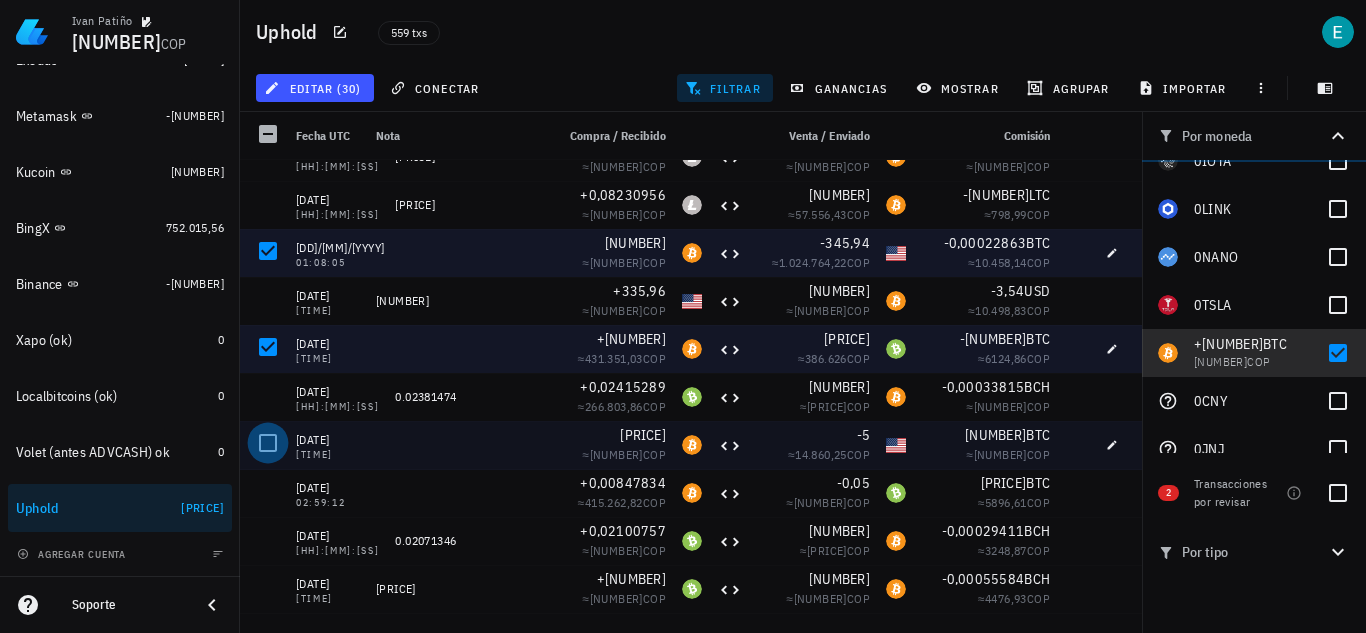 click at bounding box center [268, 443] 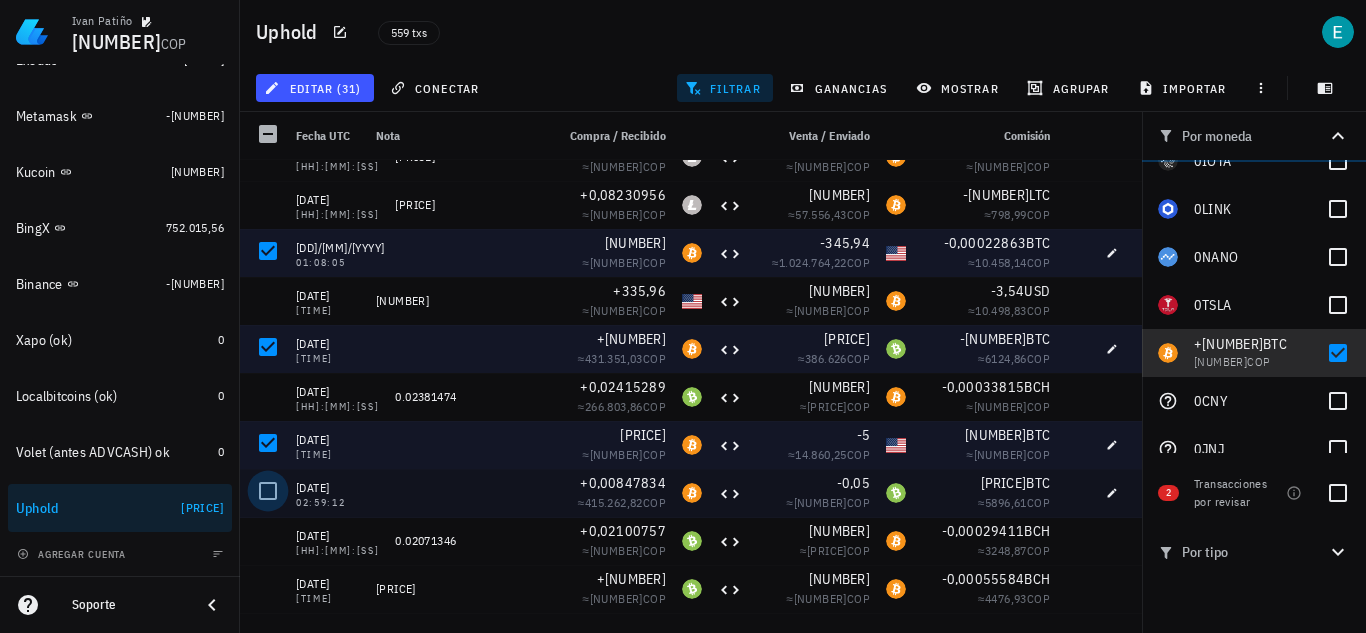 click at bounding box center [268, 491] 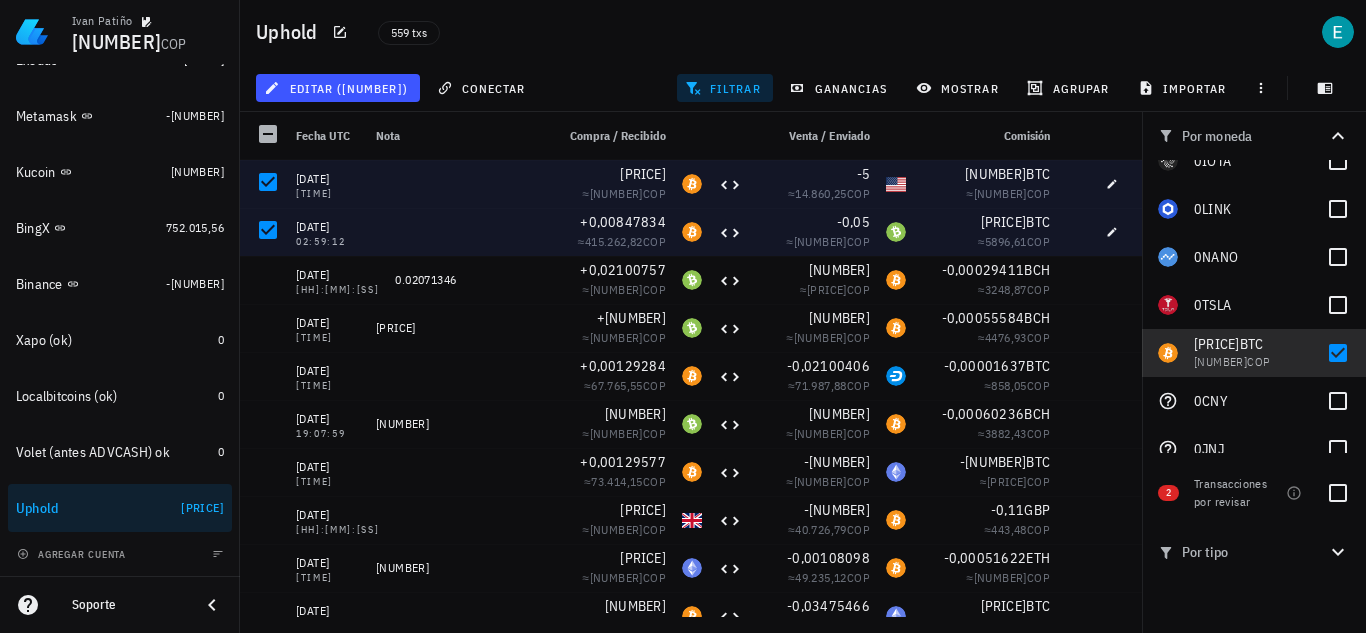 scroll, scrollTop: 3137, scrollLeft: 0, axis: vertical 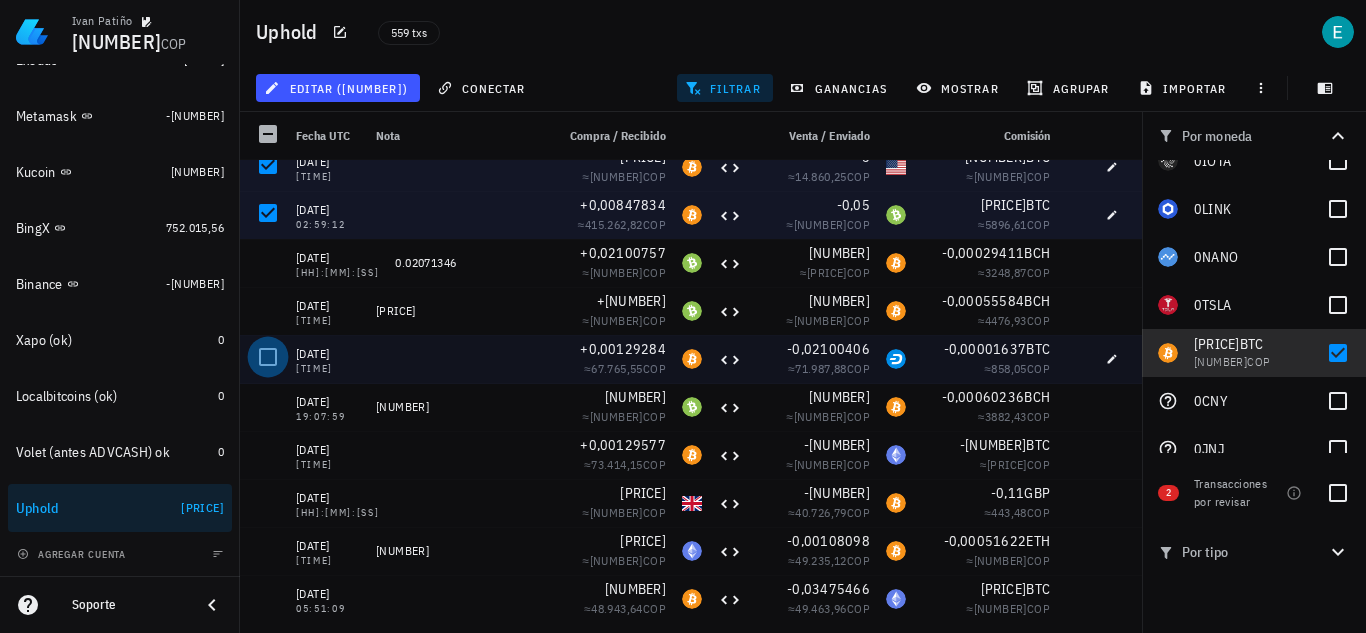 click at bounding box center (268, 357) 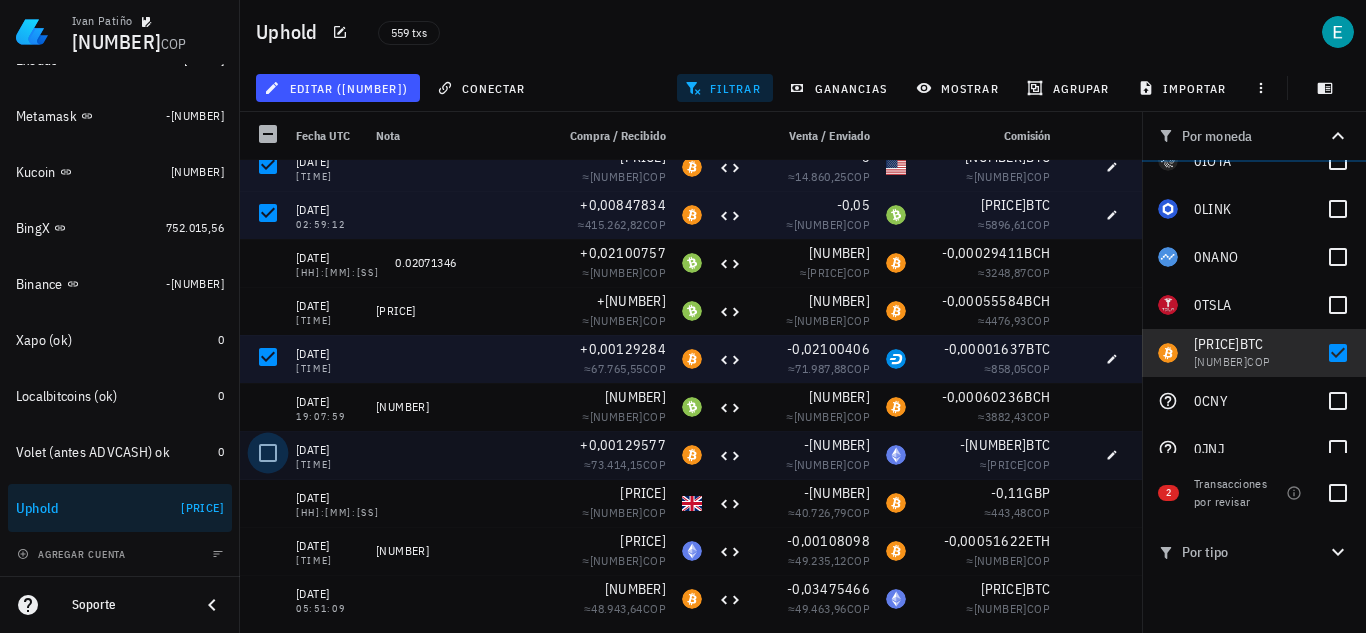 click at bounding box center (268, 453) 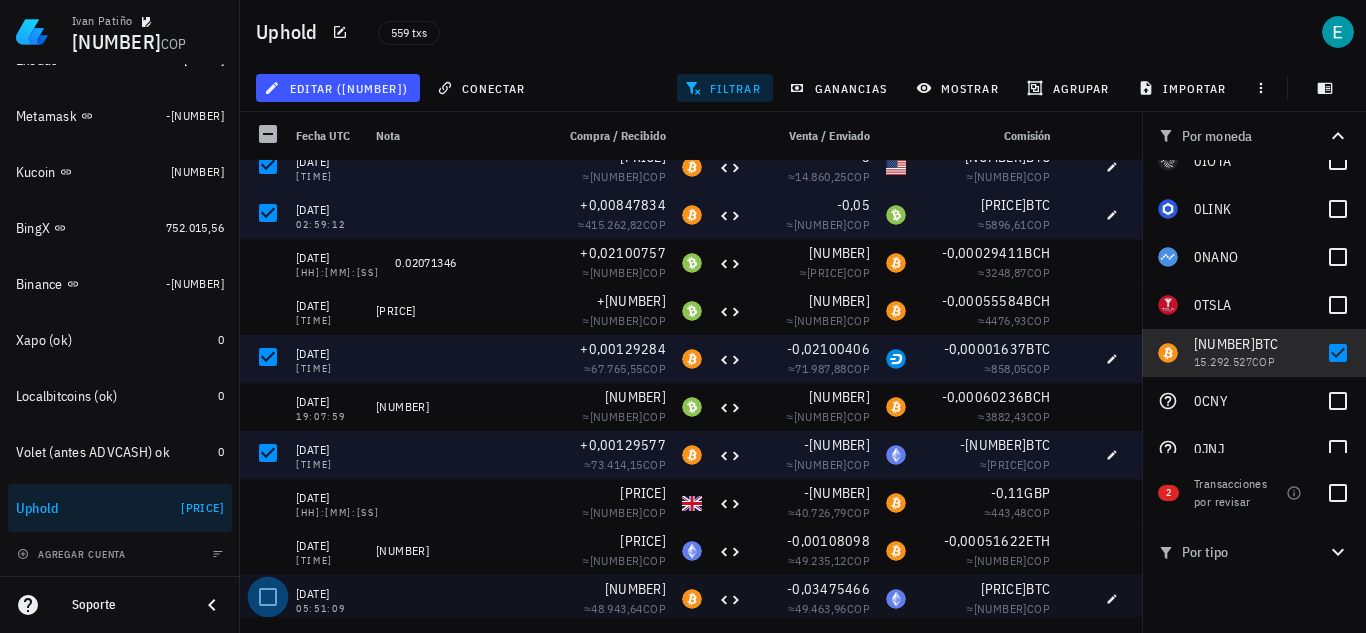 click at bounding box center (268, 597) 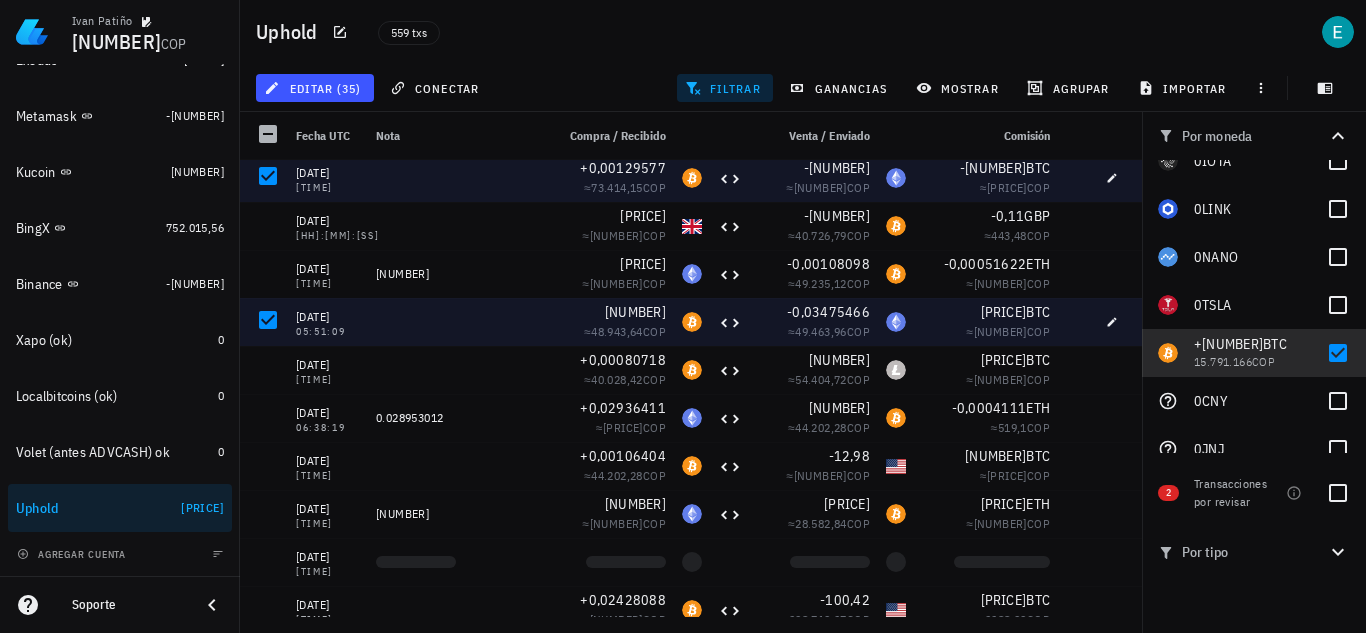 scroll, scrollTop: 3463, scrollLeft: 0, axis: vertical 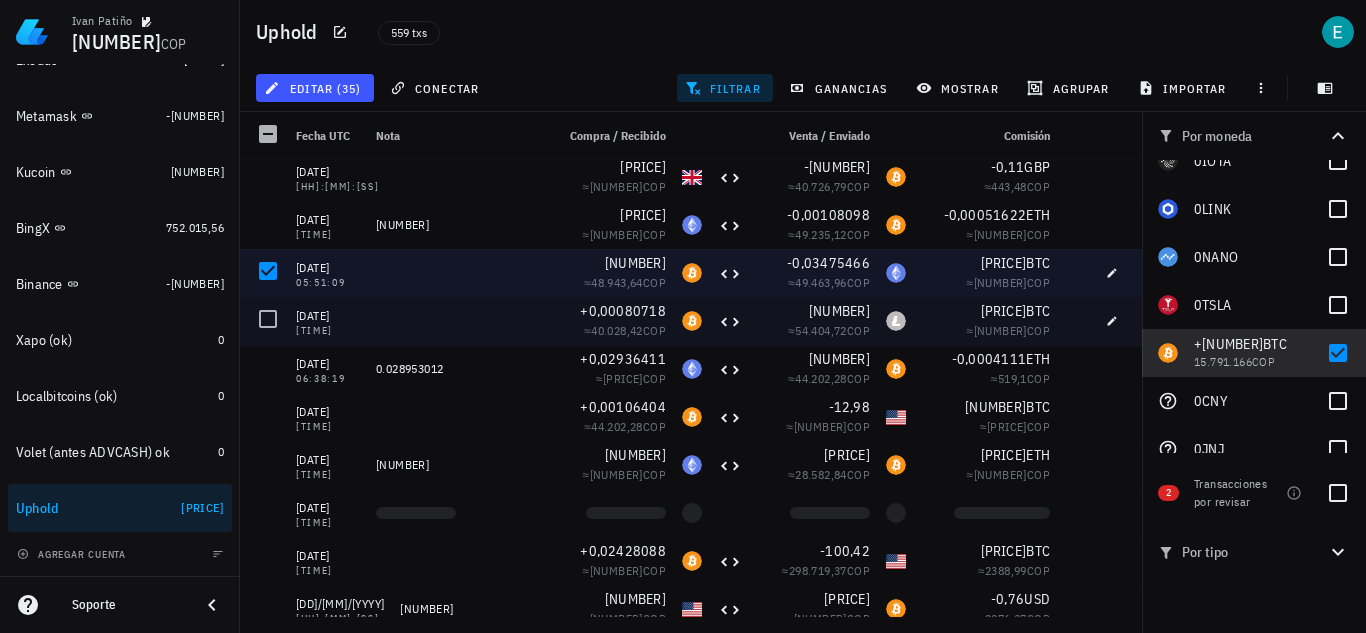 click at bounding box center (268, 319) 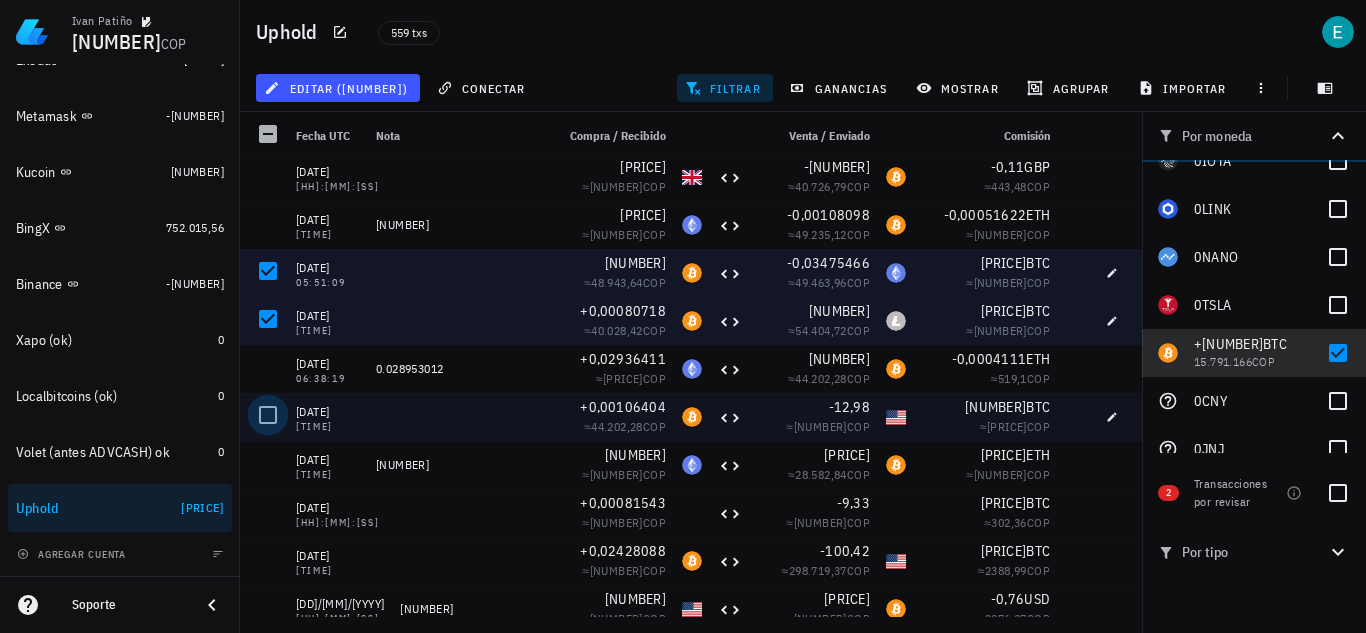 click at bounding box center (268, 415) 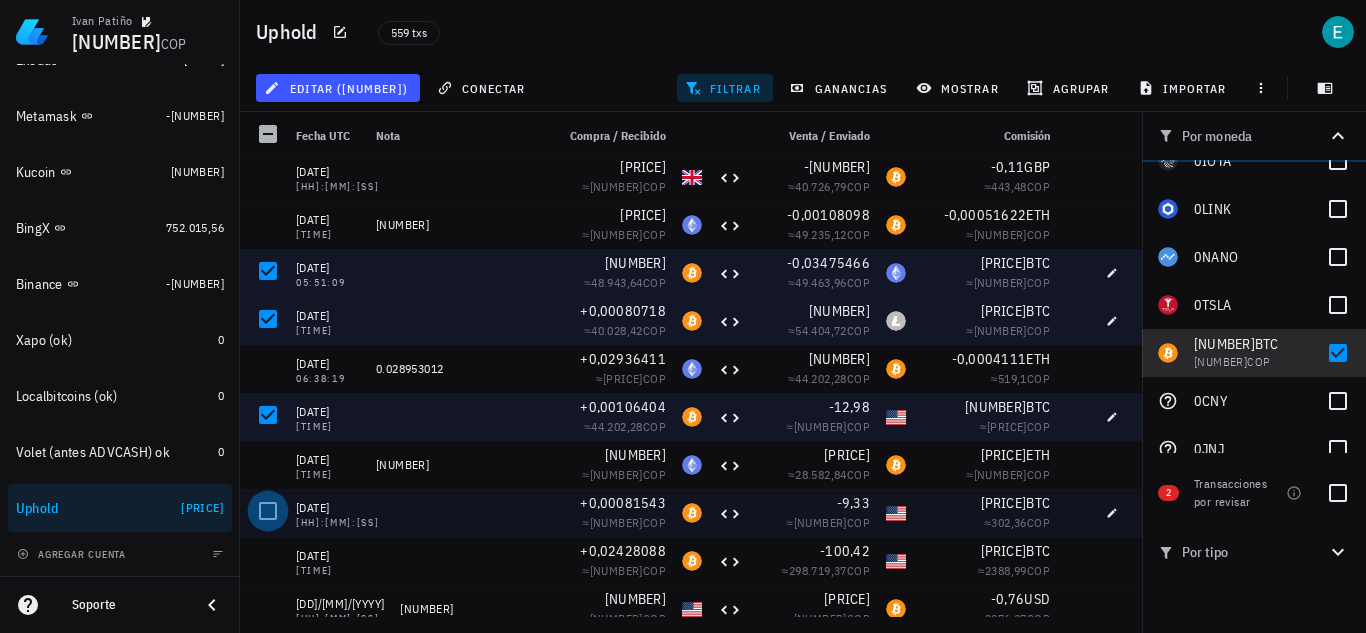 click at bounding box center [268, 511] 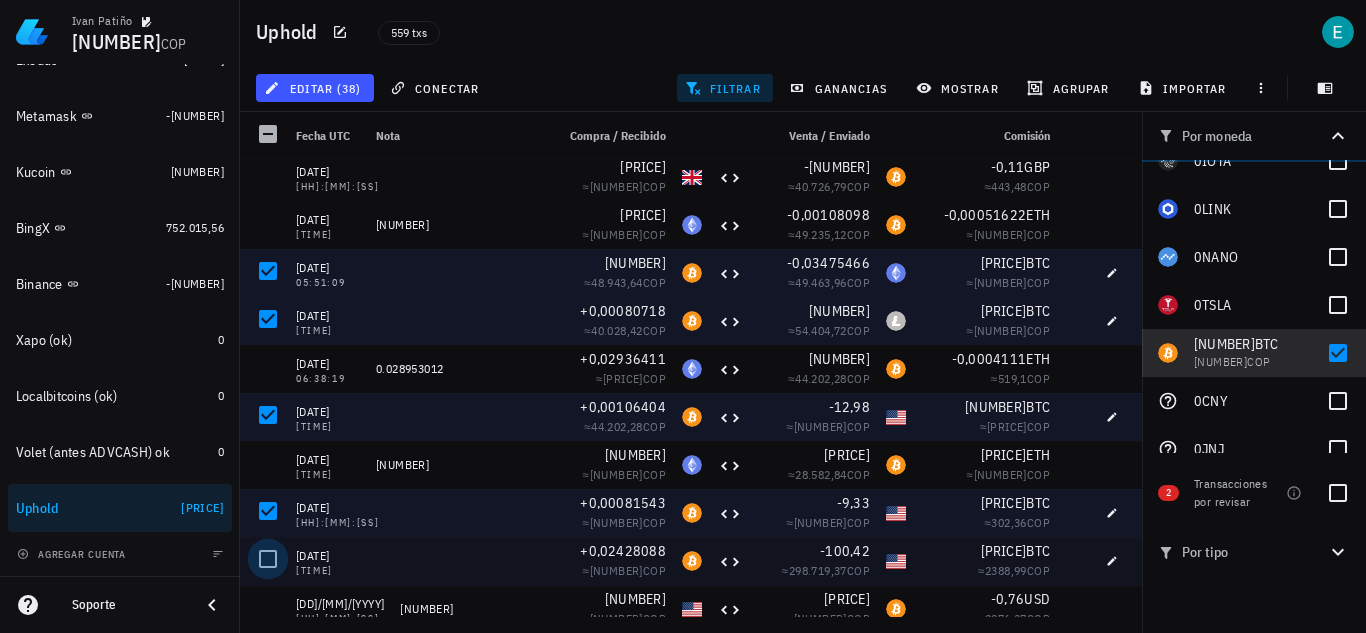click at bounding box center (268, 559) 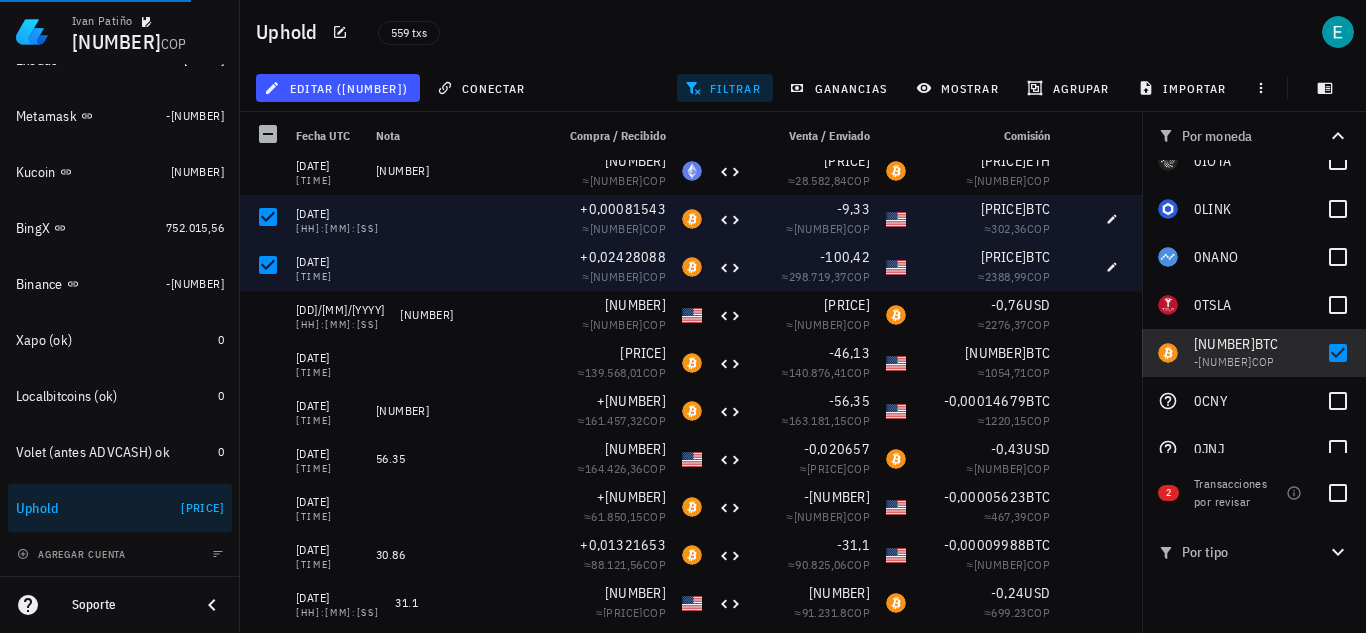 scroll, scrollTop: 3758, scrollLeft: 0, axis: vertical 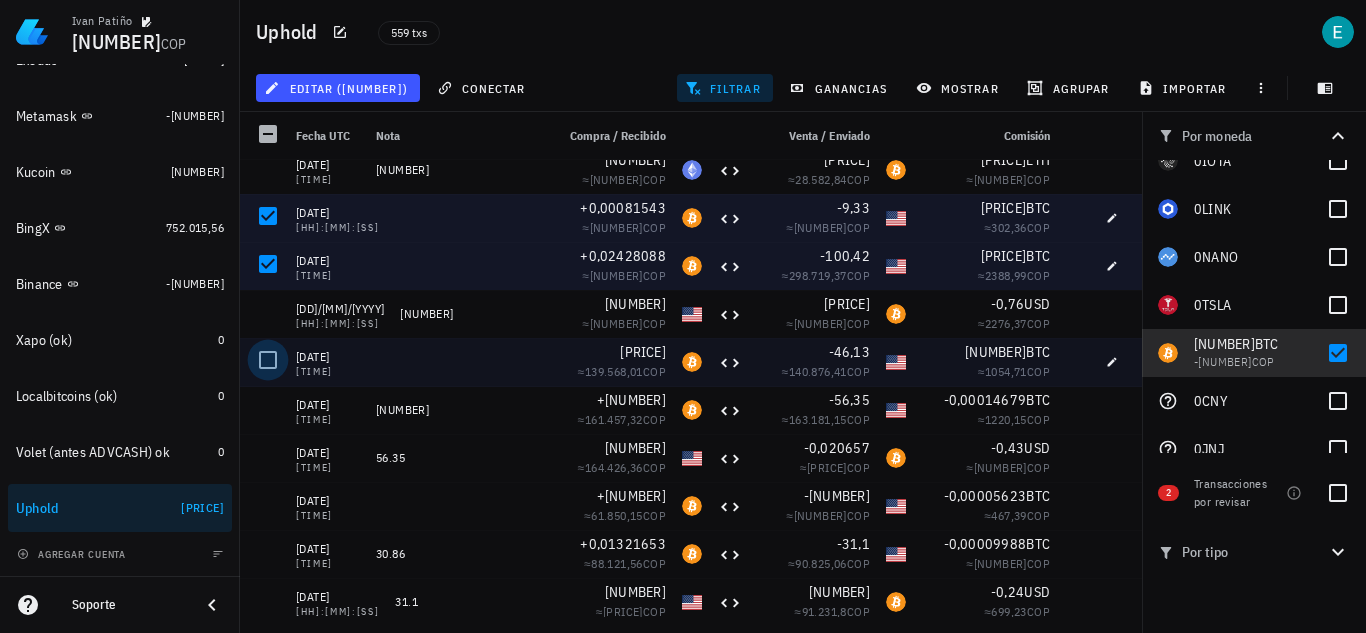 click at bounding box center [268, 360] 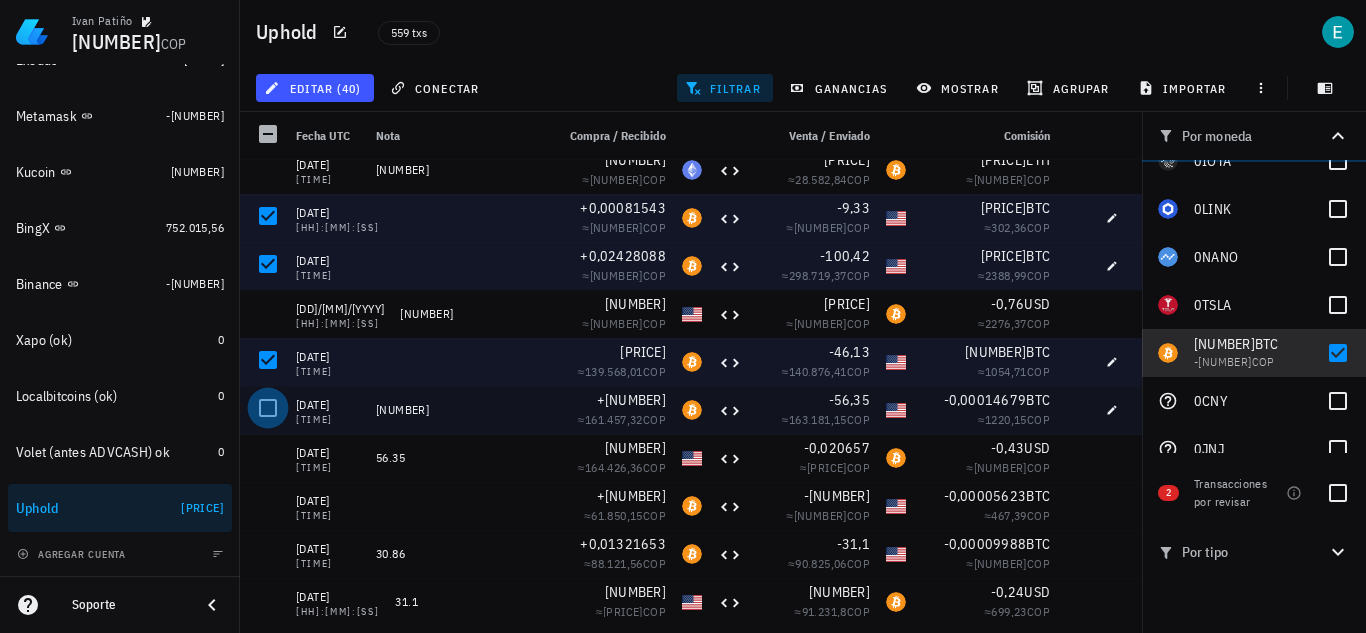 click at bounding box center [268, 408] 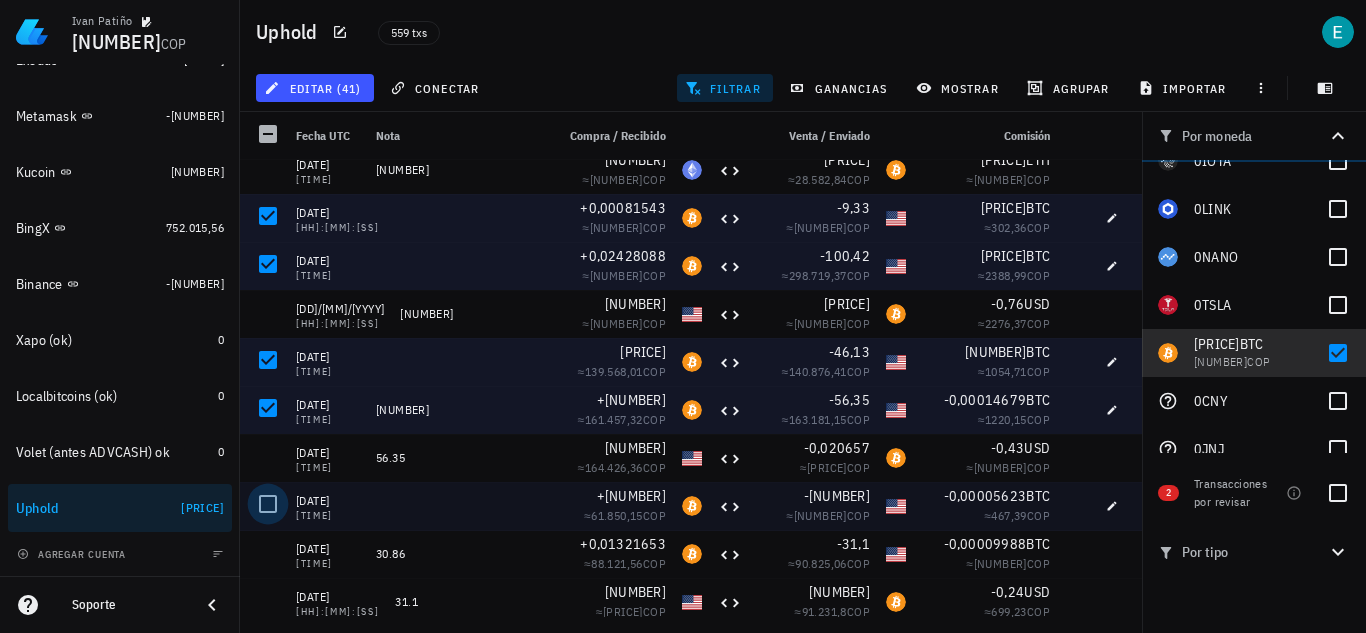 click at bounding box center (268, 504) 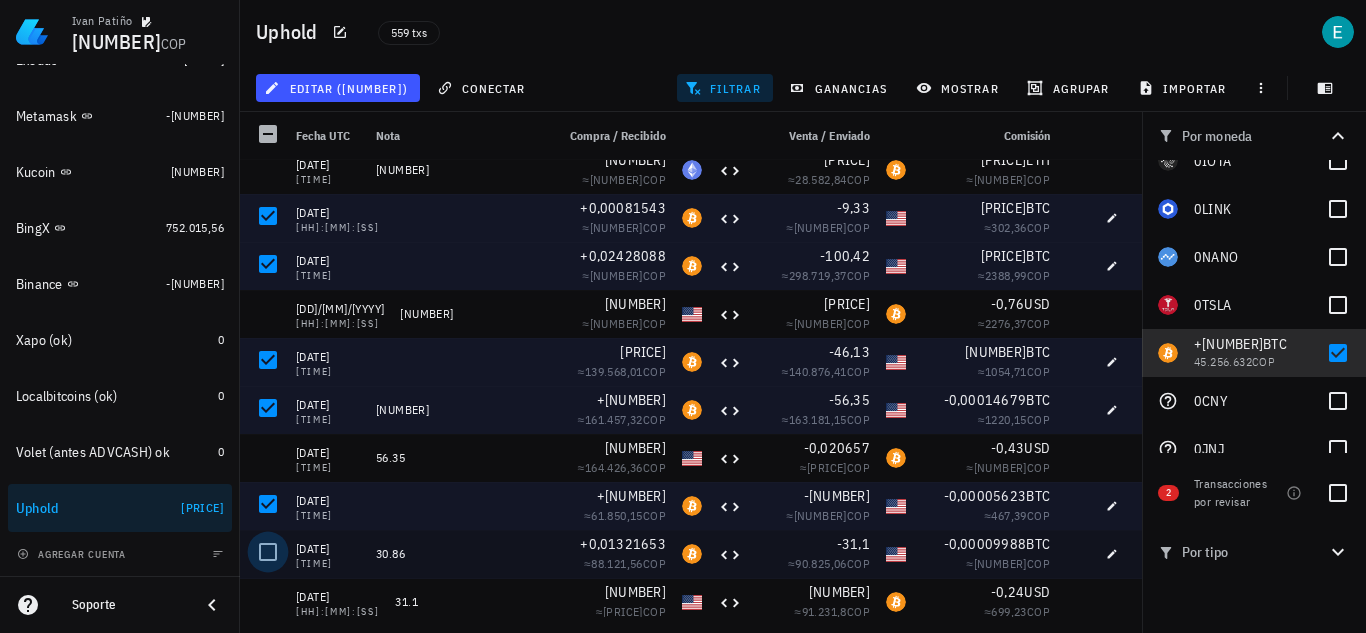 click at bounding box center (268, 552) 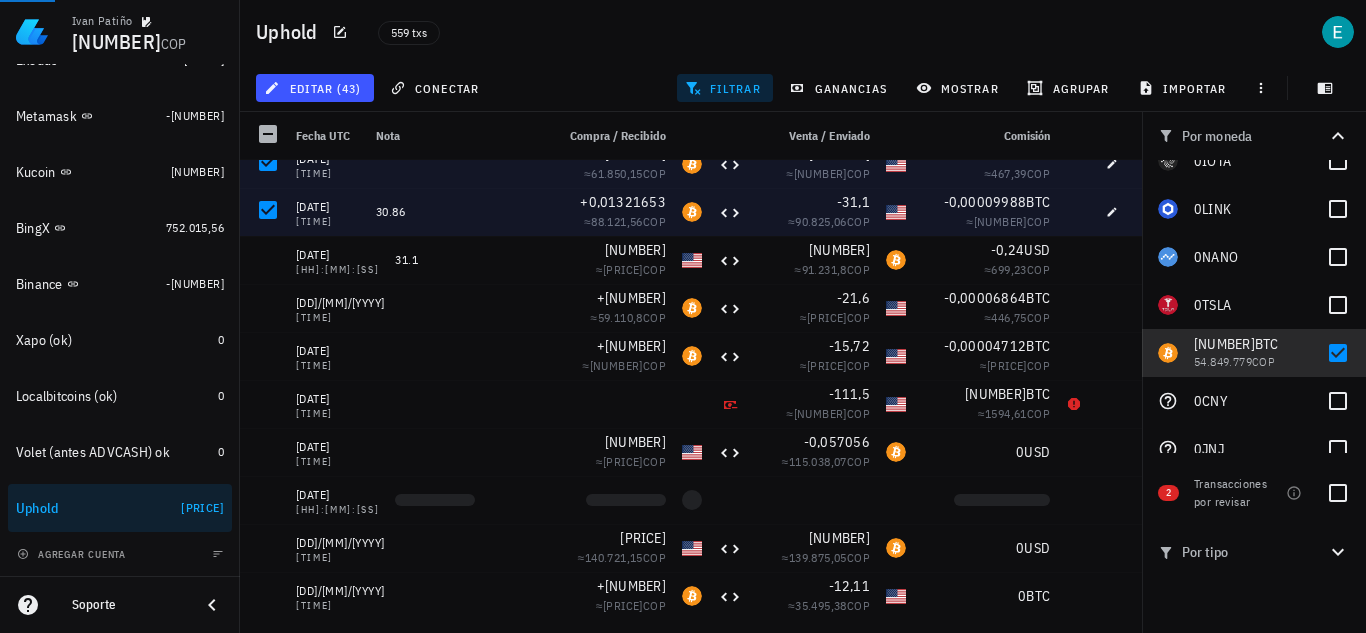 scroll, scrollTop: 4084, scrollLeft: 0, axis: vertical 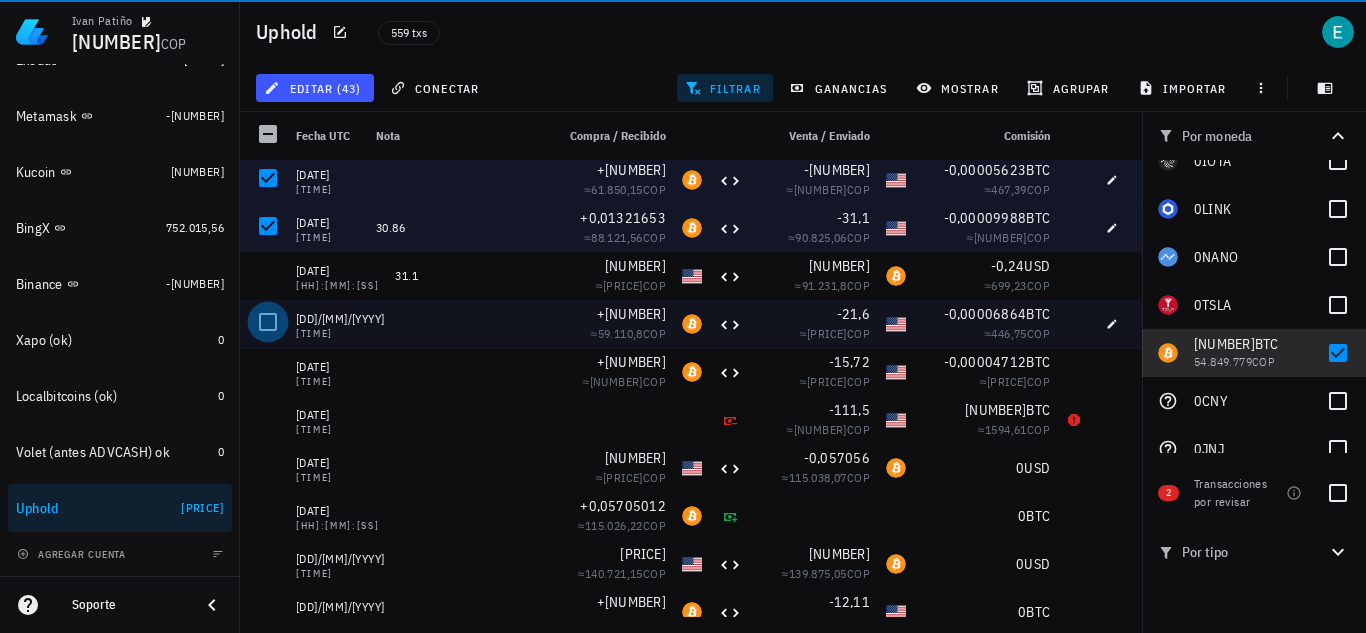 click at bounding box center (268, 322) 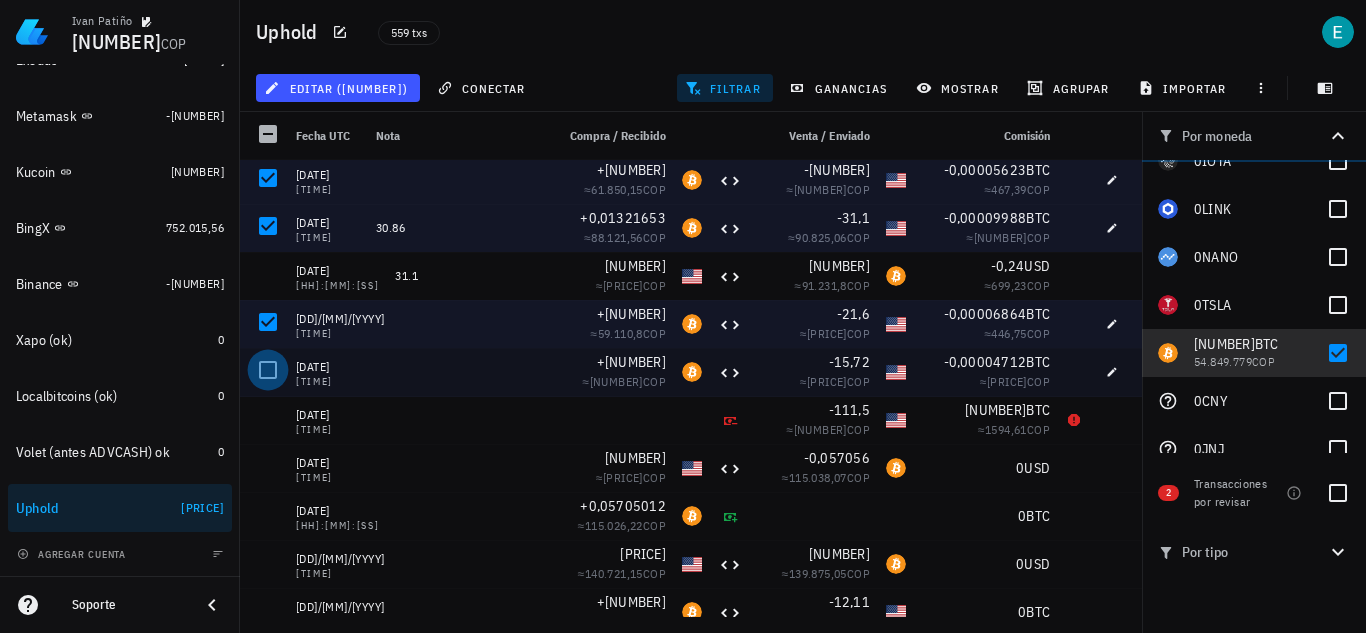 click at bounding box center (268, 370) 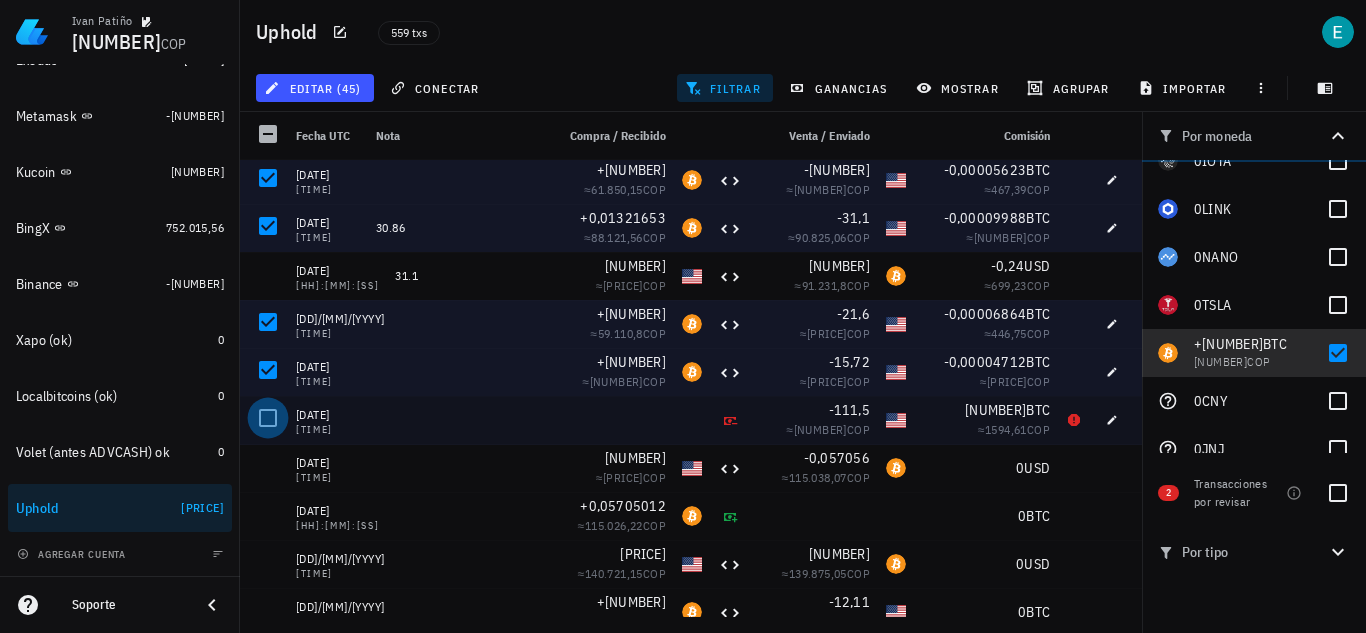 click at bounding box center [268, 418] 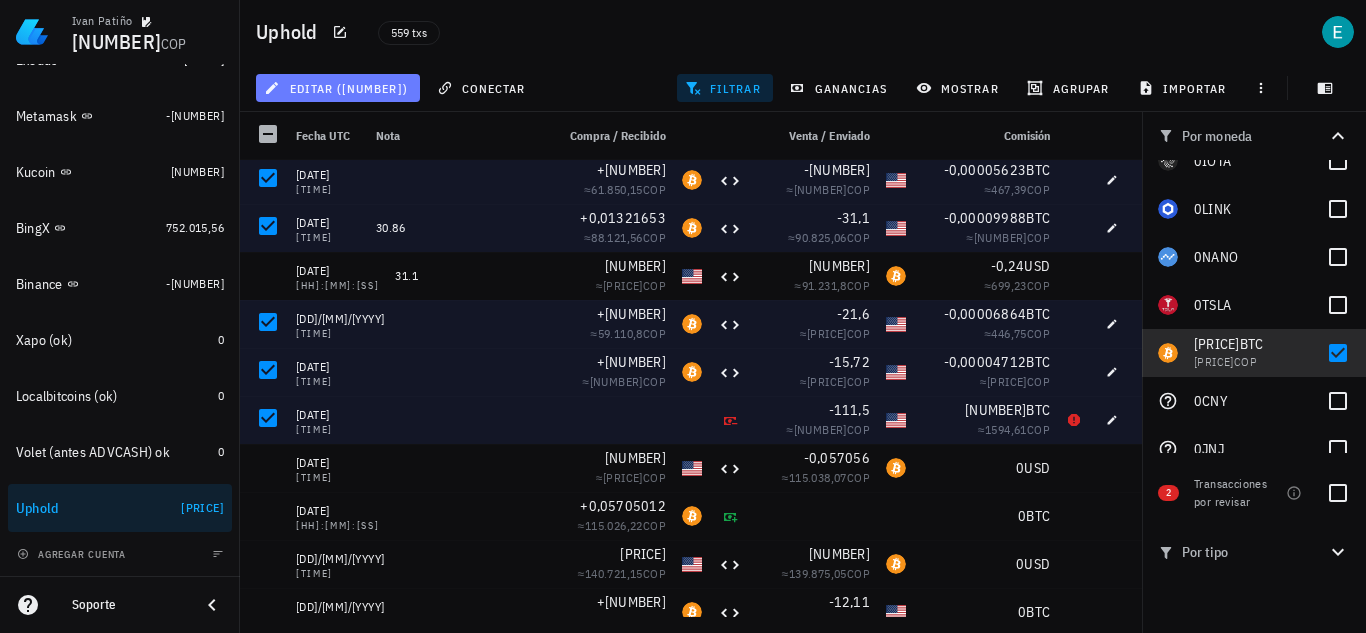 click on "editar (46)" at bounding box center [338, 88] 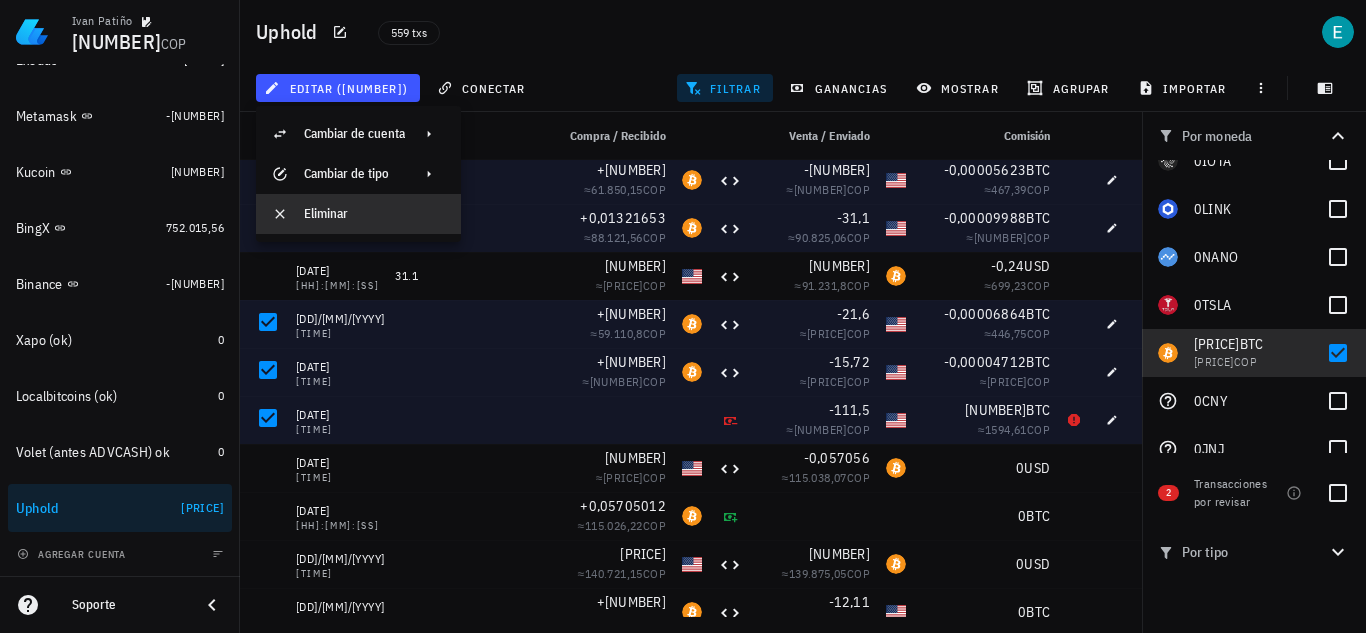 click on "Eliminar" at bounding box center (374, 214) 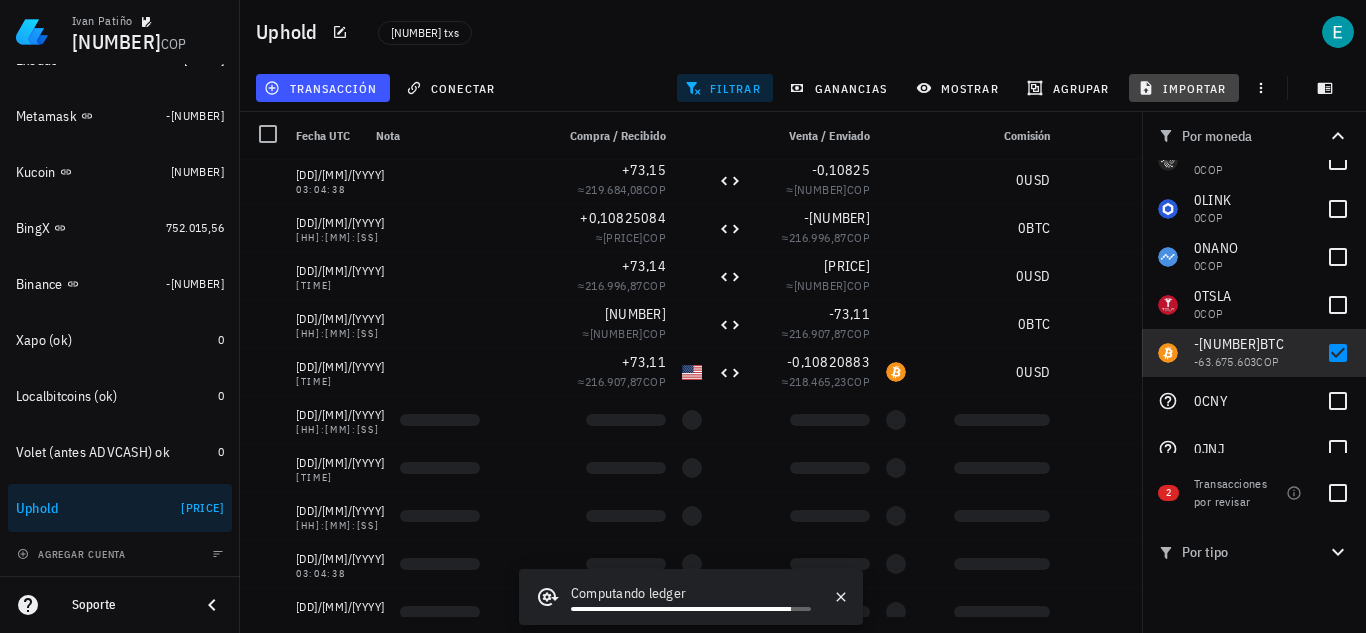 click on "importar" at bounding box center [1184, 88] 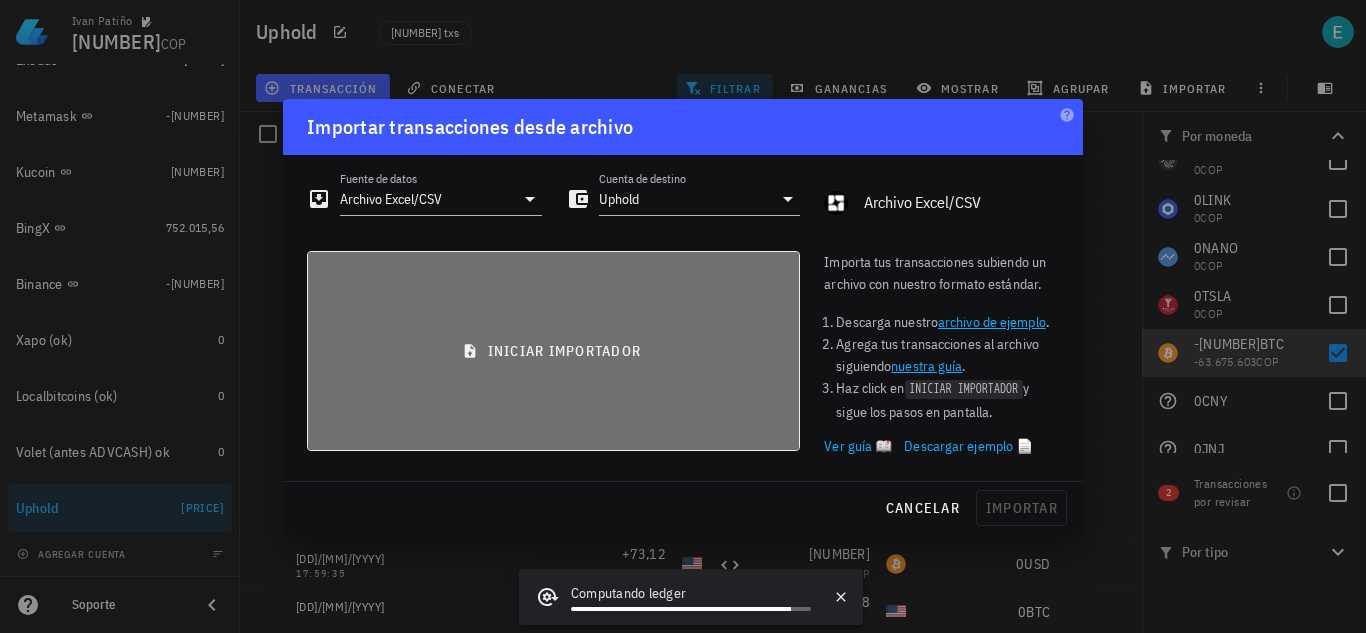 click on "iniciar importador" at bounding box center [553, 351] 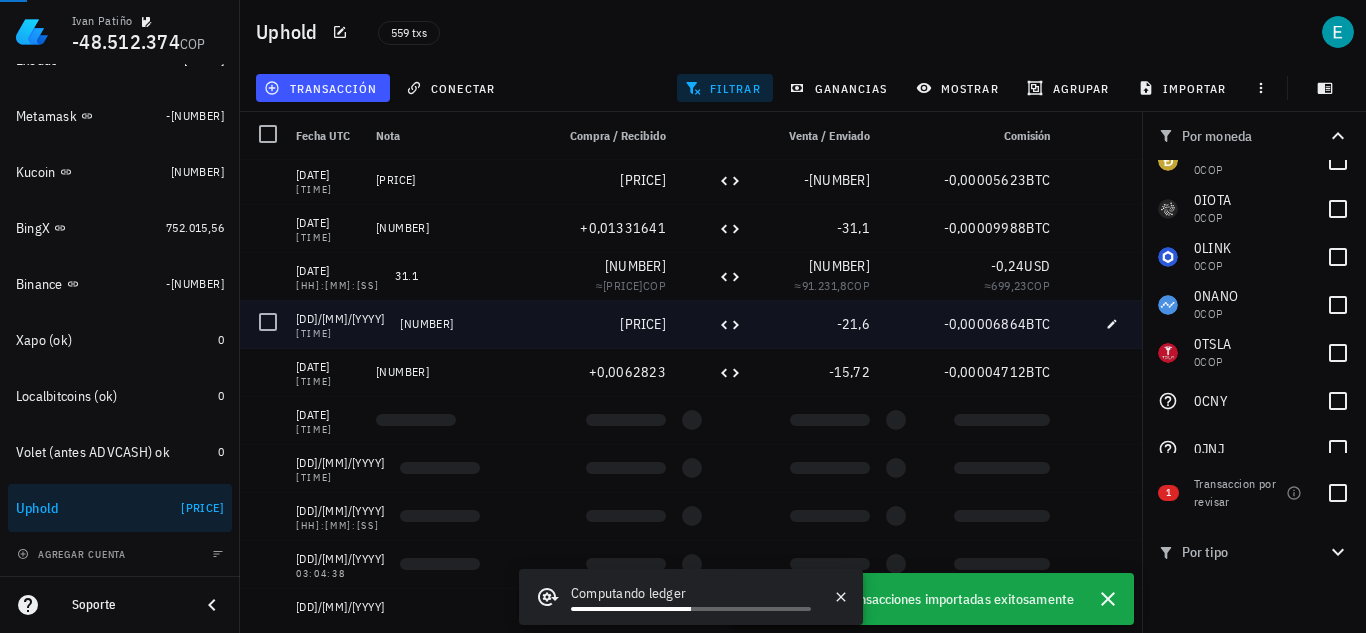 scroll, scrollTop: 1319, scrollLeft: 0, axis: vertical 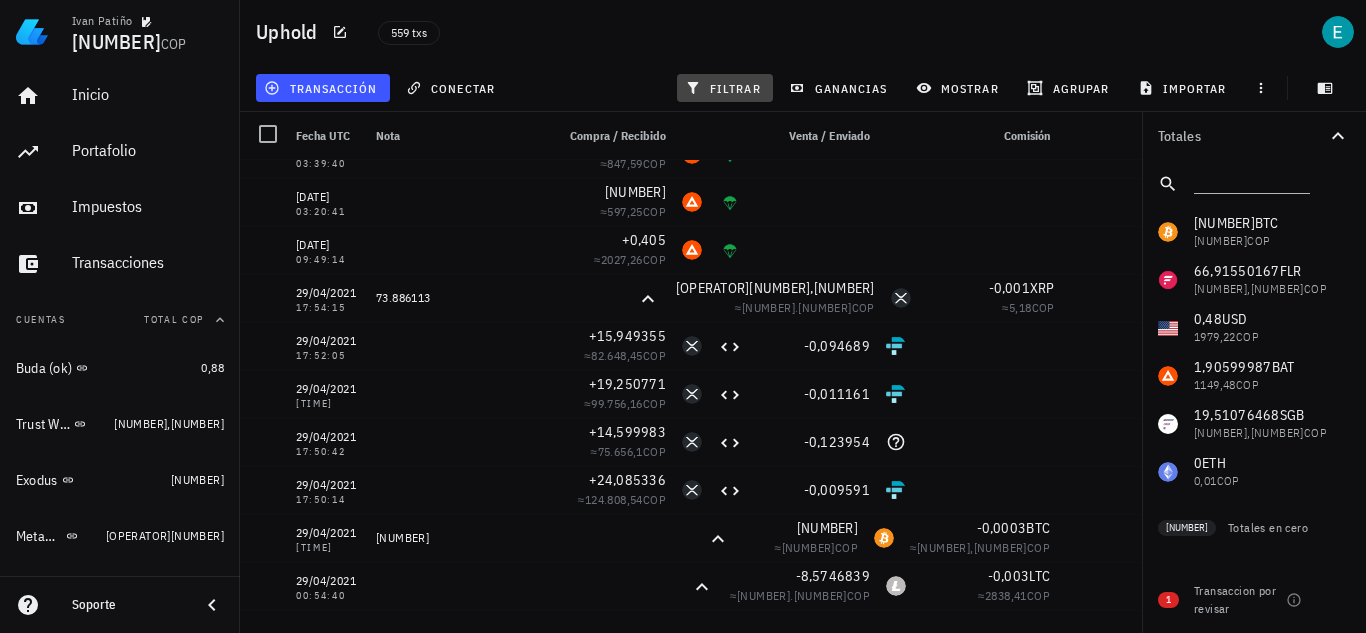 click on "filtrar" at bounding box center [725, 88] 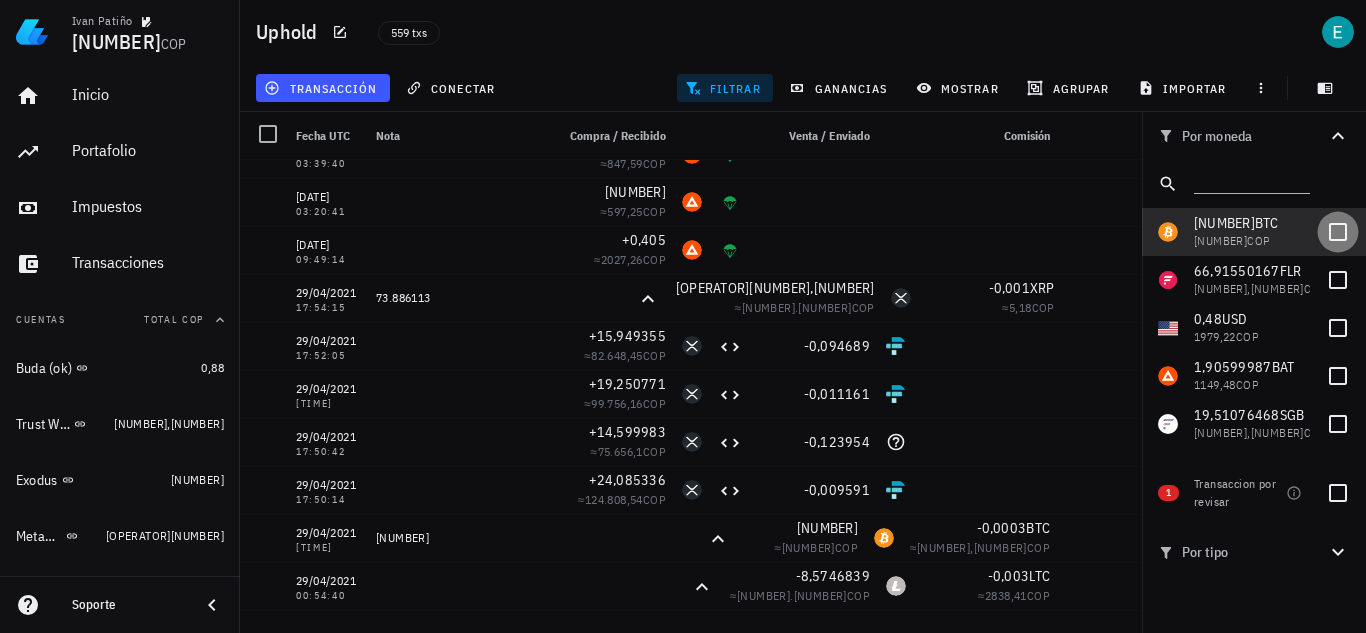 click at bounding box center (1338, 232) 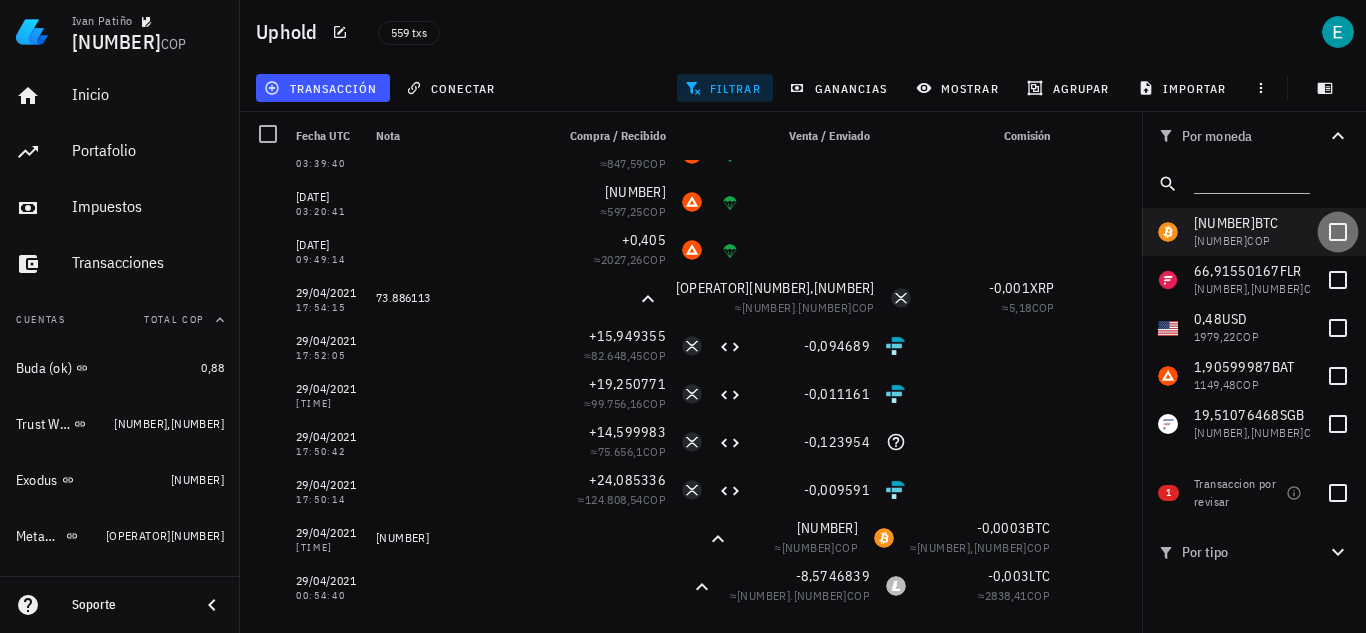 checkbox on "true" 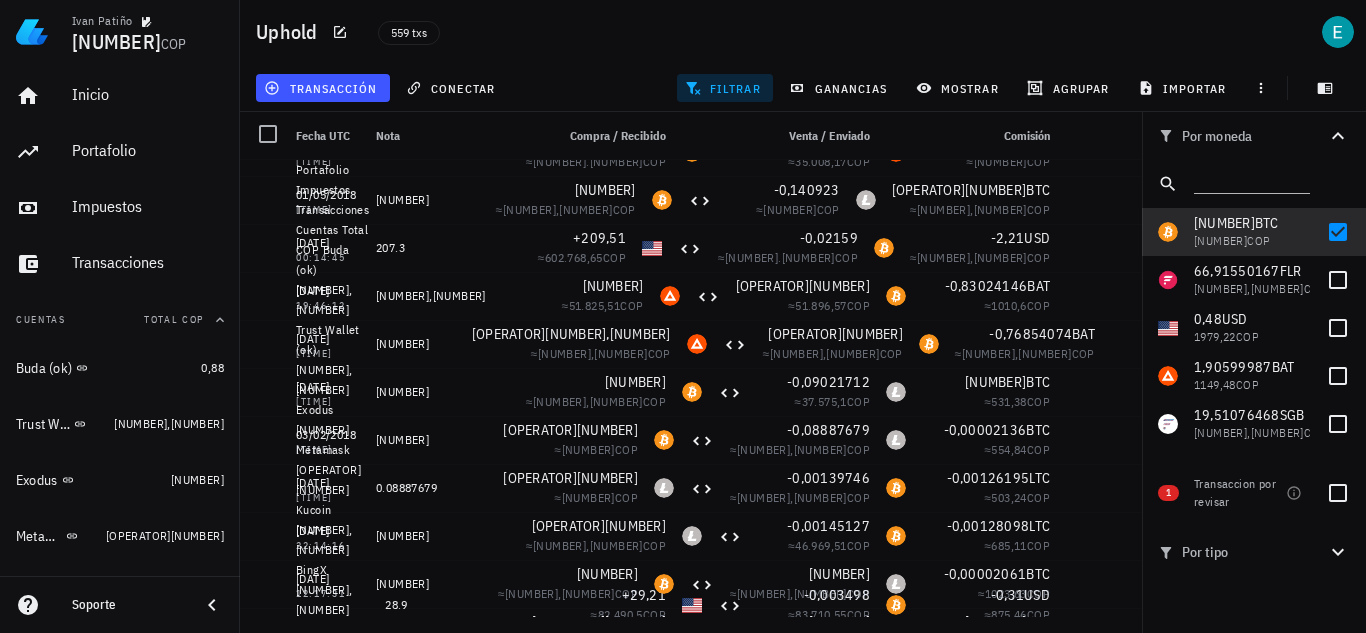 scroll, scrollTop: 2418, scrollLeft: 0, axis: vertical 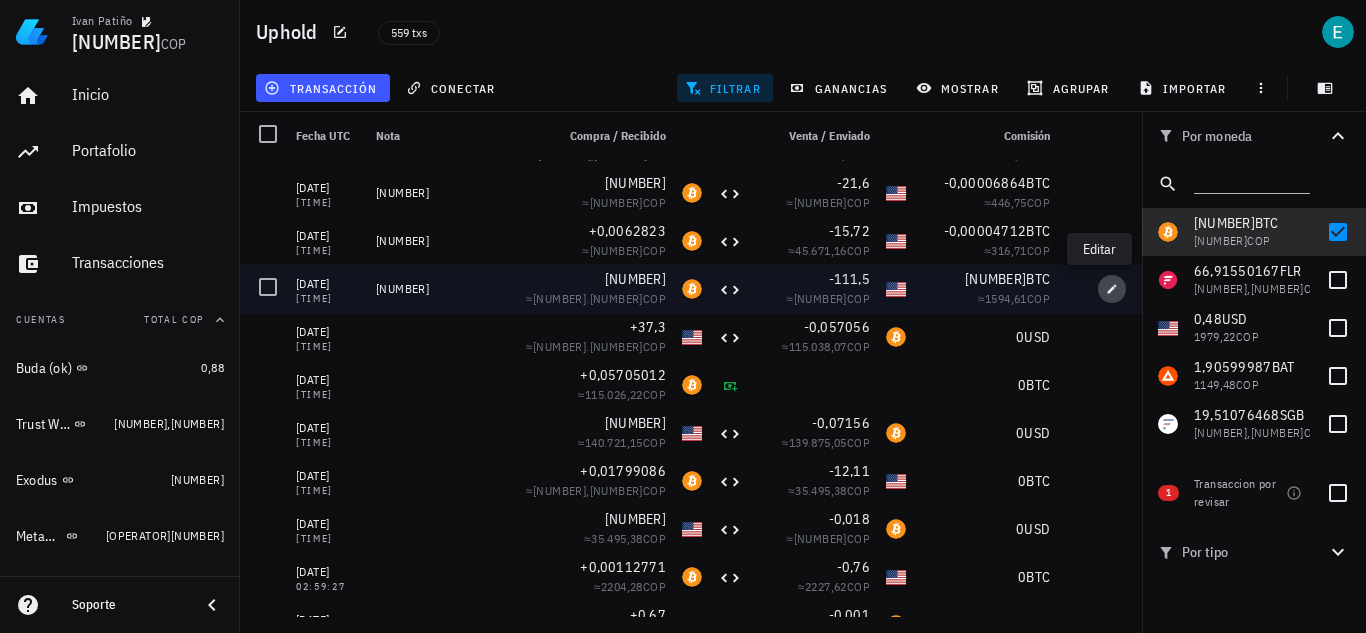 click 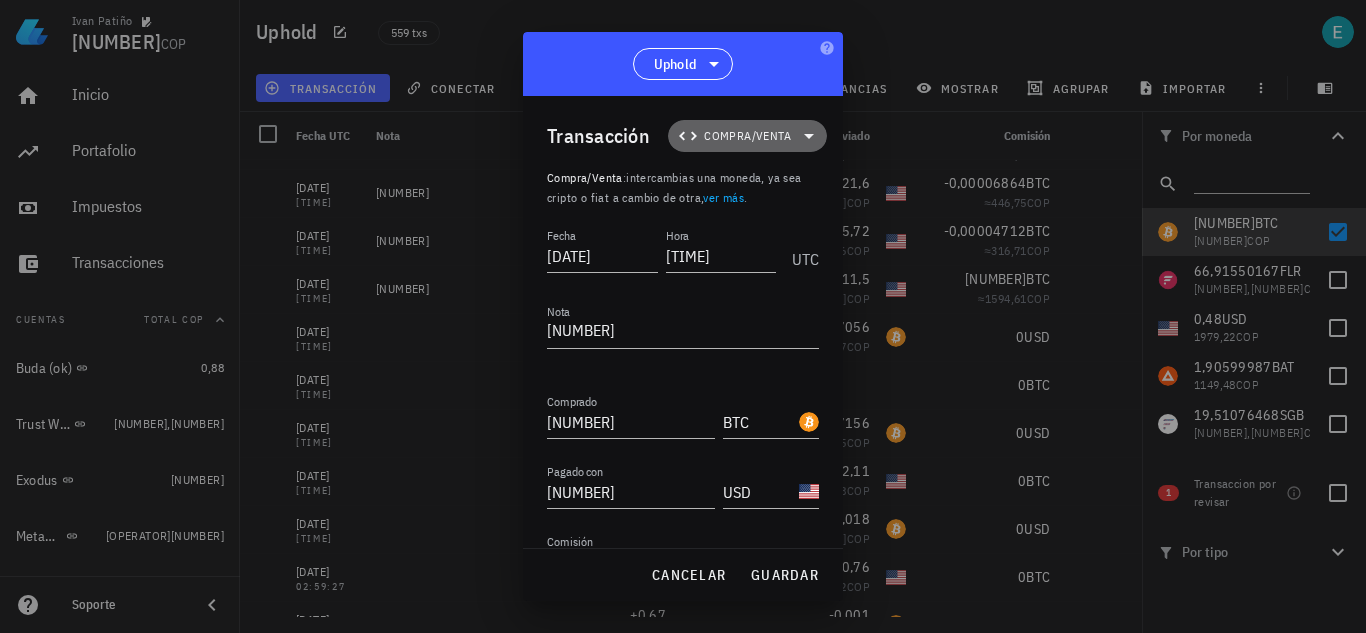 click 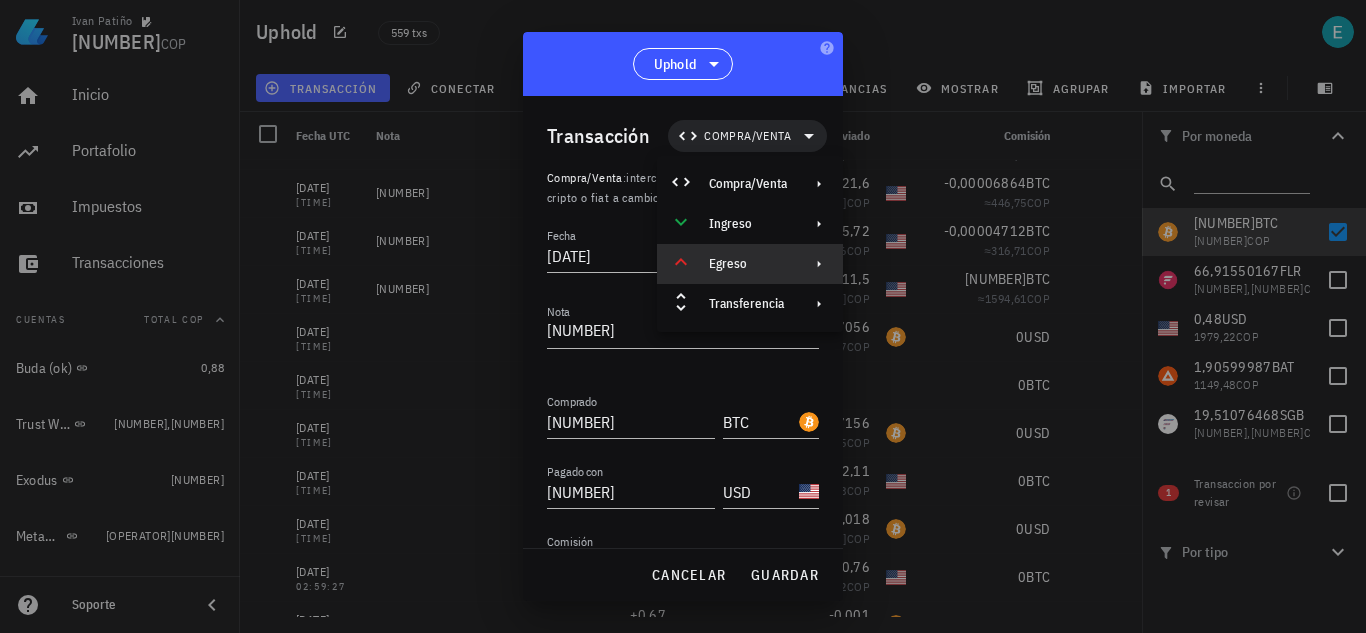 click on "Egreso" at bounding box center (750, 264) 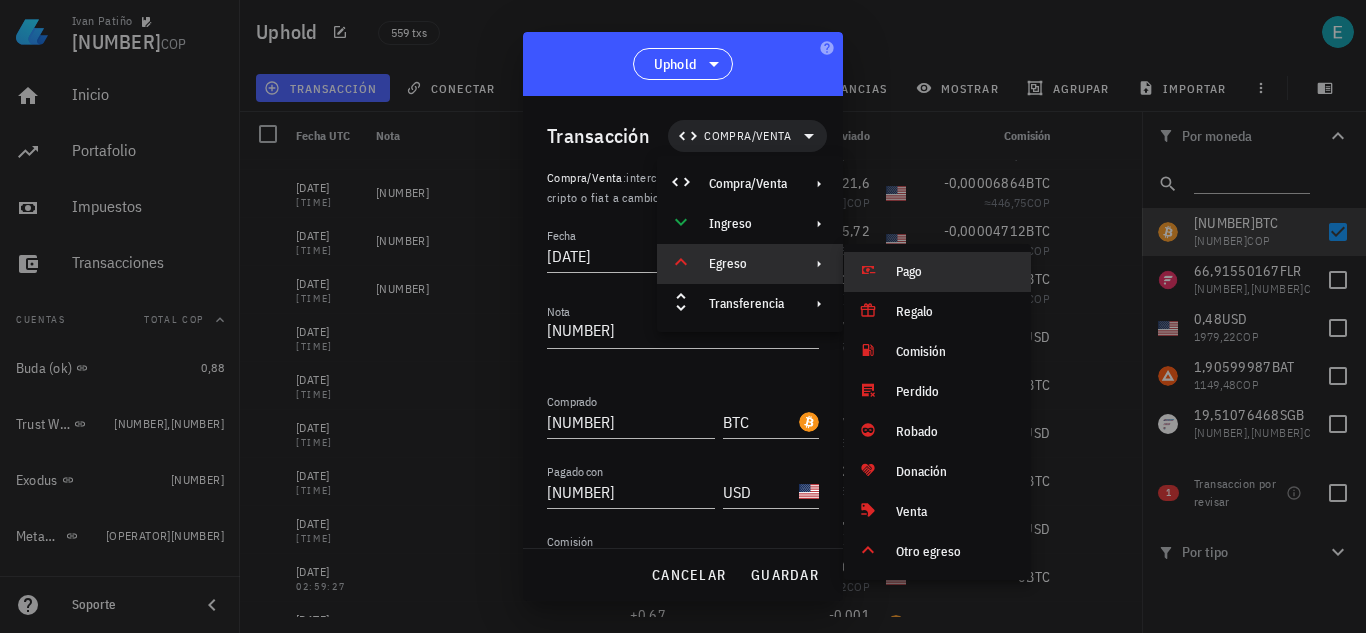 click at bounding box center (872, 272) 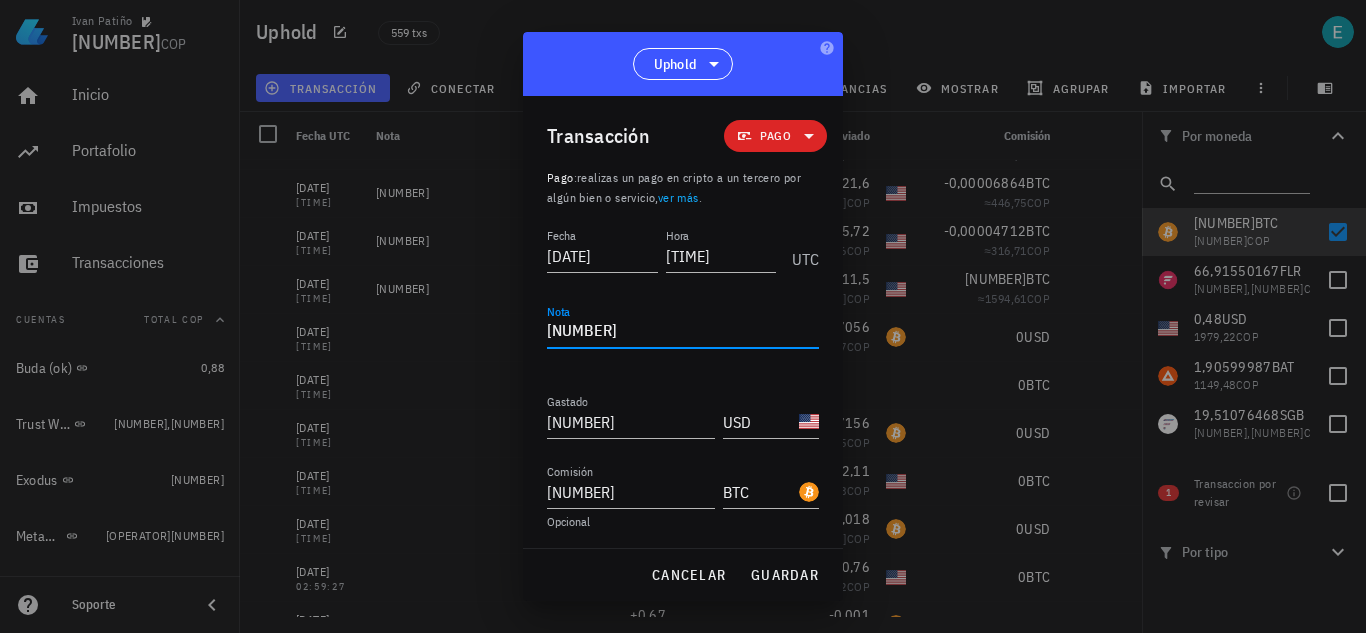 drag, startPoint x: 652, startPoint y: 332, endPoint x: 396, endPoint y: 336, distance: 256.03125 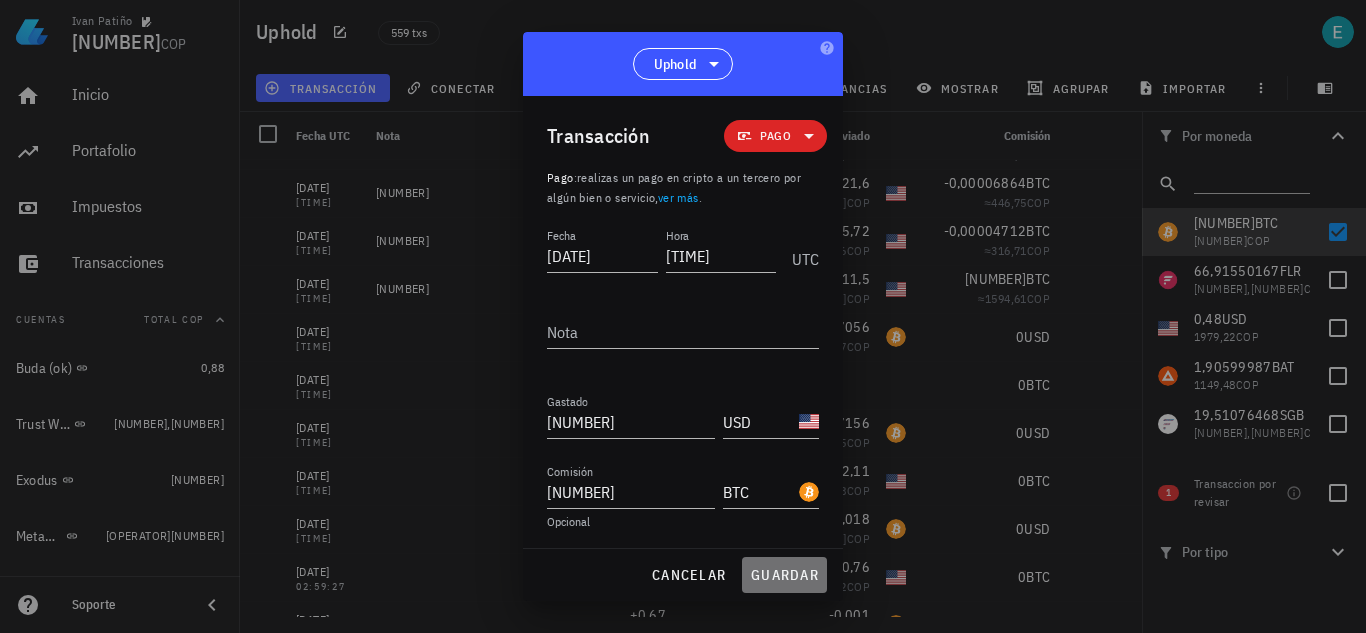 click on "guardar" at bounding box center [784, 575] 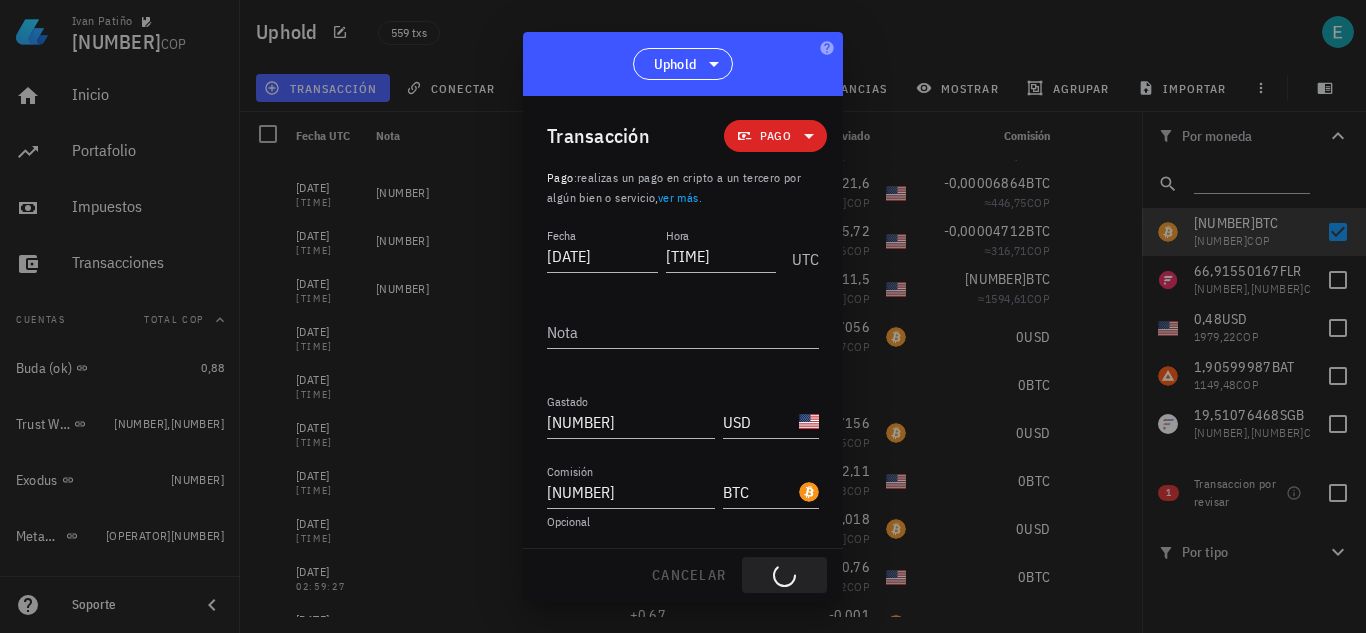 type on "[NUMBER]" 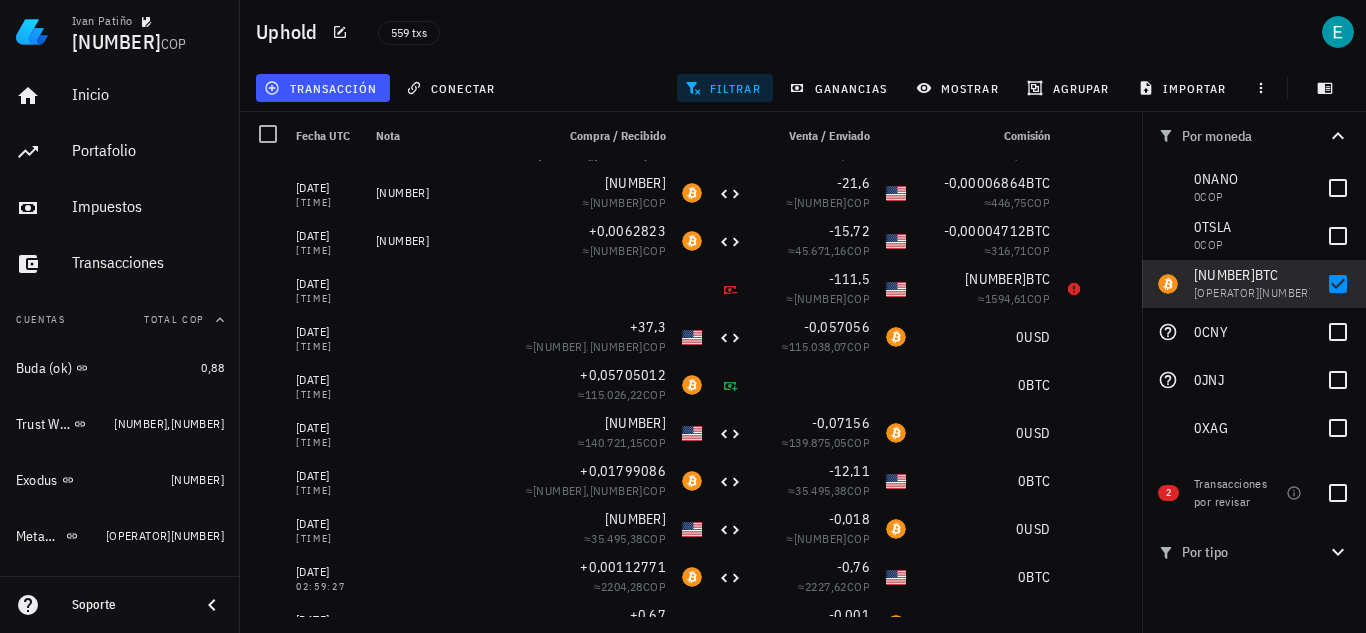 scroll, scrollTop: 1328, scrollLeft: 0, axis: vertical 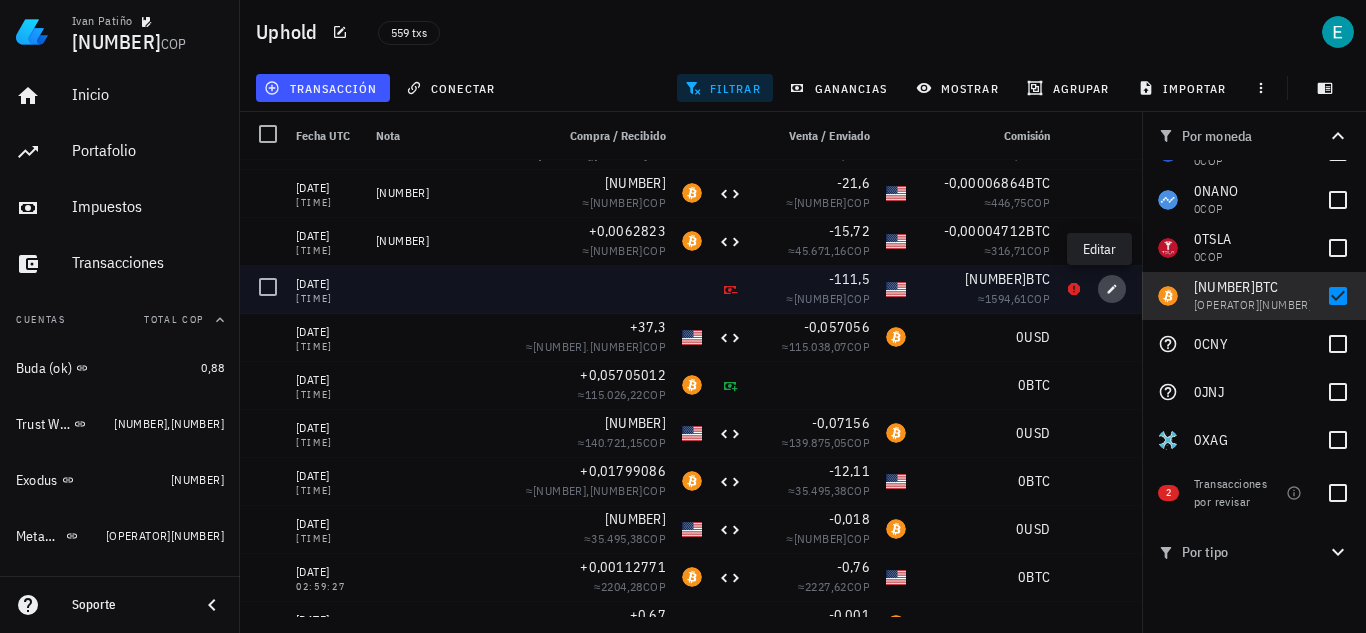 click 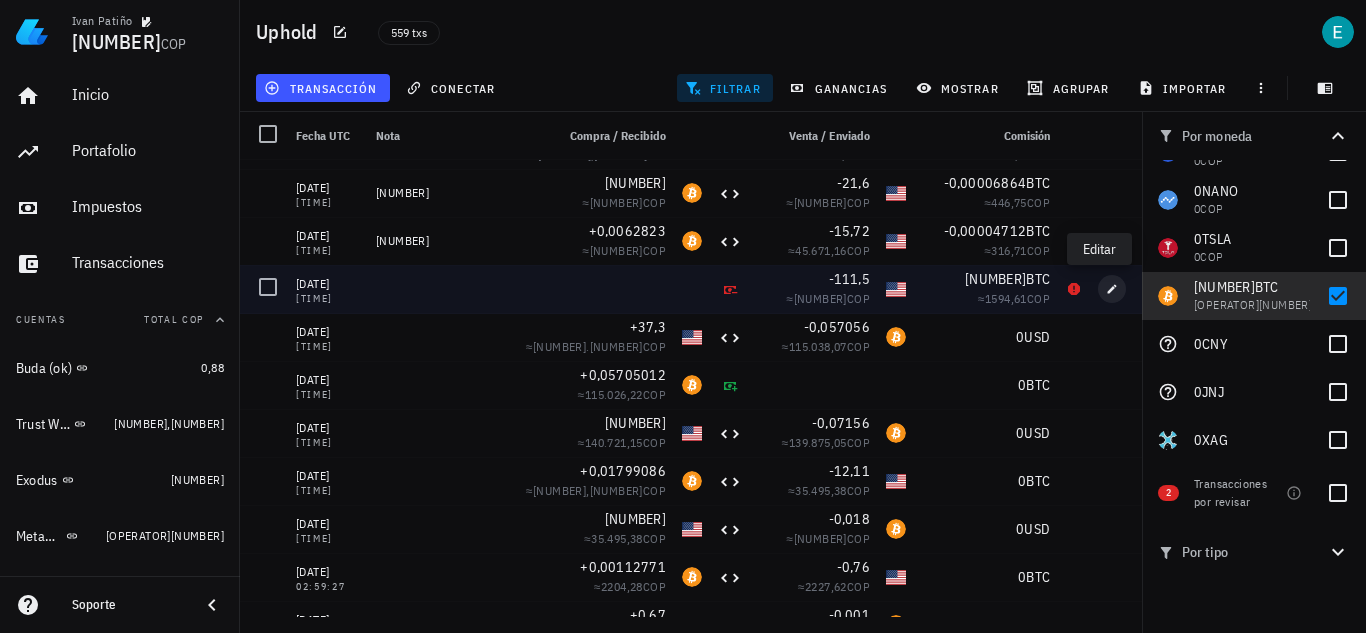 type 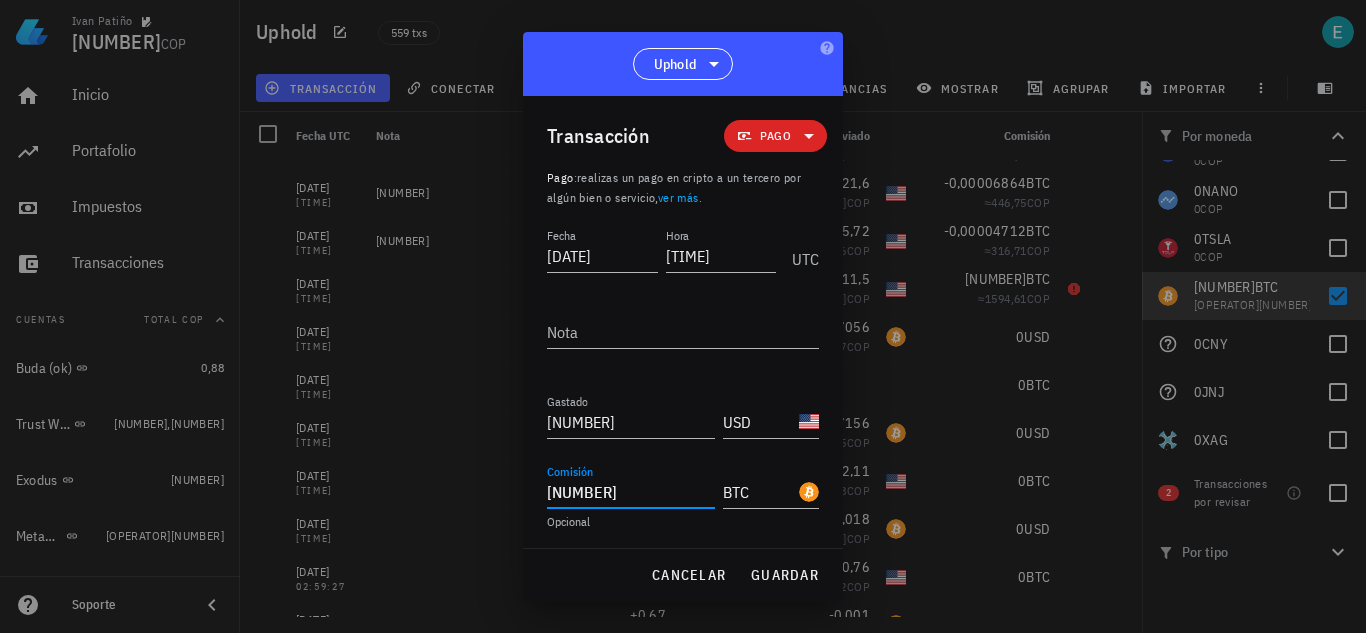 drag, startPoint x: 662, startPoint y: 489, endPoint x: 371, endPoint y: 480, distance: 291.13913 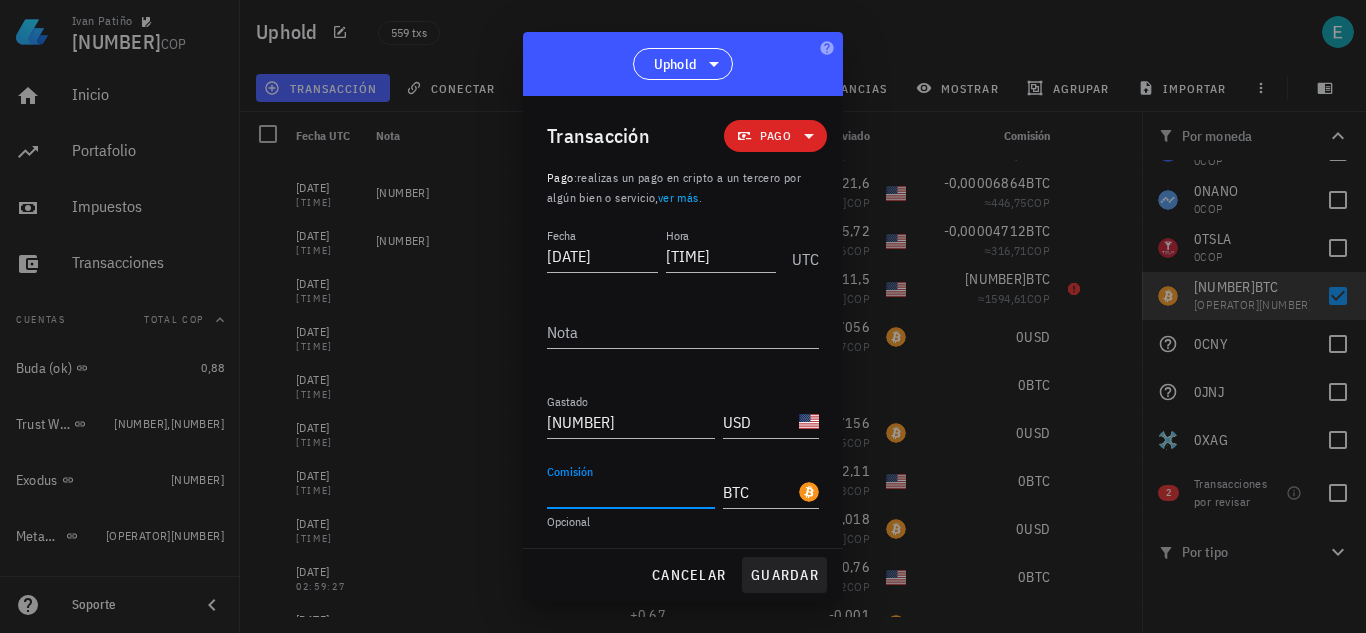 type 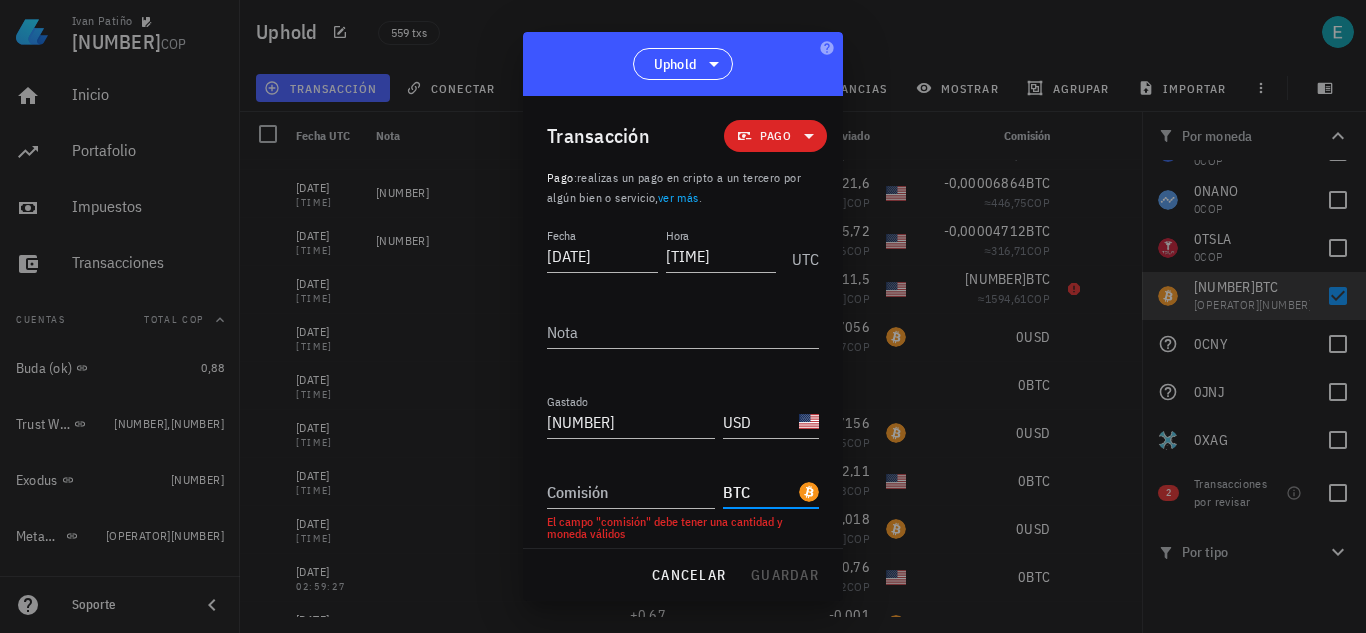 click on "BTC" at bounding box center [759, 492] 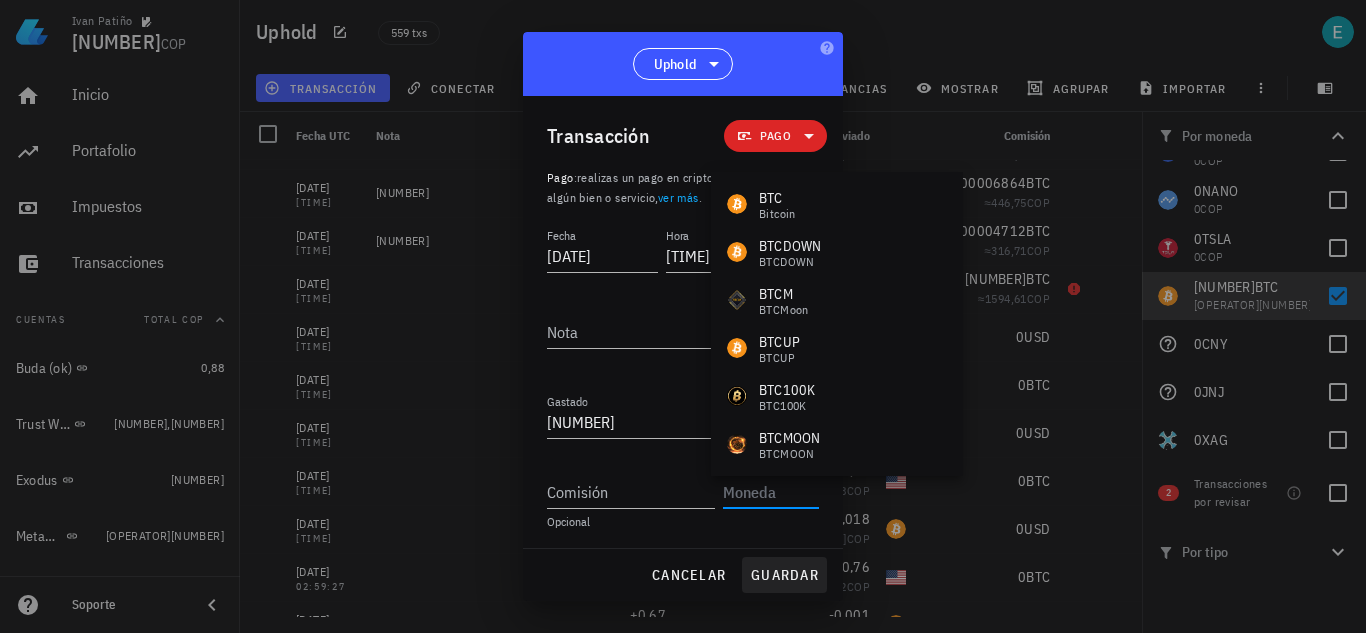 type 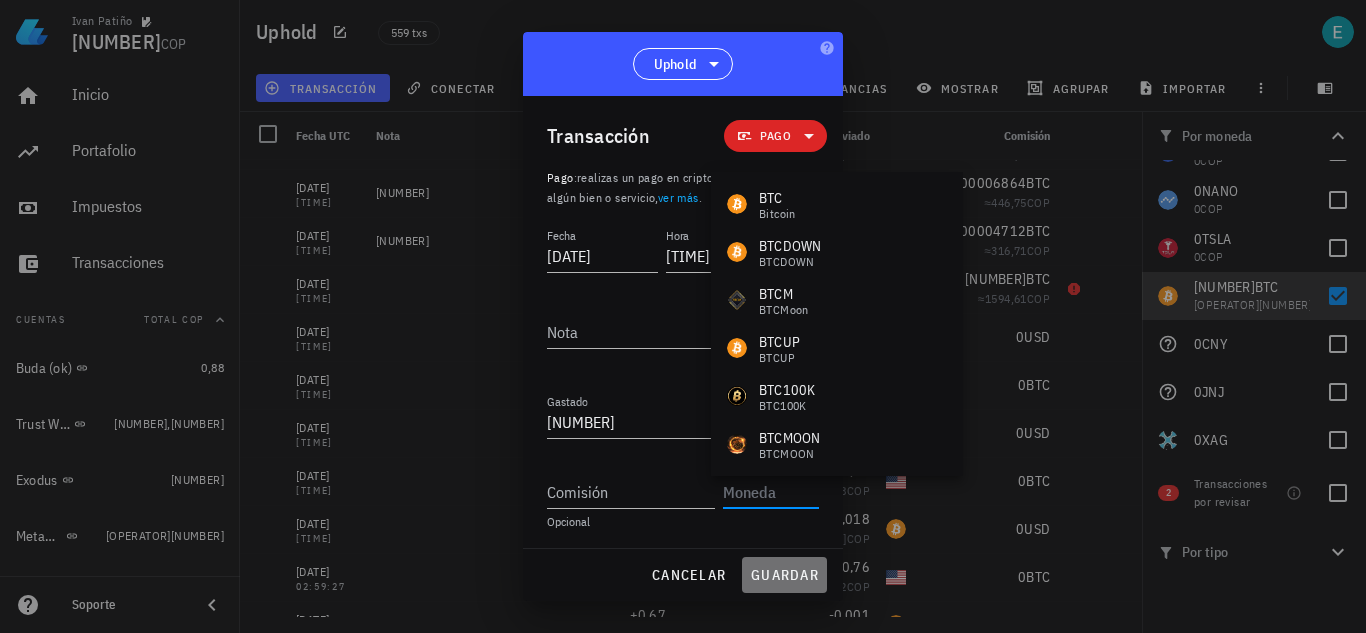 click on "guardar" at bounding box center (784, 575) 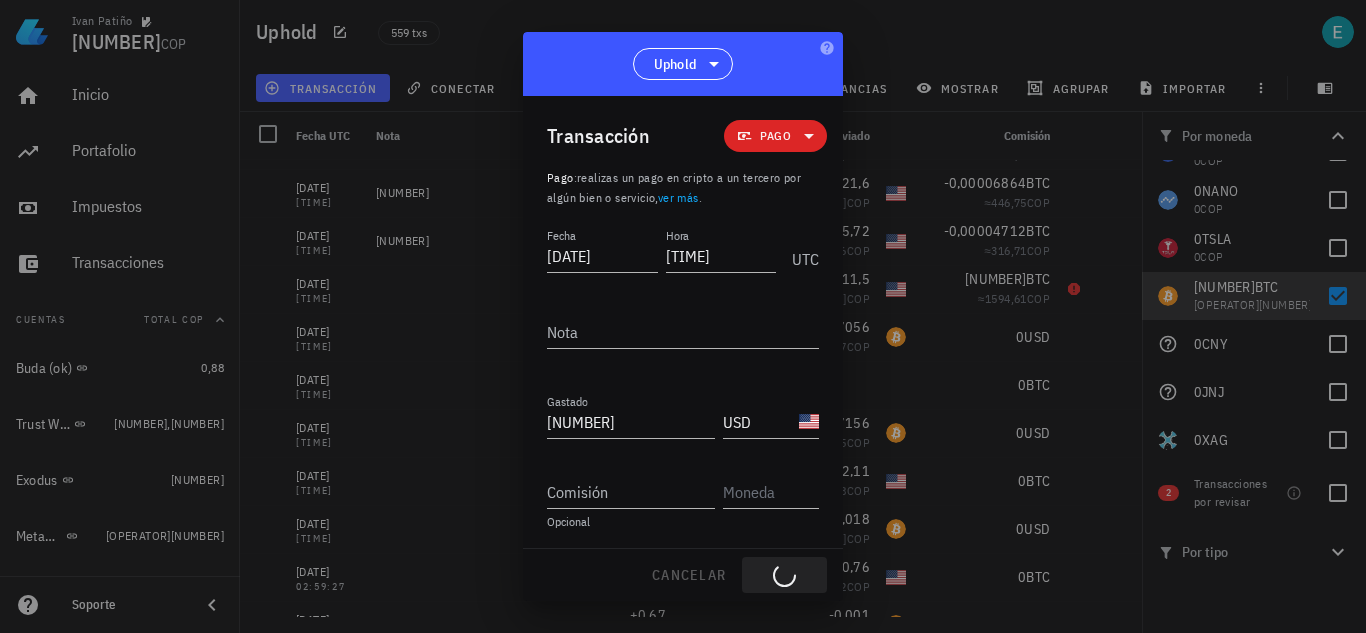 type on "[NUMBER]" 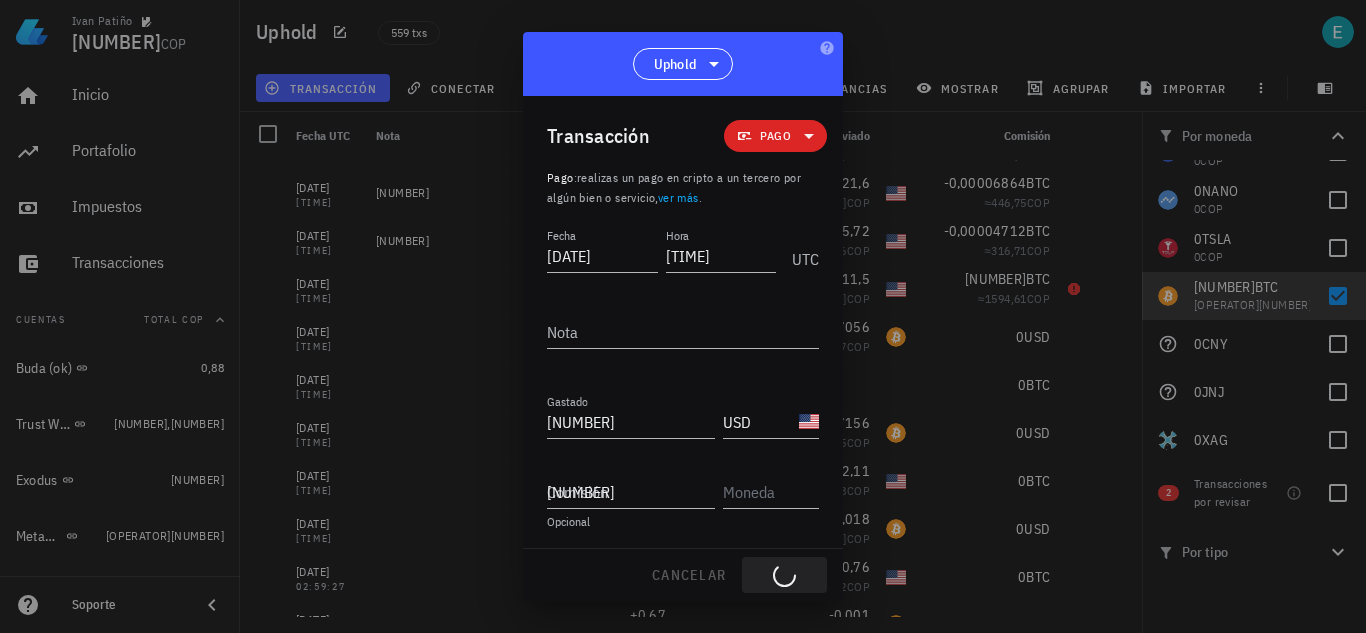 type on "BTC" 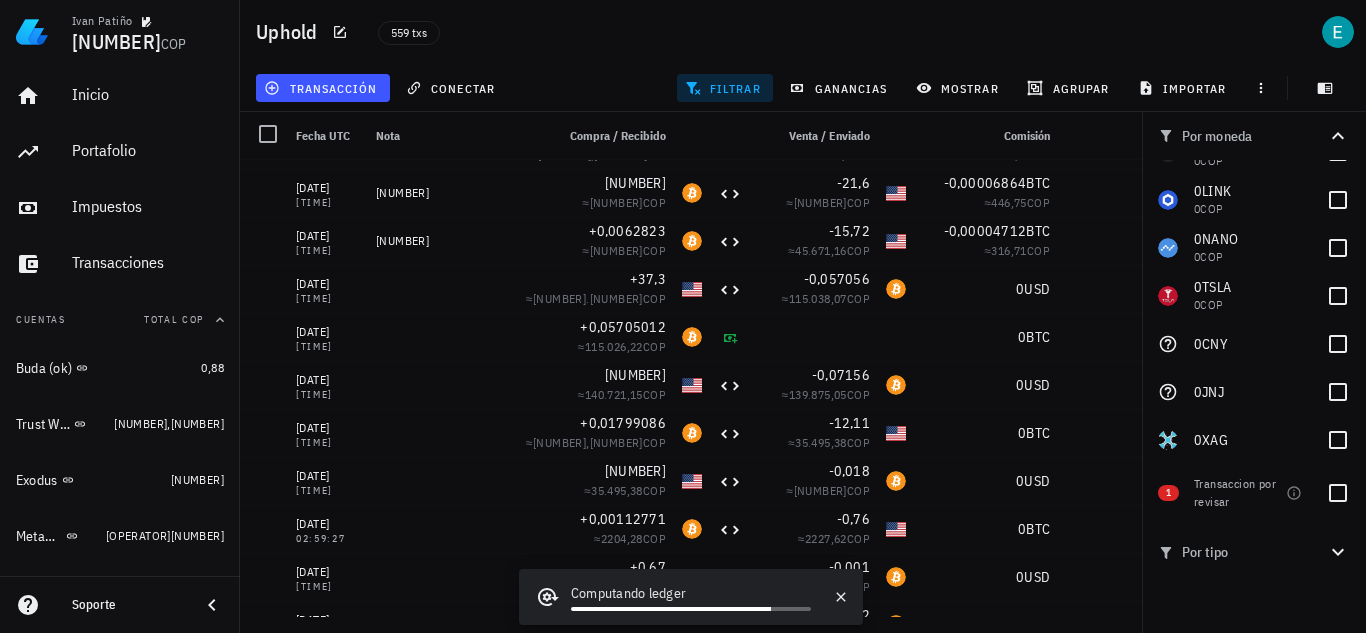 scroll, scrollTop: 1376, scrollLeft: 0, axis: vertical 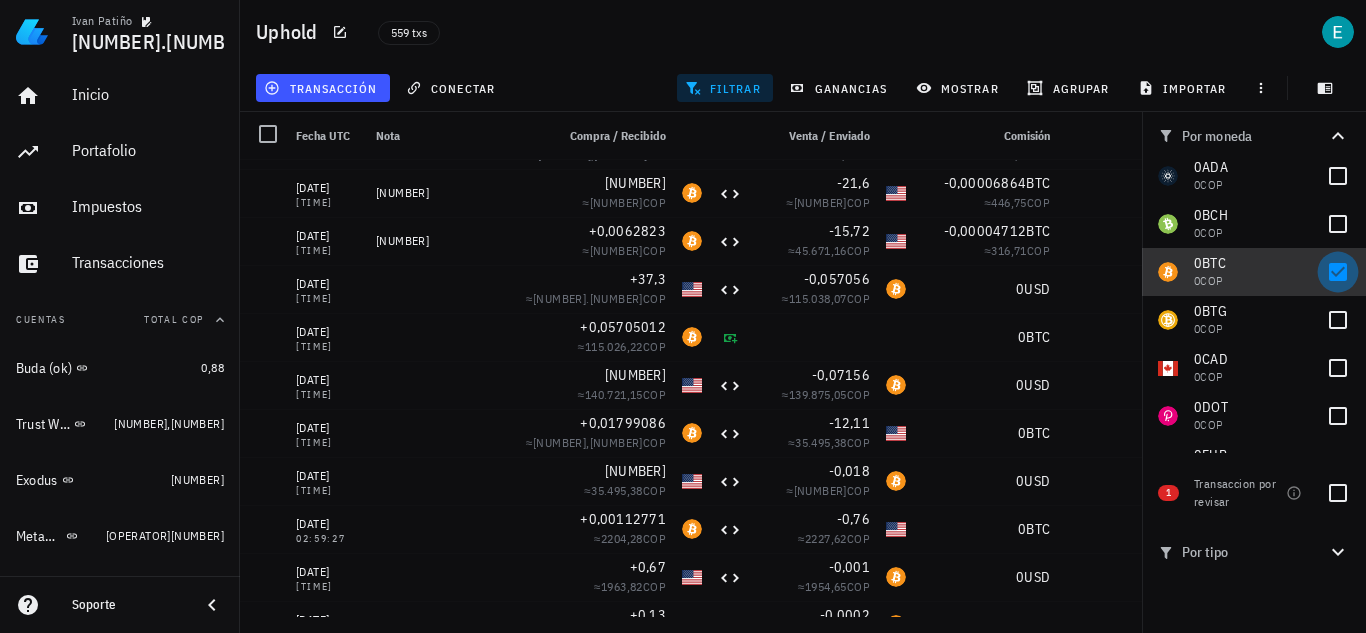 click at bounding box center (1338, 272) 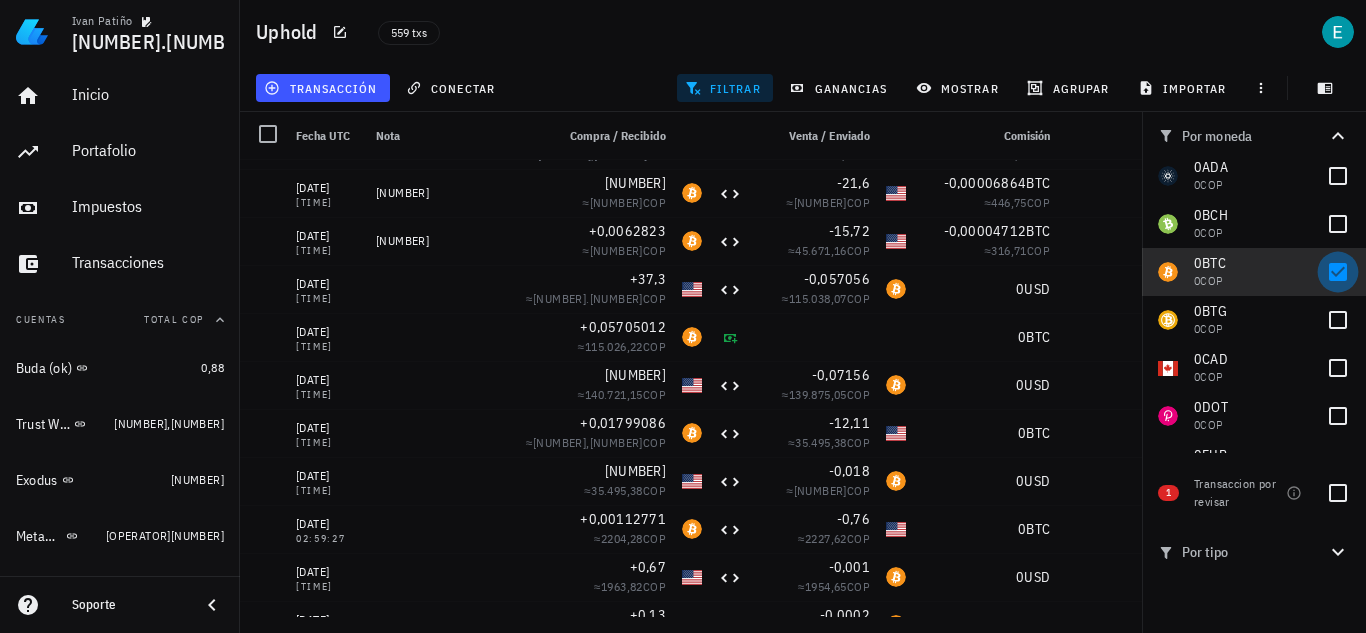 checkbox on "false" 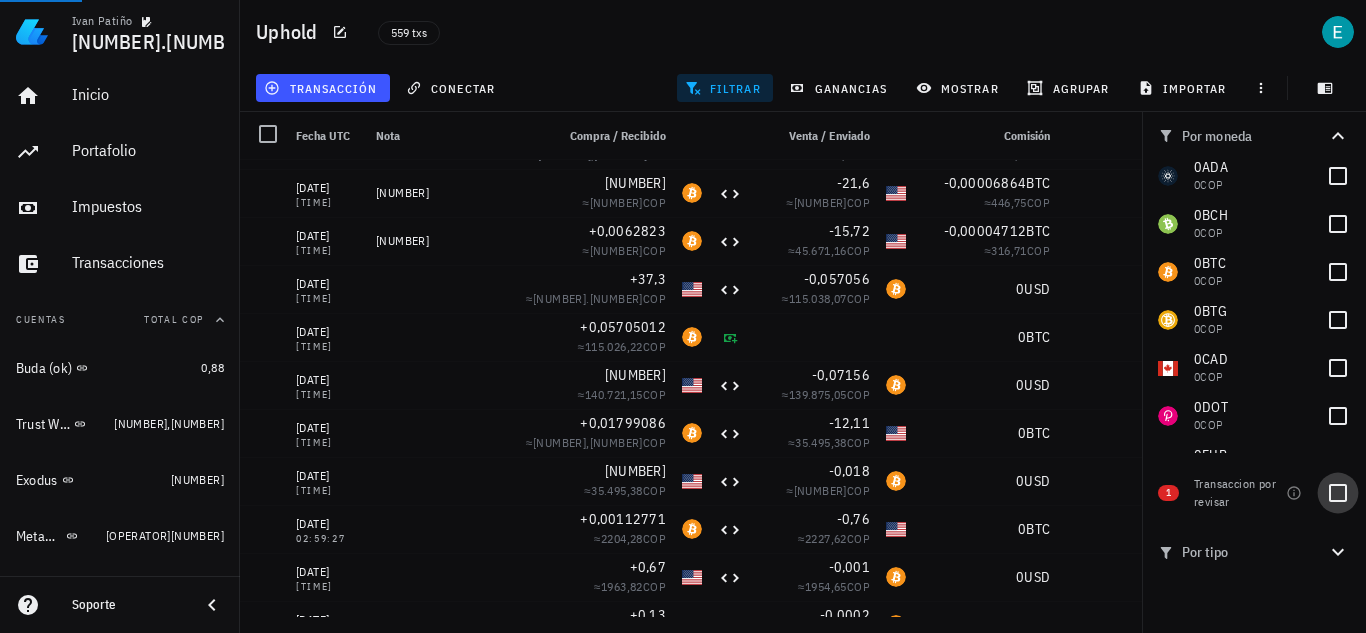 click at bounding box center (1338, 493) 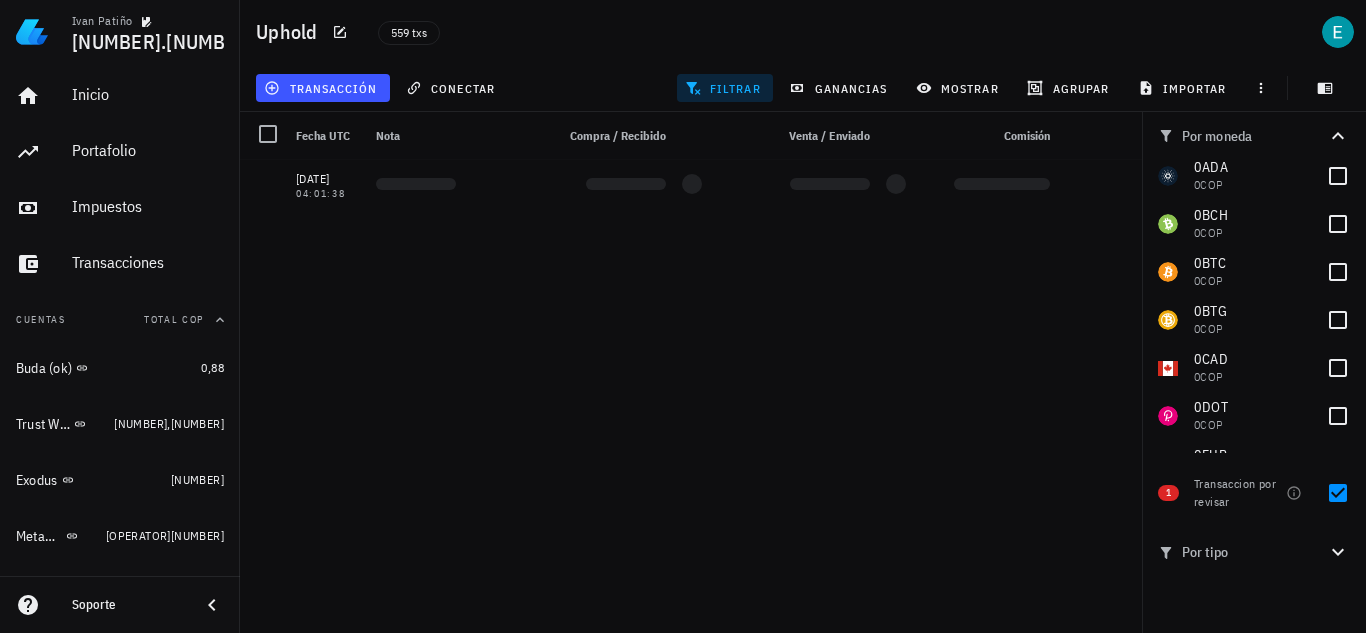 scroll, scrollTop: 0, scrollLeft: 0, axis: both 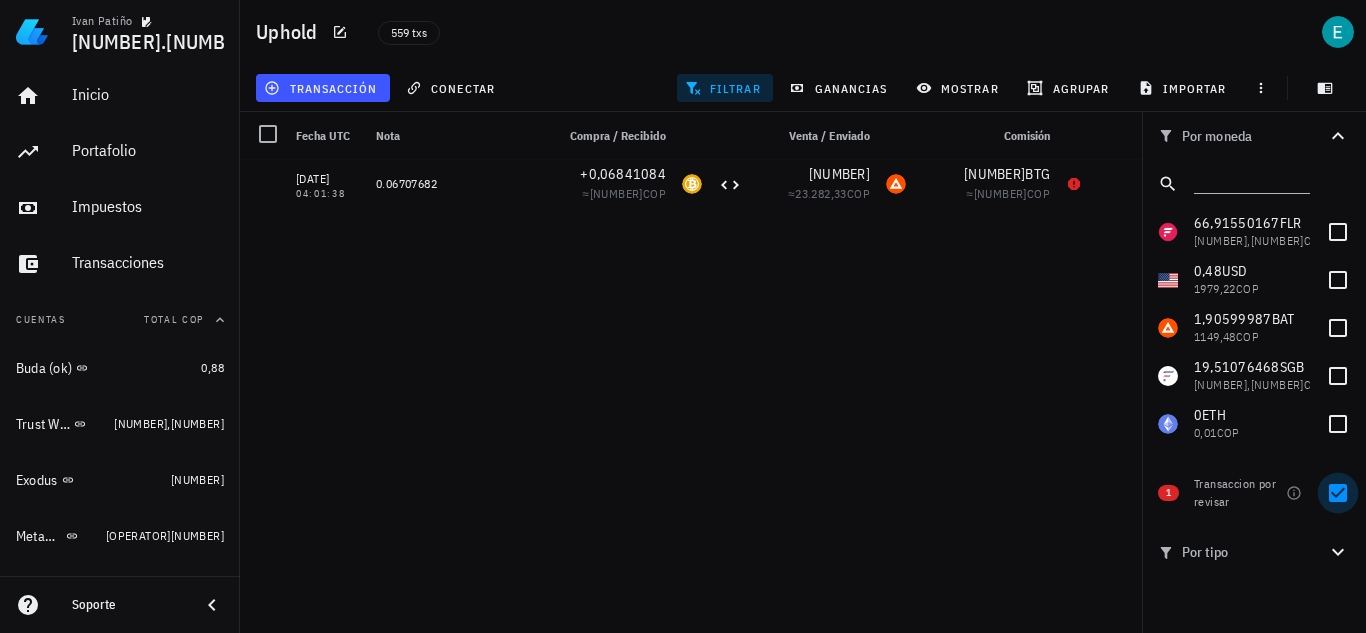 click at bounding box center [1338, 493] 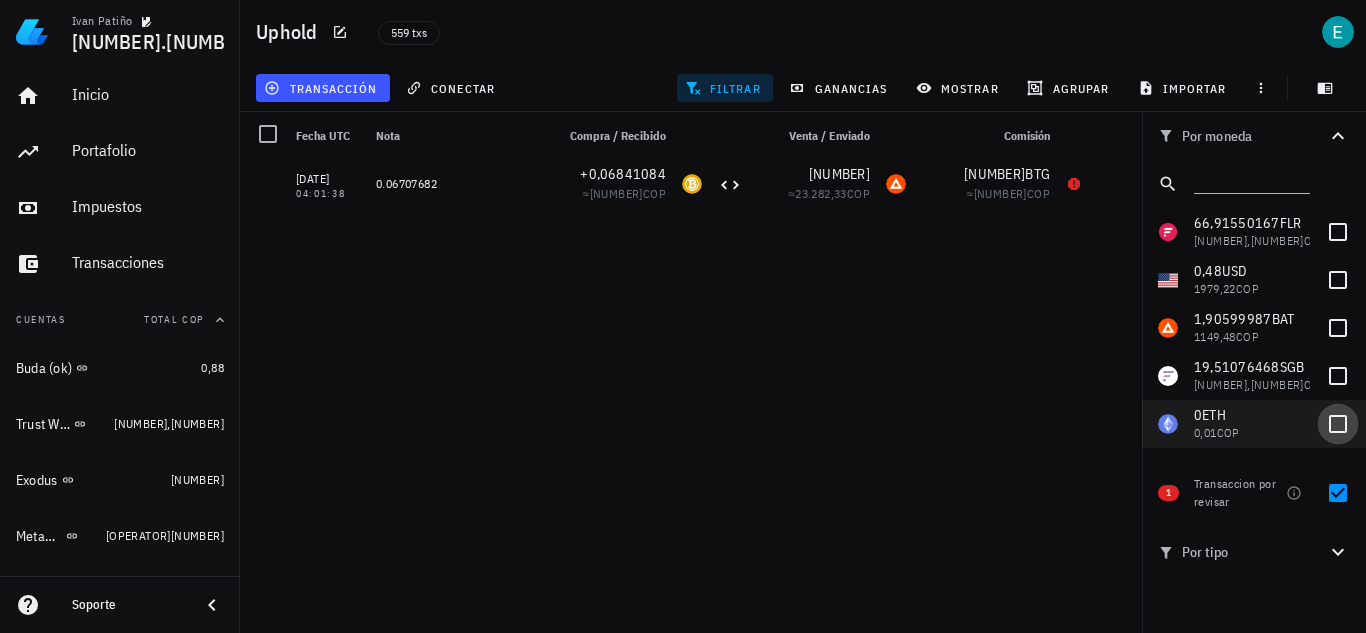 checkbox on "false" 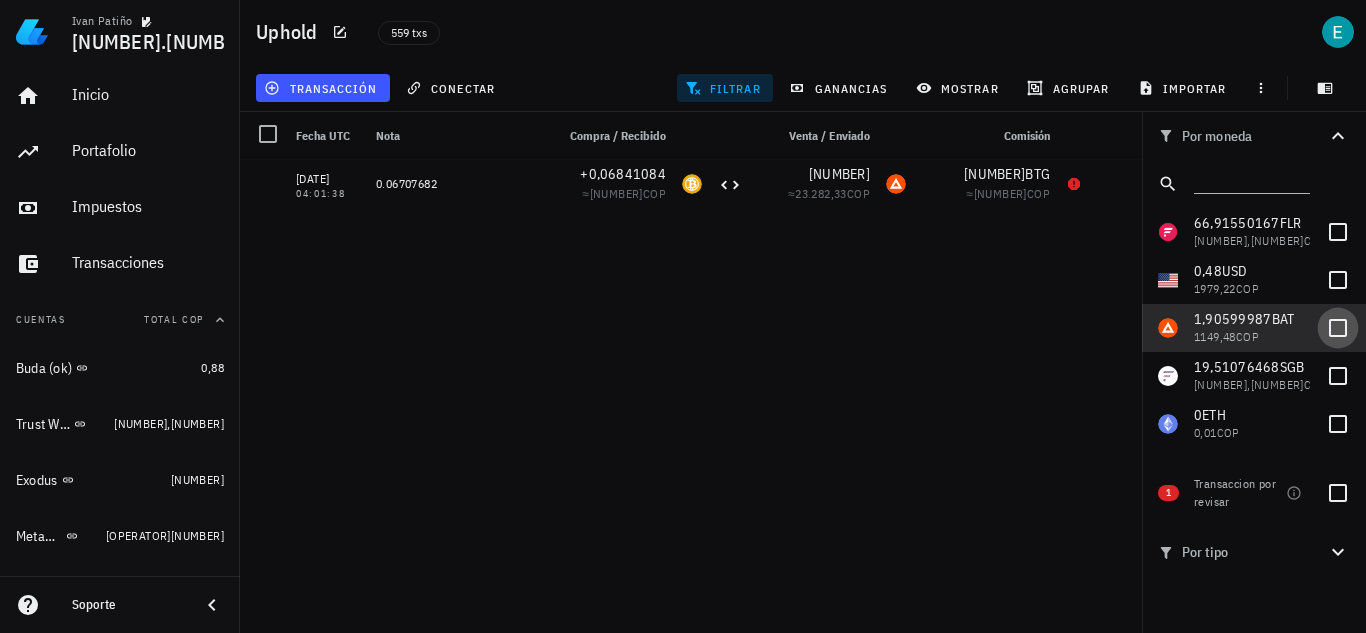 click at bounding box center (1338, 328) 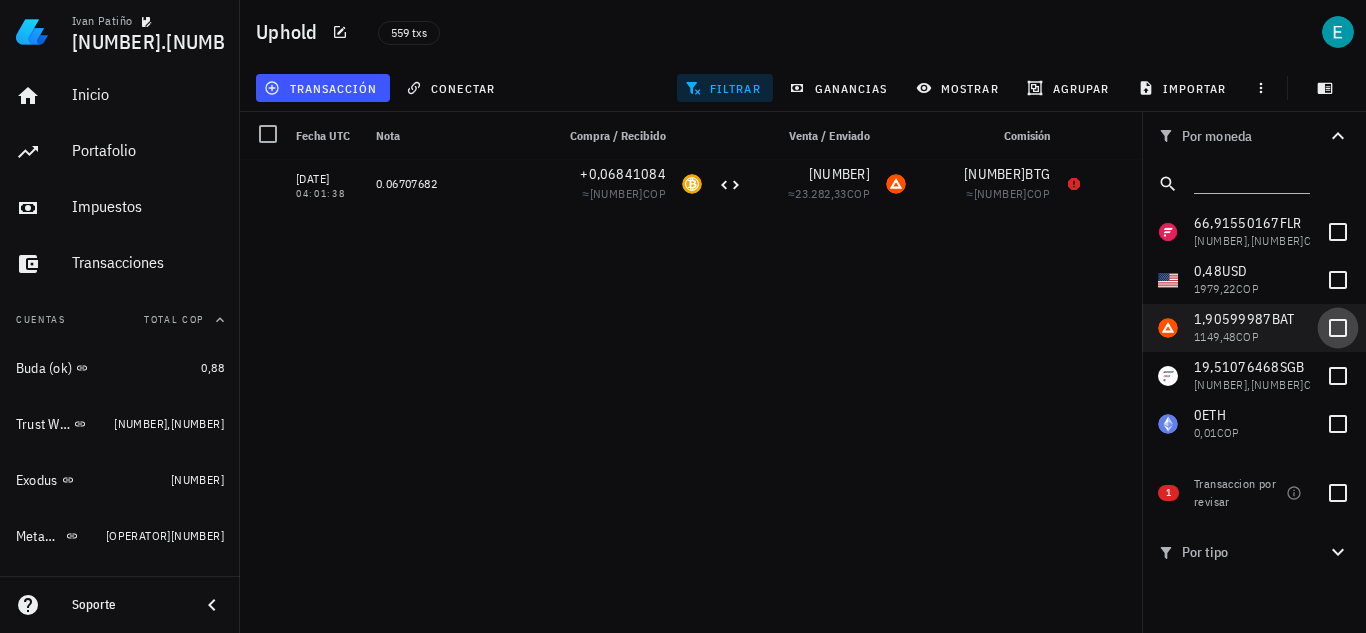 checkbox on "true" 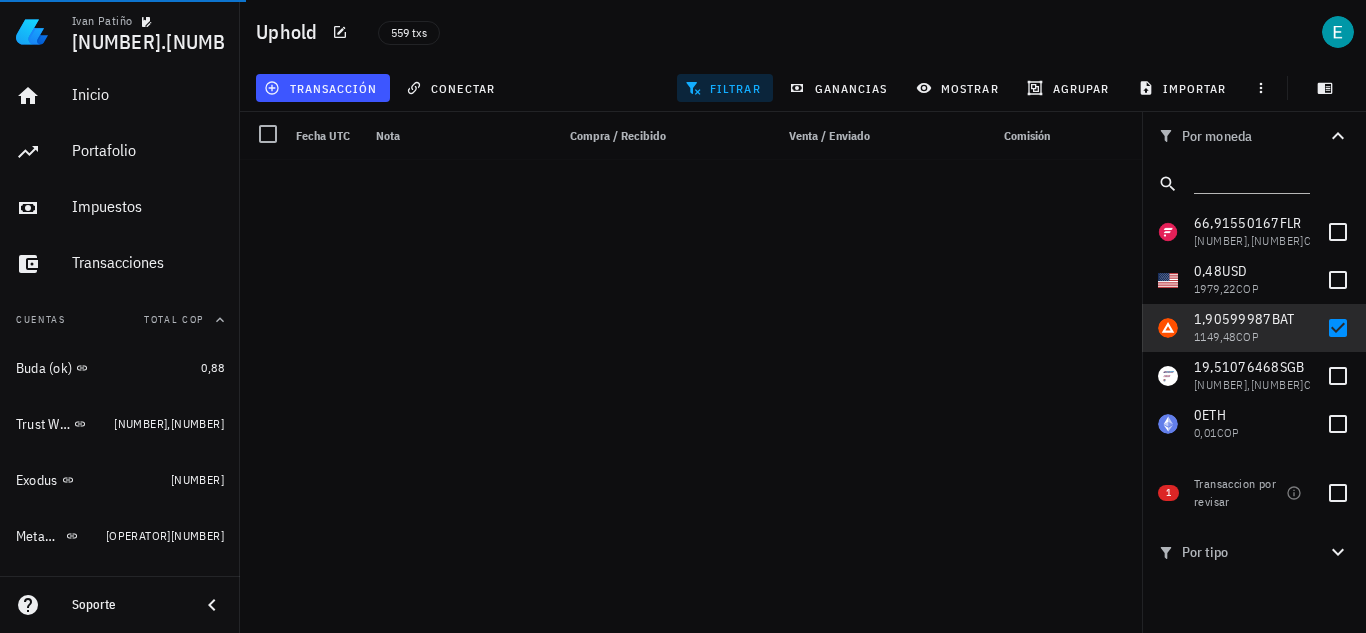 scroll, scrollTop: 1943, scrollLeft: 0, axis: vertical 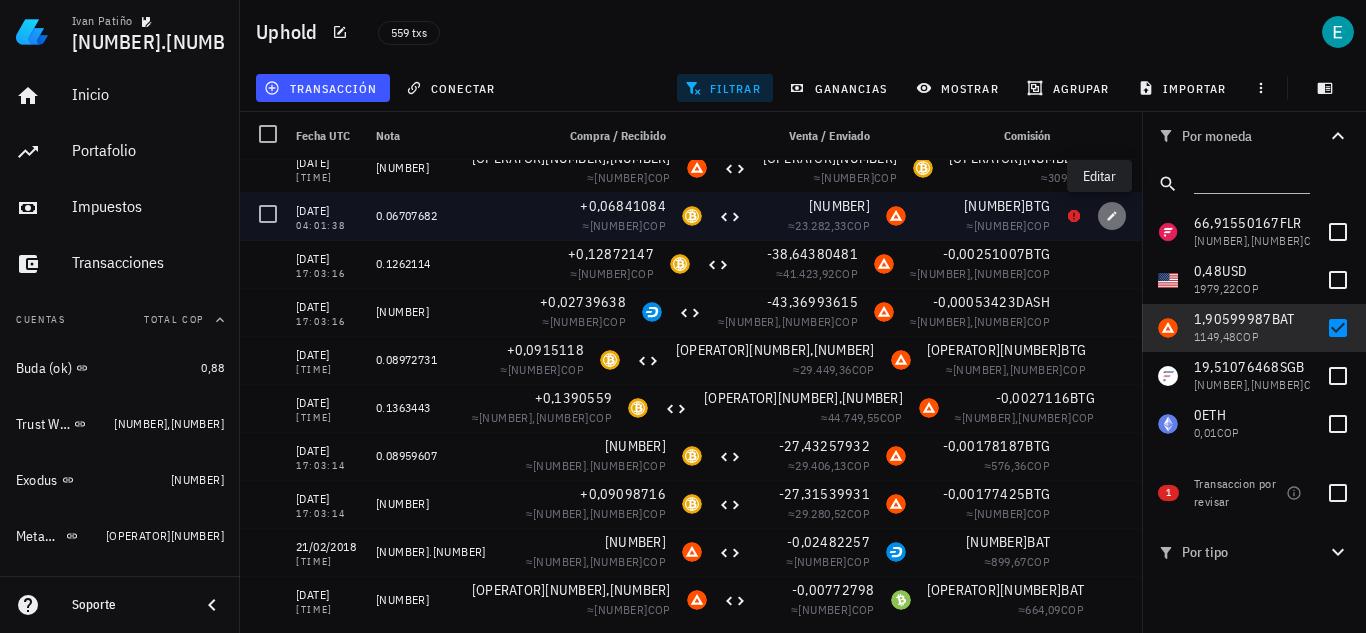 click 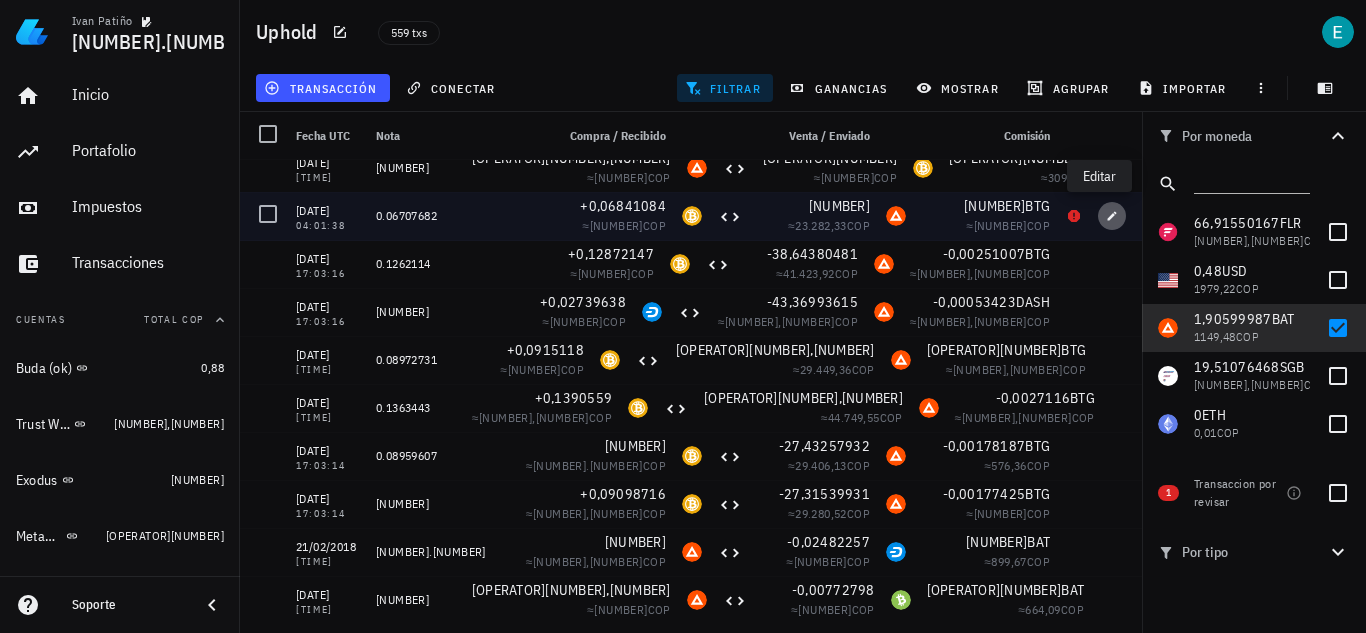 type on "[DATE]" 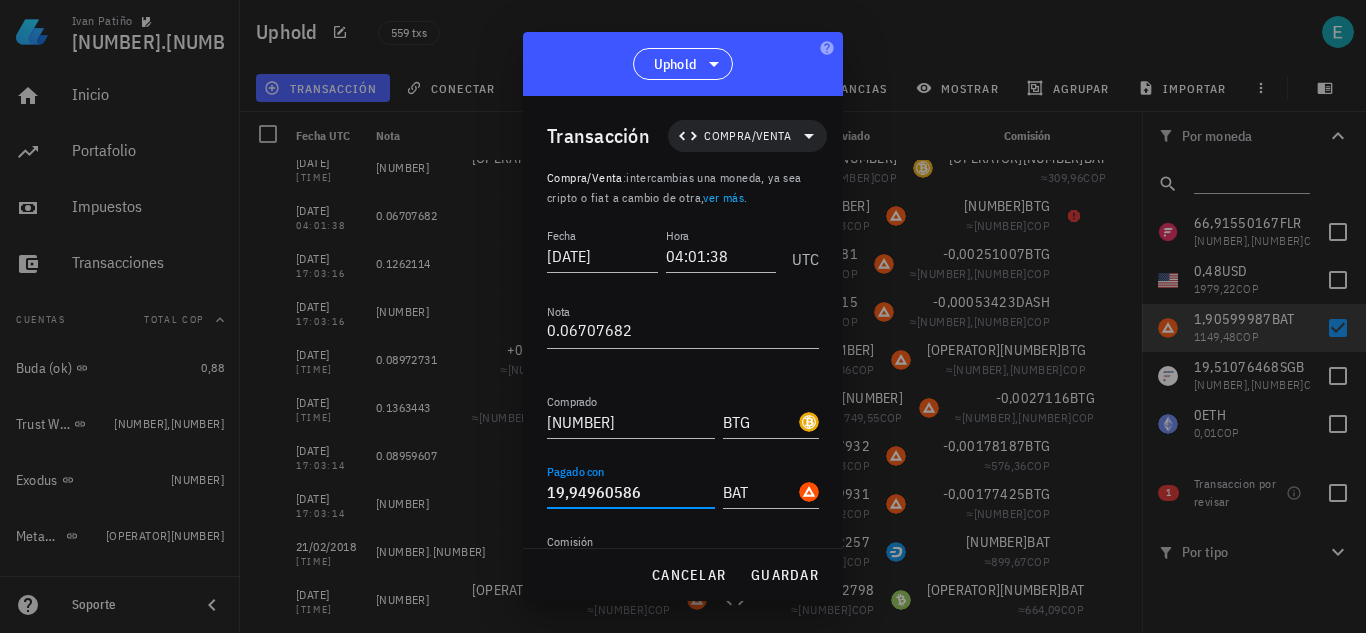 click on "19,94960586" at bounding box center (631, 492) 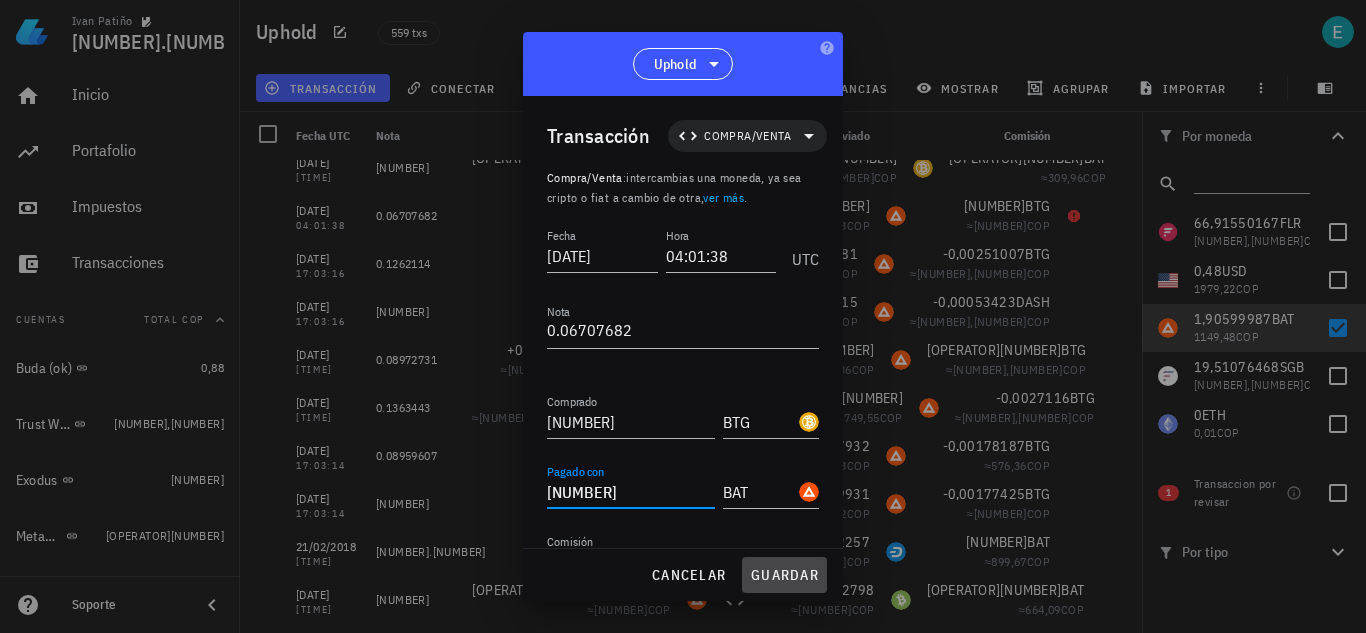 click on "guardar" at bounding box center (784, 575) 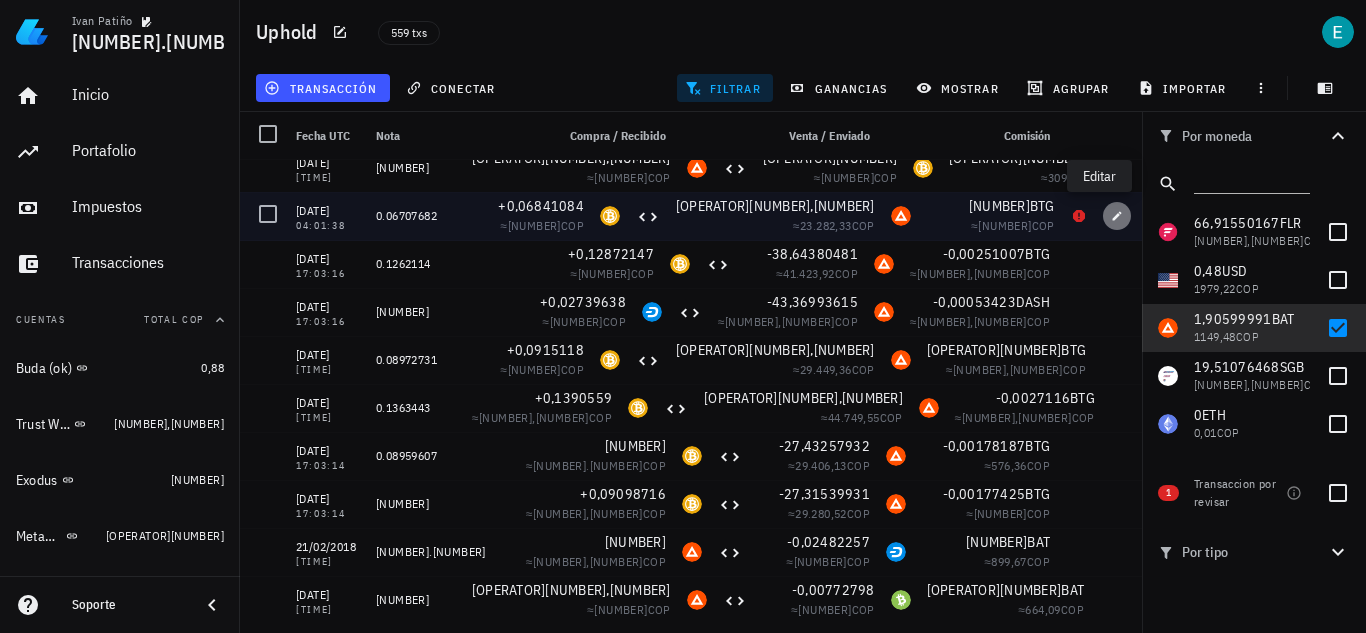 click 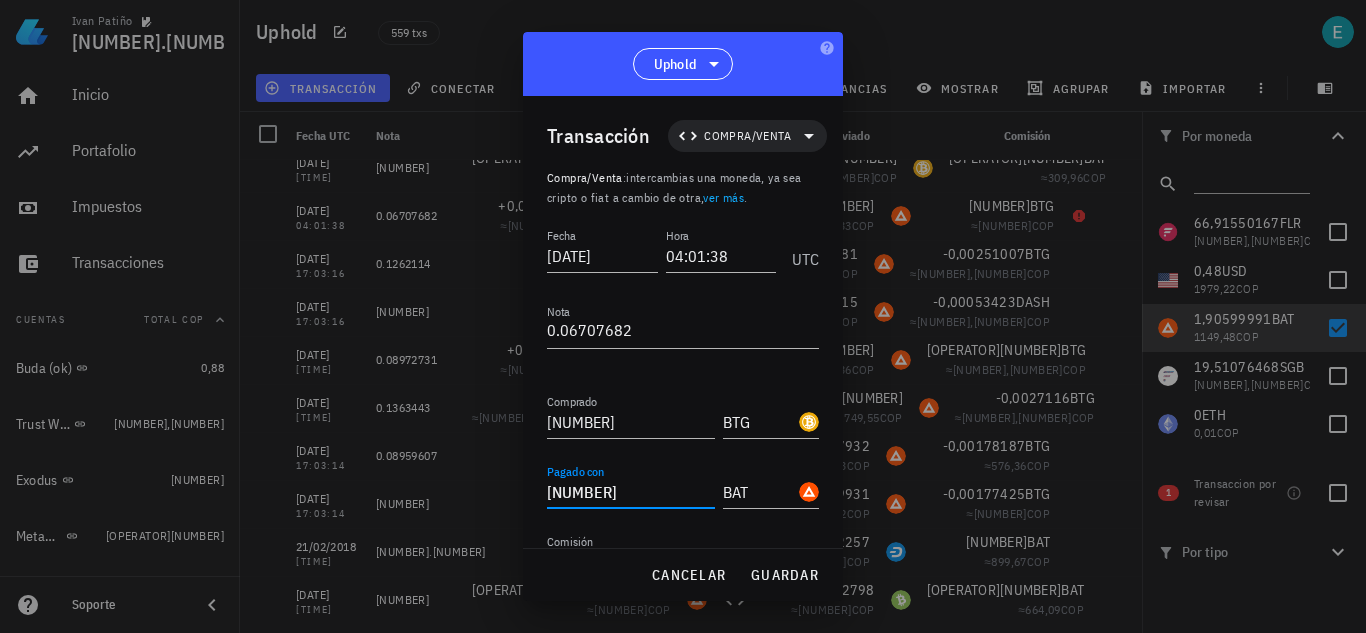click on "[NUMBER]" at bounding box center (631, 492) 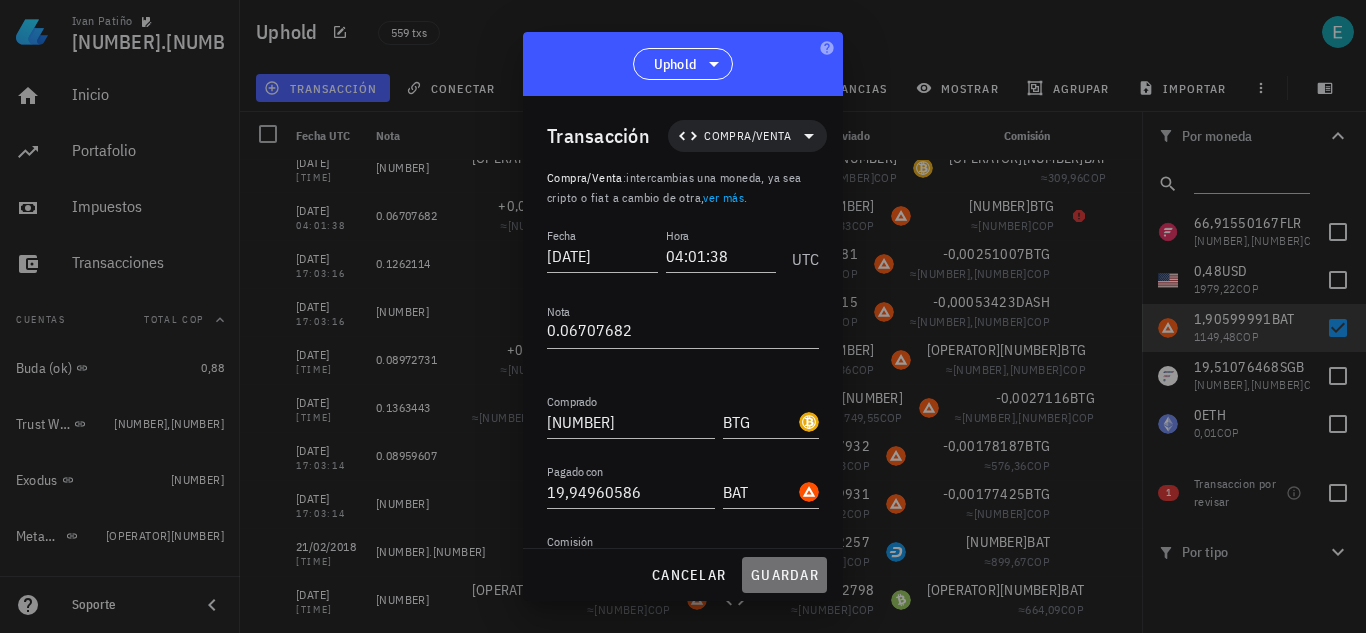 click on "guardar" at bounding box center (784, 575) 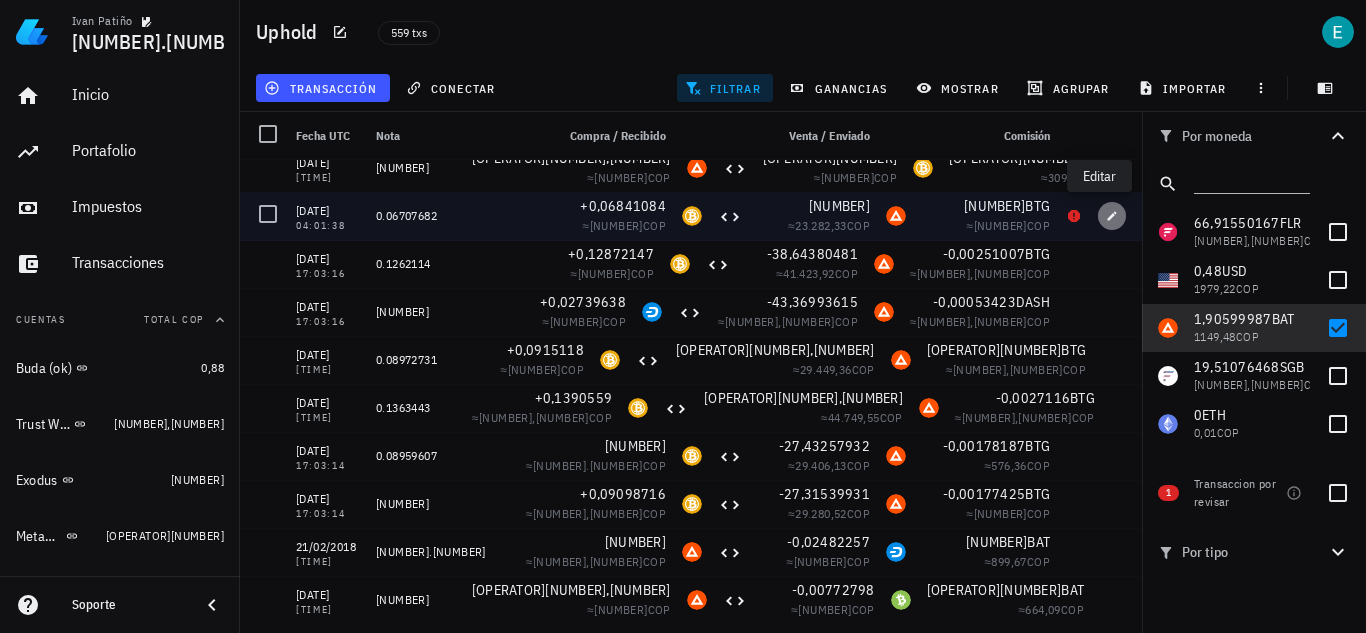 click at bounding box center [1112, 216] 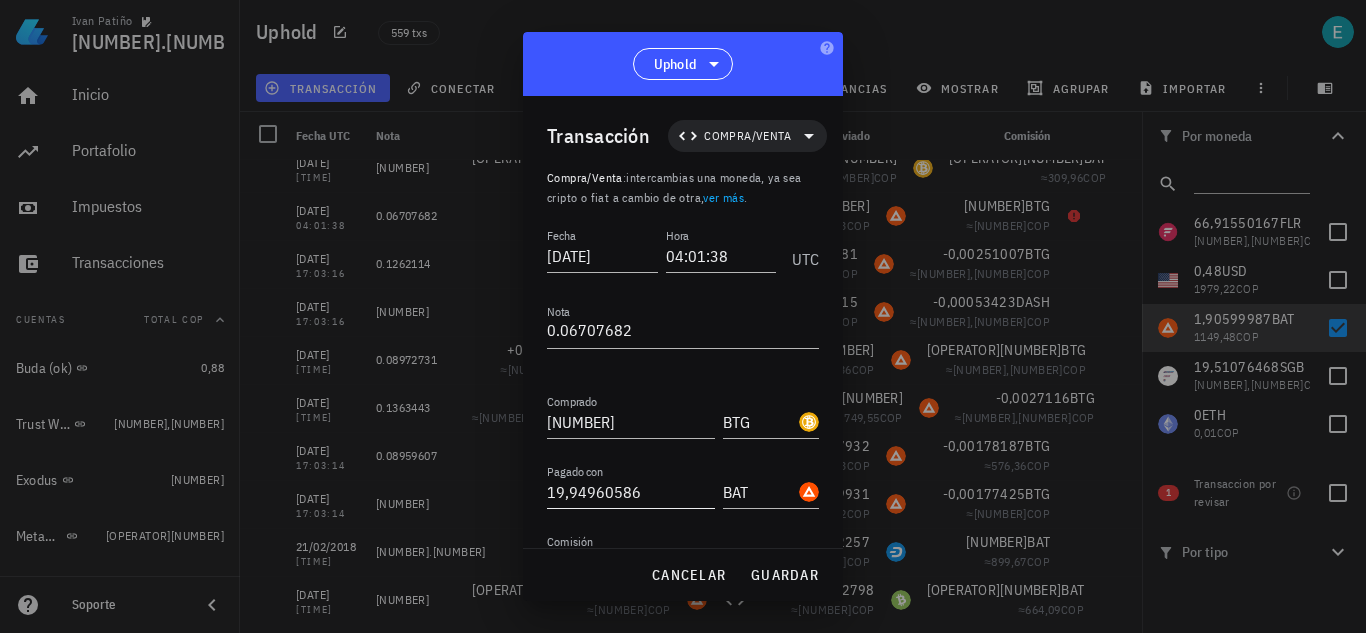 click on "19,94960586" at bounding box center (631, 492) 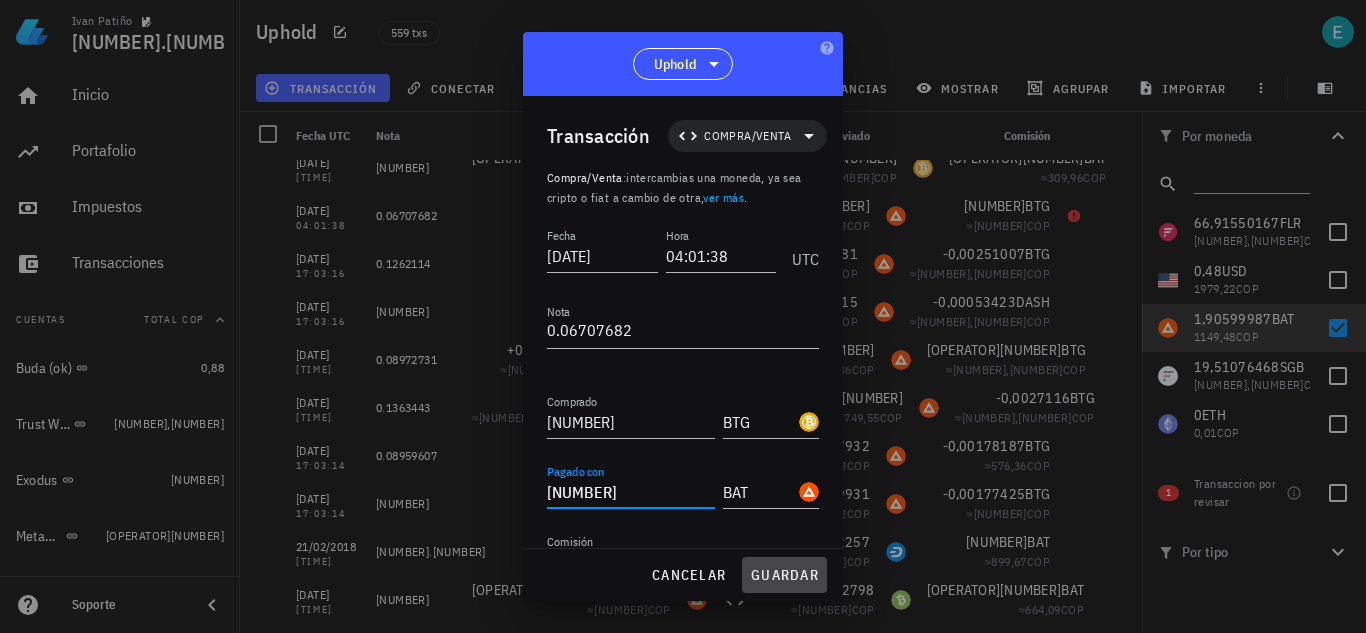 click on "guardar" at bounding box center (784, 575) 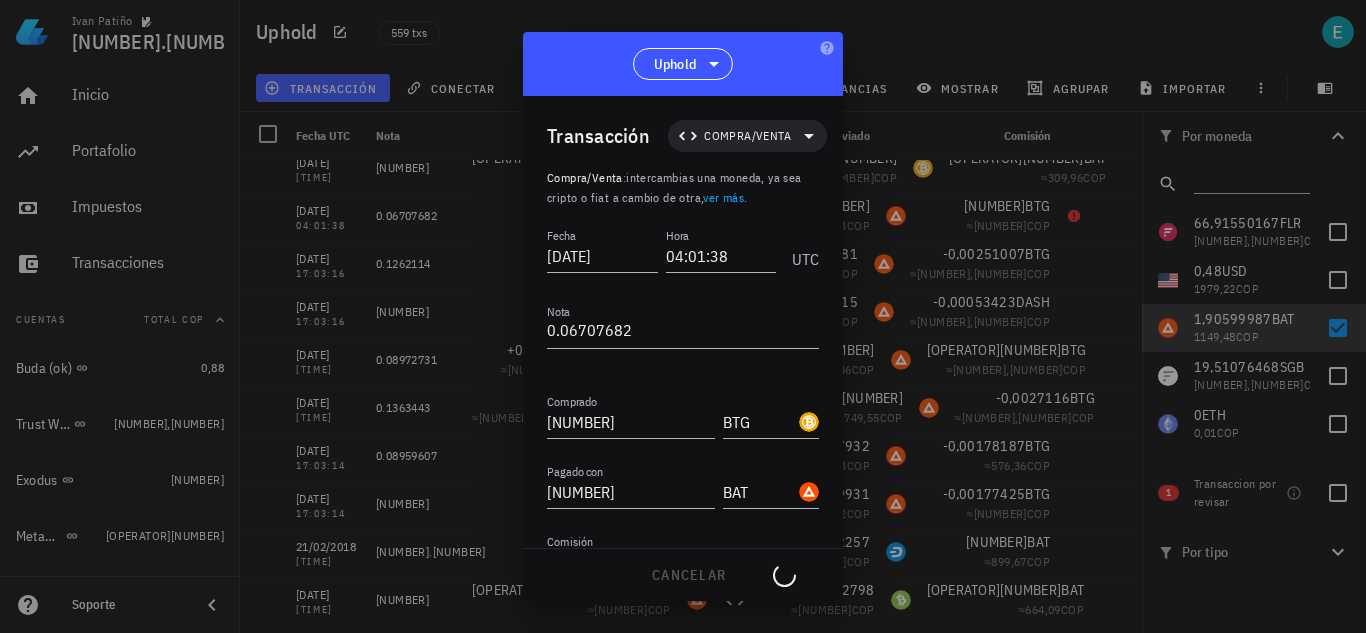 type on "19,94960586" 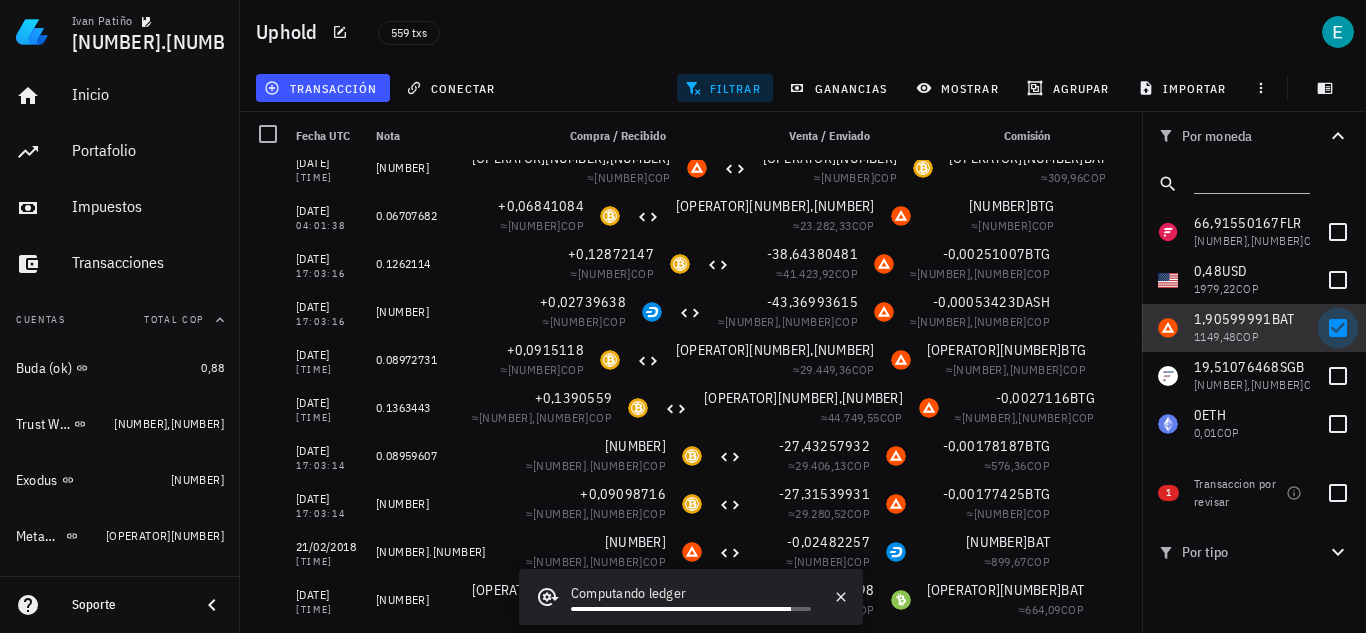 click at bounding box center (1338, 328) 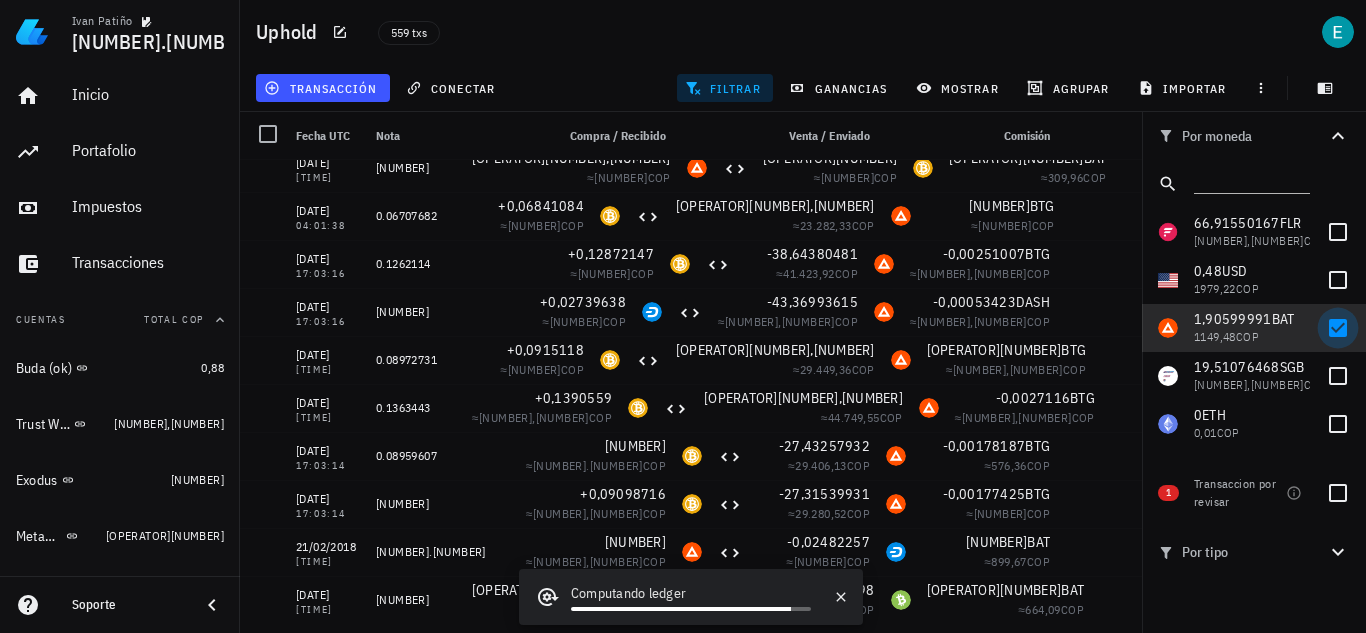 checkbox on "false" 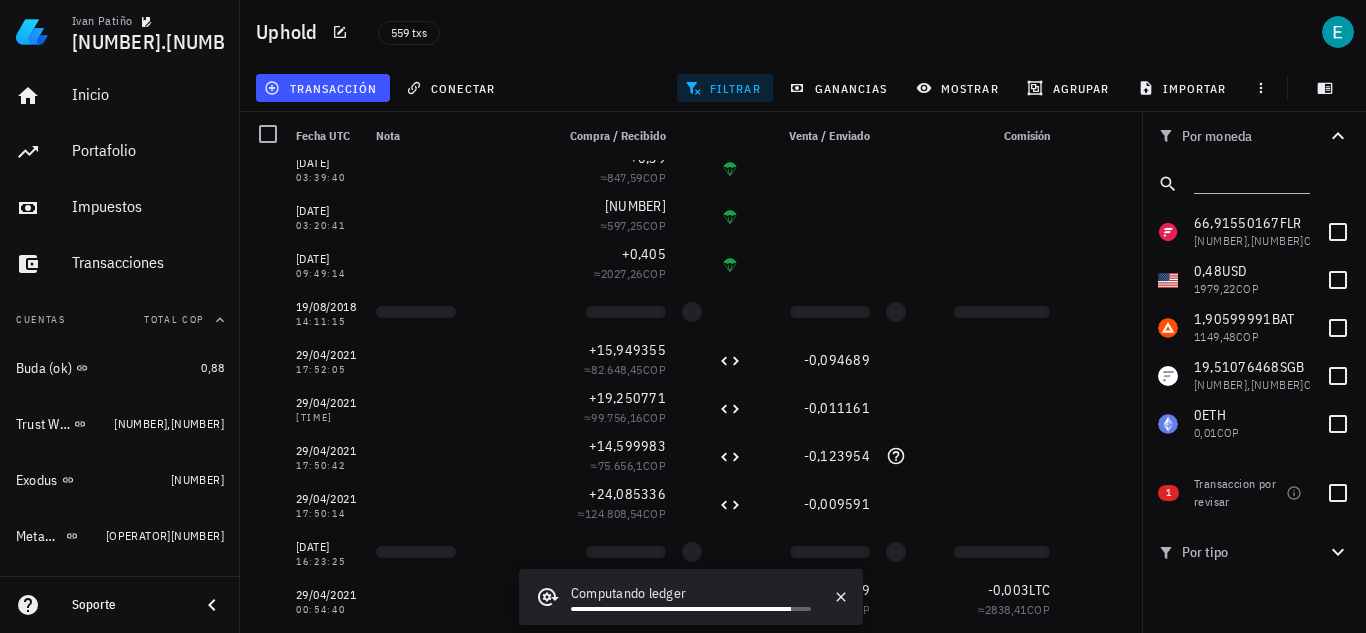 click on "filtrar" at bounding box center [725, 88] 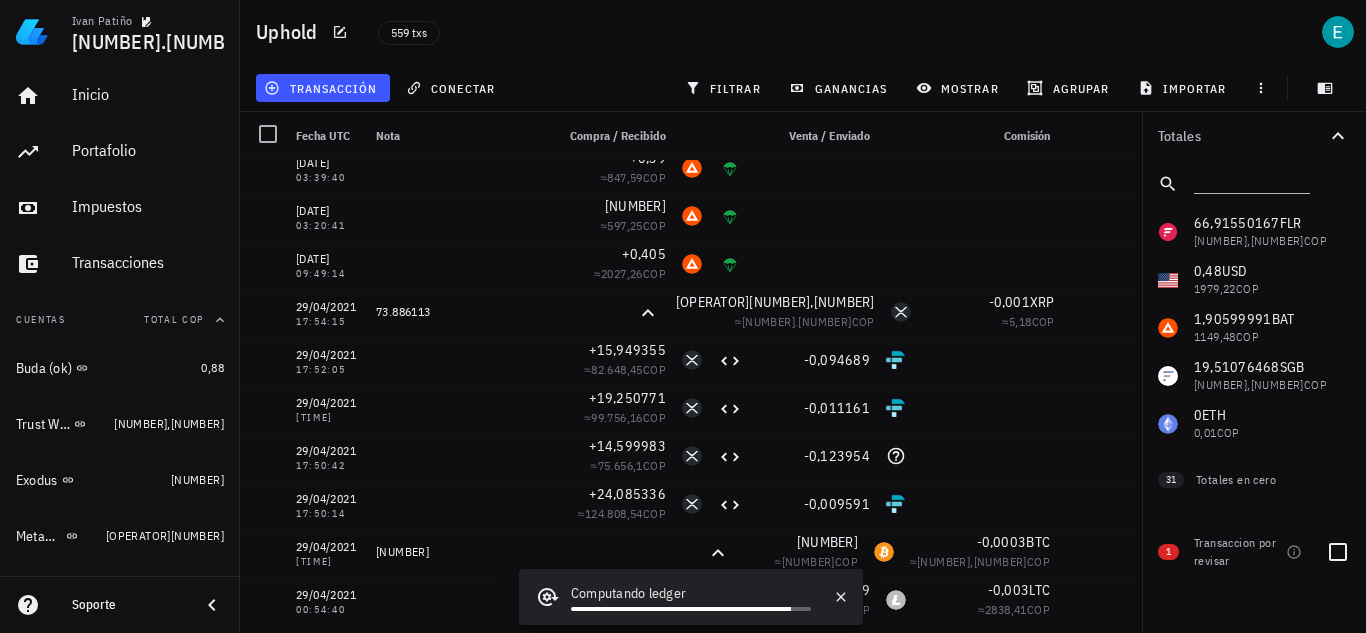 click at bounding box center [1338, 552] 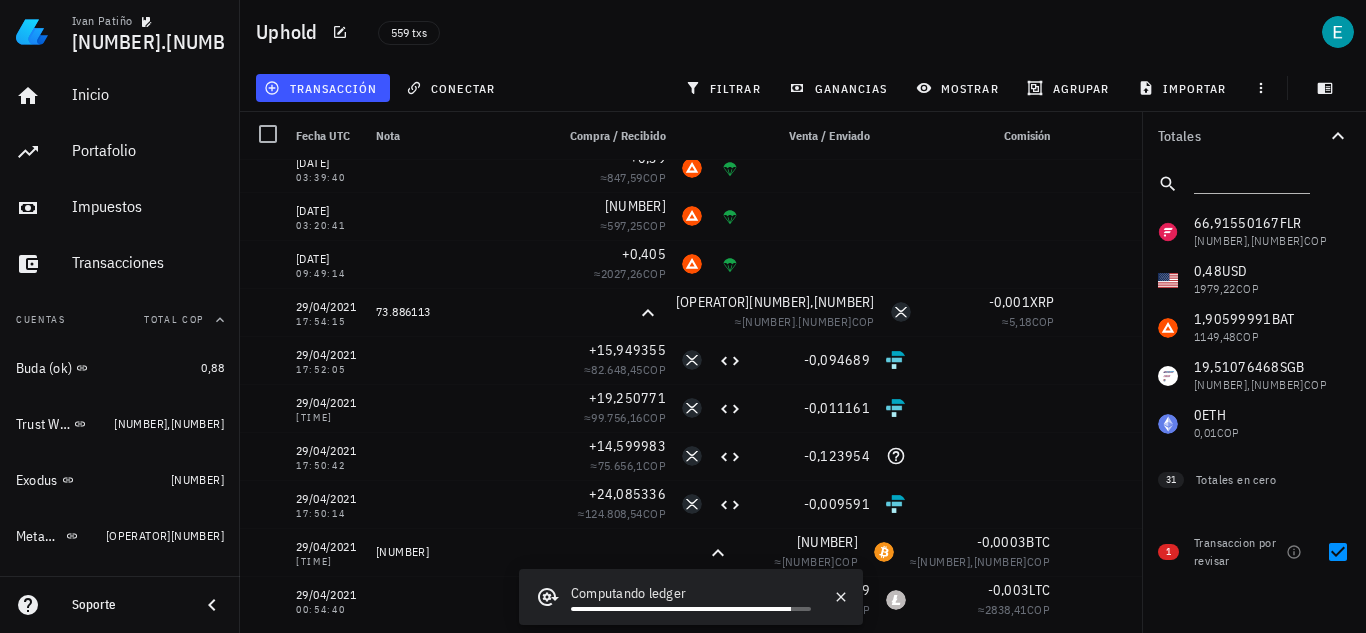checkbox on "true" 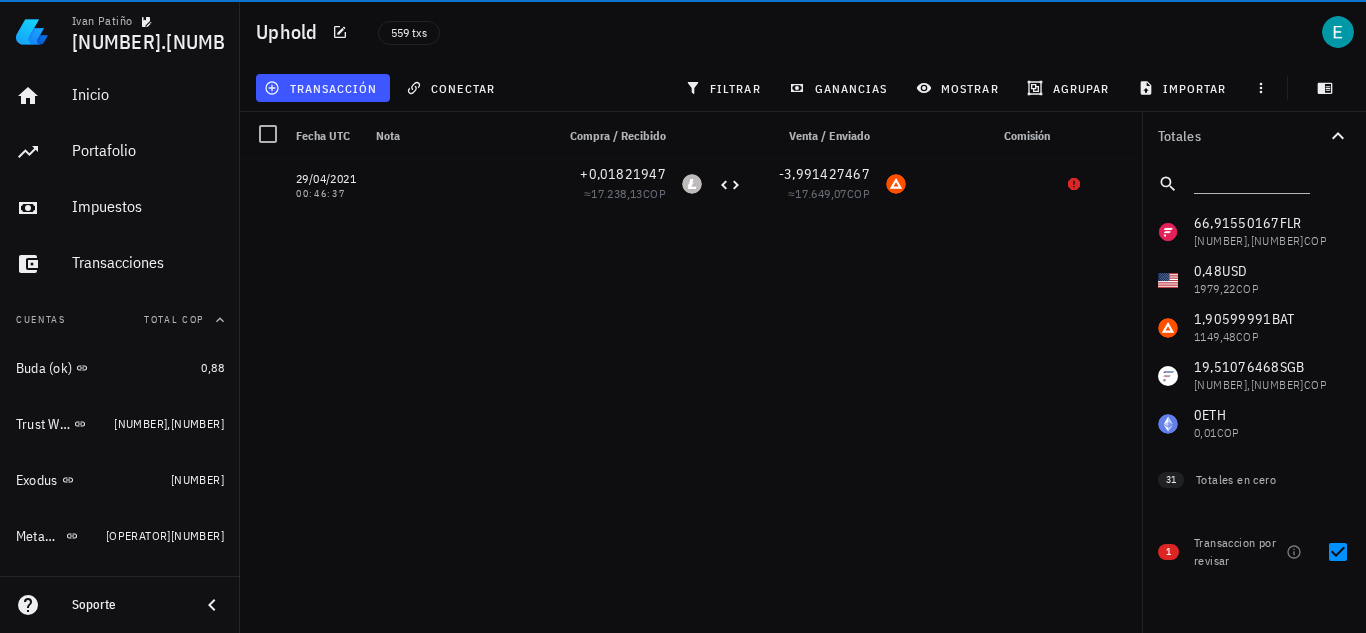 scroll, scrollTop: 0, scrollLeft: 0, axis: both 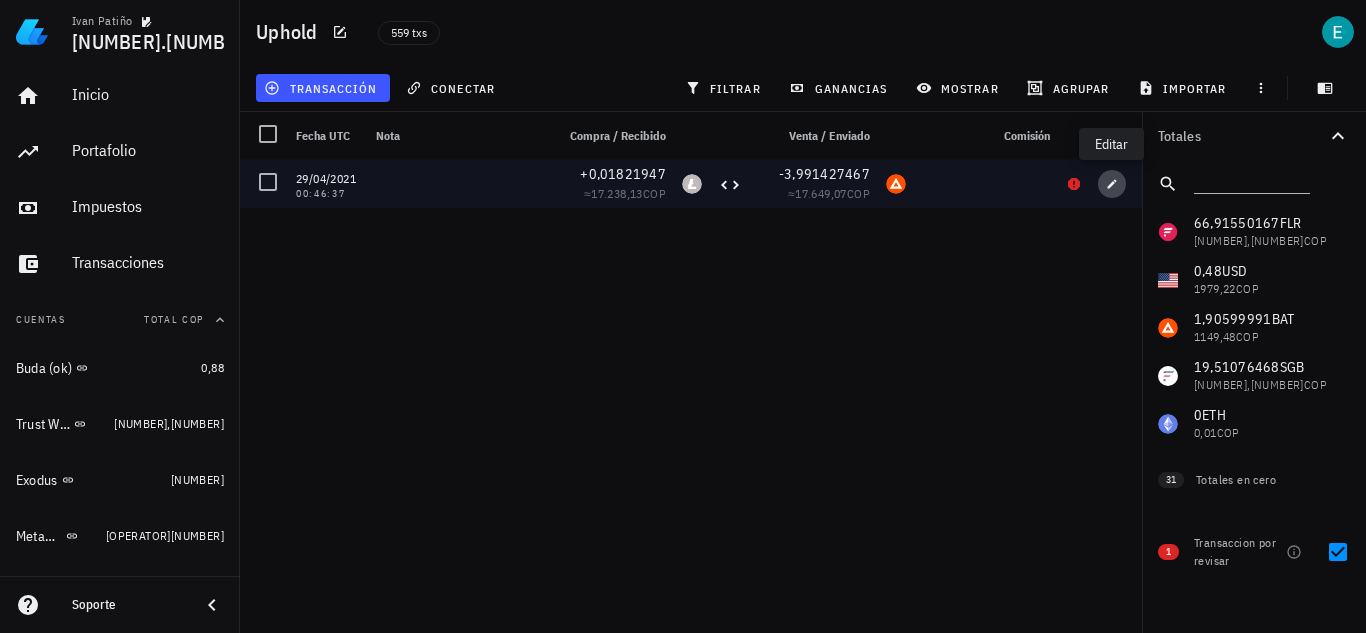click 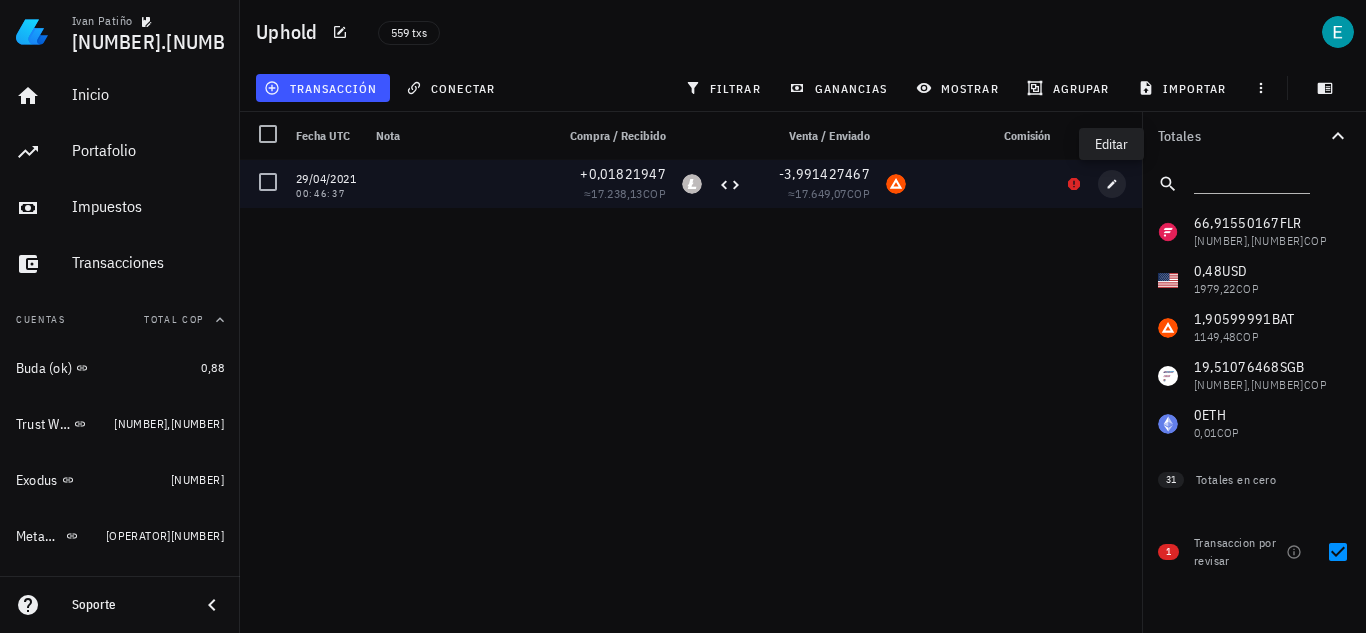 type on "[DATE]" 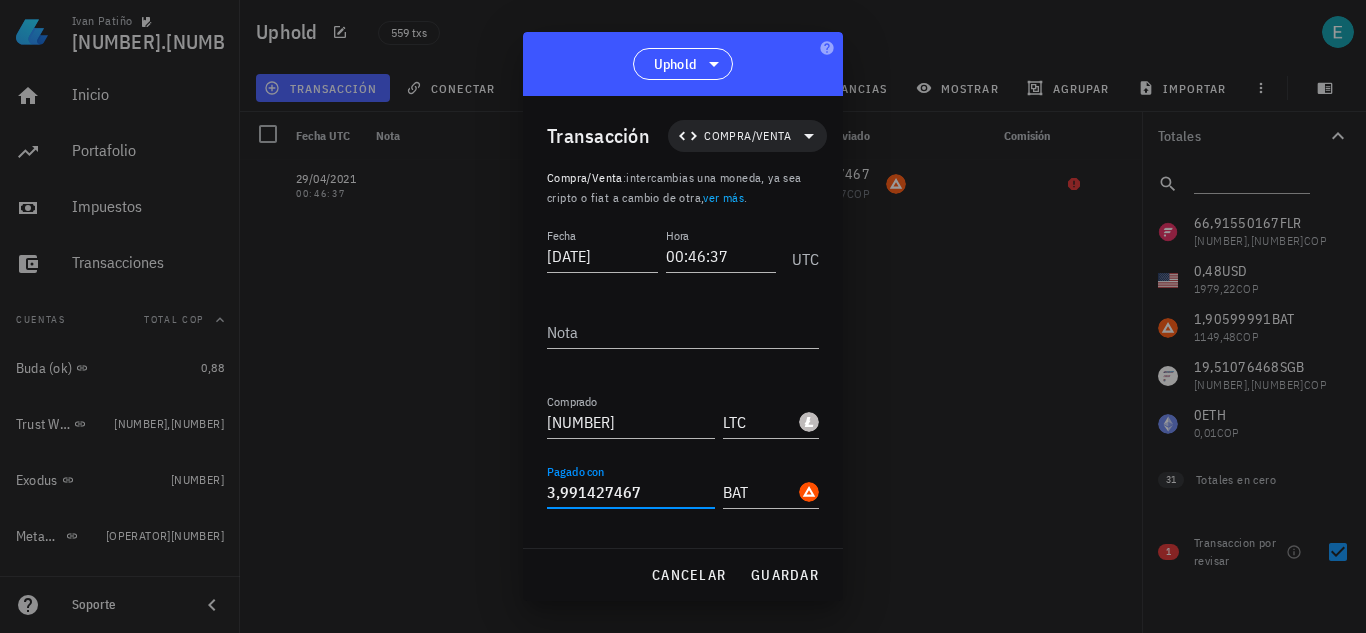 click on "3,991427467" at bounding box center [631, 492] 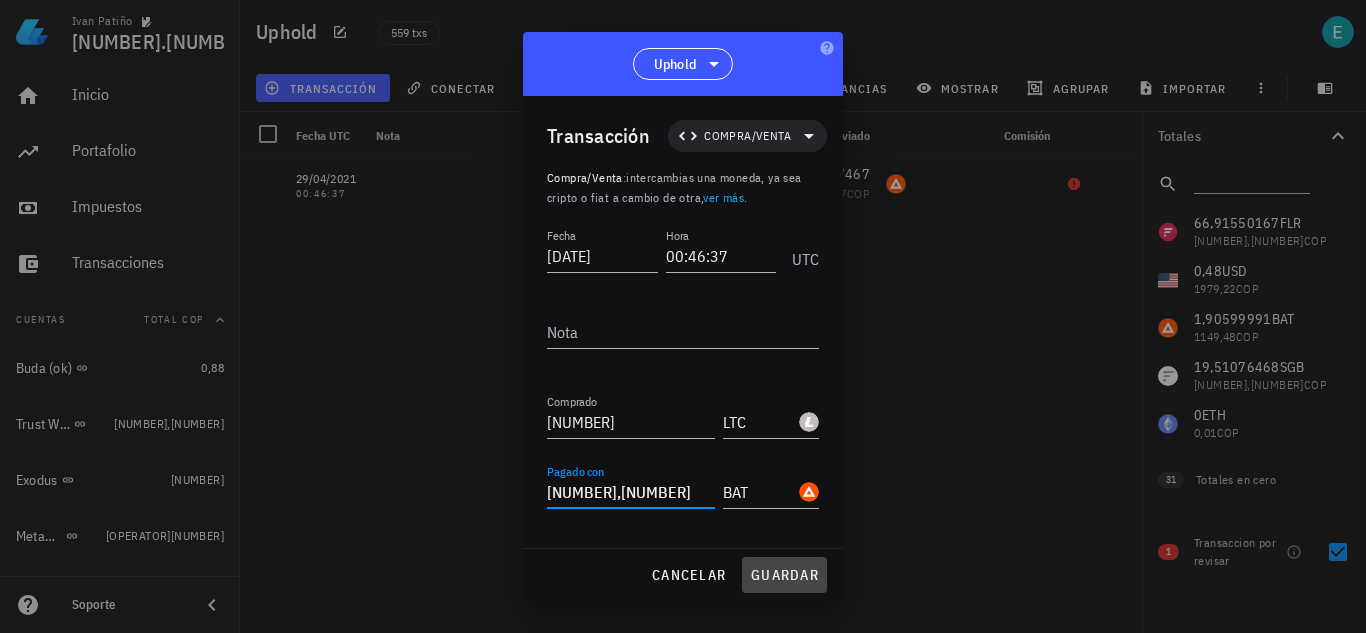 click on "guardar" at bounding box center [784, 575] 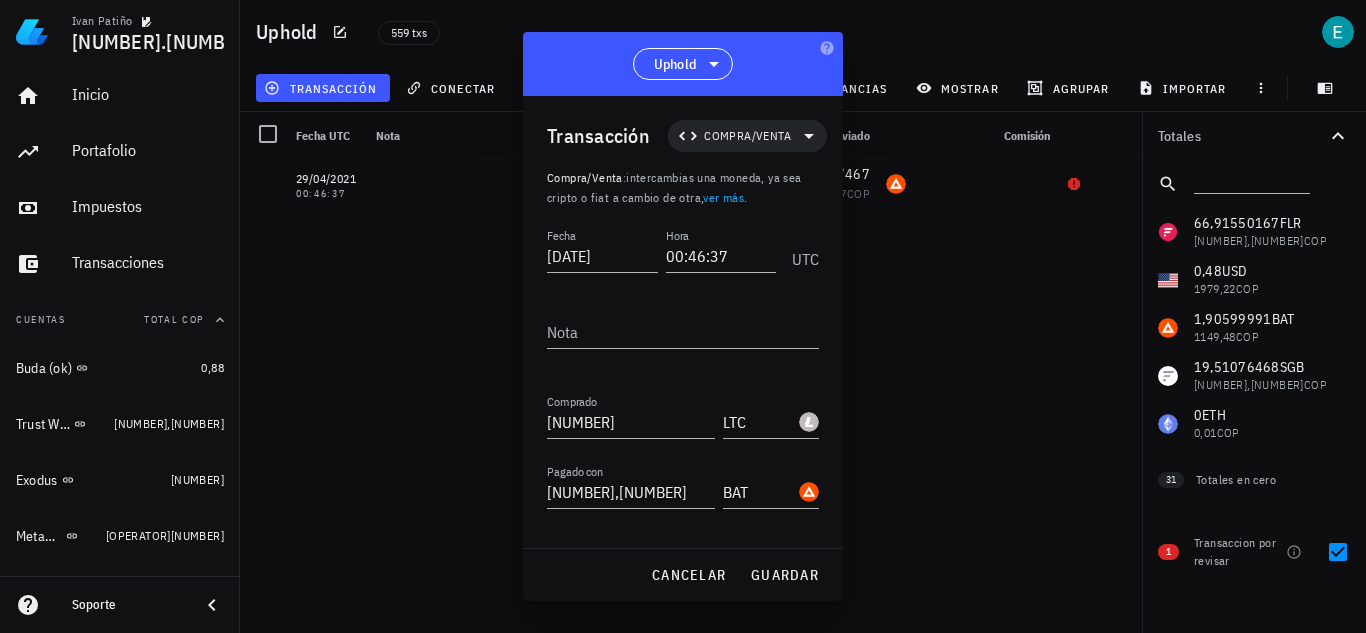 type on "3,991427467" 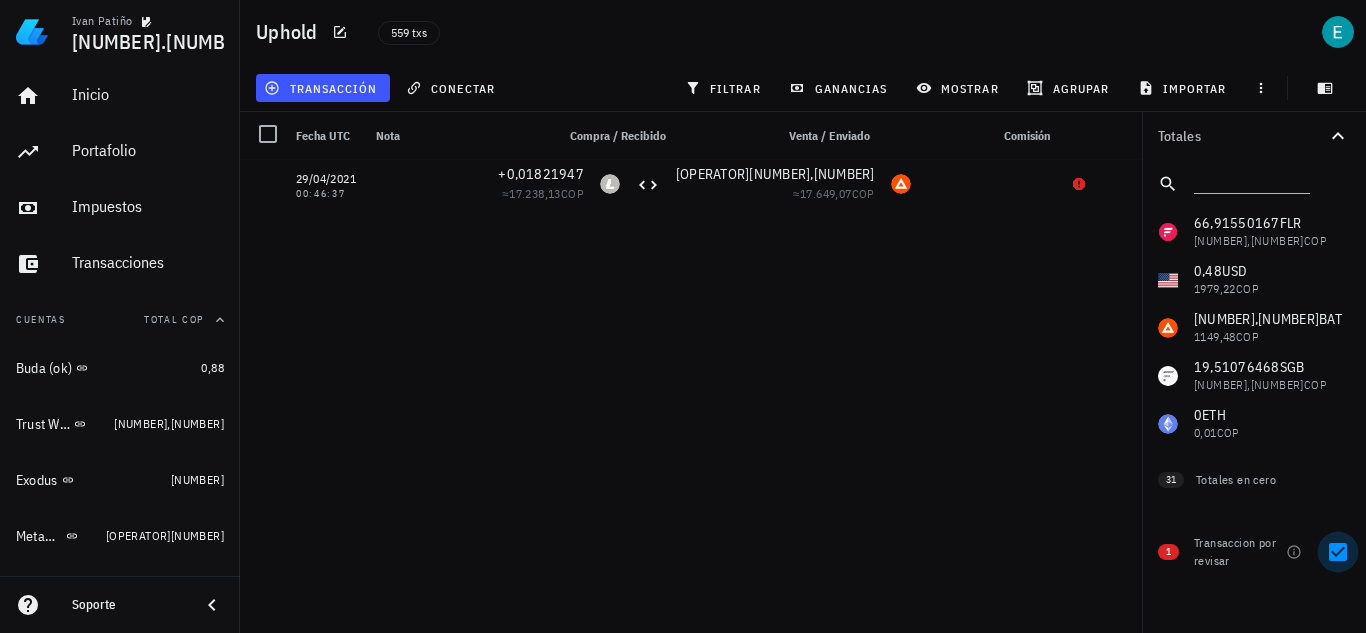 click at bounding box center [1338, 552] 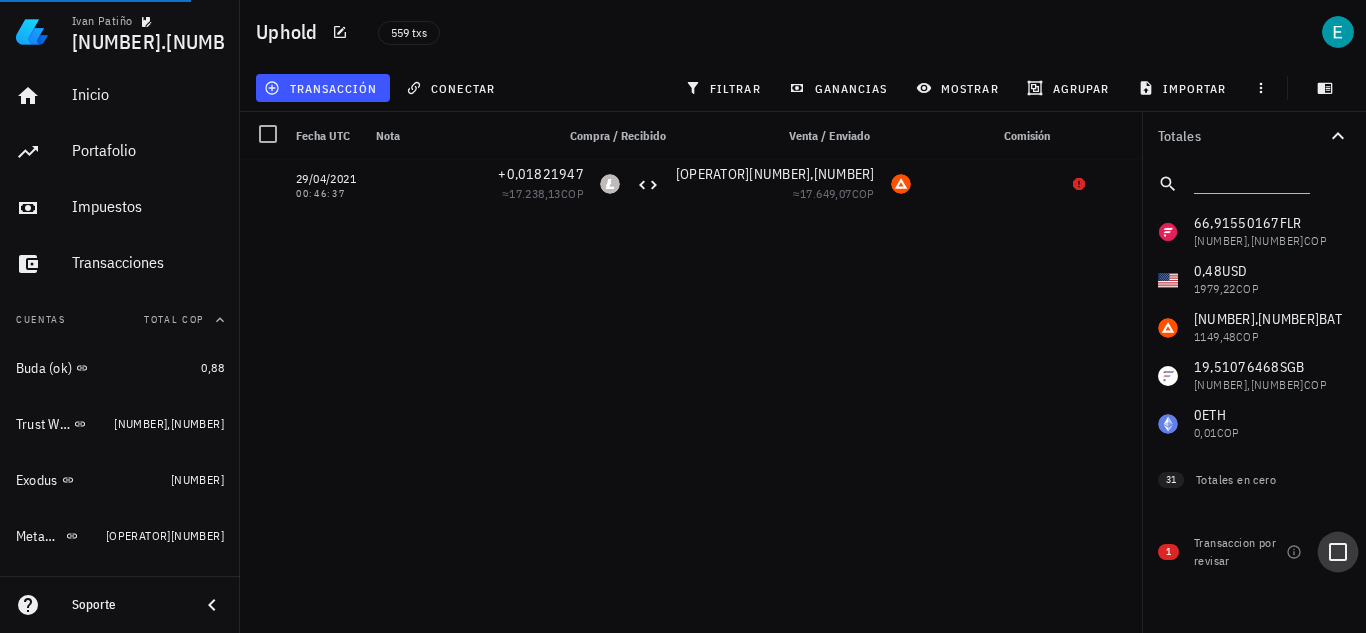 click at bounding box center (1338, 552) 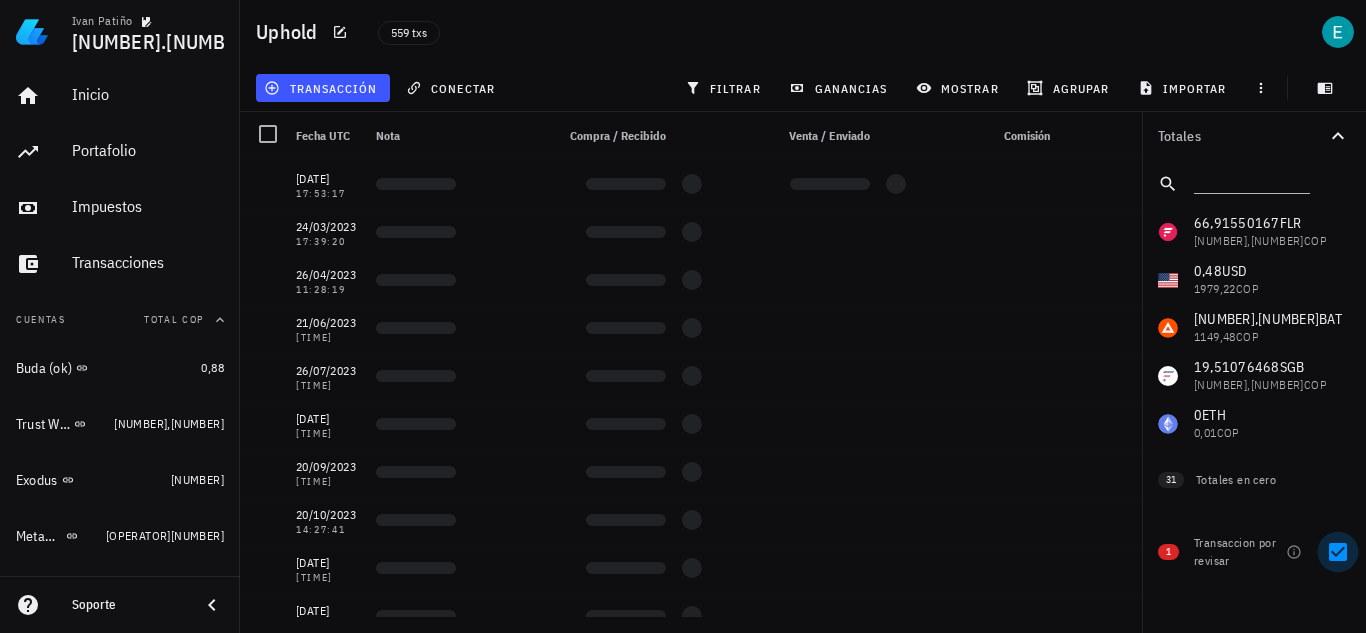 checkbox on "true" 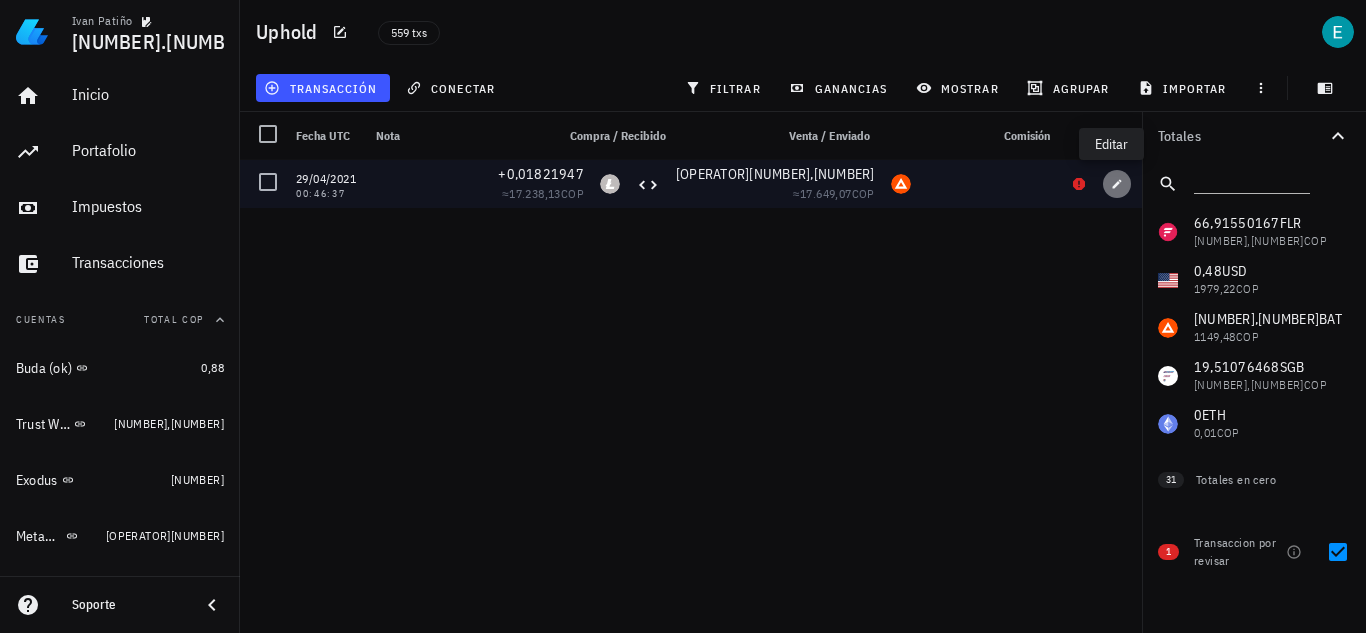 click 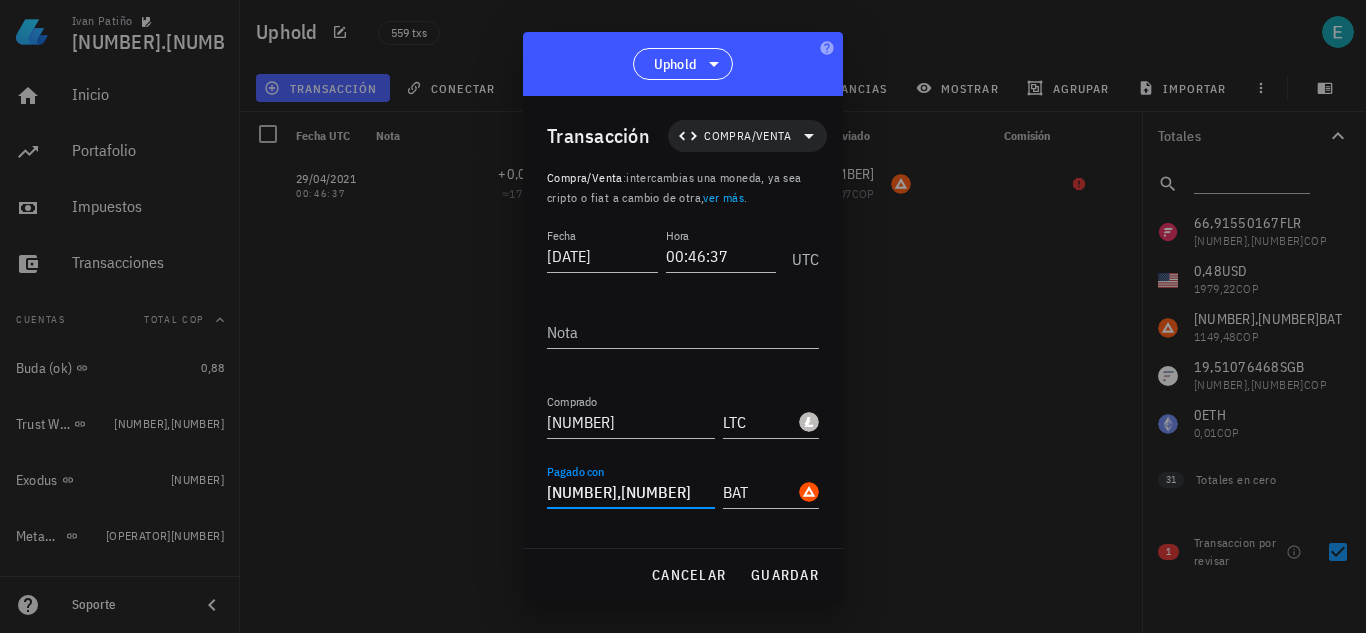 click on "[NUMBER],[NUMBER]" at bounding box center (631, 492) 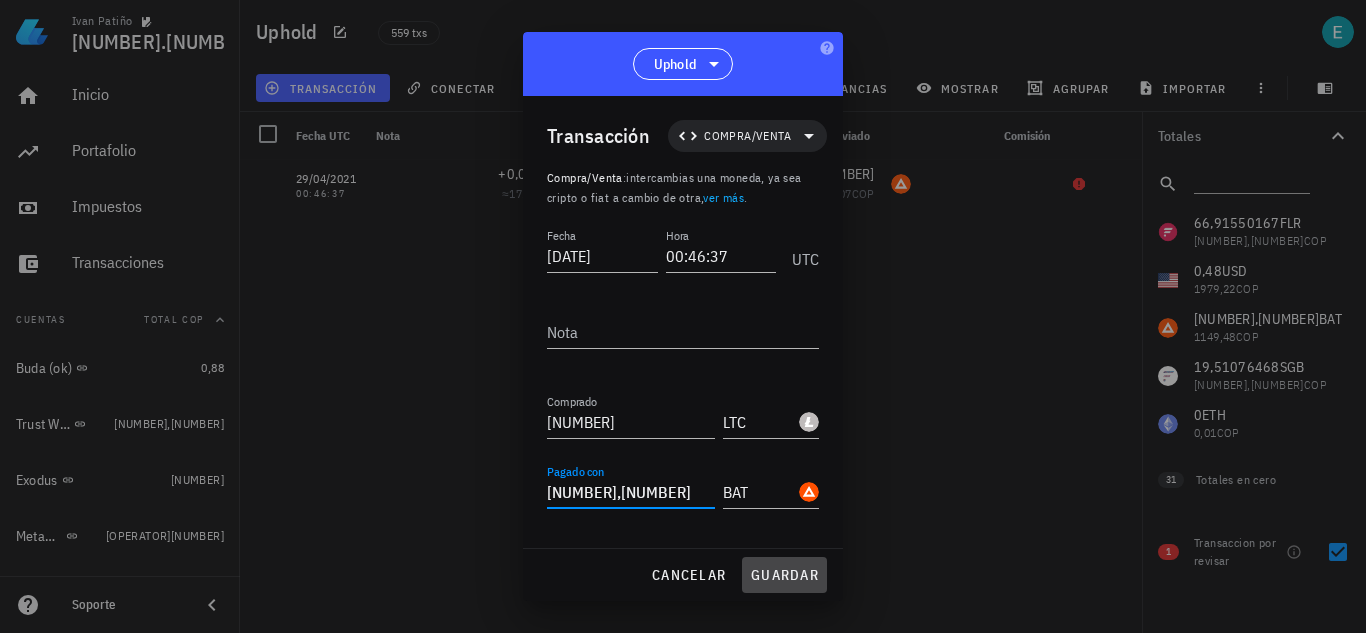 click on "guardar" at bounding box center (784, 575) 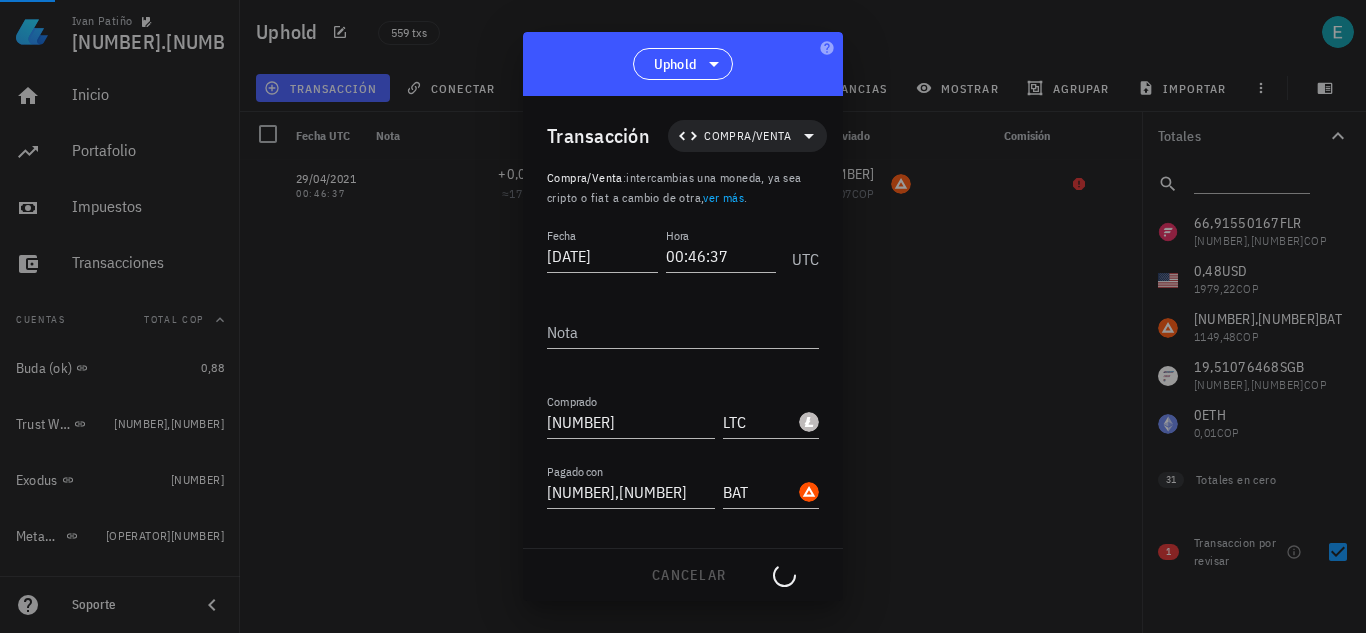 type on "[NUMBER],[NUMBER]" 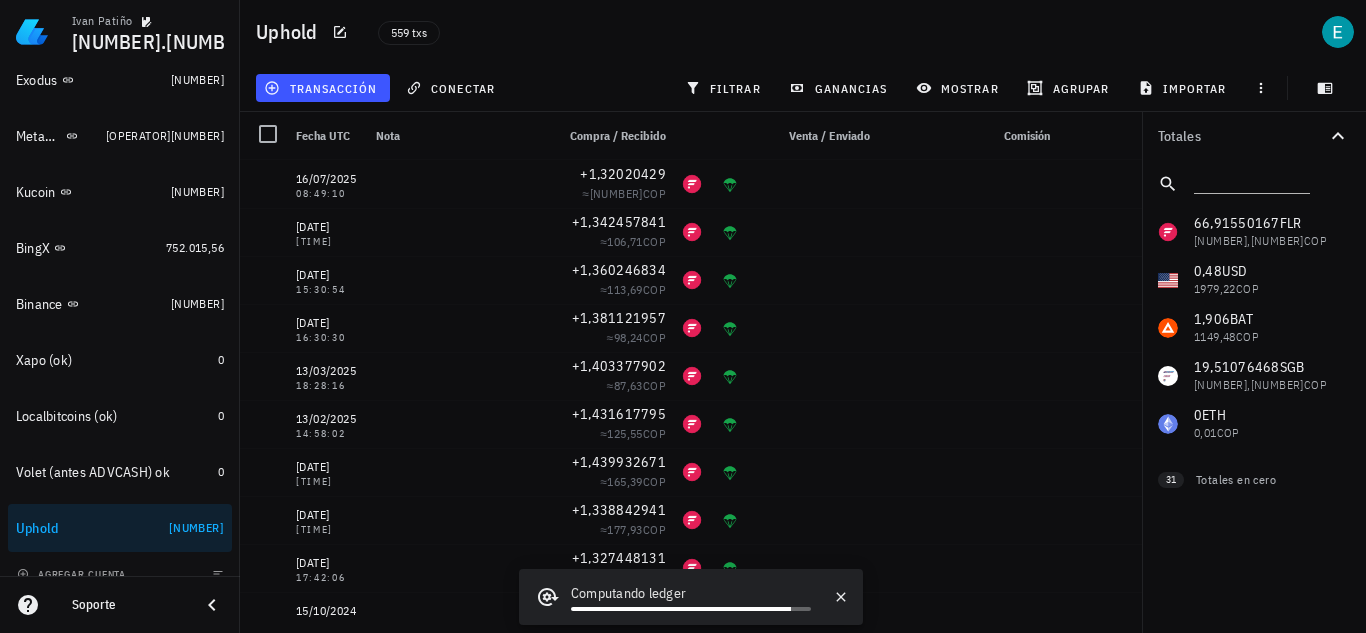 scroll, scrollTop: 420, scrollLeft: 0, axis: vertical 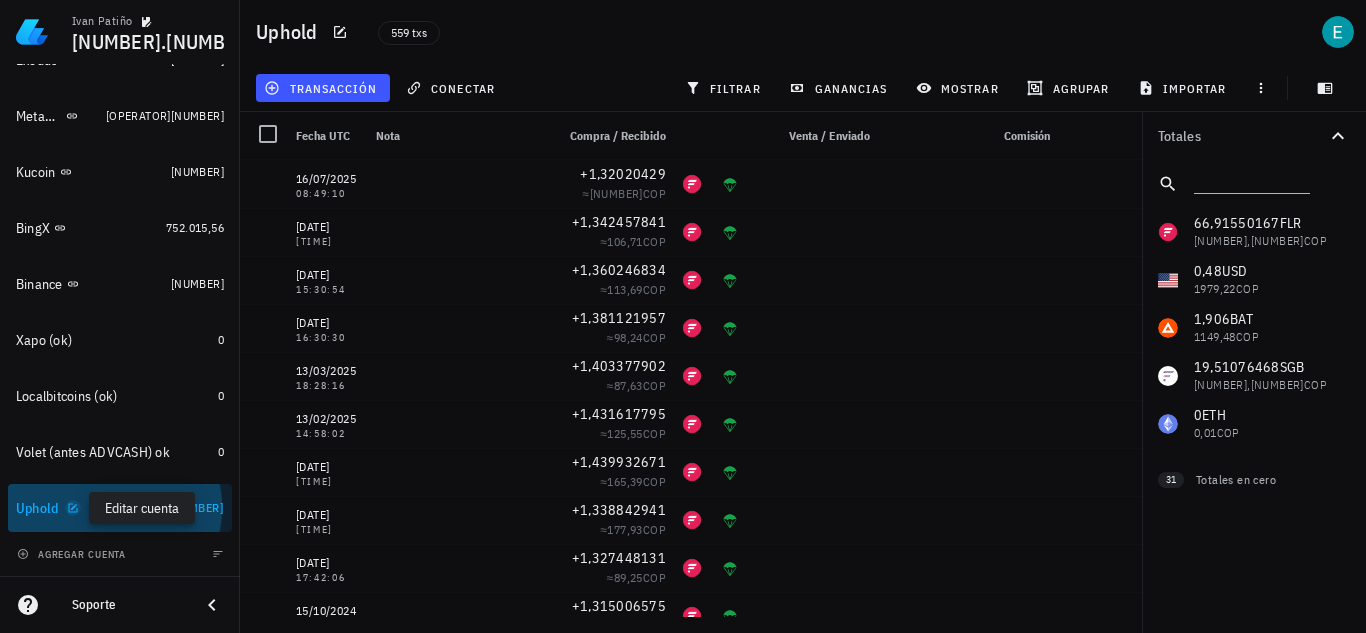 click 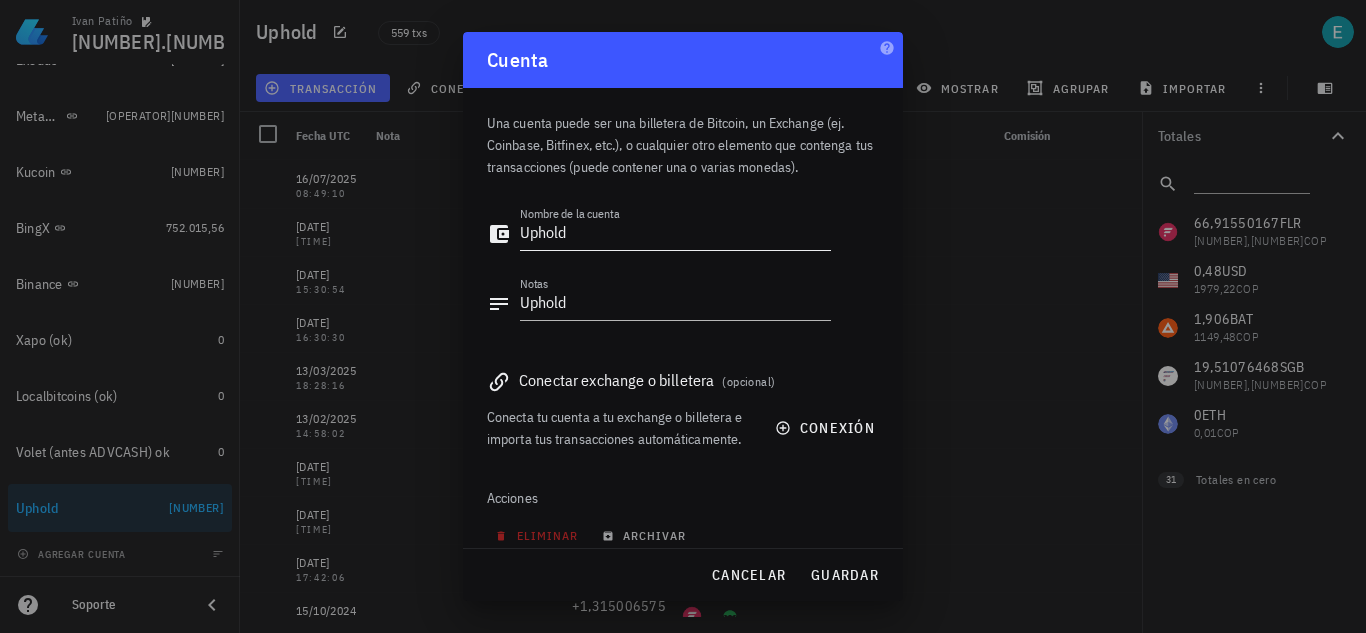 click on "Uphold" at bounding box center [675, 234] 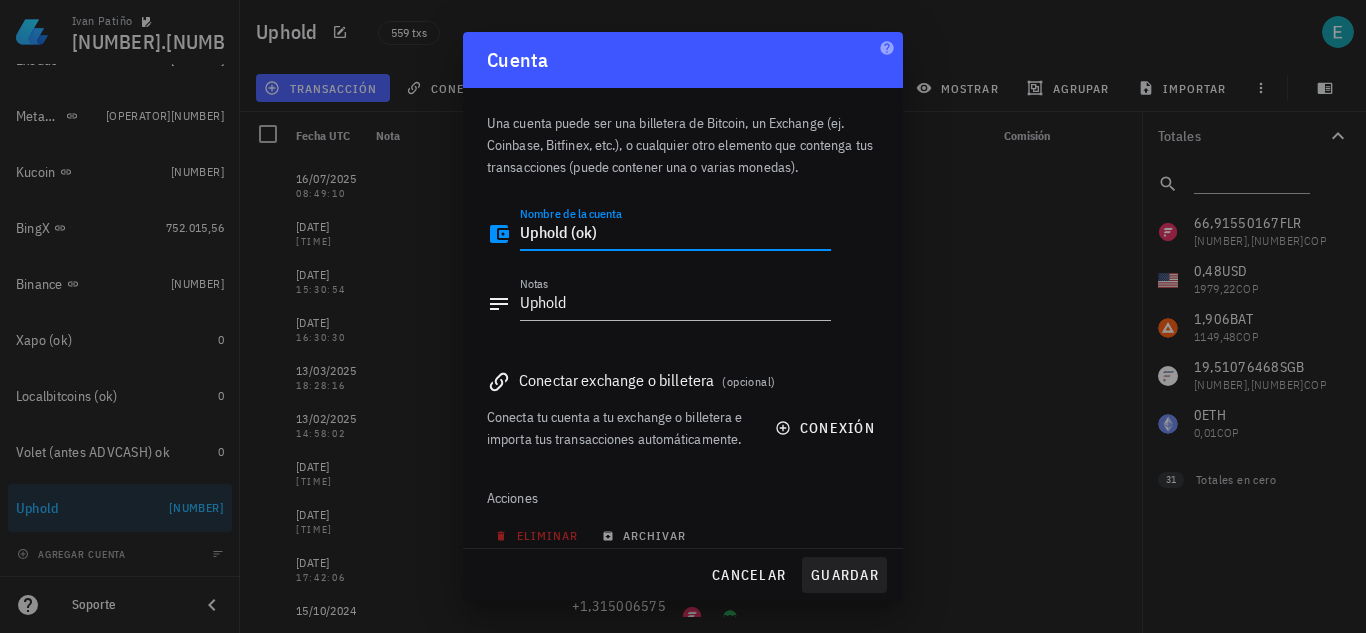 type on "Uphold (ok)" 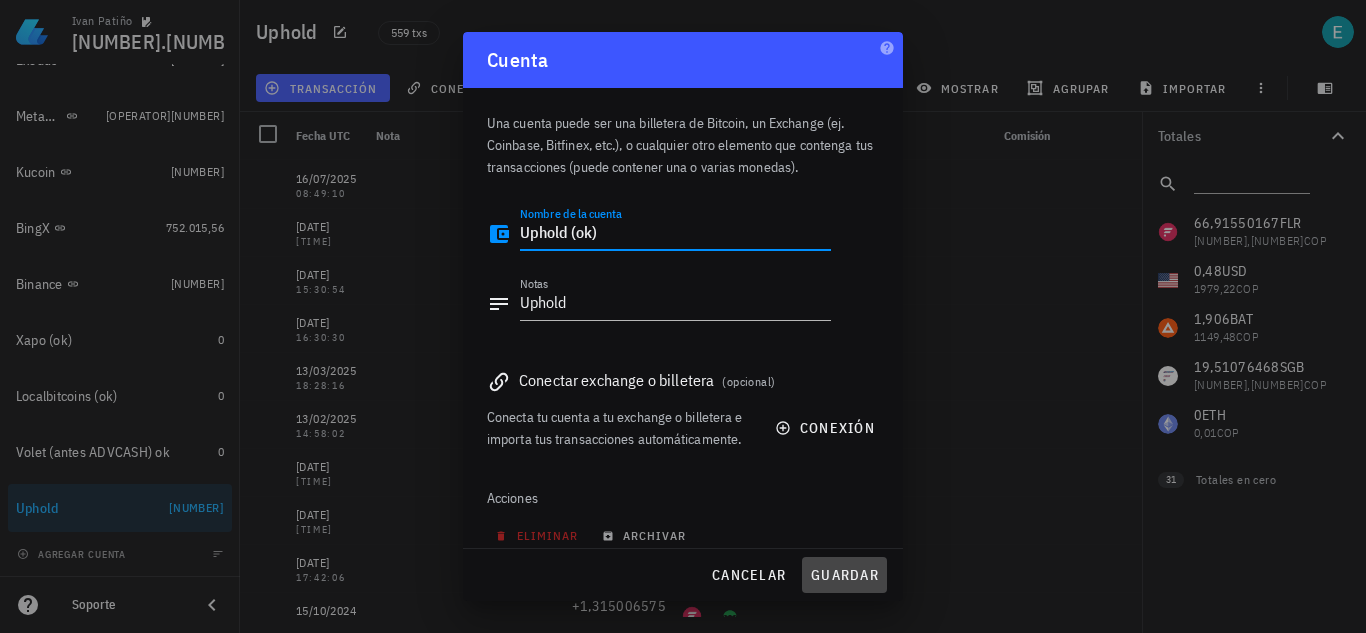 click on "guardar" at bounding box center (844, 575) 